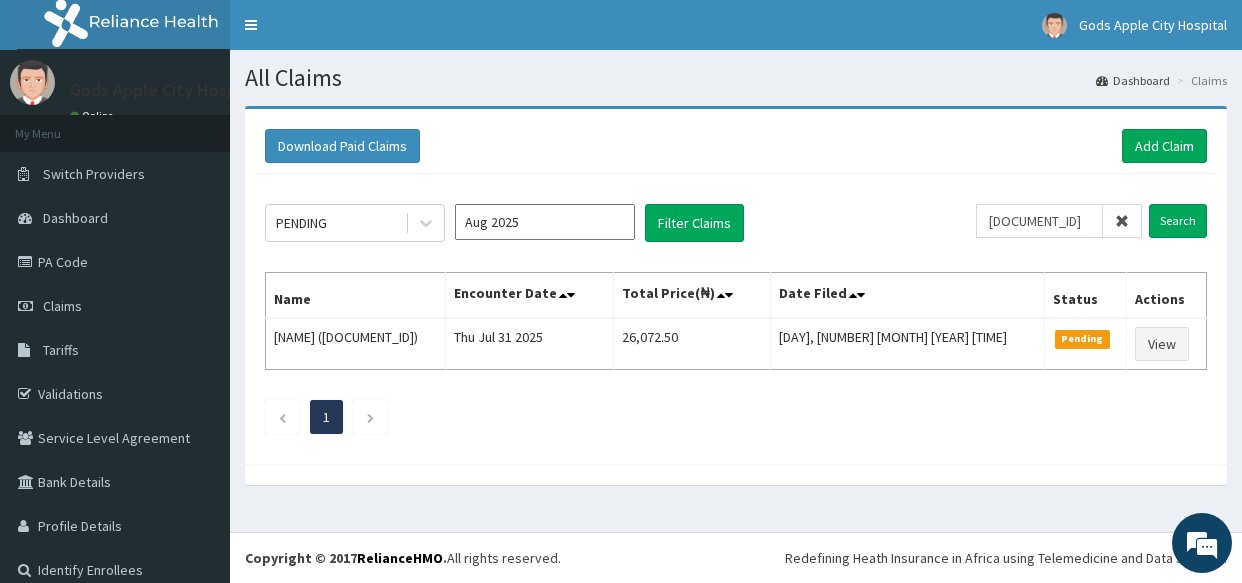scroll, scrollTop: 0, scrollLeft: 0, axis: both 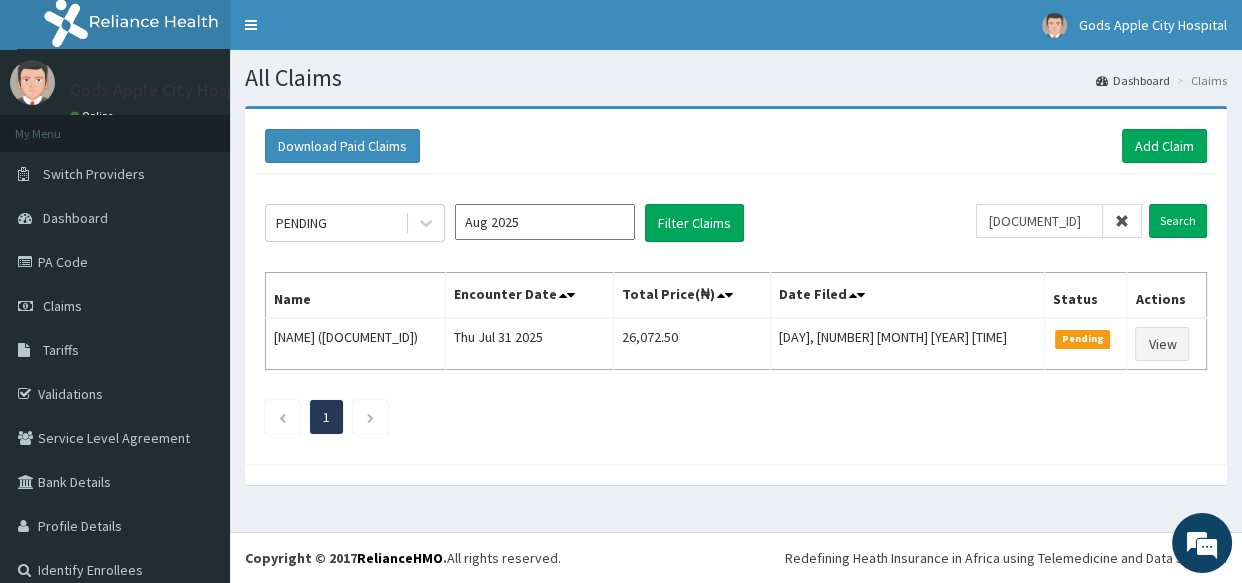 click on "Download Paid Claims Add Claim × Note you can only download claims within a maximum of 1 year and the dates will auto-adjust when you select range that is greater than 1 year From 02-05-2025 To 02-08-2025 Close Download PENDING Aug 2025 Filter Claims FAO/10137/A Search Name Encounter Date Total Price(₦) Date Filed Status Actions Segun Odejimi (FAO/10137/A) Thu Jul 31 2025 26,072.50 Sat, 02 Aug 2025 15:05:48 GMT Pending View 1" at bounding box center [736, 286] 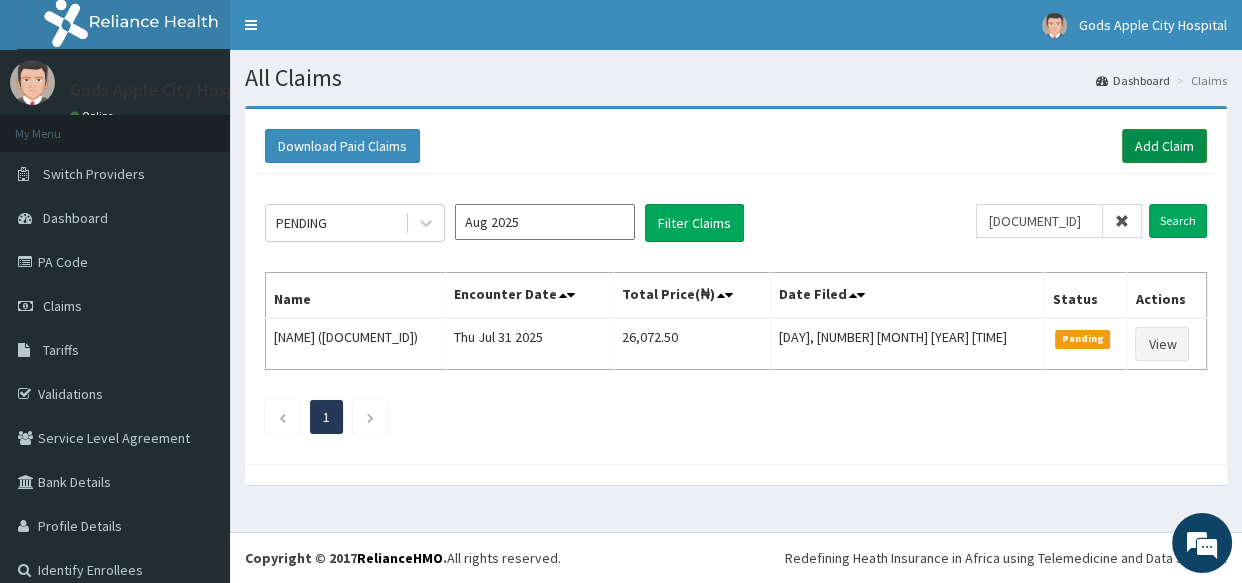click on "Add Claim" at bounding box center (1164, 146) 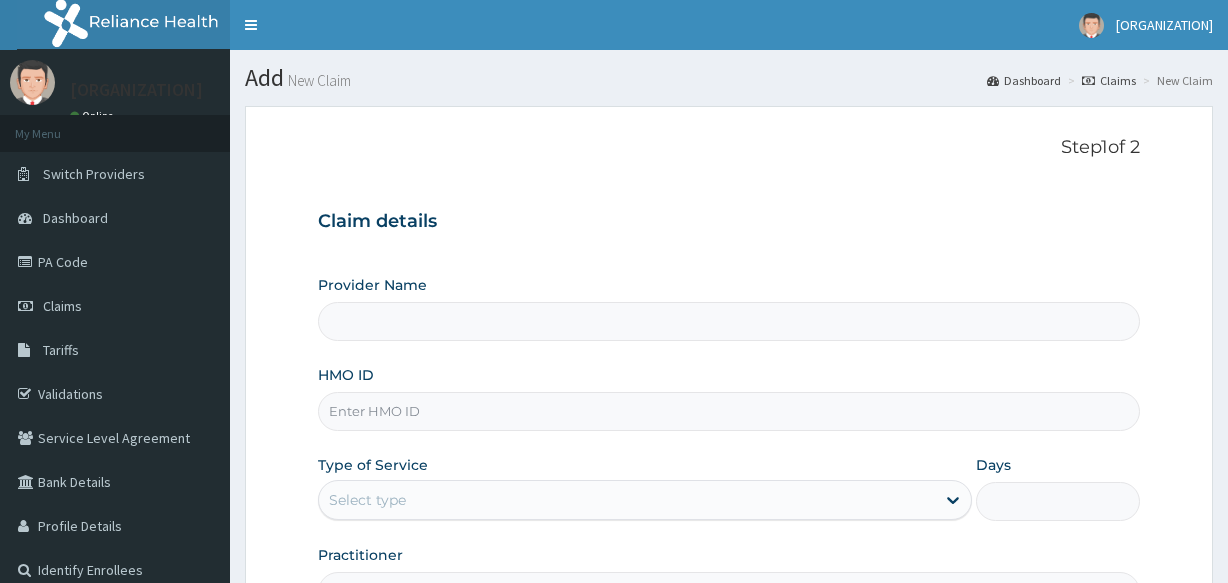 scroll, scrollTop: 0, scrollLeft: 0, axis: both 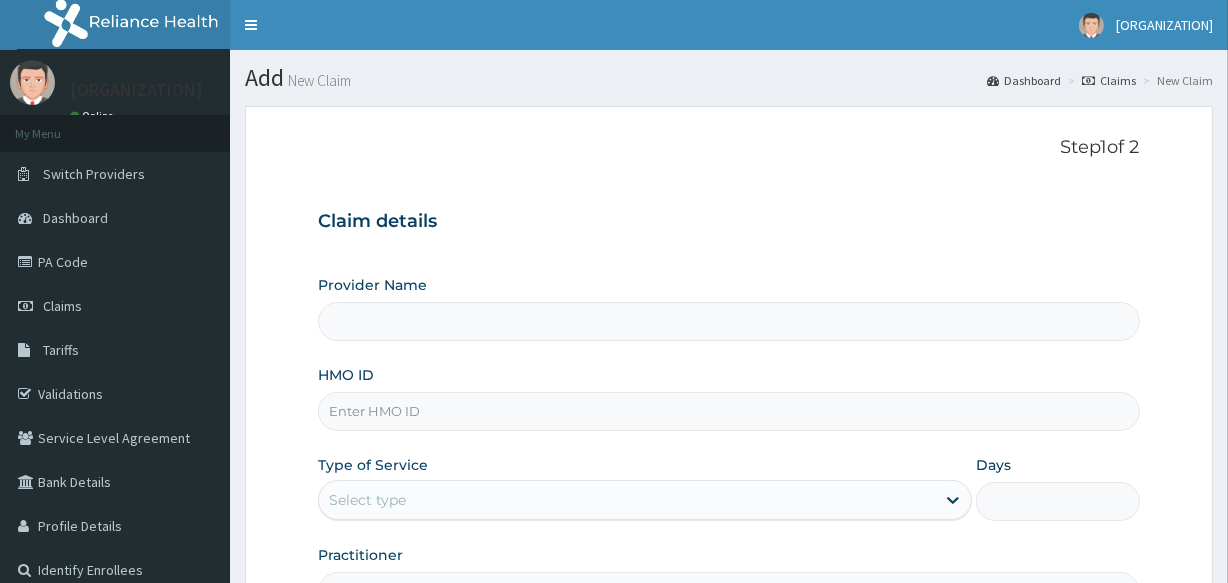 type on "Gods Apple city Hospital - Ojodu" 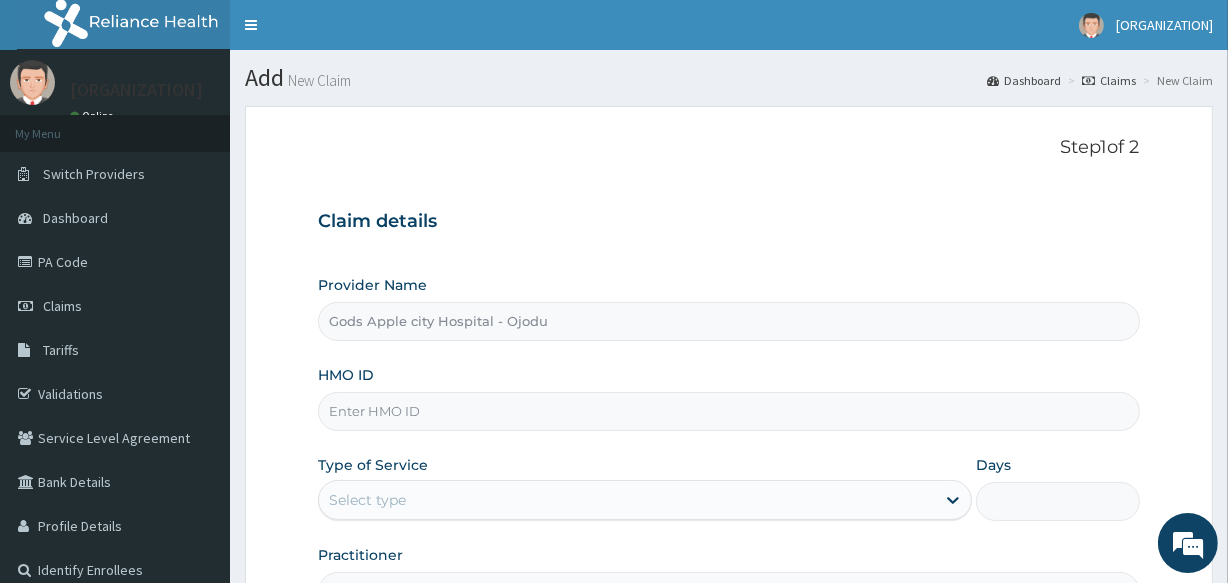 click on "HMO ID" at bounding box center (728, 411) 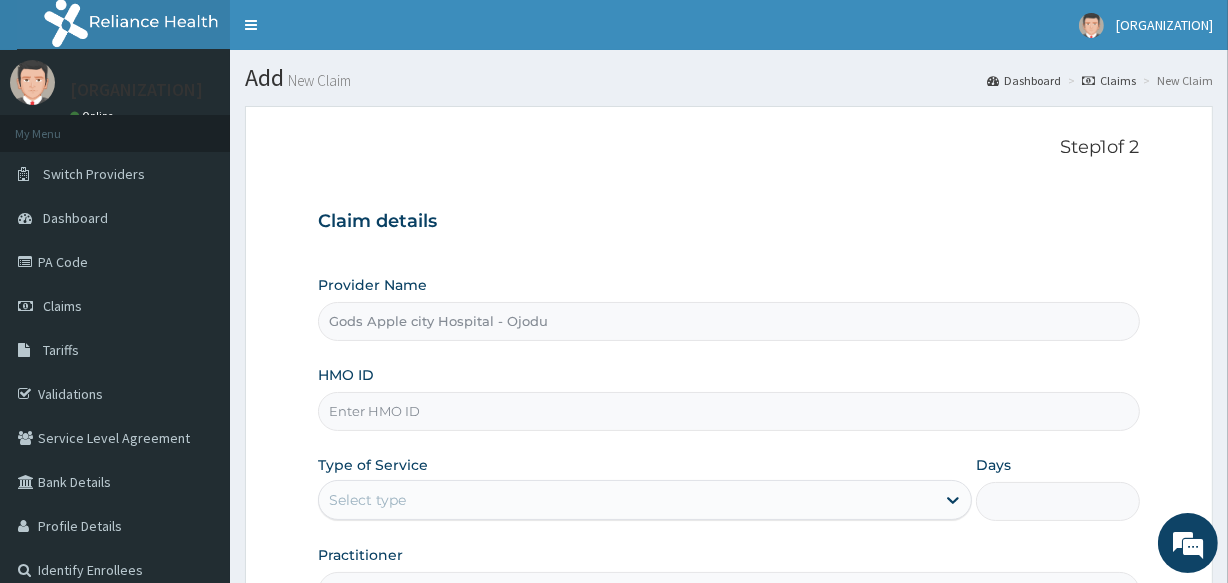 scroll, scrollTop: 0, scrollLeft: 0, axis: both 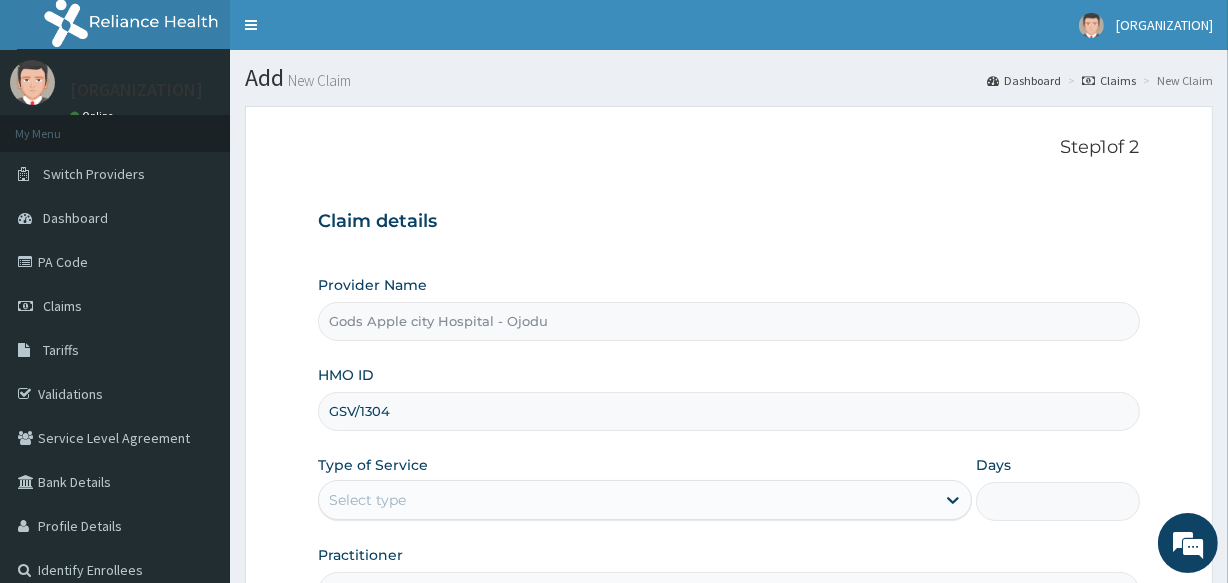 type on "GSV/13040/A" 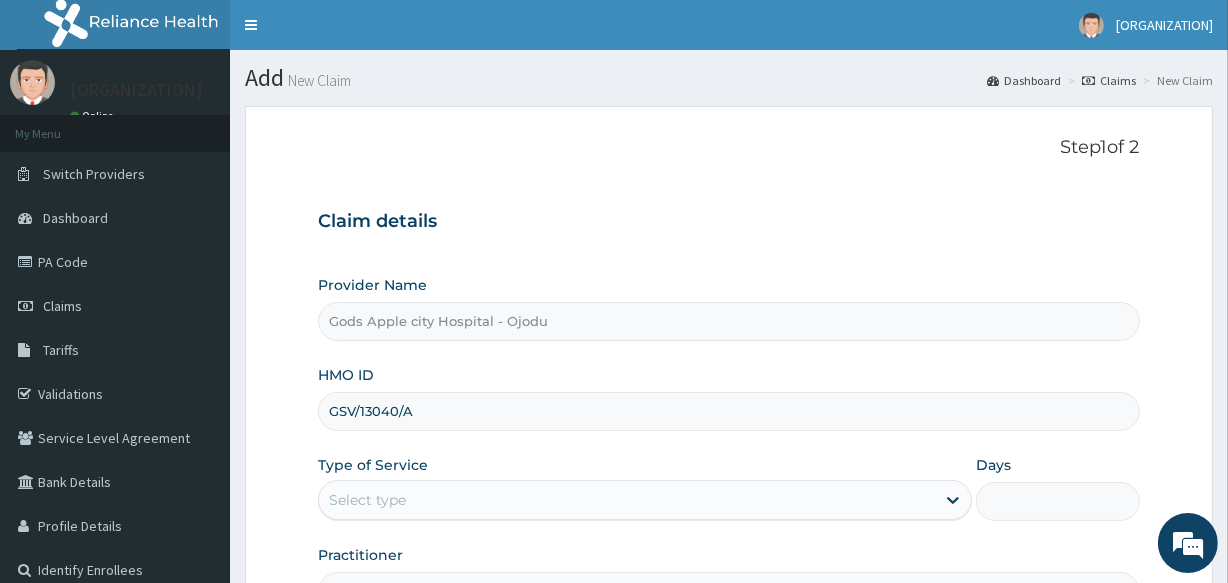 click on "Select type" at bounding box center [367, 500] 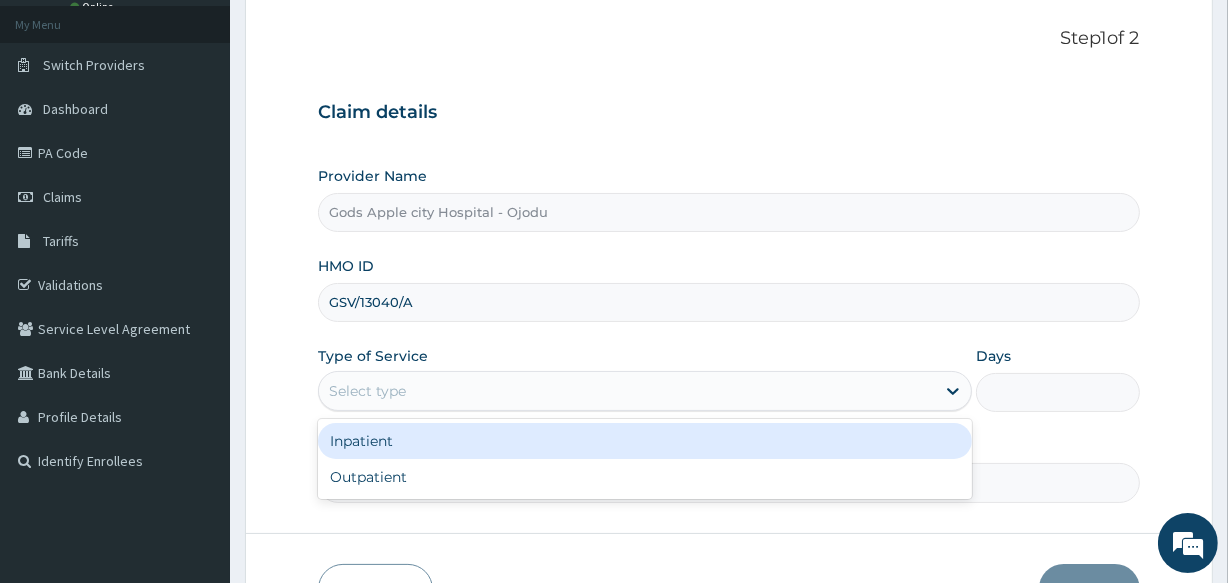 scroll, scrollTop: 181, scrollLeft: 0, axis: vertical 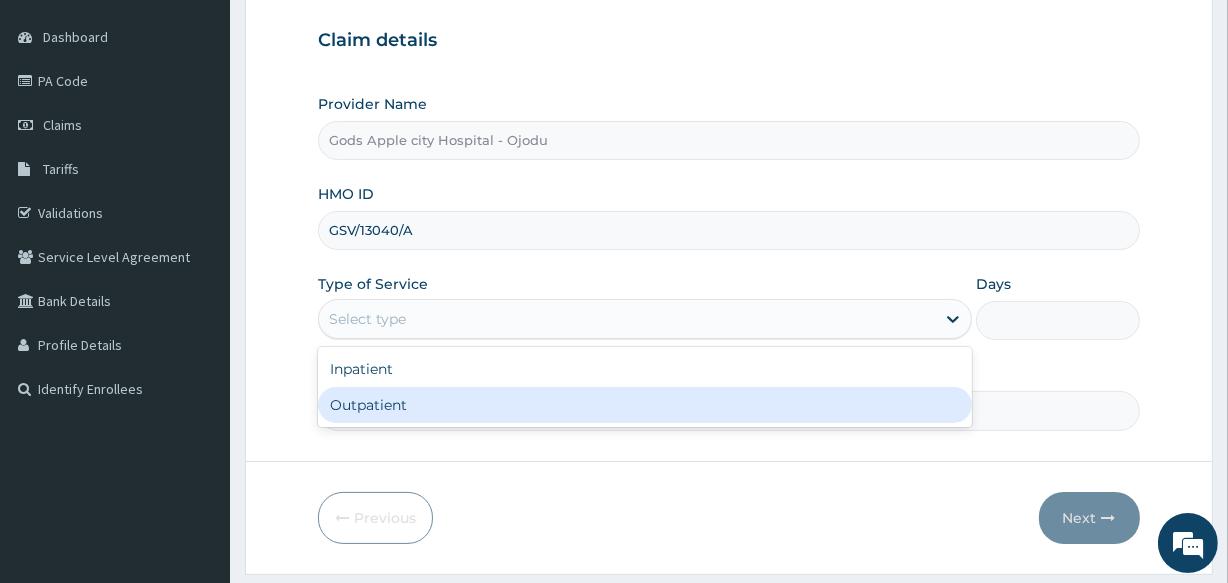 click on "Outpatient" at bounding box center (645, 405) 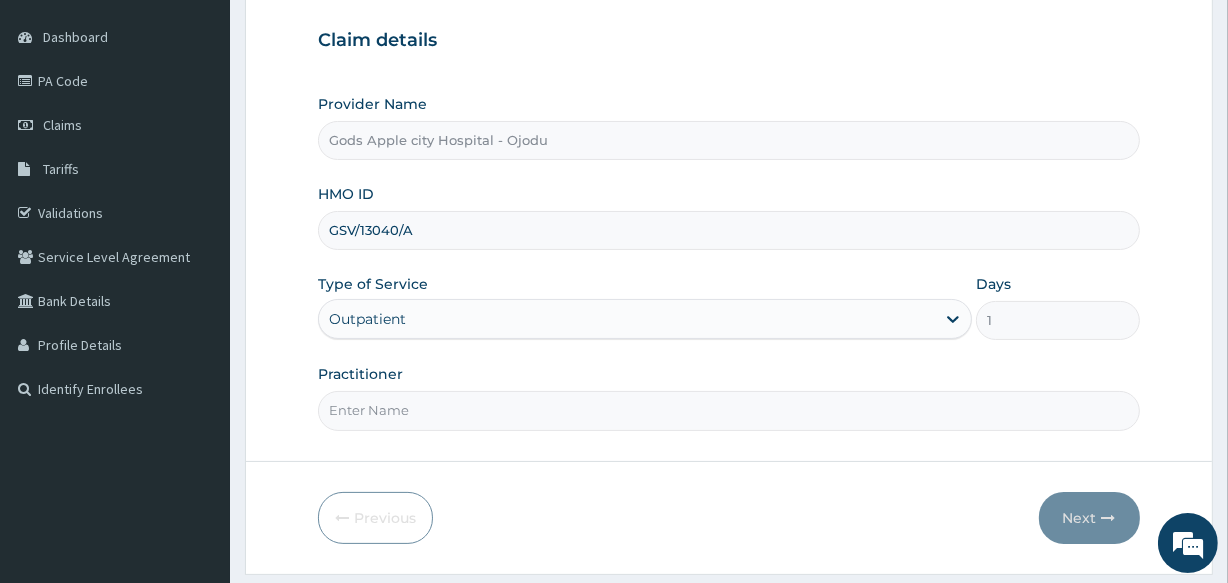 click on "Practitioner" at bounding box center [728, 410] 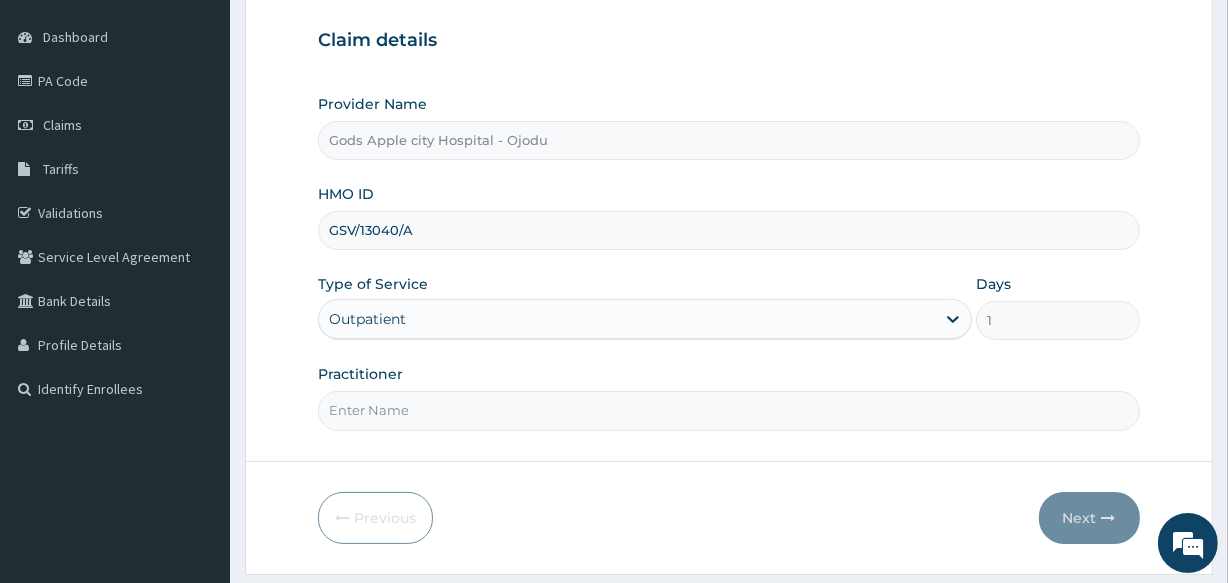 type on "DR [LAST]" 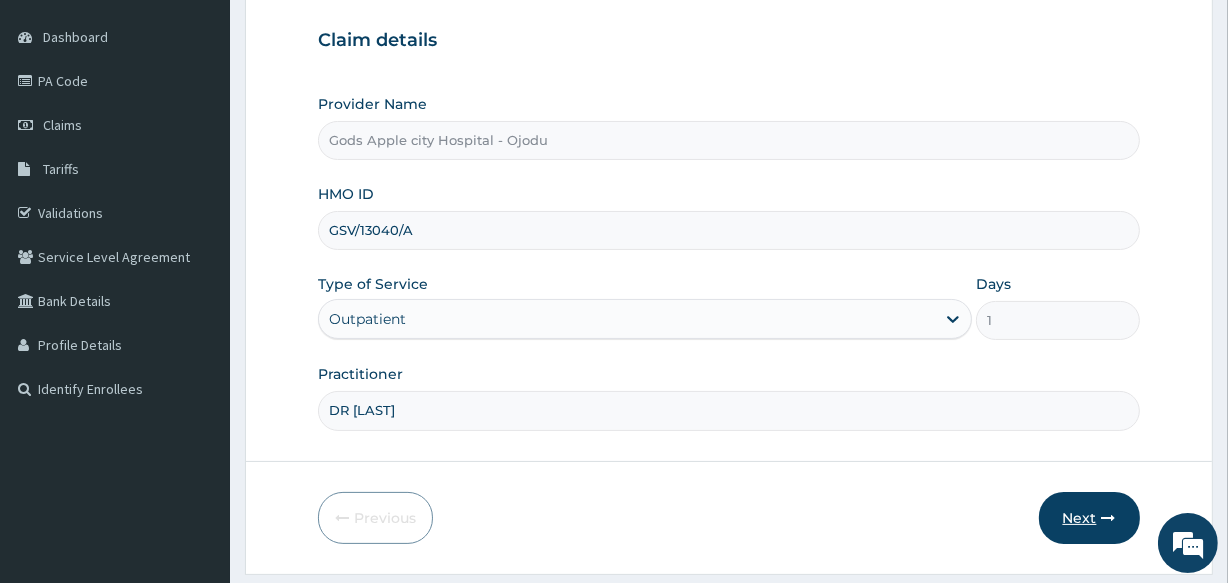 click on "Next" at bounding box center [1089, 518] 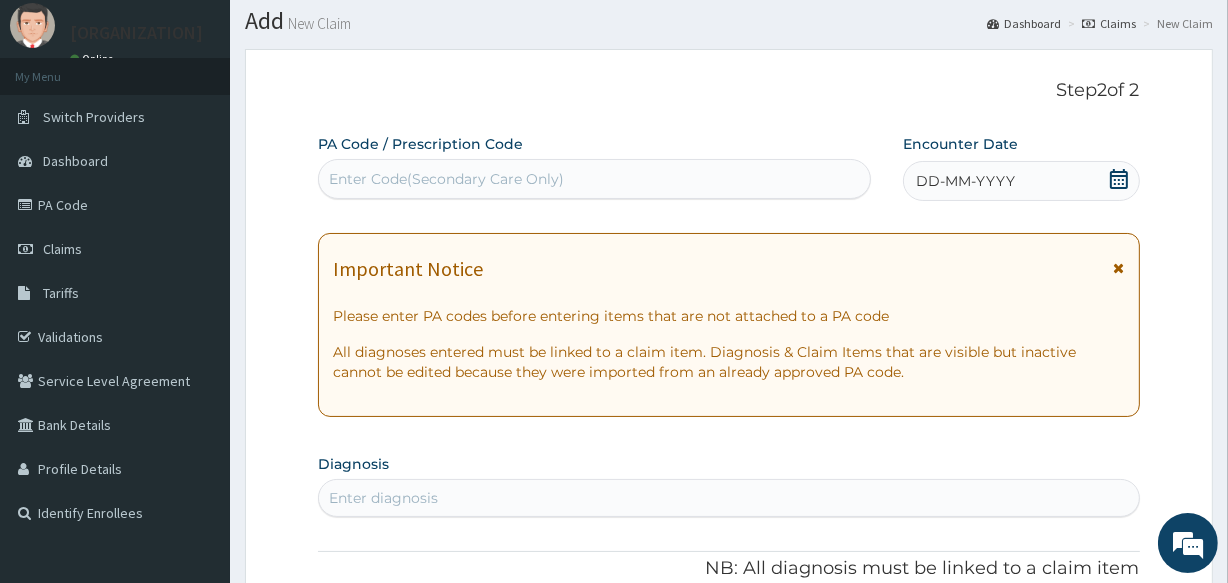 scroll, scrollTop: 0, scrollLeft: 0, axis: both 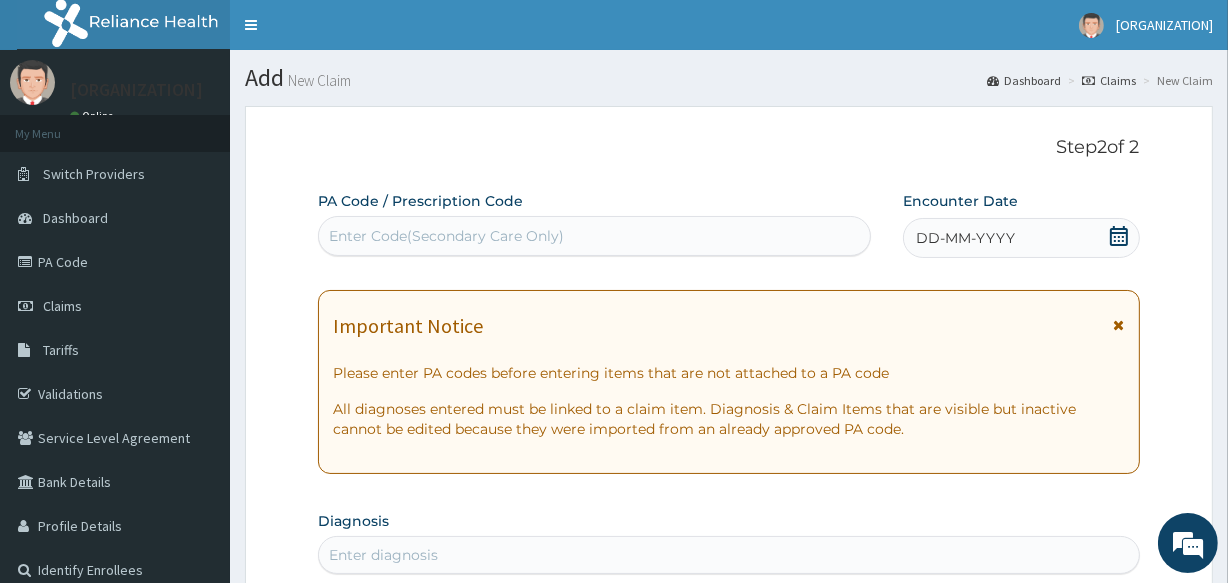click 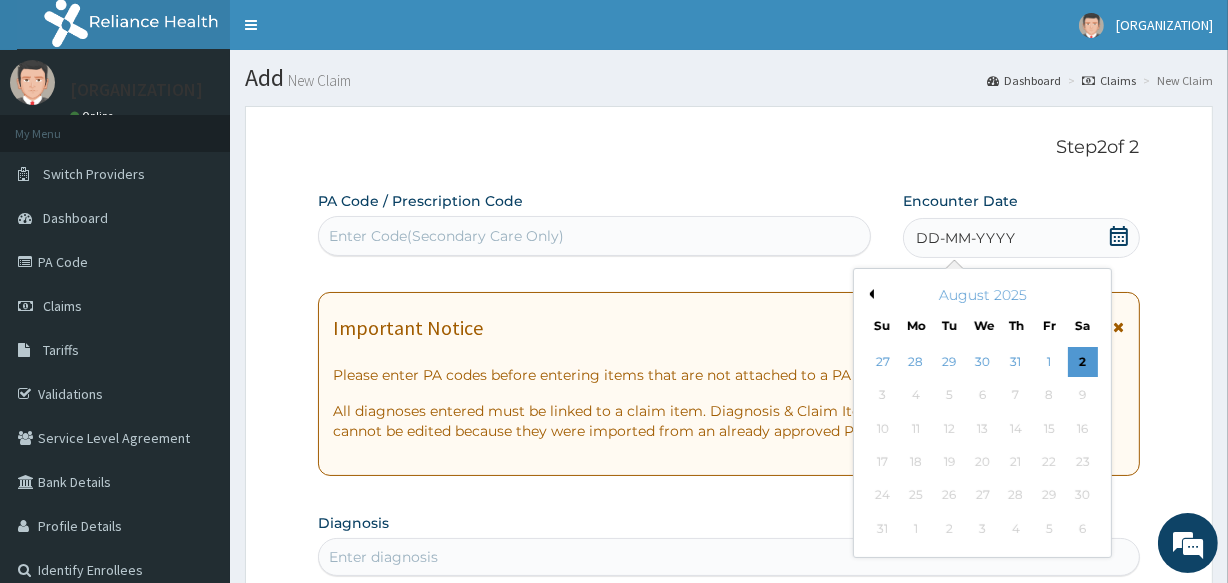 click on "August 2025" at bounding box center [982, 295] 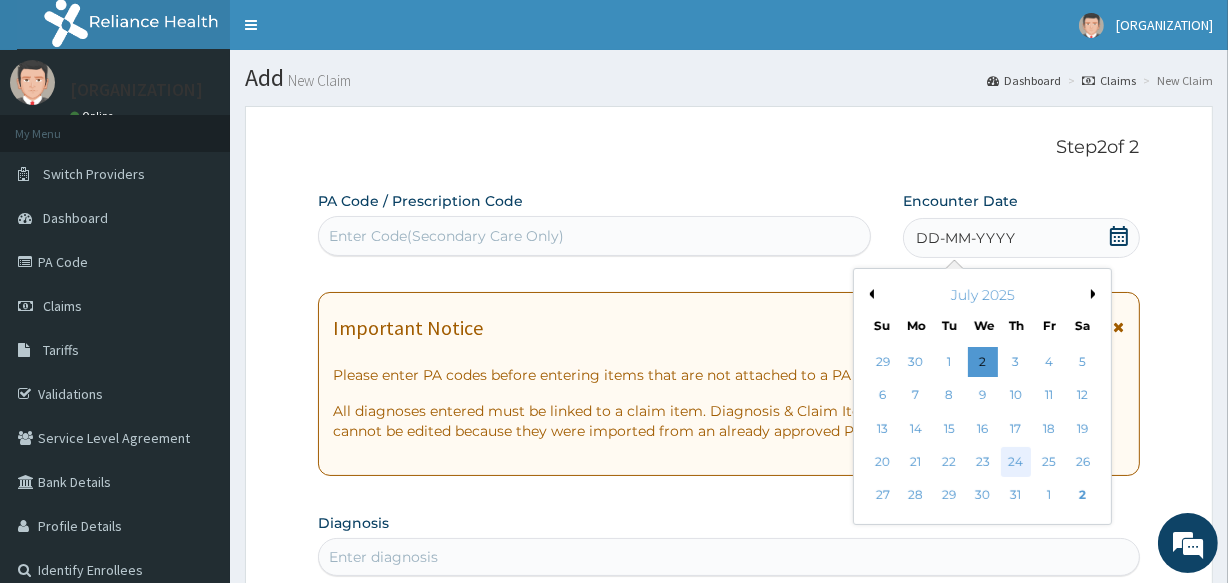 click on "24" at bounding box center [1016, 462] 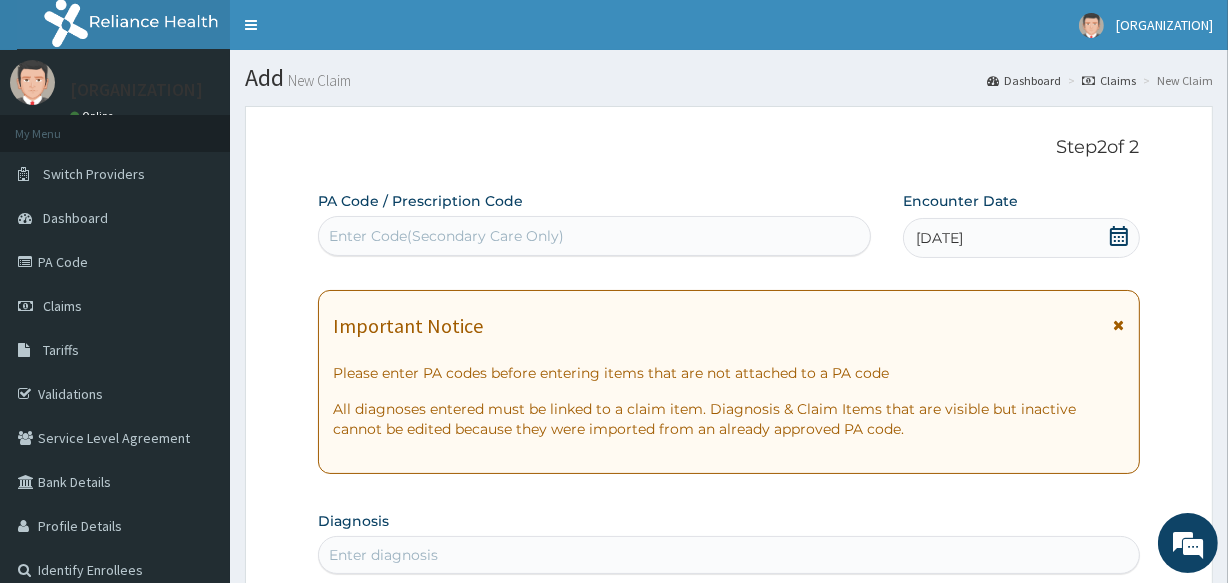 click on "Step  2  of 2 PA Code / Prescription Code Enter Code(Secondary Care Only) Encounter Date 24-07-2025 Important Notice Please enter PA codes before entering items that are not attached to a PA code   All diagnoses entered must be linked to a claim item. Diagnosis & Claim Items that are visible but inactive cannot be edited because they were imported from an already approved PA code. Diagnosis Enter diagnosis NB: All diagnosis must be linked to a claim item Claim Items No claim item Types Select Type Item Select Item Pair Diagnosis Select Diagnosis Unit Price 0 Add Comment" at bounding box center (728, 681) 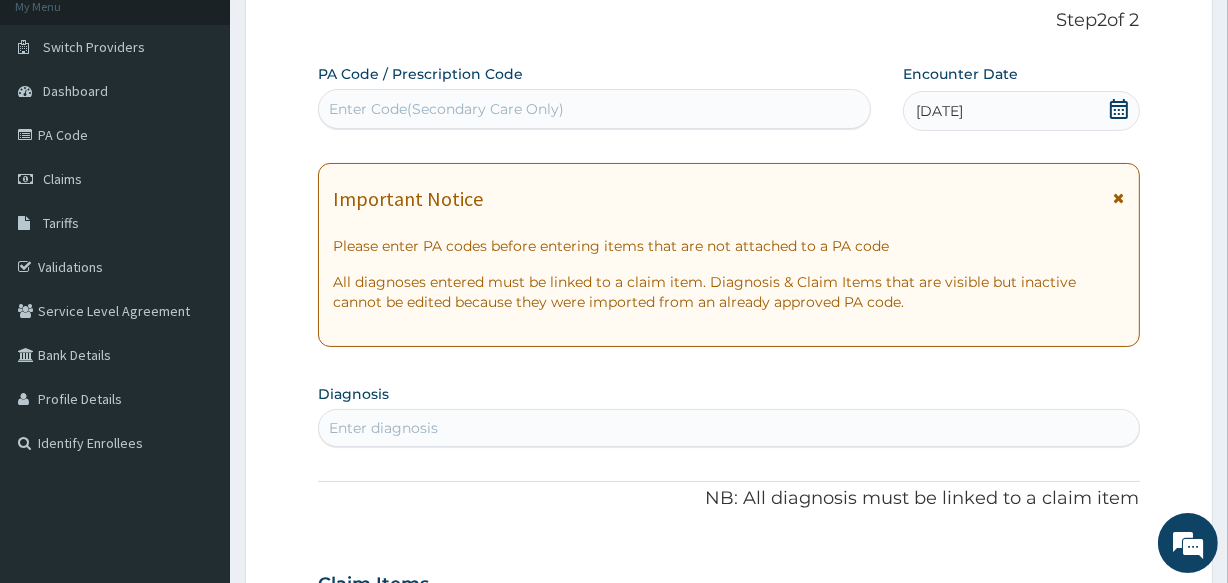 scroll, scrollTop: 181, scrollLeft: 0, axis: vertical 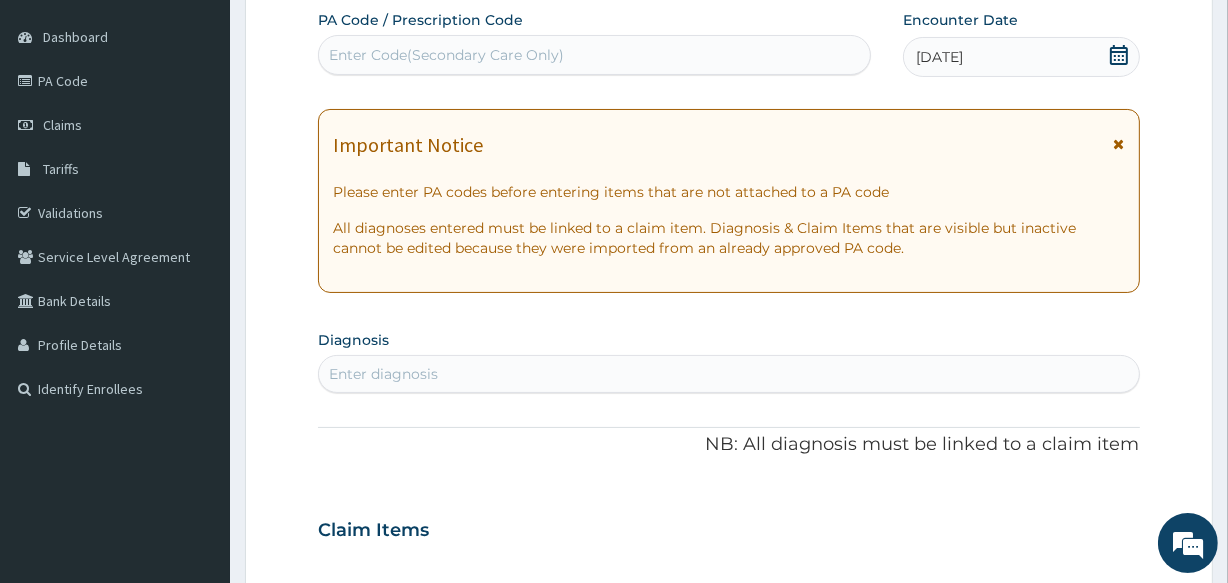 click on "Enter diagnosis" at bounding box center [383, 374] 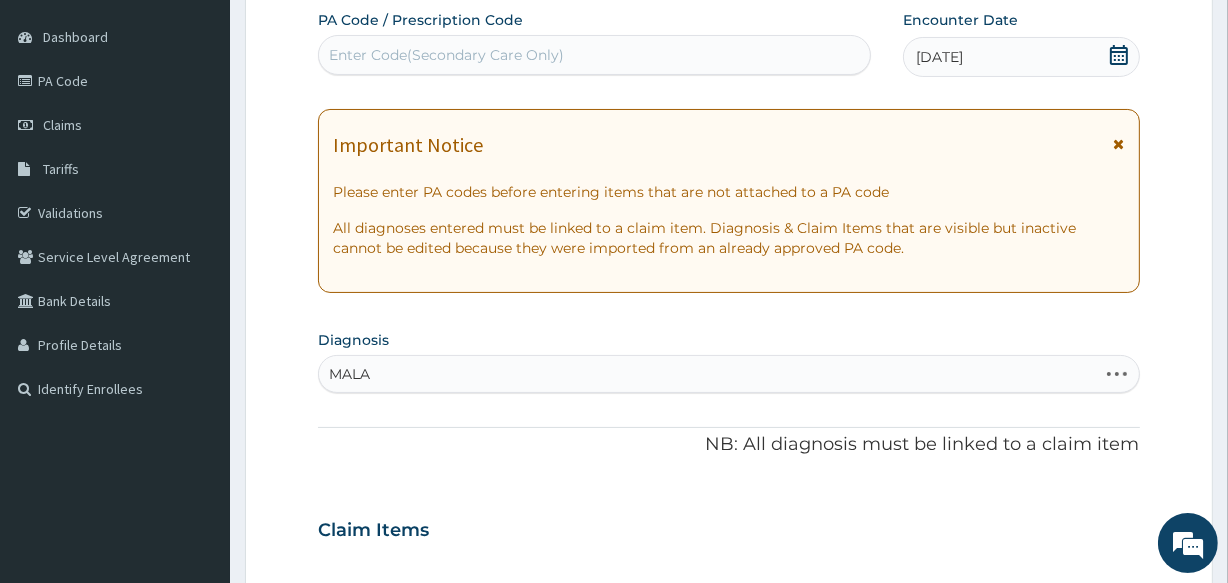 type on "MALAR" 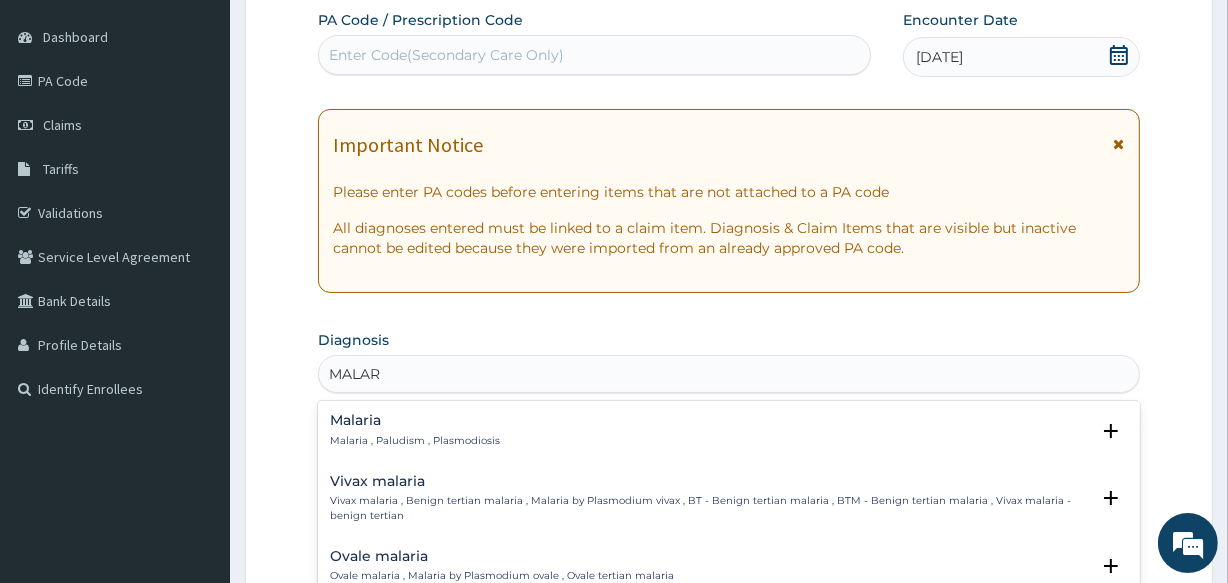 click on "Malaria , Paludism , Plasmodiosis" at bounding box center (415, 441) 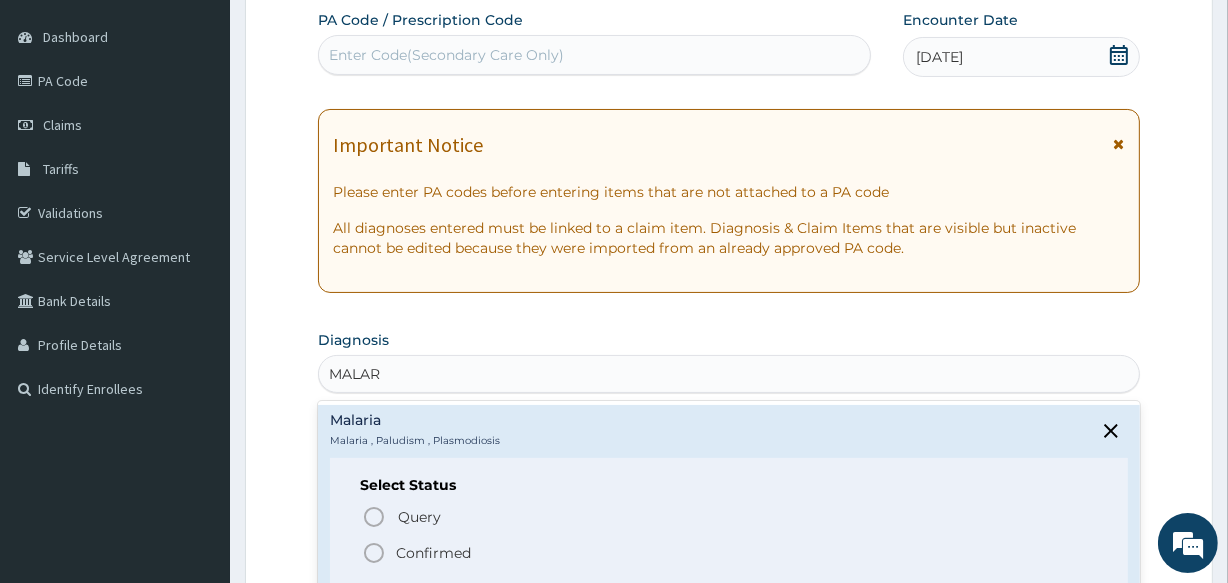 click 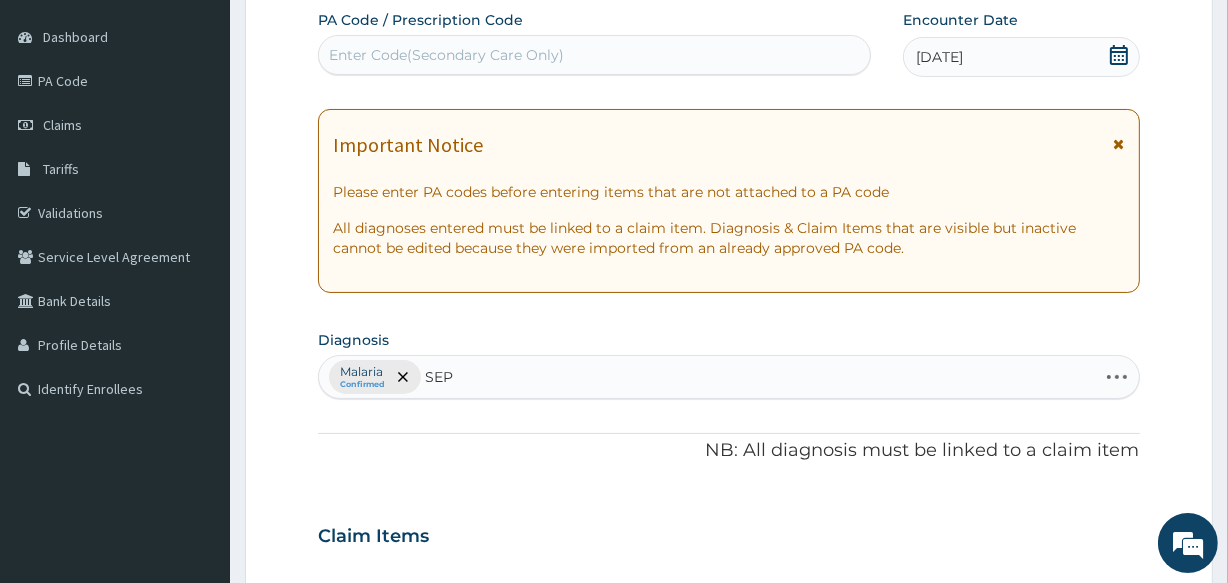 type on "SEPS" 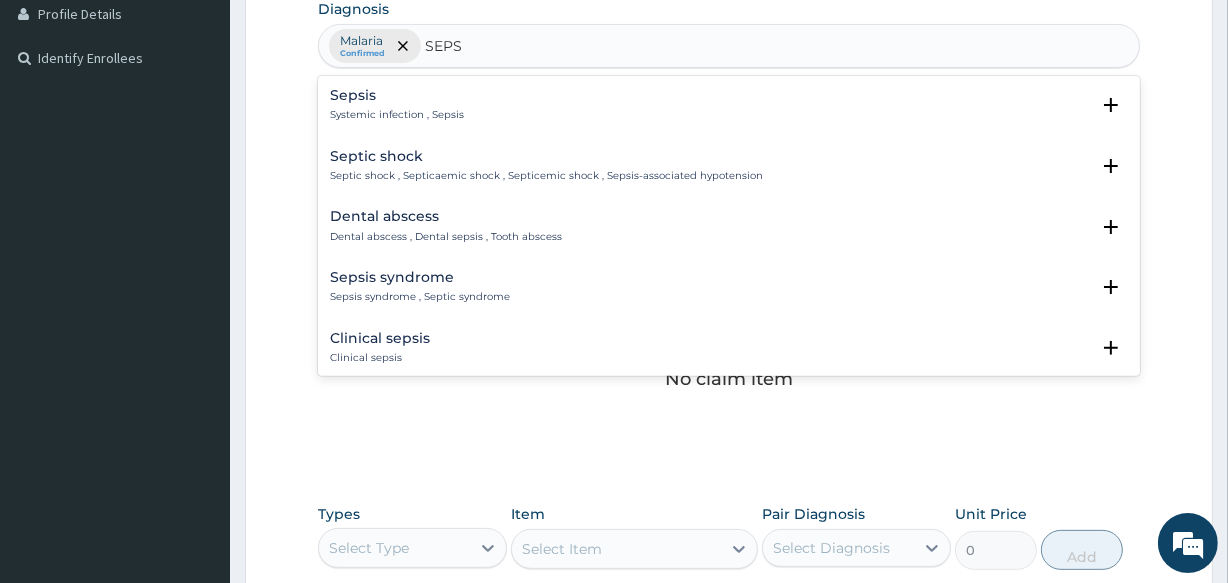 scroll, scrollTop: 545, scrollLeft: 0, axis: vertical 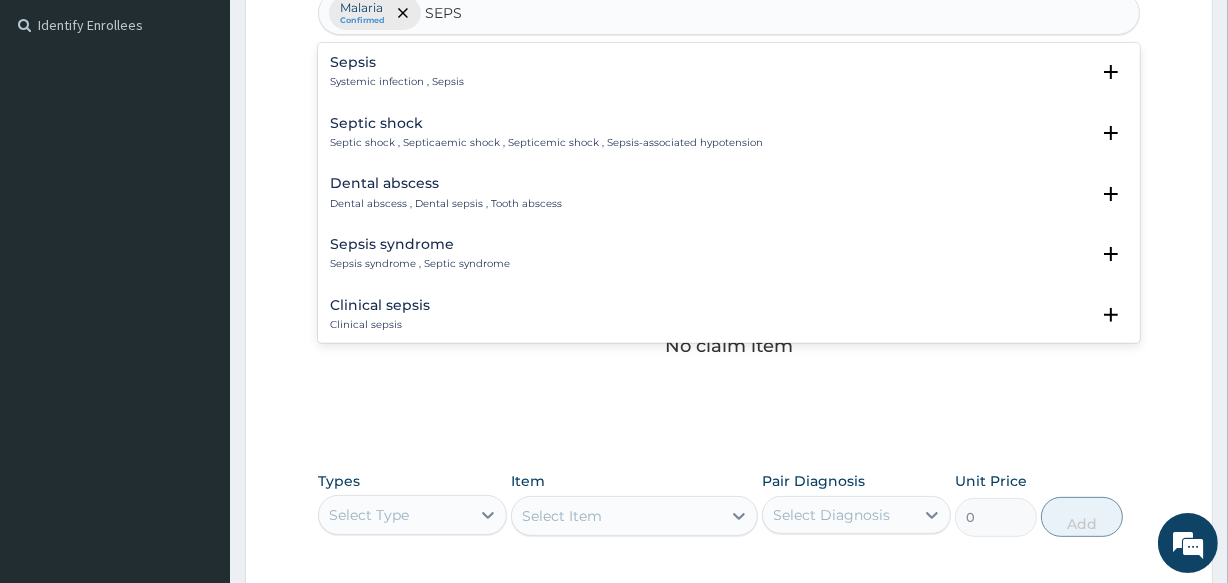 click on "Sepsis" at bounding box center (397, 62) 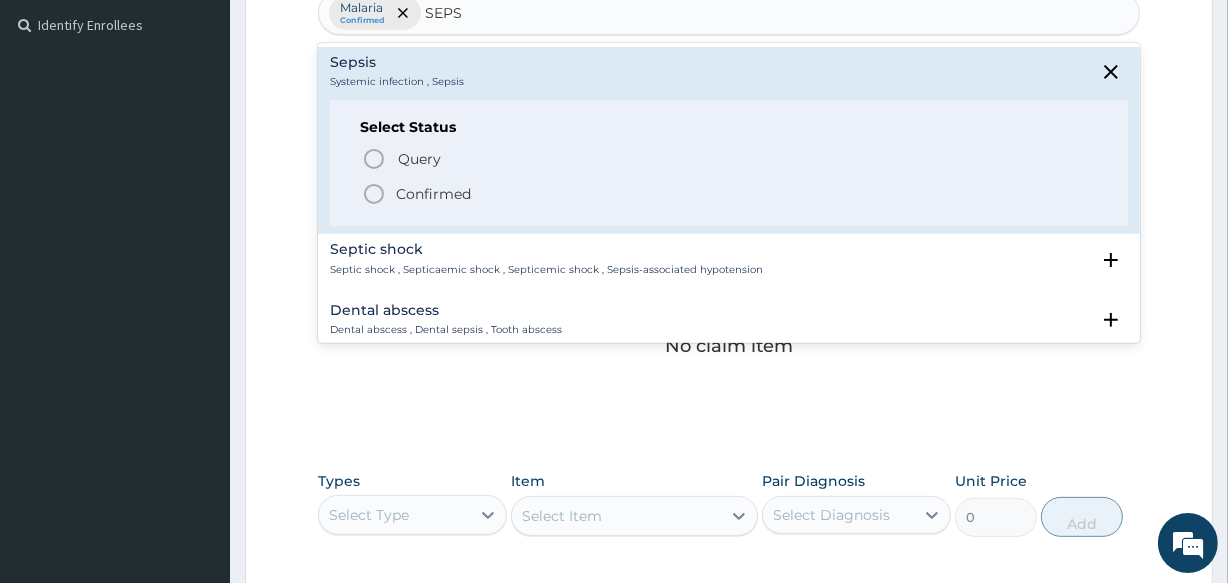 click on "Confirmed" at bounding box center [433, 194] 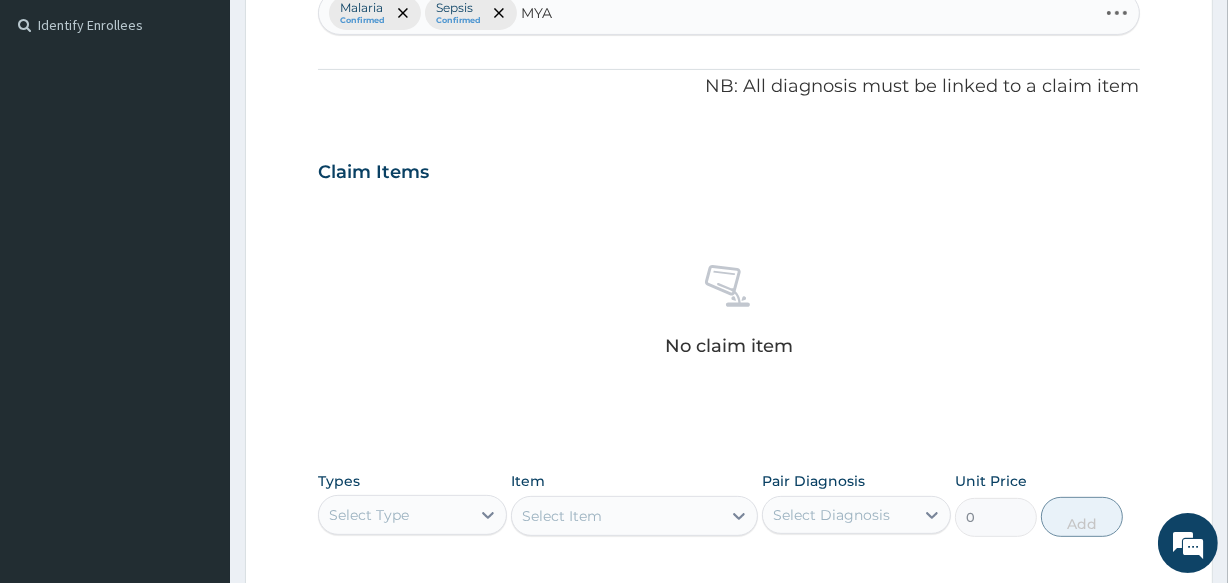 type on "MYAL" 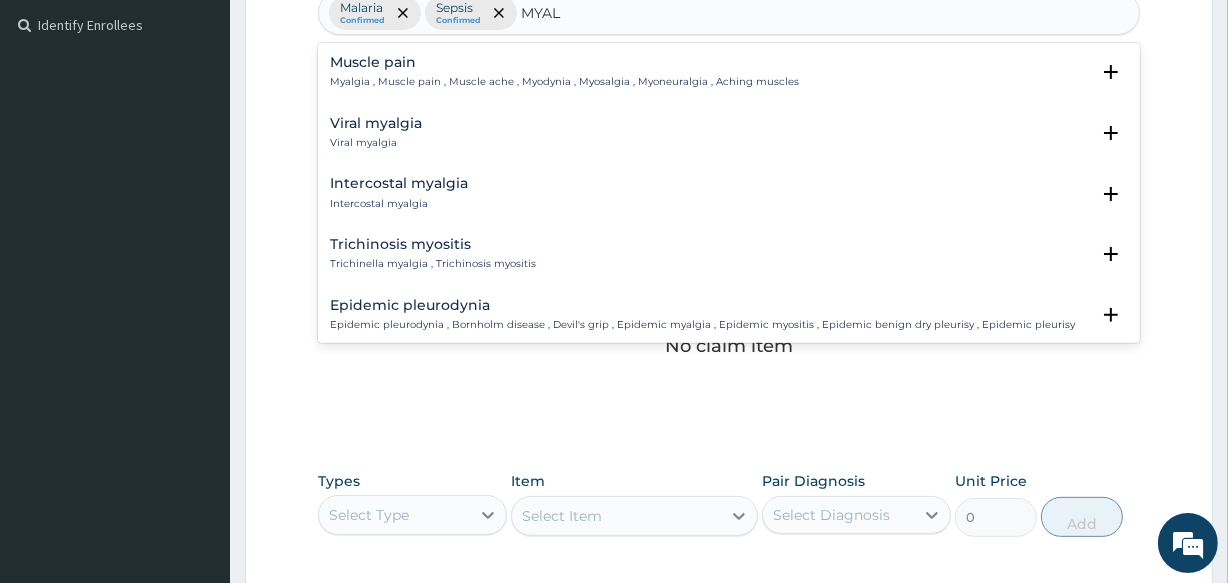click on "Myalgia , Muscle pain , Muscle ache , Myodynia , Myosalgia , Myoneuralgia , Aching muscles" at bounding box center [564, 82] 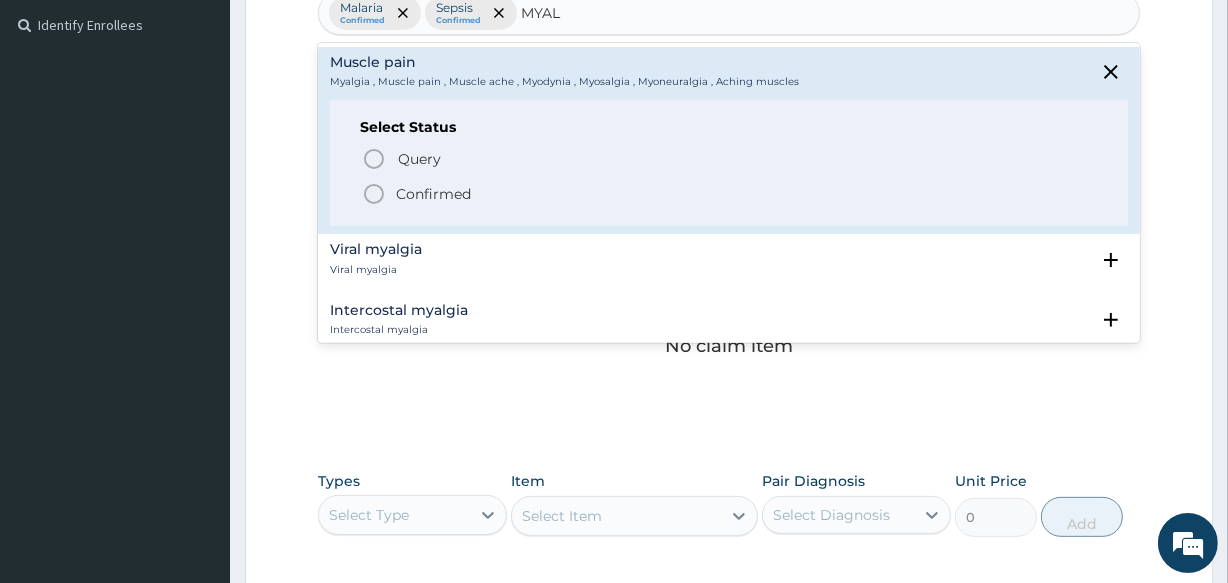 click 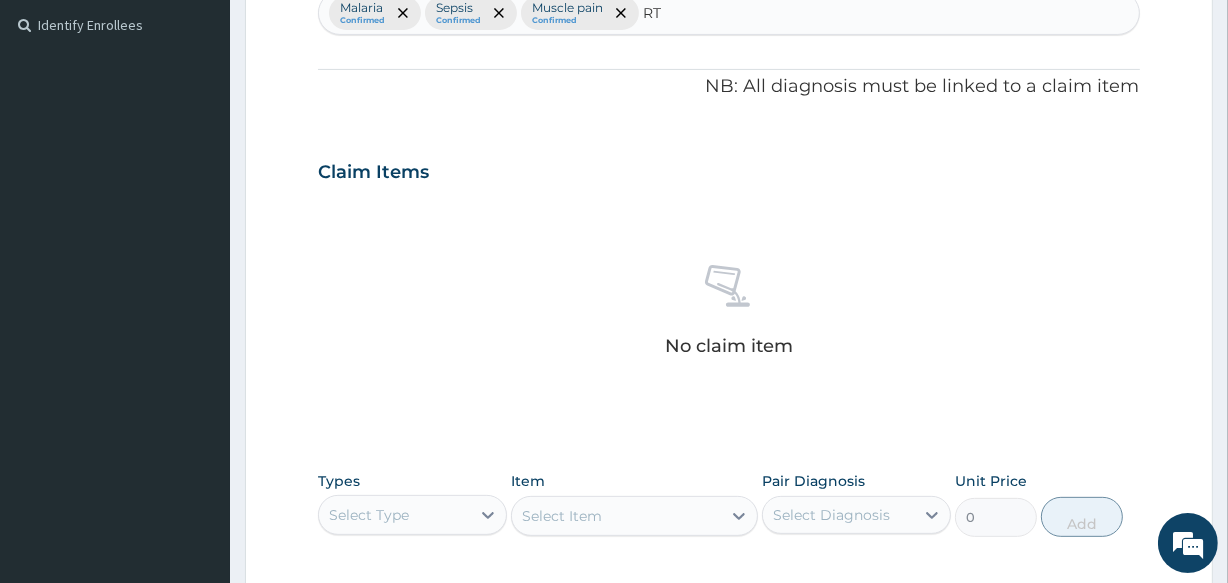 type on "RTI" 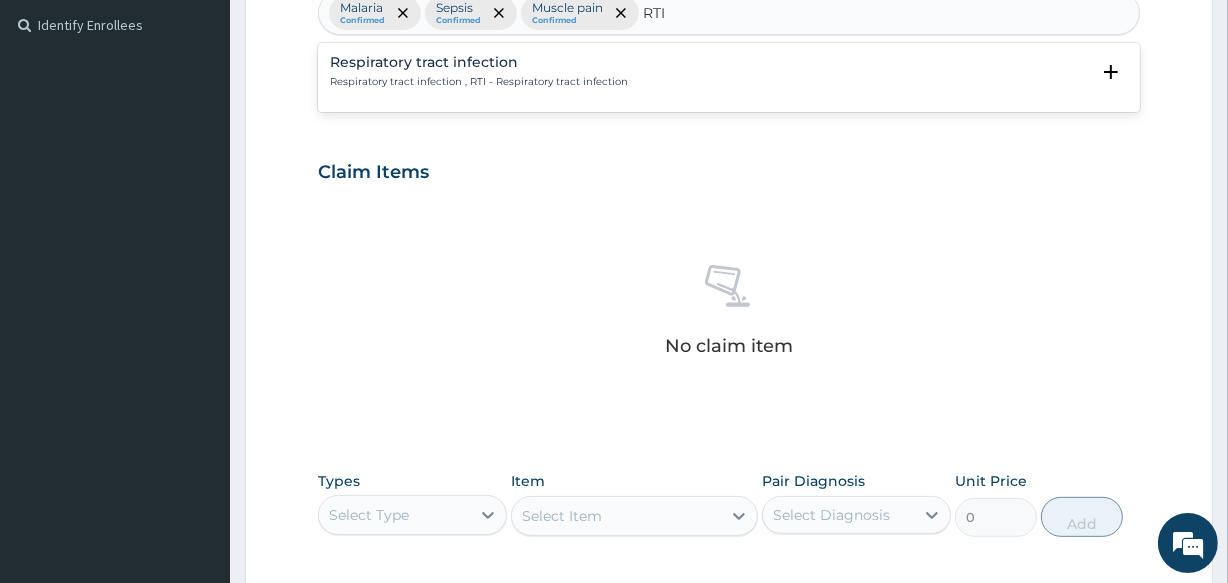 click on "Respiratory tract infection , RTI - Respiratory tract infection" at bounding box center (479, 82) 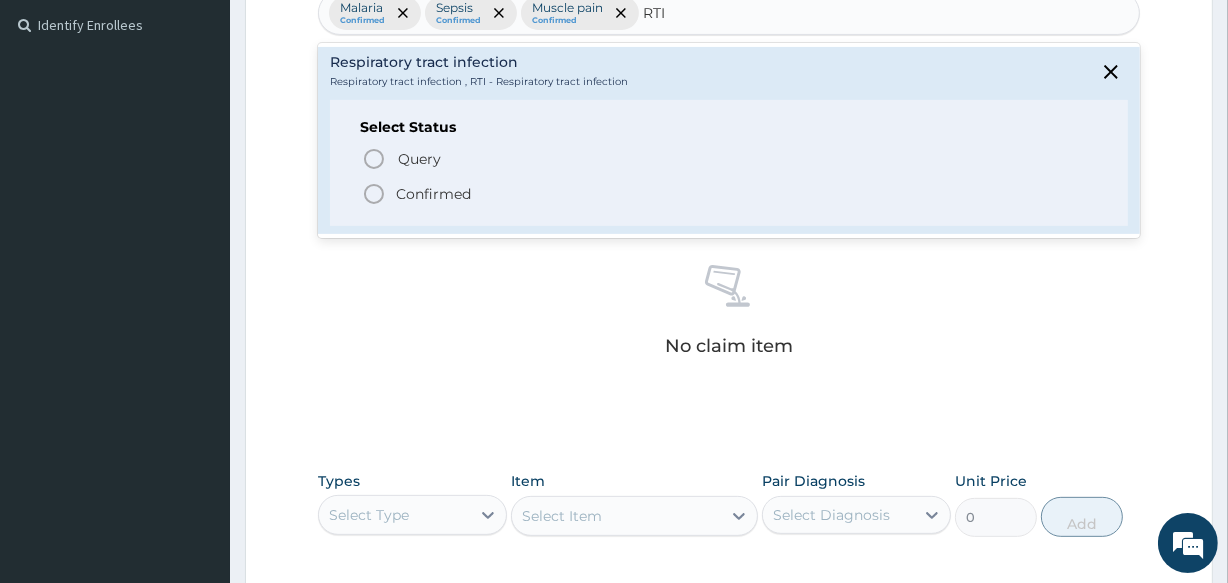 click 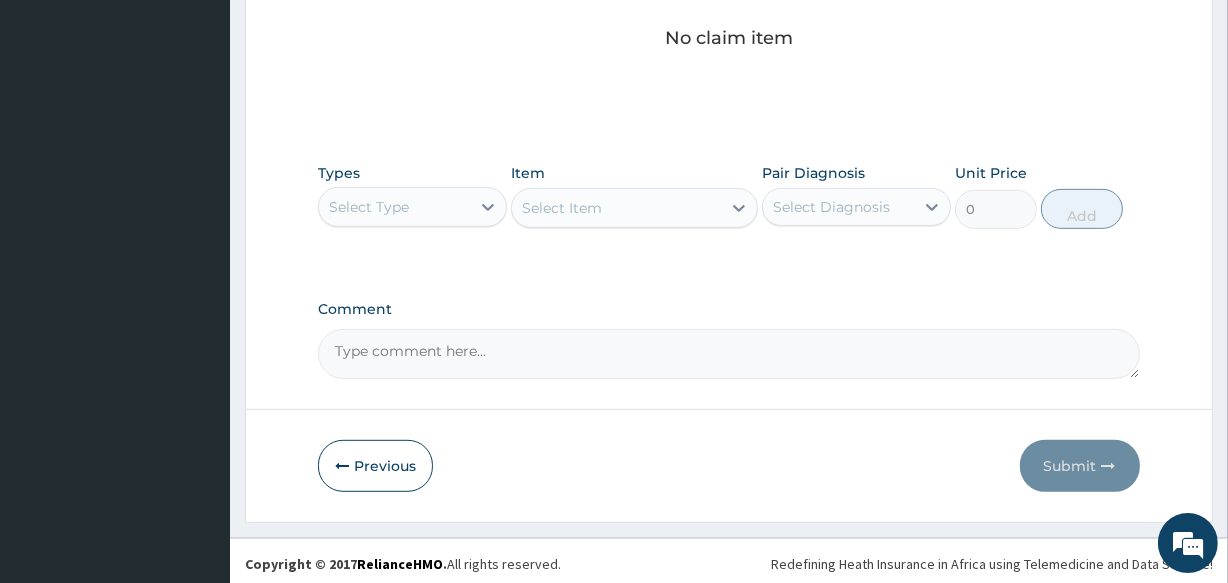 scroll, scrollTop: 858, scrollLeft: 0, axis: vertical 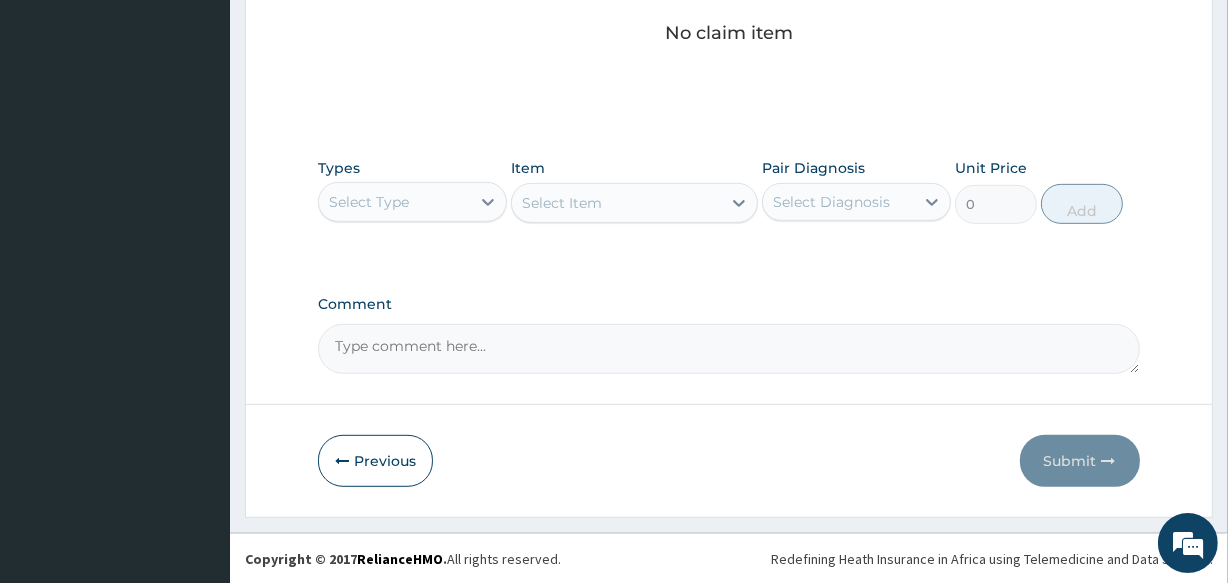 click on "Select Type" at bounding box center [412, 202] 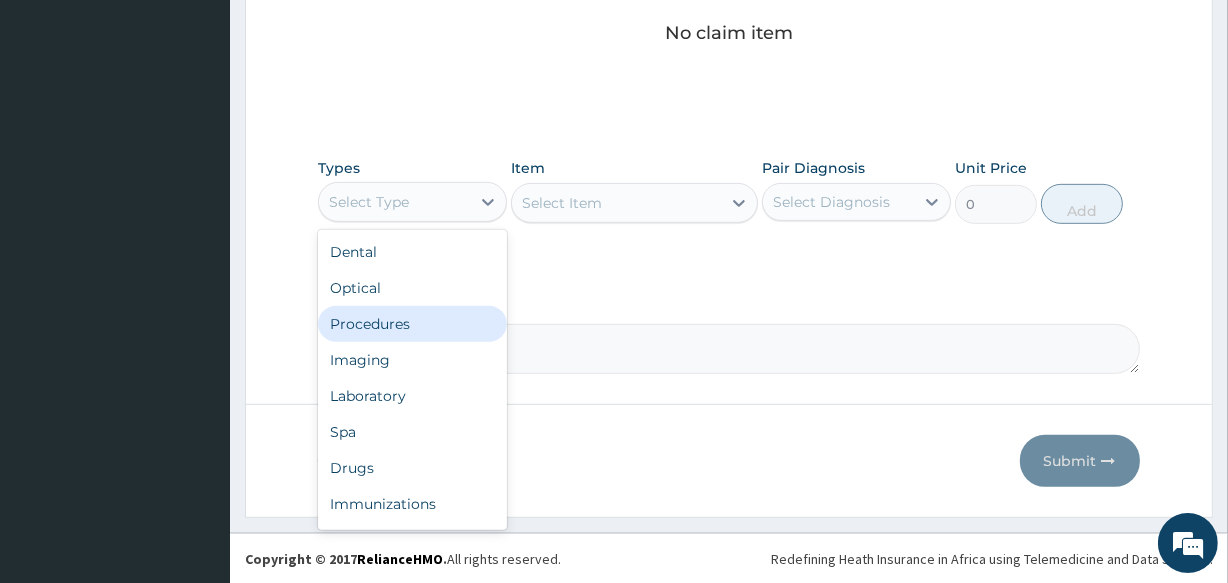 click on "Procedures" at bounding box center [412, 324] 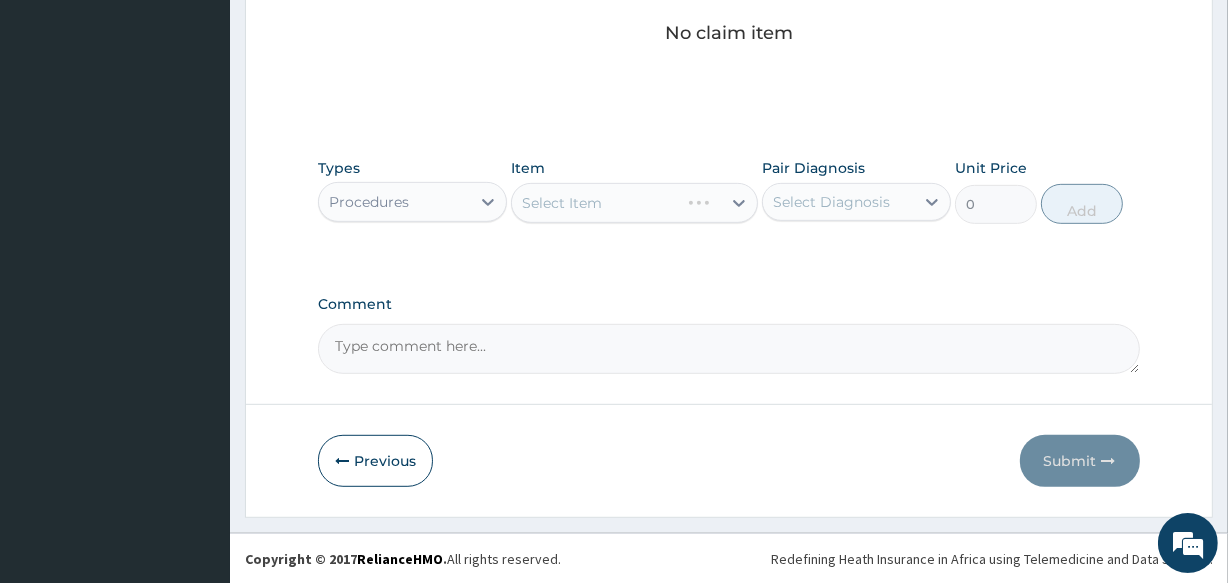 click on "Select Diagnosis" at bounding box center [831, 202] 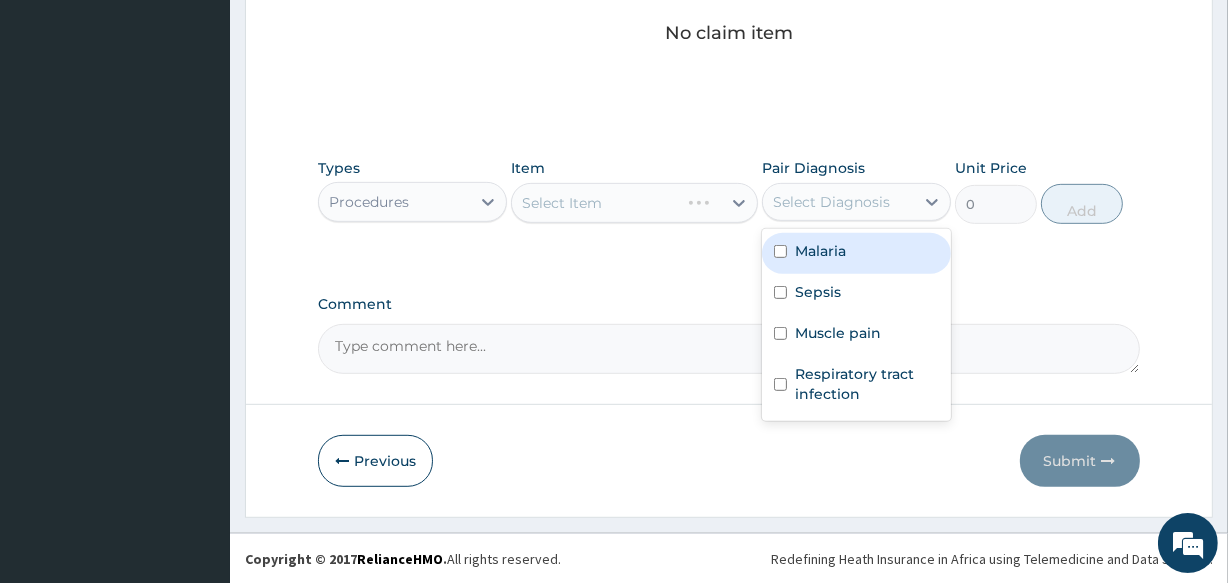 drag, startPoint x: 821, startPoint y: 256, endPoint x: 826, endPoint y: 300, distance: 44.28318 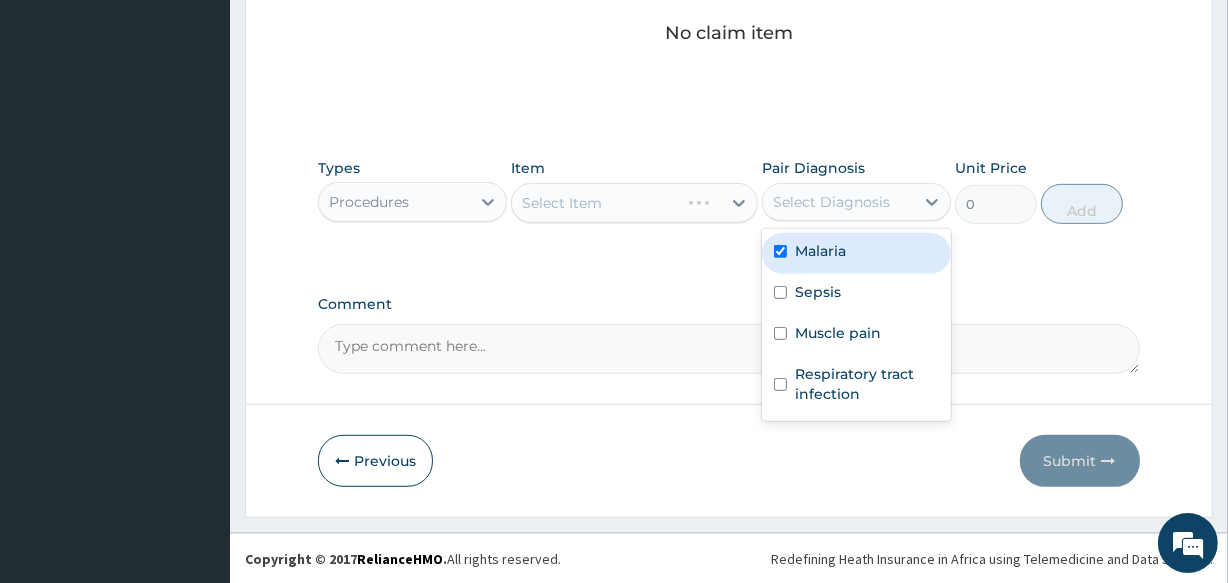 checkbox on "true" 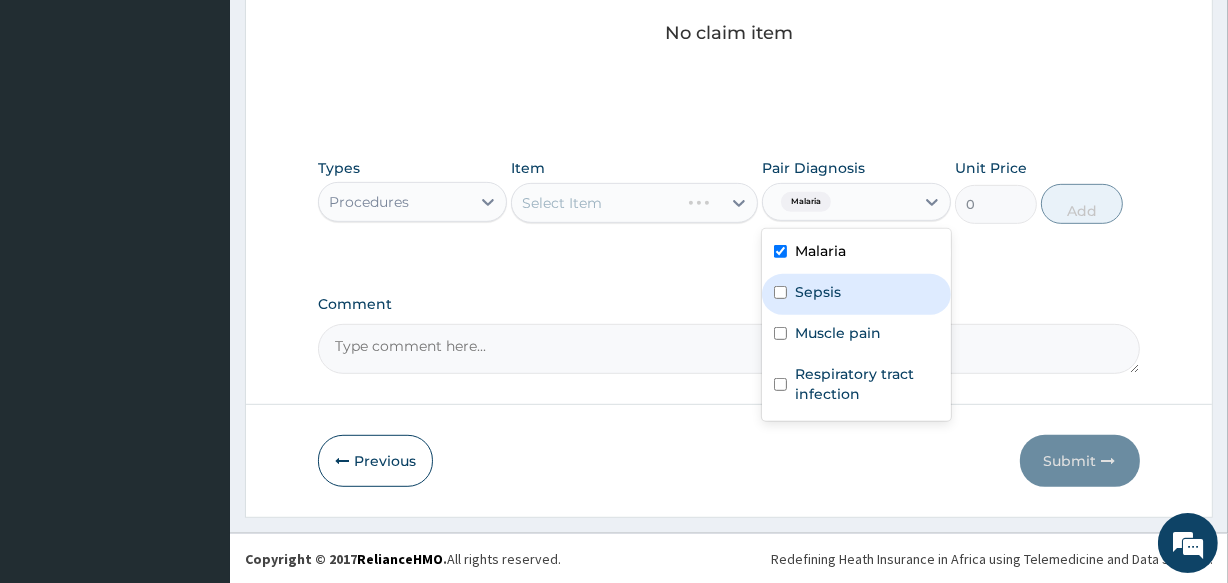 click on "Sepsis" at bounding box center (818, 292) 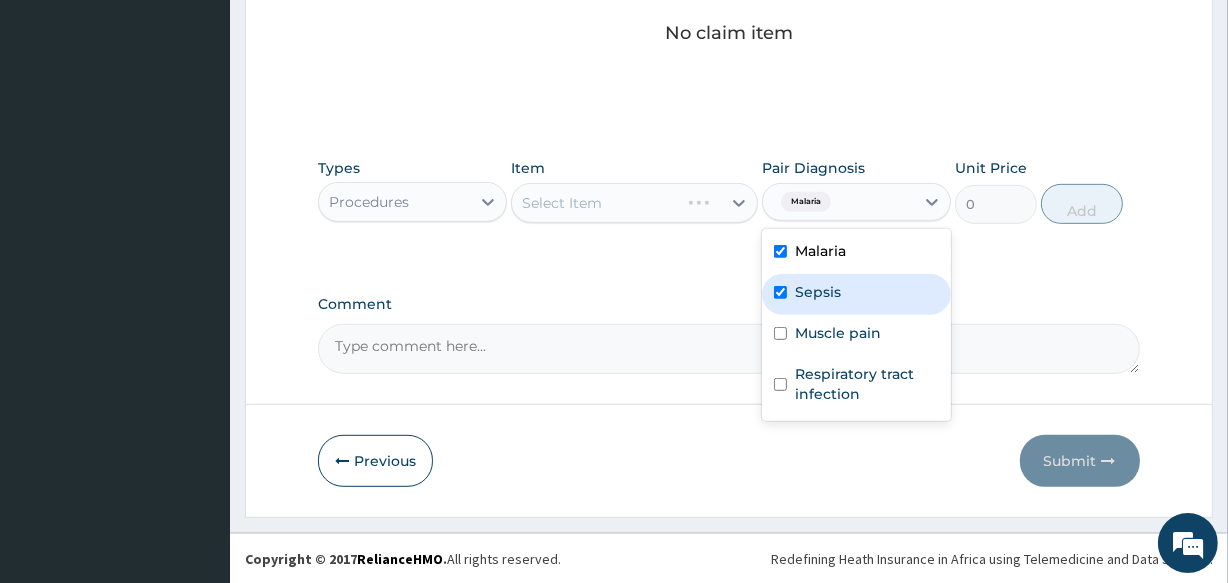 checkbox on "true" 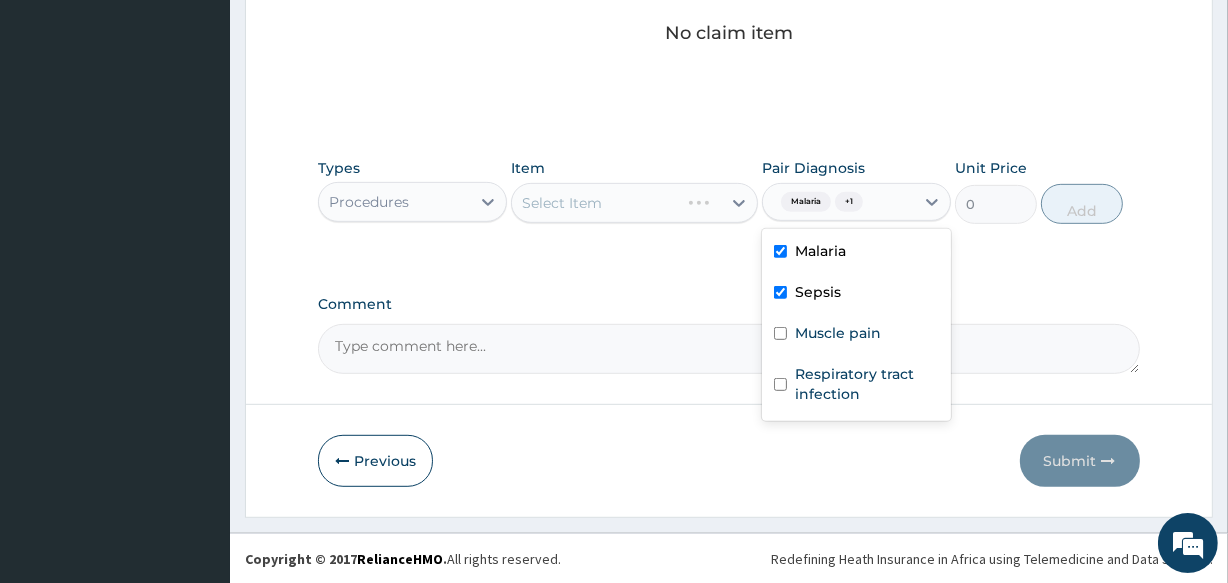 click on "Select Item" at bounding box center (634, 203) 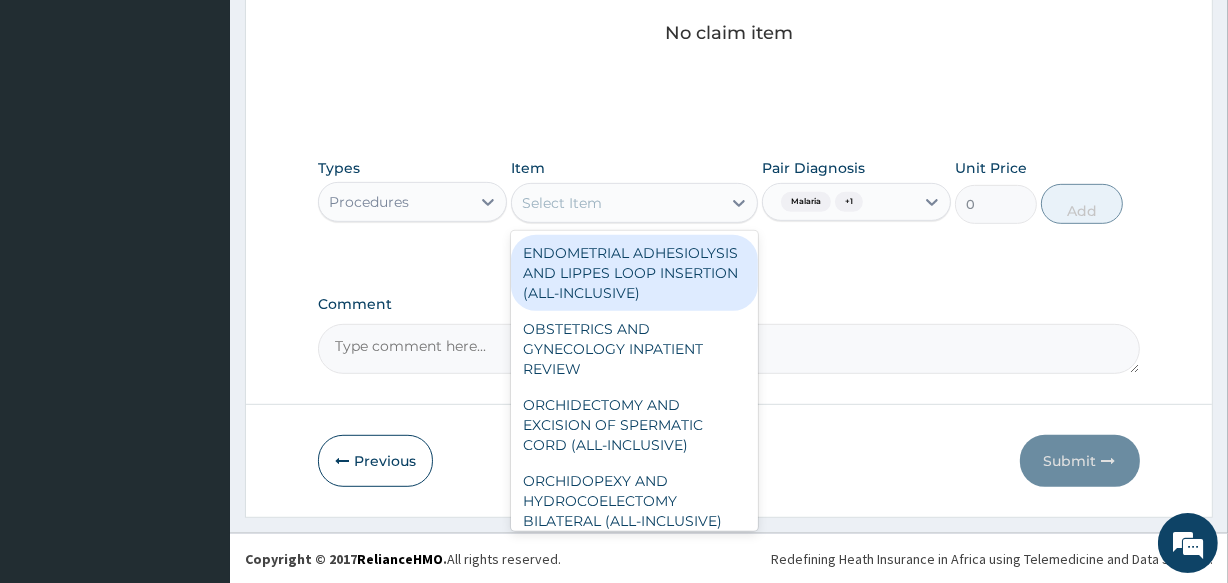 click on "Select Item" at bounding box center [562, 203] 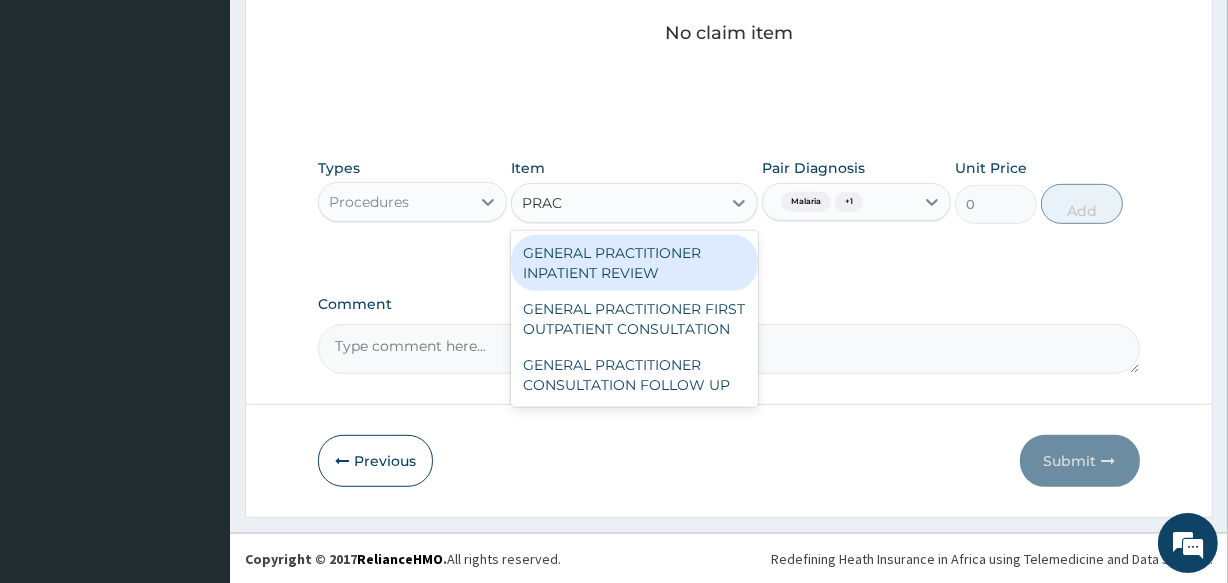 type on "PRACT" 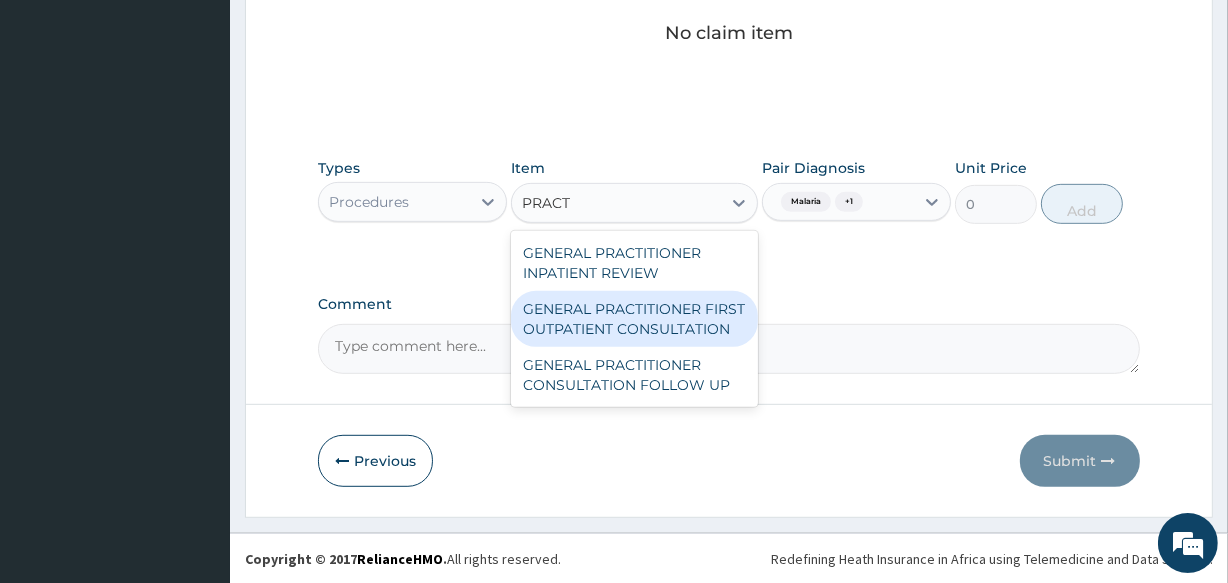 click on "GENERAL PRACTITIONER FIRST OUTPATIENT CONSULTATION" at bounding box center (634, 319) 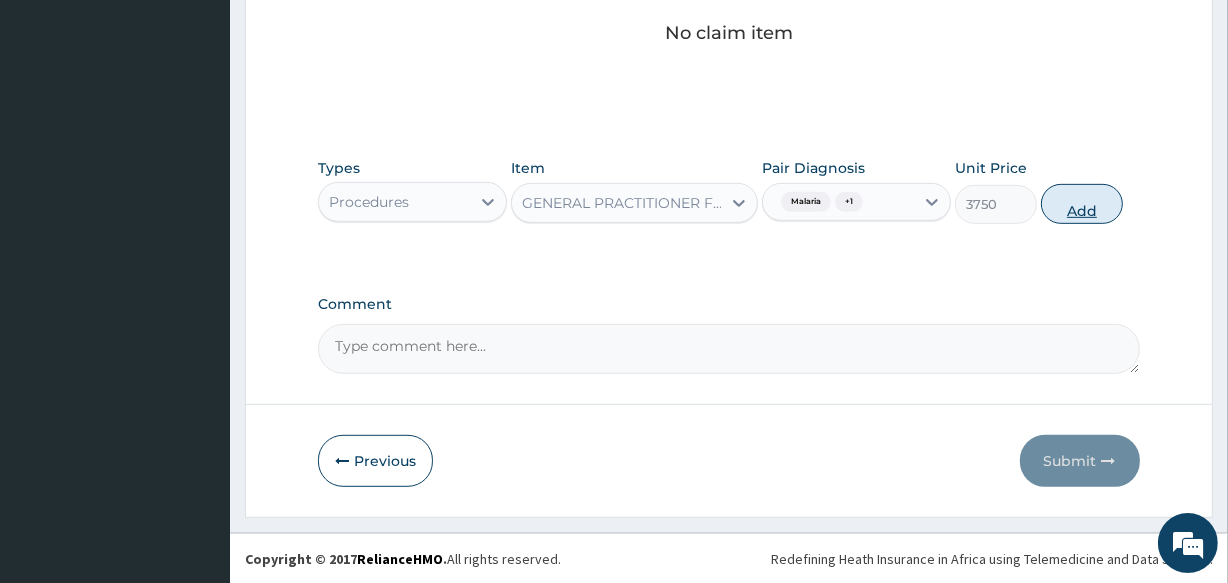 click on "Add" at bounding box center (1082, 204) 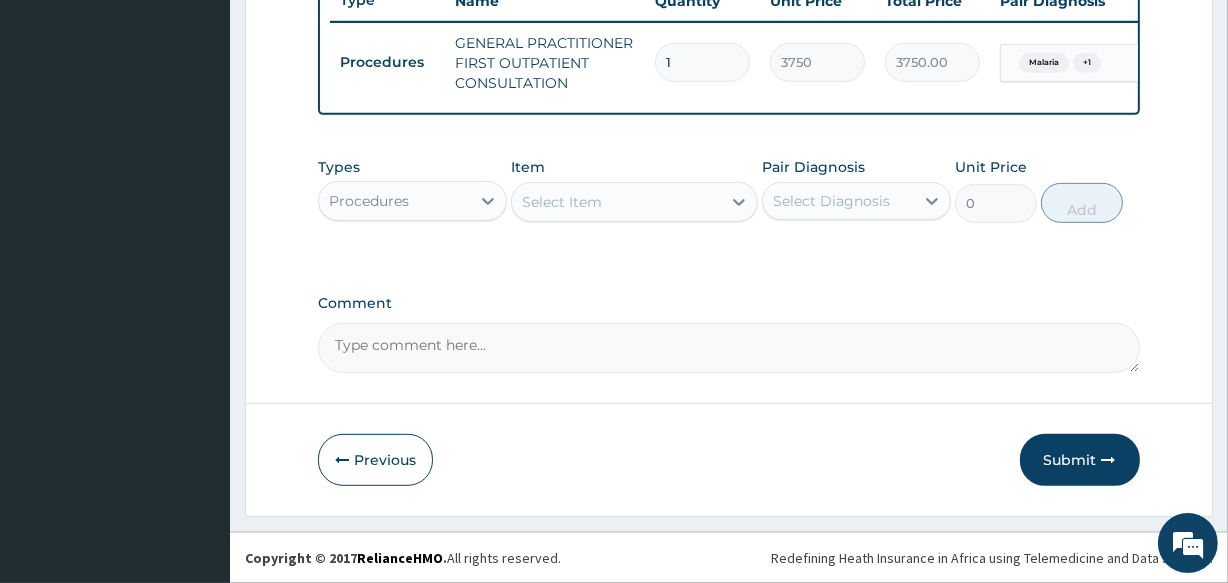 scroll, scrollTop: 787, scrollLeft: 0, axis: vertical 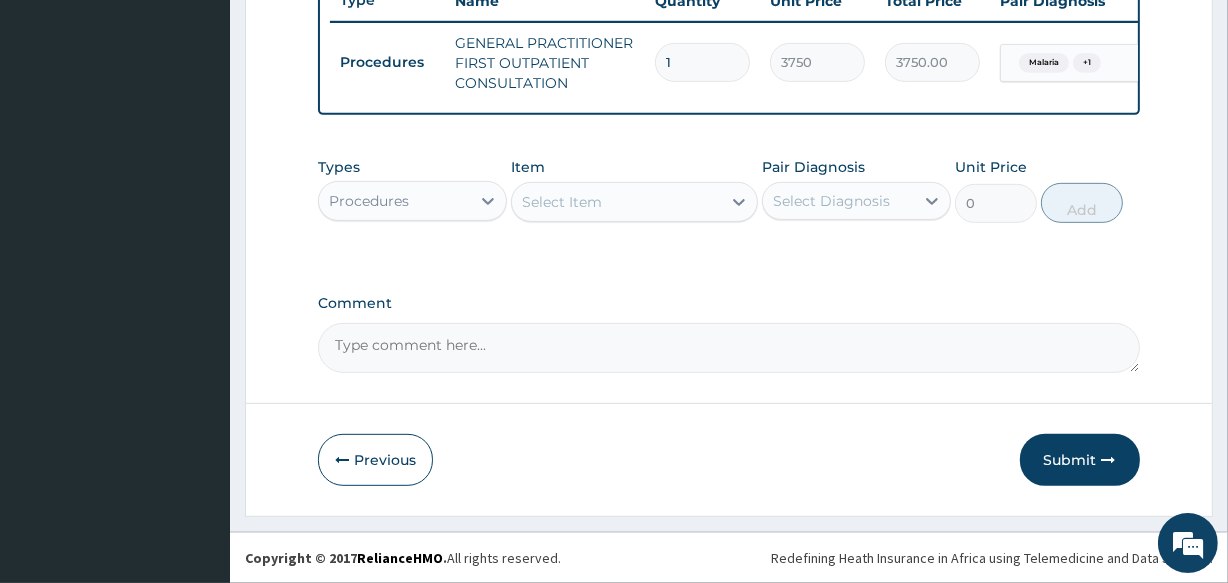 click on "Select Diagnosis" at bounding box center (831, 201) 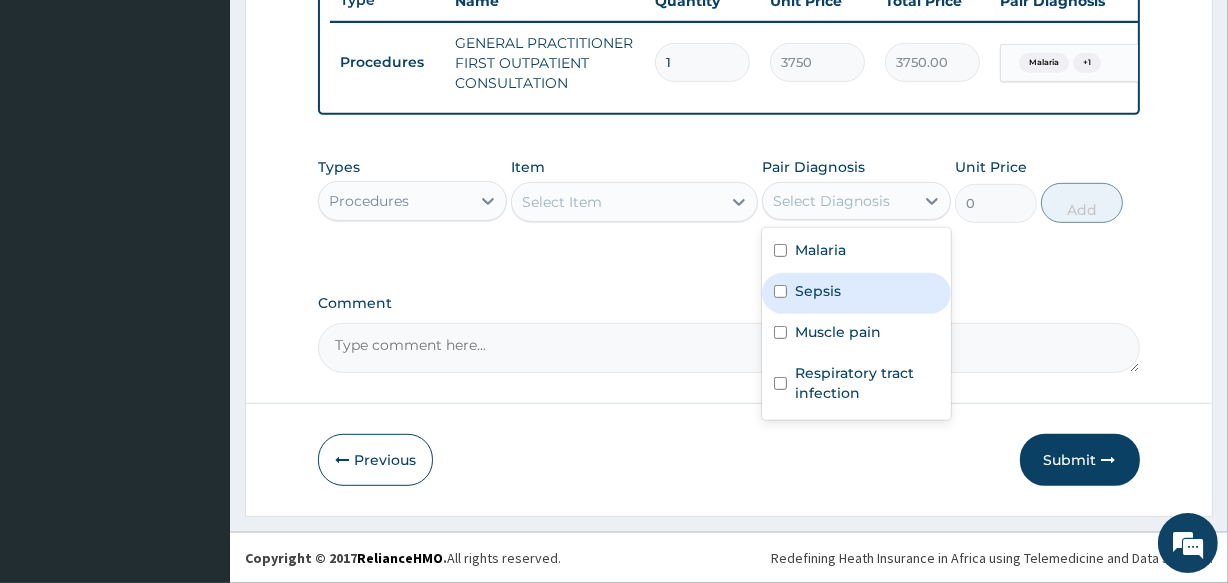 click on "Sepsis" at bounding box center [818, 291] 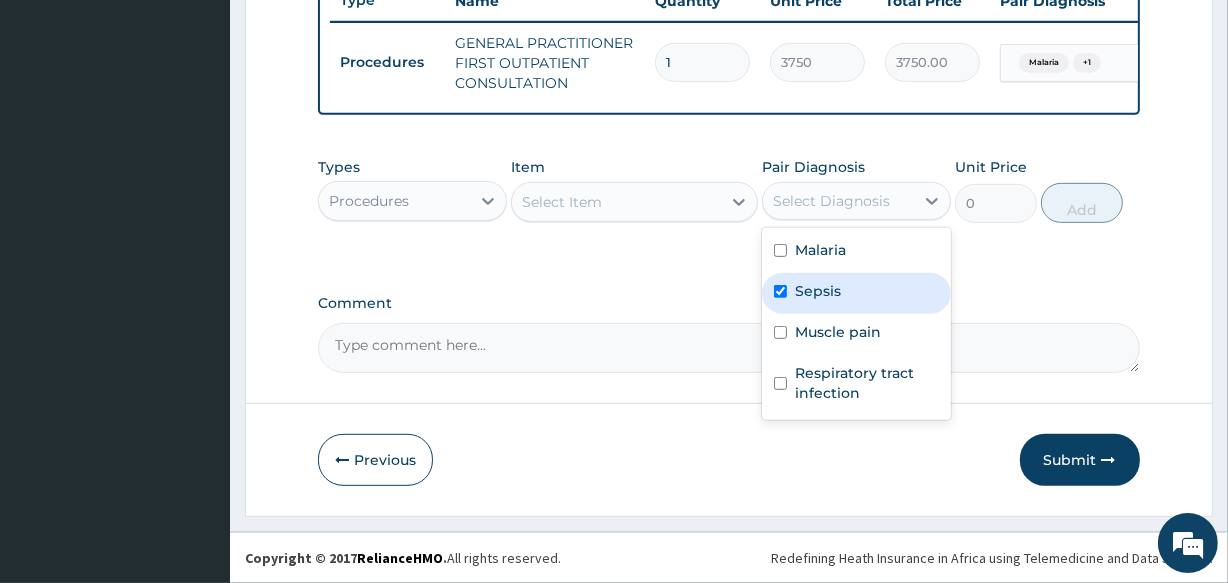 checkbox on "true" 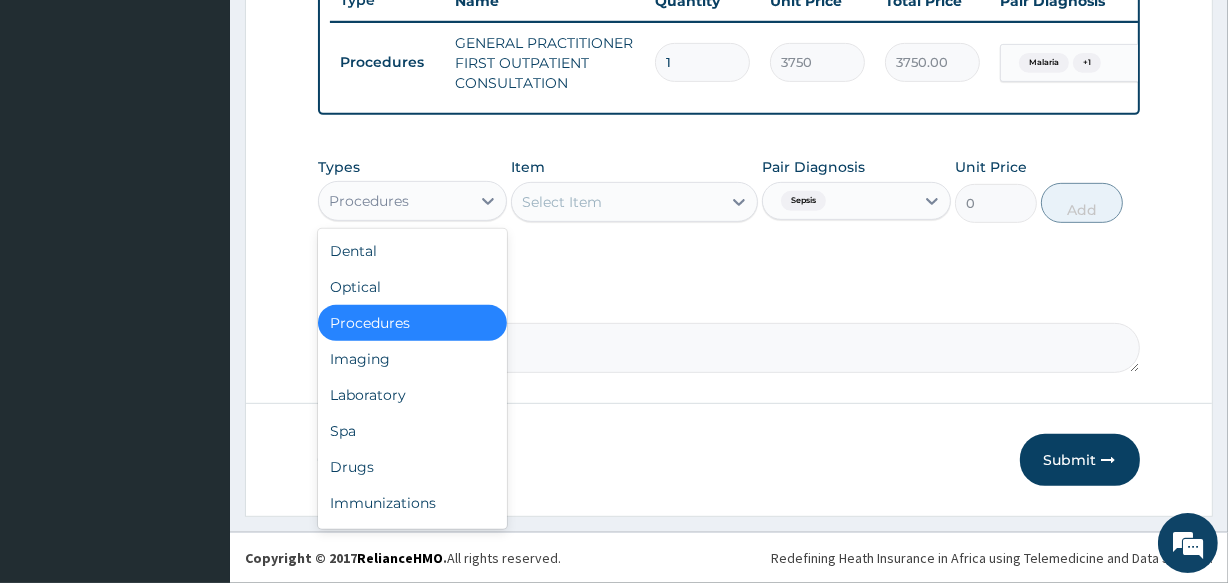 drag, startPoint x: 416, startPoint y: 202, endPoint x: 379, endPoint y: 227, distance: 44.65423 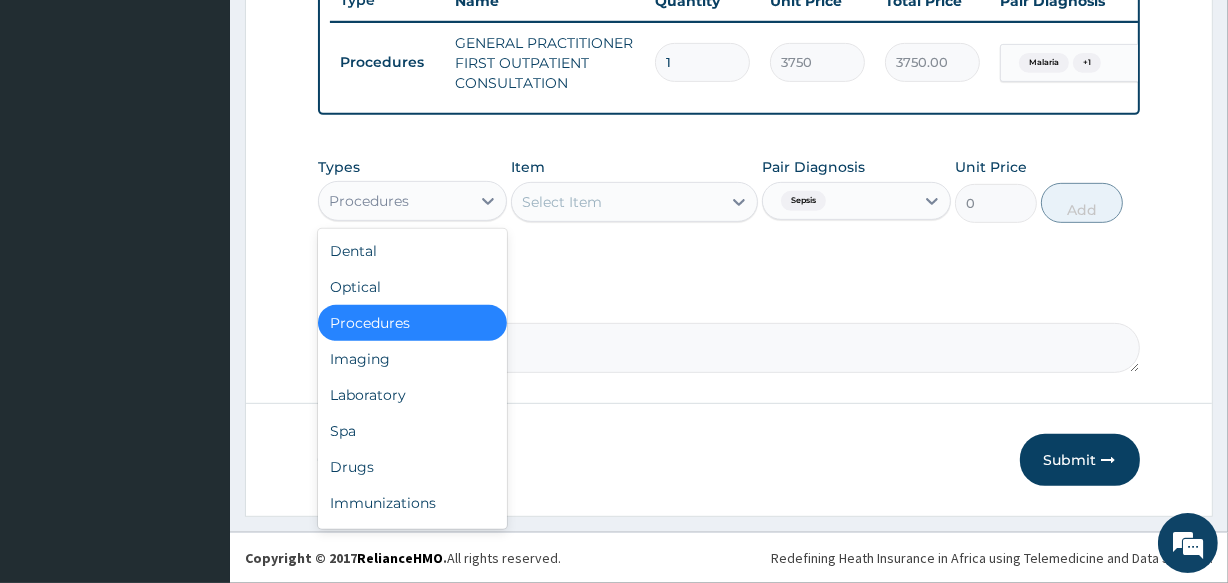 click on "Procedures" at bounding box center [394, 201] 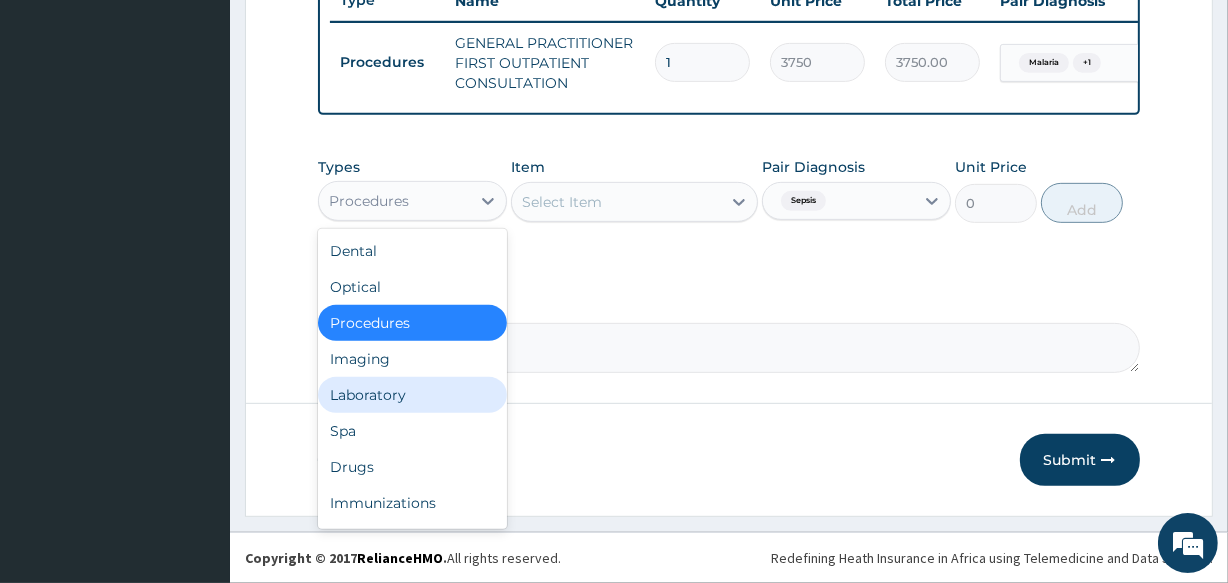 click on "Laboratory" at bounding box center [412, 395] 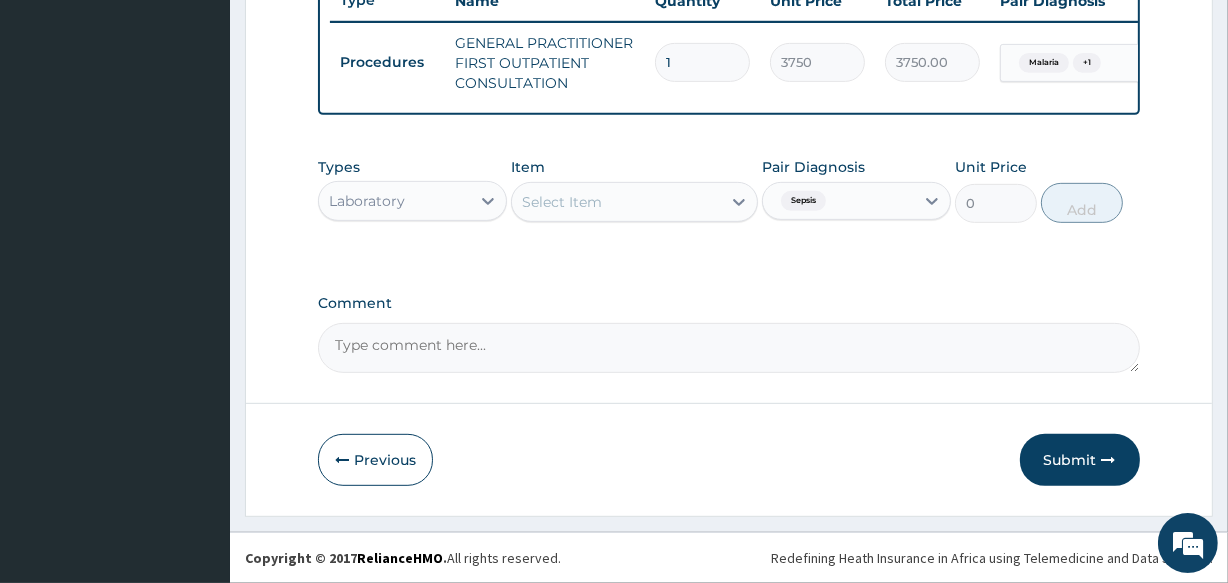 drag, startPoint x: 557, startPoint y: 119, endPoint x: 564, endPoint y: 157, distance: 38.63936 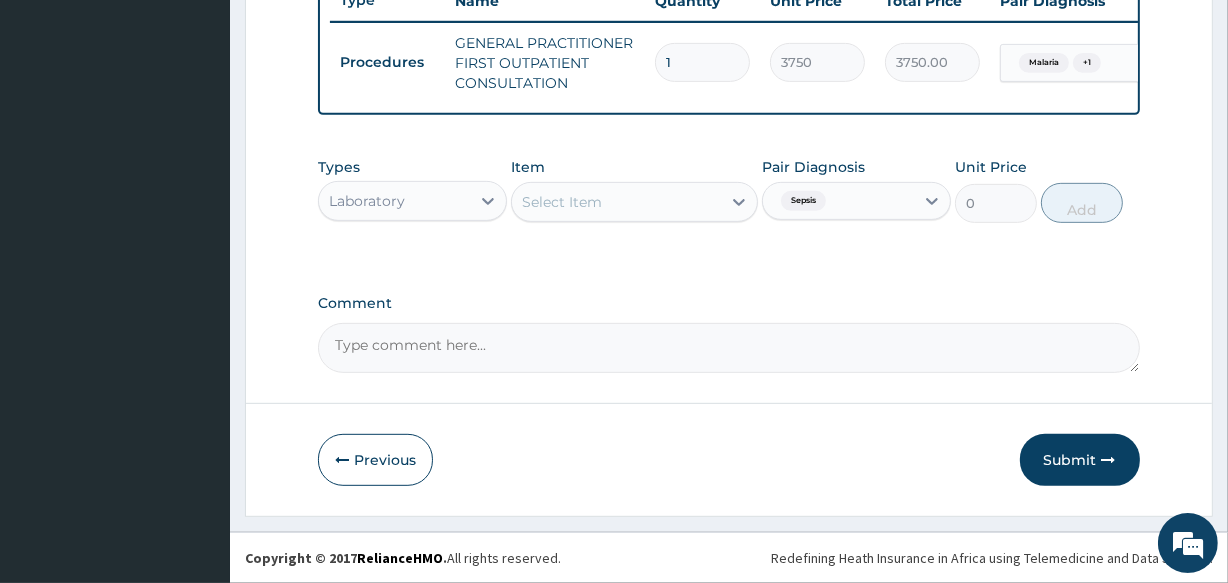 click on "PA Code / Prescription Code Enter Code(Secondary Care Only) Encounter Date 24-07-2025 Important Notice Please enter PA codes before entering items that are not attached to a PA code   All diagnoses entered must be linked to a claim item. Diagnosis & Claim Items that are visible but inactive cannot be edited because they were imported from an already approved PA code. Diagnosis Malaria Confirmed Sepsis Confirmed Muscle pain Confirmed Respiratory tract infection Confirmed NB: All diagnosis must be linked to a claim item Claim Items Type Name Quantity Unit Price Total Price Pair Diagnosis Actions Procedures GENERAL PRACTITIONER FIRST OUTPATIENT CONSULTATION 1 3750 3750.00 Malaria  + 1 Delete Types option Laboratory, selected.   Select is focused ,type to refine list, press Down to open the menu,  Laboratory Item Select Item Pair Diagnosis Sepsis Unit Price 0 Add Comment" at bounding box center [728, -106] 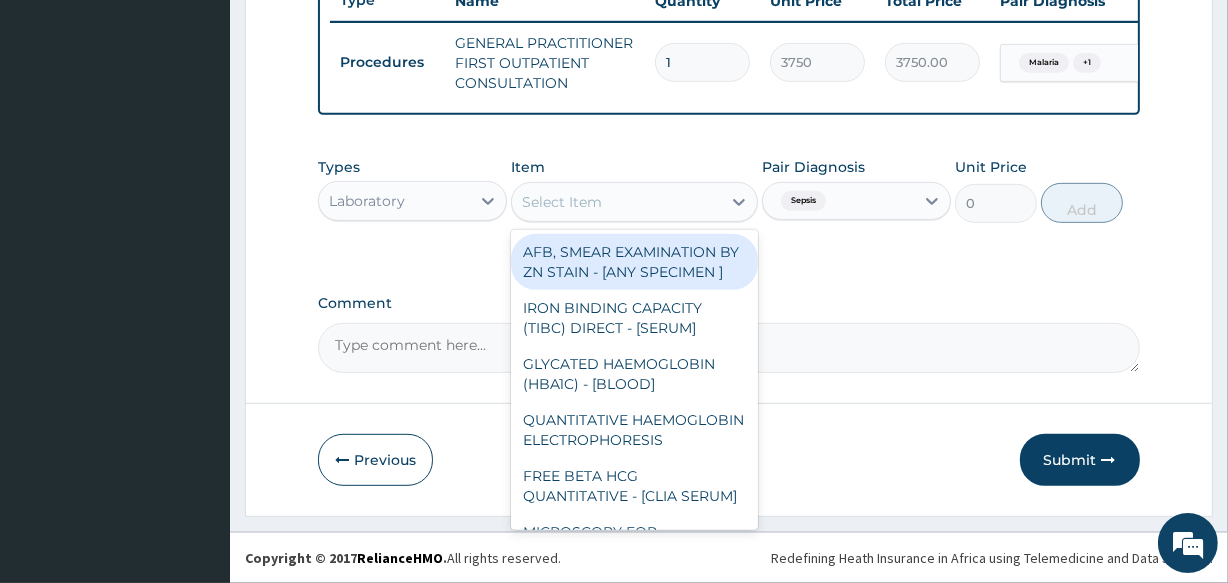 click on "Select Item" at bounding box center (562, 202) 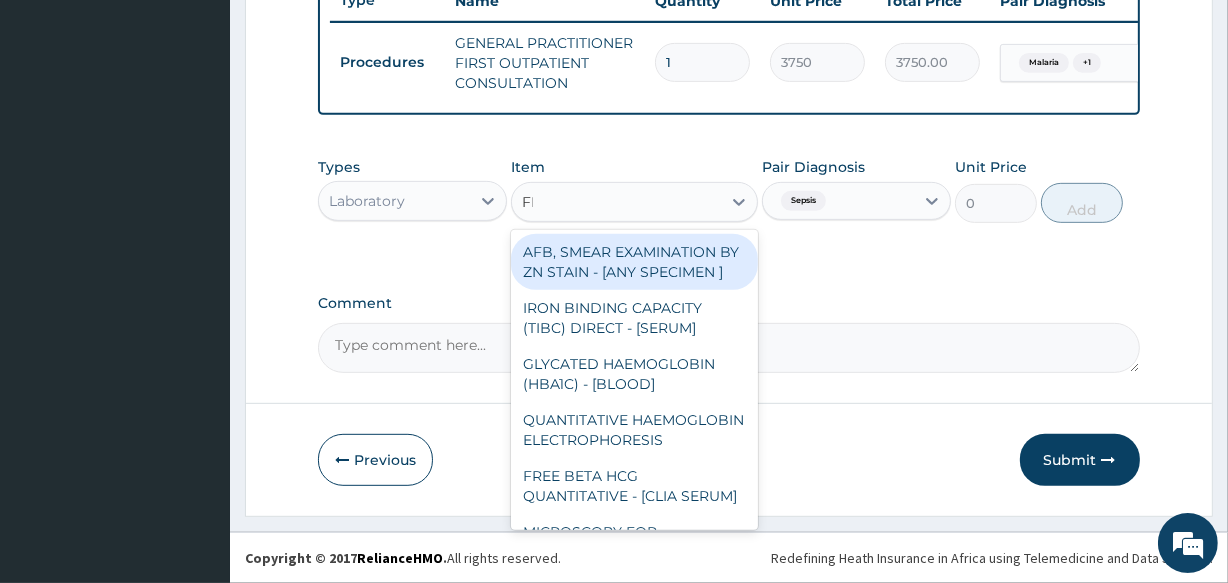 type on "FBC" 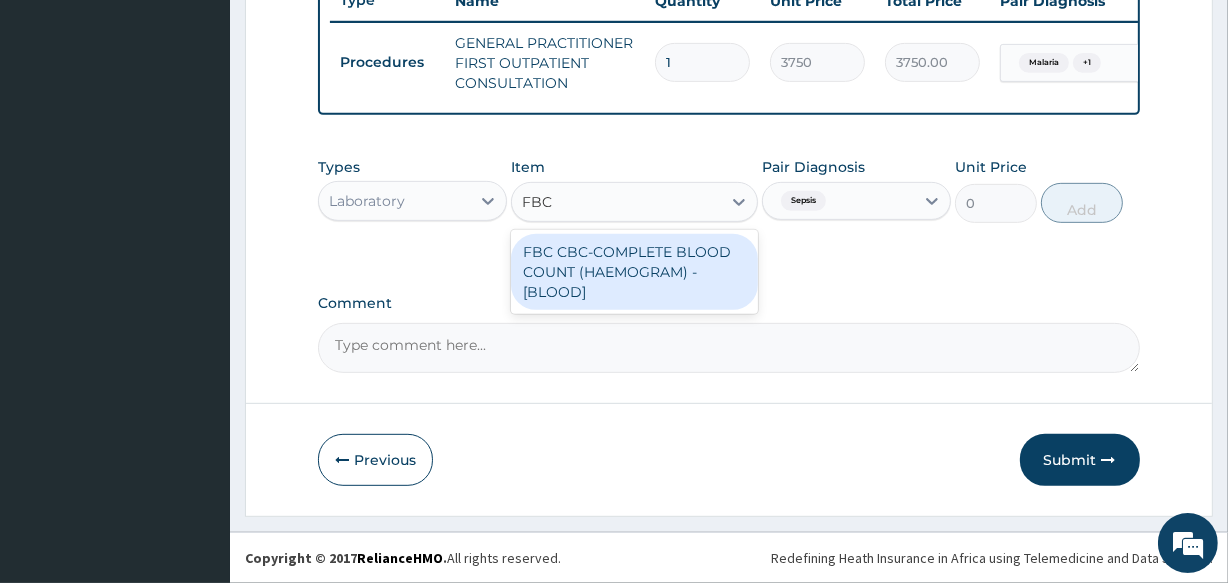 click on "FBC CBC-COMPLETE BLOOD COUNT (HAEMOGRAM) - [BLOOD]" at bounding box center [634, 272] 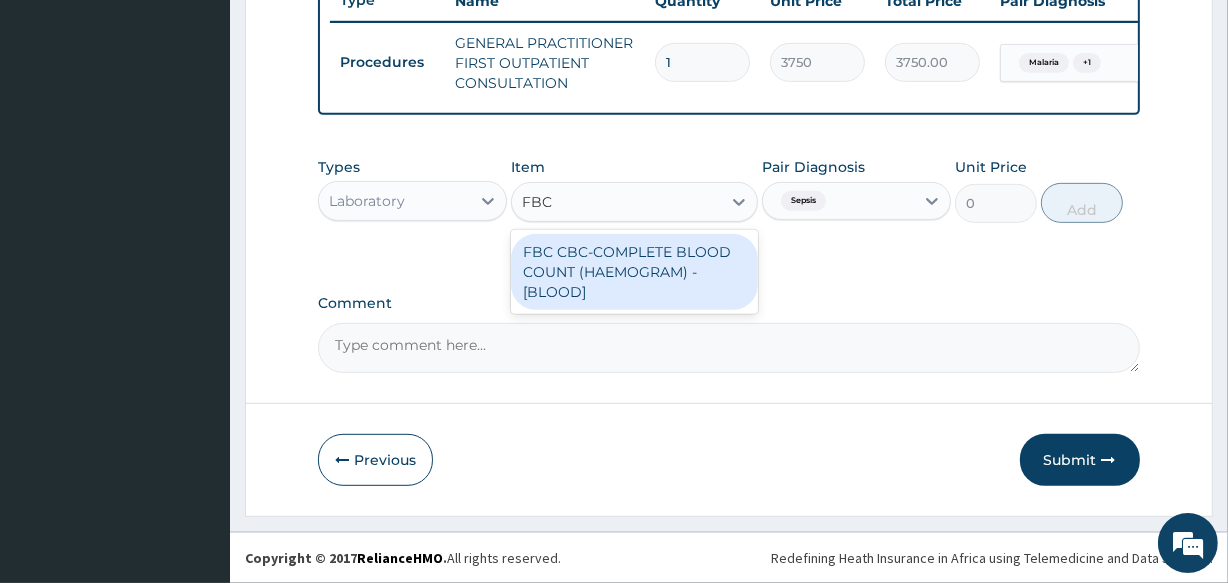 type 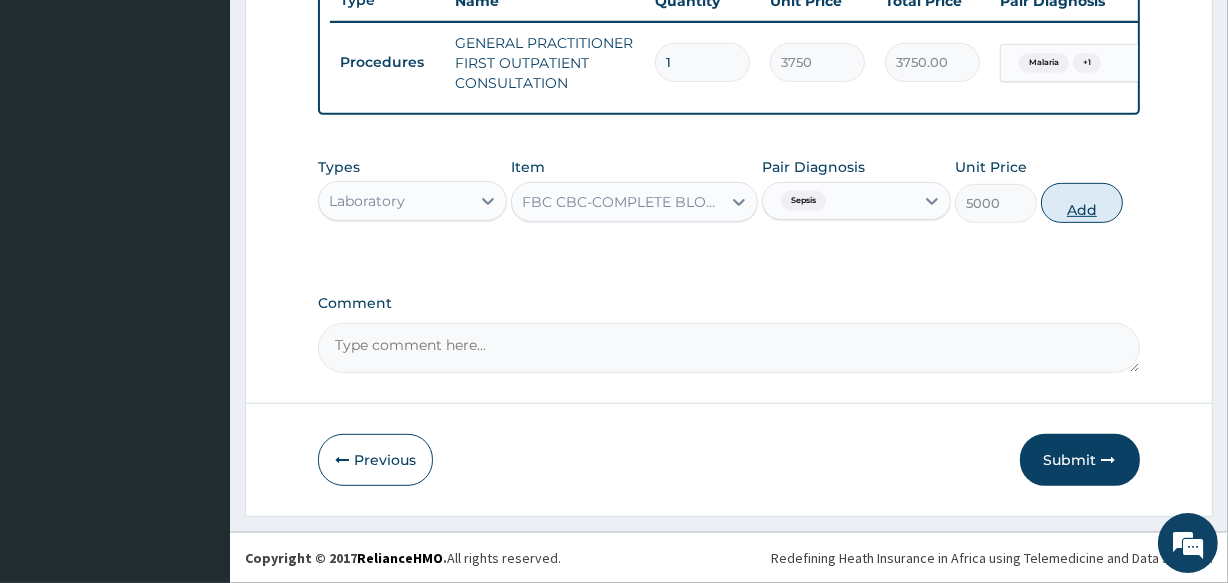click on "Add" at bounding box center [1082, 203] 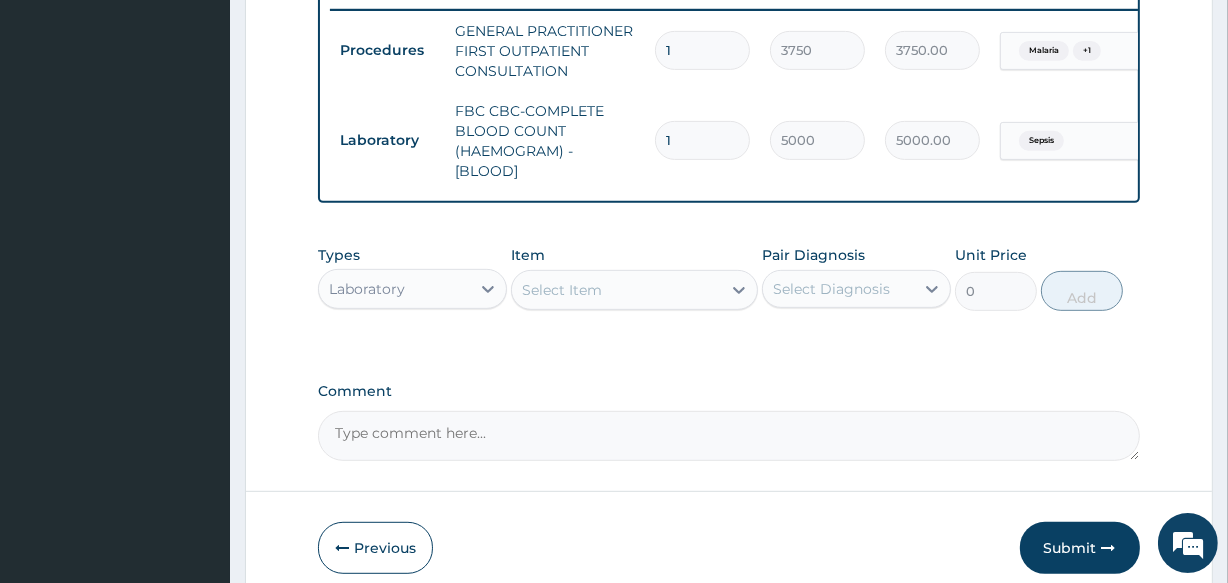 click on "Select Diagnosis" at bounding box center (838, 289) 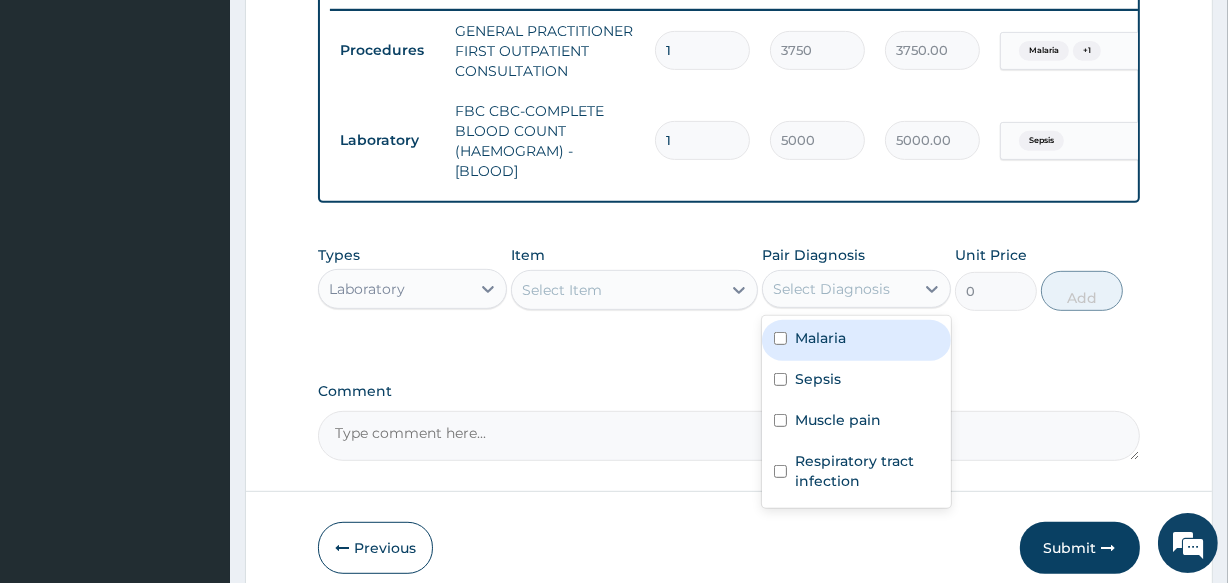 scroll, scrollTop: 878, scrollLeft: 0, axis: vertical 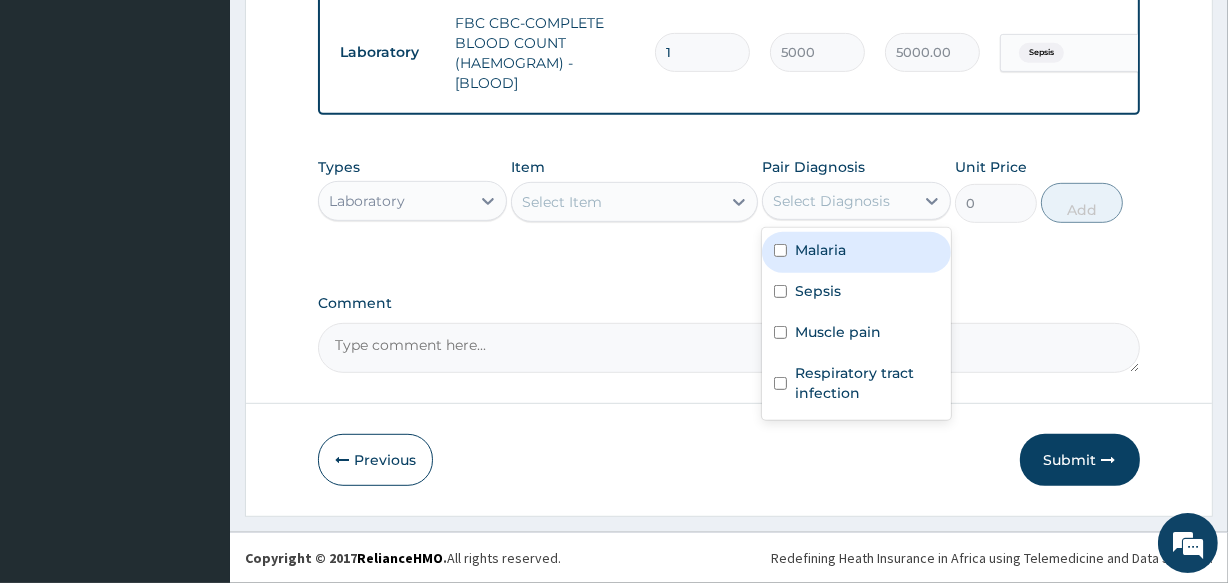 click on "Malaria" at bounding box center (820, 250) 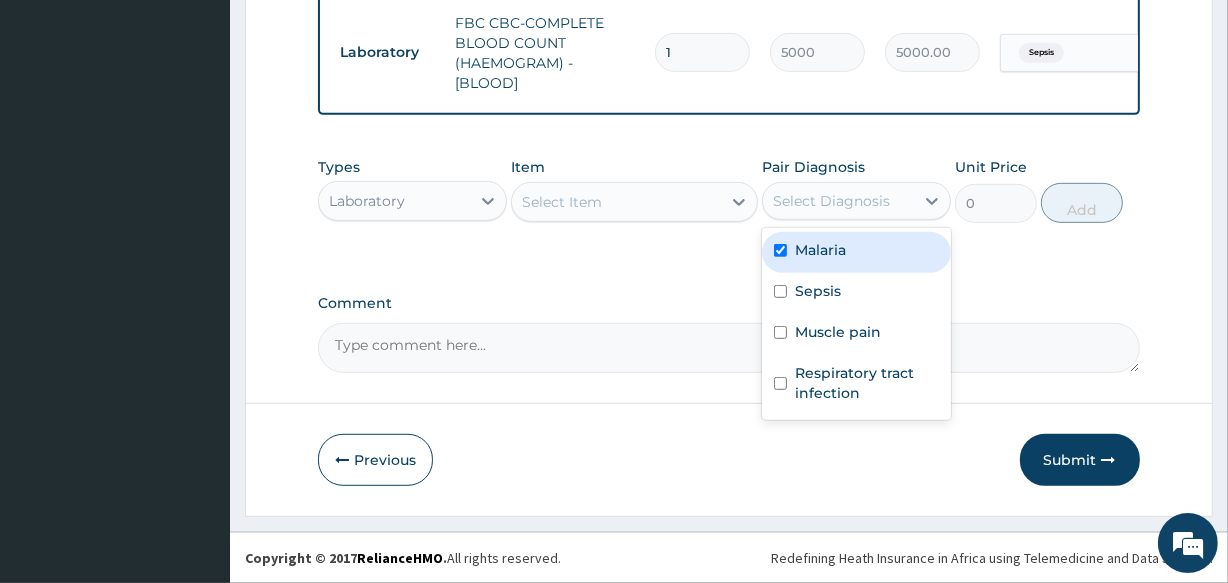 checkbox on "true" 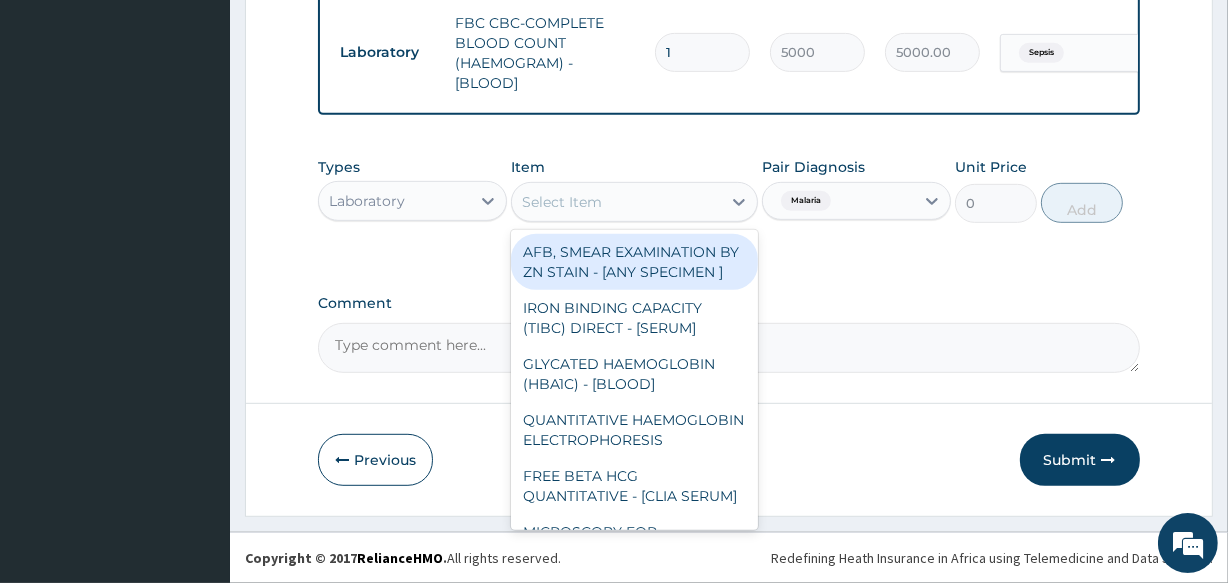 click on "Select Item" at bounding box center (616, 202) 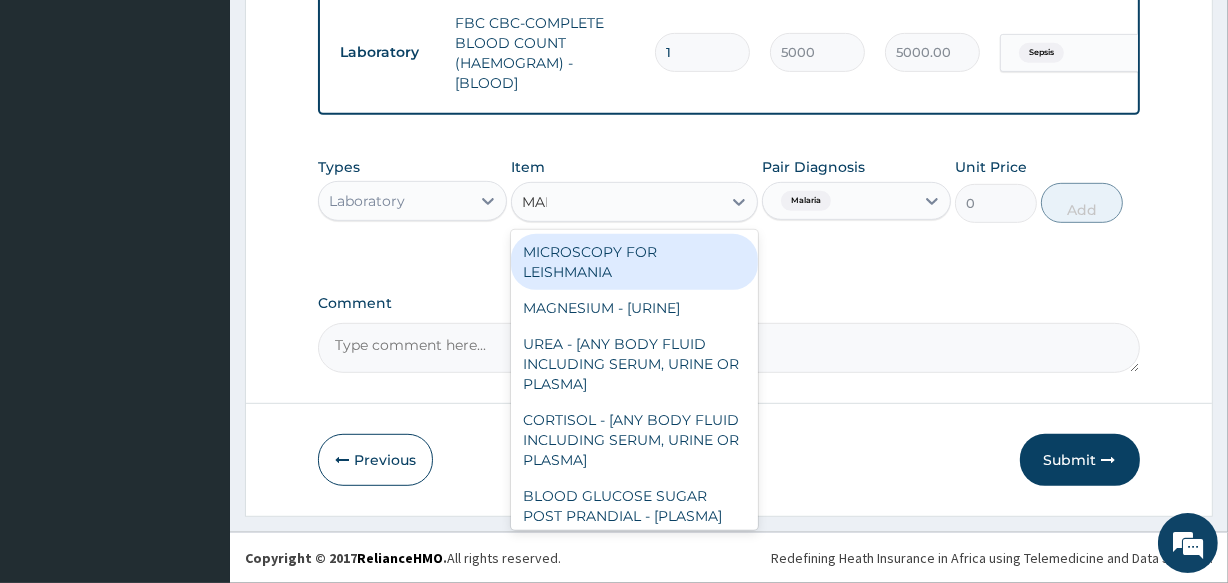 type on "MALA" 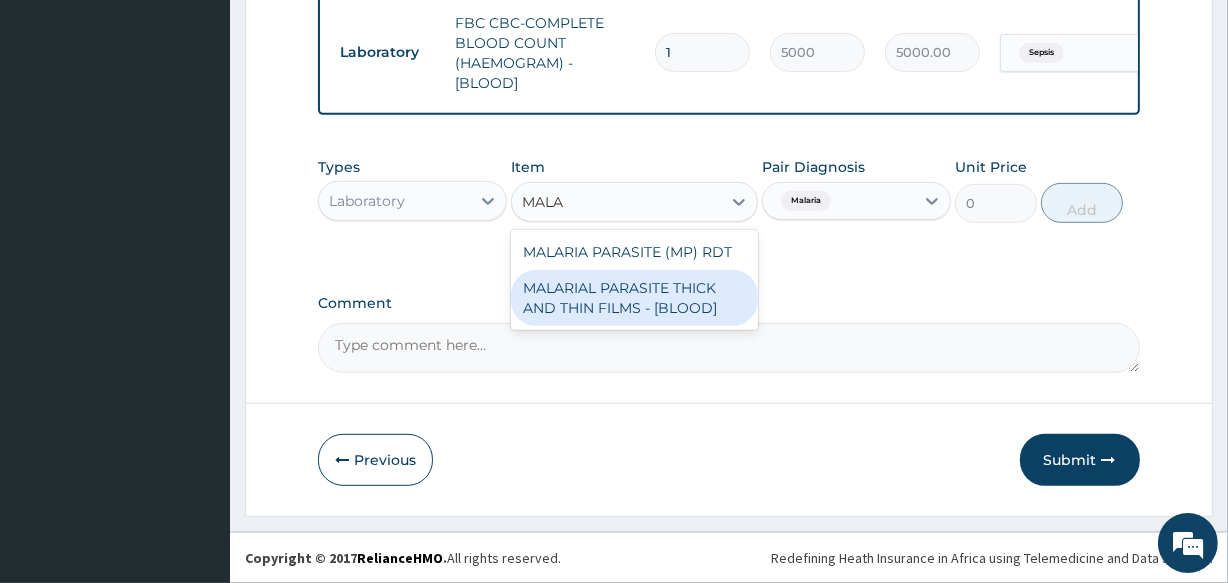 click on "MALARIAL PARASITE THICK AND THIN FILMS - [BLOOD]" at bounding box center [634, 298] 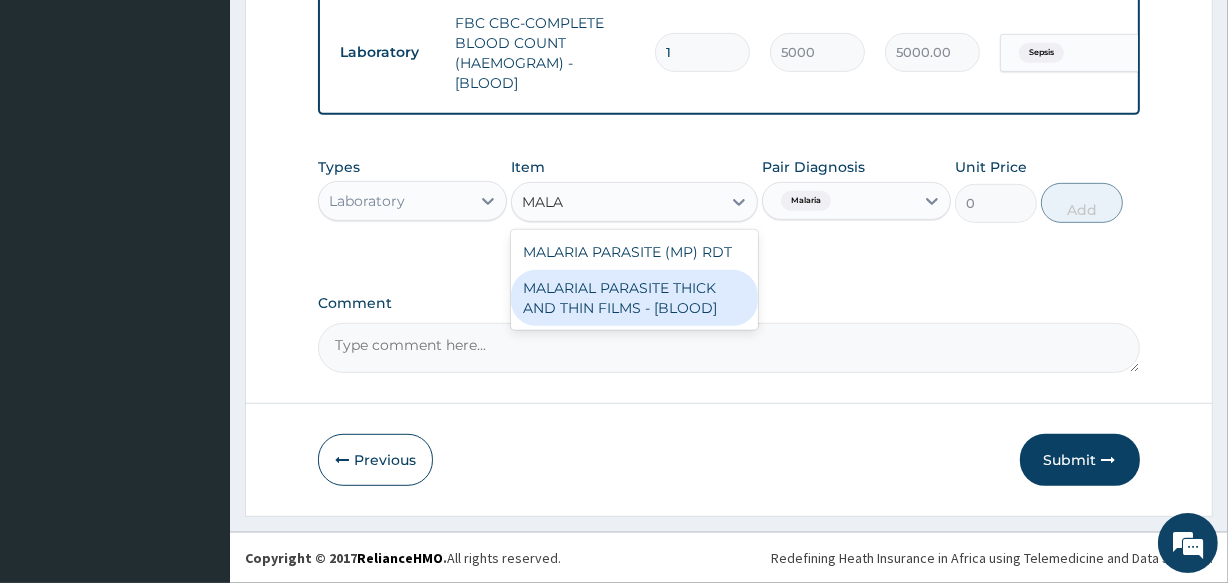 type 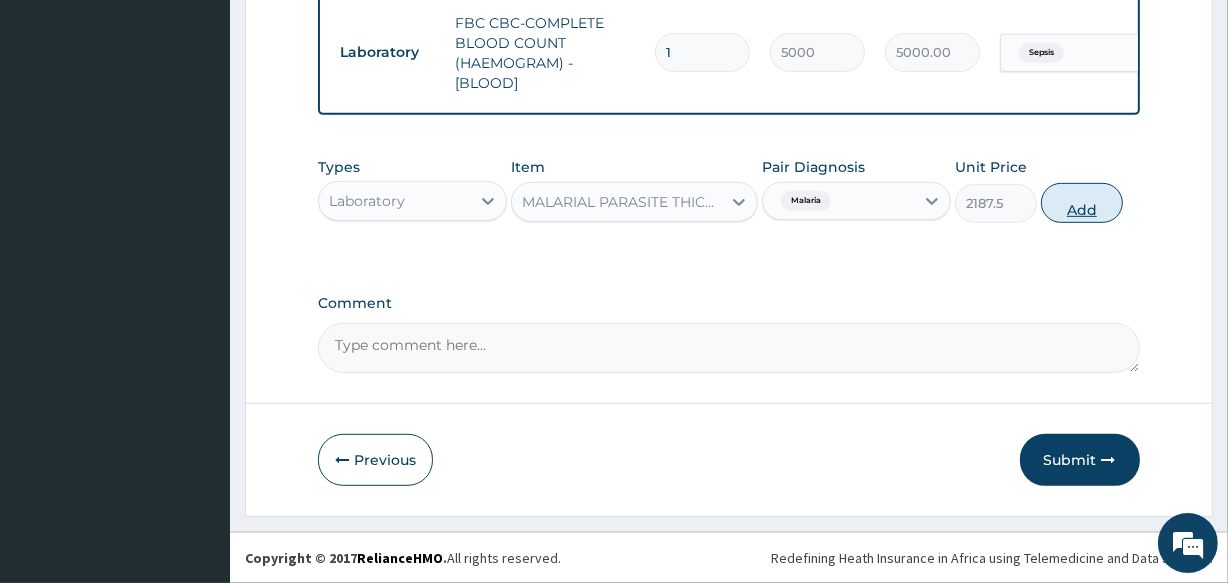 click on "Add" at bounding box center [1082, 203] 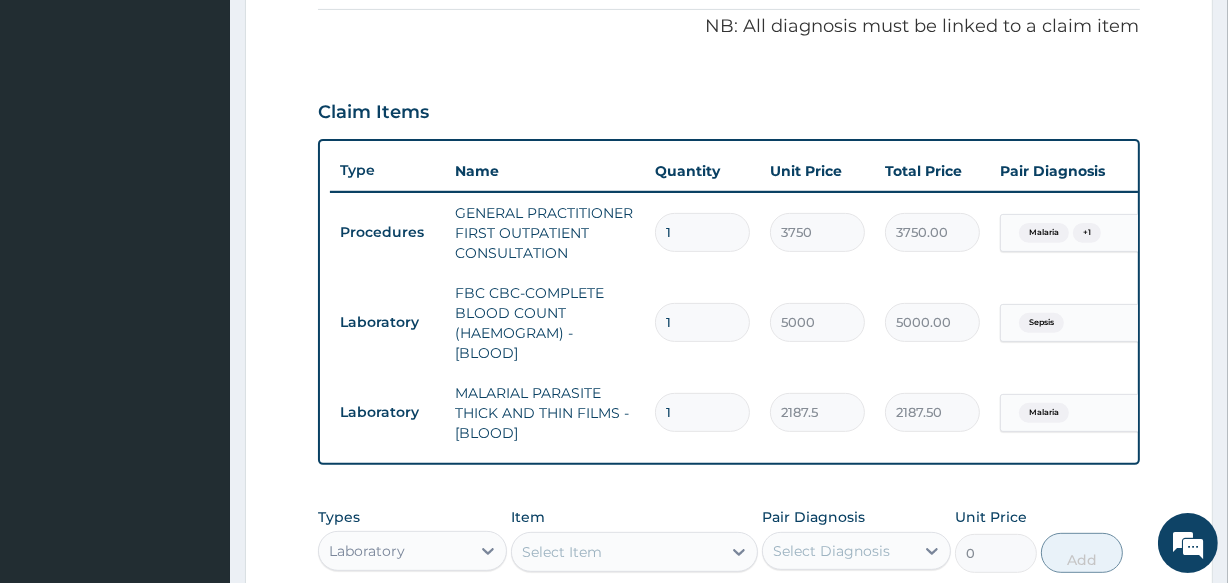 scroll, scrollTop: 967, scrollLeft: 0, axis: vertical 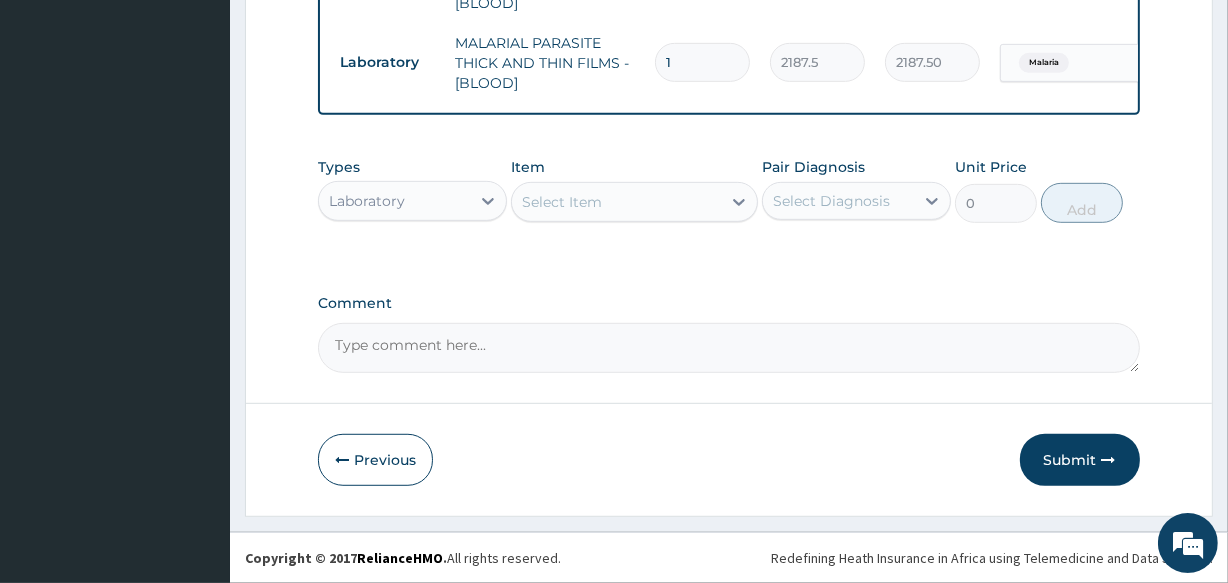 click on "Laboratory" at bounding box center [394, 201] 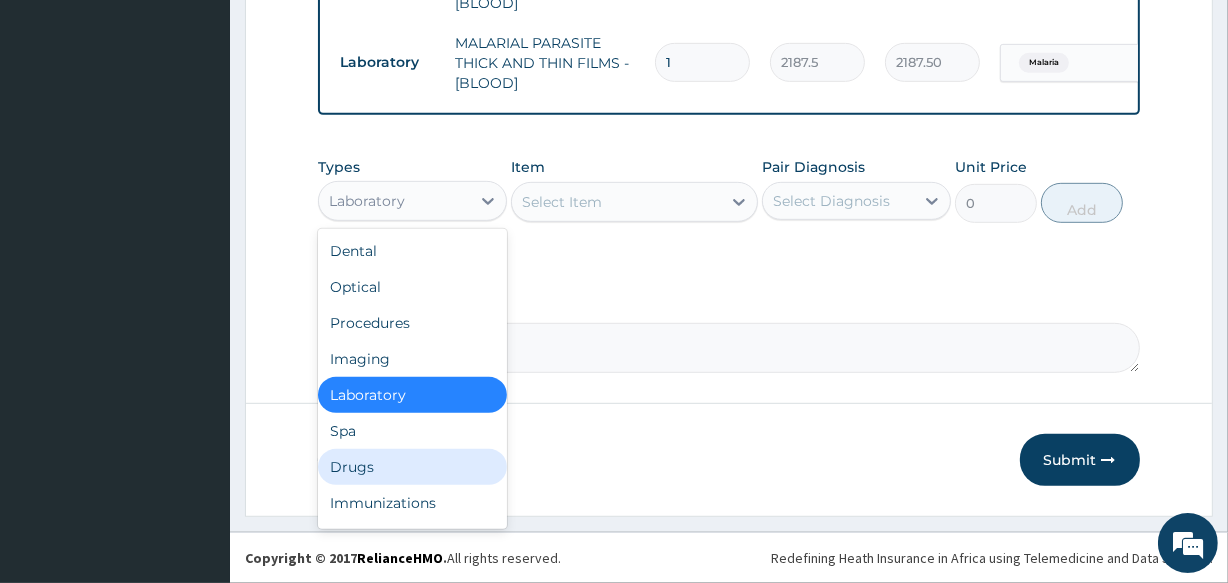 click on "Drugs" at bounding box center [412, 467] 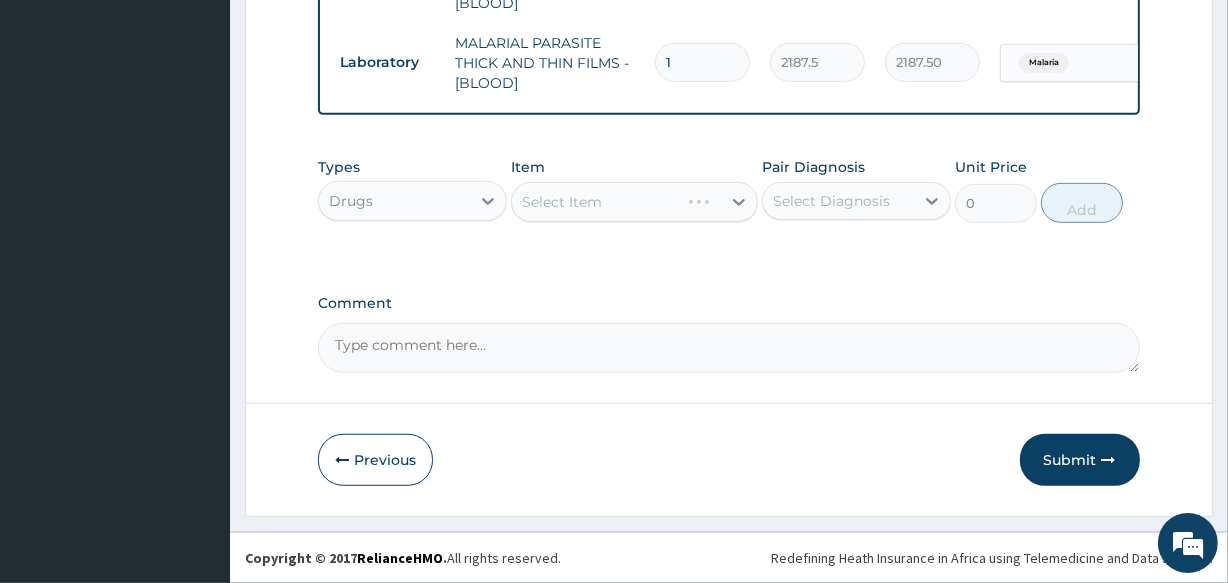 click on "Select Diagnosis" at bounding box center [831, 201] 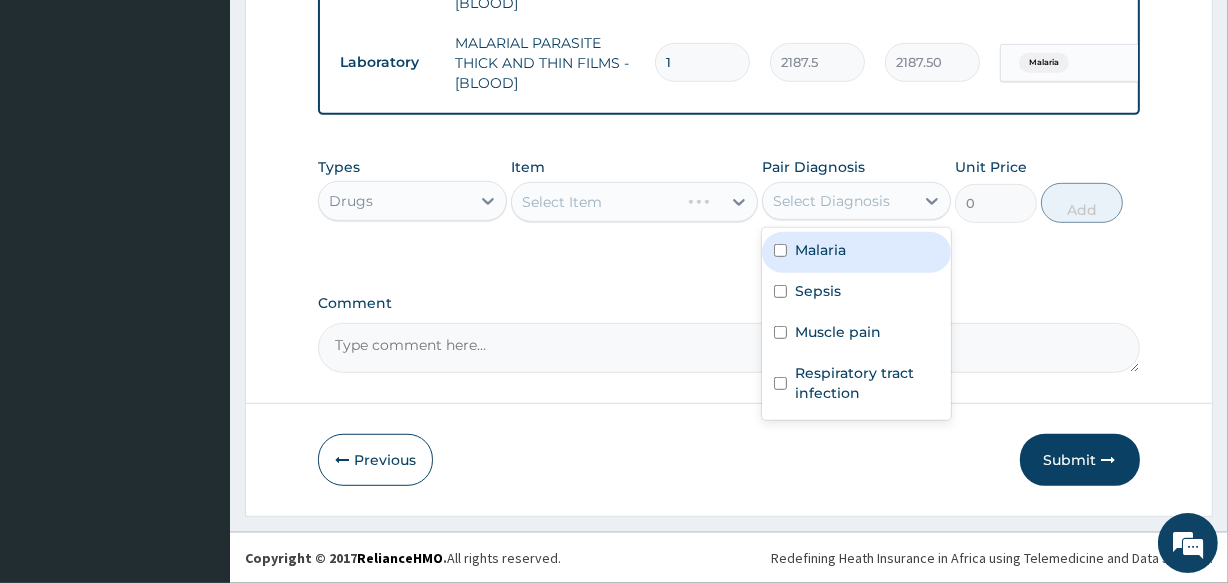 click on "Malaria" at bounding box center (856, 252) 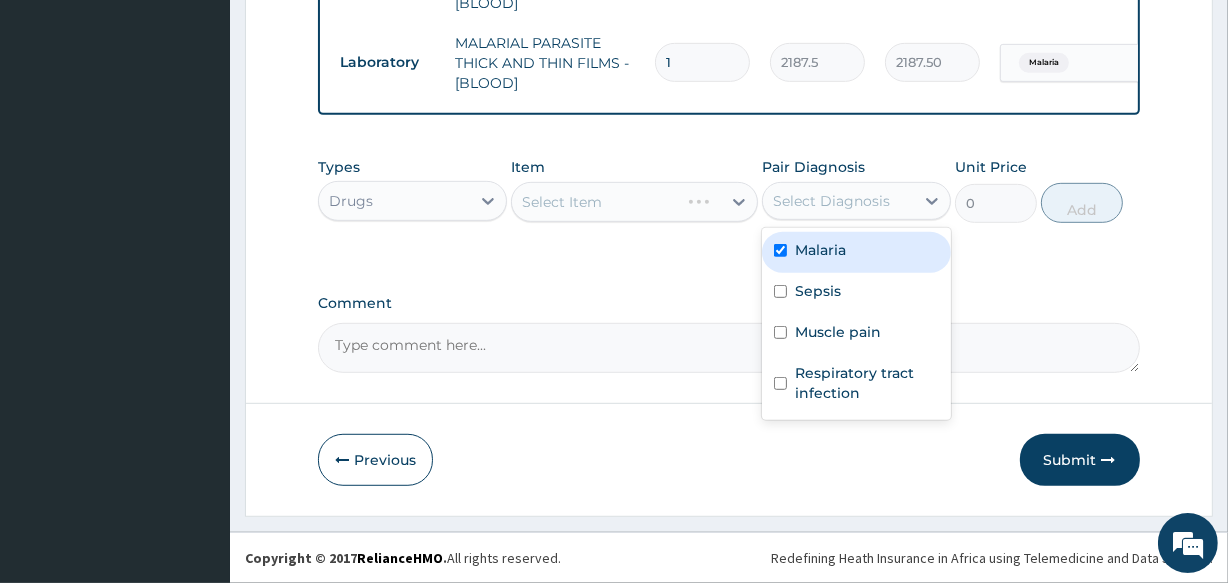 checkbox on "true" 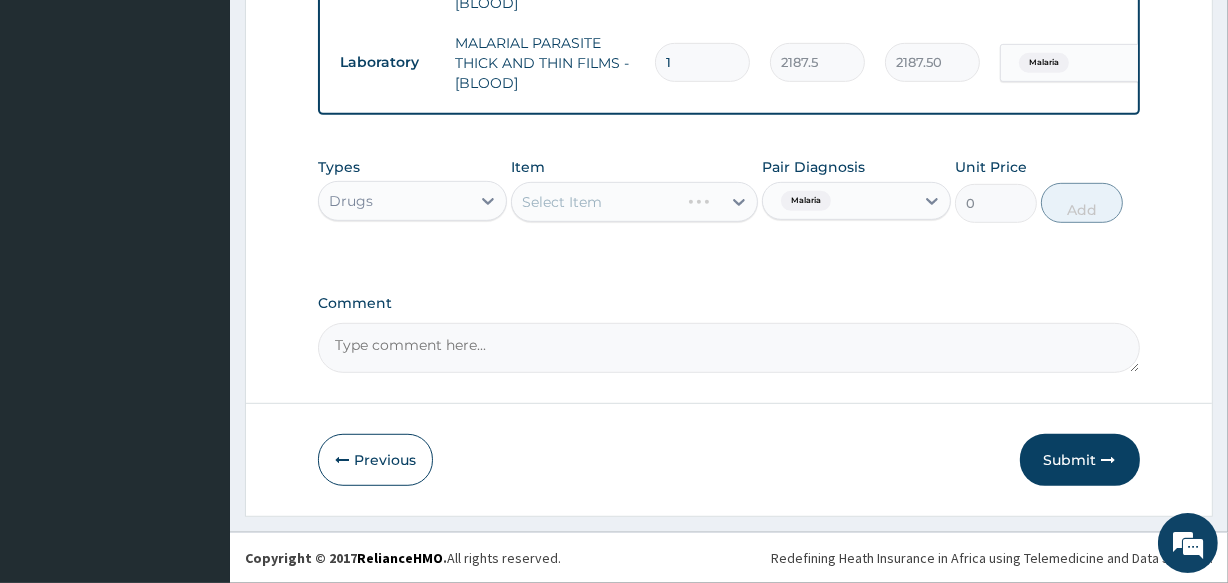 click on "PA Code / Prescription Code Enter Code(Secondary Care Only) Encounter Date 24-07-2025 Important Notice Please enter PA codes before entering items that are not attached to a PA code   All diagnoses entered must be linked to a claim item. Diagnosis & Claim Items that are visible but inactive cannot be edited because they were imported from an already approved PA code. Diagnosis Malaria Confirmed Sepsis Confirmed Muscle pain Confirmed Respiratory tract infection Confirmed NB: All diagnosis must be linked to a claim item Claim Items Type Name Quantity Unit Price Total Price Pair Diagnosis Actions Procedures GENERAL PRACTITIONER FIRST OUTPATIENT CONSULTATION 1 3750 3750.00 Malaria  + 1 Delete Laboratory FBC CBC-COMPLETE BLOOD COUNT (HAEMOGRAM) - [BLOOD] 1 5000 5000.00 Sepsis Delete Laboratory MALARIAL PARASITE THICK AND THIN FILMS - [BLOOD] 1 2187.5 2187.50 Malaria Delete Types Drugs Item Select Item Pair Diagnosis Malaria Unit Price 0 Add Comment" at bounding box center [728, -196] 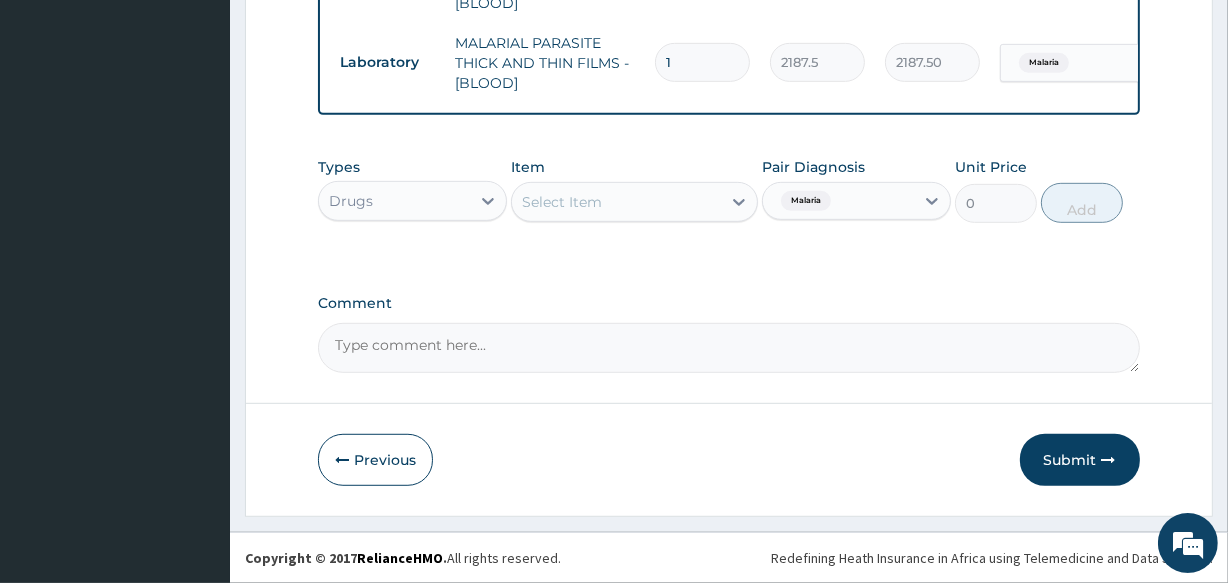 click on "Select Item" at bounding box center (616, 202) 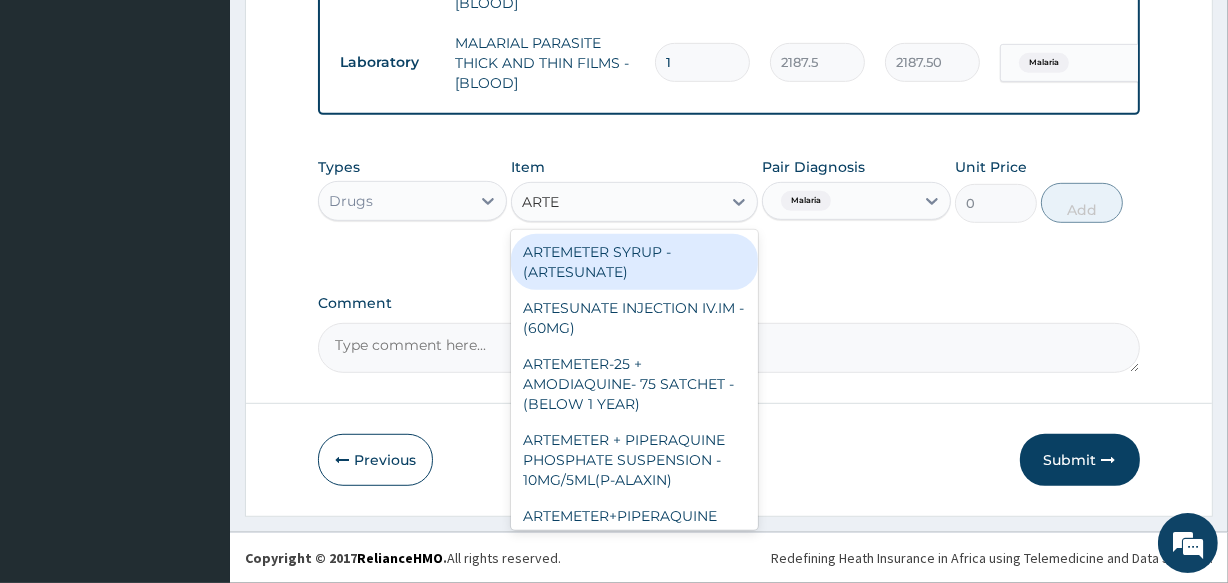 type on "ARTES" 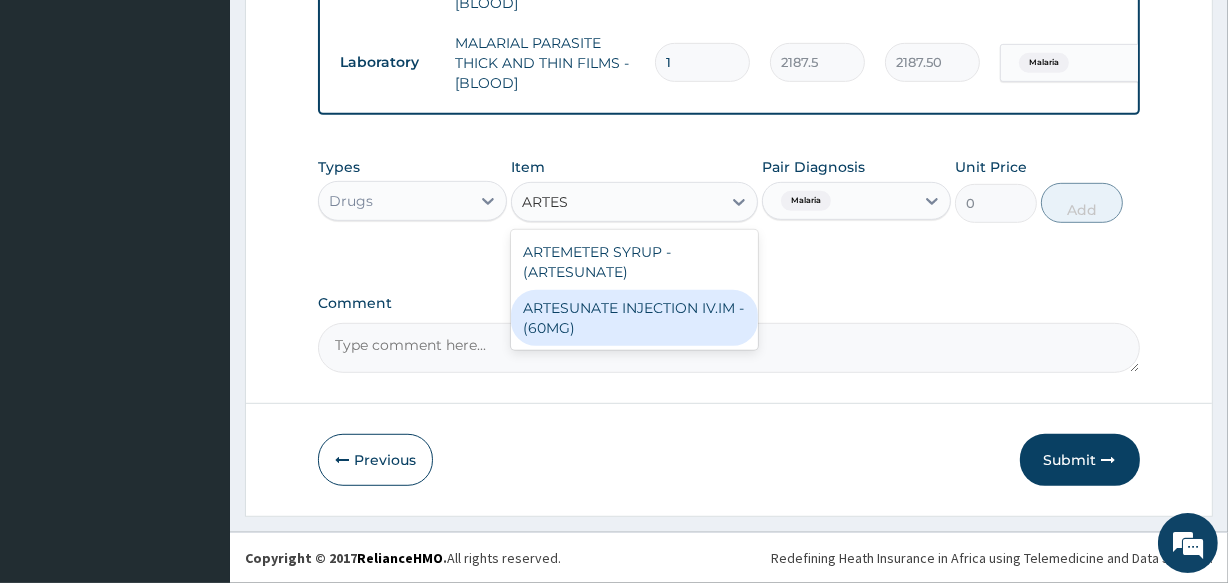 click on "ARTESUNATE INJECTION IV.IM - (60MG)" at bounding box center (634, 318) 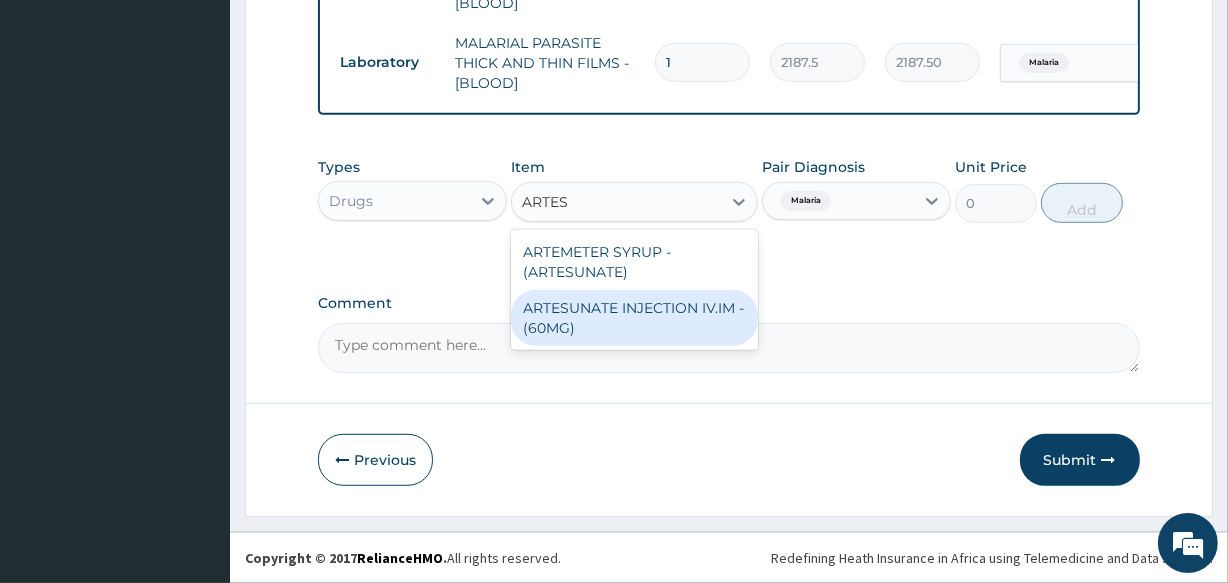 type 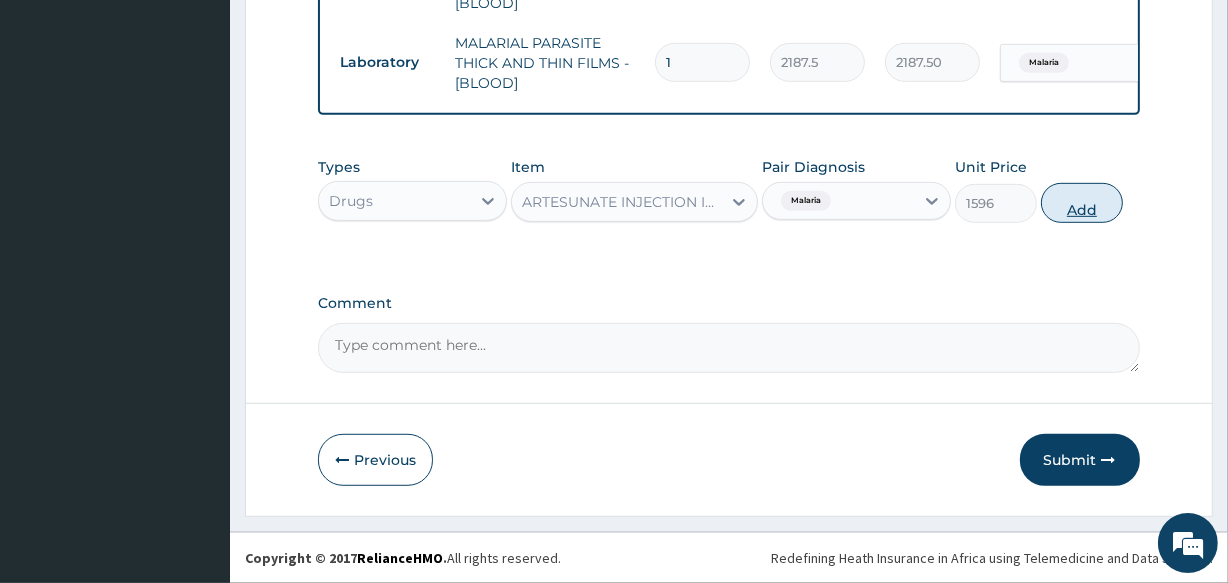 click on "Add" at bounding box center [1082, 203] 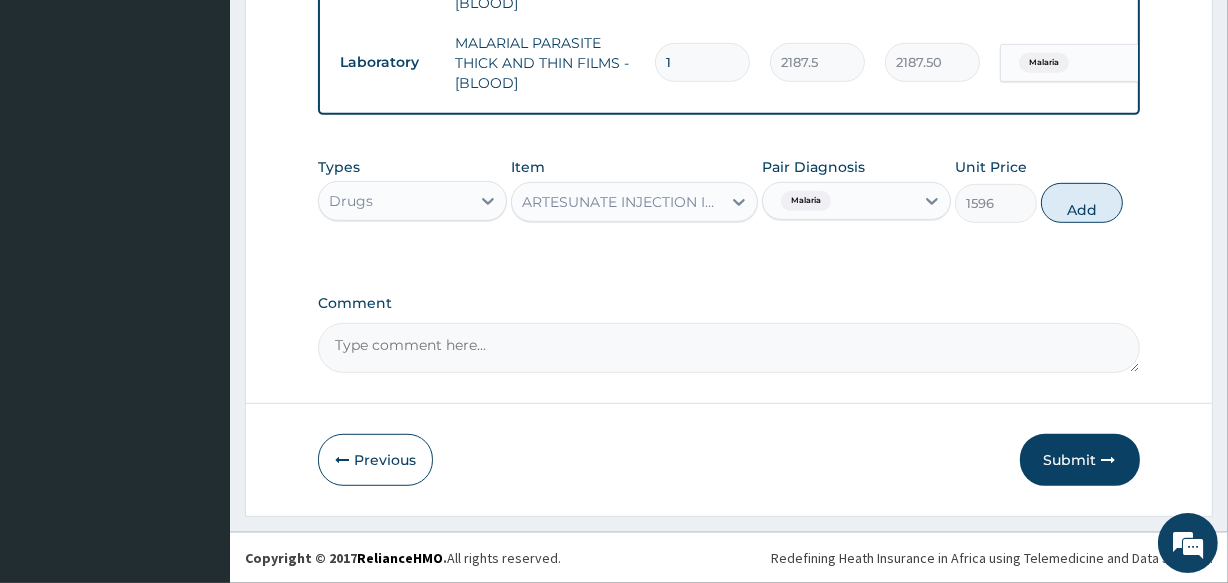 type on "0" 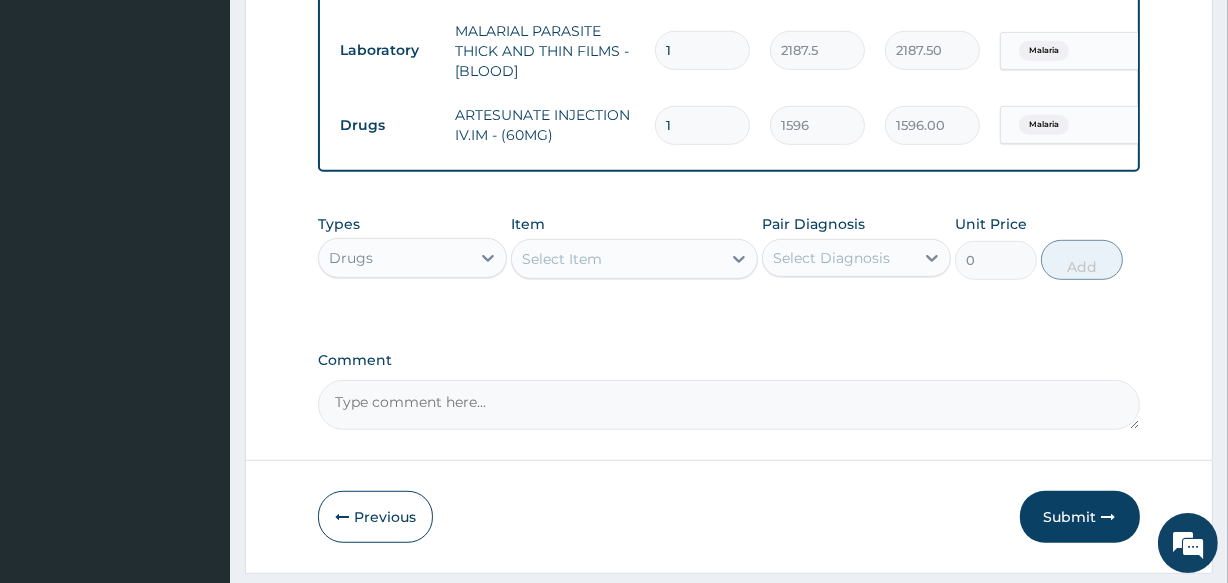 click on "Select Diagnosis" at bounding box center (831, 258) 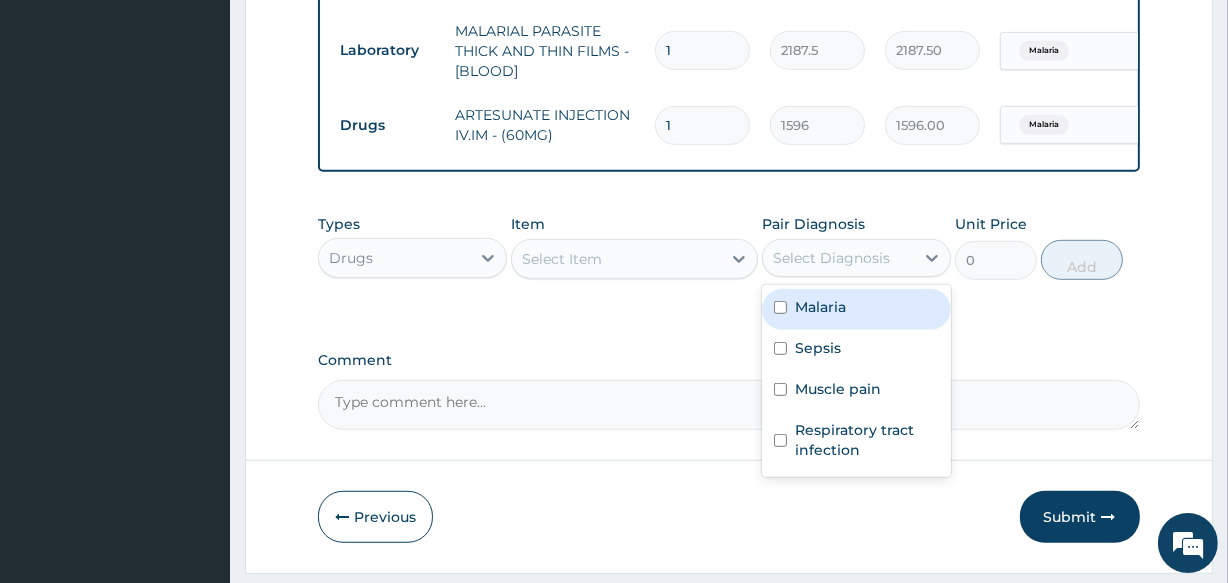 click on "1" at bounding box center [702, 125] 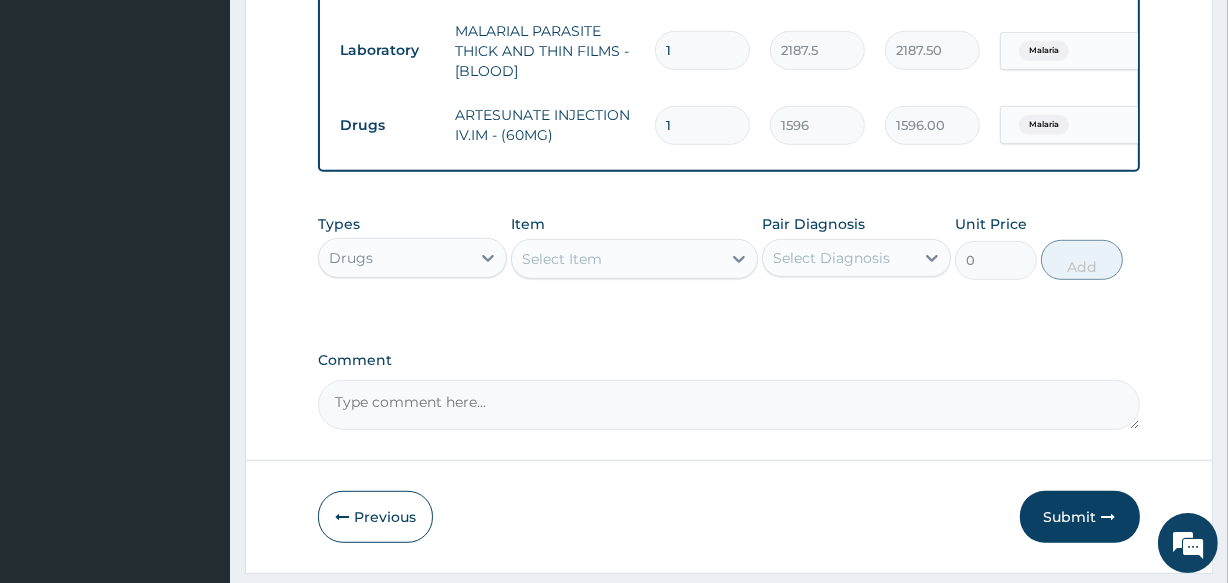 type 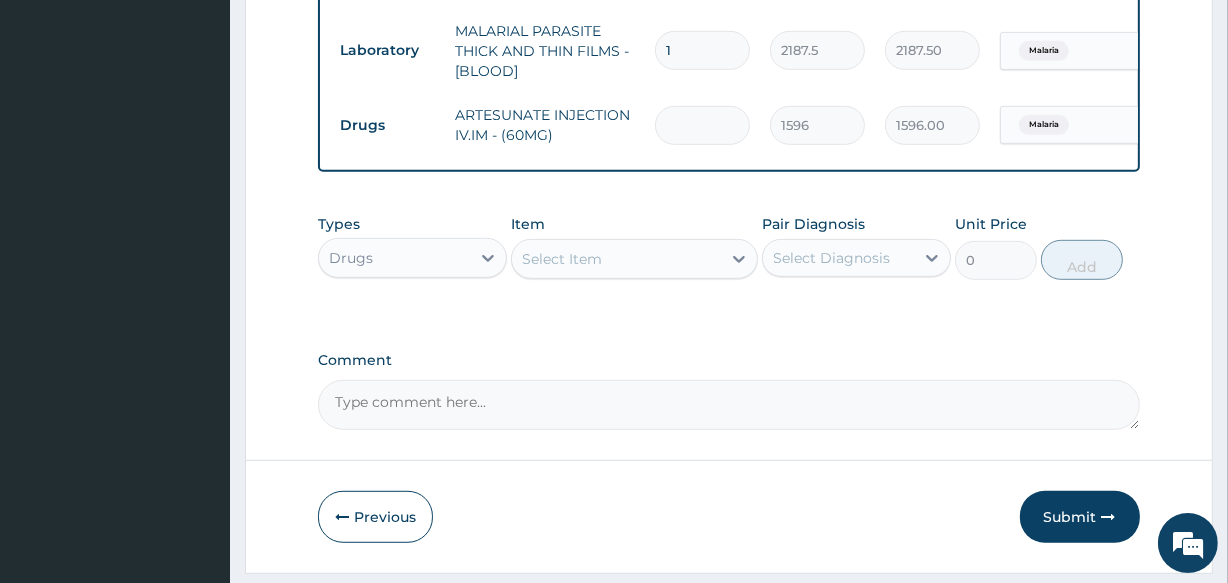 type on "0.00" 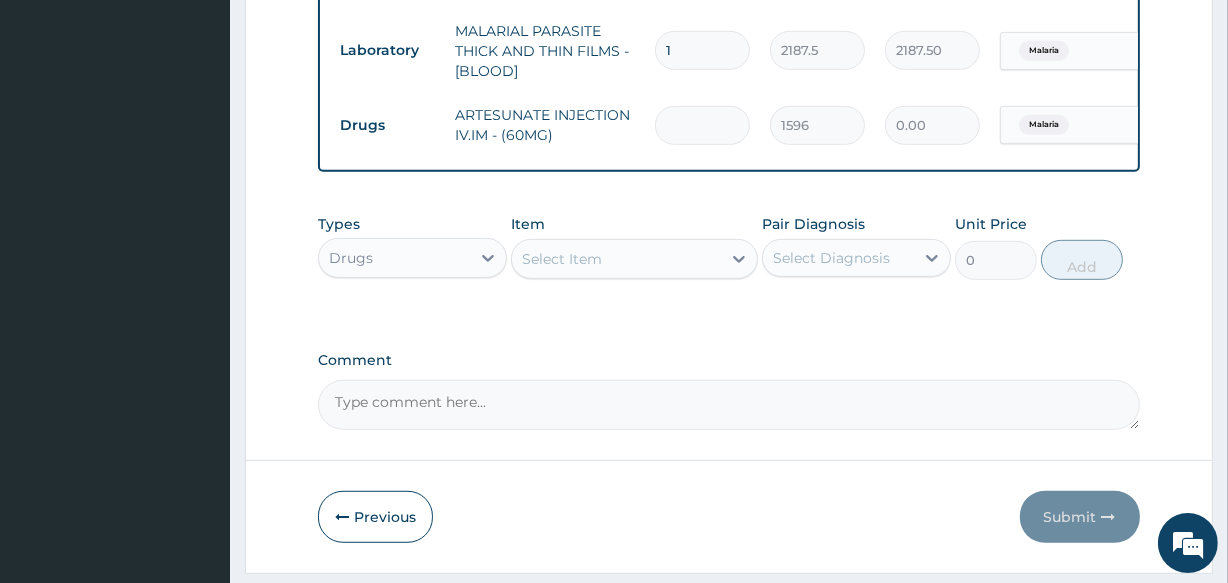 type on "6" 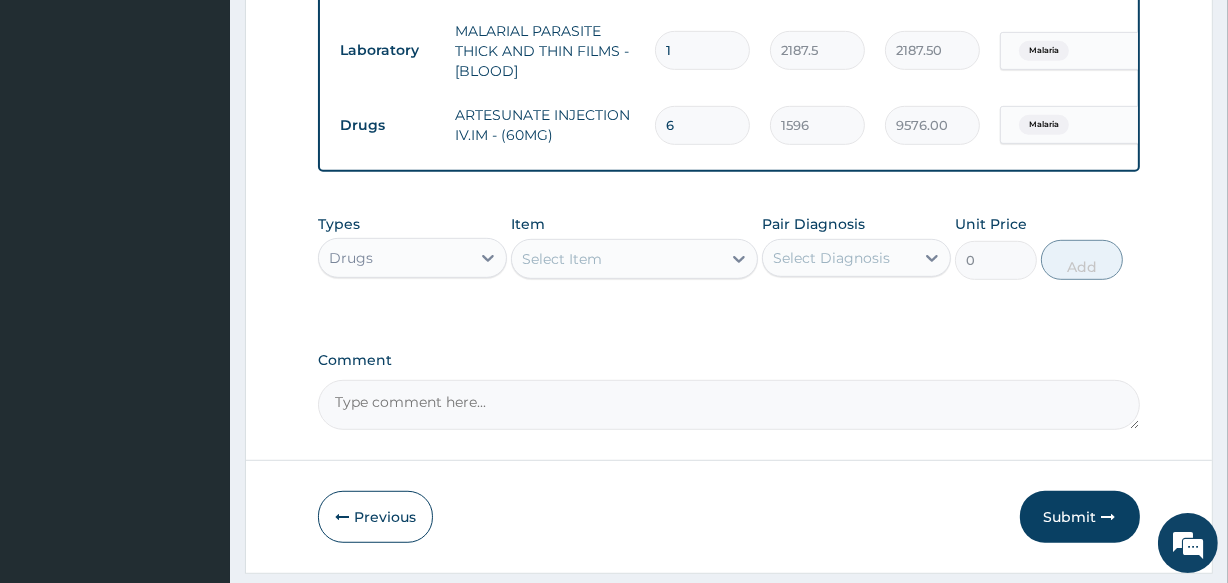 type on "6" 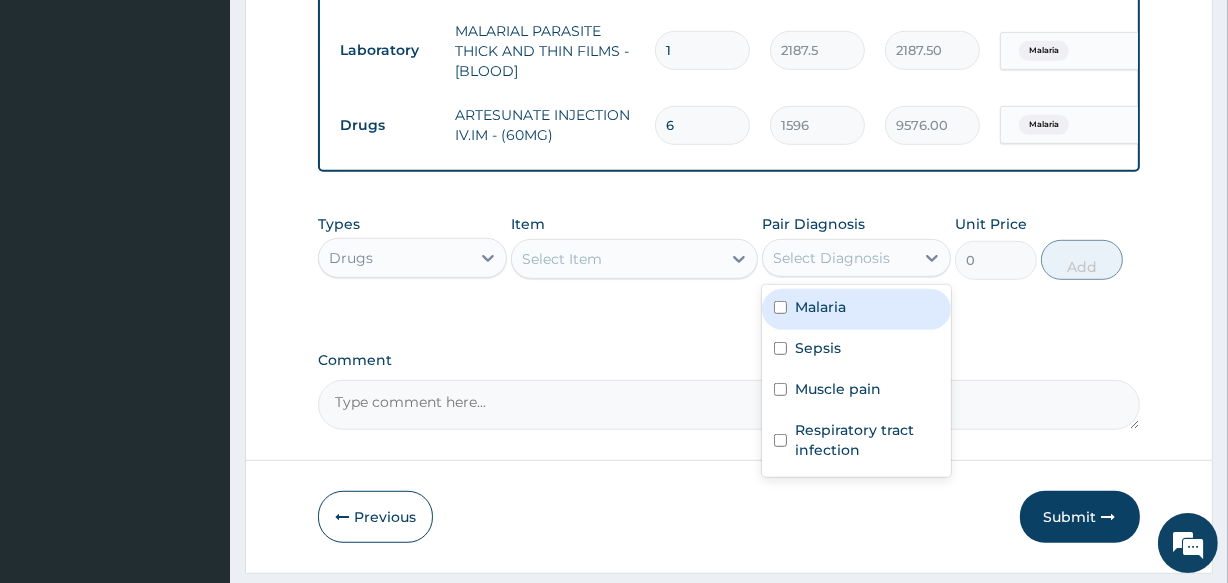 drag, startPoint x: 831, startPoint y: 273, endPoint x: 848, endPoint y: 246, distance: 31.906113 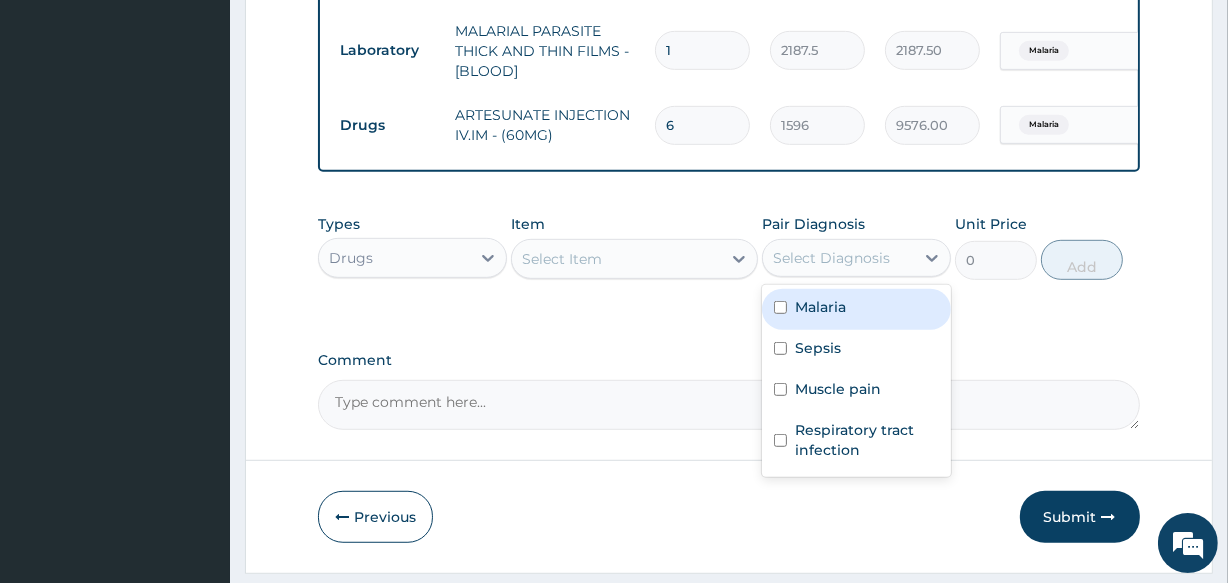 click on "Select Diagnosis" at bounding box center [831, 258] 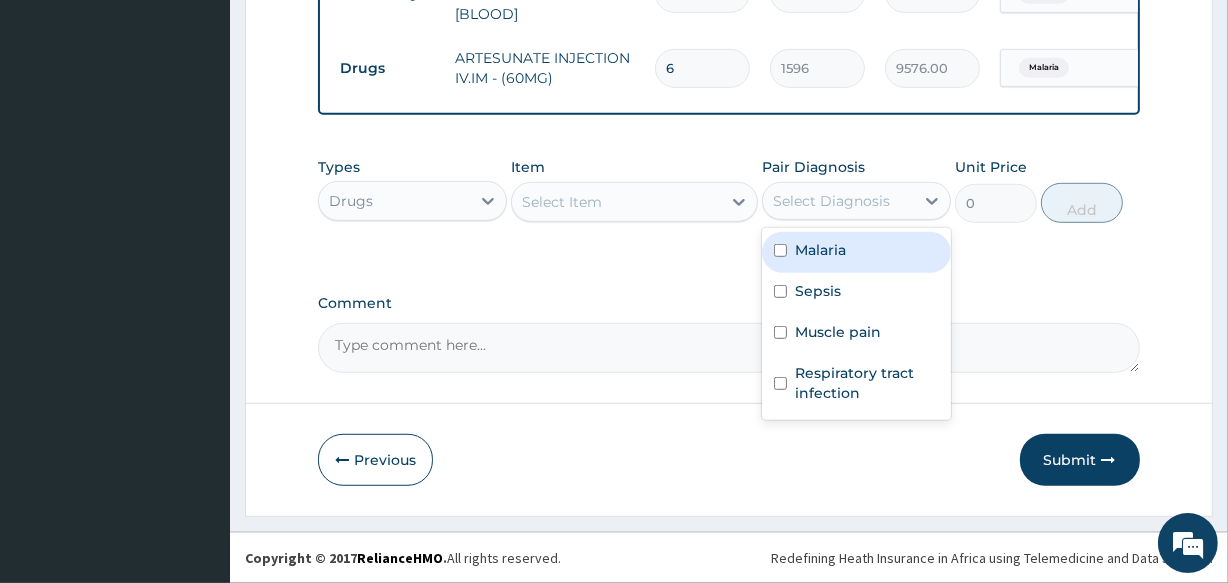 scroll, scrollTop: 1036, scrollLeft: 0, axis: vertical 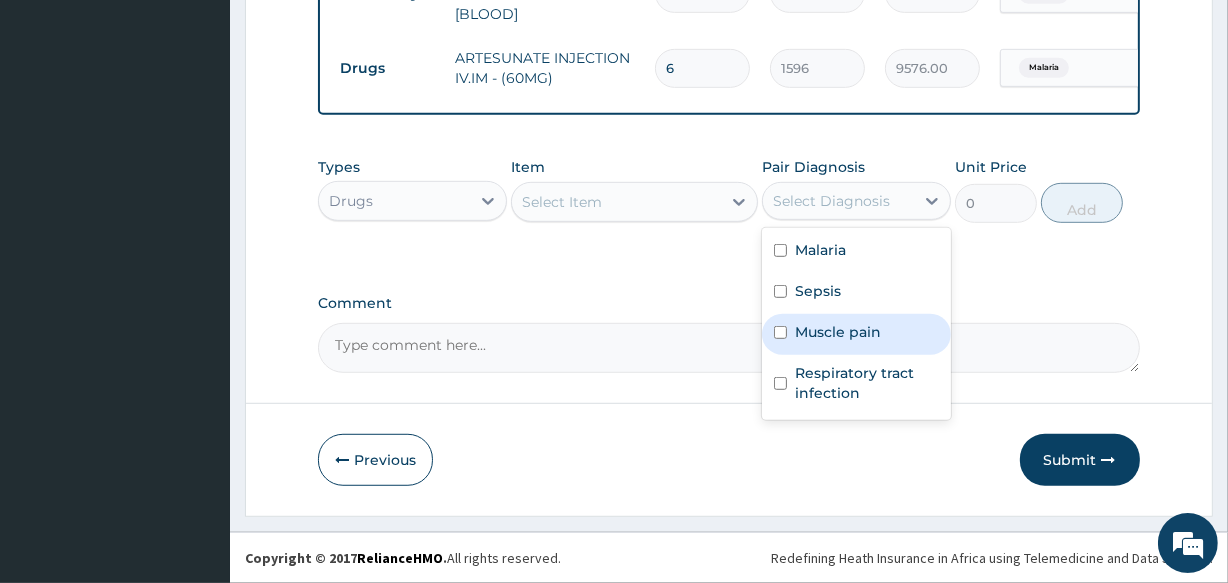 click on "Muscle pain" at bounding box center [838, 332] 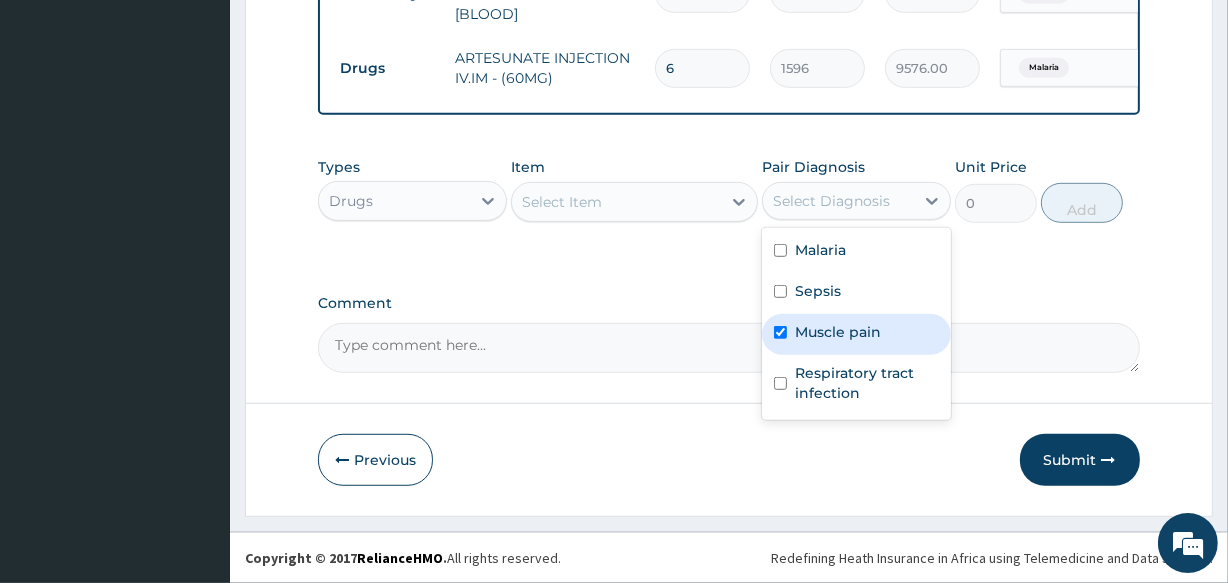 checkbox on "true" 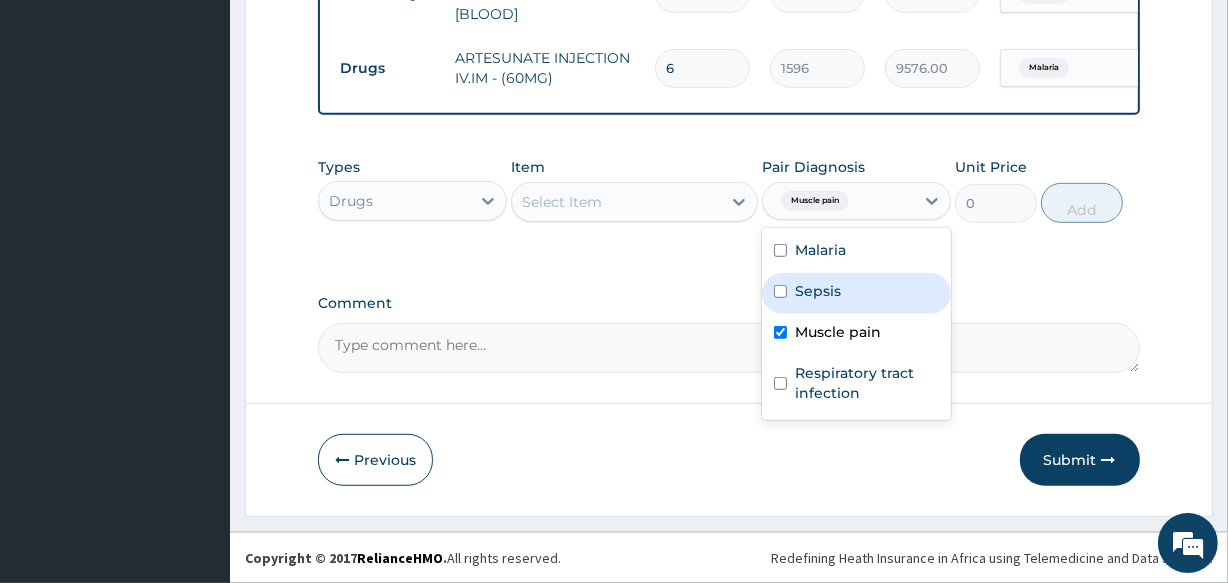 click on "Select Item" at bounding box center (616, 202) 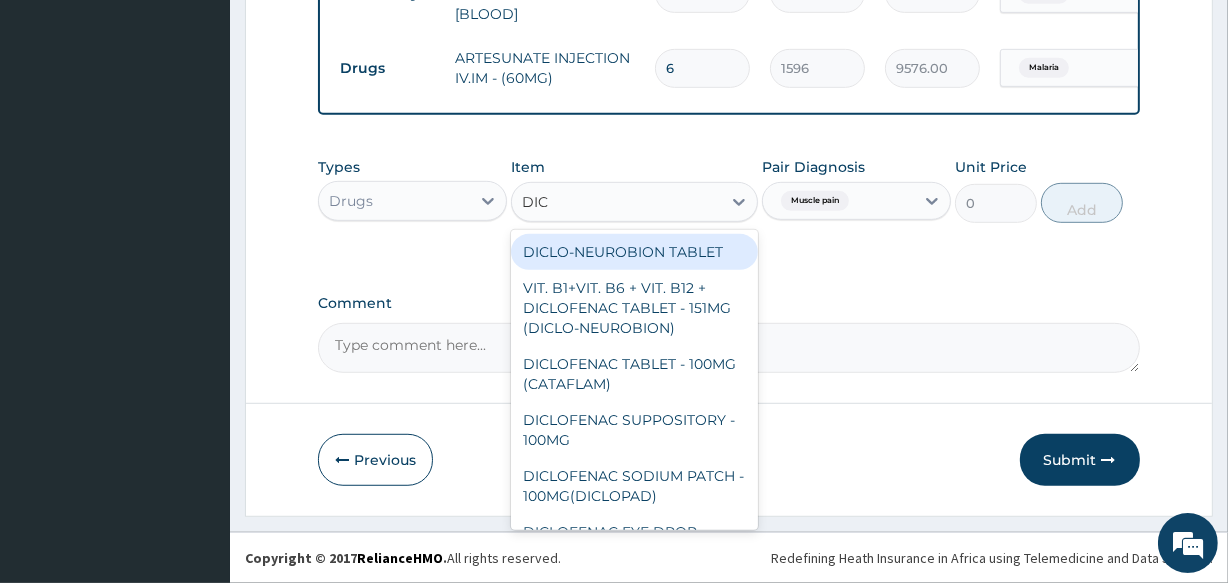 type on "DICL" 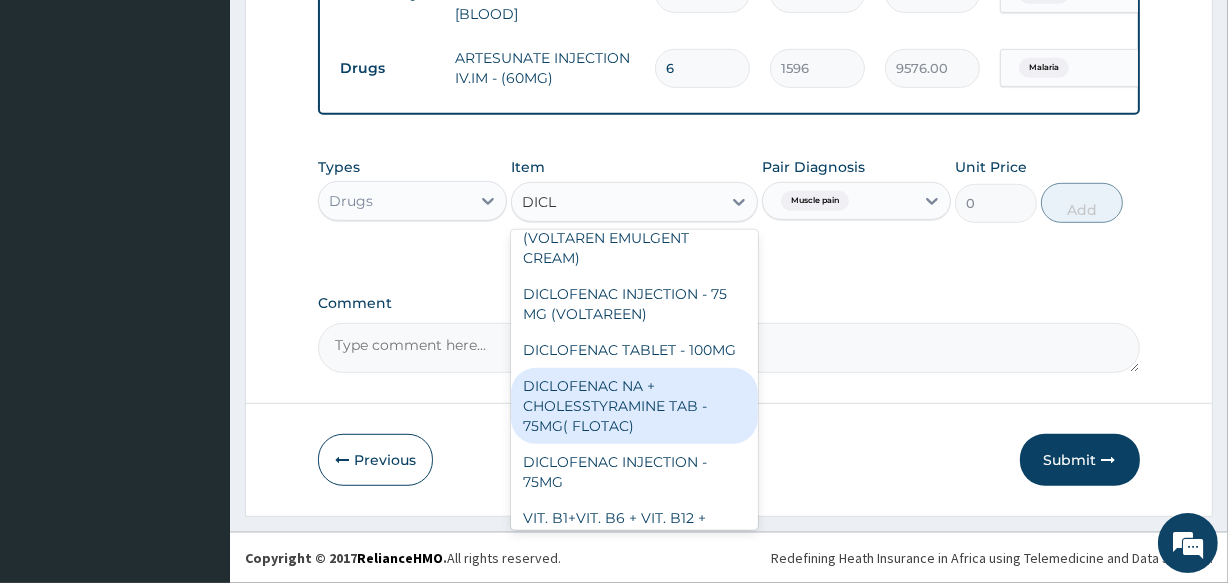 scroll, scrollTop: 363, scrollLeft: 0, axis: vertical 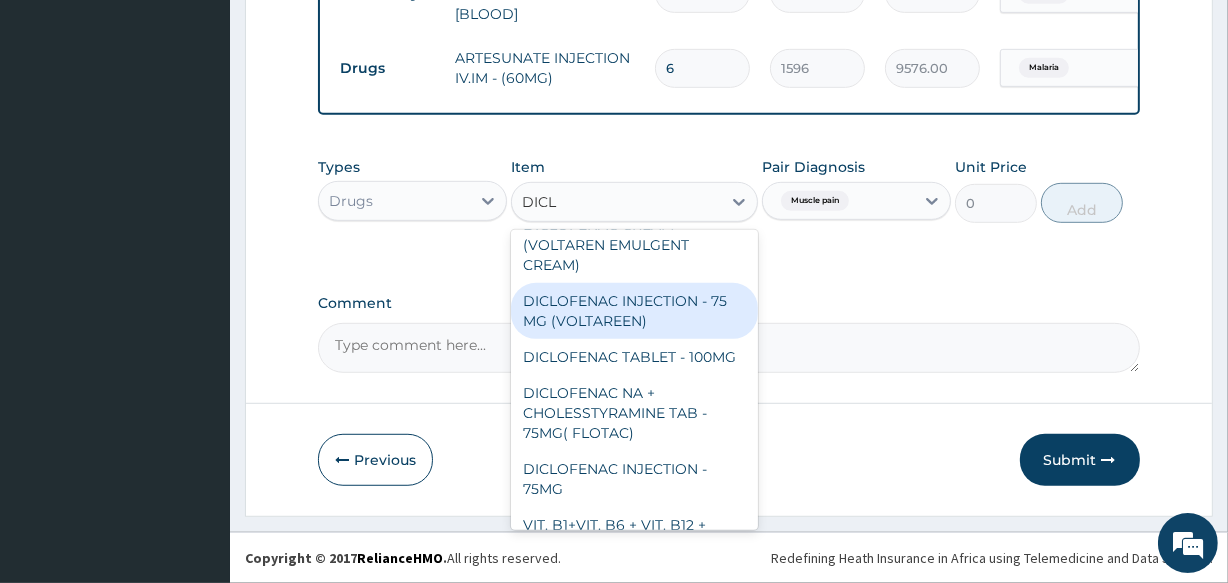 click on "DICLOFENAC INJECTION - 75 MG (VOLTAREEN)" at bounding box center (634, 311) 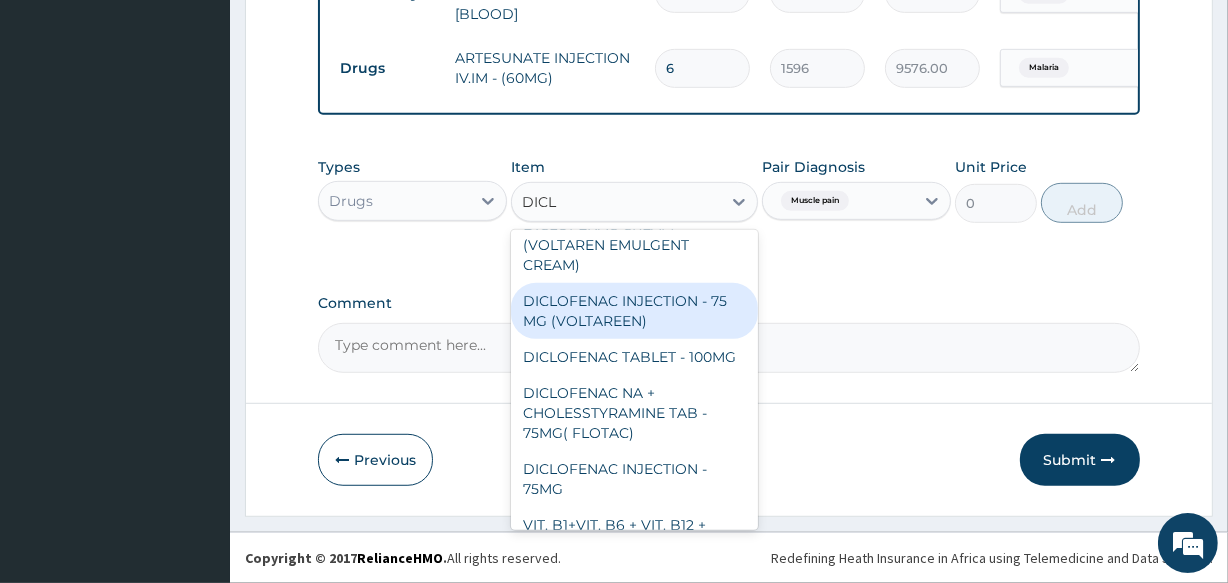type 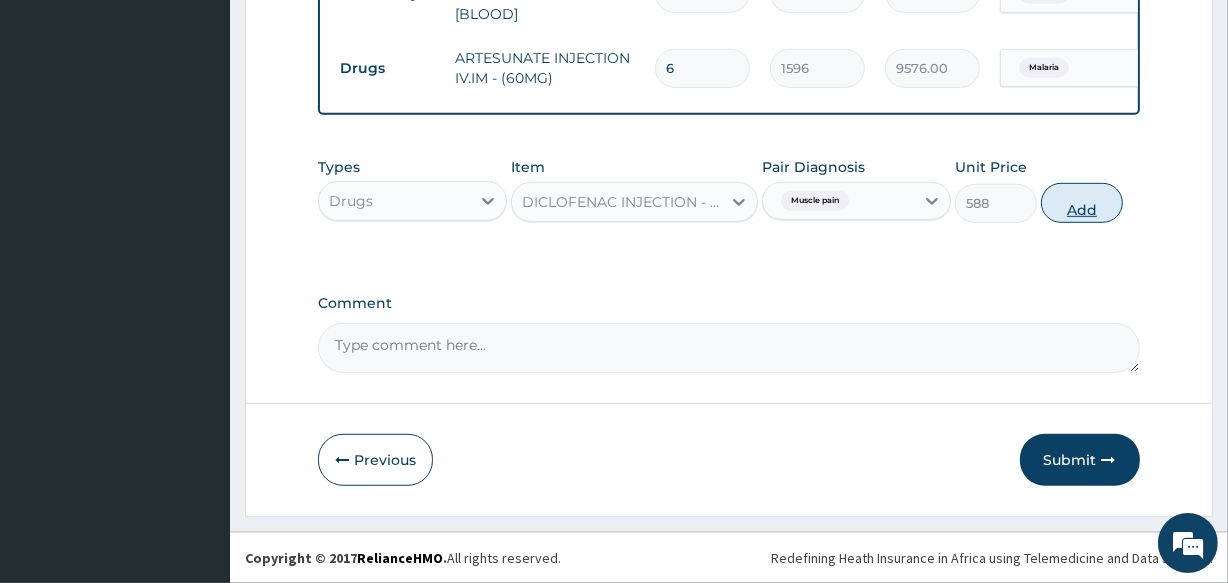 click on "Add" at bounding box center (1082, 203) 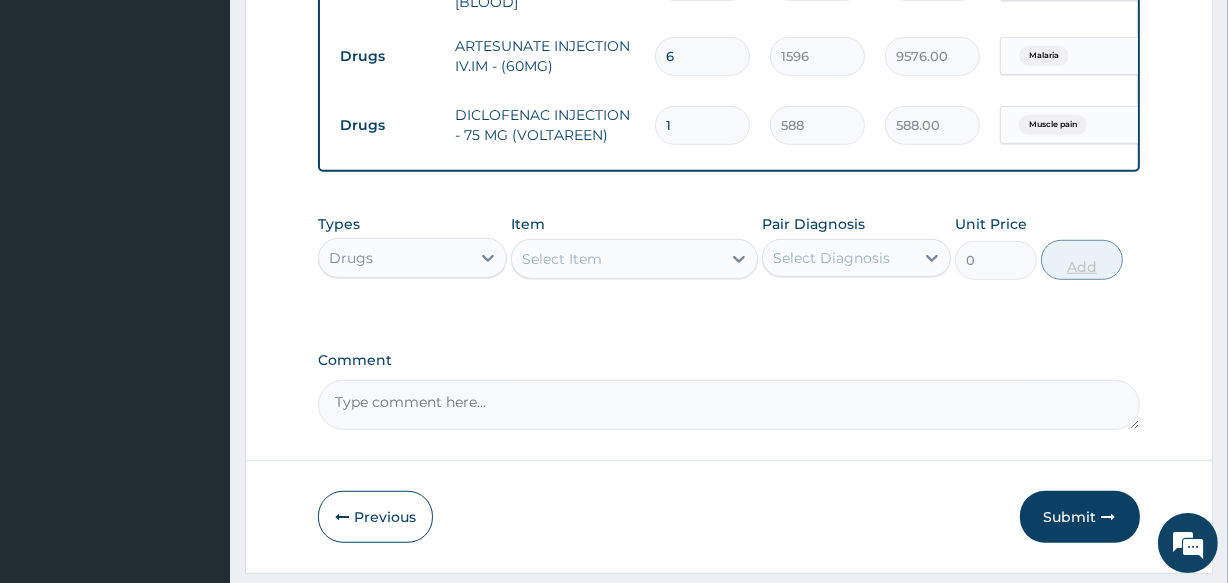type 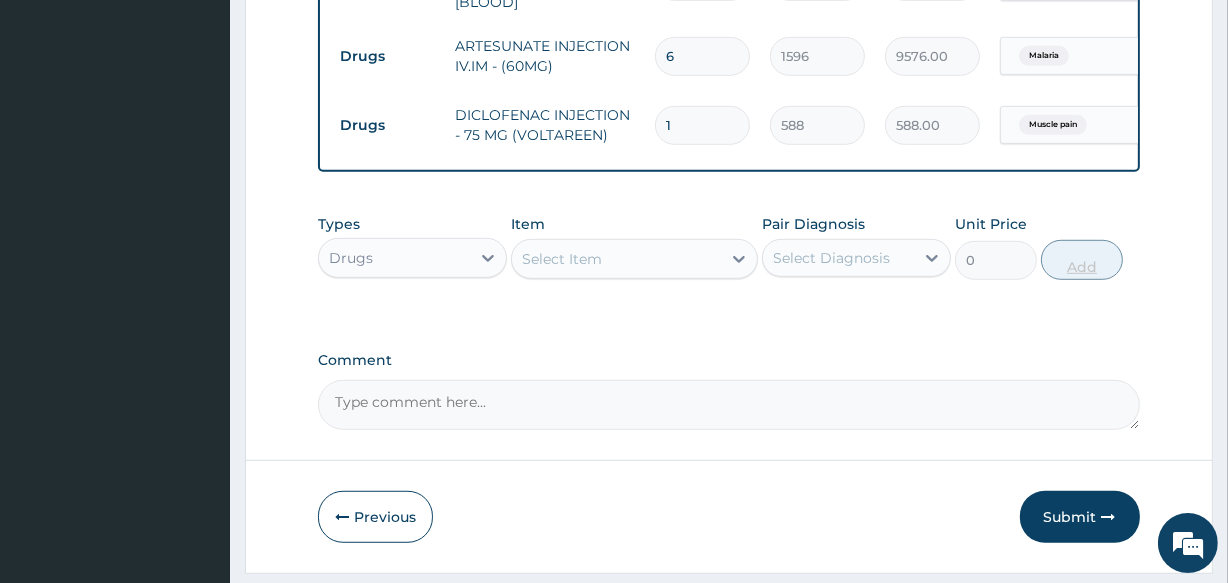 type on "0.00" 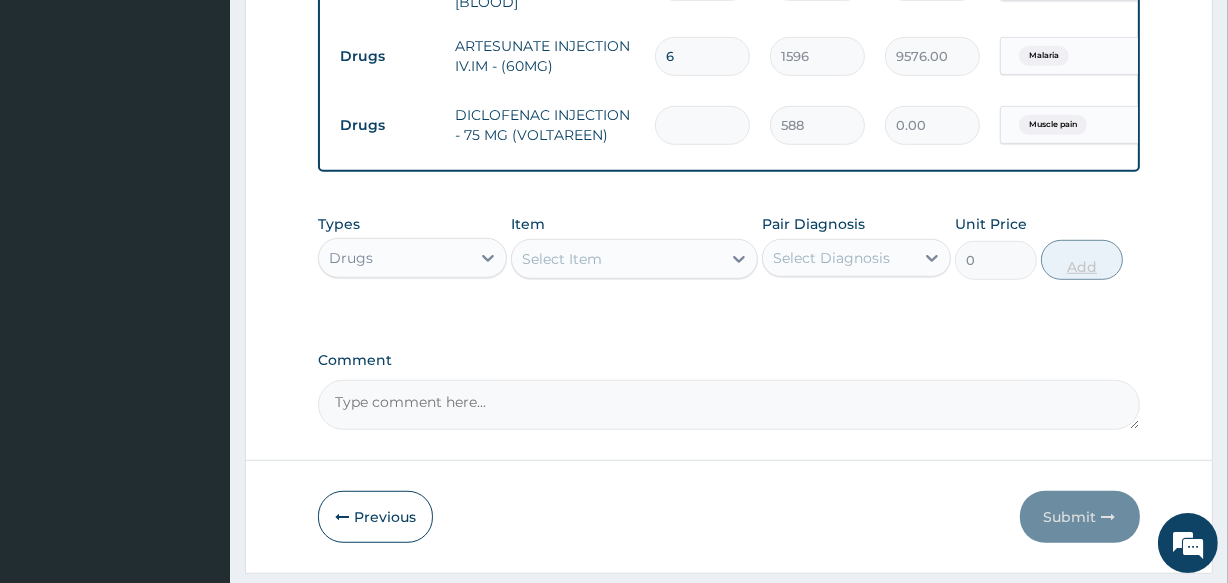 type on "2" 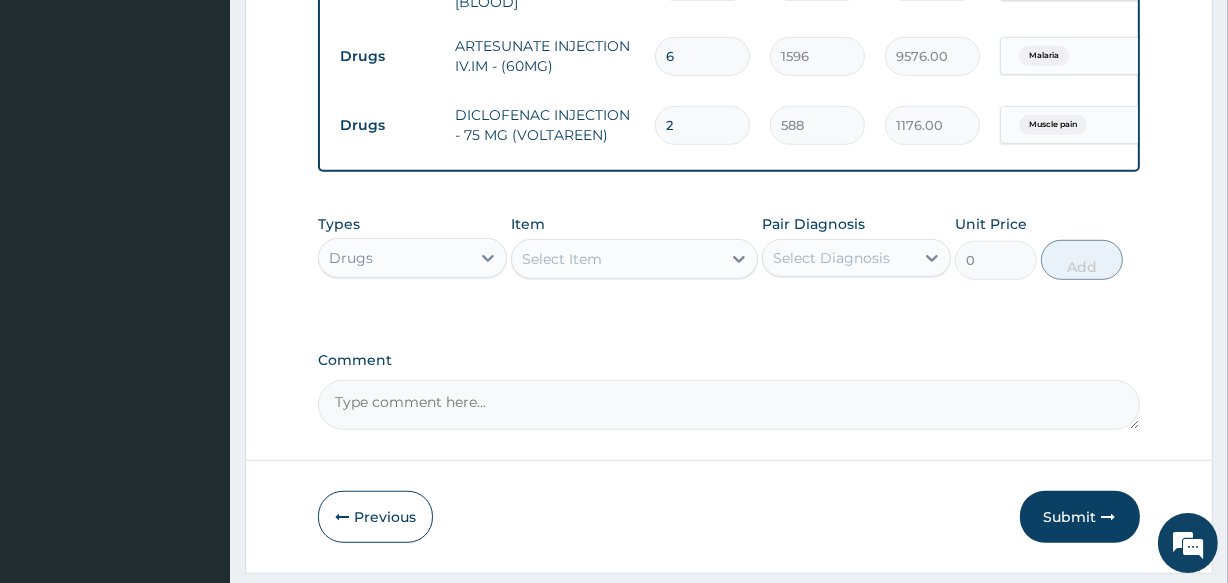 type on "2" 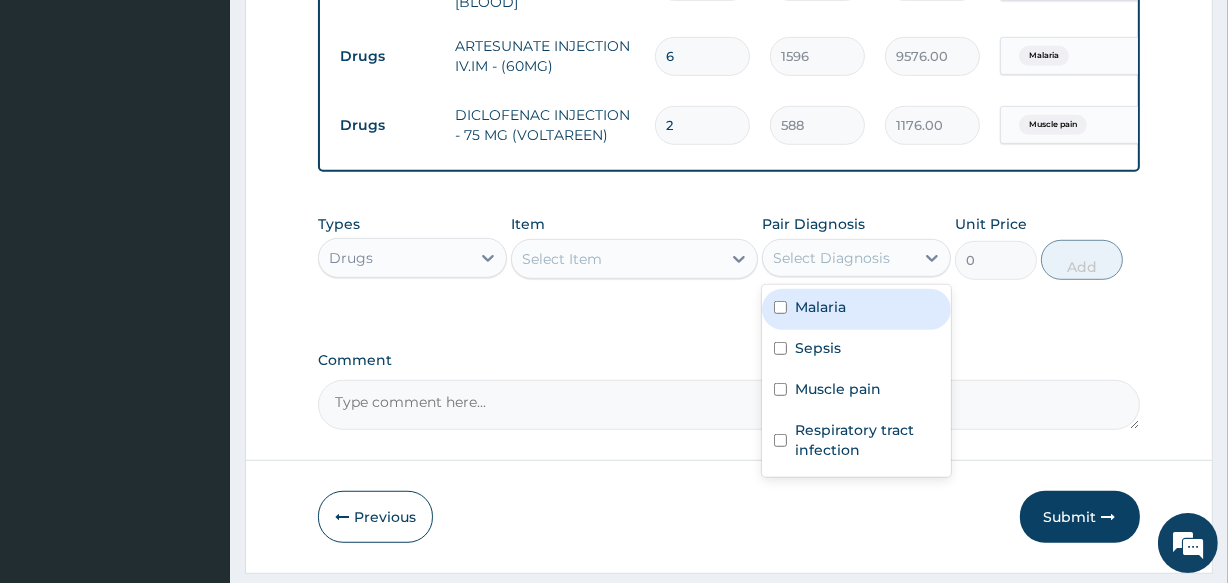 click on "Select Diagnosis" at bounding box center (831, 258) 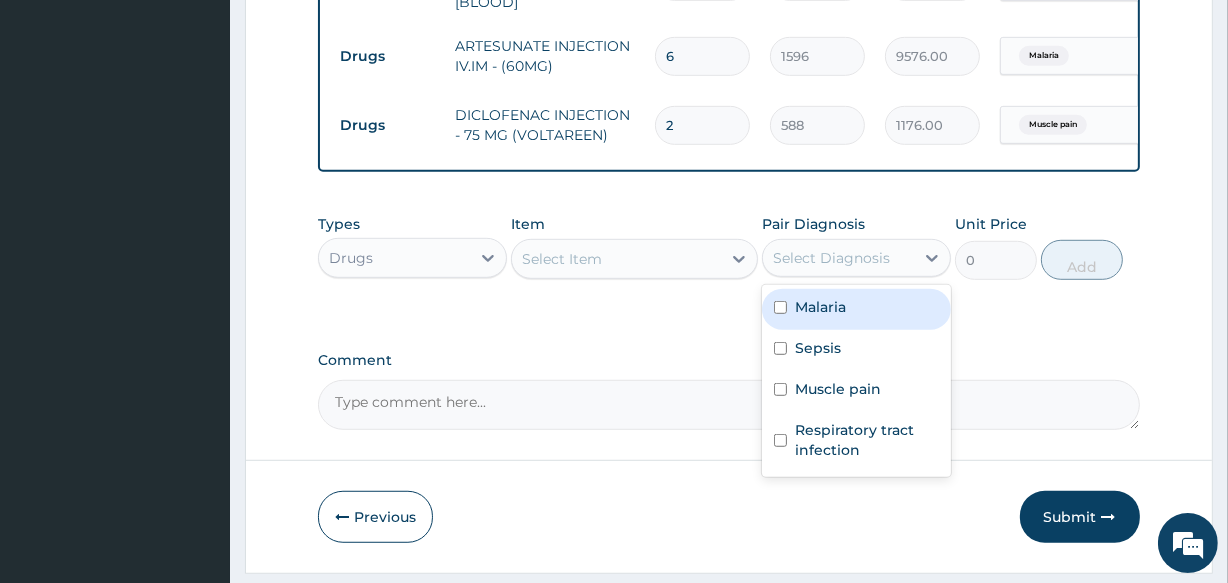 click on "Malaria" at bounding box center [856, 309] 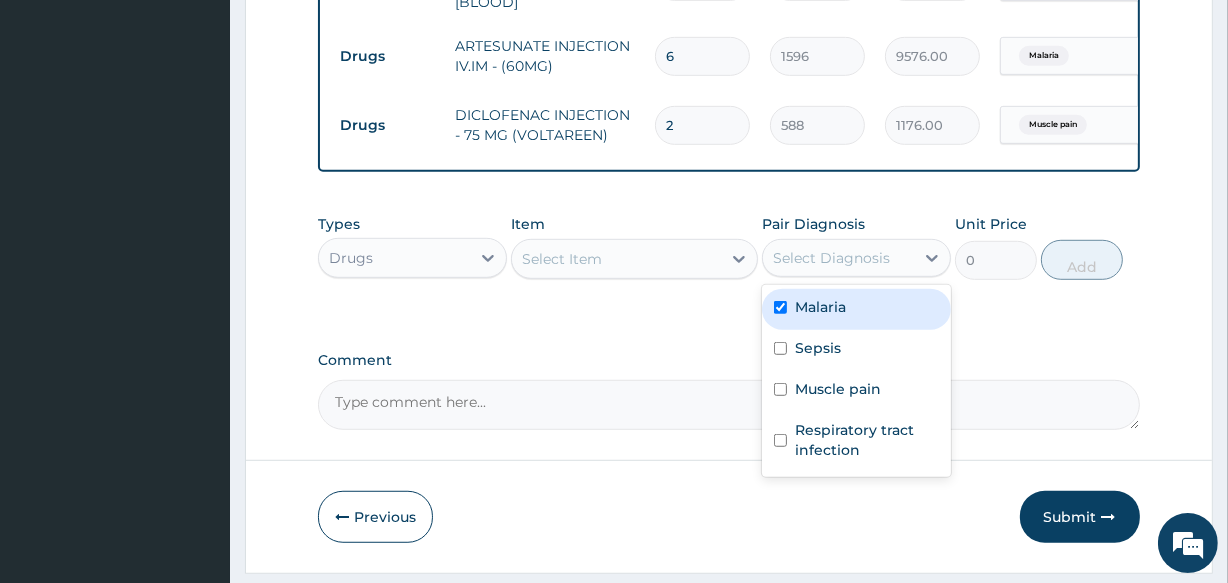 checkbox on "true" 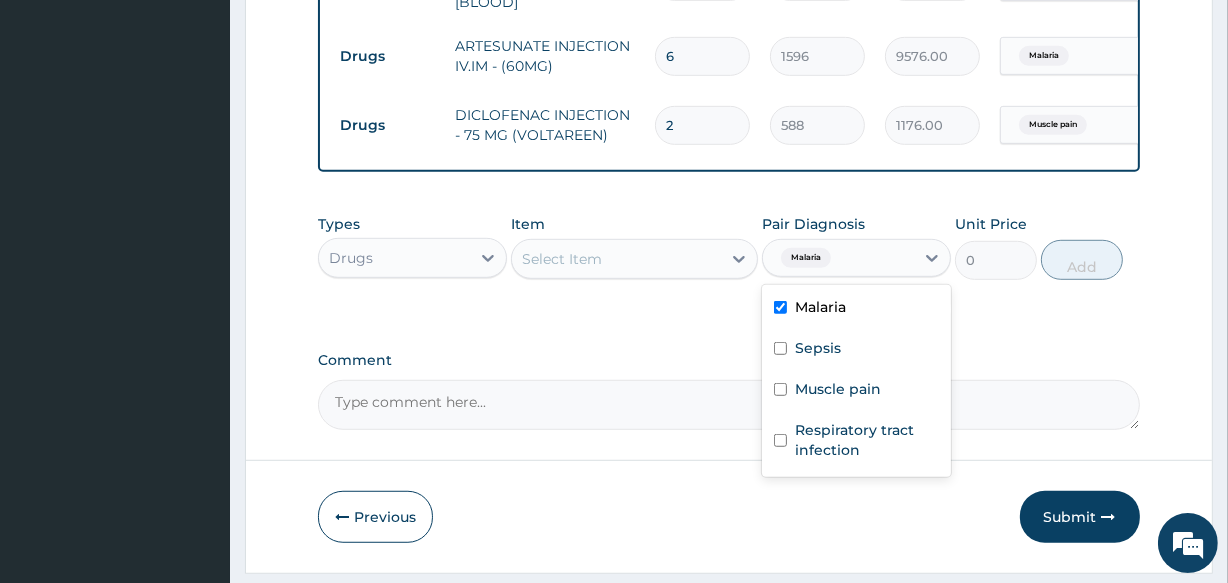 click on "Select Item" at bounding box center (616, 259) 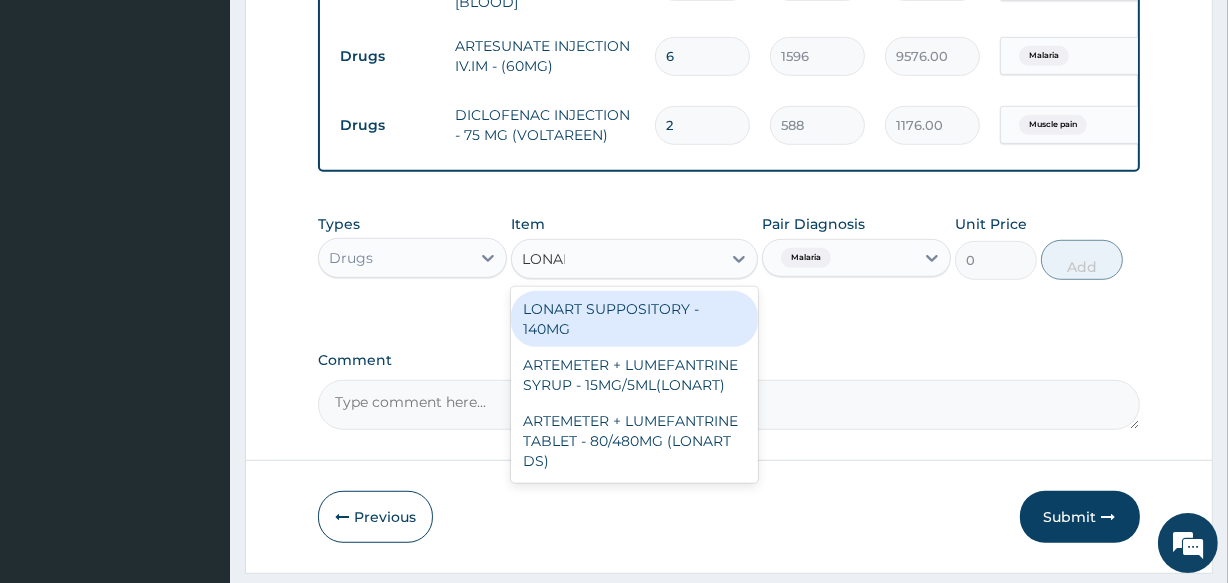 type on "LONART" 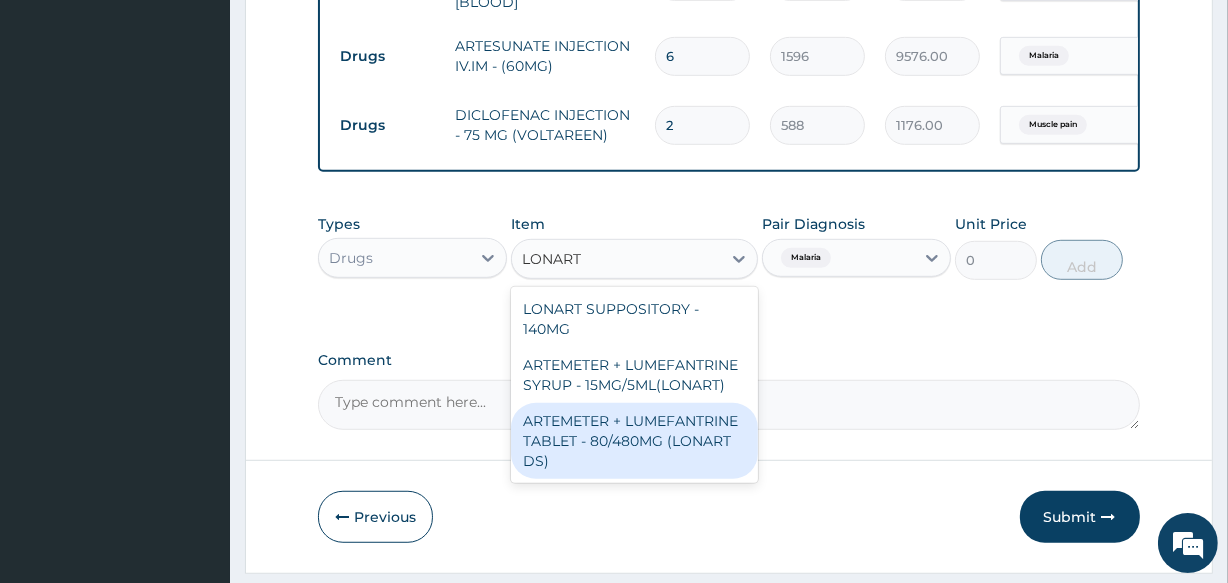 click on "ARTEMETER + LUMEFANTRINE TABLET -  80/480MG (LONART DS)" at bounding box center (634, 441) 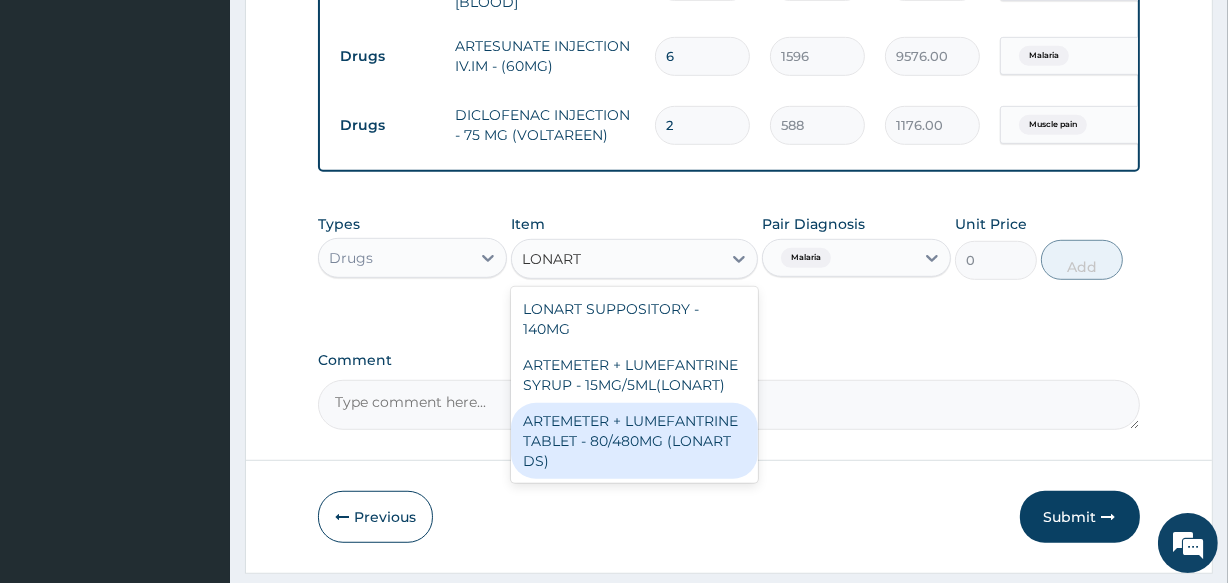 type 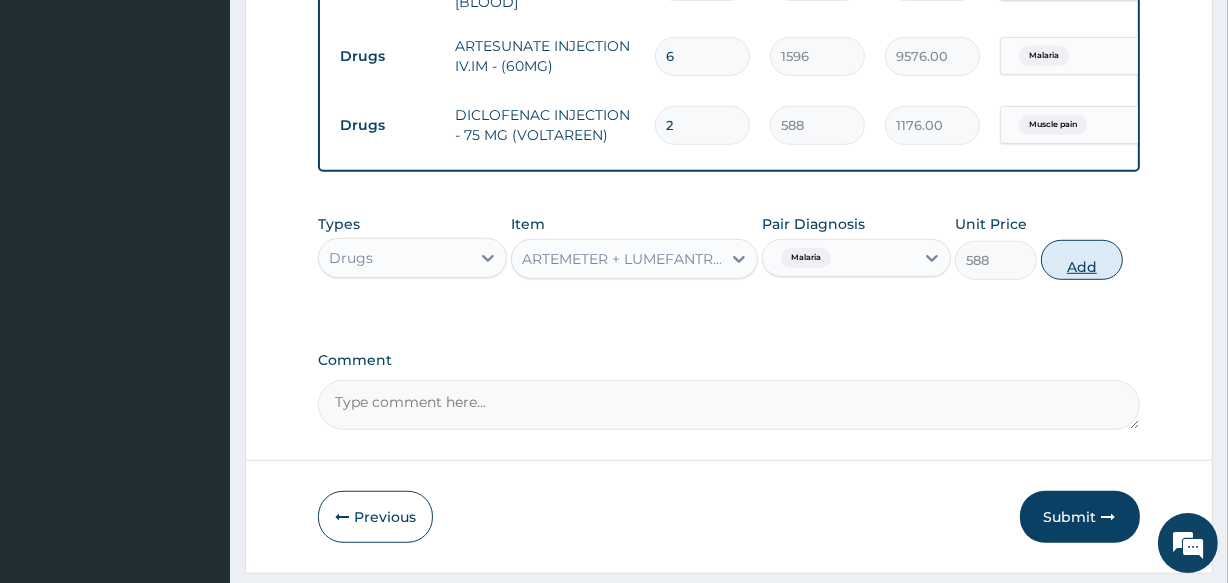 click on "Add" at bounding box center [1082, 260] 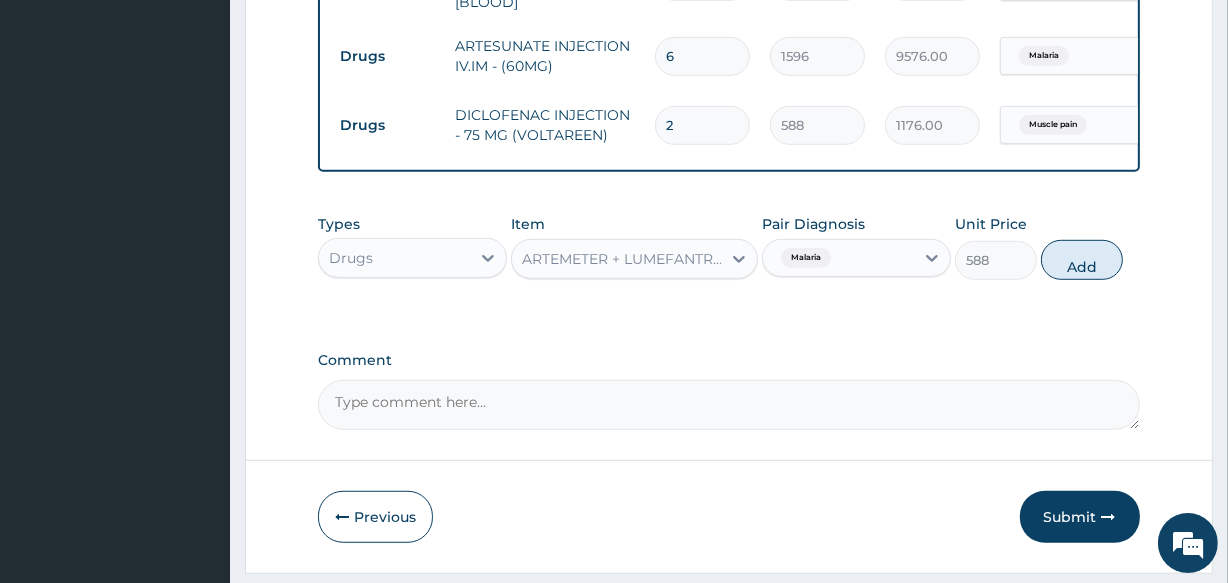type on "0" 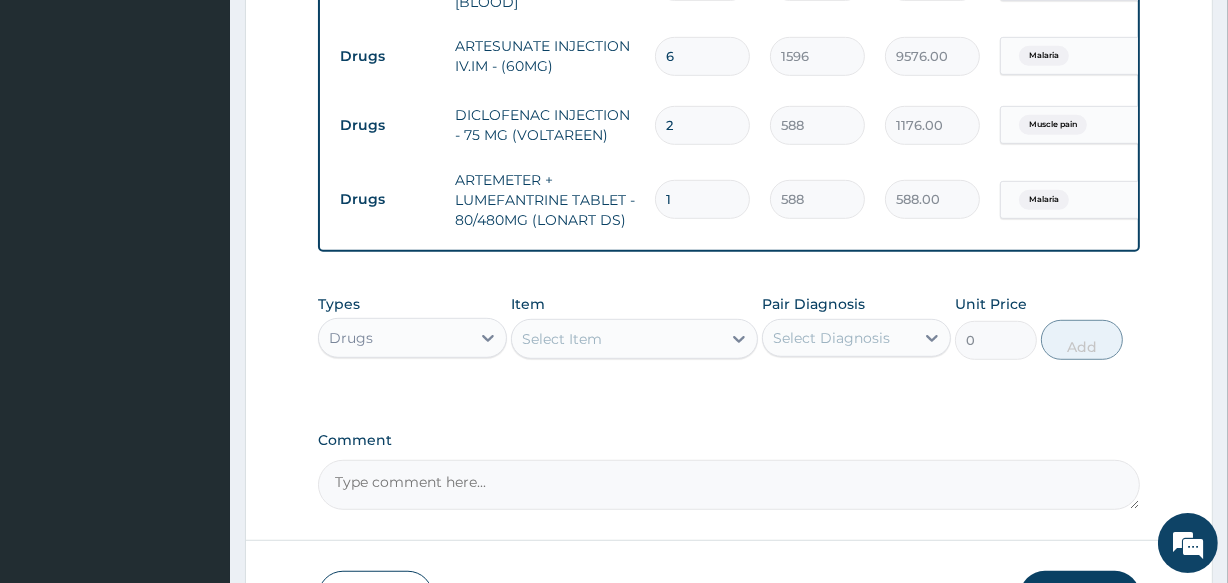type 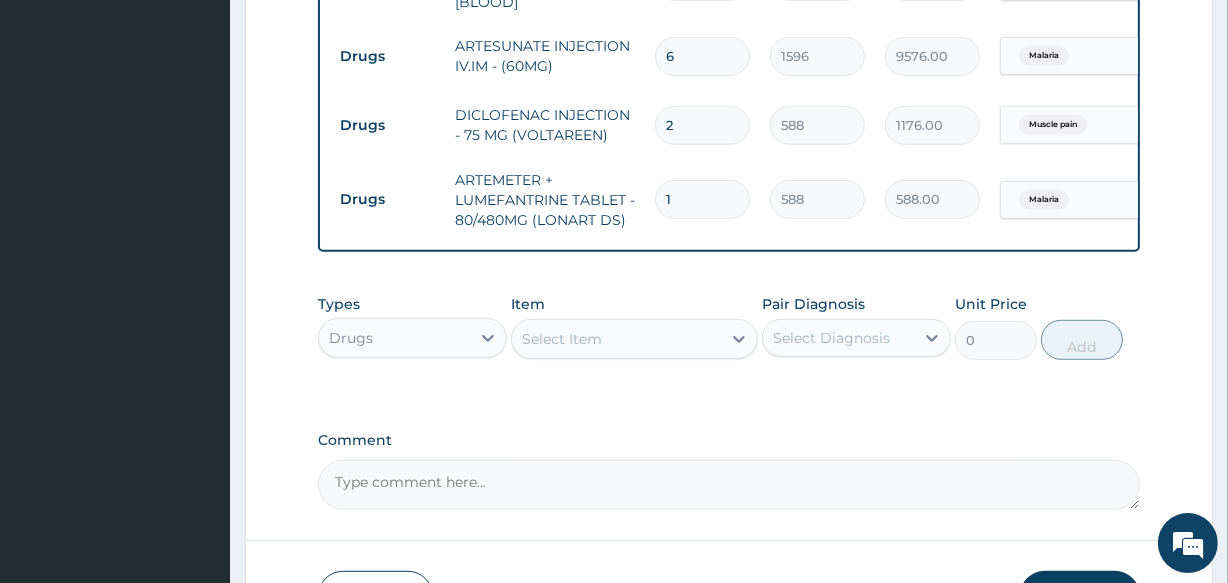 type on "0.00" 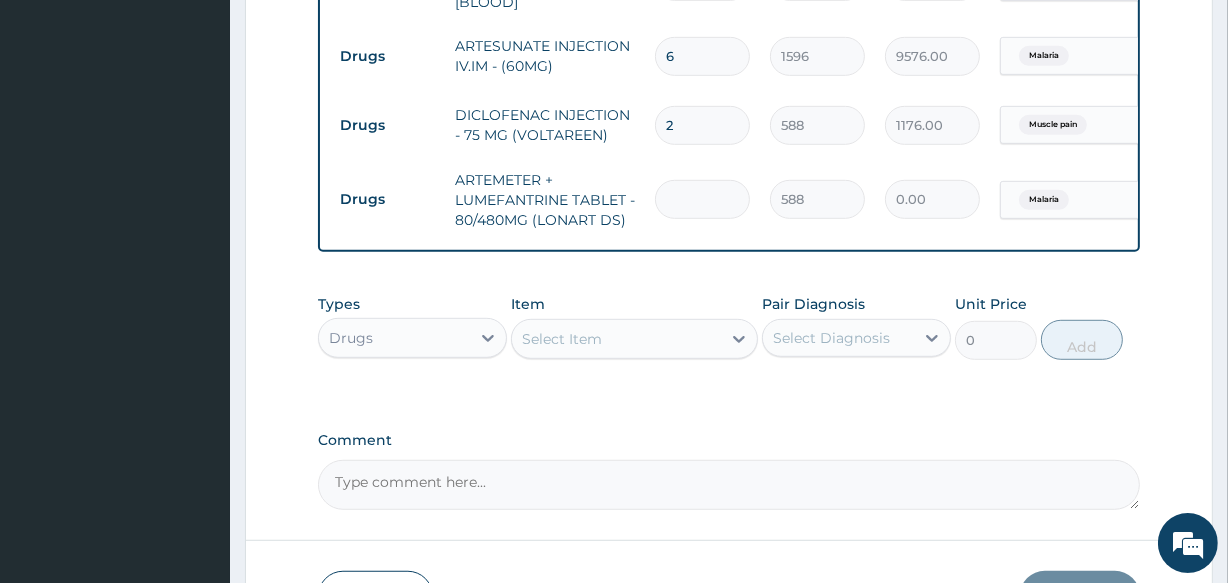 type on "6" 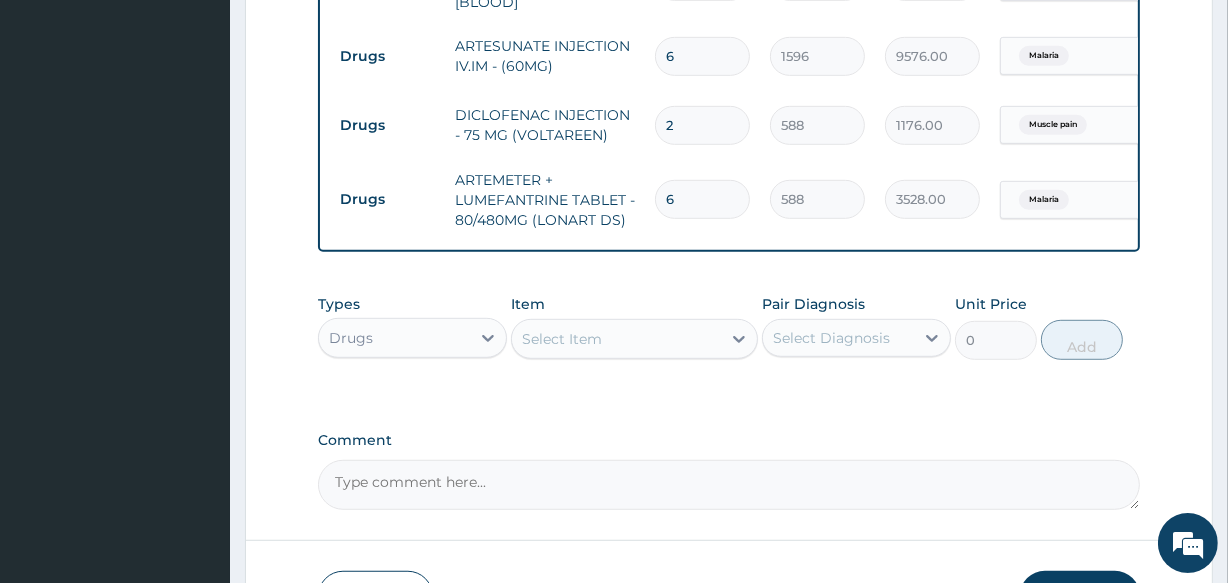 type on "6" 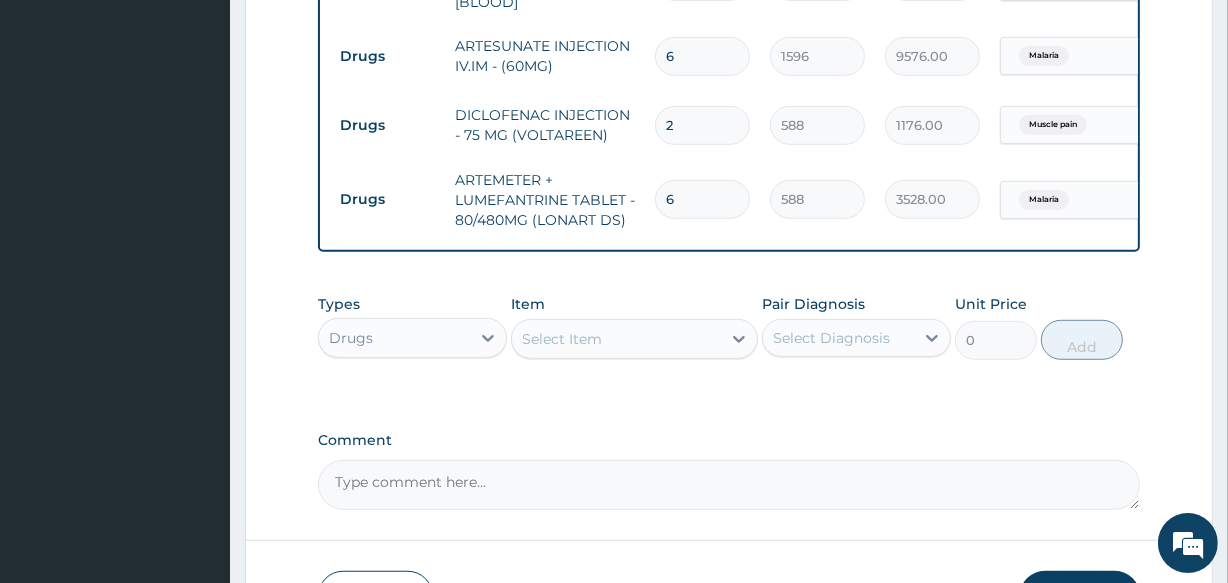 click on "Select Diagnosis" at bounding box center (838, 338) 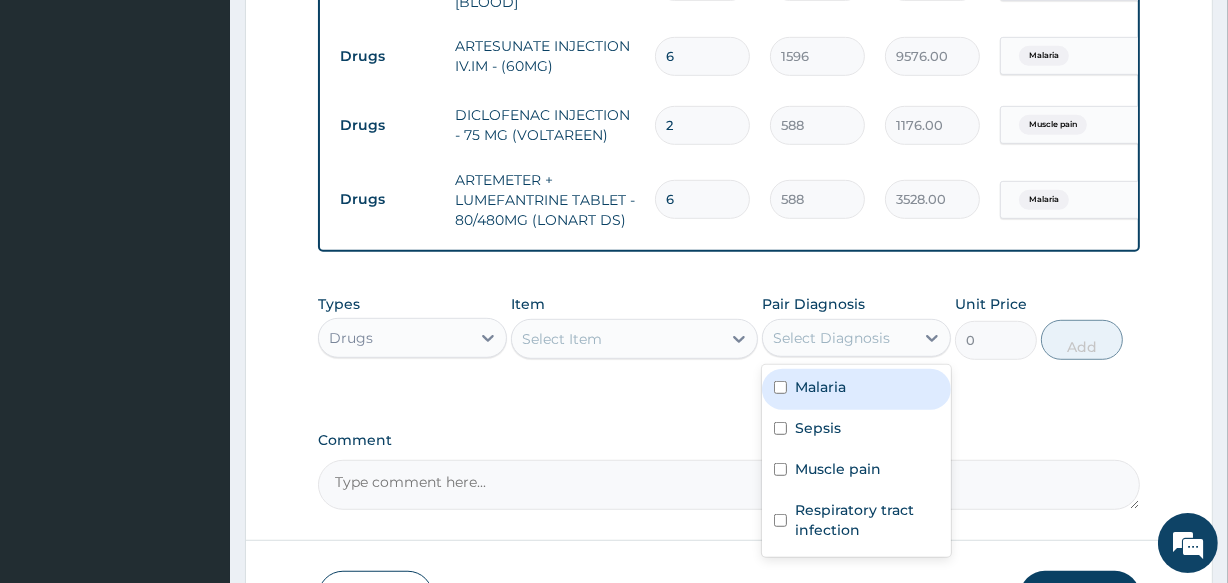 click on "Malaria" at bounding box center (856, 389) 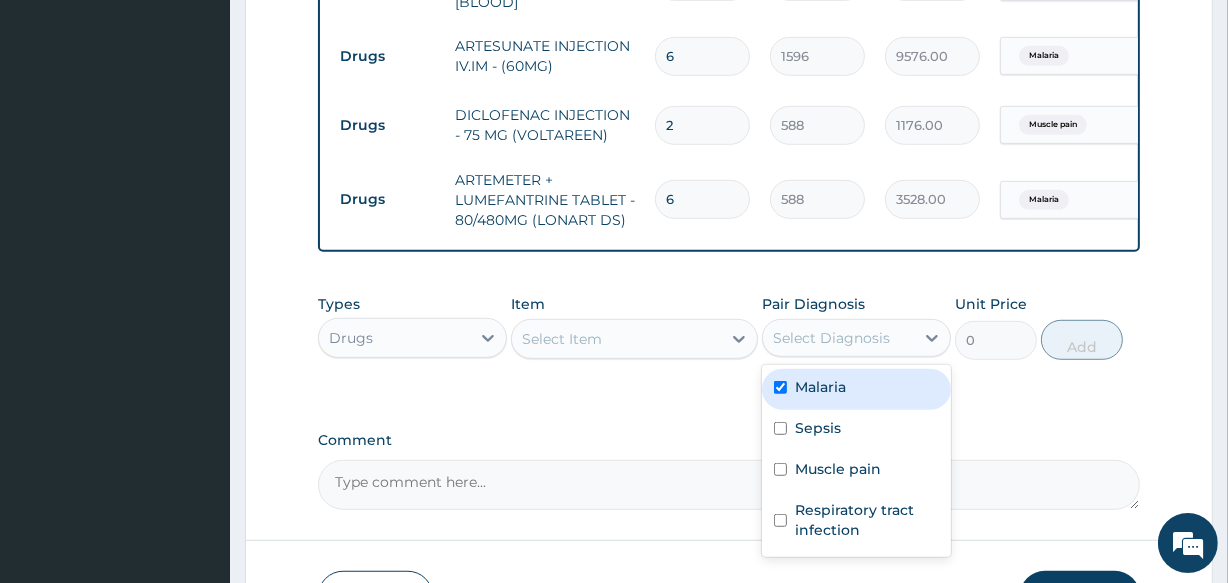 checkbox on "true" 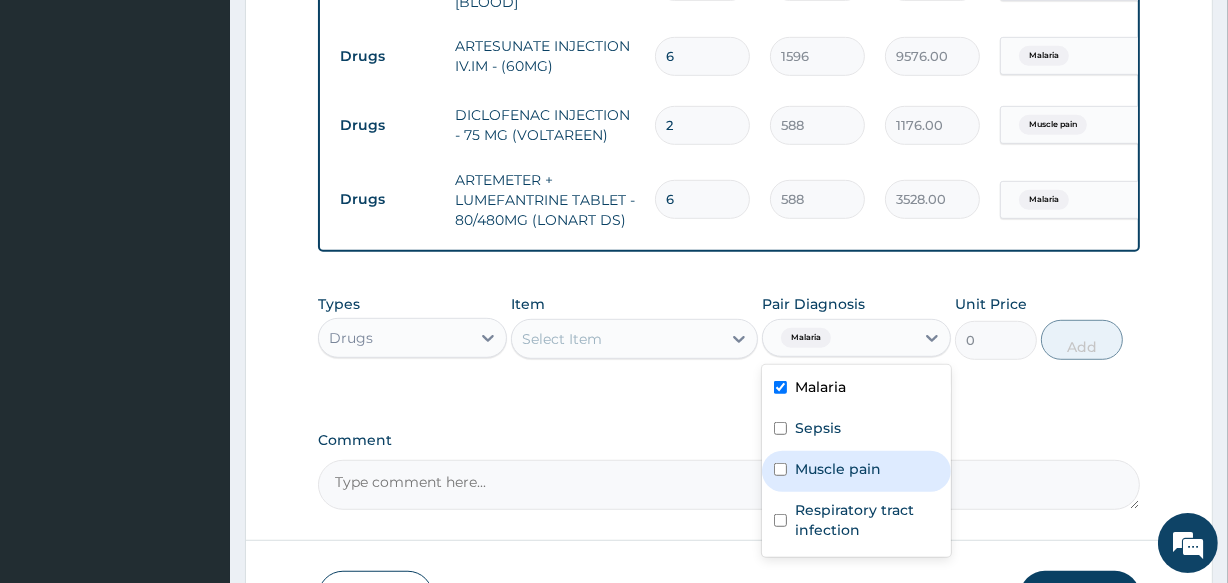 click on "Muscle pain" at bounding box center [838, 469] 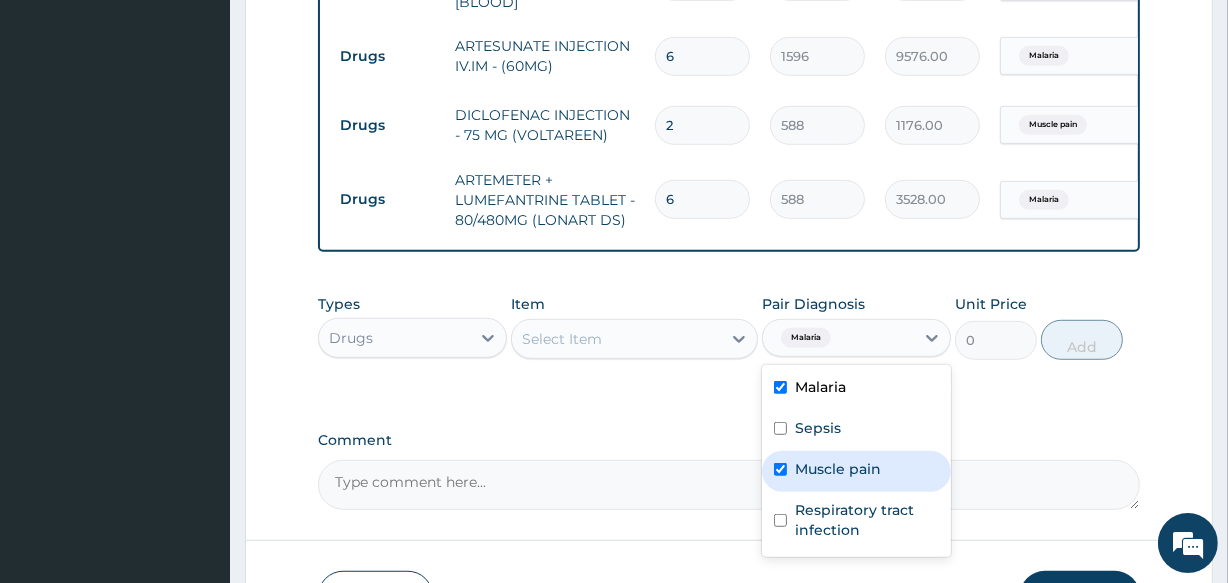 checkbox on "true" 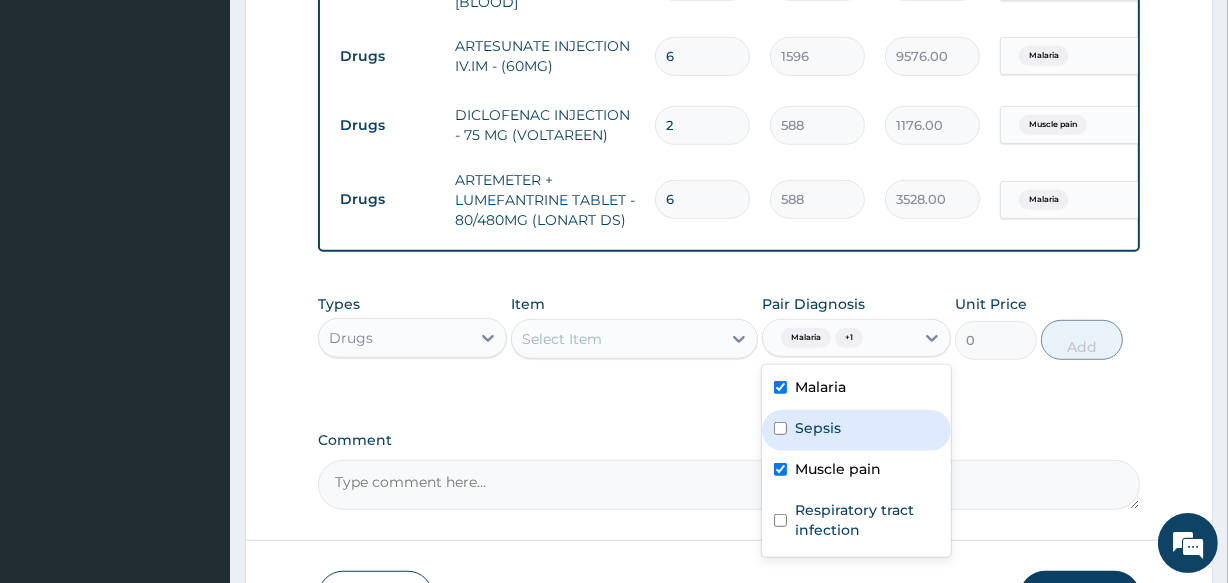 click on "Select Item" at bounding box center [562, 339] 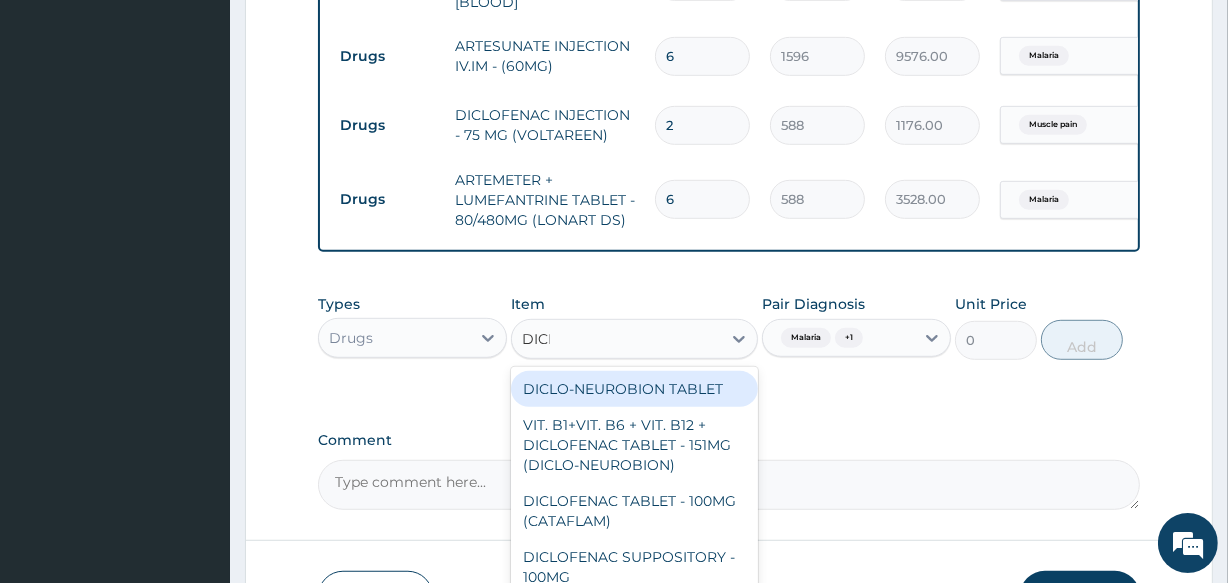 type on "DICLO" 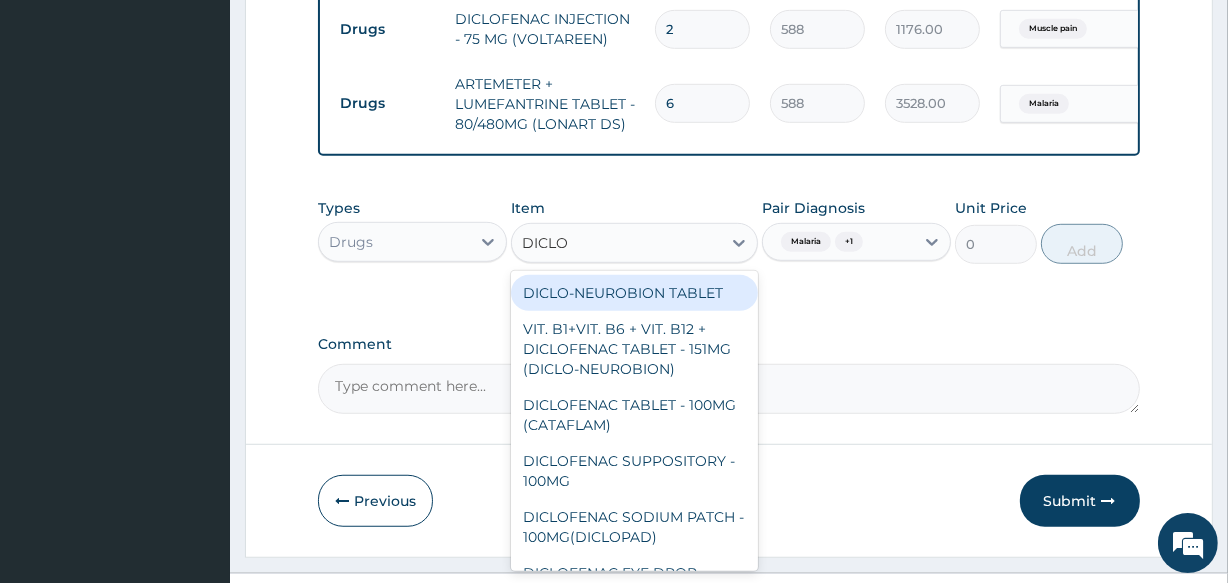 scroll, scrollTop: 1186, scrollLeft: 0, axis: vertical 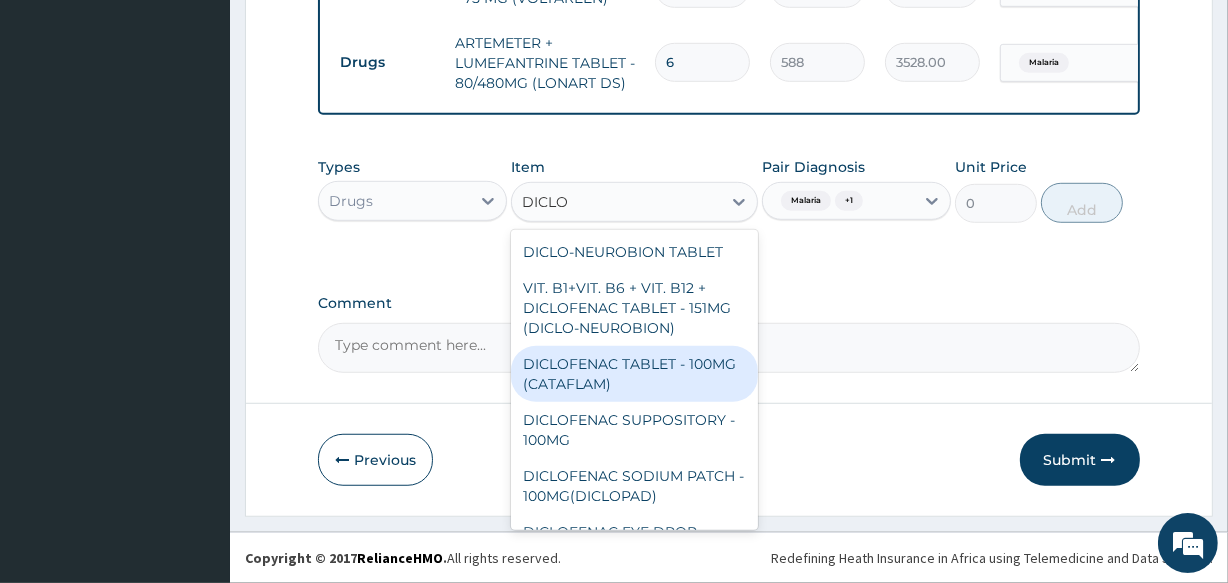 click on "DICLOFENAC TABLET - 100MG (CATAFLAM)" at bounding box center (634, 374) 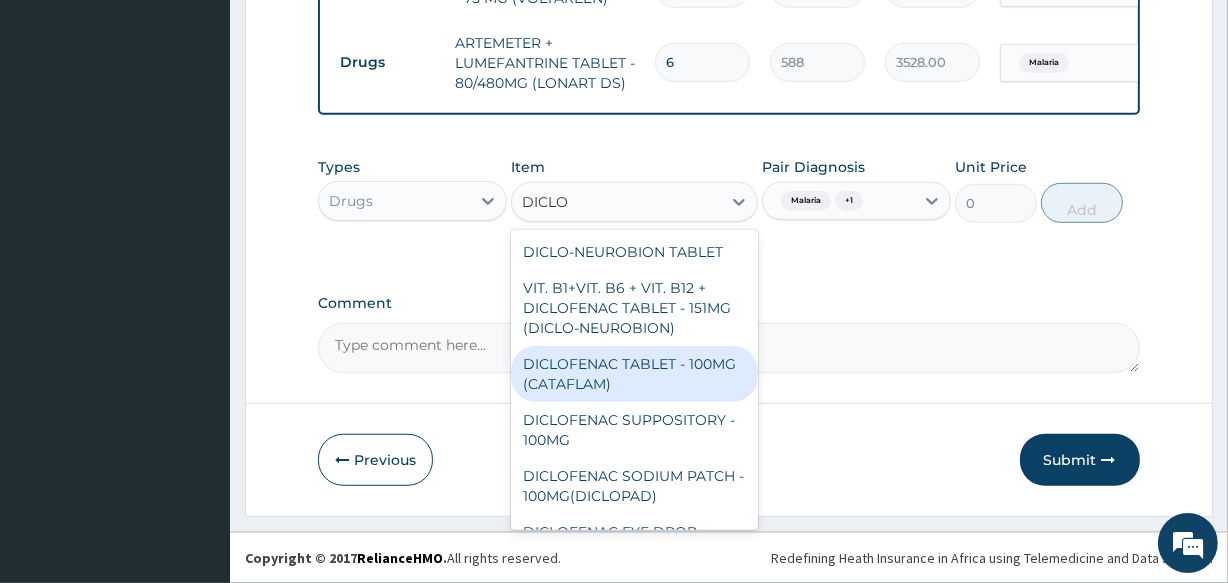 type 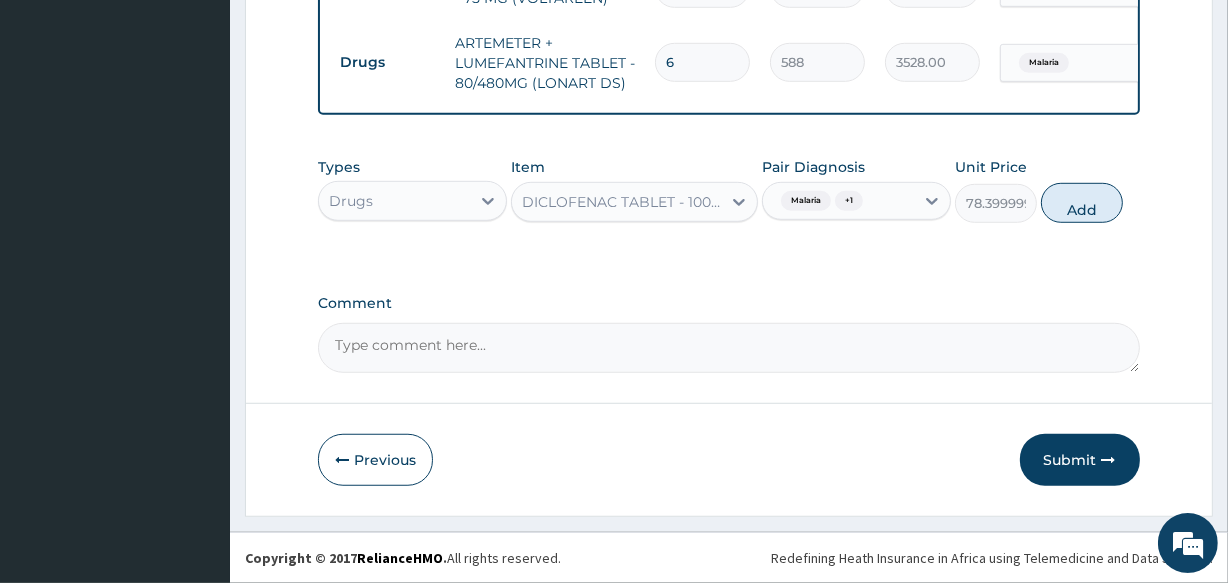 click on "DICLOFENAC TABLET - 100MG (CATAFLAM)" at bounding box center (622, 202) 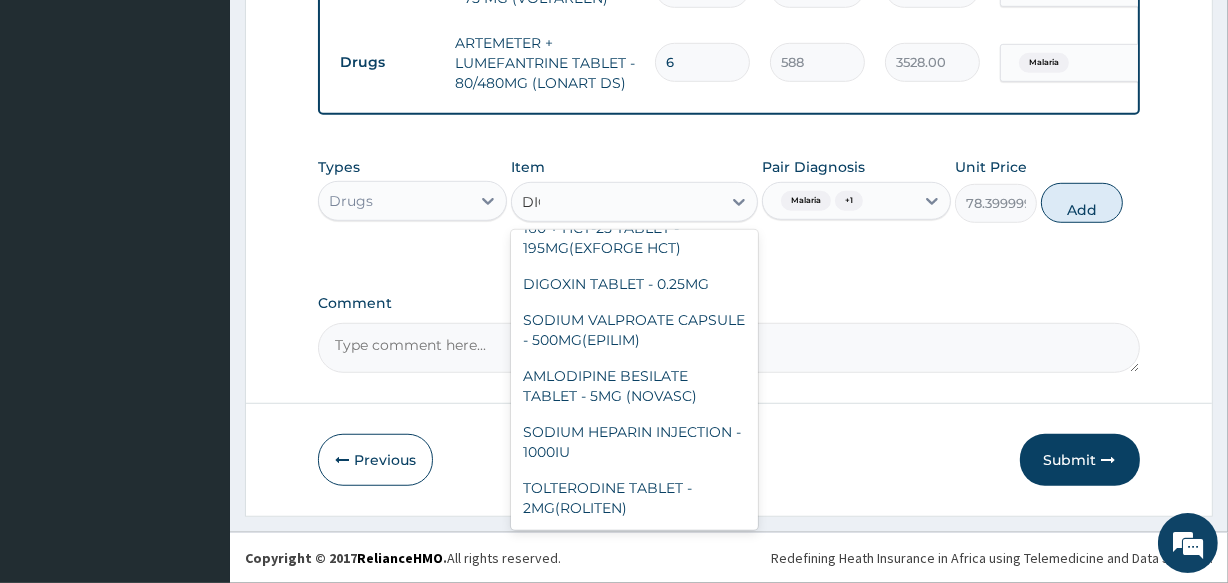 scroll, scrollTop: 0, scrollLeft: 0, axis: both 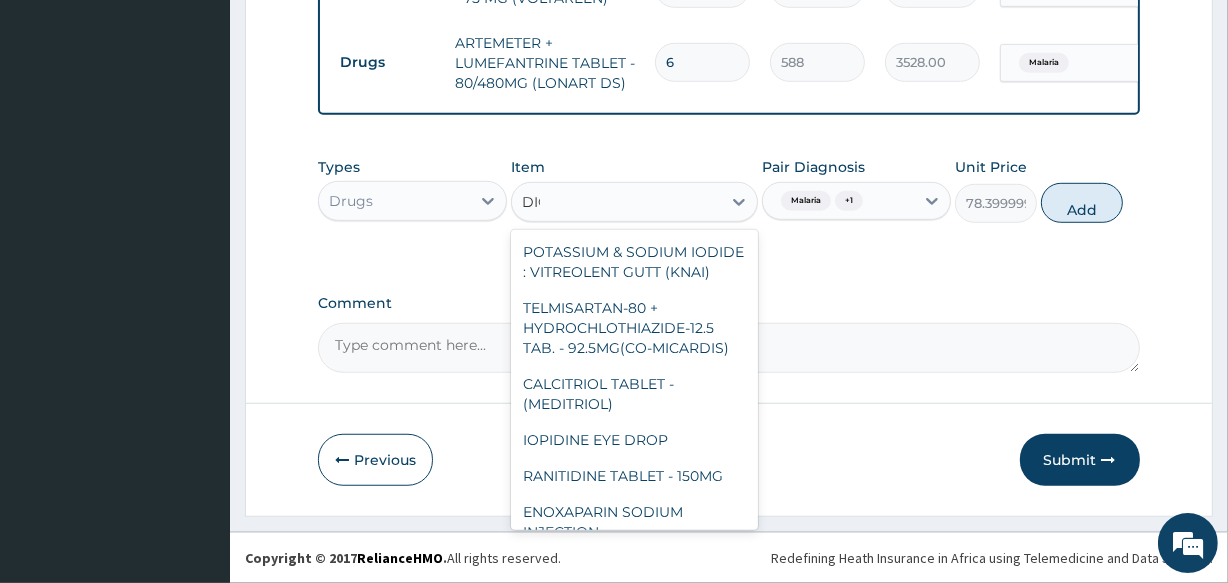 type on "DICL" 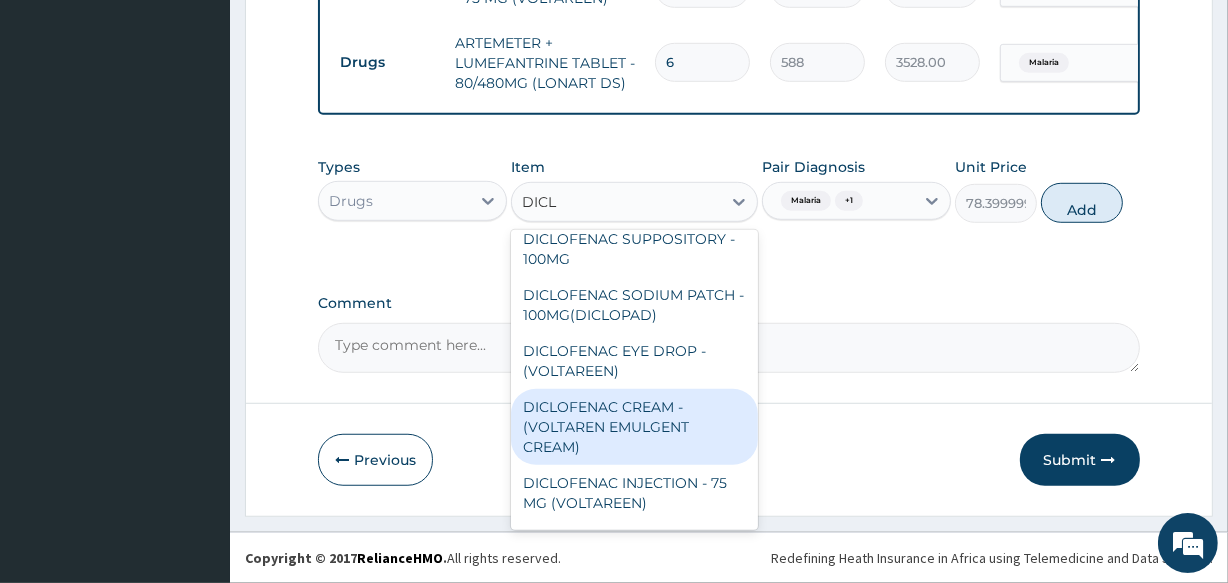 scroll, scrollTop: 272, scrollLeft: 0, axis: vertical 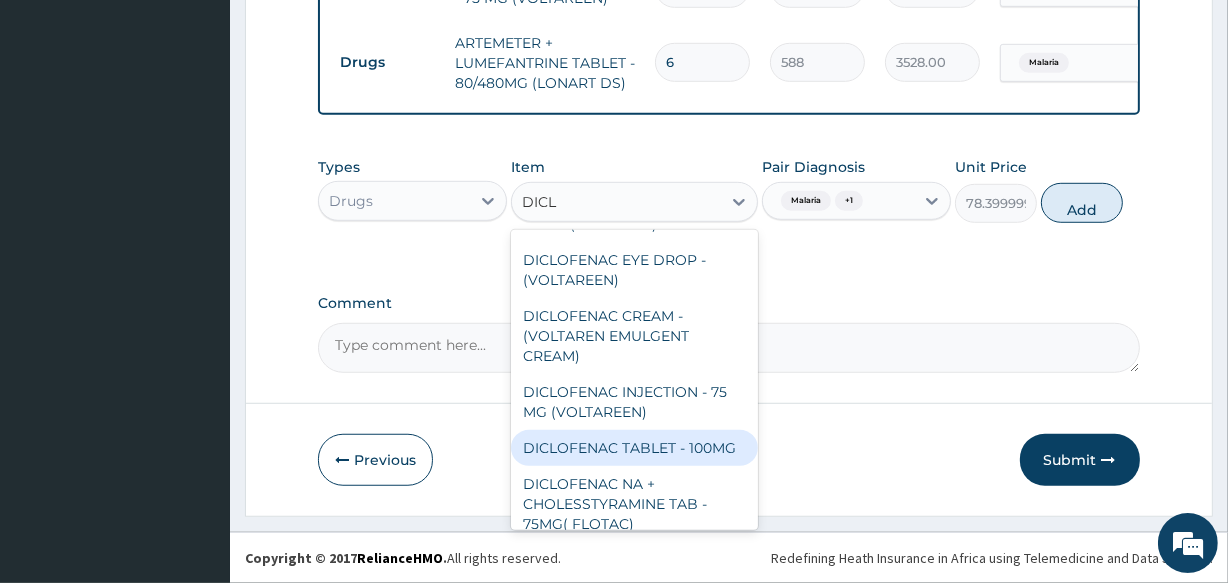 click on "DICLOFENAC TABLET - 100MG" at bounding box center (634, 448) 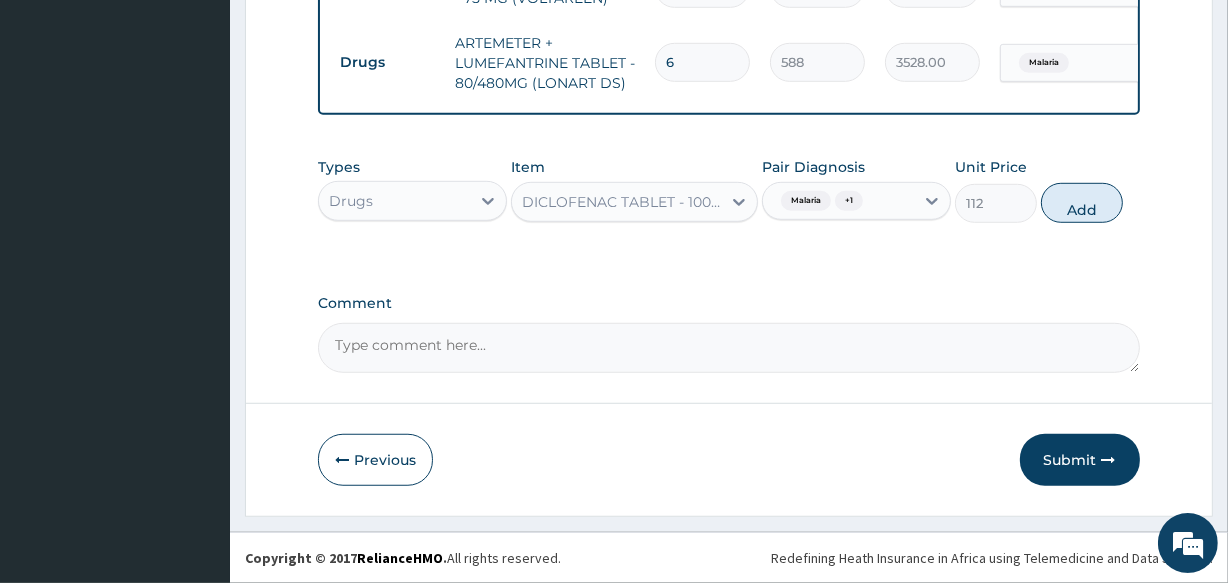 click on "Add" at bounding box center [1082, 203] 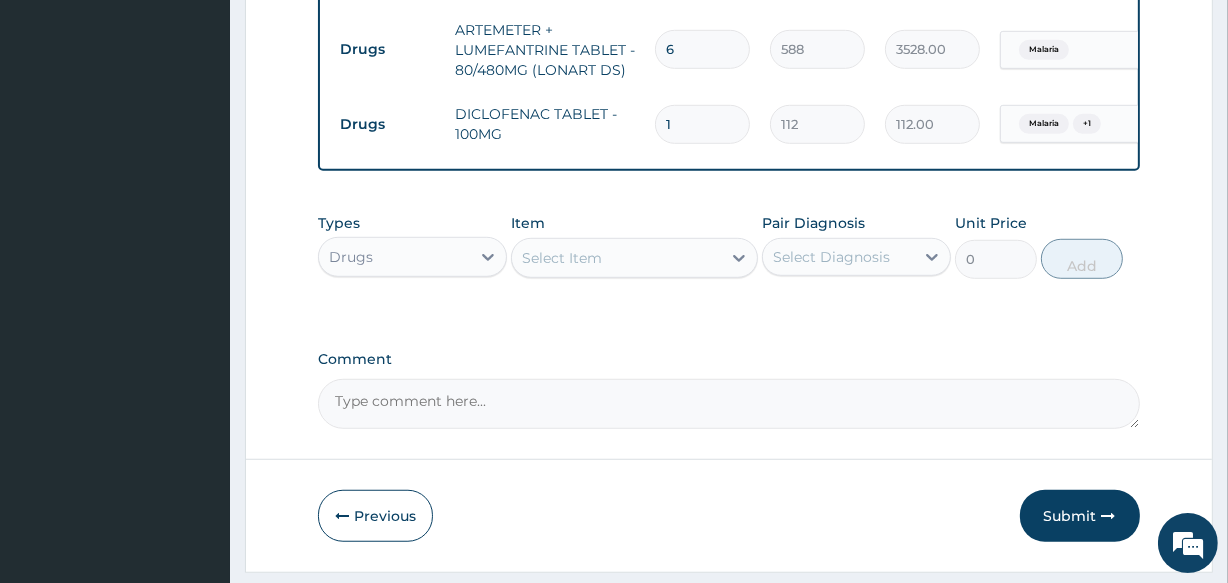 type 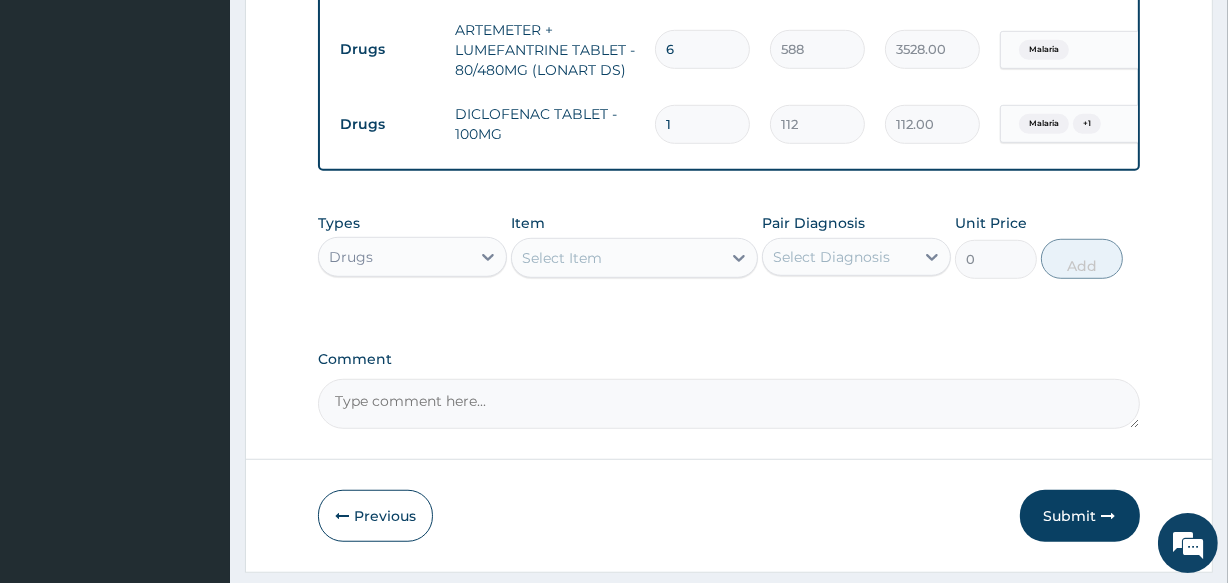 type on "0.00" 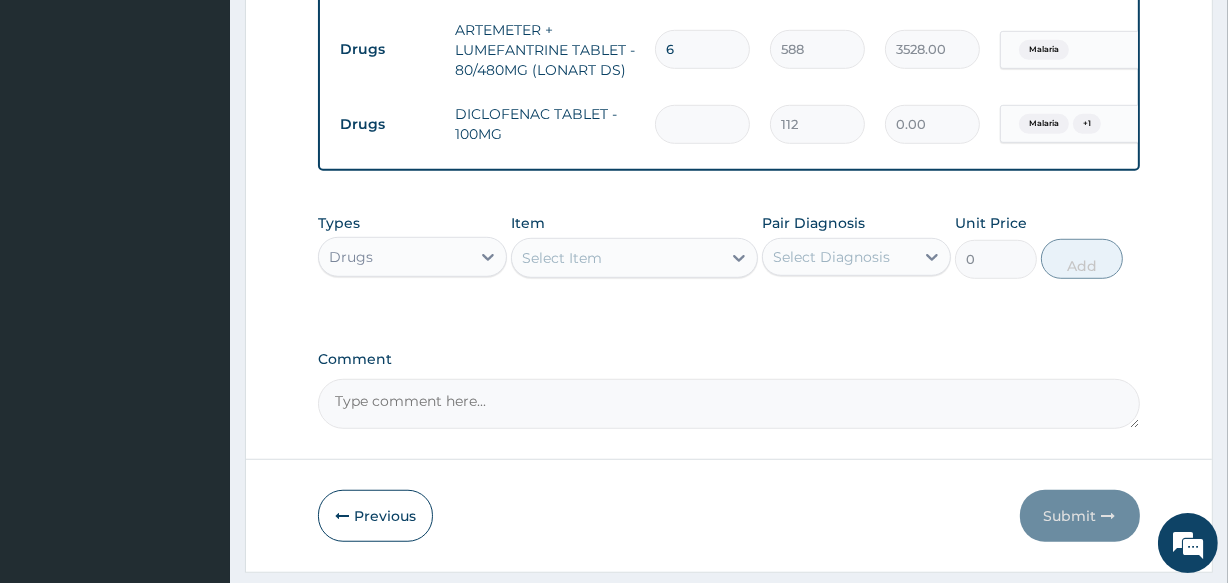 type on "4" 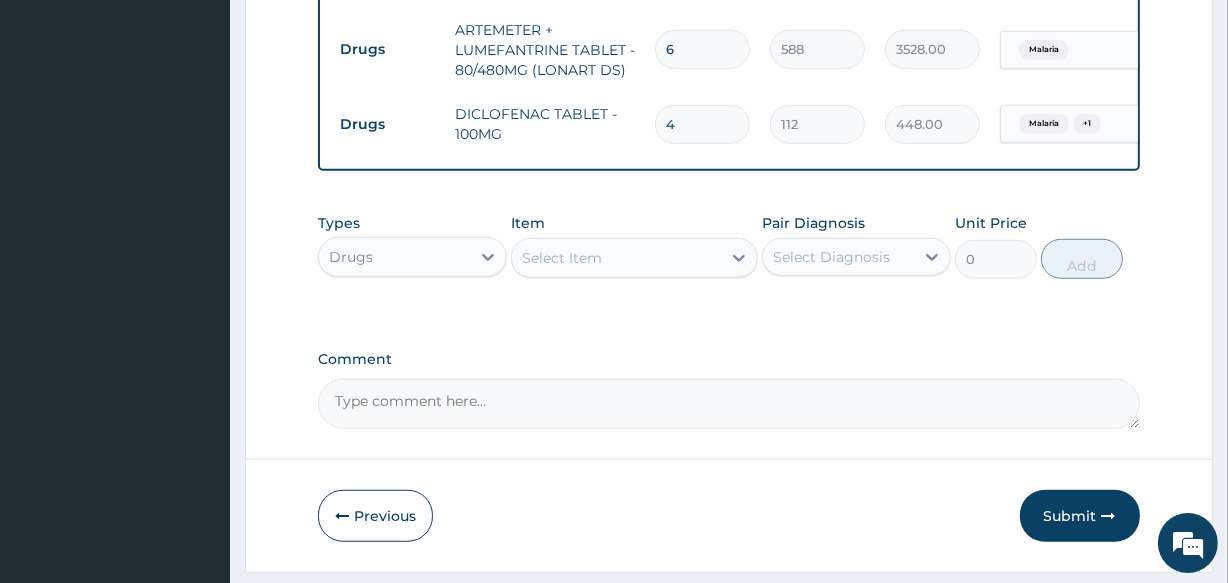 type on "4" 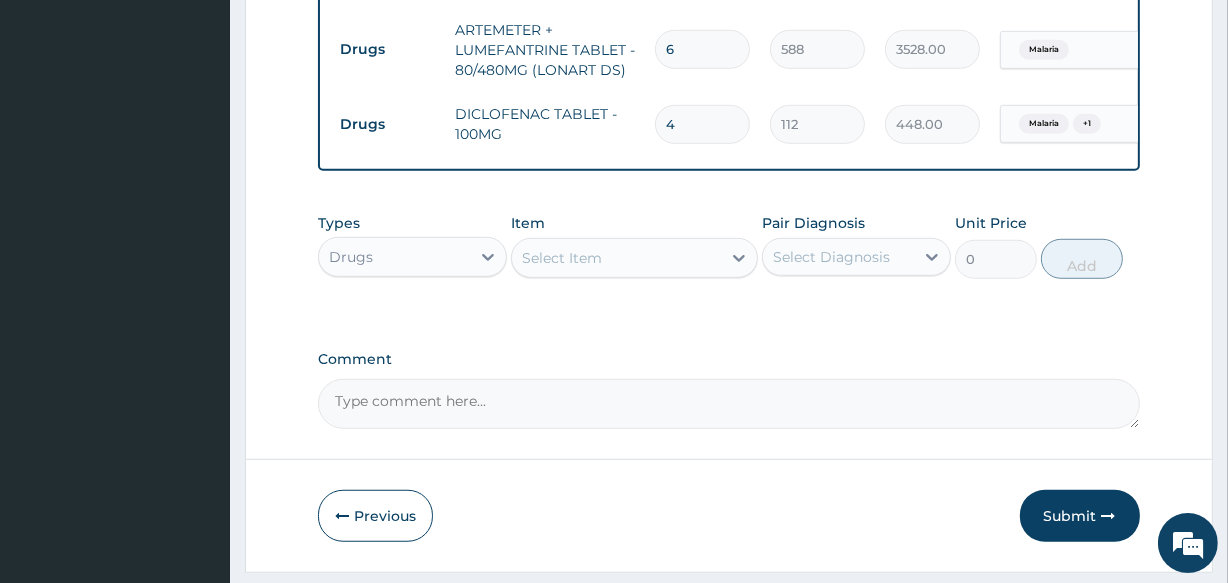 click on "Malaria  + 1" at bounding box center [1057, 124] 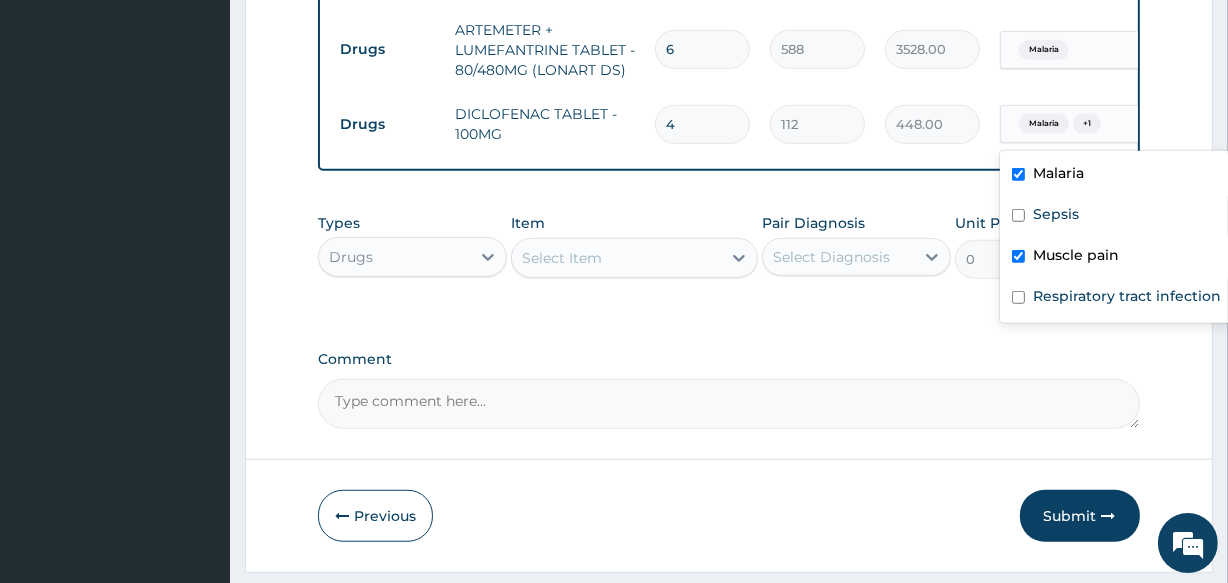 click on "Malaria" at bounding box center (1058, 173) 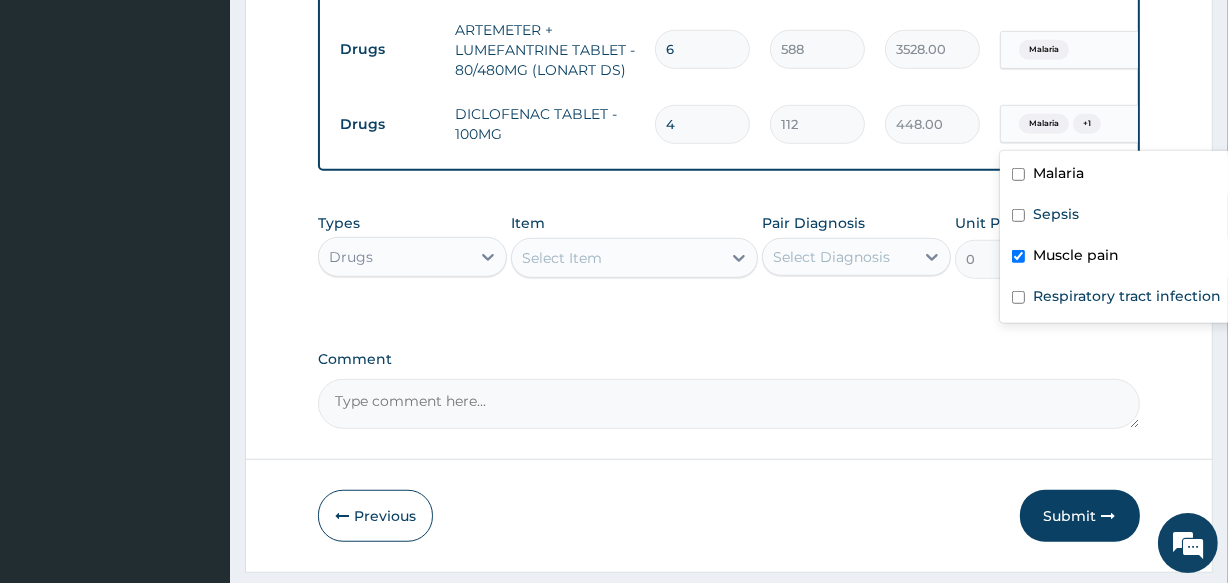 checkbox on "false" 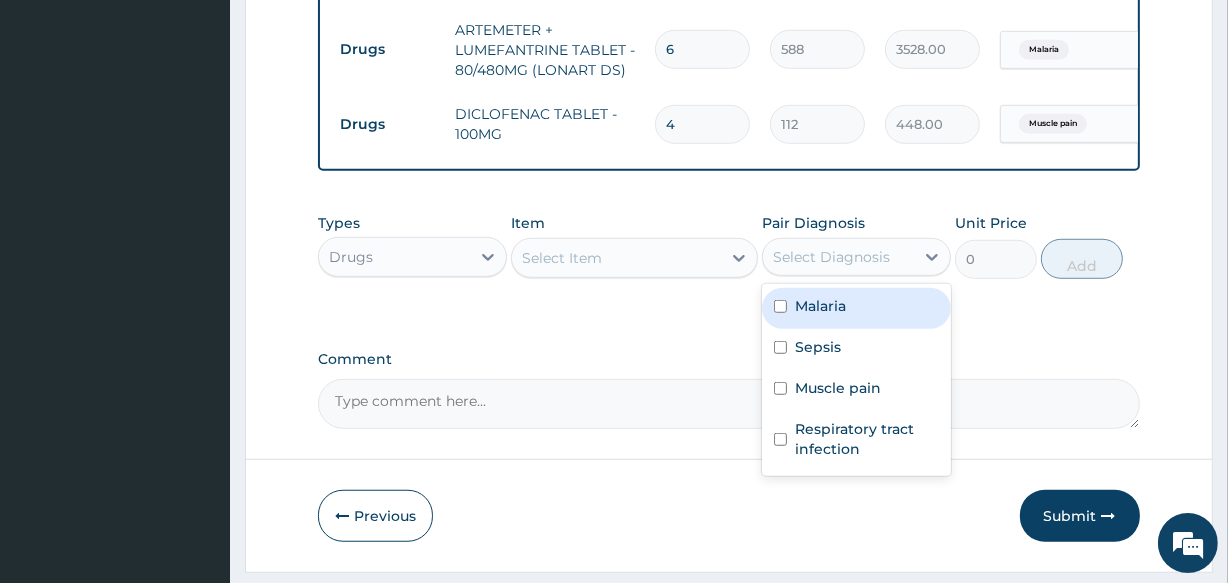 click on "Select Diagnosis" at bounding box center (831, 257) 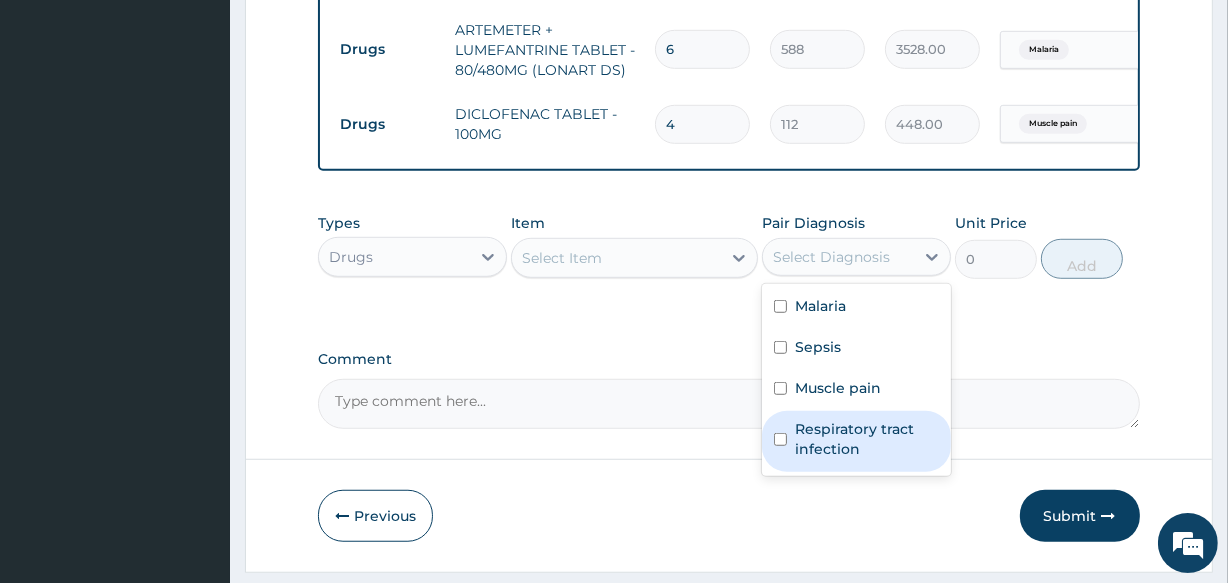 click on "Respiratory tract infection" at bounding box center [867, 439] 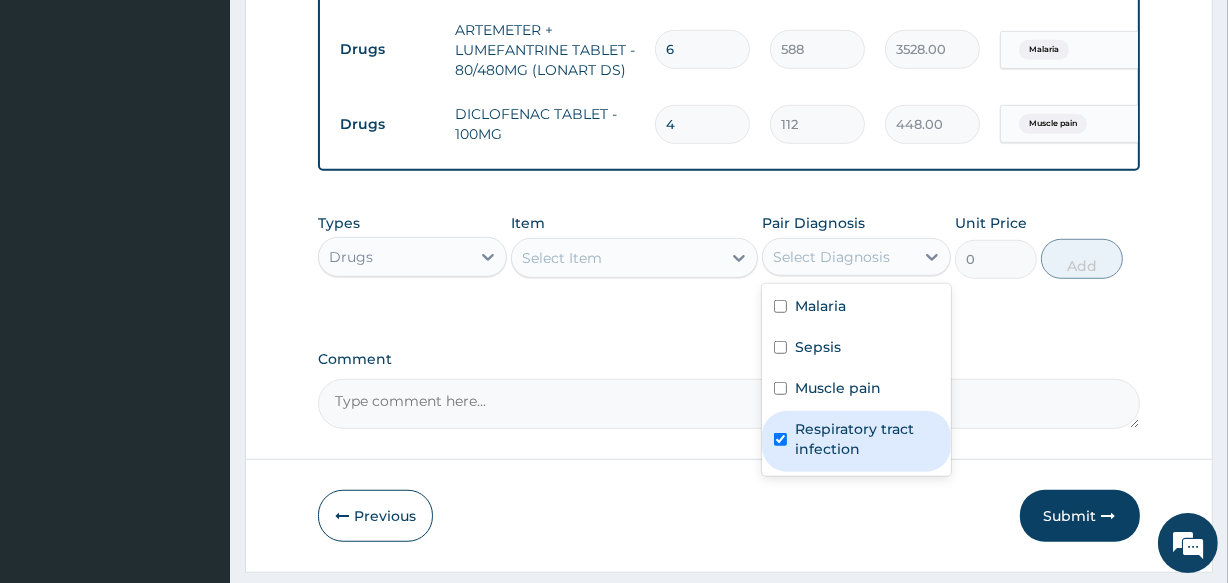 checkbox on "true" 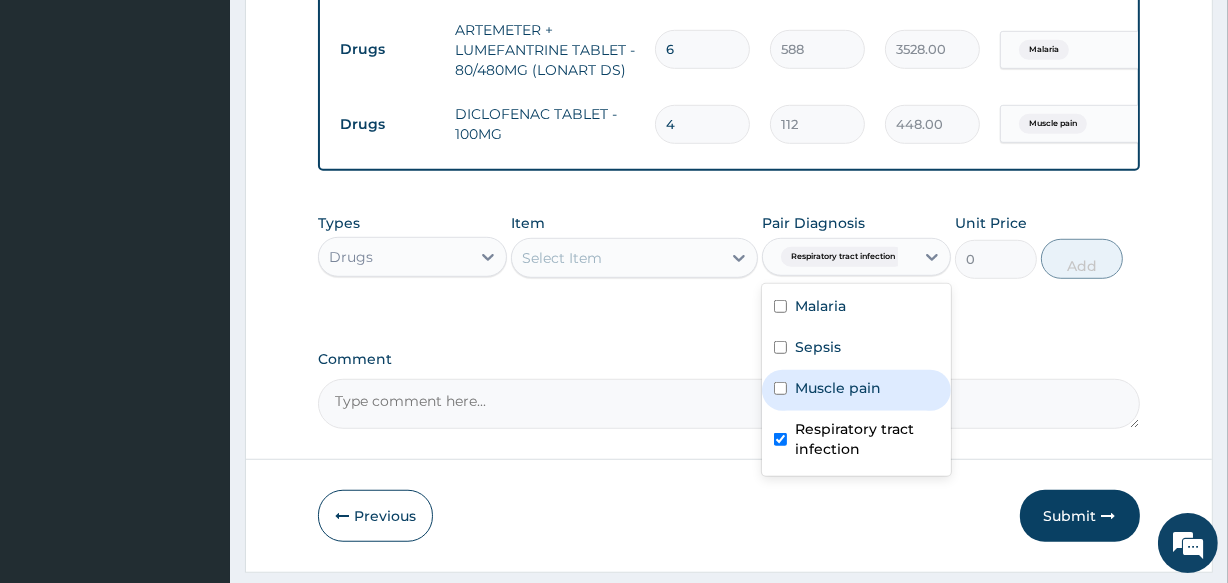click on "Select Item" at bounding box center [616, 258] 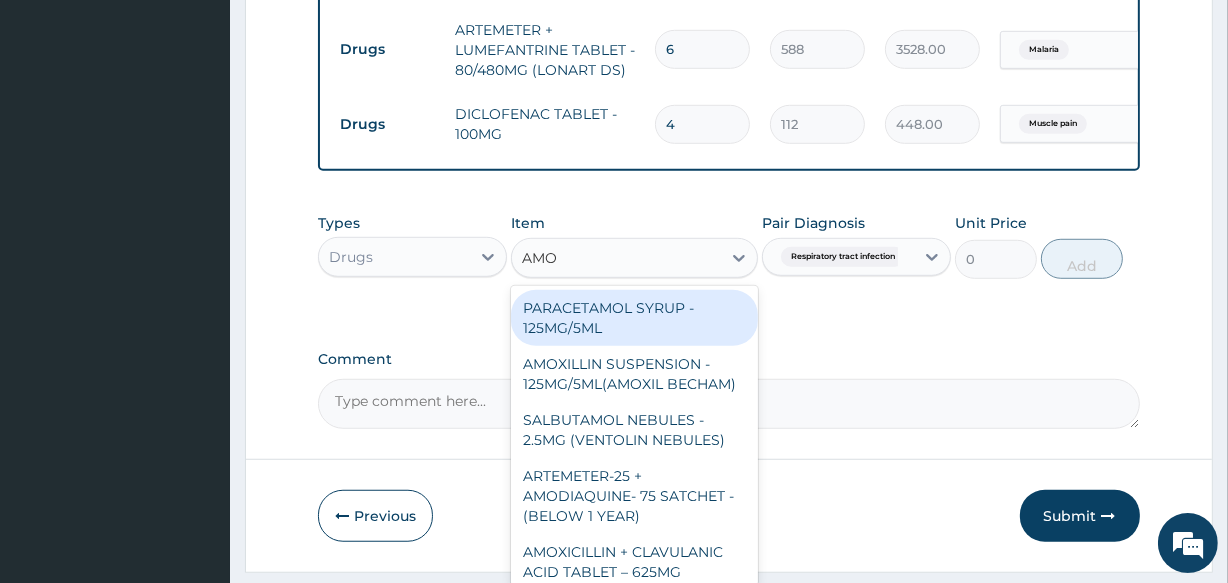 type on "AMOX" 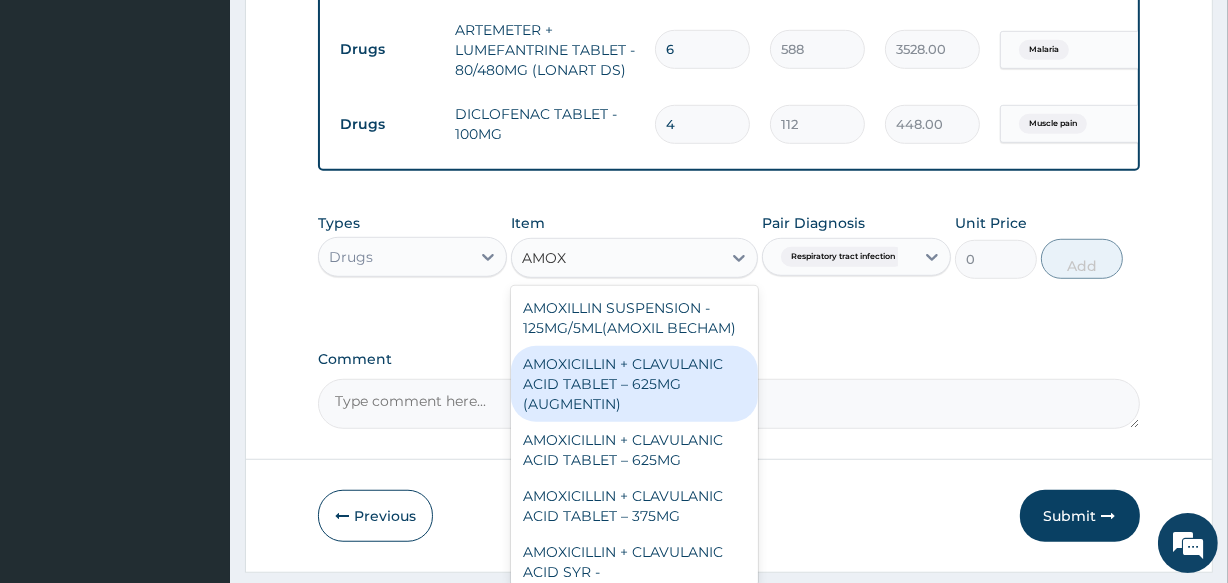 click on "AMOXICILLIN + CLAVULANIC ACID TABLET – 625MG (AUGMENTIN)" at bounding box center (634, 384) 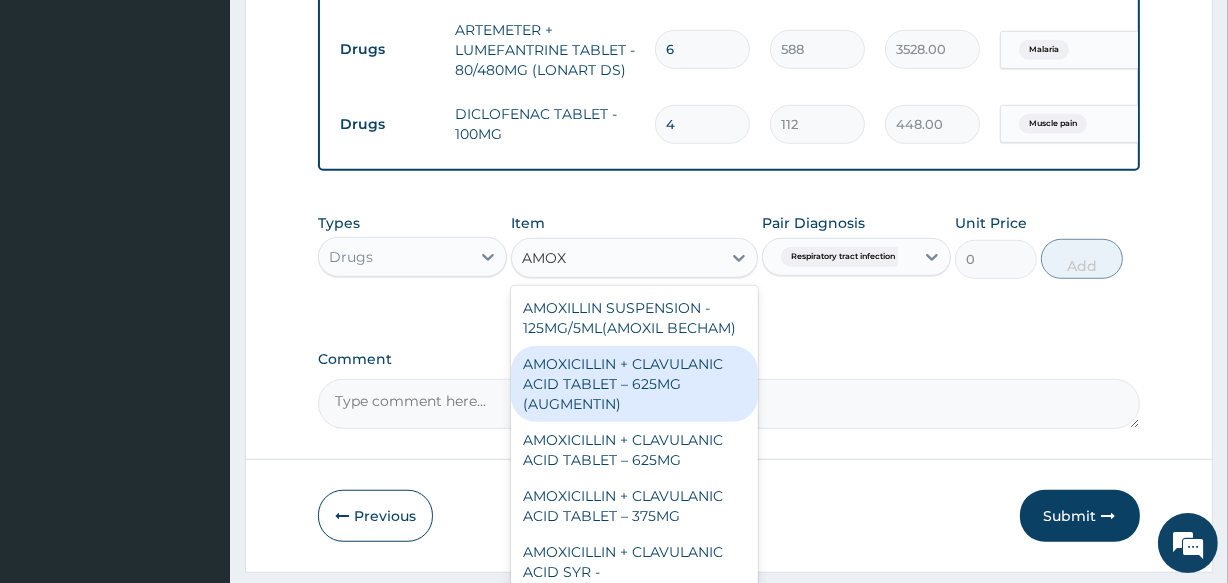 type 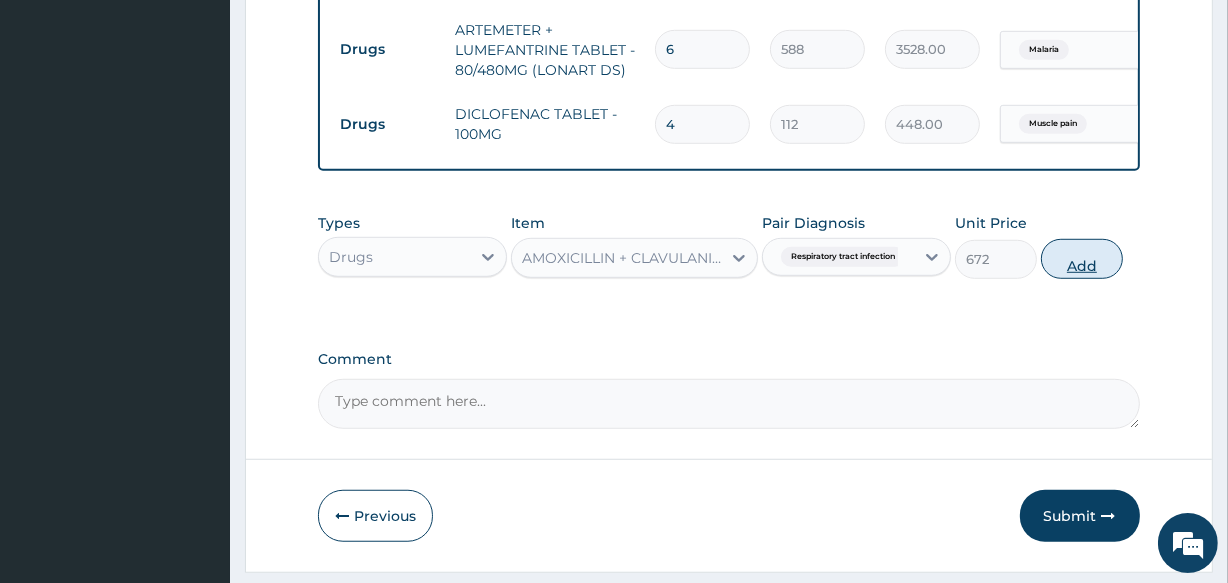 click on "Add" at bounding box center (1082, 259) 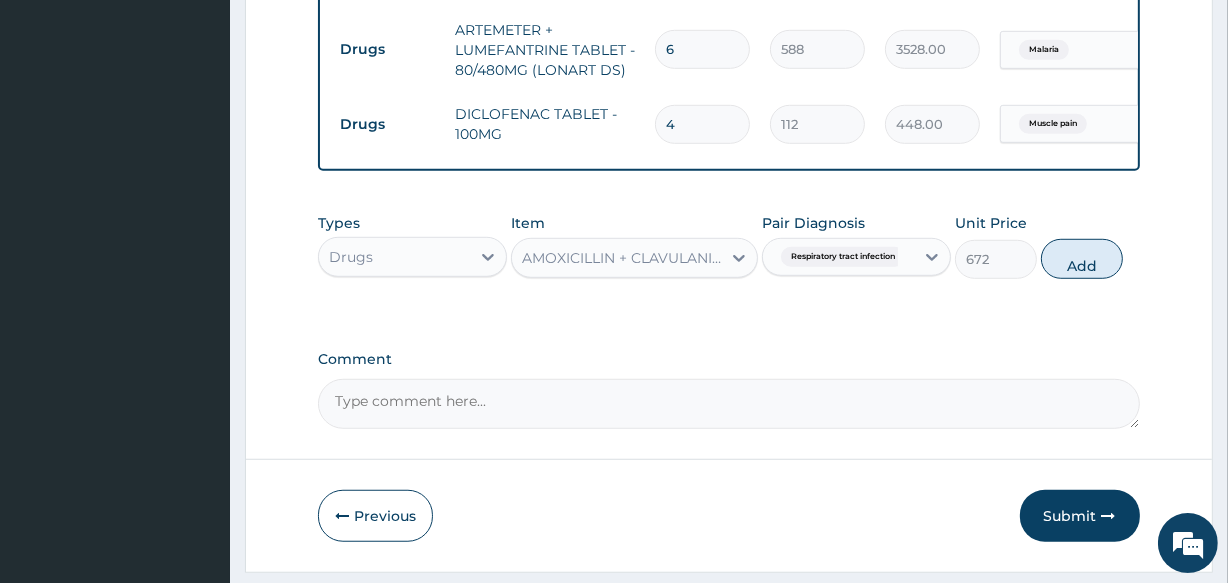 type on "0" 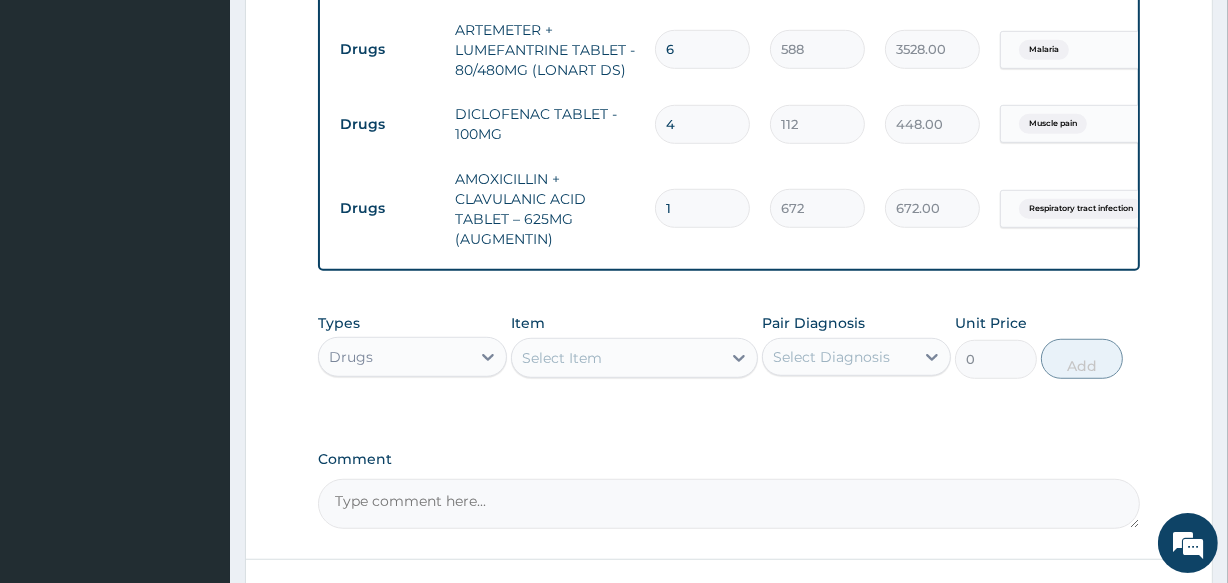 type on "14" 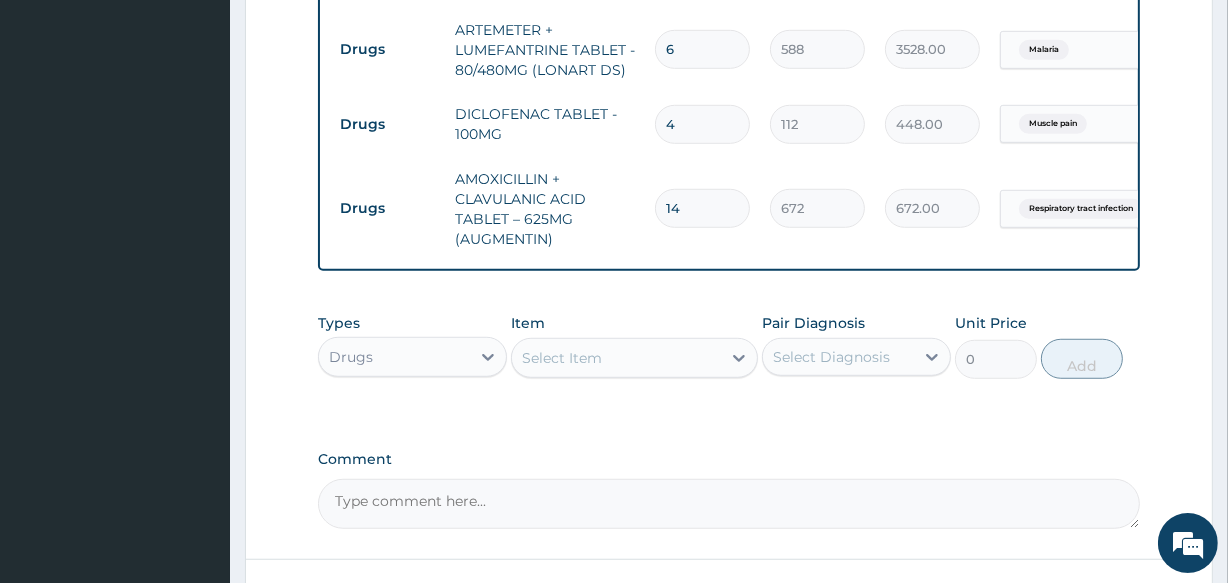 type on "9408.00" 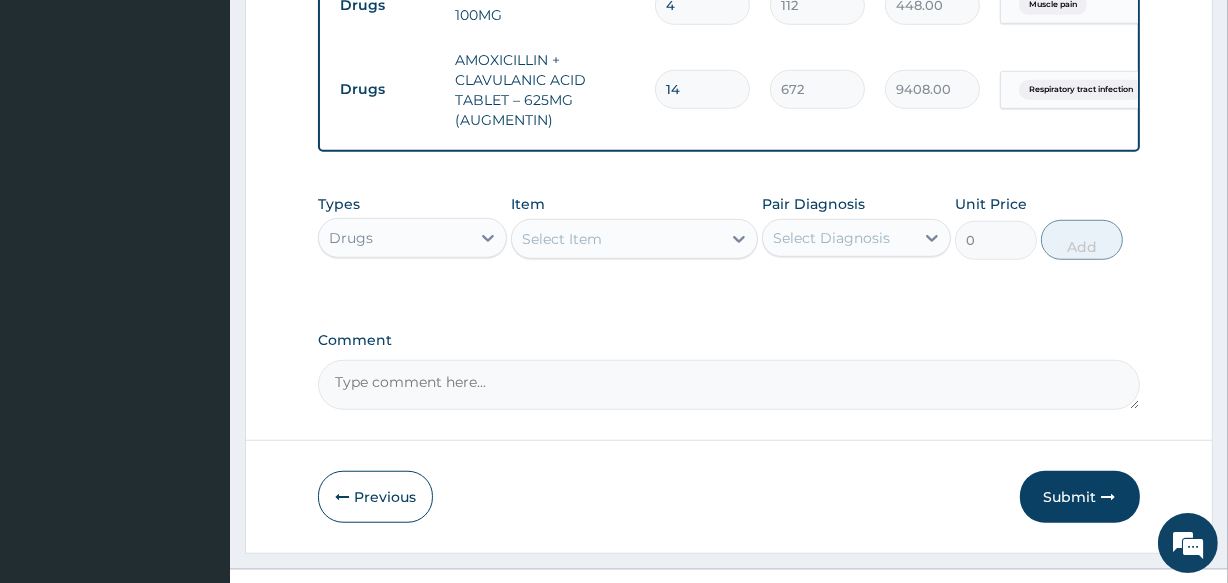 scroll, scrollTop: 1355, scrollLeft: 0, axis: vertical 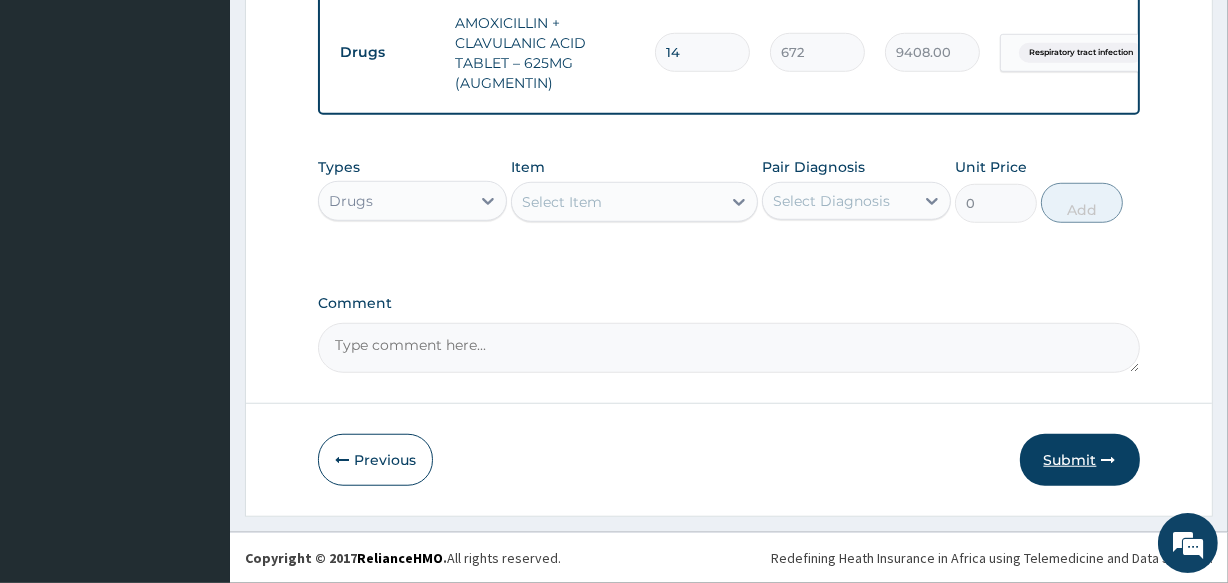 type on "14" 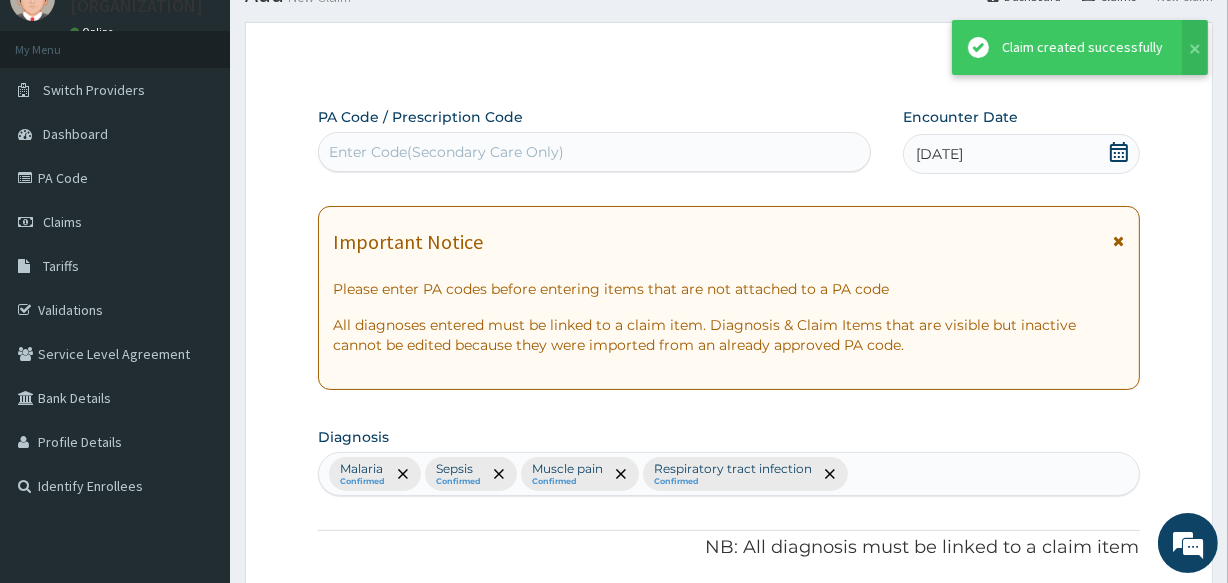 scroll, scrollTop: 1355, scrollLeft: 0, axis: vertical 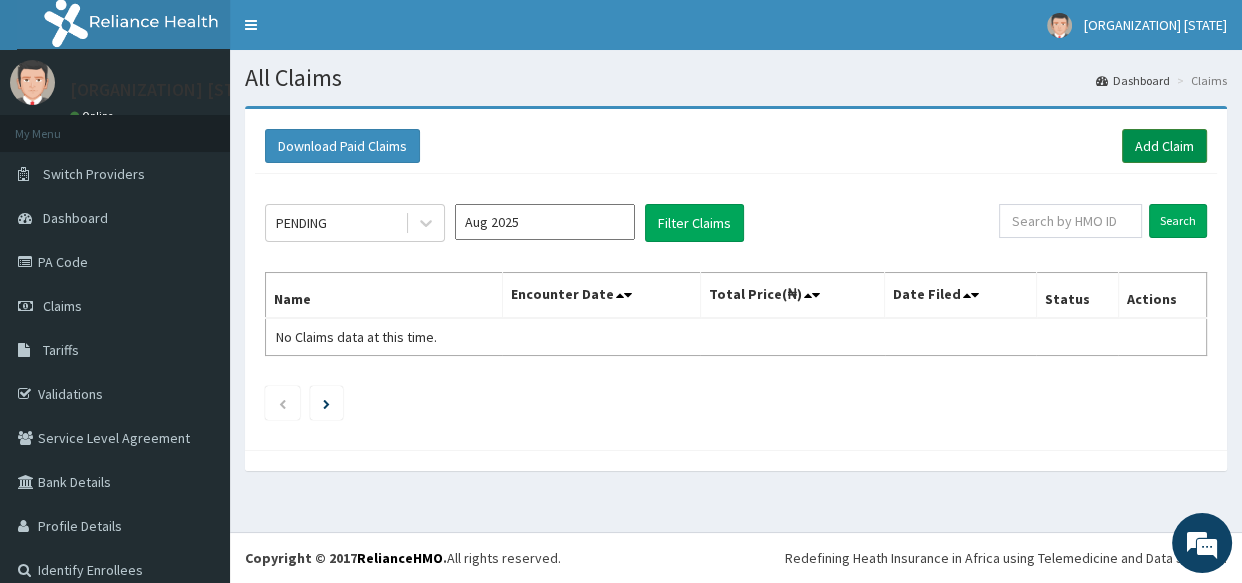 click on "Add Claim" at bounding box center [1164, 146] 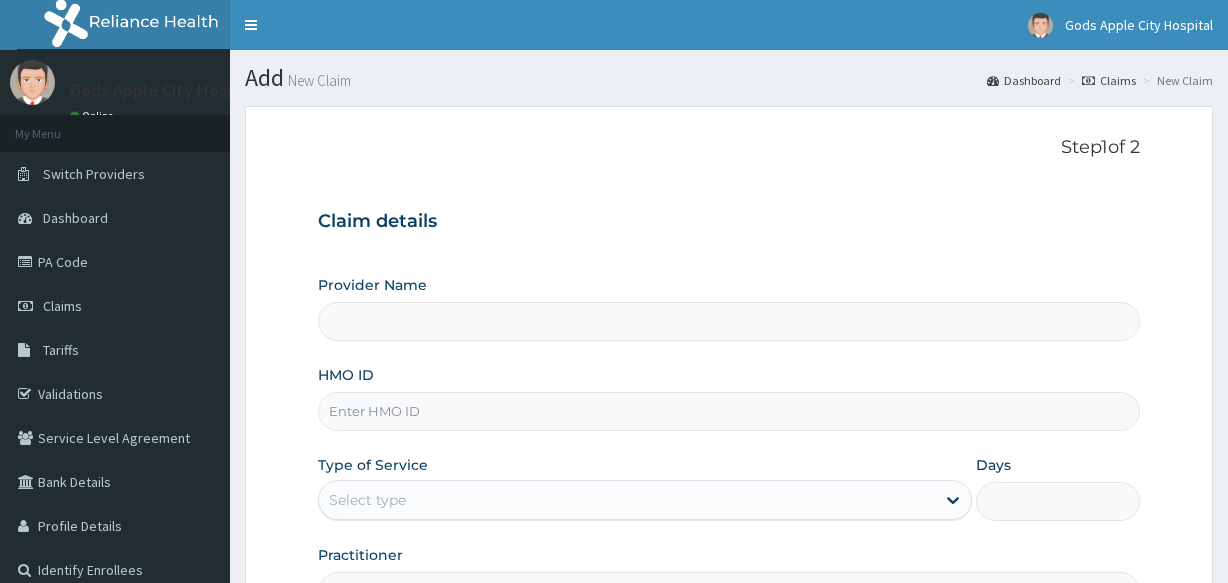 scroll, scrollTop: 0, scrollLeft: 0, axis: both 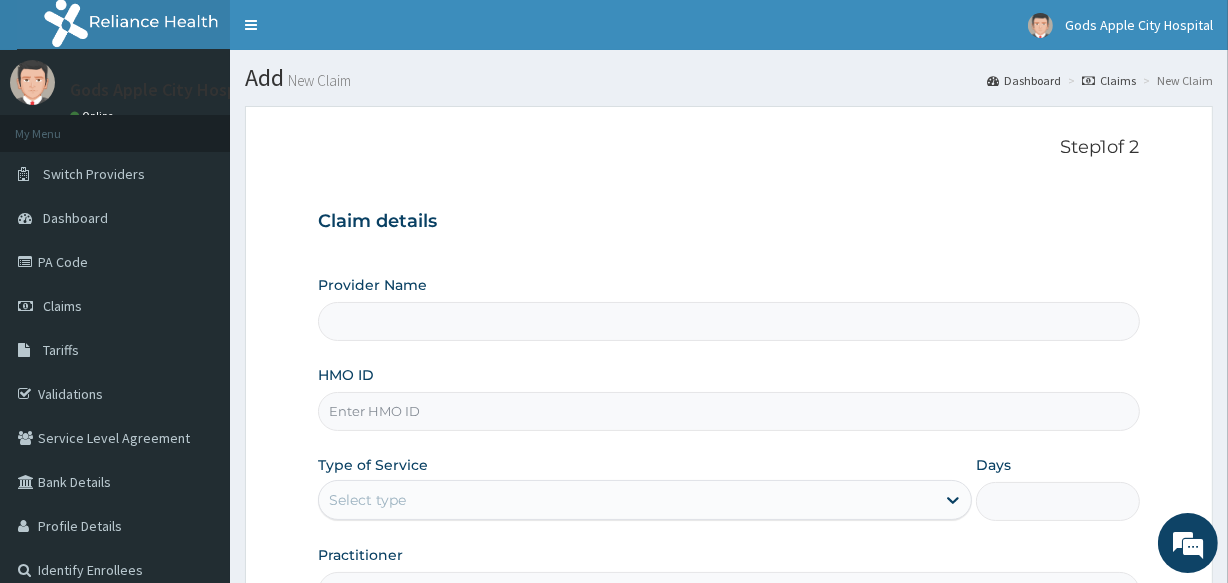 type on "Gods Apple city Hospital - Ojodu" 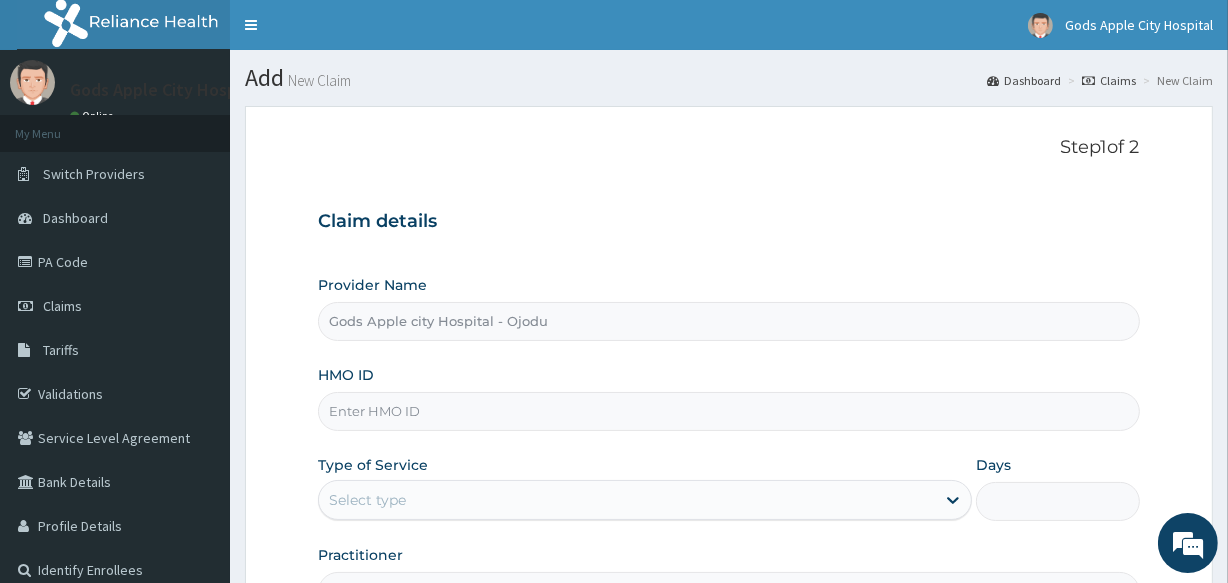 click on "HMO ID" at bounding box center (728, 411) 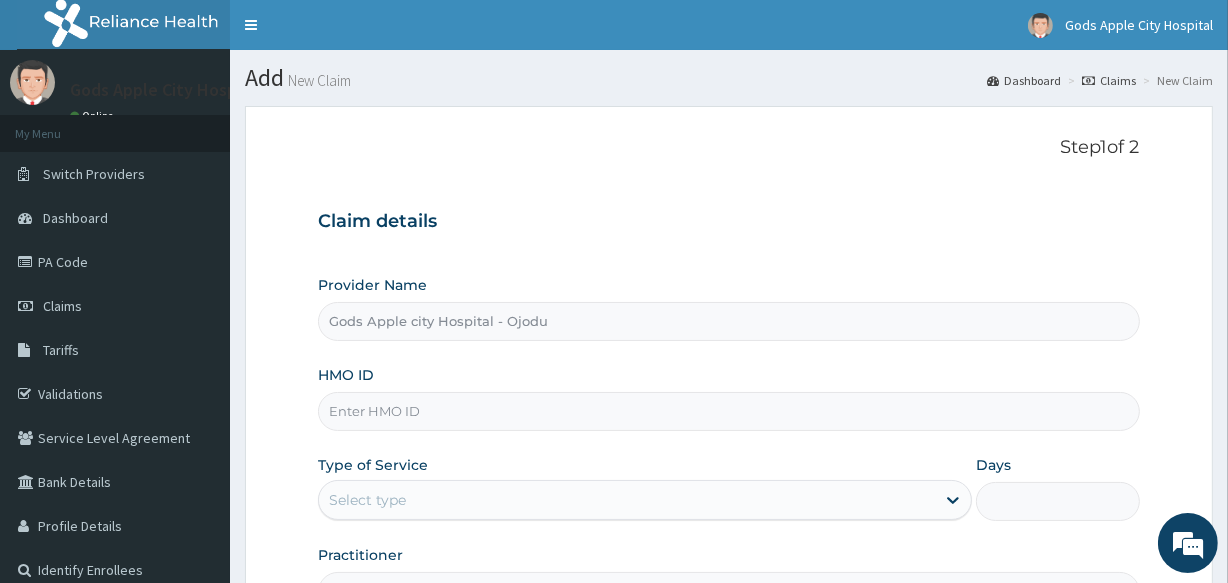 scroll, scrollTop: 0, scrollLeft: 0, axis: both 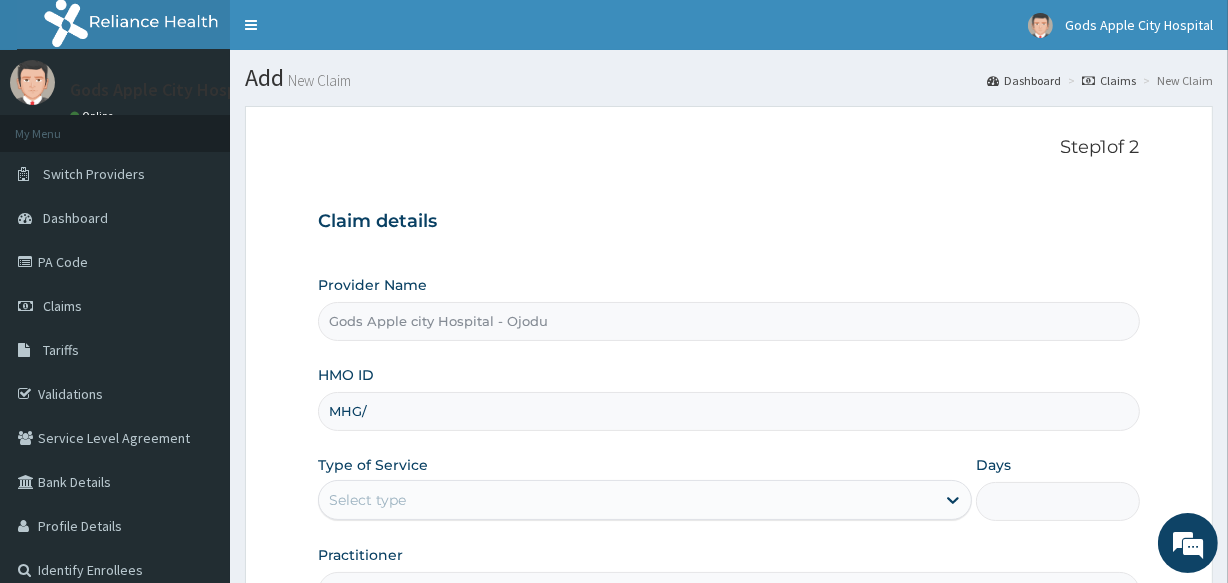 type on "MHG/[NUMBER]/C" 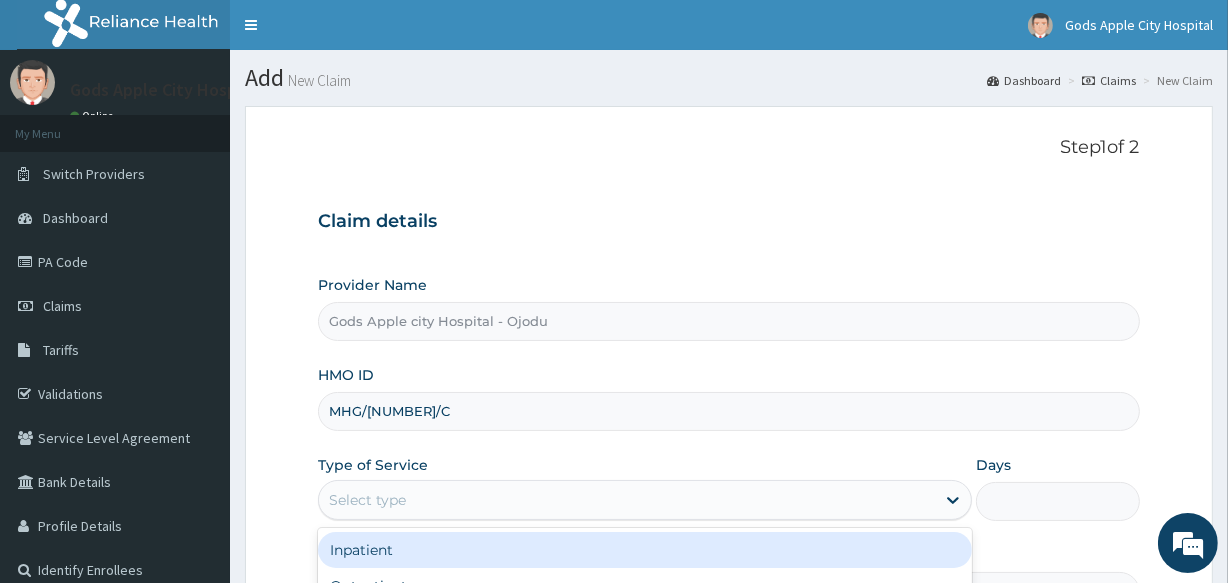 click on "Select type" at bounding box center [627, 500] 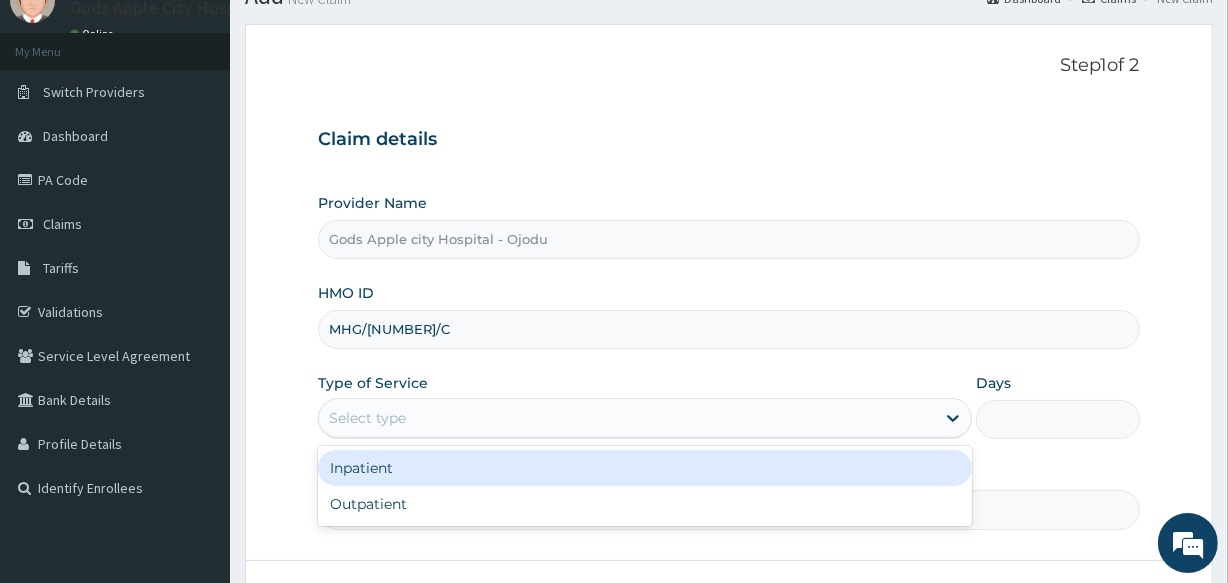 scroll, scrollTop: 90, scrollLeft: 0, axis: vertical 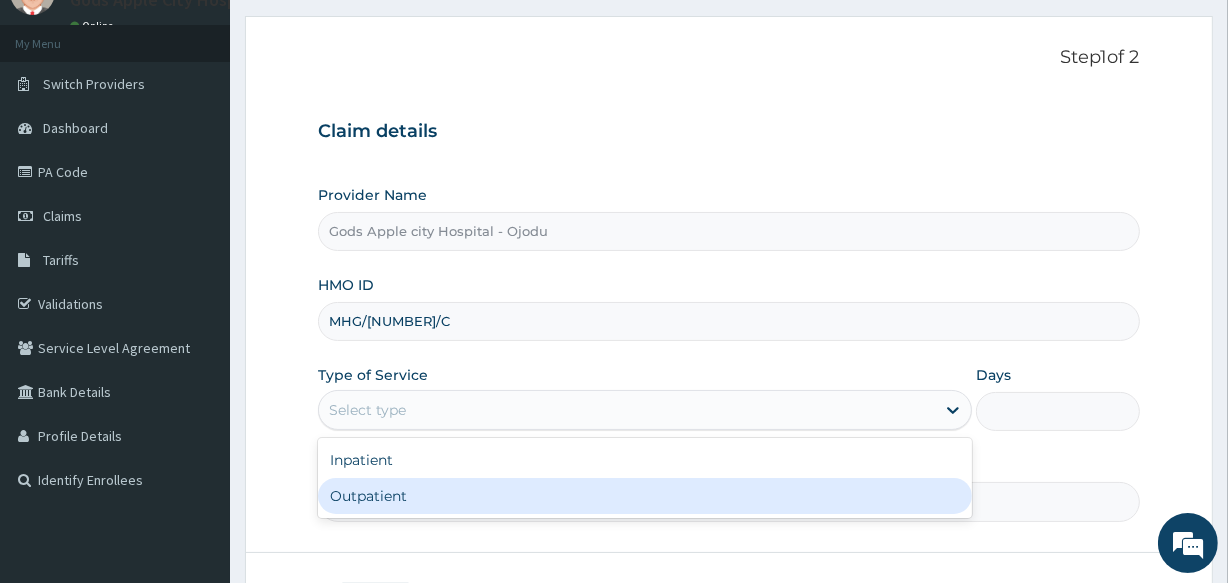 click on "Outpatient" at bounding box center [645, 496] 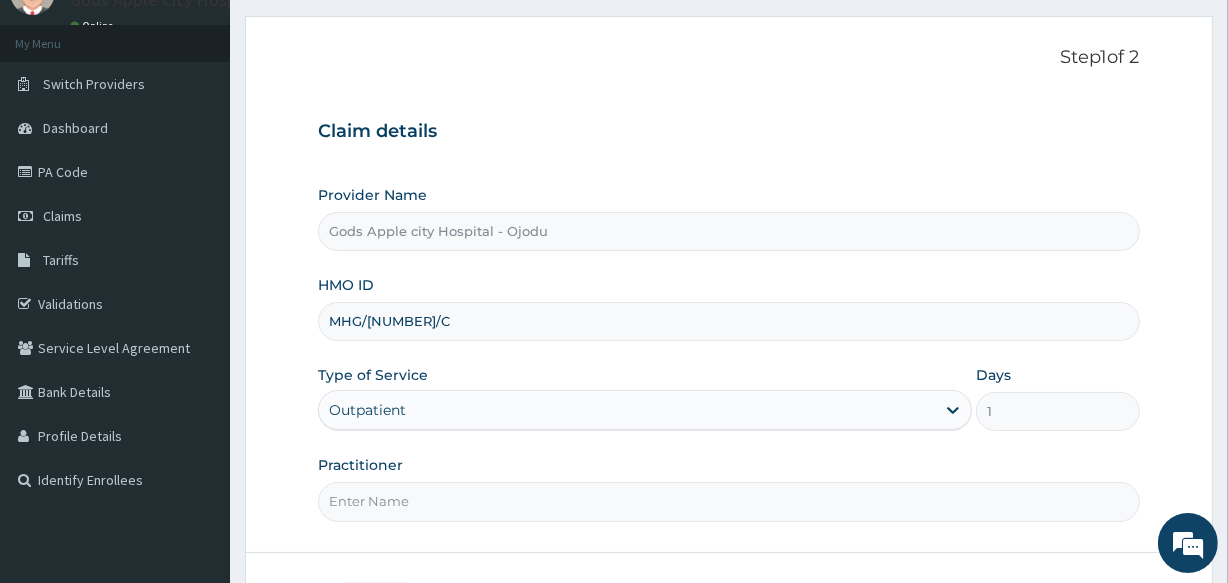 click on "Practitioner" at bounding box center [728, 501] 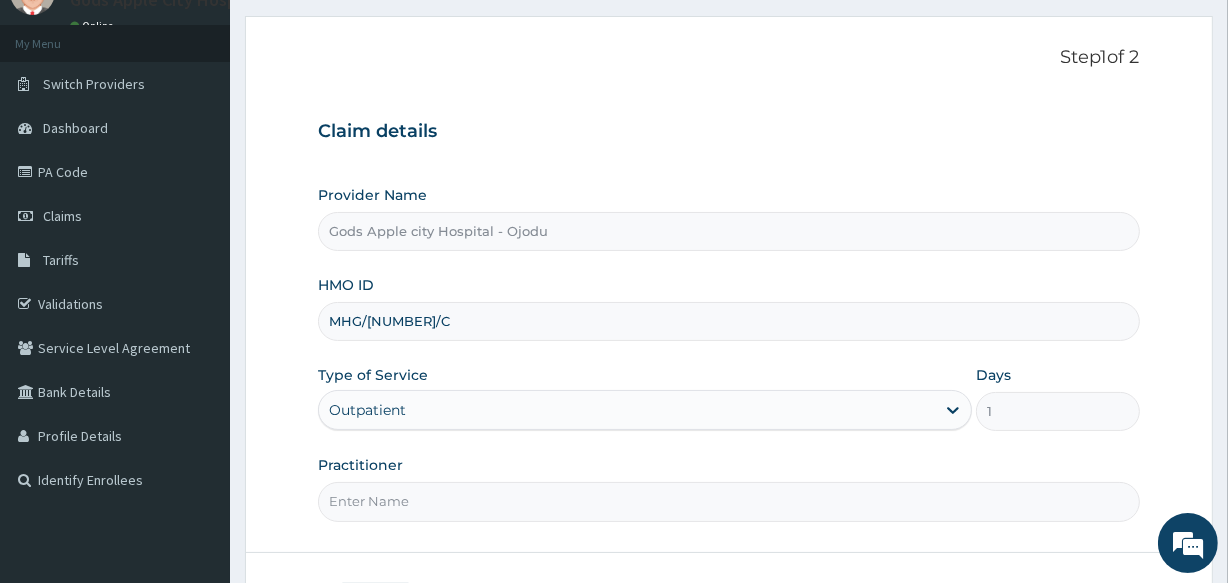 type on "DR [LAST]" 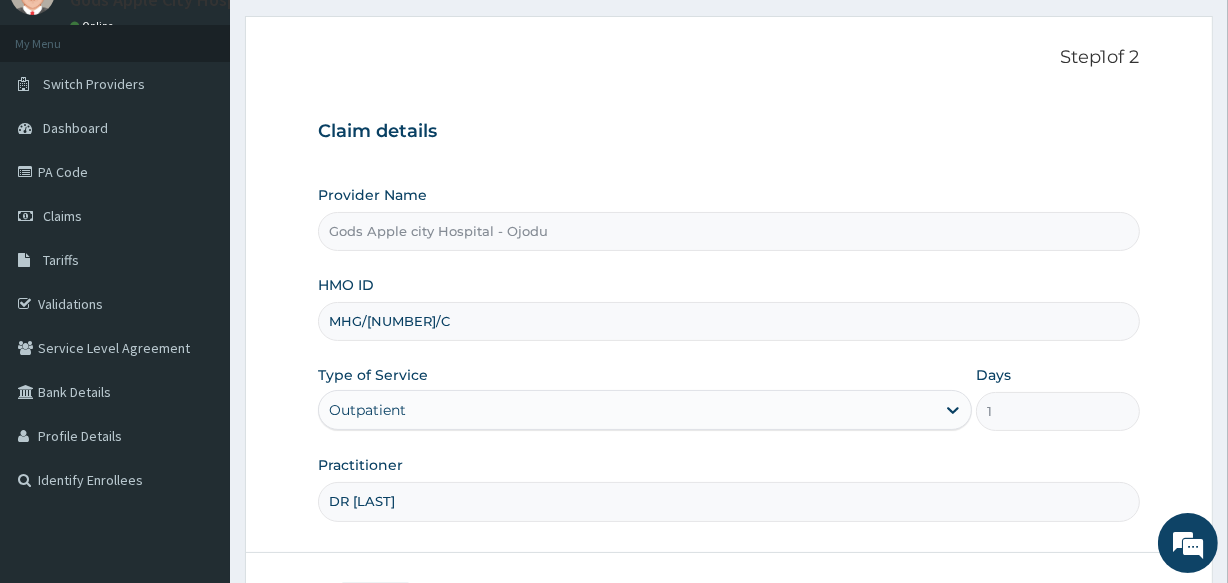 click on "MHG/[NUMBER]/C" at bounding box center (728, 321) 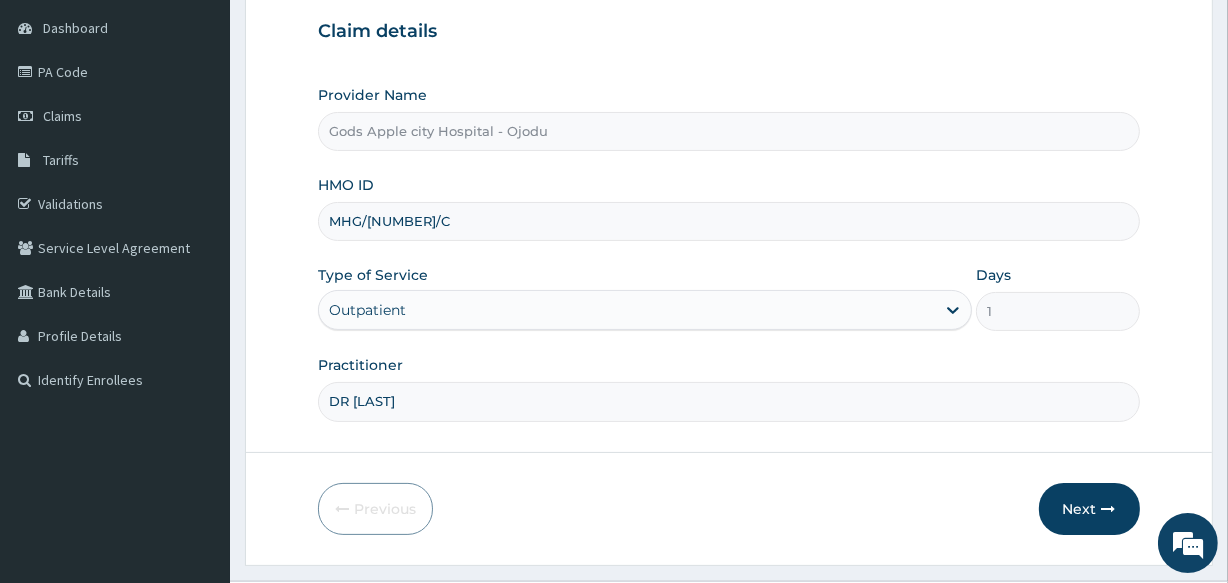 scroll, scrollTop: 237, scrollLeft: 0, axis: vertical 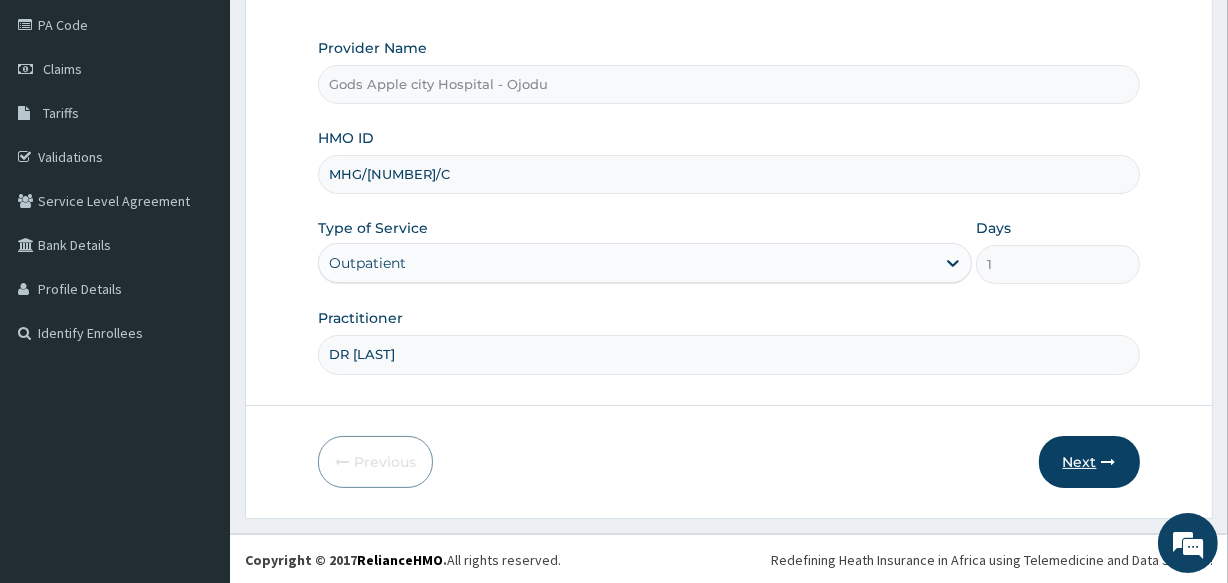 click on "Next" at bounding box center (1089, 462) 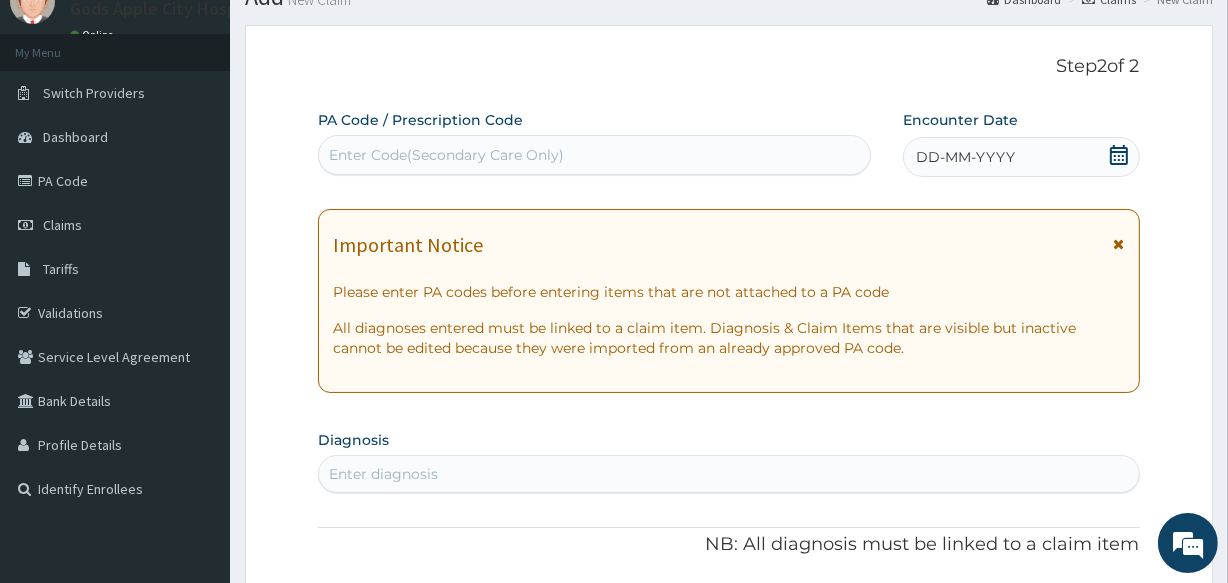 scroll, scrollTop: 55, scrollLeft: 0, axis: vertical 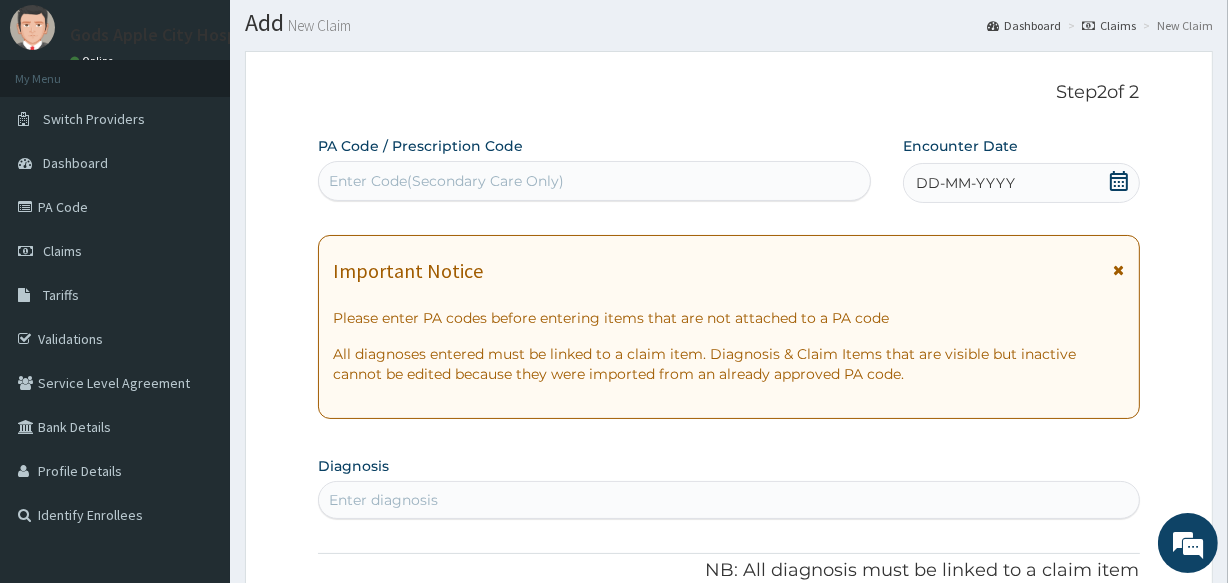 click on "Enter Code(Secondary Care Only)" at bounding box center [594, 181] 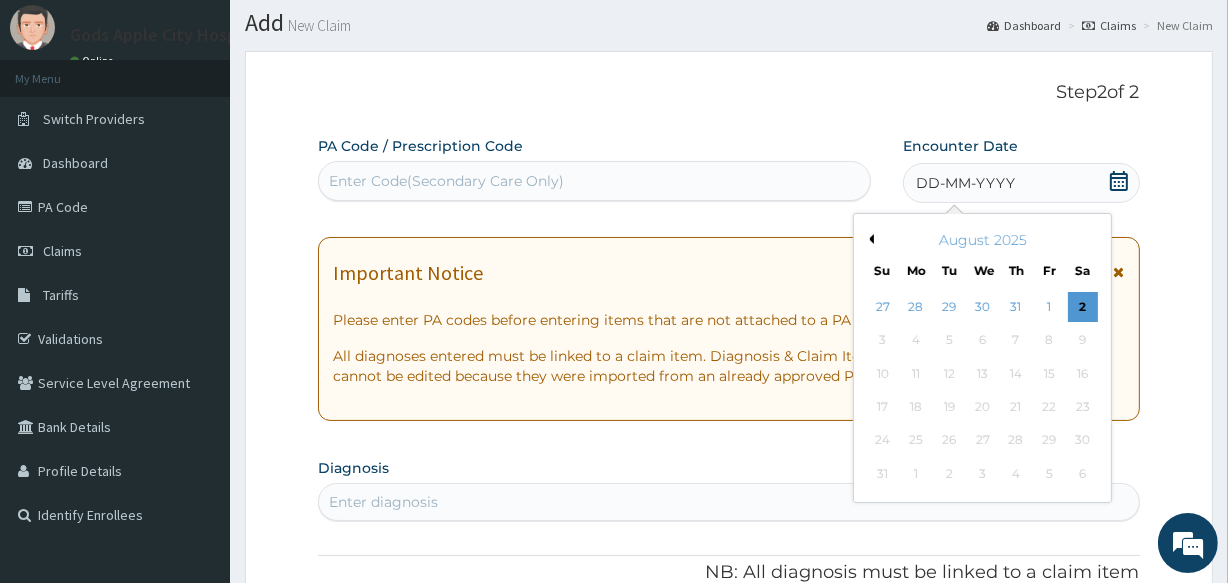 click on "August 2025" at bounding box center [982, 240] 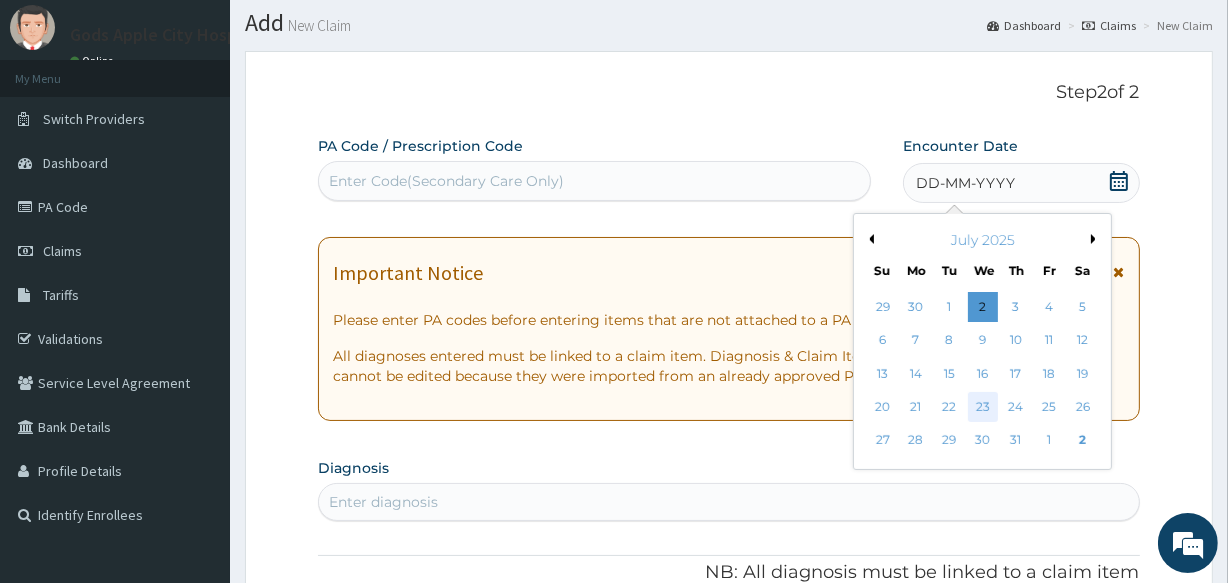 click on "23" at bounding box center (982, 407) 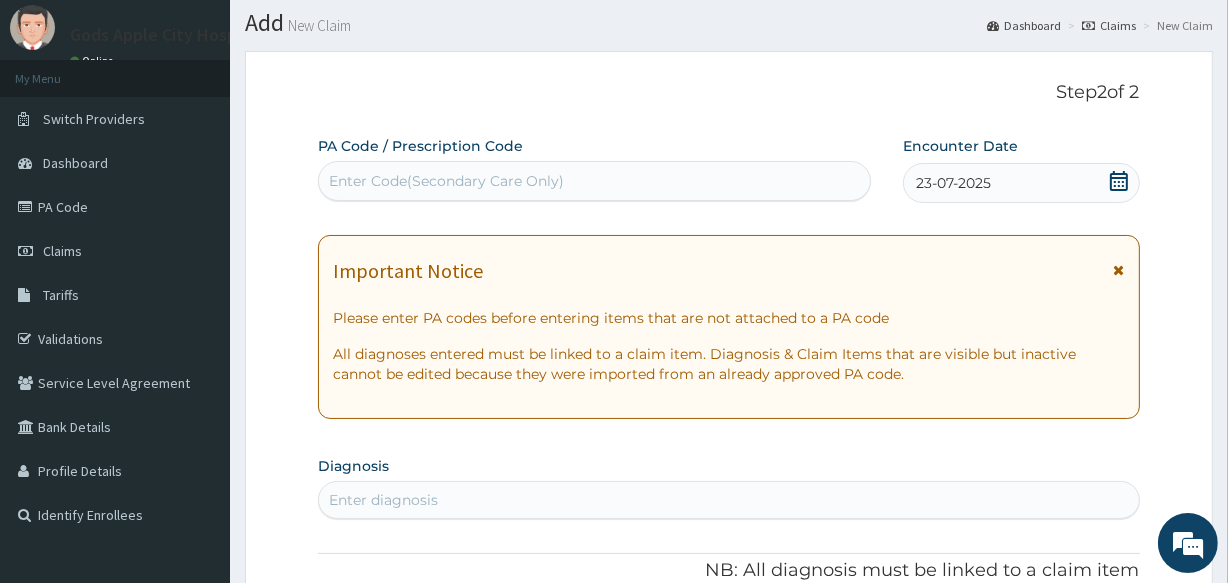click on "Step  2  of 2 PA Code / Prescription Code Enter Code(Secondary Care Only) Encounter Date 23-07-2025 Important Notice Please enter PA codes before entering items that are not attached to a PA code   All diagnoses entered must be linked to a claim item. Diagnosis & Claim Items that are visible but inactive cannot be edited because they were imported from an already approved PA code. Diagnosis Enter diagnosis NB: All diagnosis must be linked to a claim item Claim Items No claim item Types Select Type Item Select Item Pair Diagnosis Select Diagnosis Unit Price 0 Add Comment" at bounding box center (728, 626) 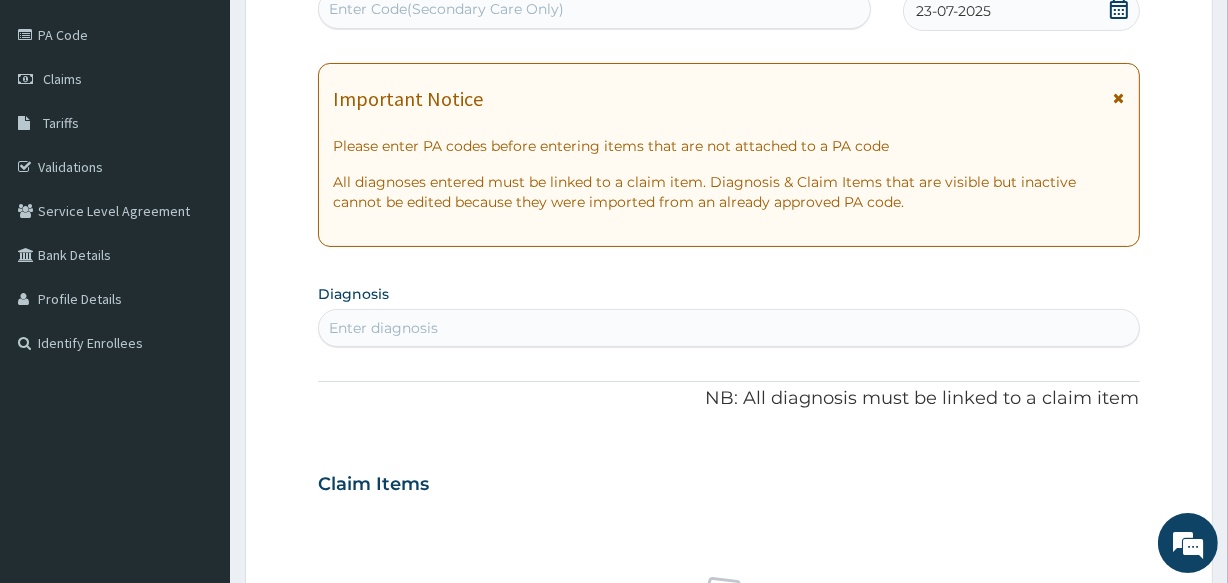 scroll, scrollTop: 237, scrollLeft: 0, axis: vertical 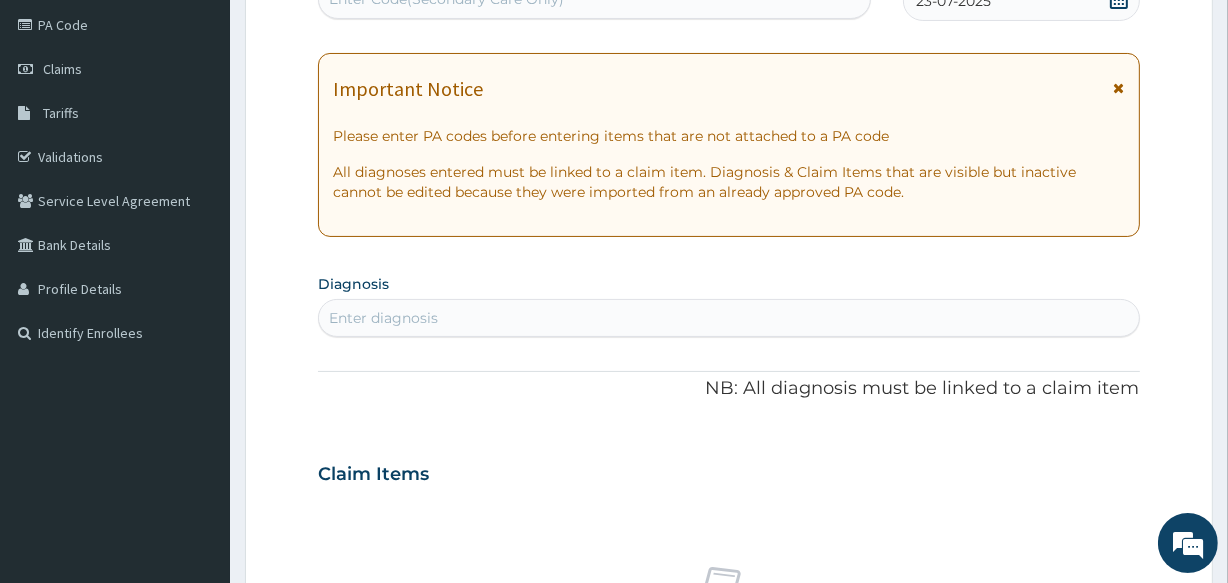 click on "Enter diagnosis" at bounding box center (383, 318) 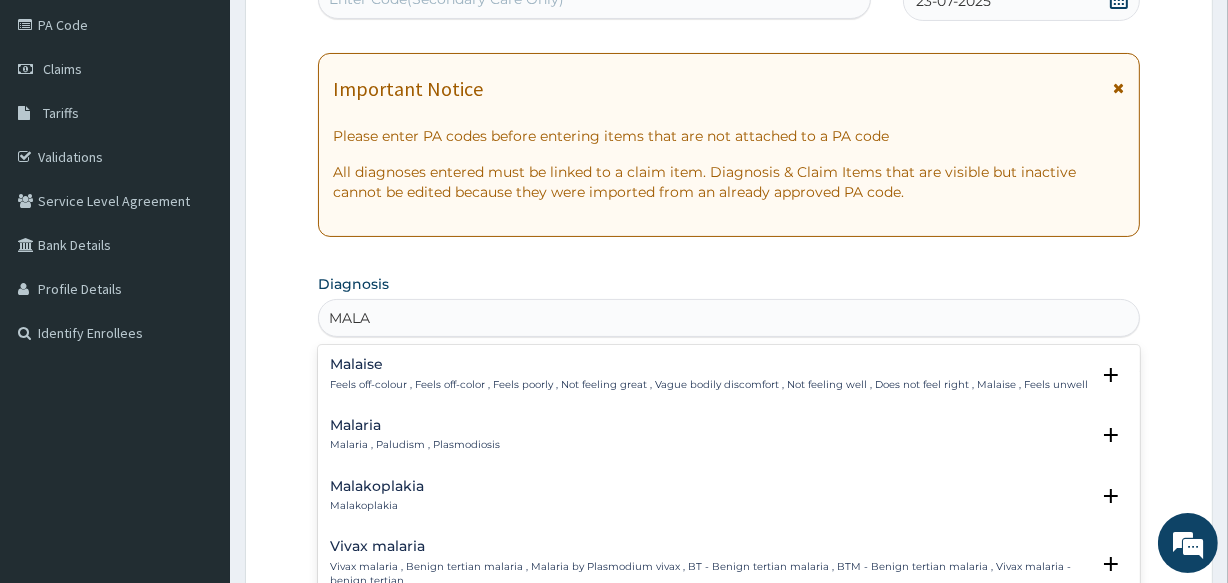 type on "MALAR" 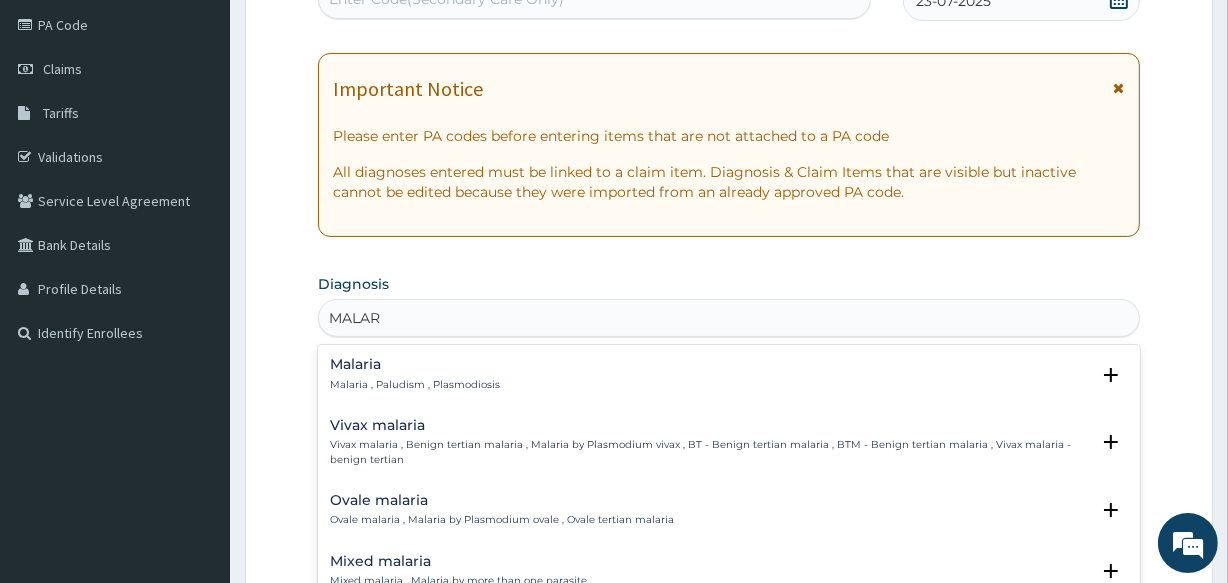 click on "Malaria Malaria , Paludism , Plasmodiosis" at bounding box center [415, 374] 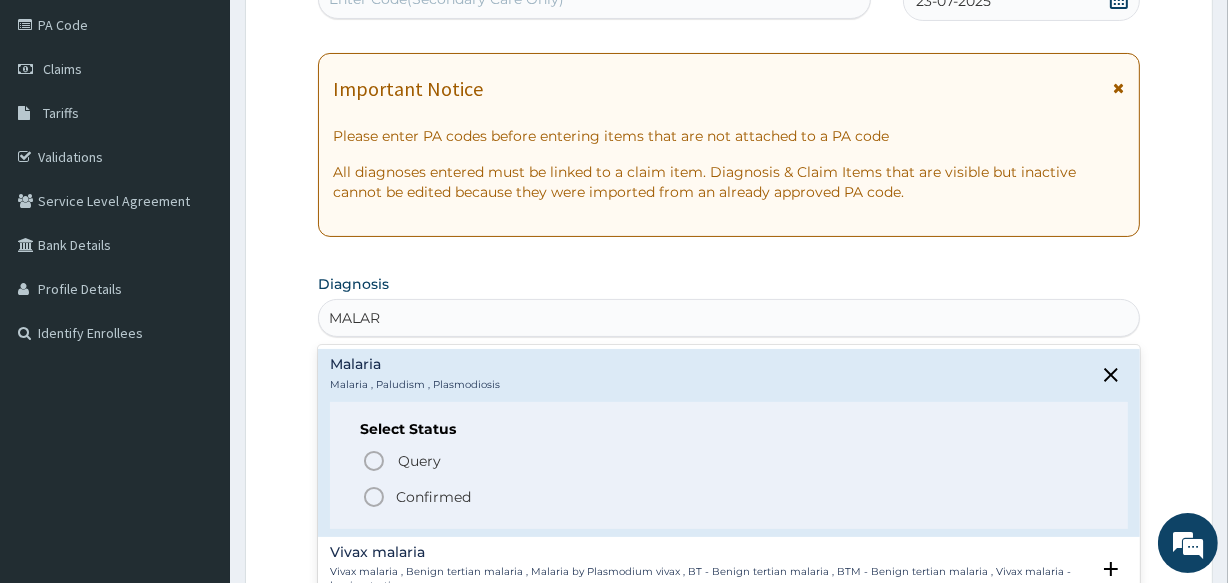 click 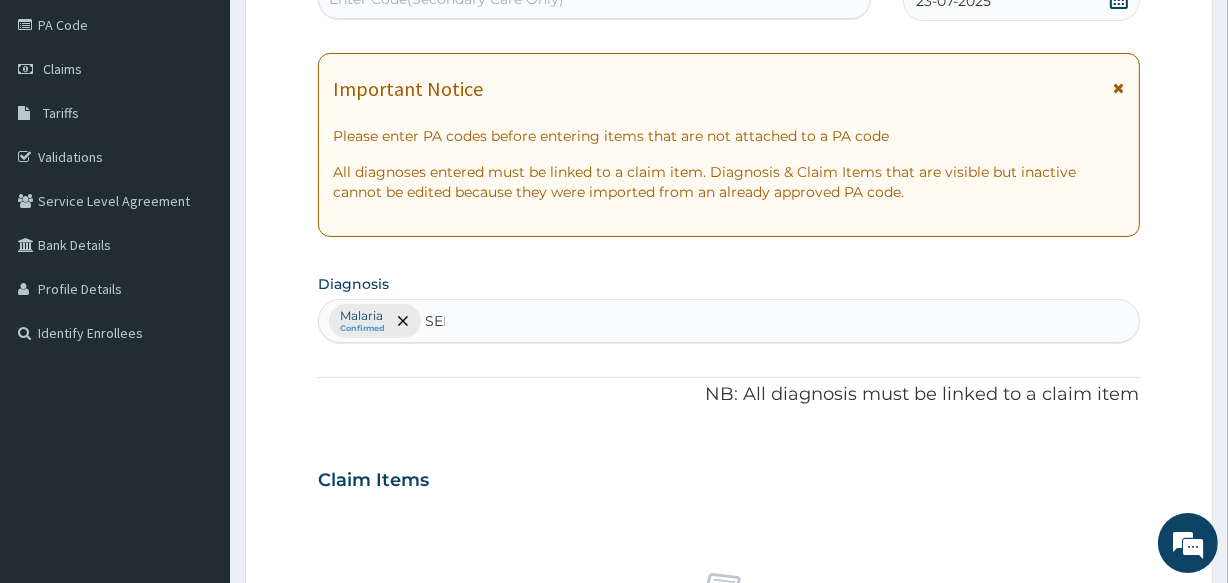 type on "SEPS" 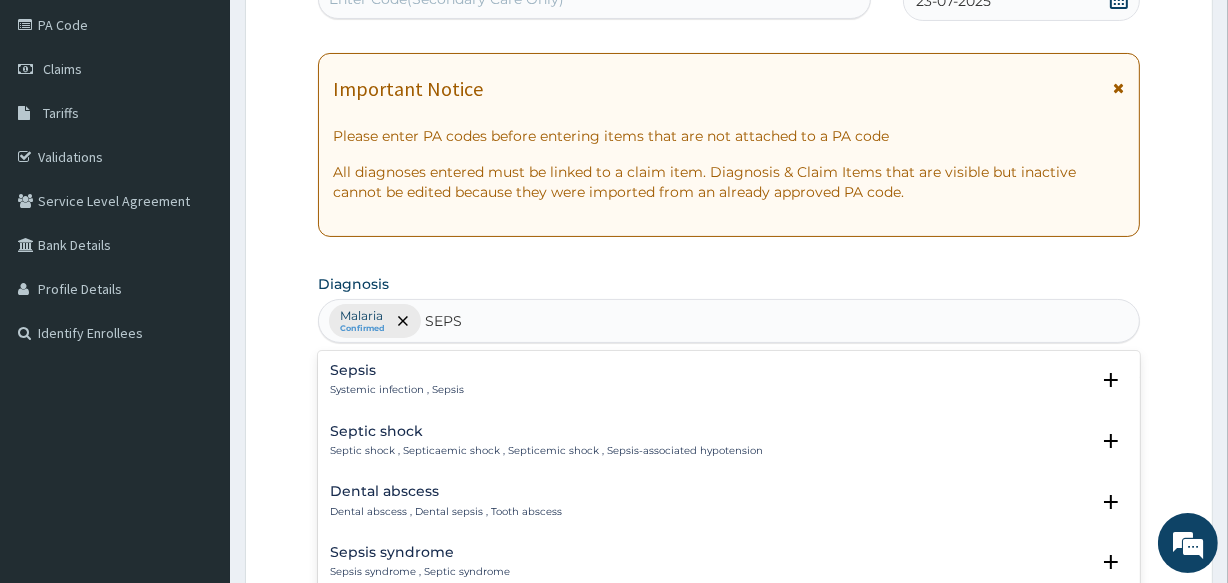 click on "Systemic infection , Sepsis" at bounding box center (397, 390) 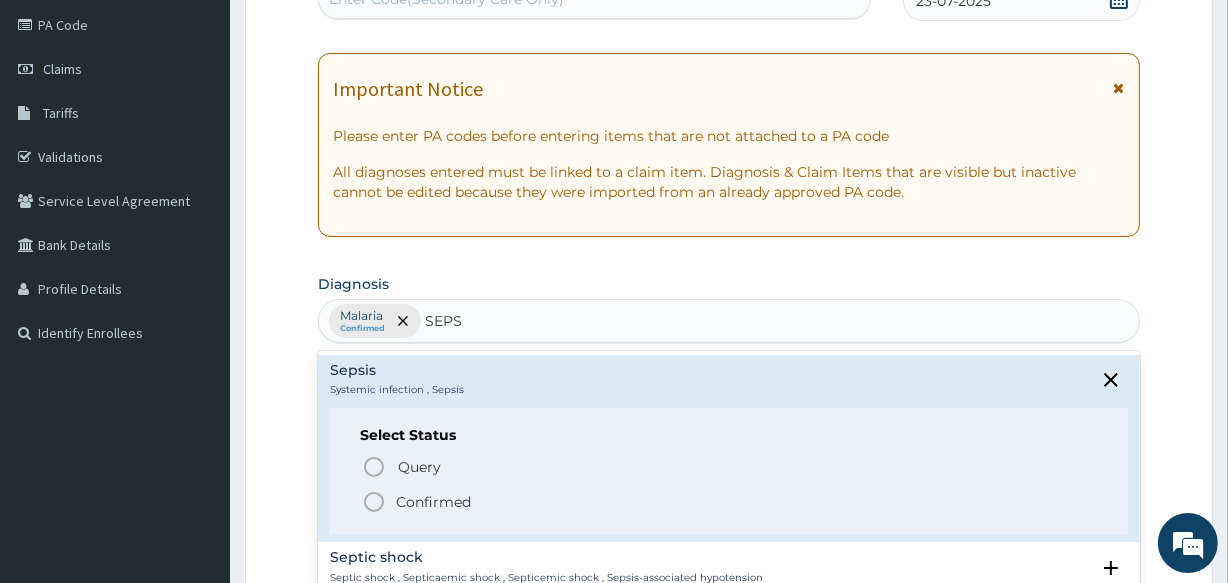click 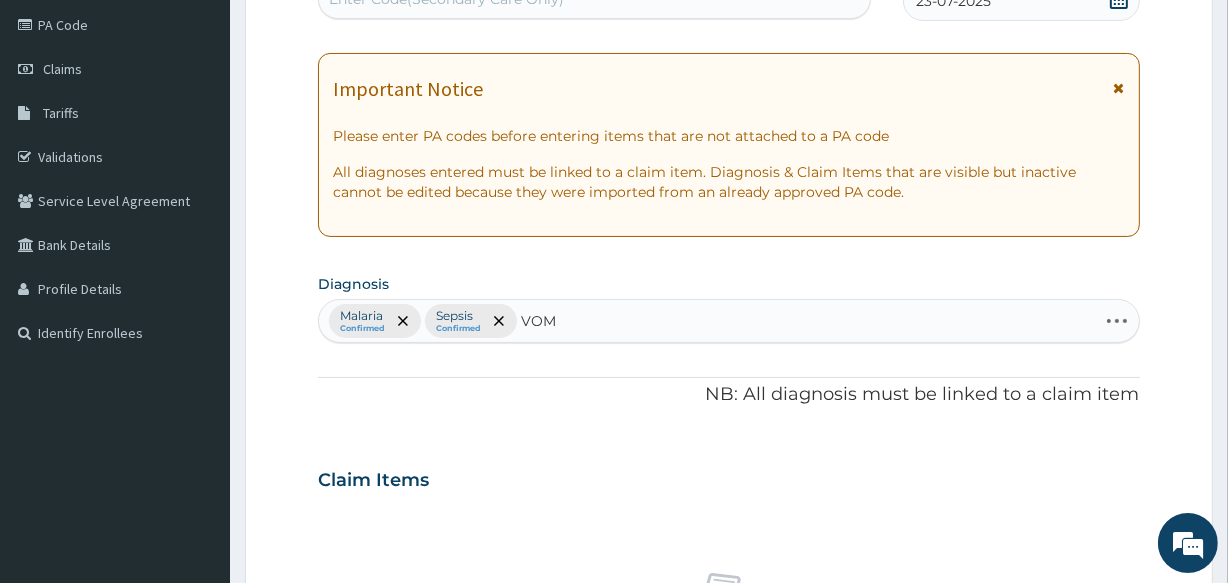 type on "VOMI" 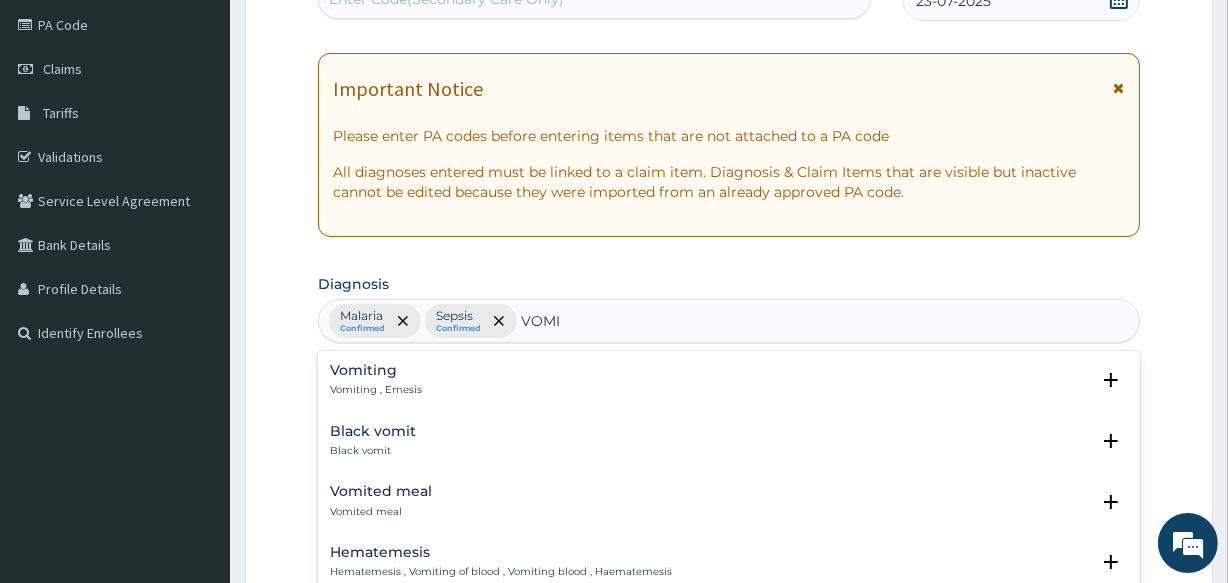 click on "Vomiting" at bounding box center [376, 370] 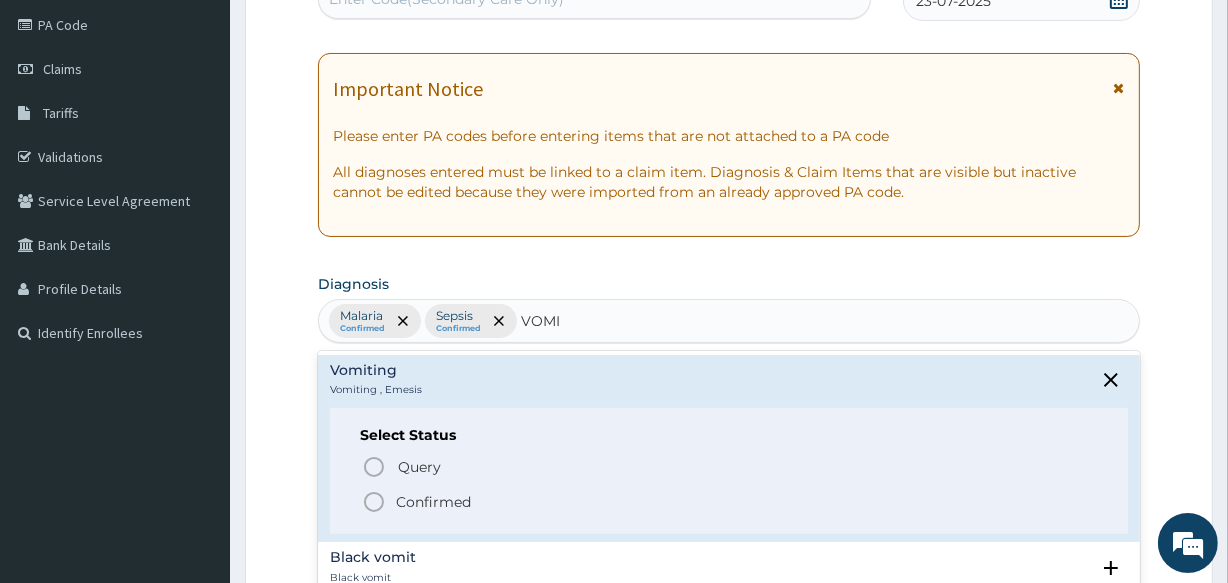 click on "Confirmed" at bounding box center (433, 502) 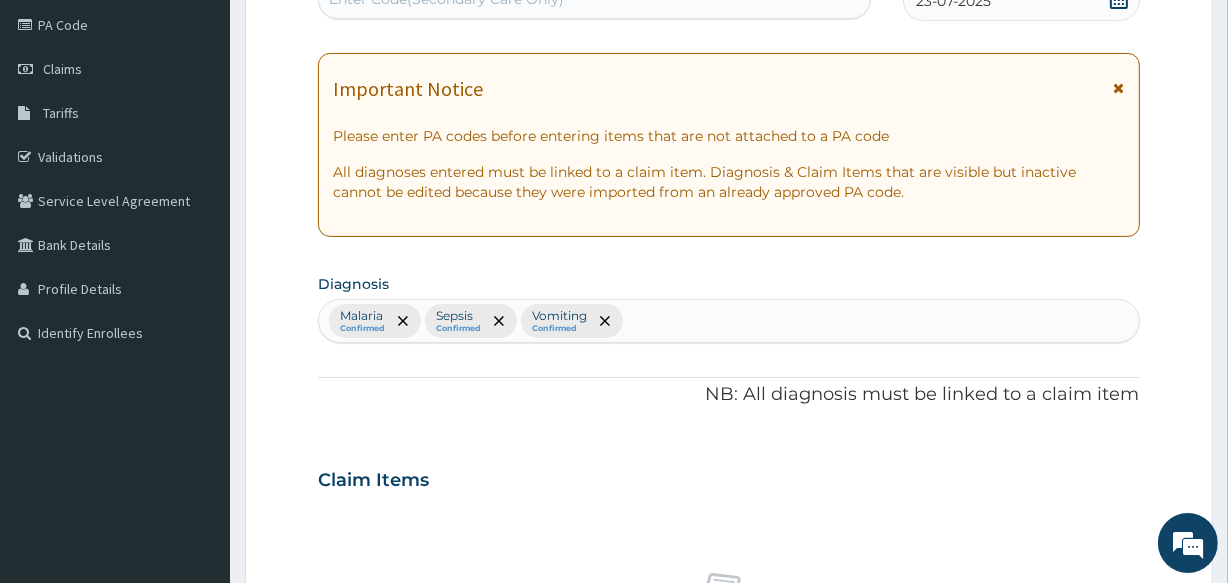 type on "E" 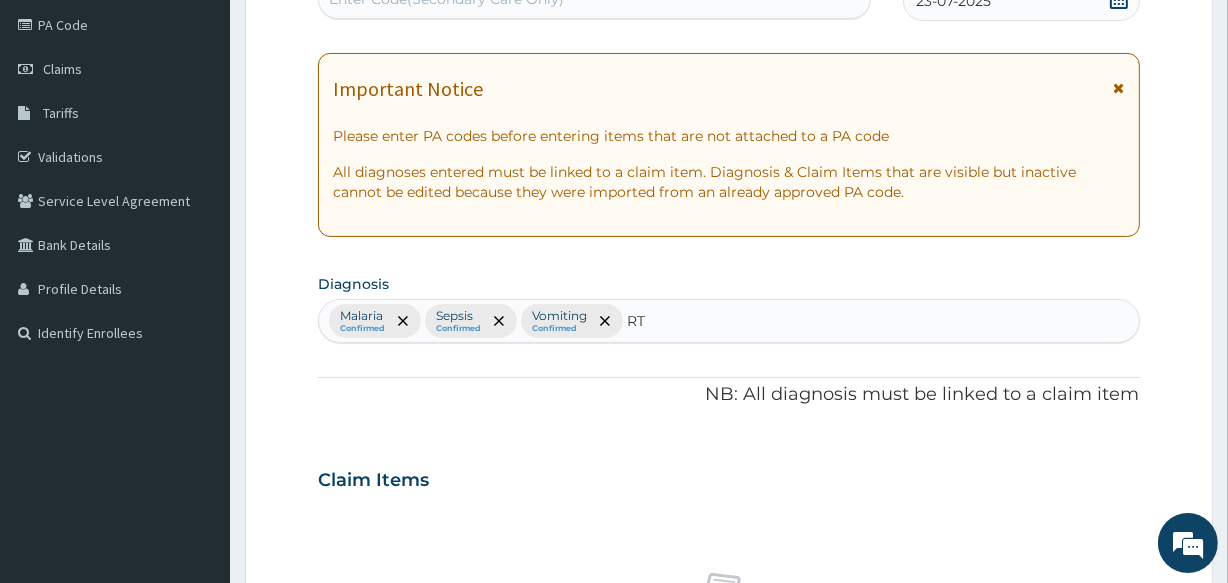 type on "RTI" 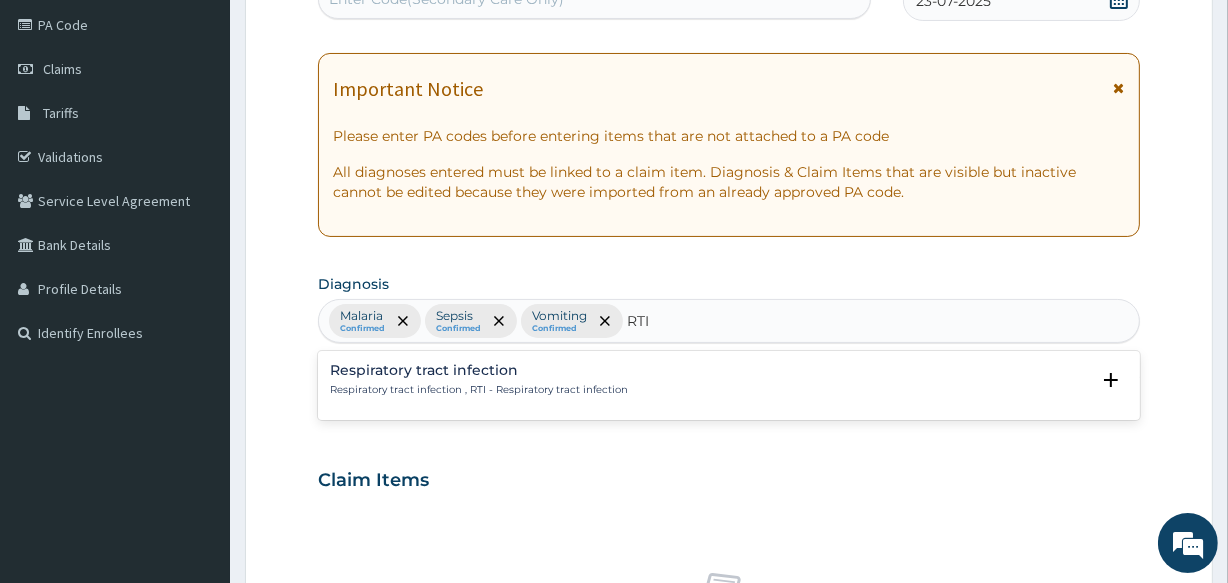 click on "Respiratory tract infection" at bounding box center [479, 370] 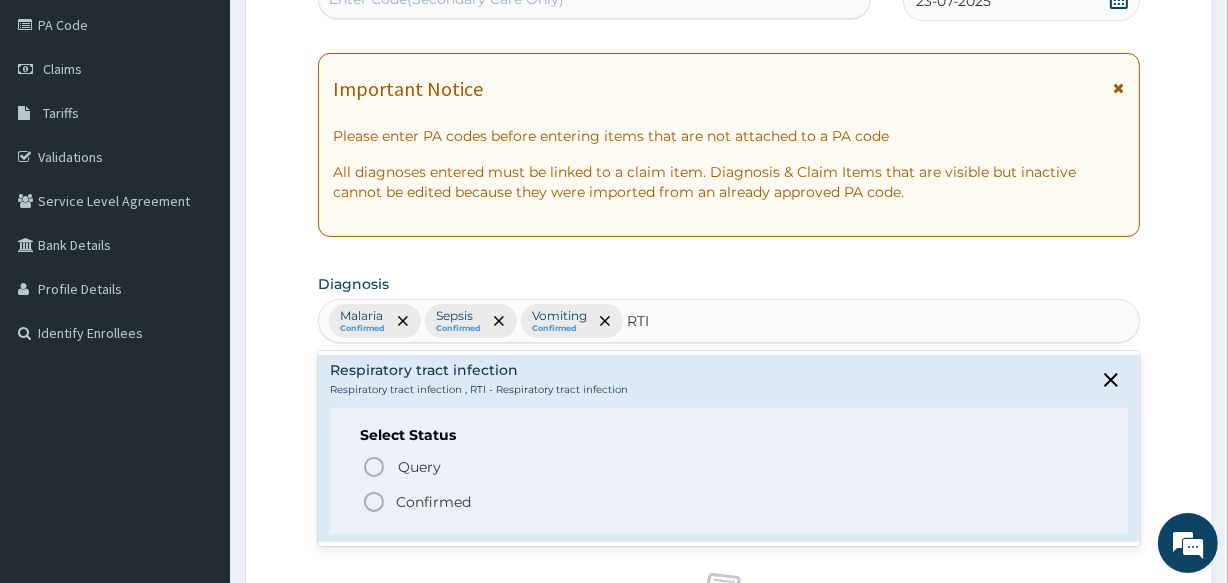 click on "Confirmed" at bounding box center (433, 502) 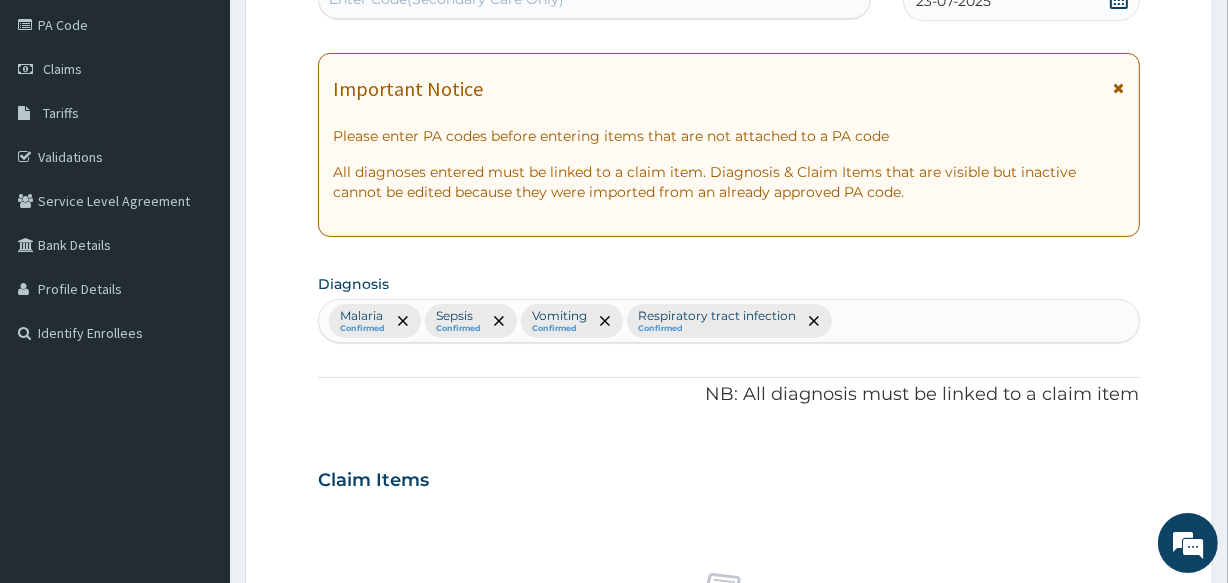 click on "Diagnosis option Respiratory tract infection, selected.   Select is focused ,type to refine list, press Down to open the menu,  press left to focus selected values Malaria Confirmed Sepsis Confirmed Vomiting Confirmed Respiratory tract infection Confirmed" at bounding box center [728, 306] 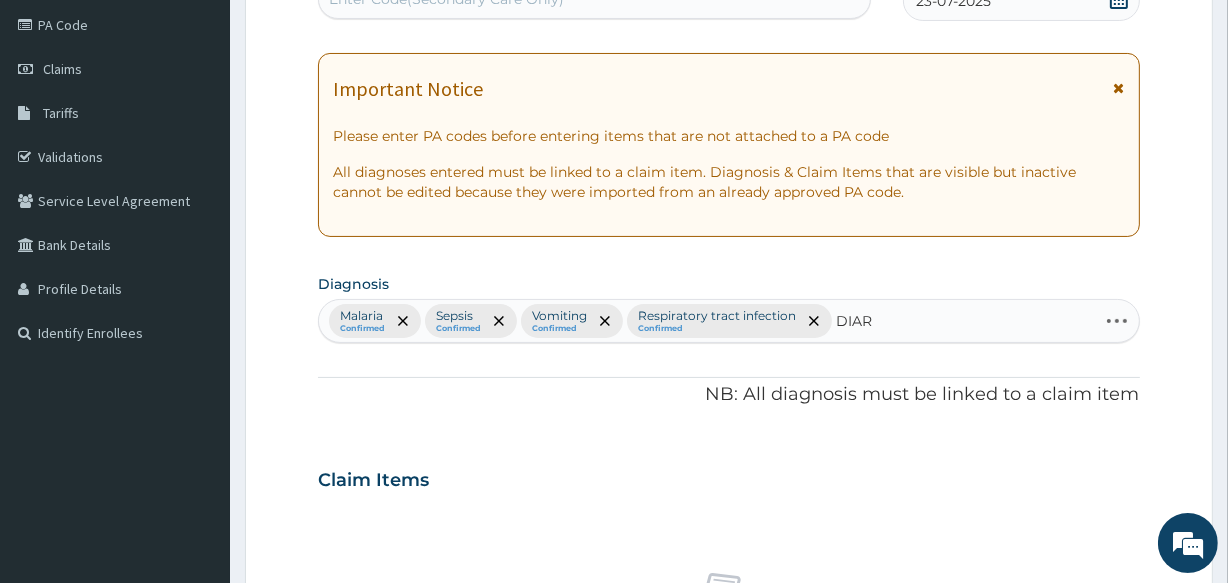 type on "DIARR" 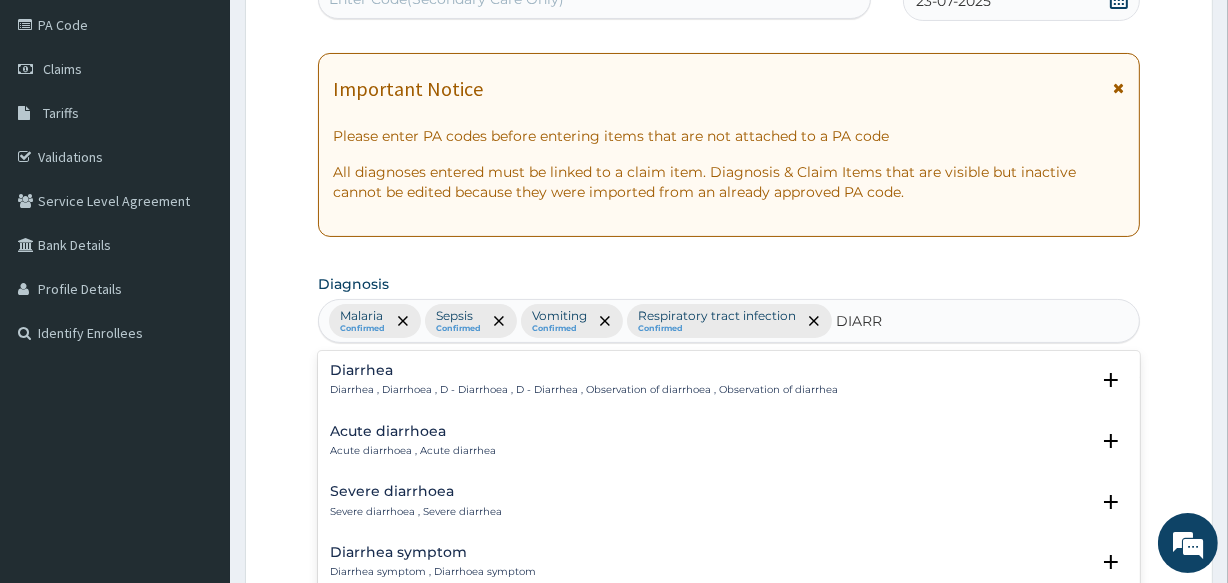 click on "Diarrhea , Diarrhoea , D - Diarrhoea , D - Diarrhea , Observation of diarrhoea , Observation of diarrhea" at bounding box center (584, 390) 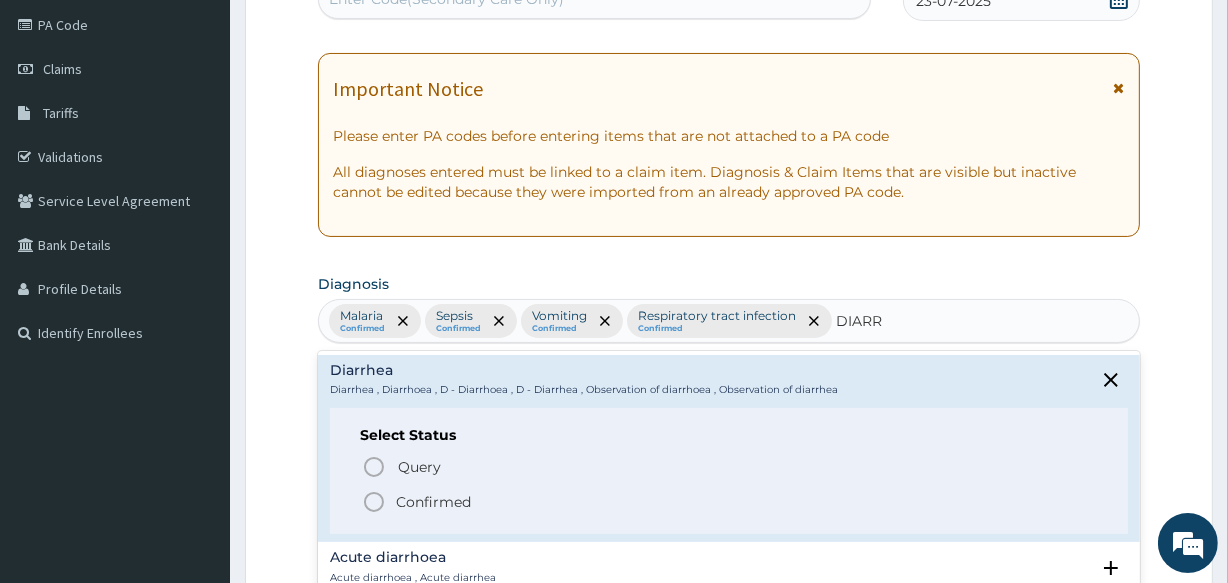 click on "Confirmed" at bounding box center (433, 502) 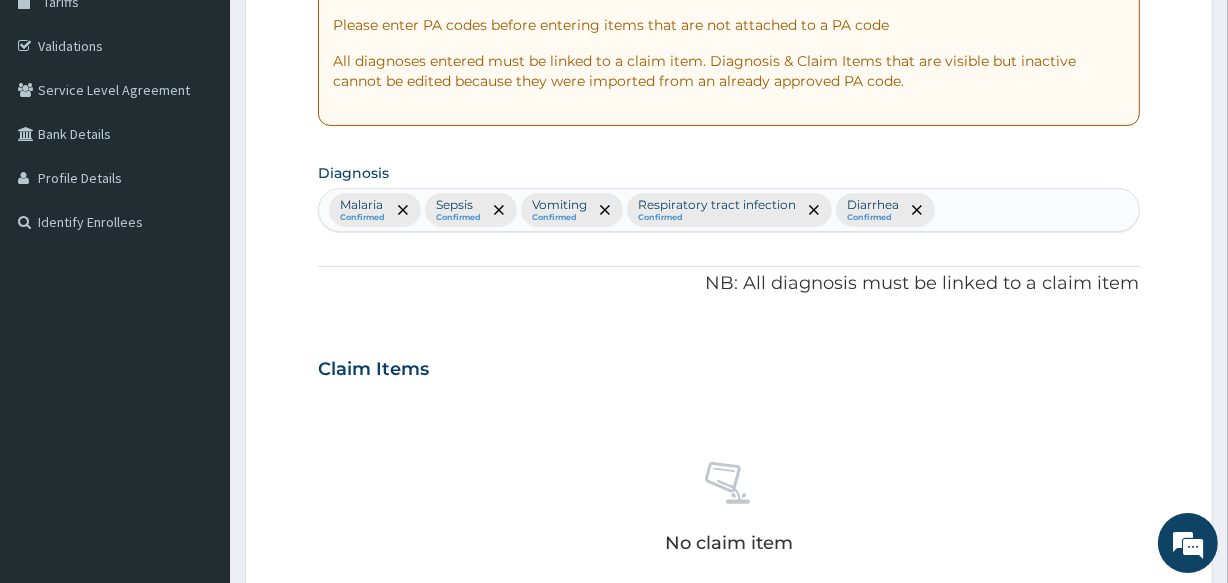 scroll, scrollTop: 600, scrollLeft: 0, axis: vertical 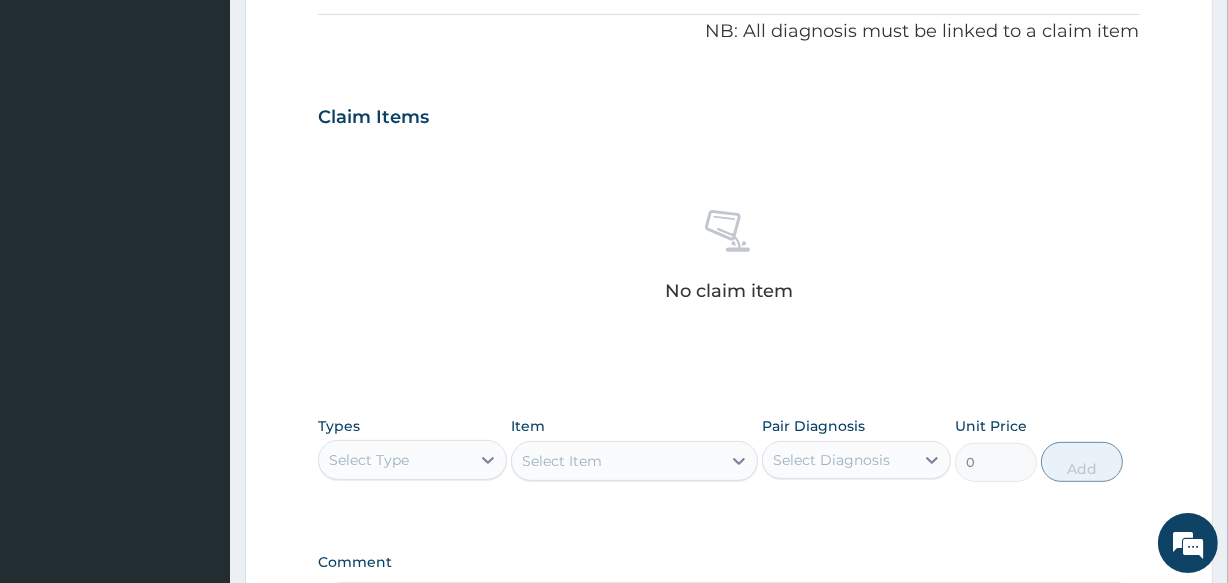 click on "Select Type" at bounding box center [394, 460] 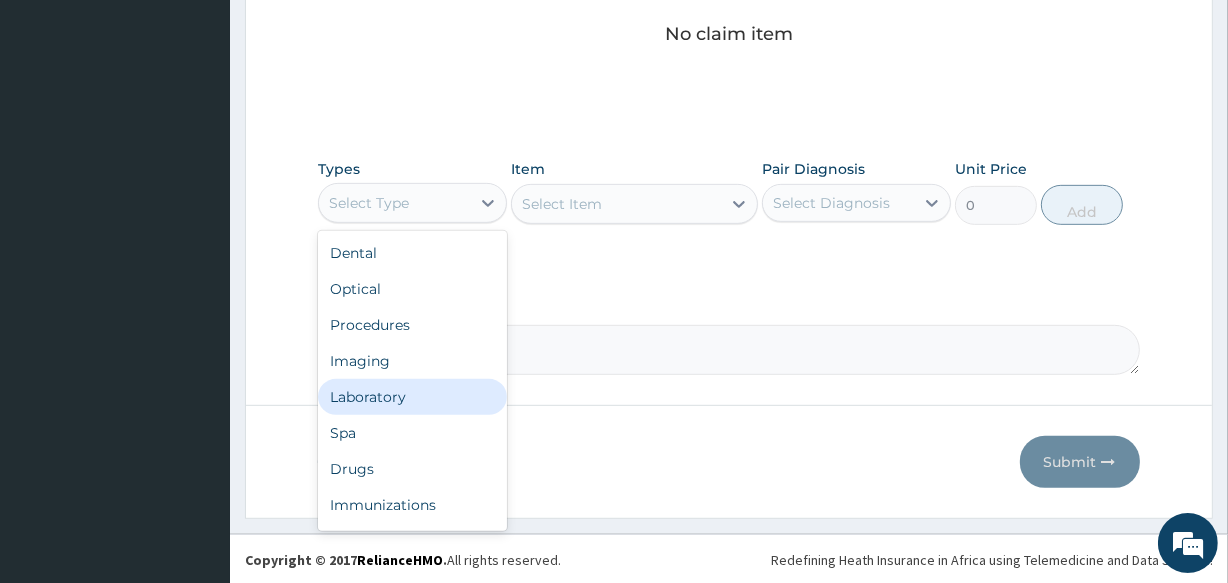 scroll, scrollTop: 858, scrollLeft: 0, axis: vertical 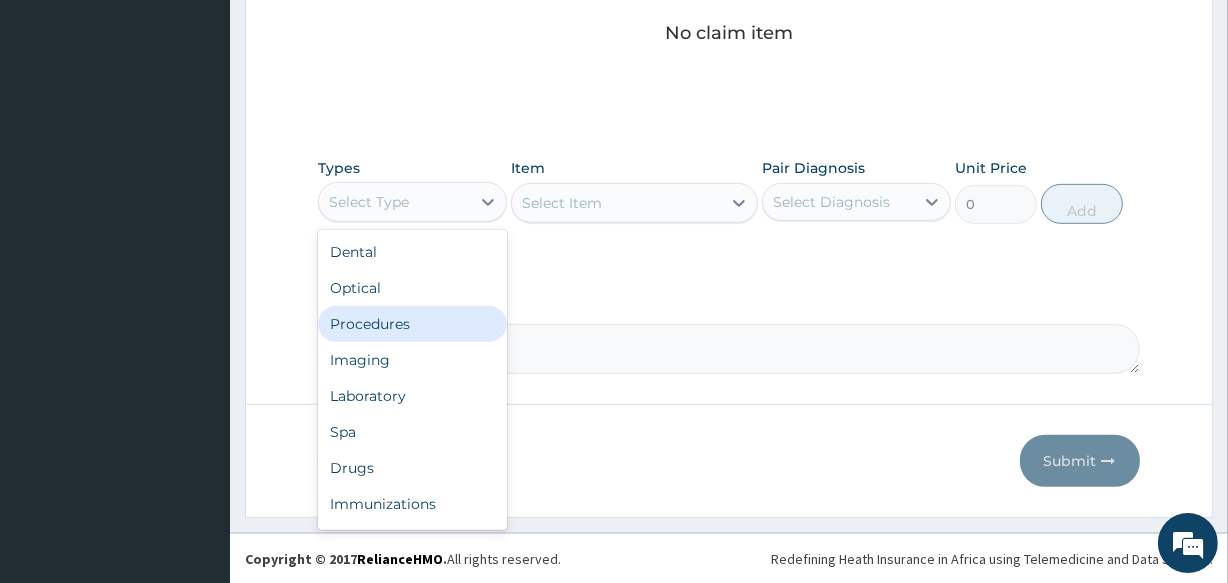 click on "Procedures" at bounding box center (412, 324) 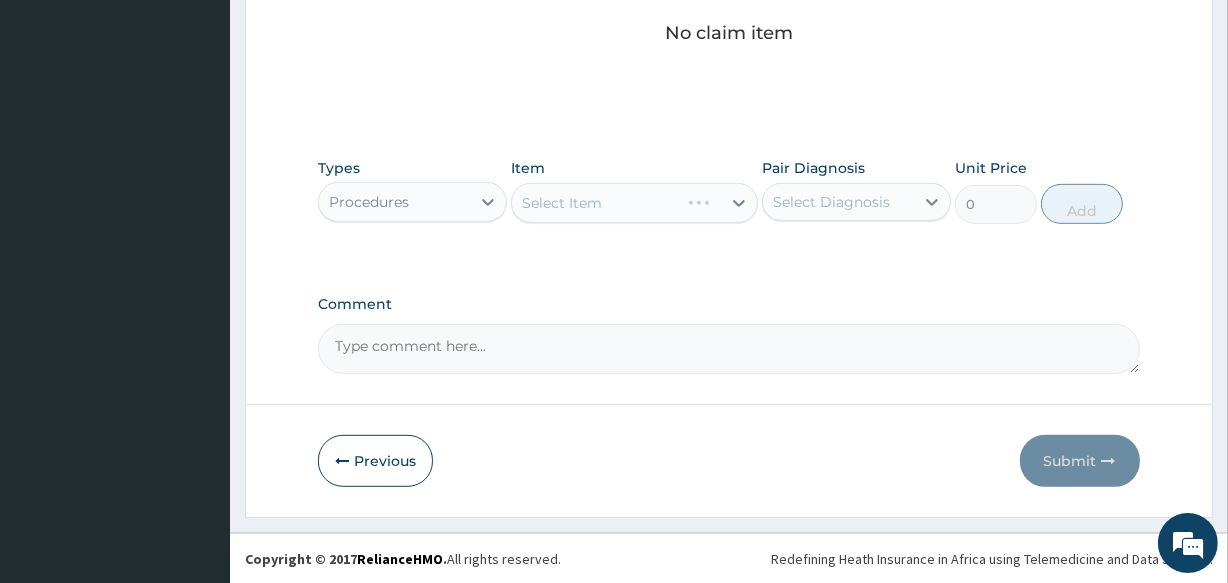 click on "Select Diagnosis" at bounding box center [856, 202] 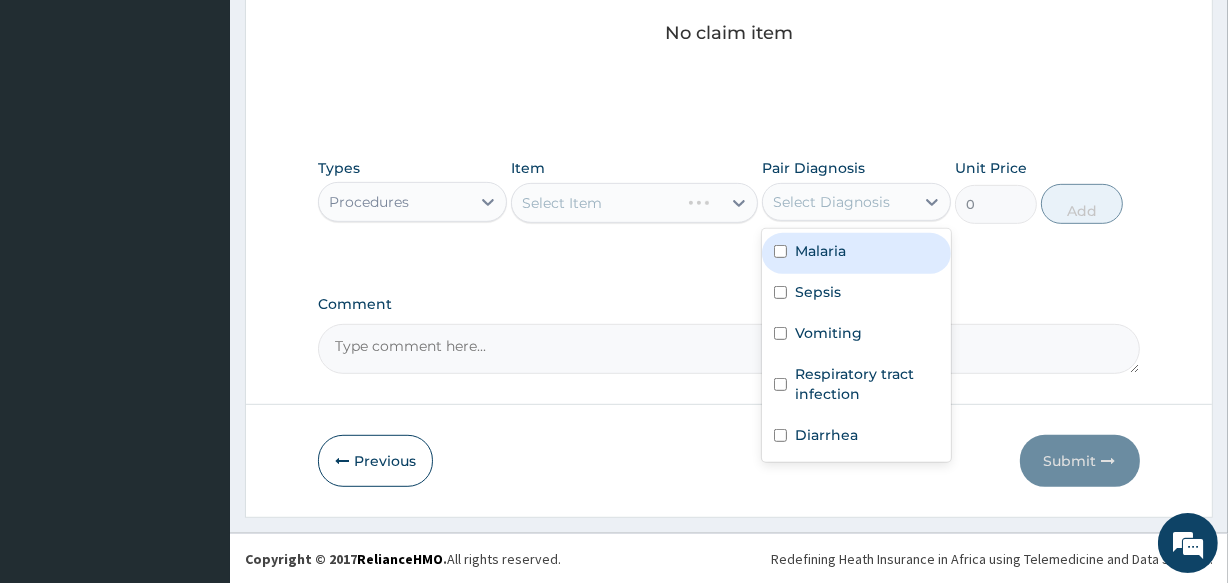 click on "Malaria" at bounding box center [856, 253] 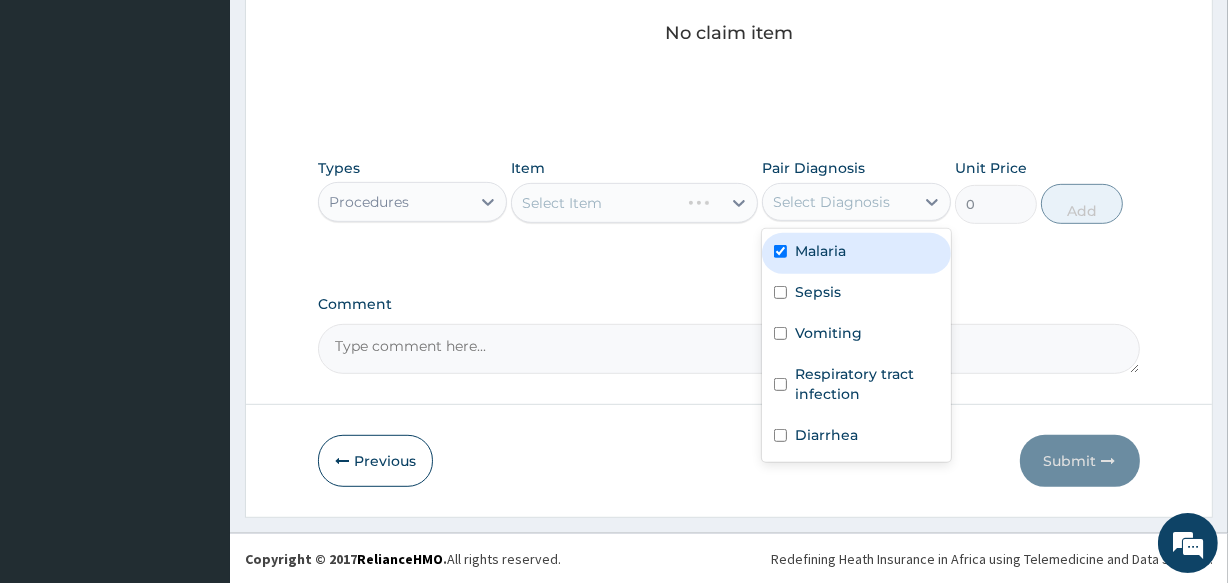 checkbox on "true" 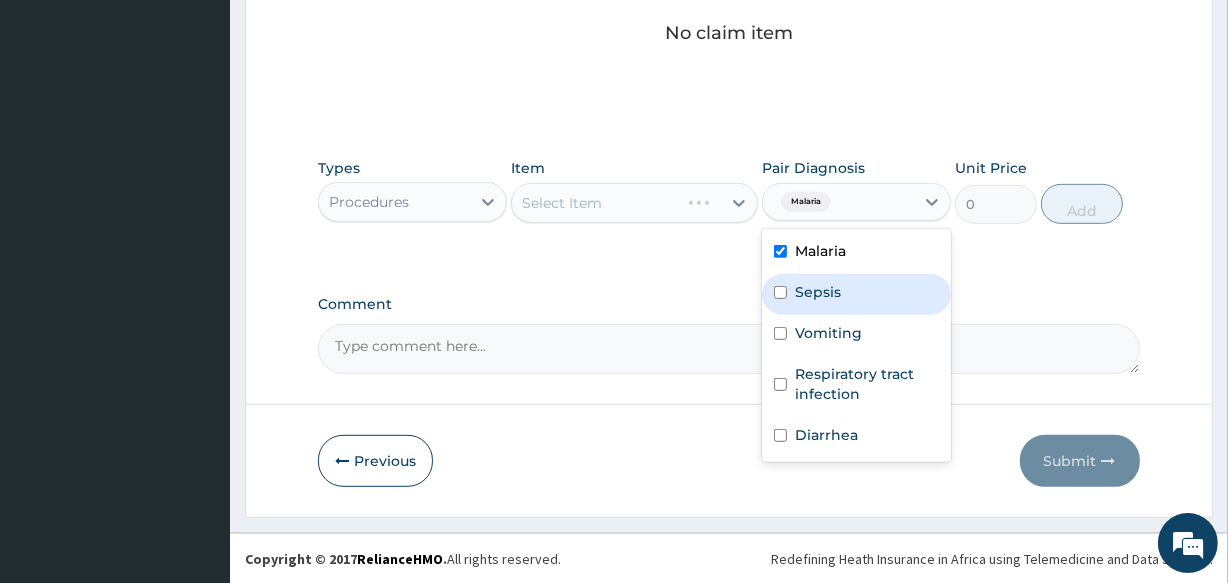 click on "Sepsis" at bounding box center (856, 294) 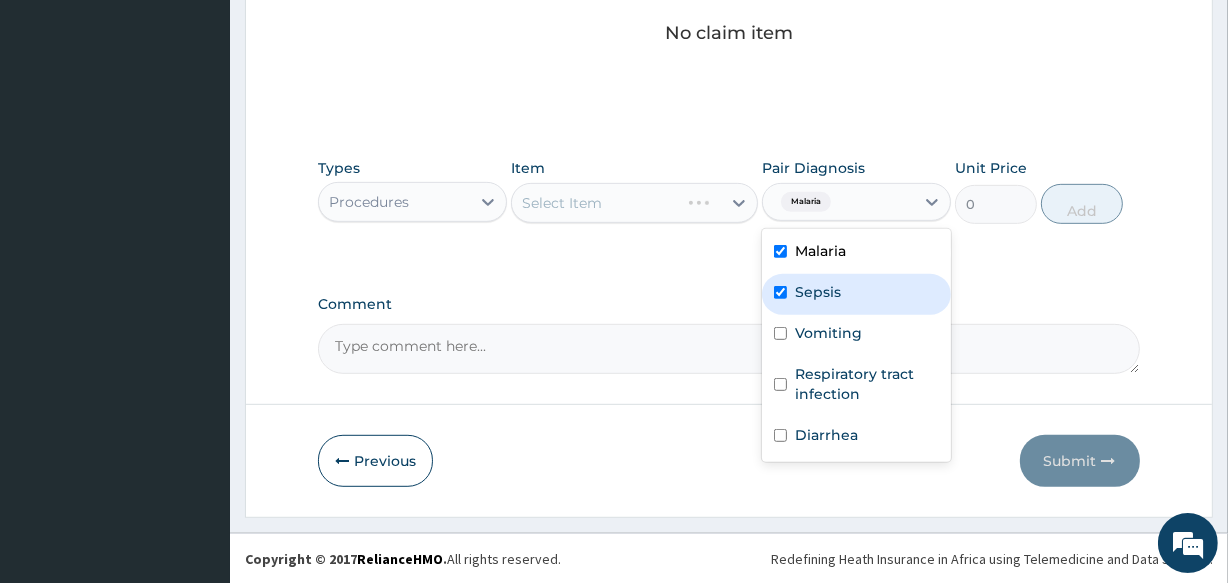checkbox on "true" 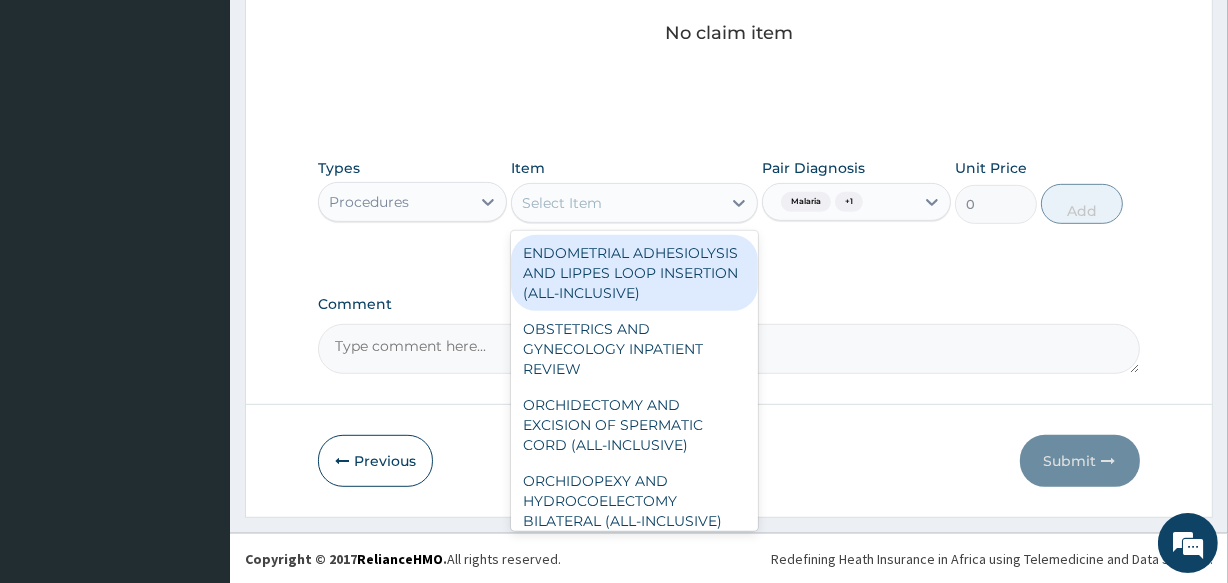 click on "Select Item" at bounding box center (616, 203) 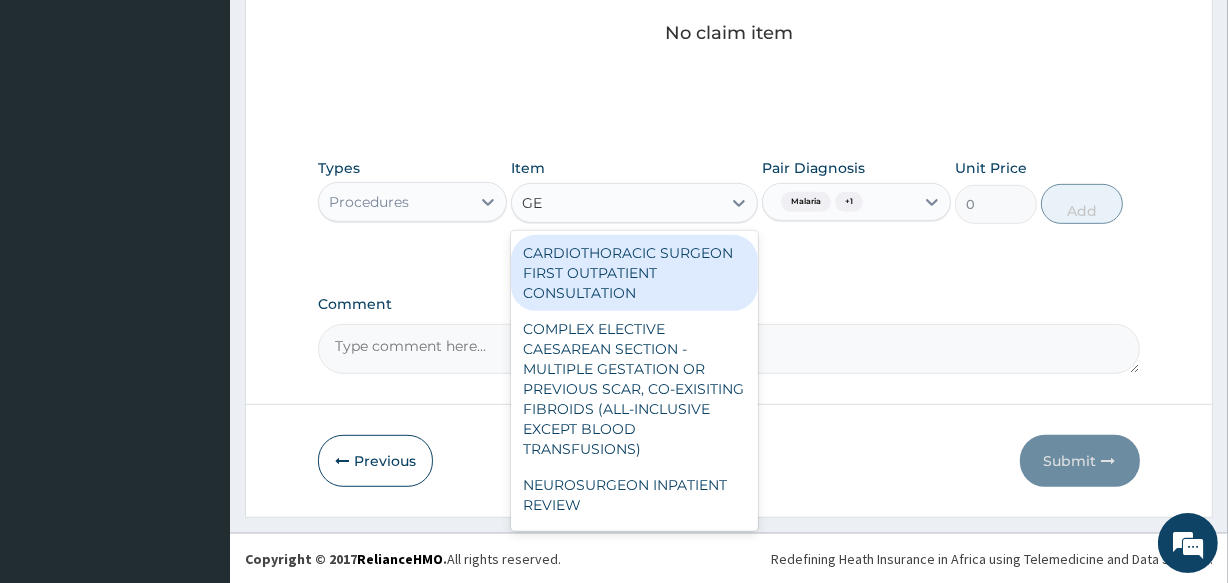 type on "G" 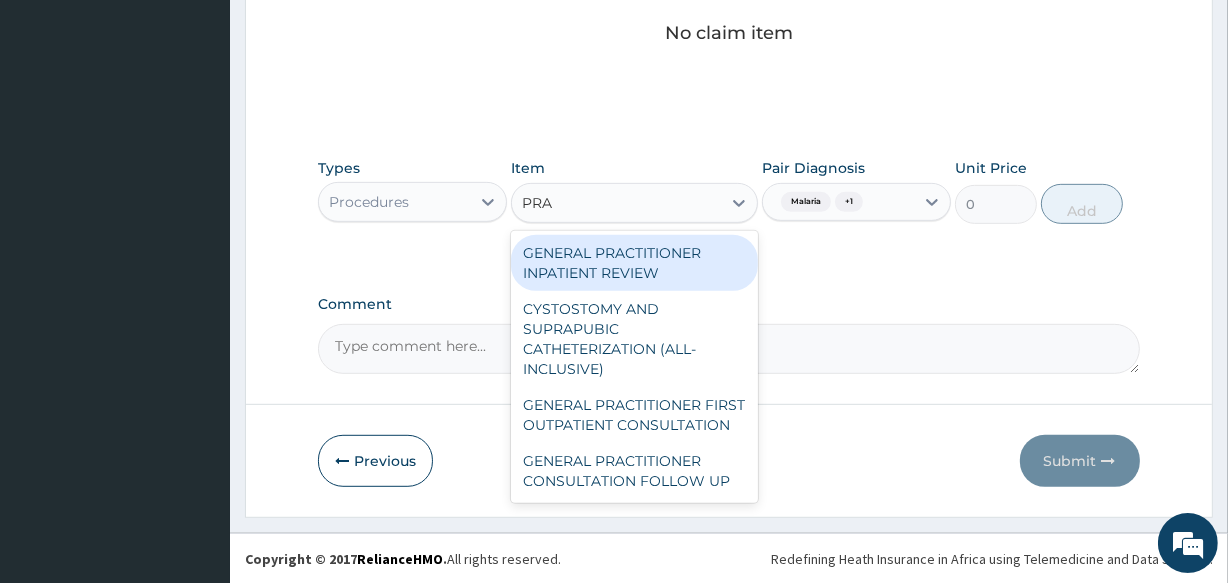 type on "PRAC" 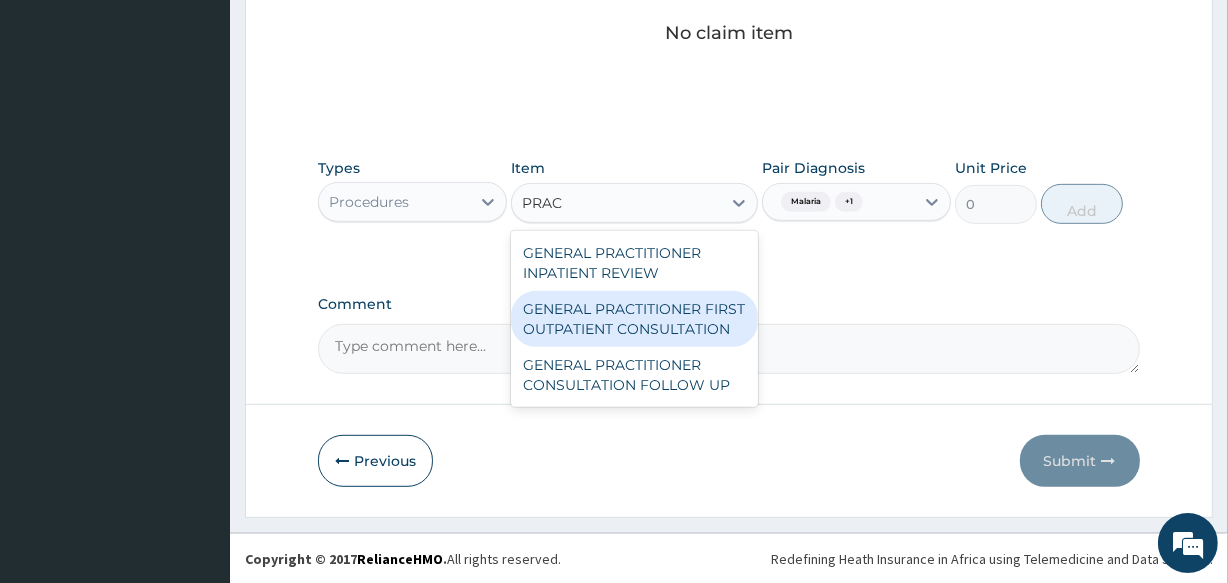 click on "GENERAL PRACTITIONER FIRST OUTPATIENT CONSULTATION" at bounding box center (634, 319) 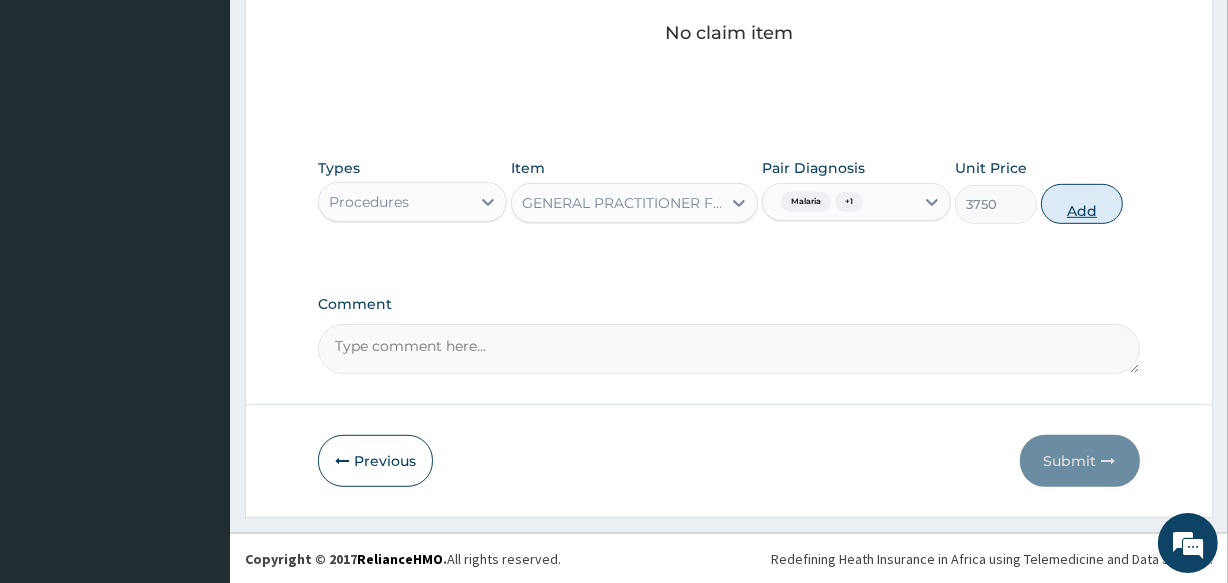 click on "Add" at bounding box center (1082, 204) 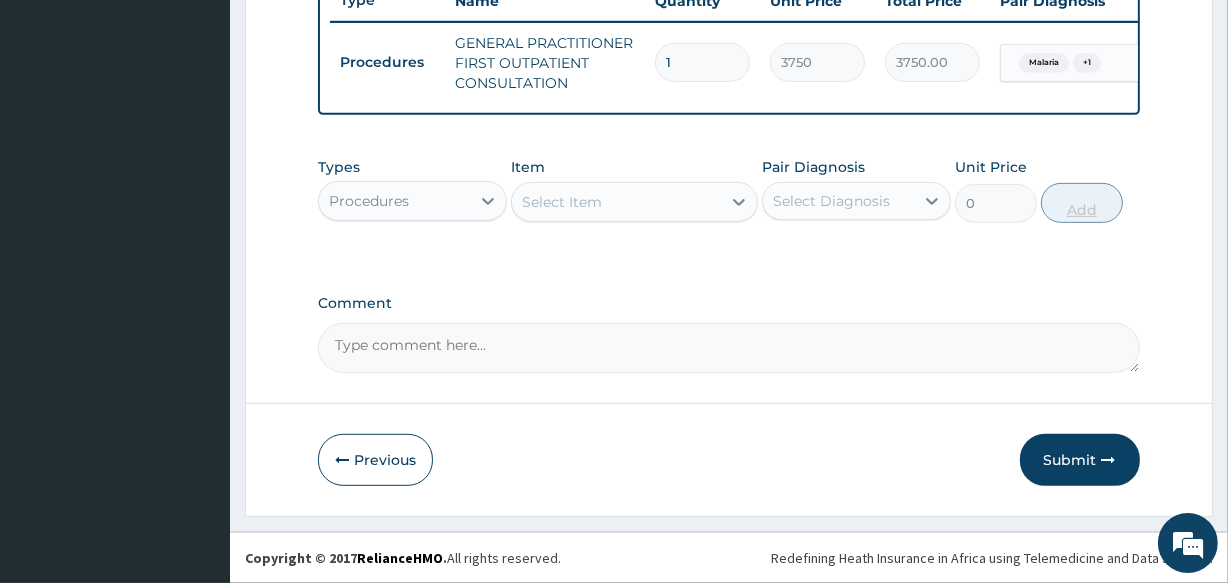 scroll, scrollTop: 787, scrollLeft: 0, axis: vertical 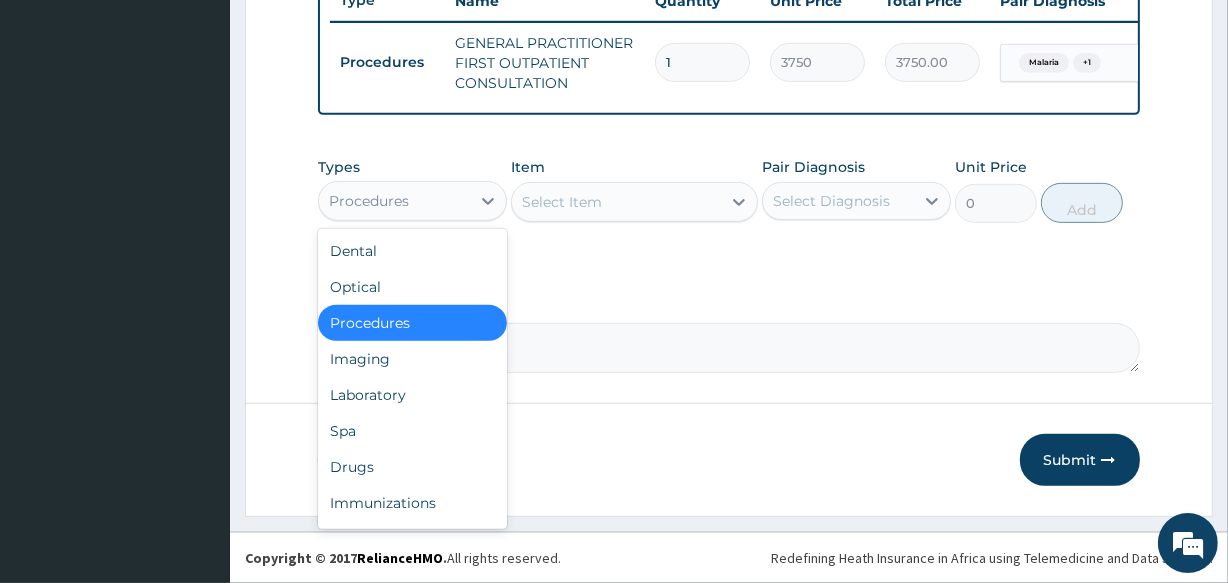 click on "Procedures" at bounding box center (394, 201) 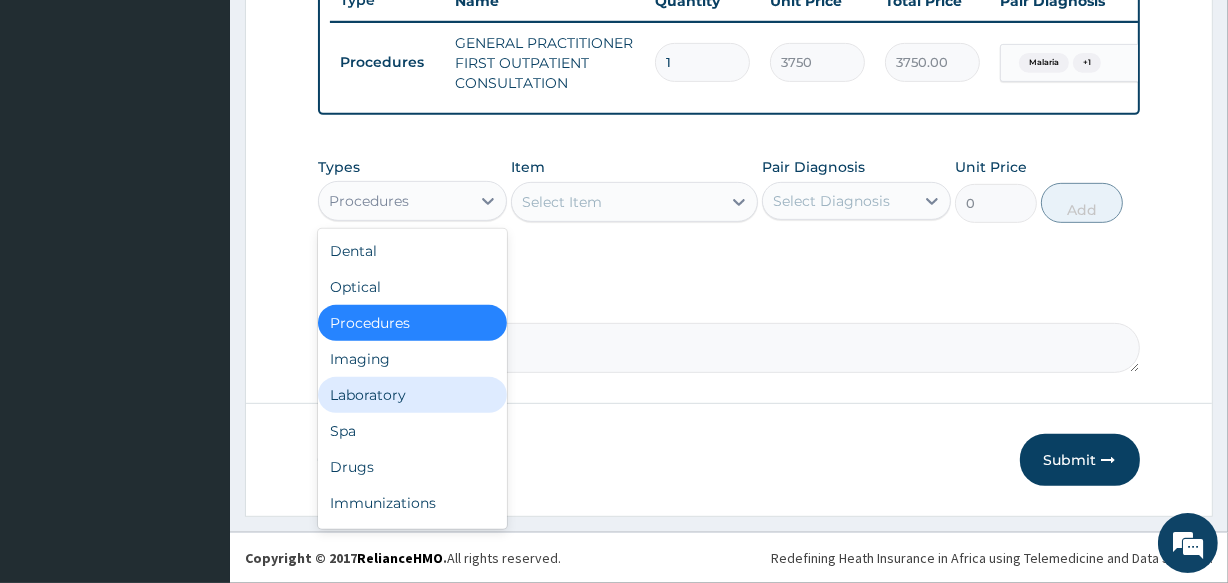 click on "Laboratory" at bounding box center (412, 395) 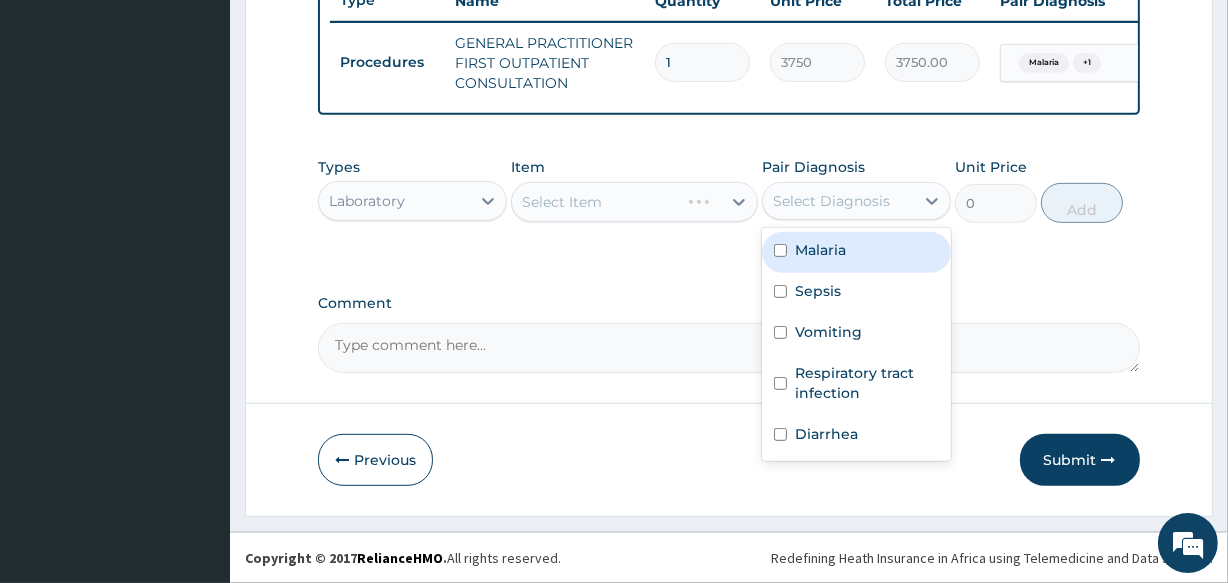 click on "Select Diagnosis" at bounding box center (838, 201) 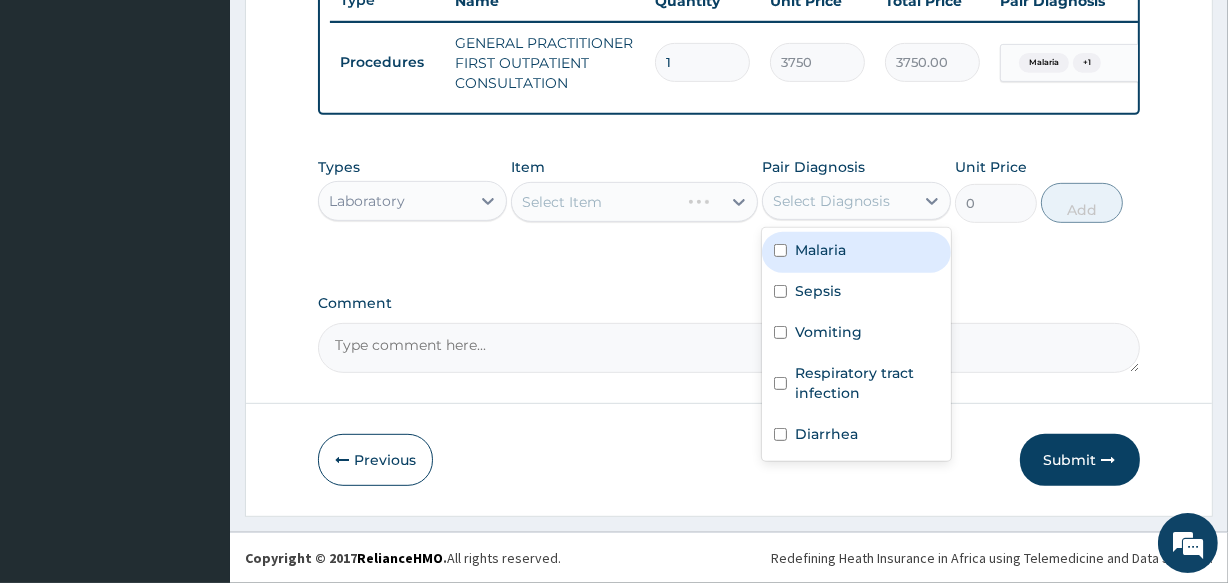 click on "Malaria" at bounding box center [856, 252] 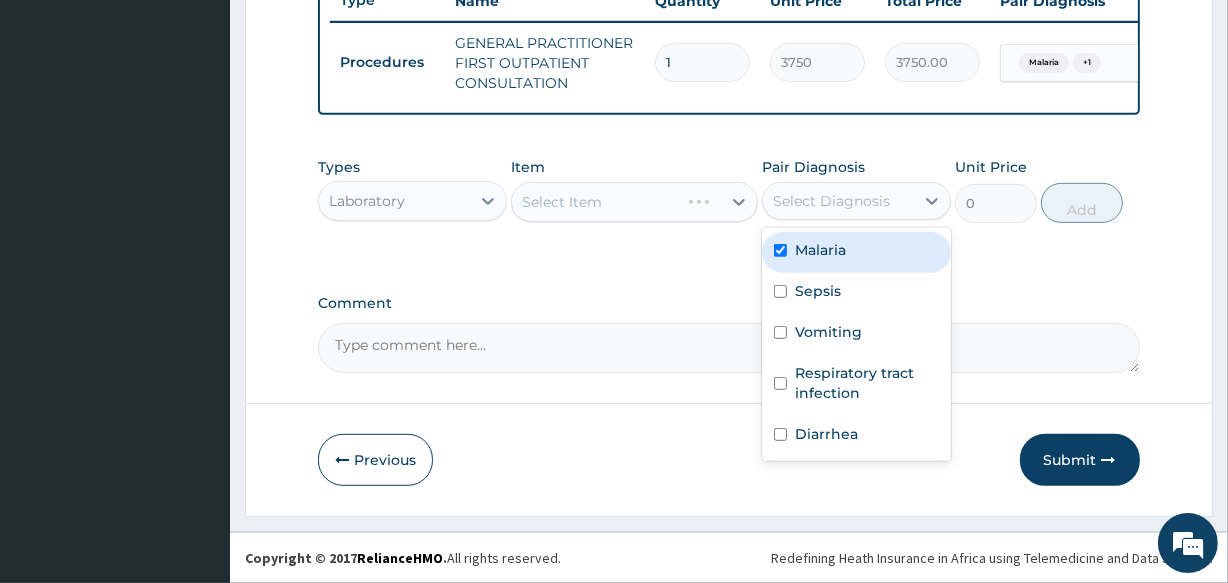checkbox on "true" 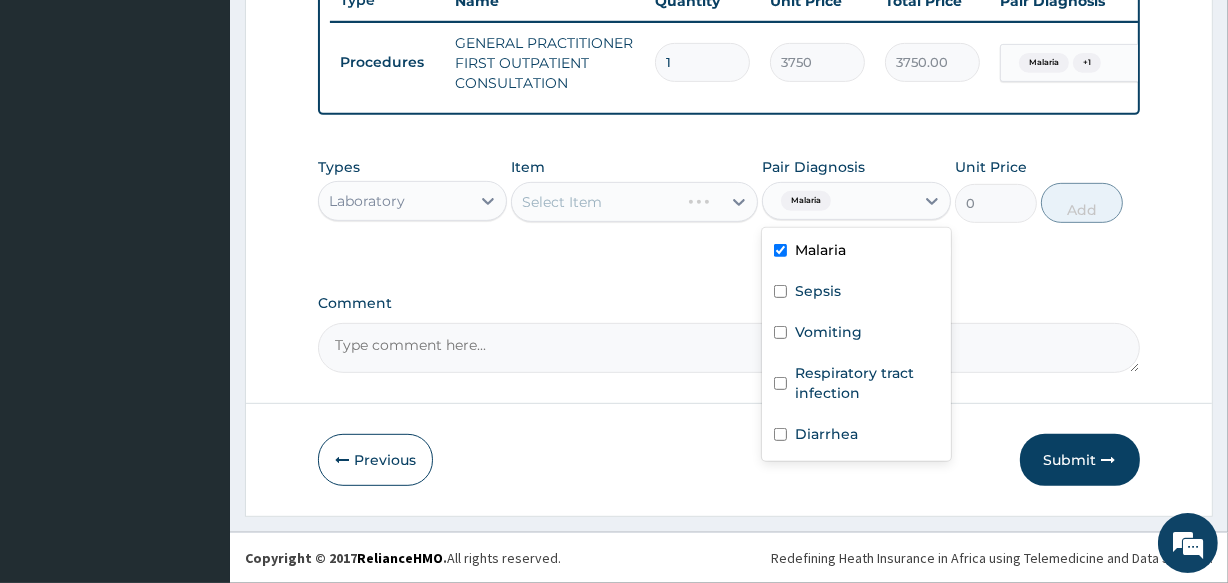 click on "PA Code / Prescription Code Enter Code(Secondary Care Only) Encounter Date 23-07-2025 Important Notice Please enter PA codes before entering items that are not attached to a PA code   All diagnoses entered must be linked to a claim item. Diagnosis & Claim Items that are visible but inactive cannot be edited because they were imported from an already approved PA code. Diagnosis Malaria Confirmed Sepsis Confirmed Vomiting Confirmed Respiratory tract infection Confirmed Diarrhea Confirmed NB: All diagnosis must be linked to a claim item Claim Items Type Name Quantity Unit Price Total Price Pair Diagnosis Actions Procedures GENERAL PRACTITIONER FIRST OUTPATIENT CONSULTATION 1 3750 3750.00 Malaria  + 1 Delete Types Laboratory Item Select Item Pair Diagnosis option Malaria, selected. option Malaria selected, 1 of 5. 5 results available. Use Up and Down to choose options, press Enter to select the currently focused option, press Escape to exit the menu, press Tab to select the option and exit the menu. Malaria 0 Add" at bounding box center (728, -106) 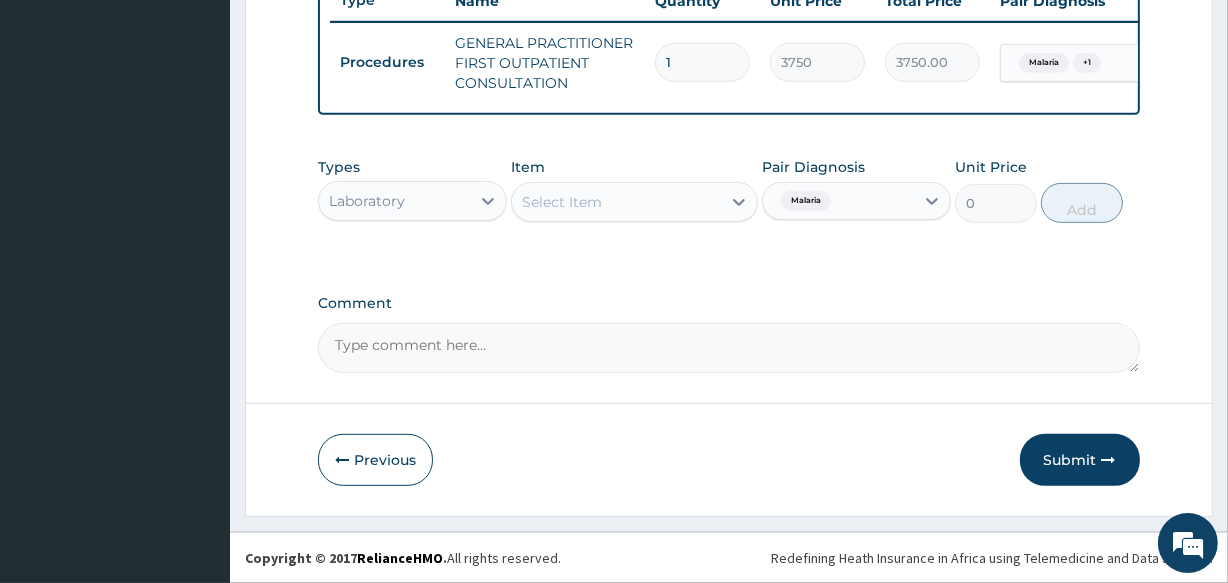 click on "Select Item" at bounding box center (616, 202) 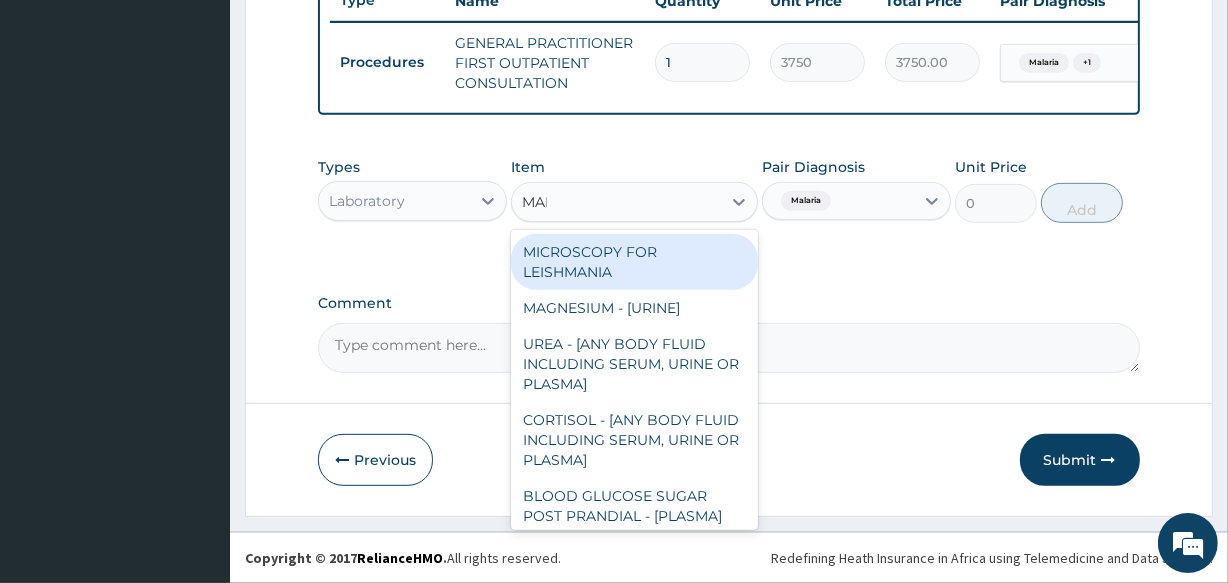type on "MALA" 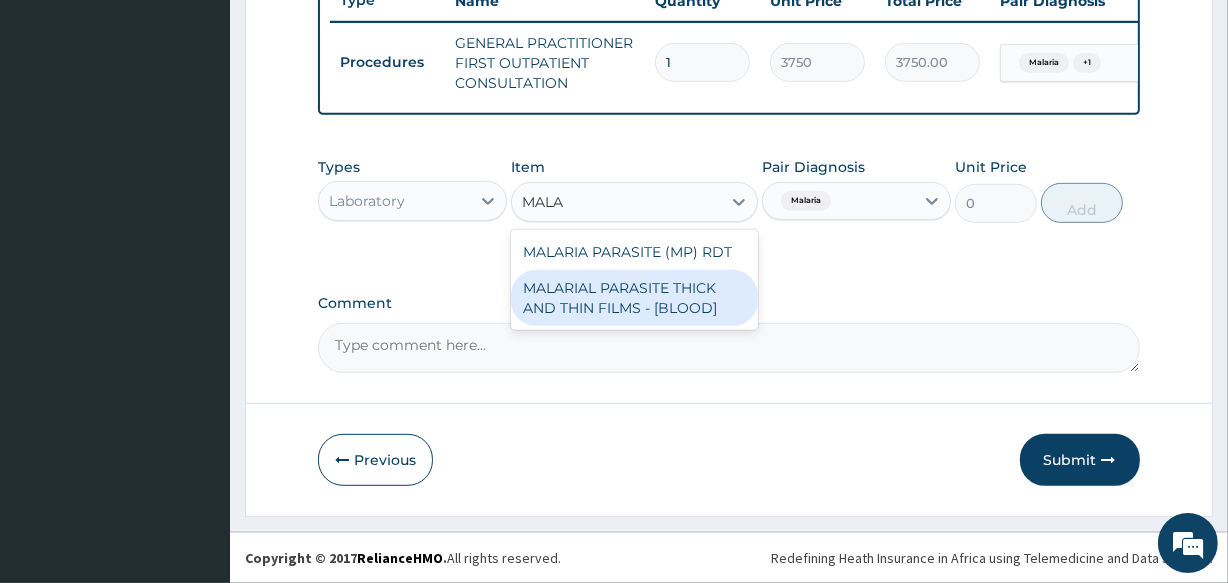 click on "MALARIAL PARASITE THICK AND THIN FILMS - [BLOOD]" at bounding box center [634, 298] 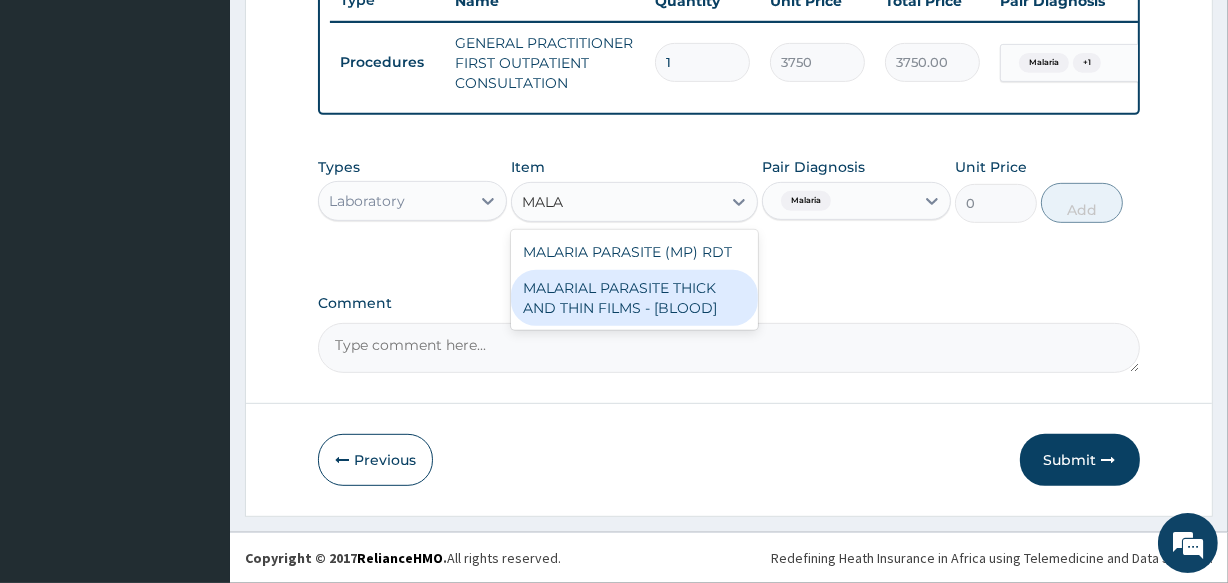 type 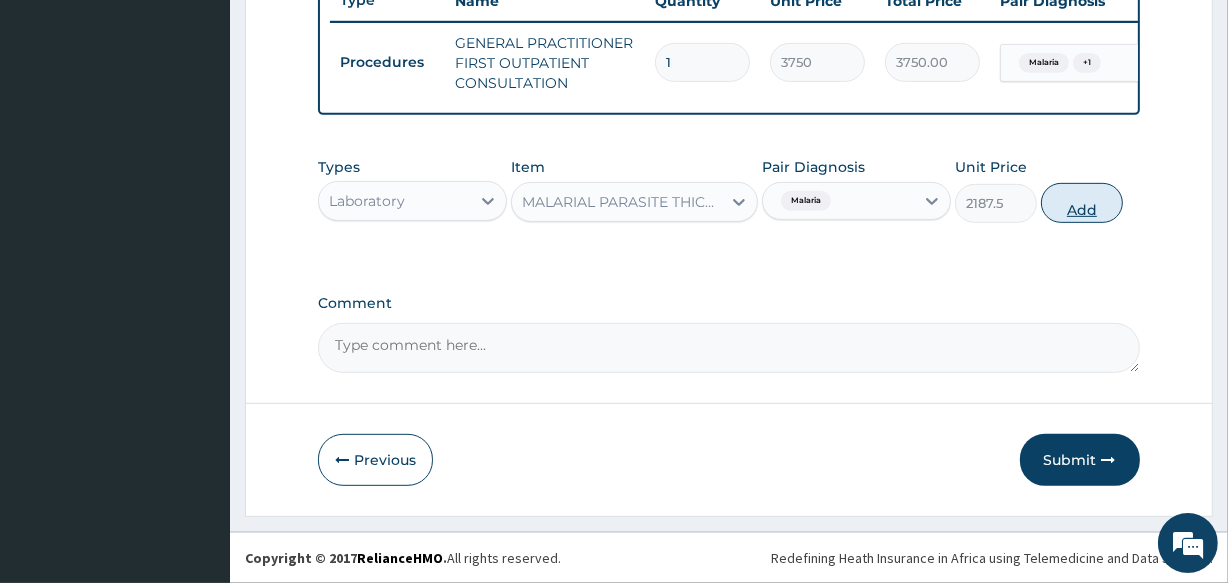 click on "Add" at bounding box center (1082, 203) 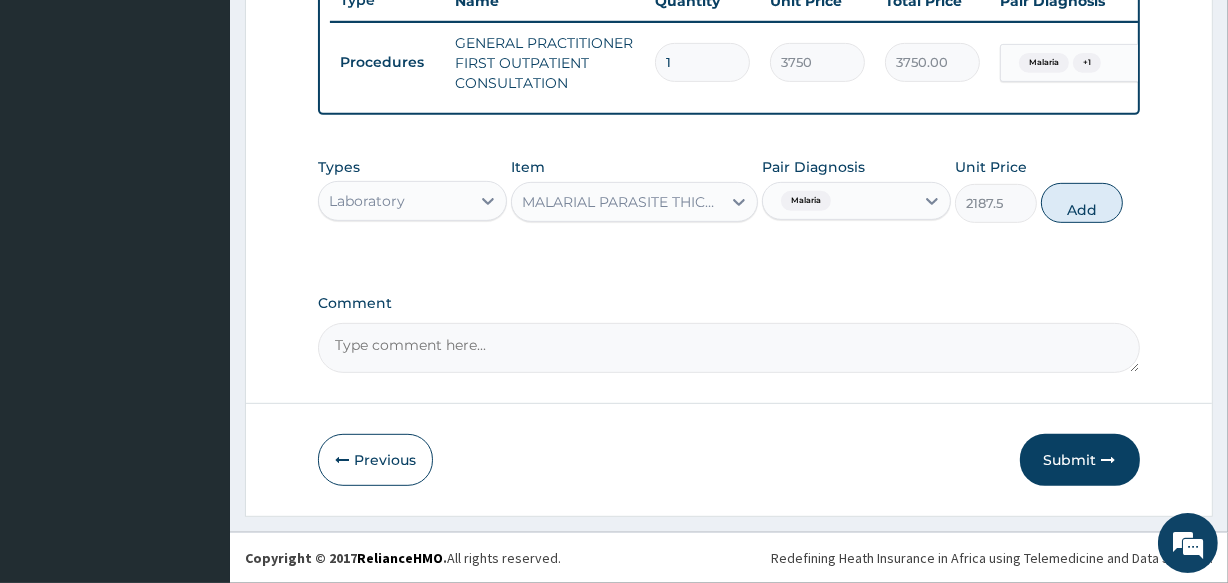 type on "0" 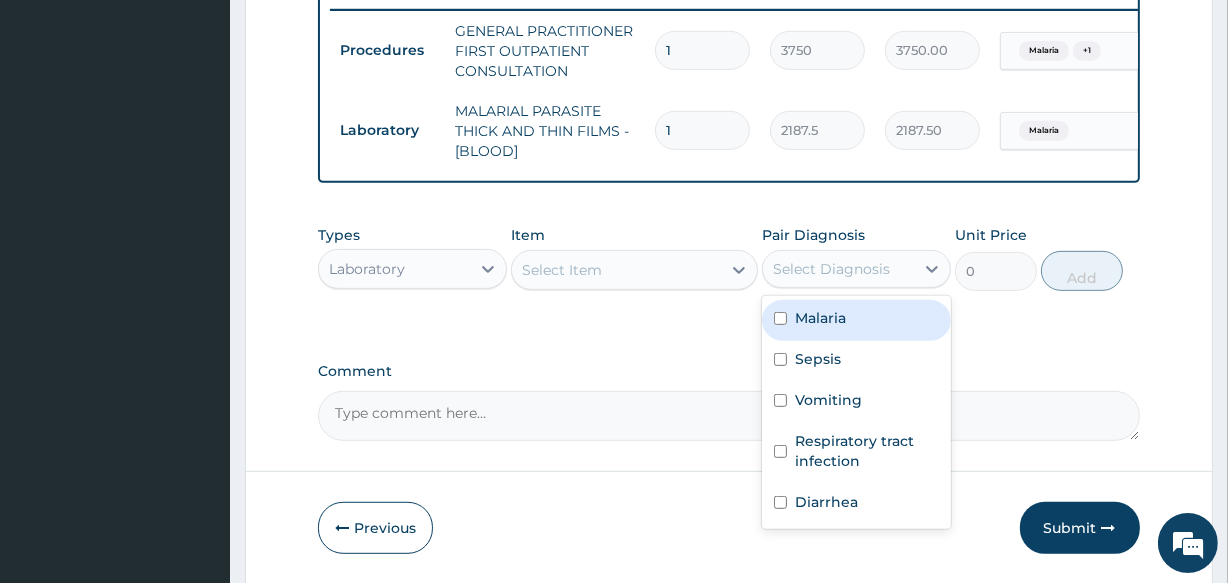 click on "Select Diagnosis" at bounding box center [831, 269] 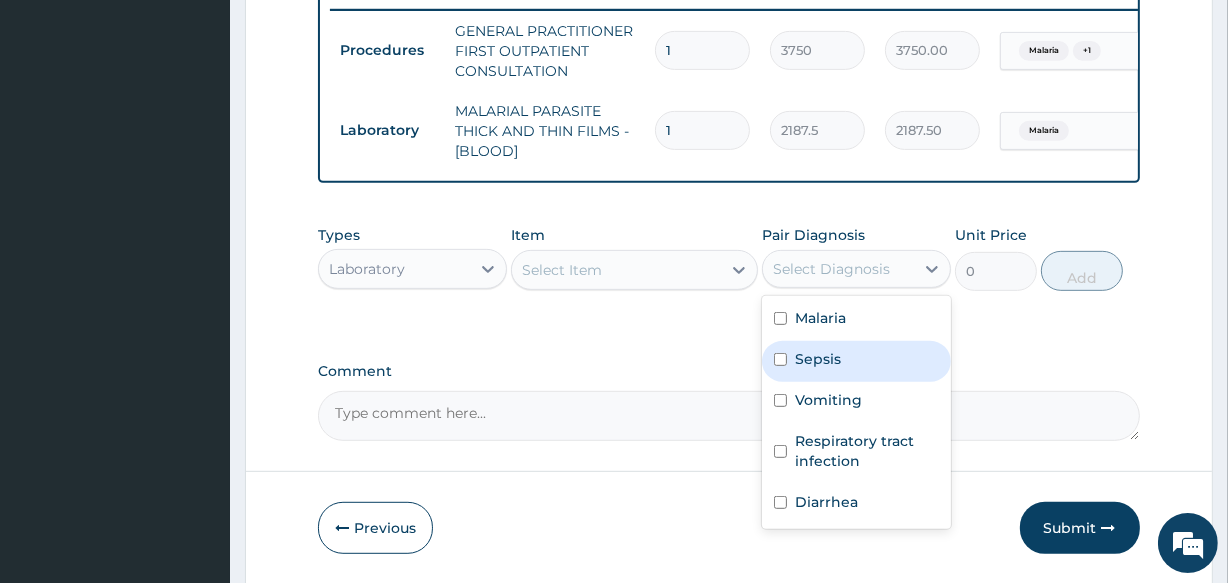 click on "Sepsis" at bounding box center [818, 359] 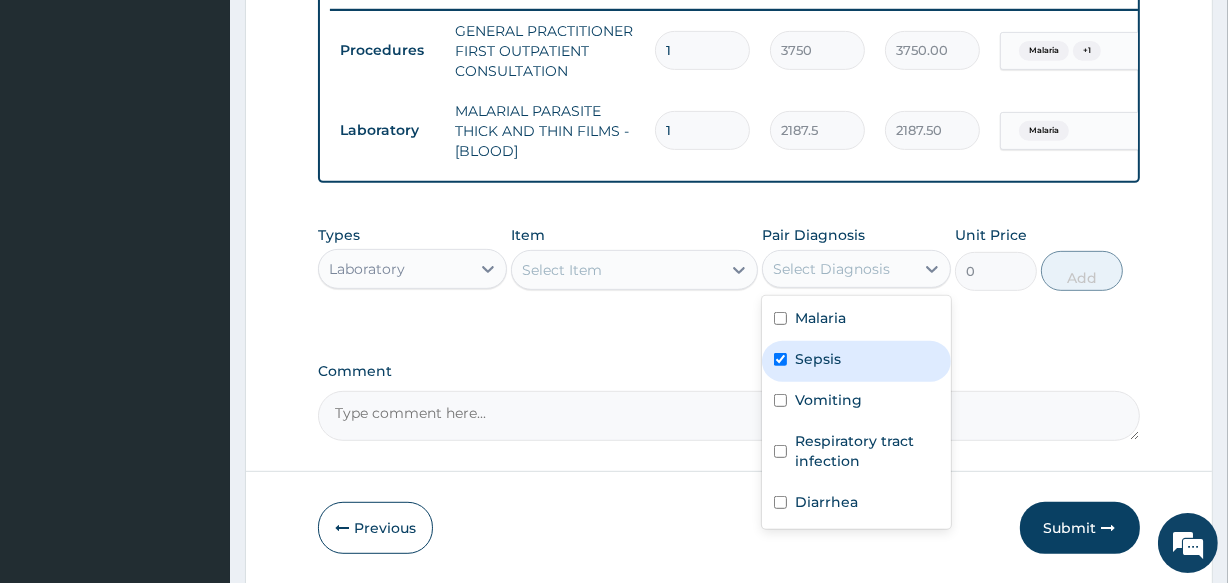 checkbox on "true" 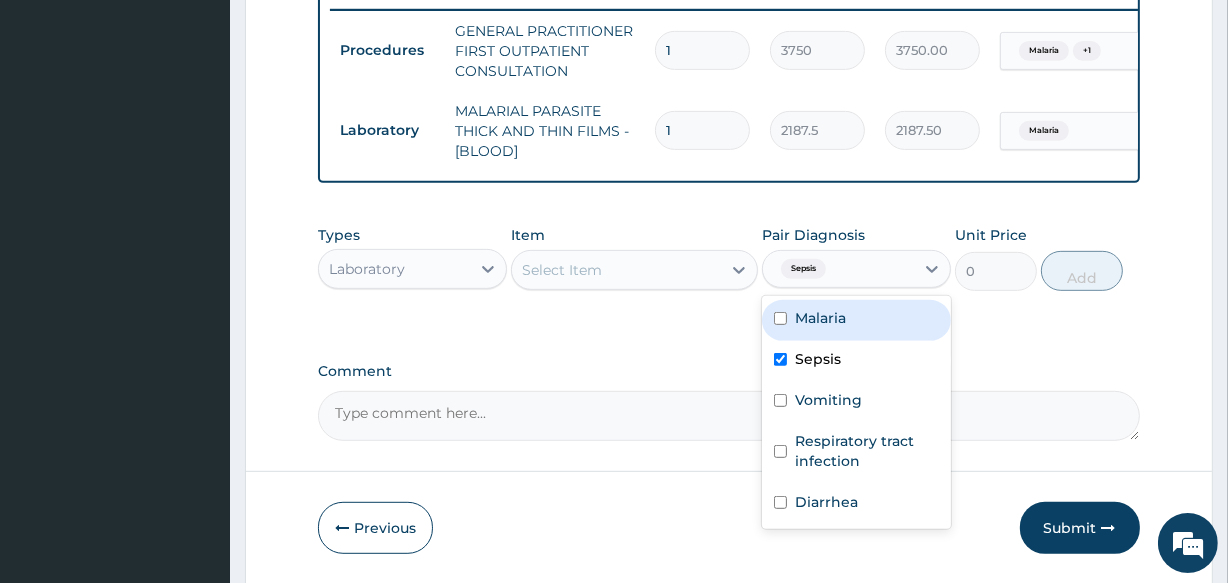click on "Select Item" at bounding box center [616, 270] 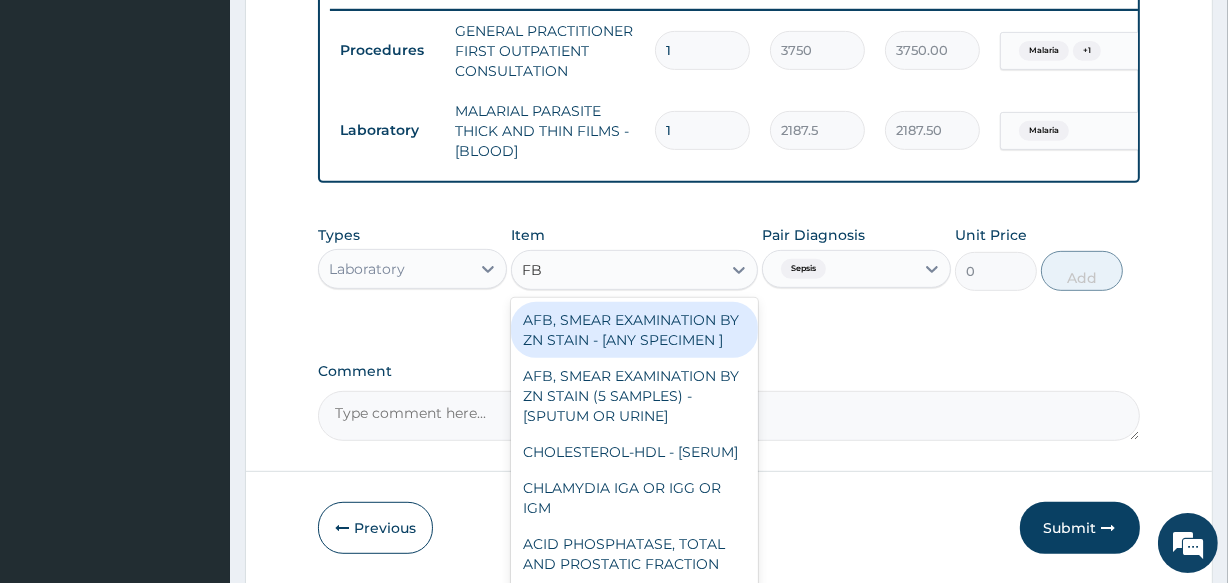 type on "FBC" 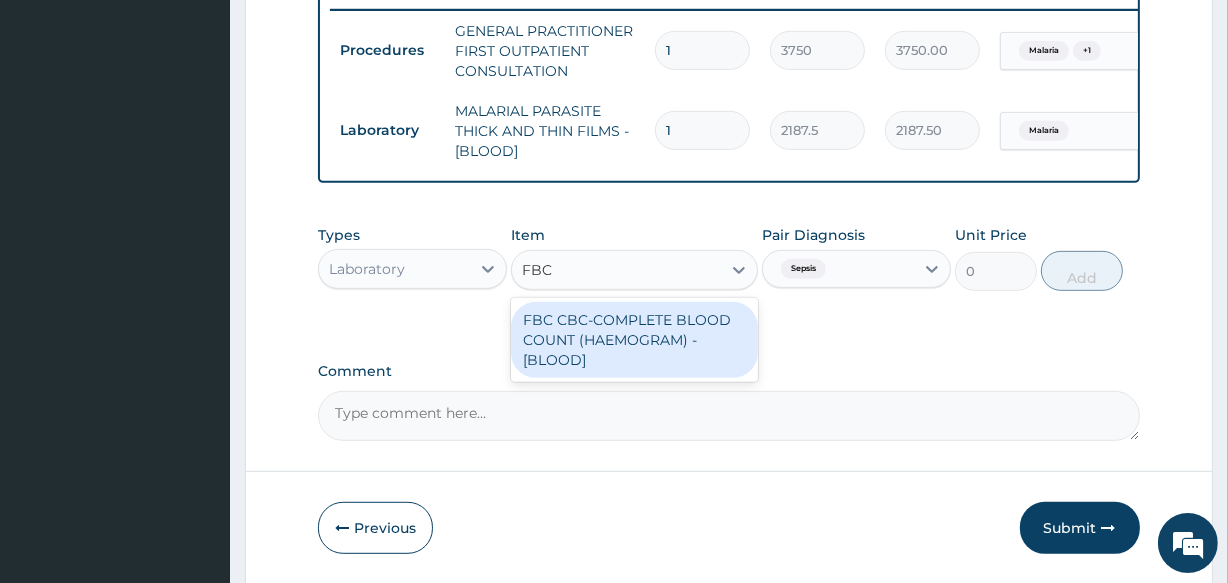 click on "FBC CBC-COMPLETE BLOOD COUNT (HAEMOGRAM) - [BLOOD]" at bounding box center [634, 340] 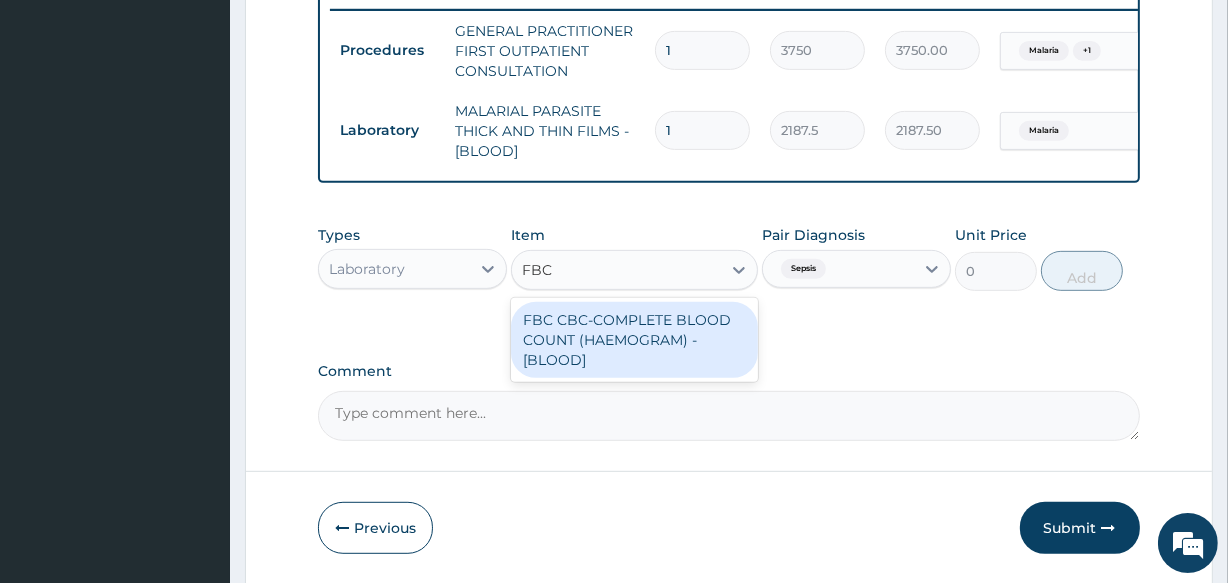 type 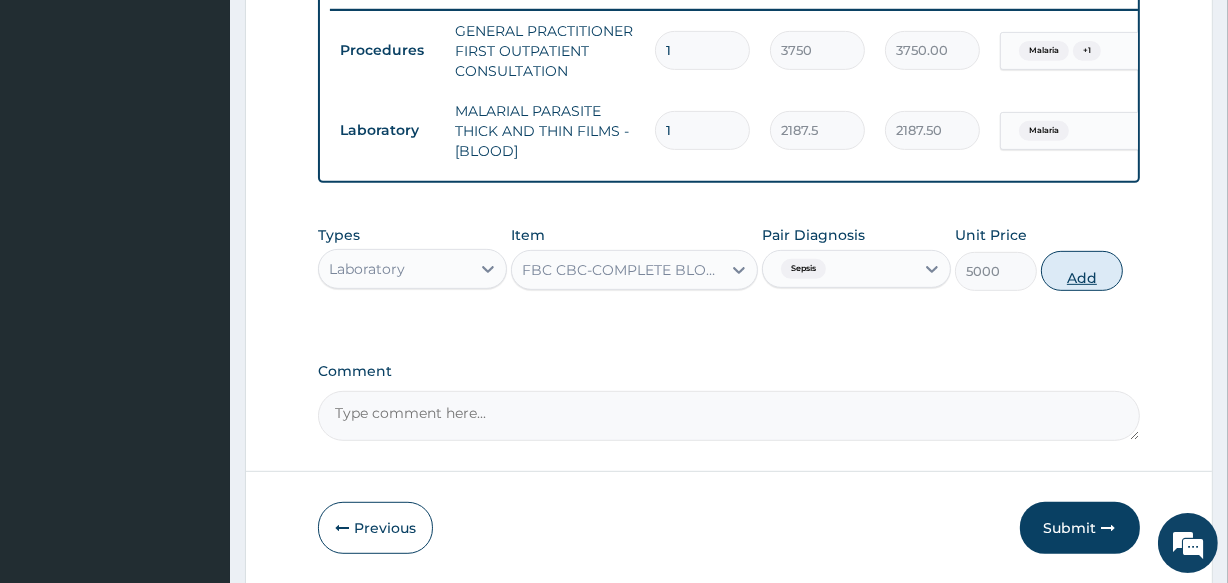 click on "Add" at bounding box center [1082, 271] 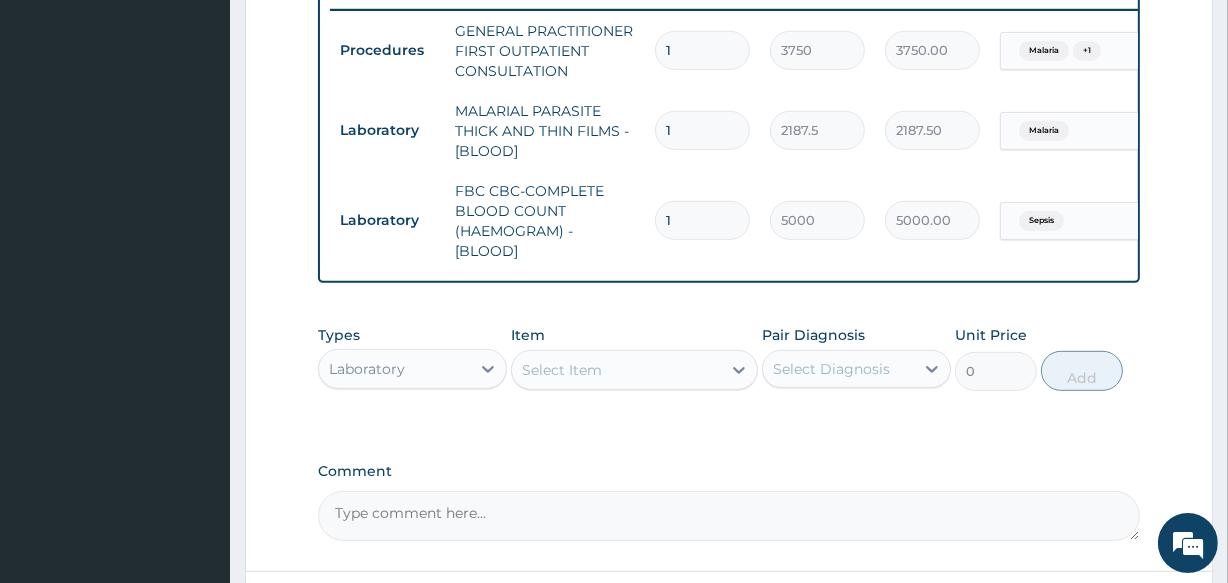 type on "0" 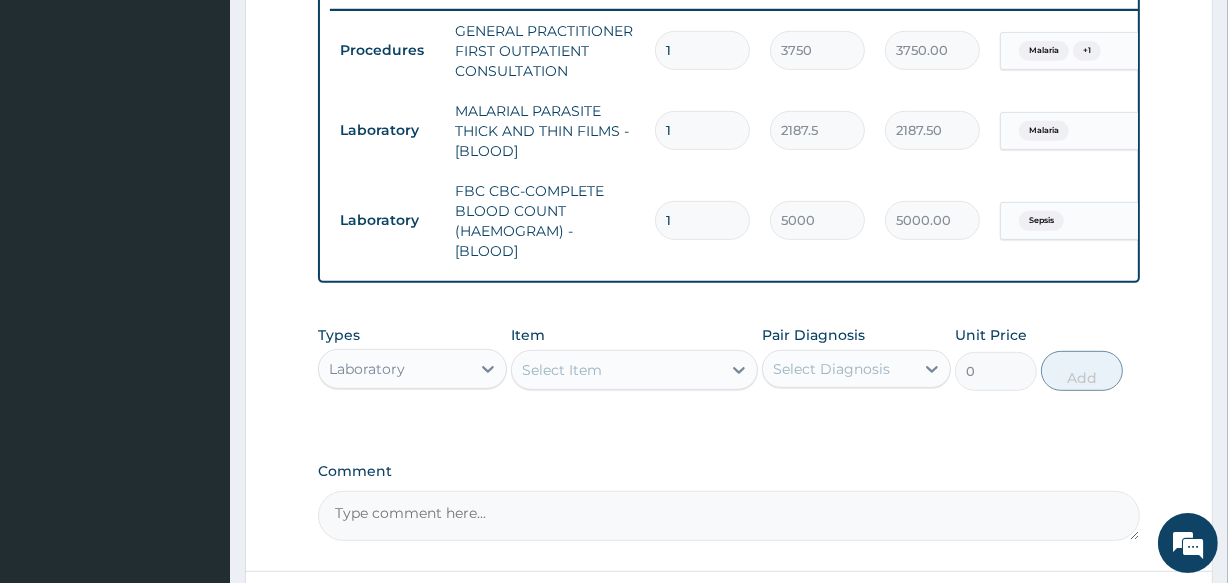 type on "0.00" 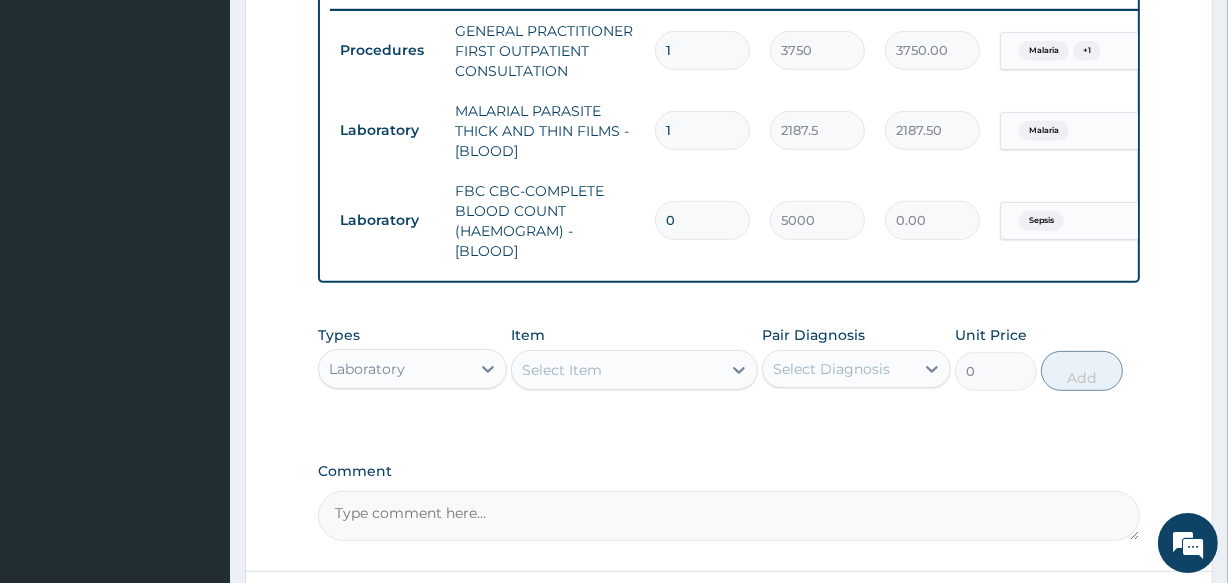 type on "1" 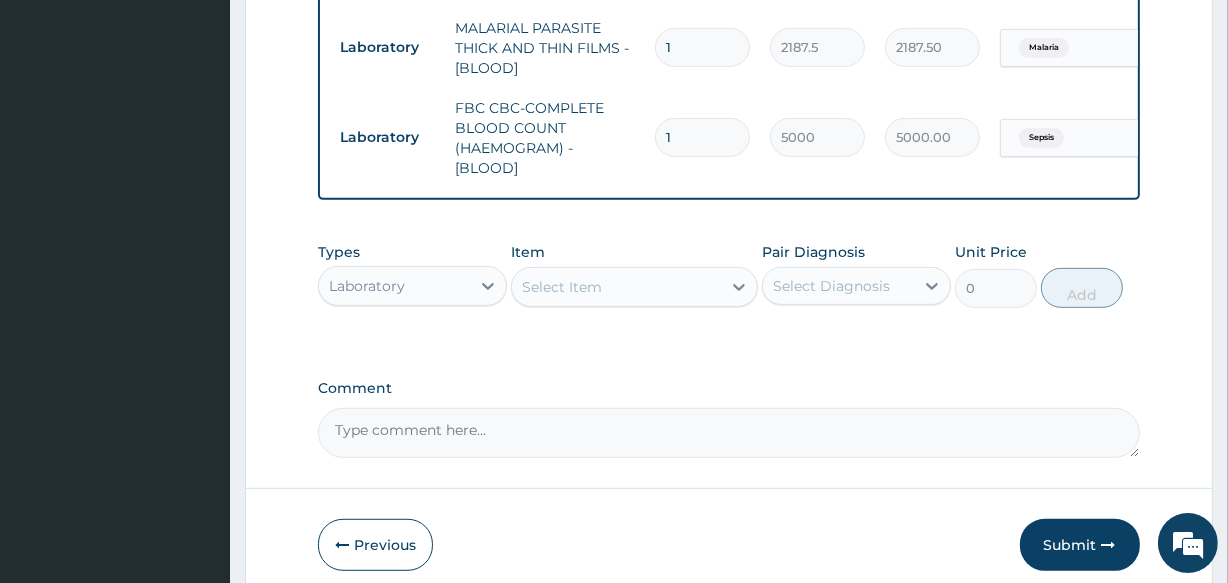 scroll, scrollTop: 967, scrollLeft: 0, axis: vertical 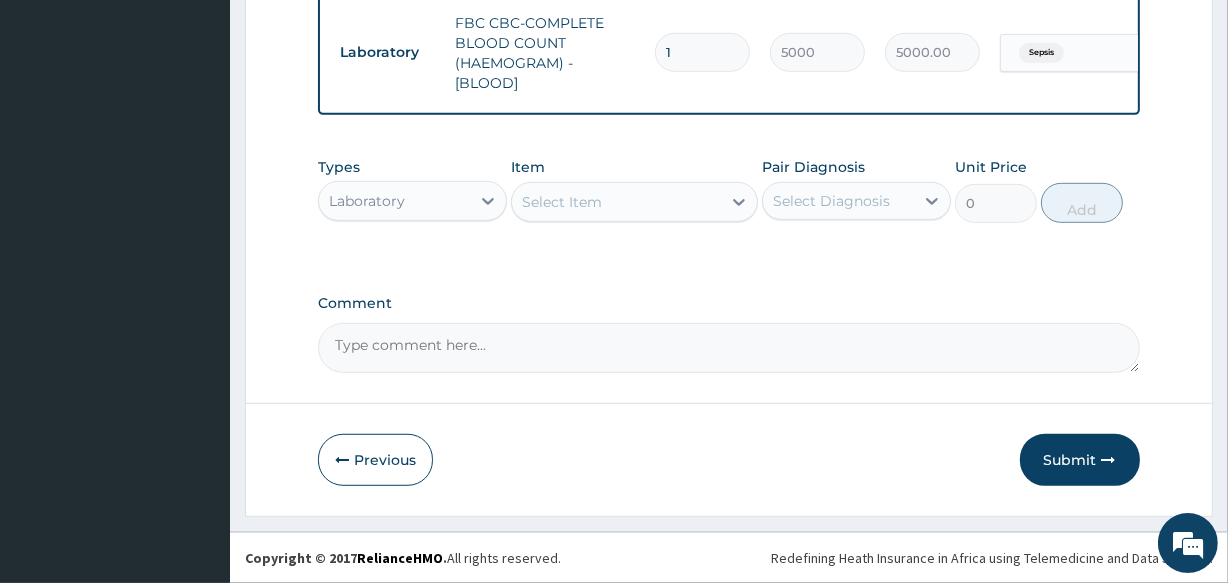 click on "Laboratory" at bounding box center (394, 201) 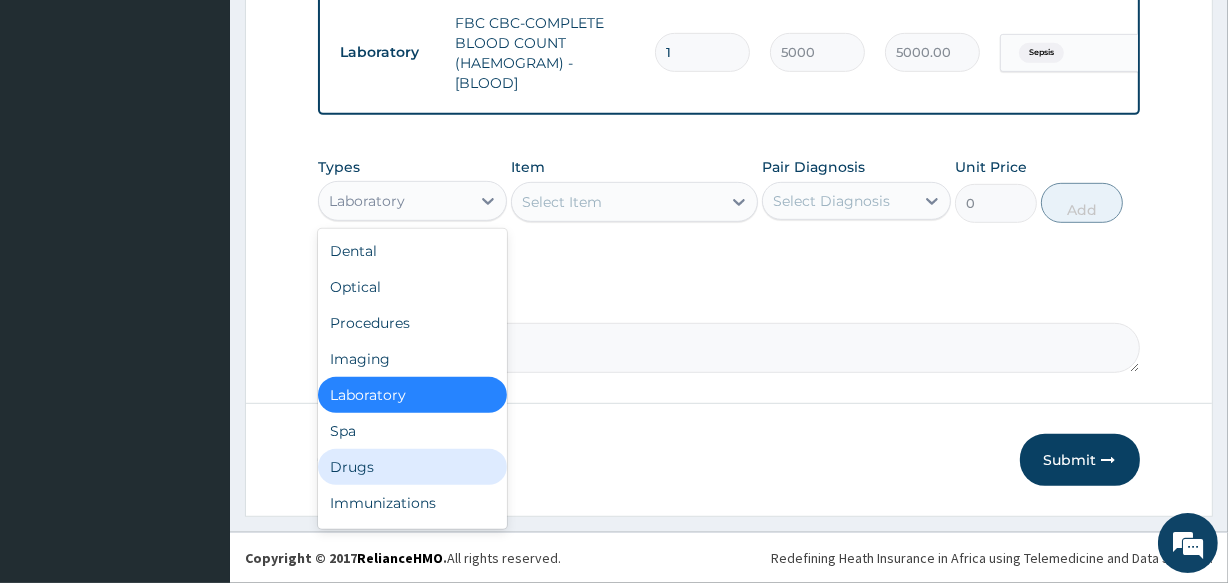 click on "Drugs" at bounding box center (412, 467) 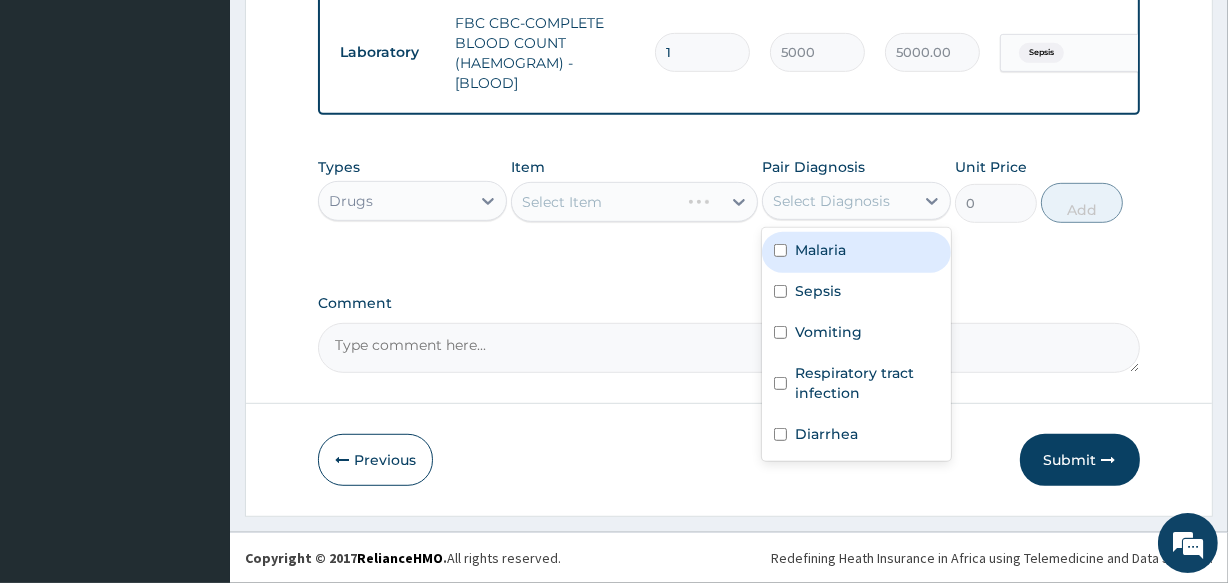 click on "Select Diagnosis" at bounding box center (838, 201) 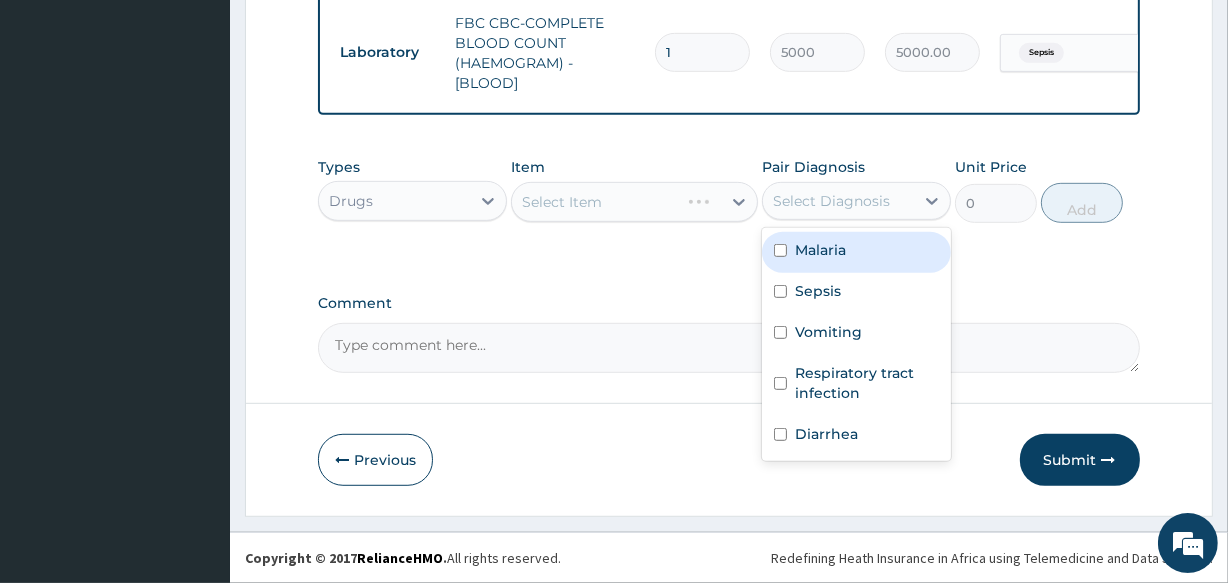 click on "Malaria" at bounding box center (820, 250) 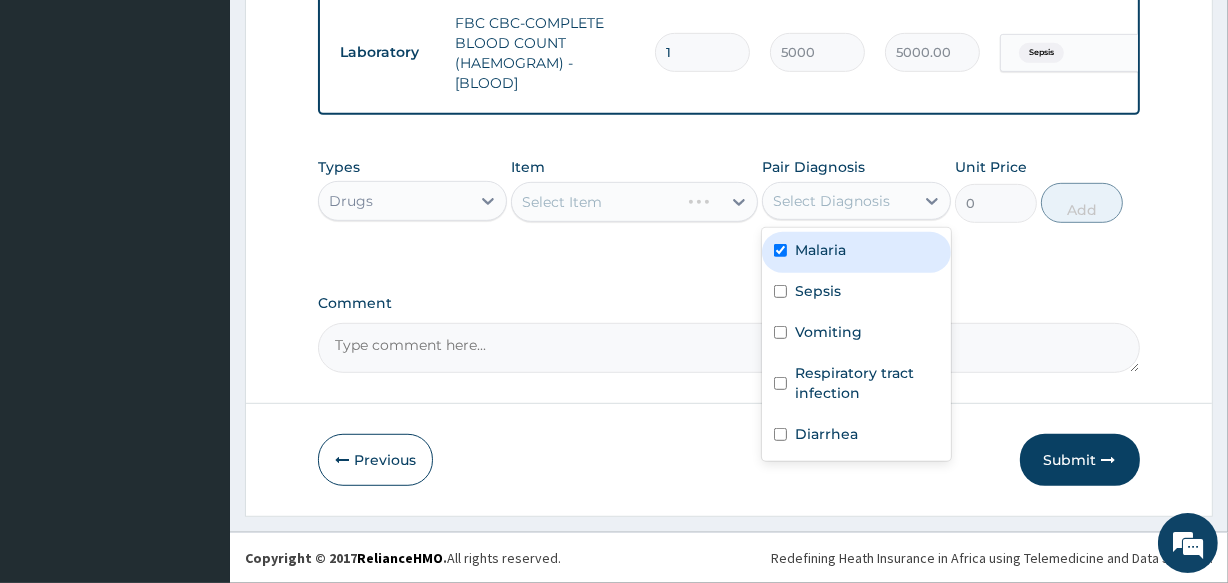 checkbox on "true" 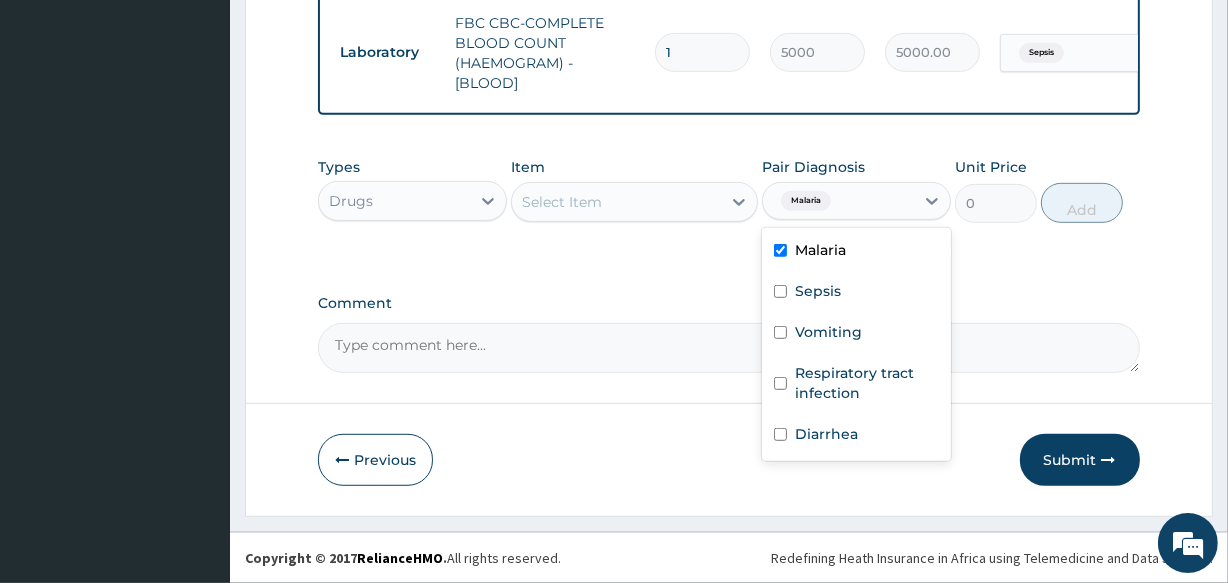 click on "PA Code / Prescription Code Enter Code(Secondary Care Only) Encounter Date 23-07-2025 Important Notice Please enter PA codes before entering items that are not attached to a PA code   All diagnoses entered must be linked to a claim item. Diagnosis & Claim Items that are visible but inactive cannot be edited because they were imported from an already approved PA code. Diagnosis Malaria Confirmed Sepsis Confirmed Vomiting Confirmed Respiratory tract infection Confirmed Diarrhea Confirmed NB: All diagnosis must be linked to a claim item Claim Items Type Name Quantity Unit Price Total Price Pair Diagnosis Actions Procedures GENERAL PRACTITIONER FIRST OUTPATIENT CONSULTATION 1 3750 3750.00 Malaria  + 1 Delete Laboratory MALARIAL PARASITE THICK AND THIN FILMS - [BLOOD] 1 2187.5 2187.50 Malaria Delete Laboratory FBC CBC-COMPLETE BLOOD COUNT (HAEMOGRAM) - [BLOOD] 1 5000 5000.00 Sepsis Delete Types Drugs Item Select Item Pair Diagnosis option Malaria, selected. Malaria Malaria Sepsis Vomiting Diarrhea Unit Price 0 Add" at bounding box center (728, -196) 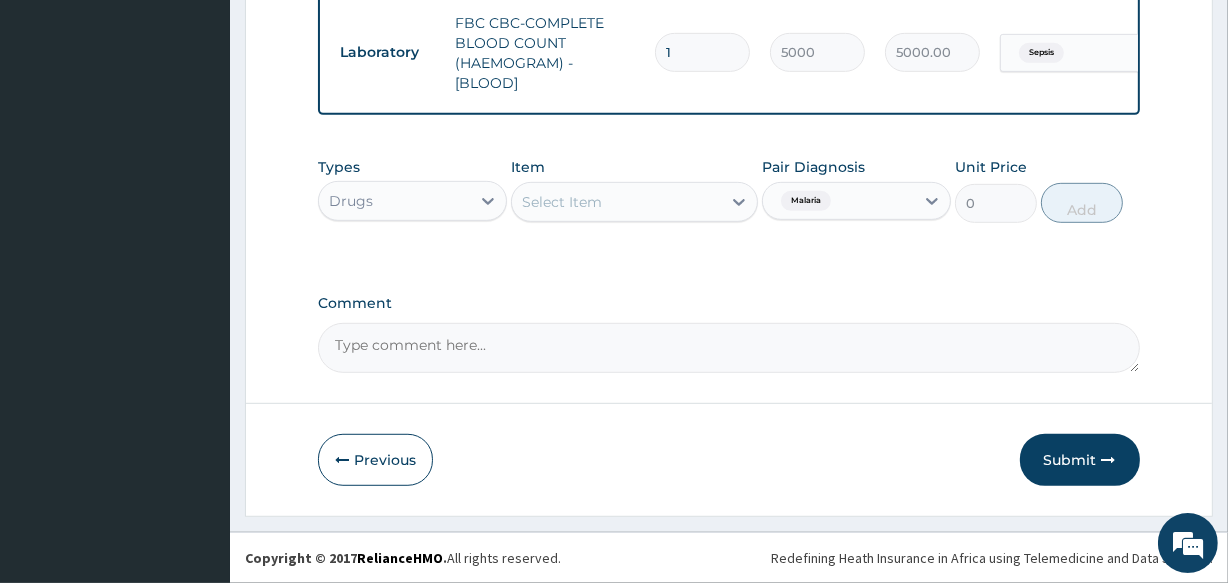 click on "Select Item" at bounding box center (616, 202) 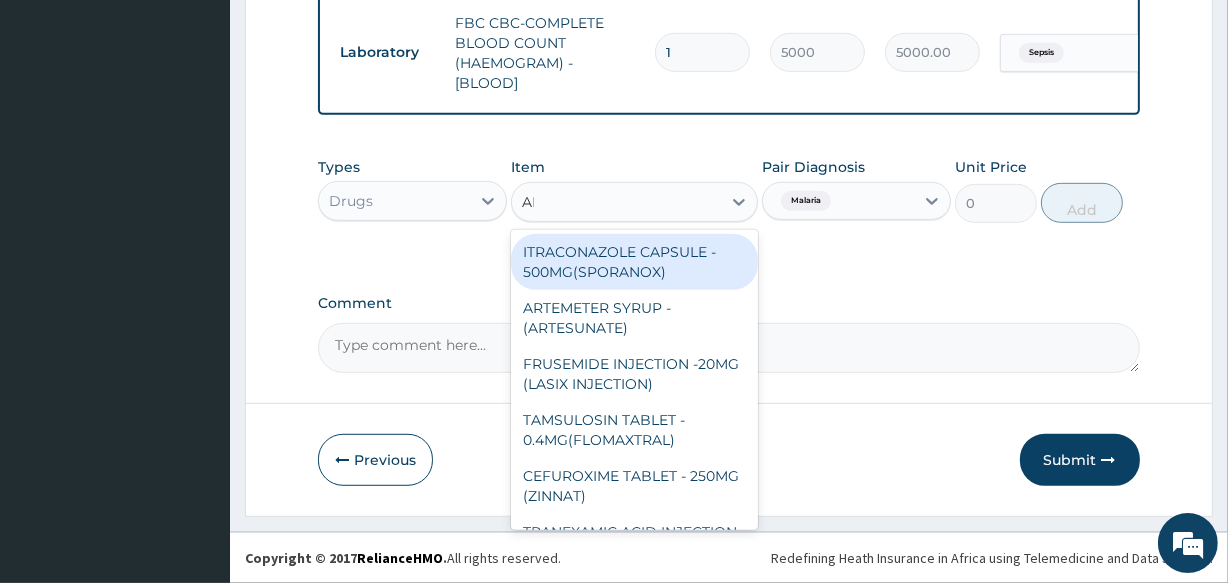 type on "ART" 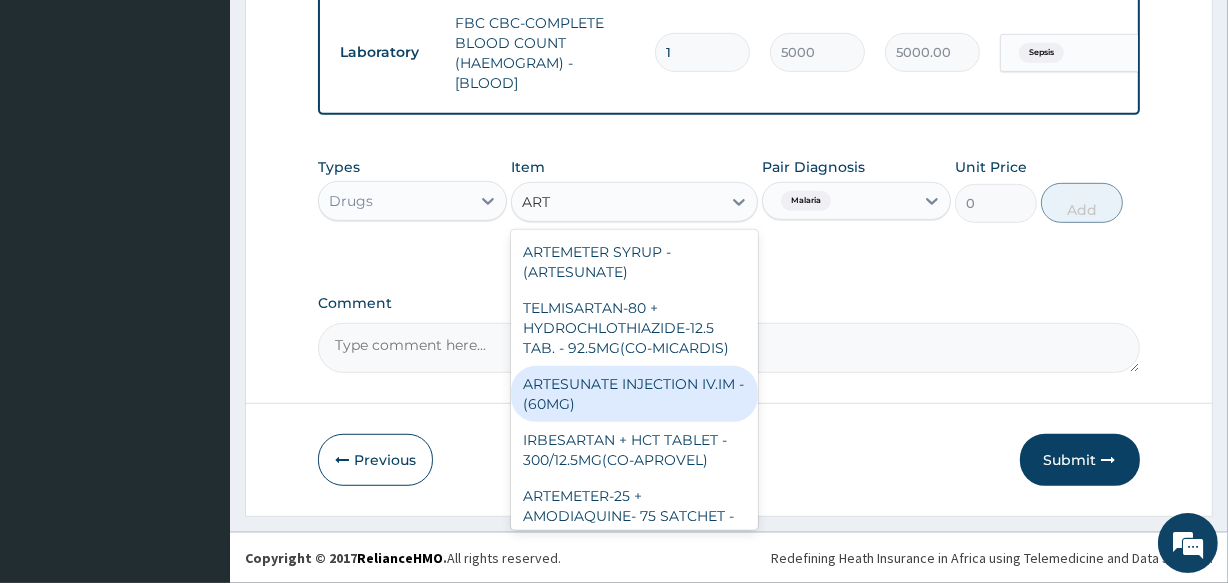 click on "ARTESUNATE INJECTION IV.IM - (60MG)" at bounding box center [634, 394] 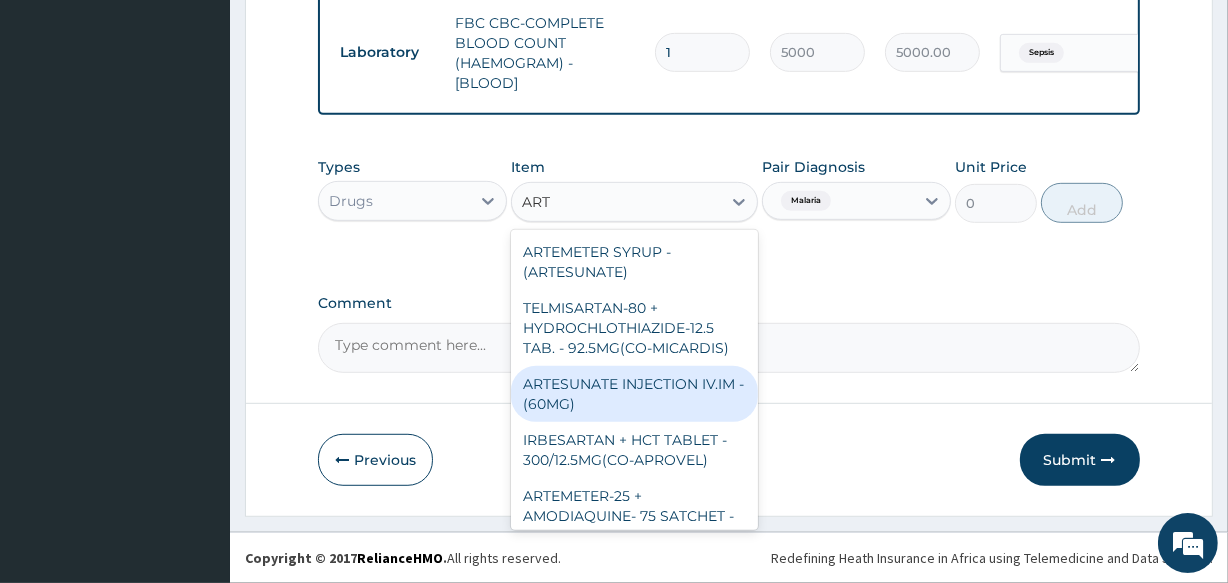 type 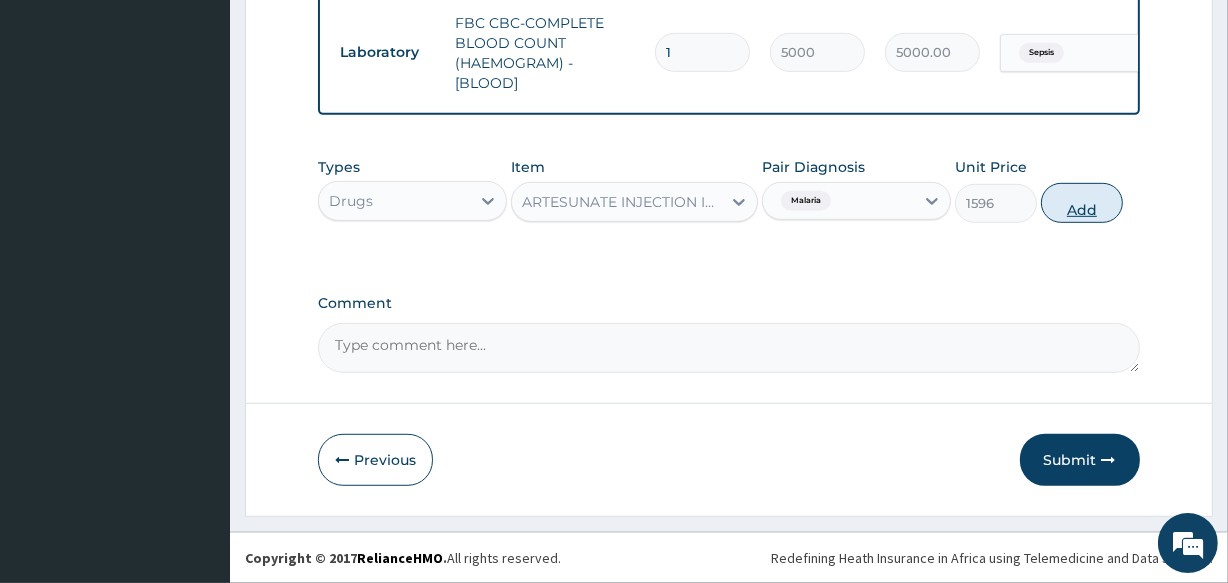 click on "Add" at bounding box center (1082, 203) 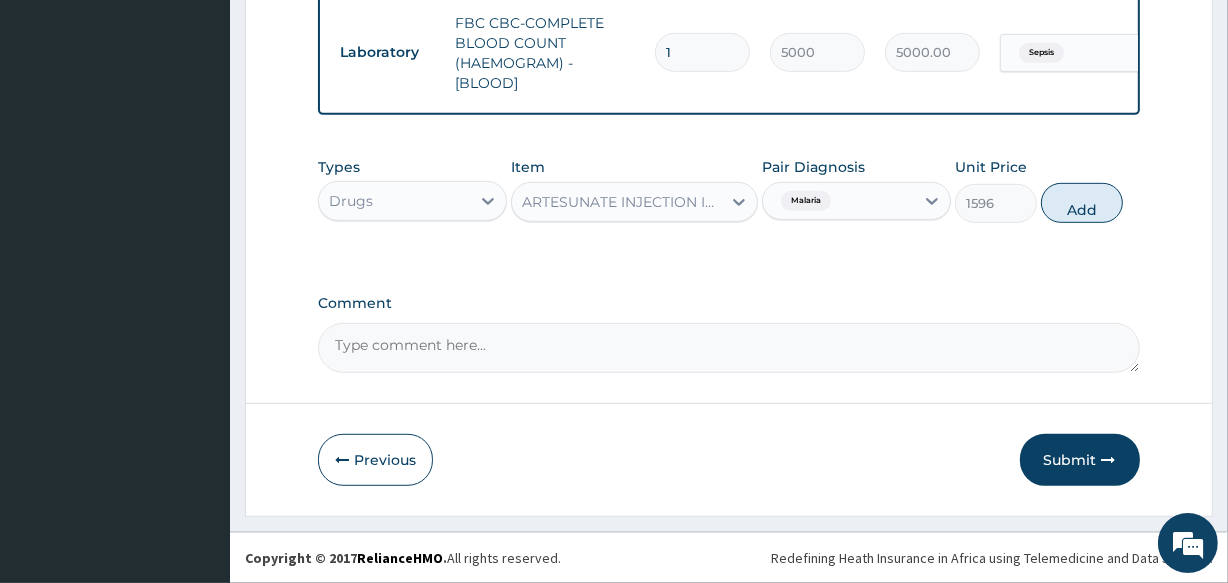 type on "0" 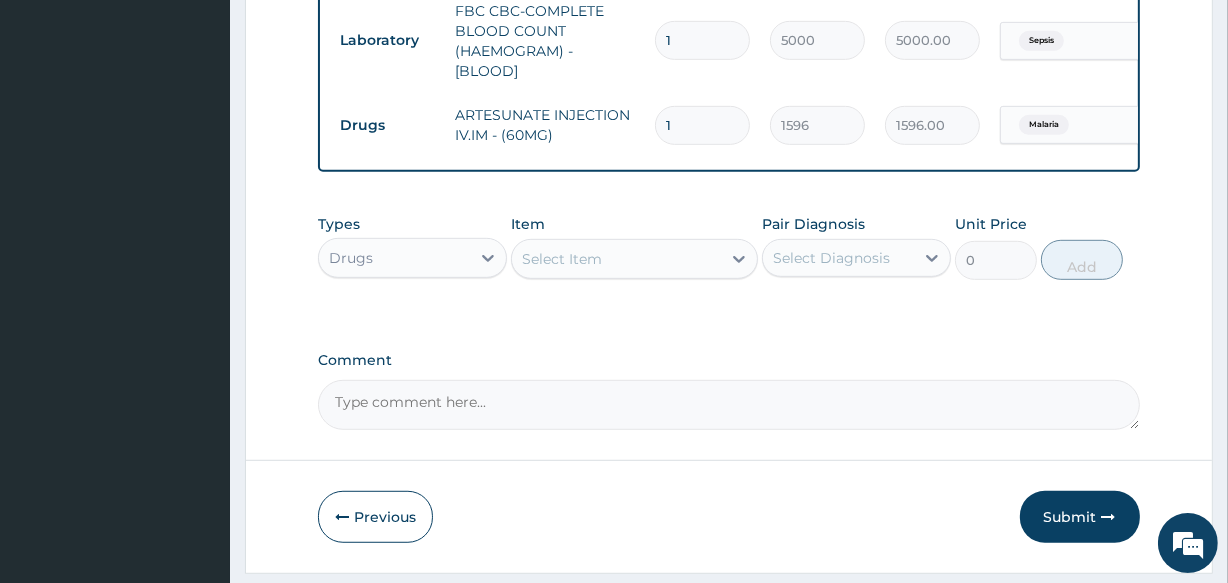 type 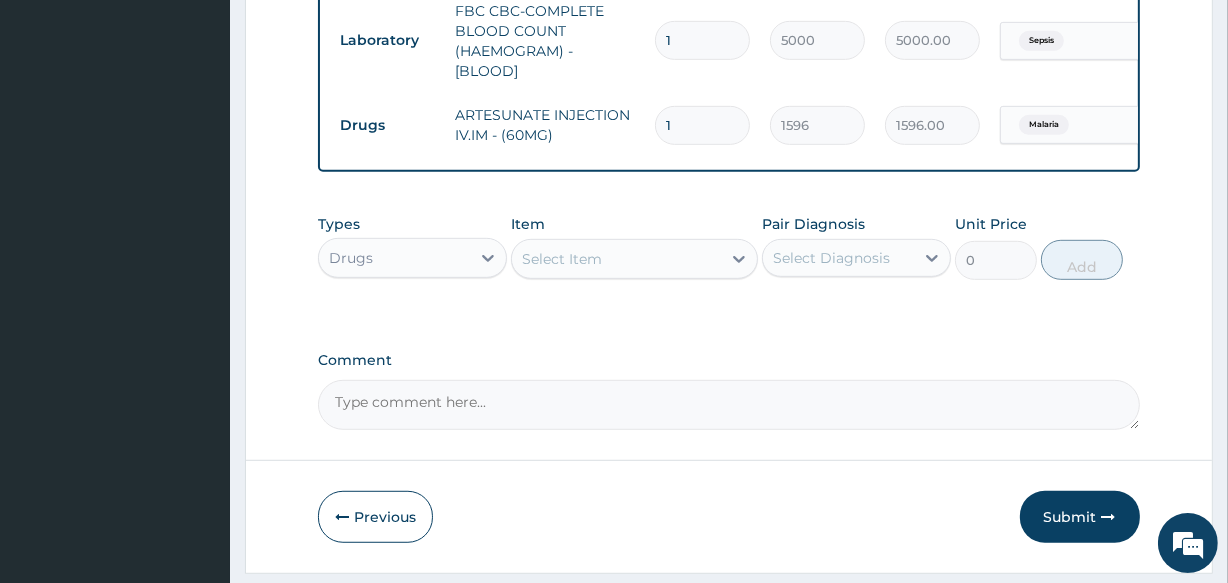 type on "0.00" 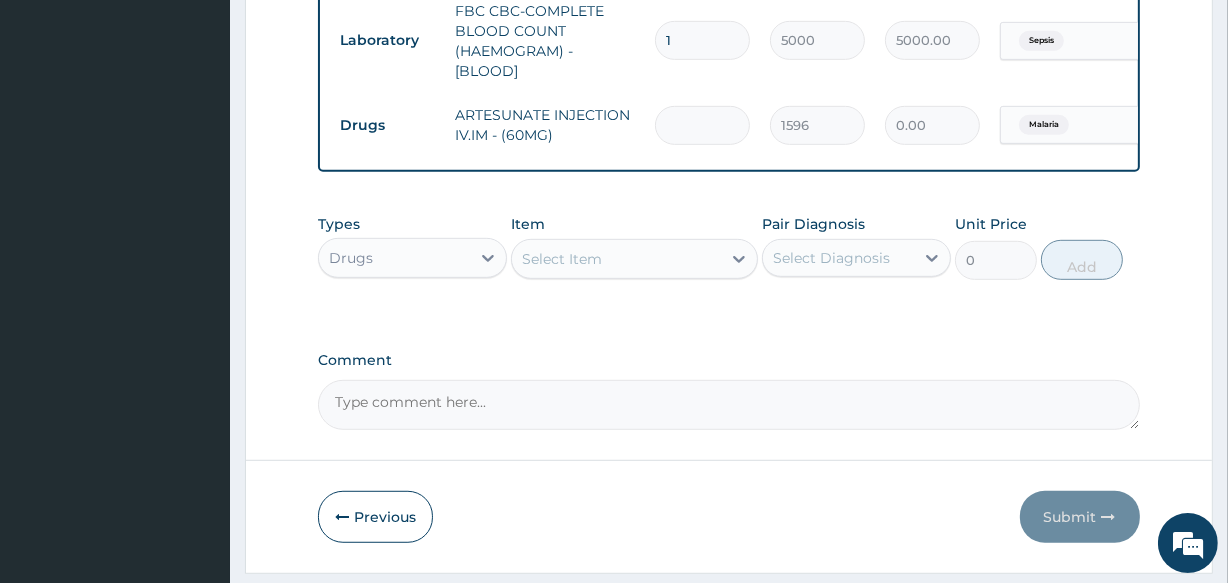 type on "3" 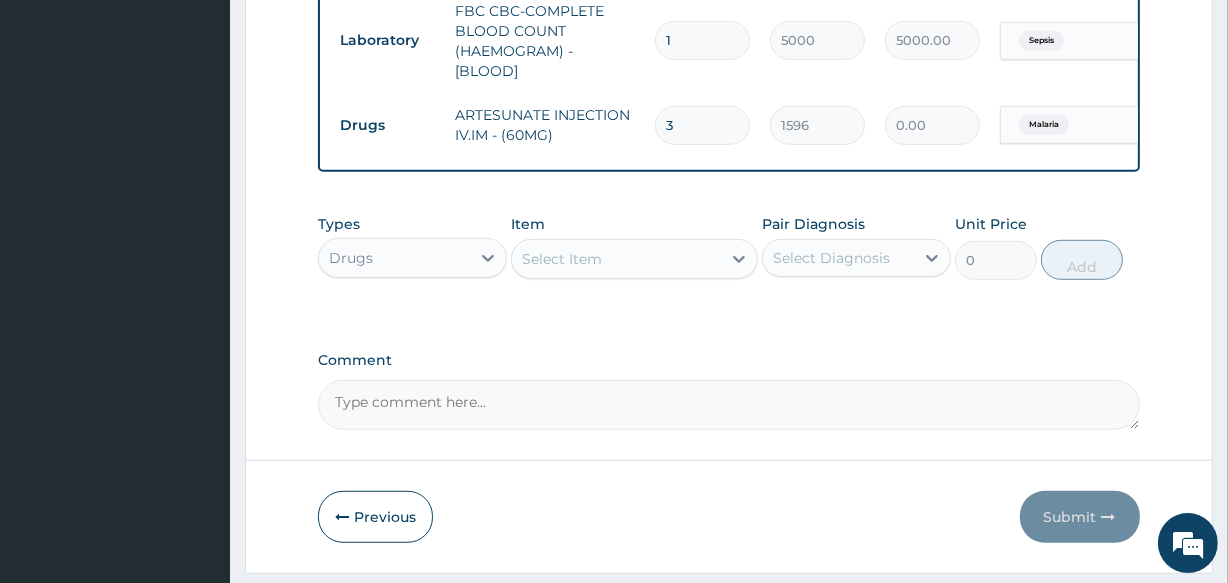 type on "4788.00" 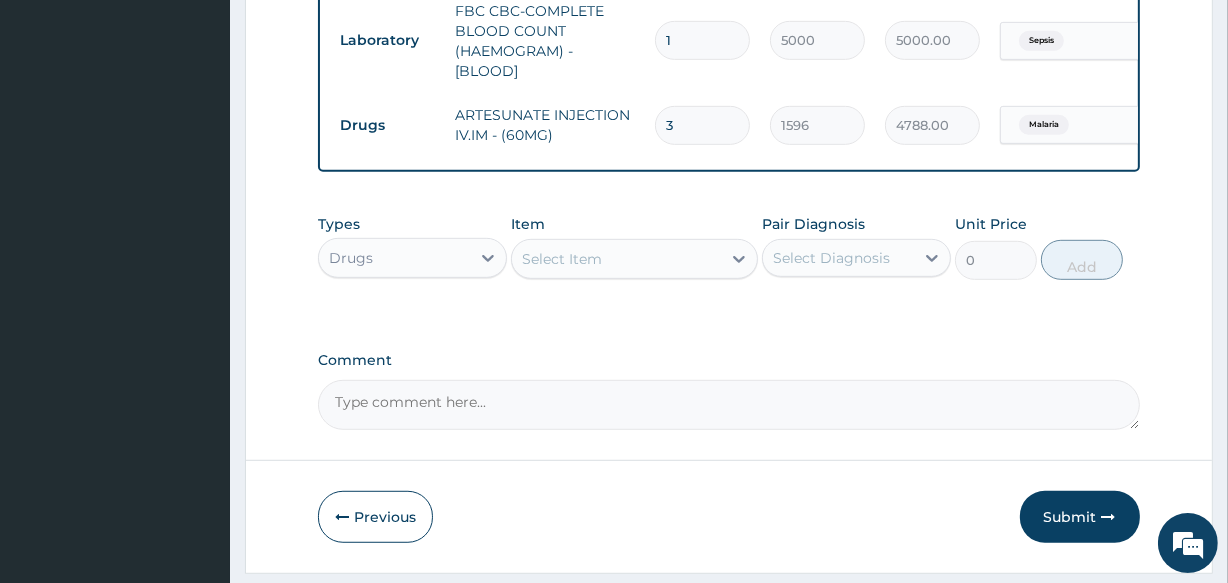 type on "3" 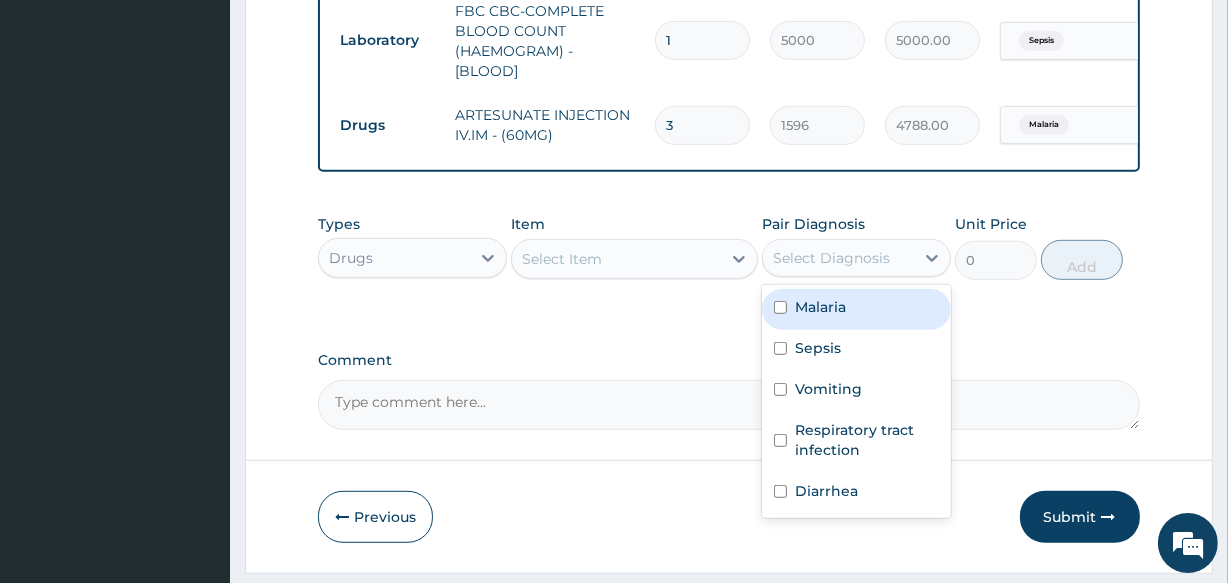 click on "Select Diagnosis" at bounding box center (831, 258) 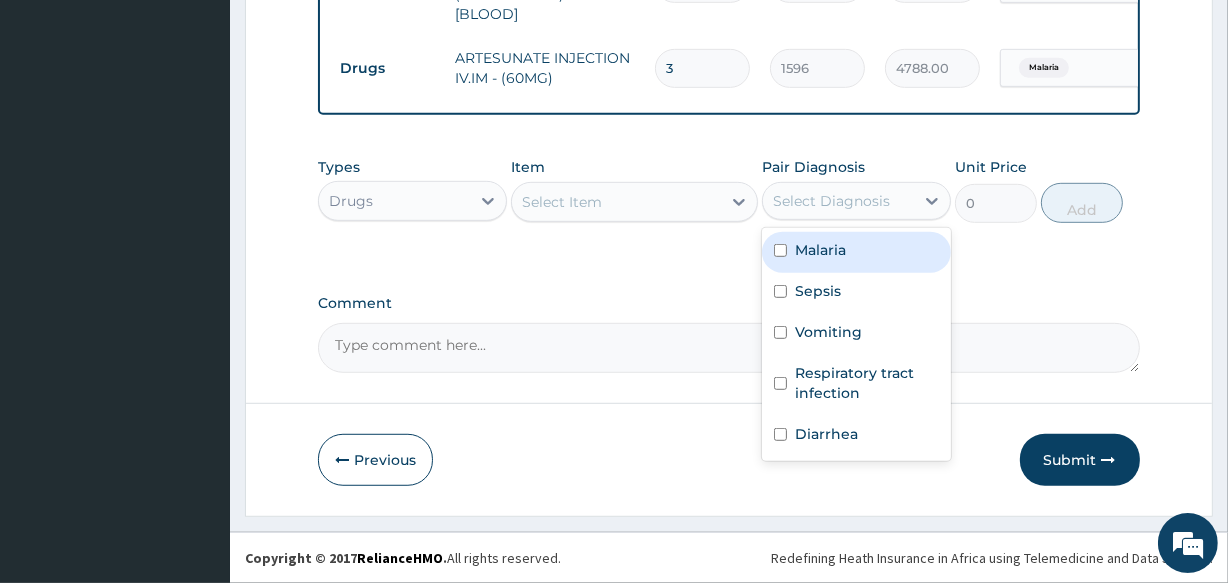 scroll, scrollTop: 1036, scrollLeft: 0, axis: vertical 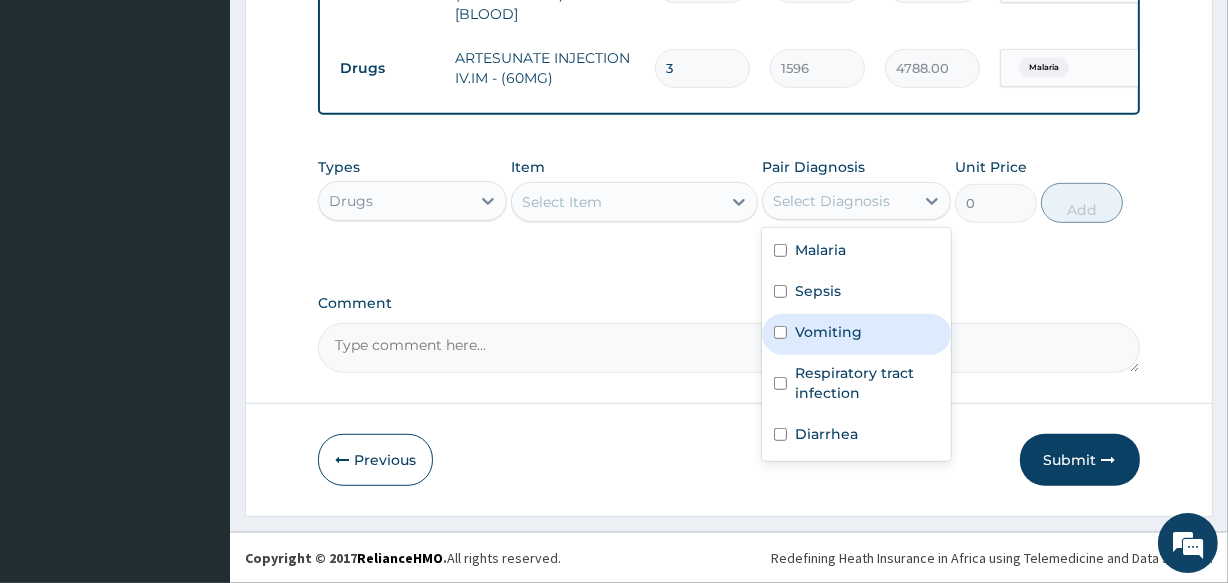 click on "Vomiting" at bounding box center (828, 332) 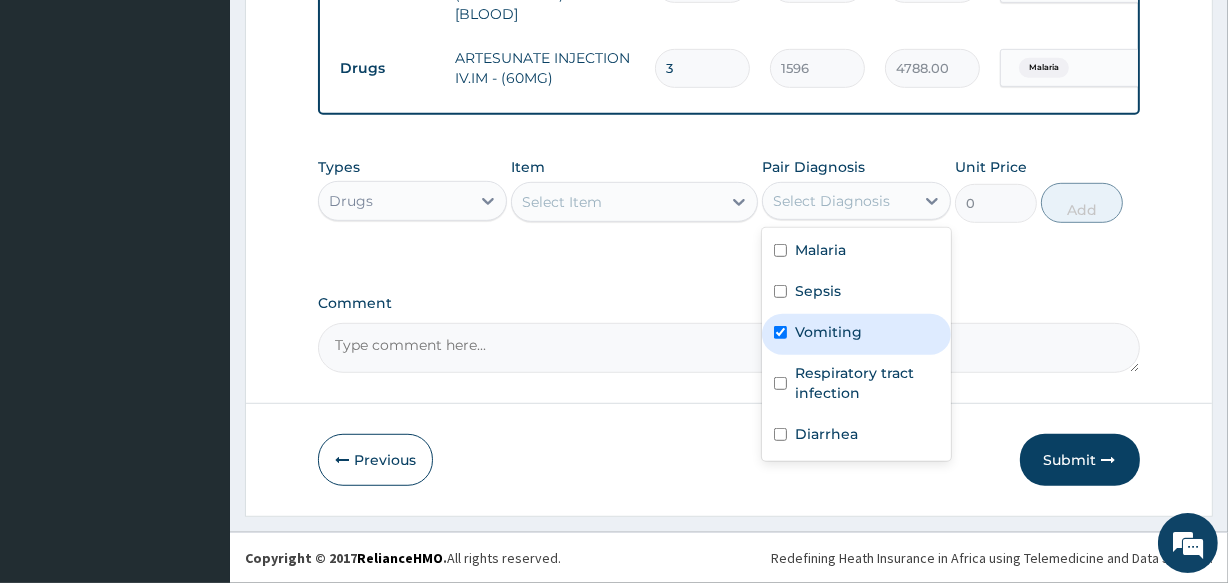 checkbox on "true" 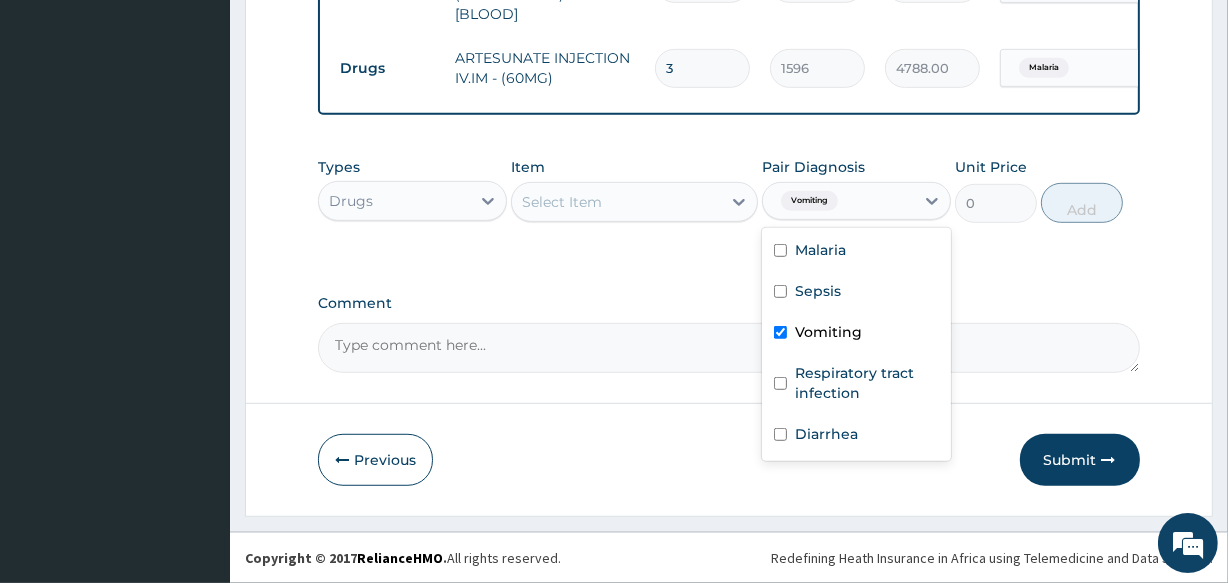 click on "Select Item" at bounding box center (616, 202) 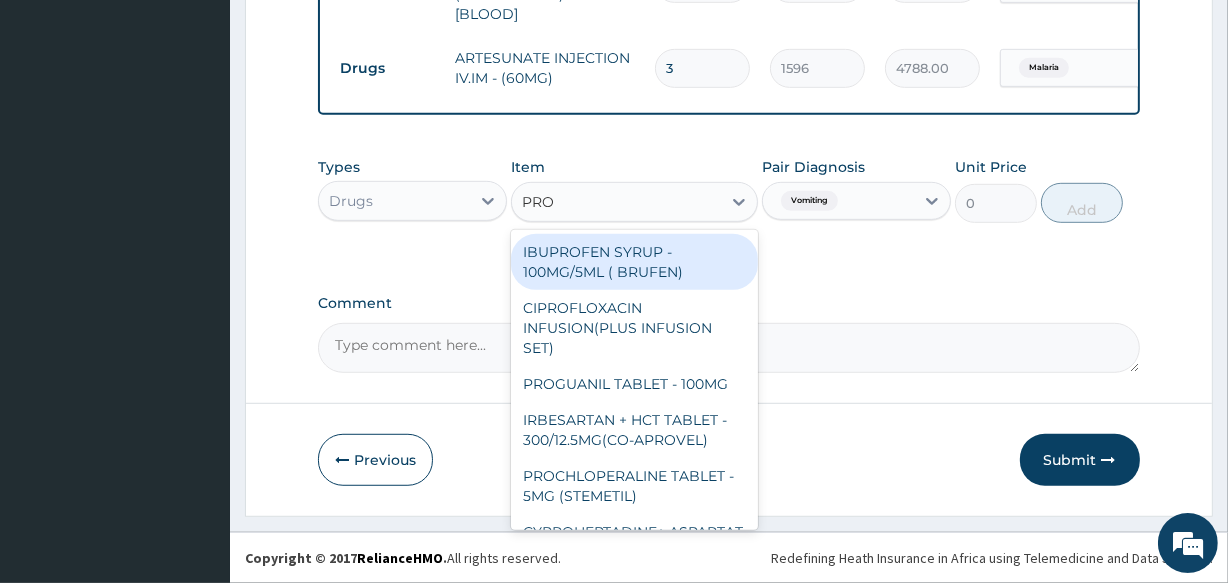type on "PROM" 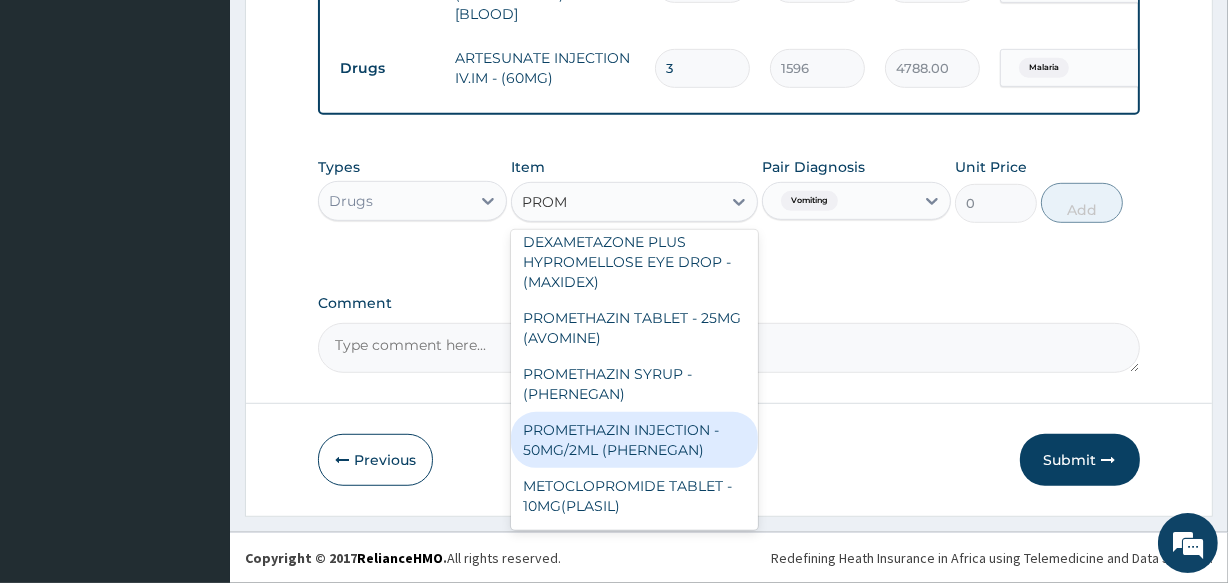 scroll, scrollTop: 70, scrollLeft: 0, axis: vertical 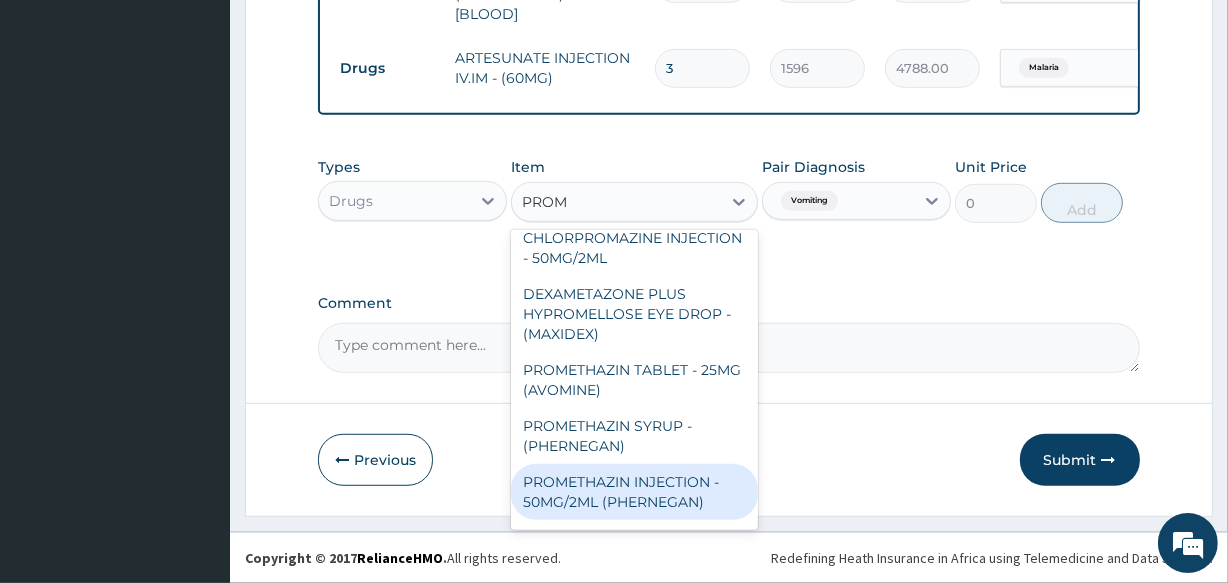 click on "PROMETHAZIN INJECTION - 50MG/2ML (PHERNEGAN)" at bounding box center (634, 492) 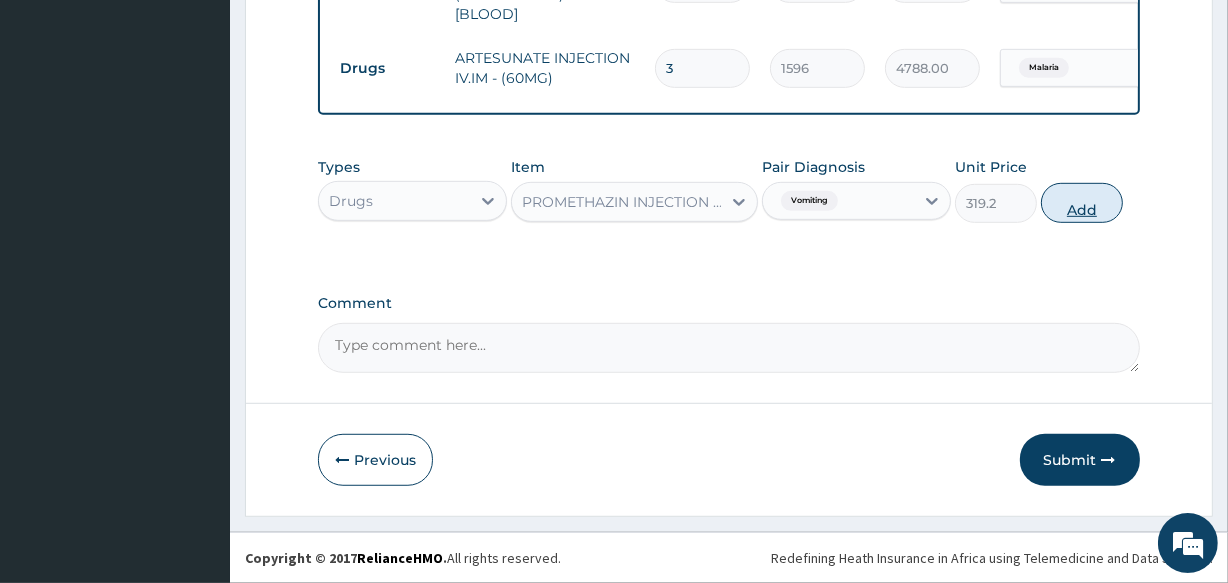 click on "Add" at bounding box center [1082, 203] 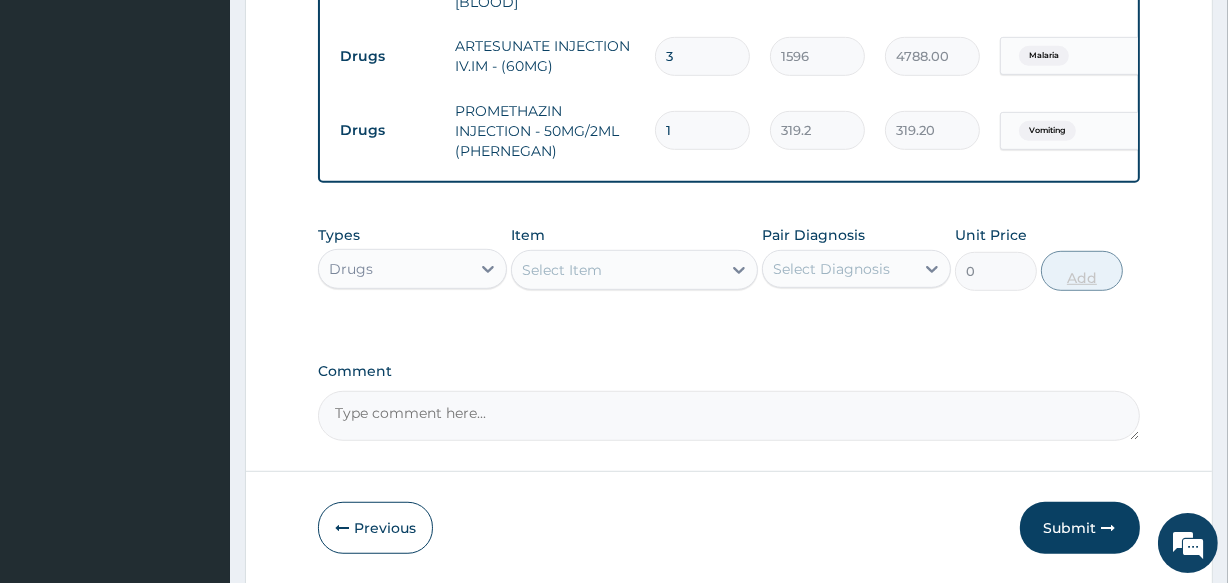 type 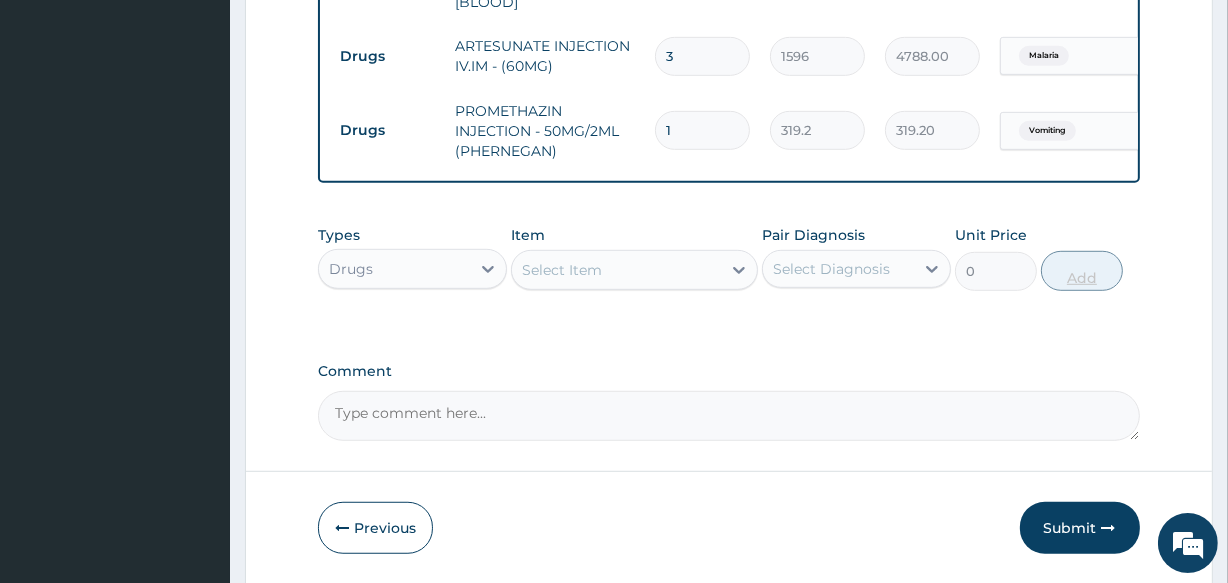 type on "0.00" 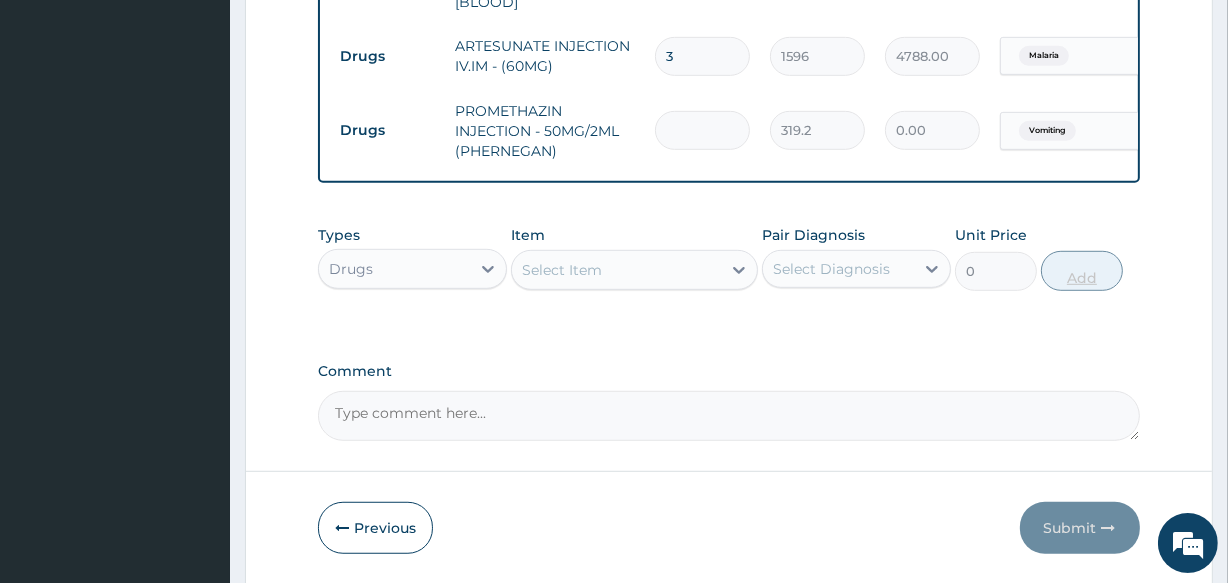 type on "2" 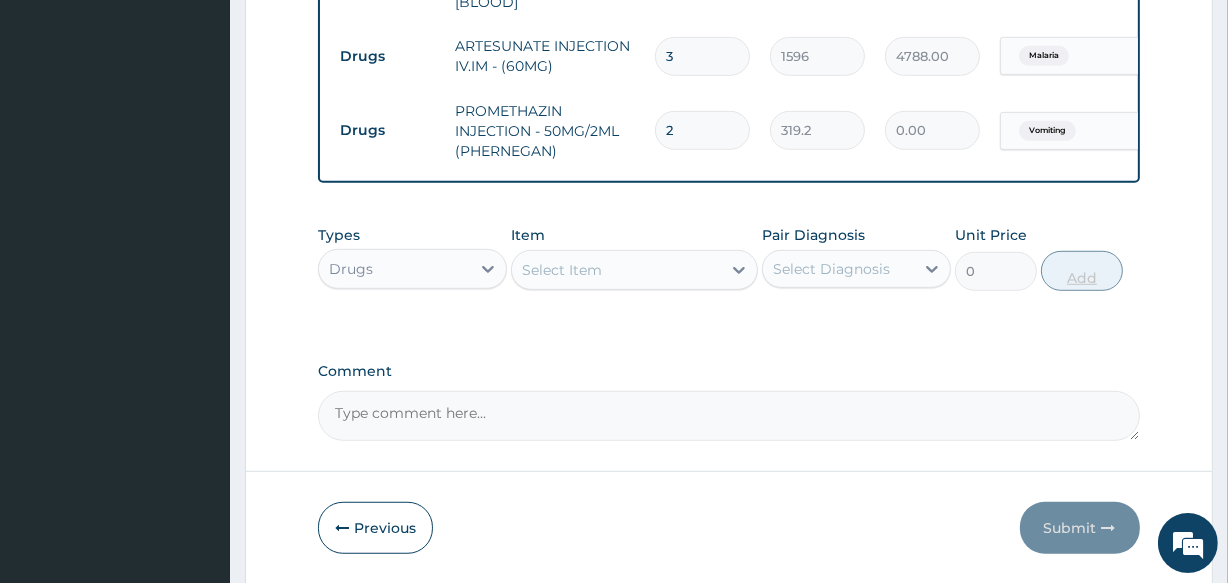 type on "638.40" 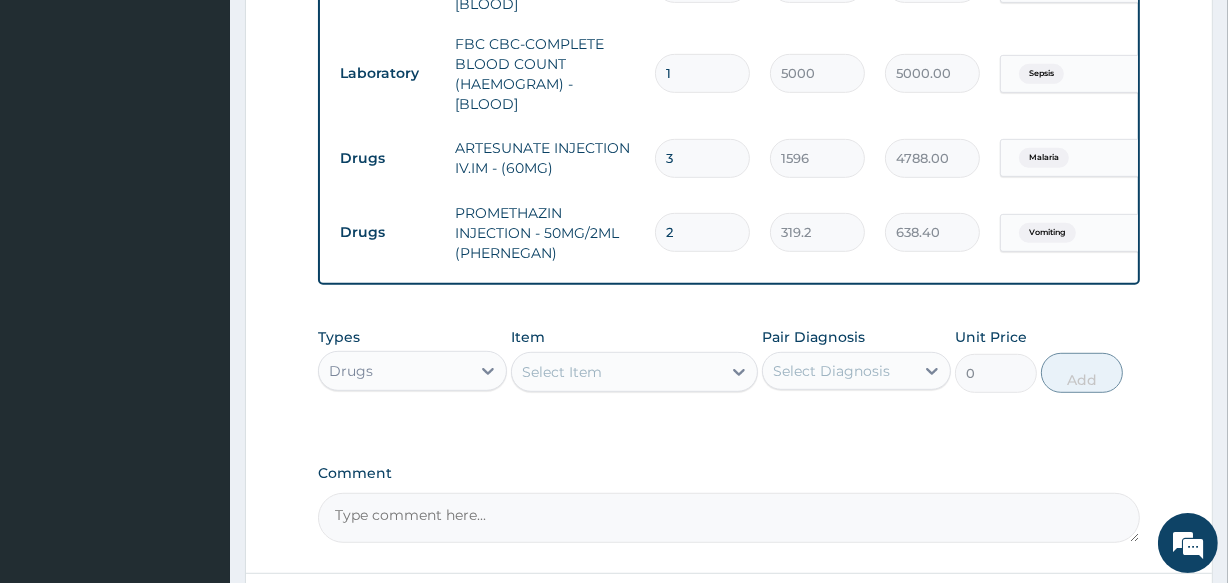 scroll, scrollTop: 945, scrollLeft: 0, axis: vertical 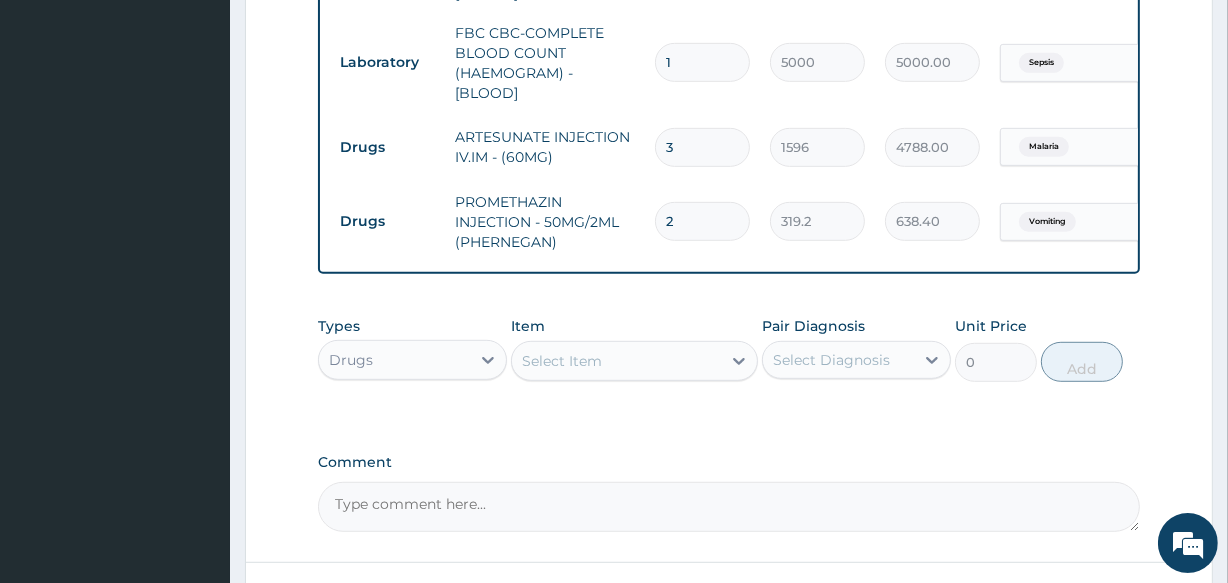 type on "2" 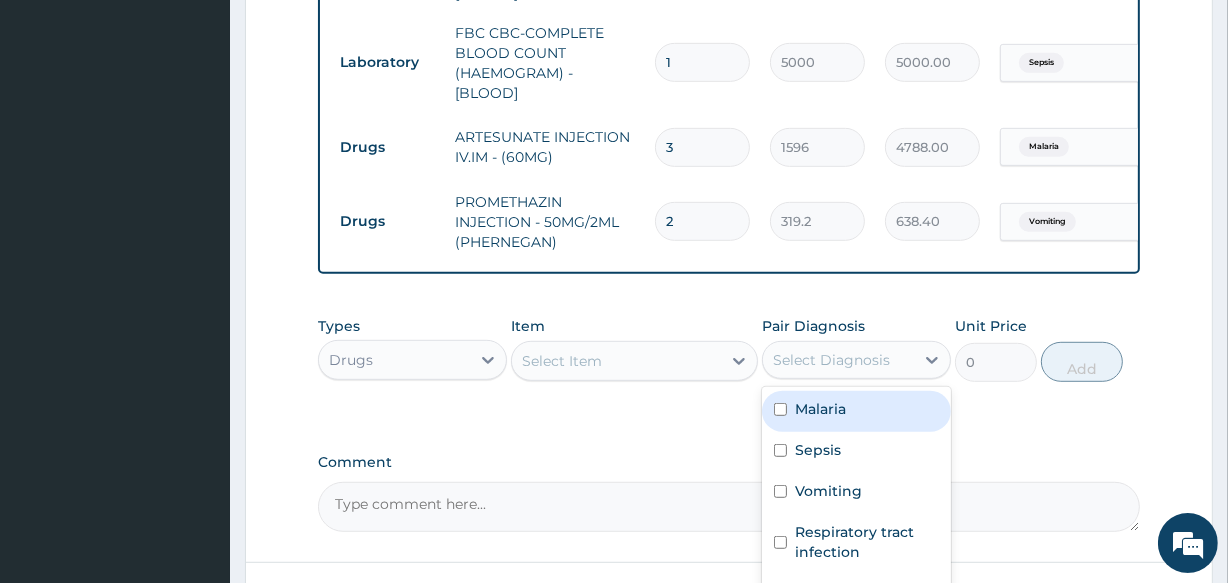 click on "Select Diagnosis" at bounding box center [838, 360] 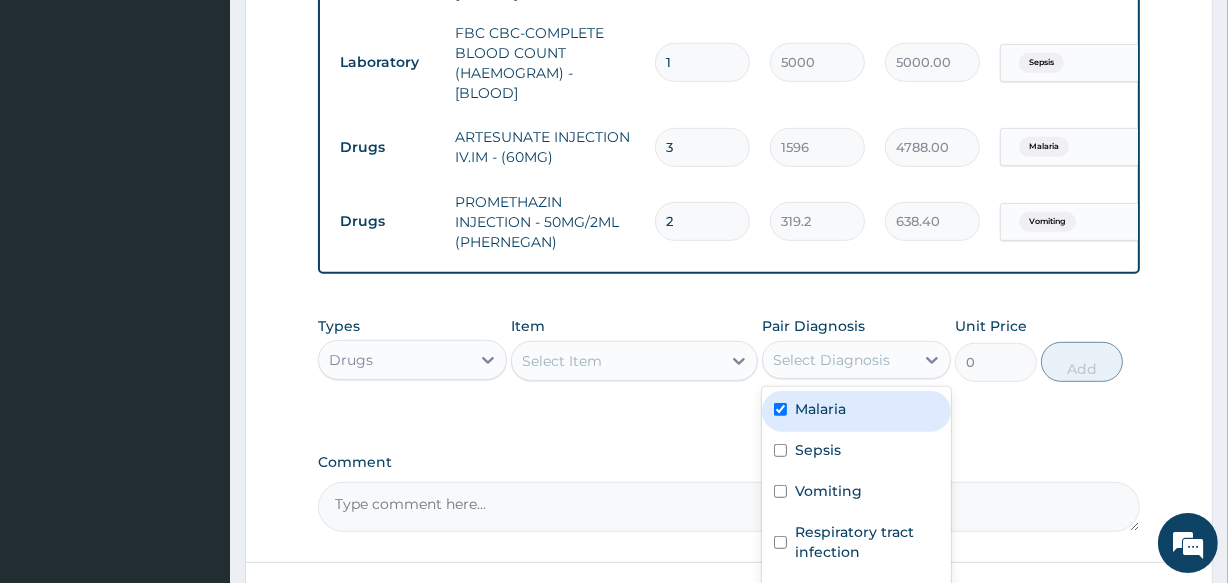 checkbox on "true" 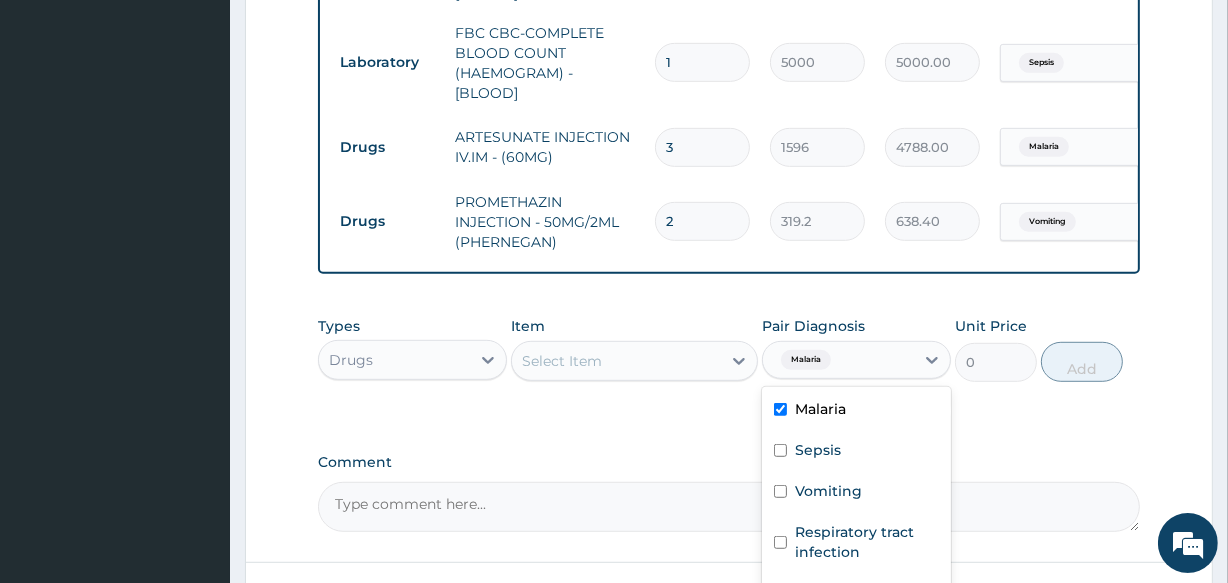 click on "Select Item" at bounding box center (616, 361) 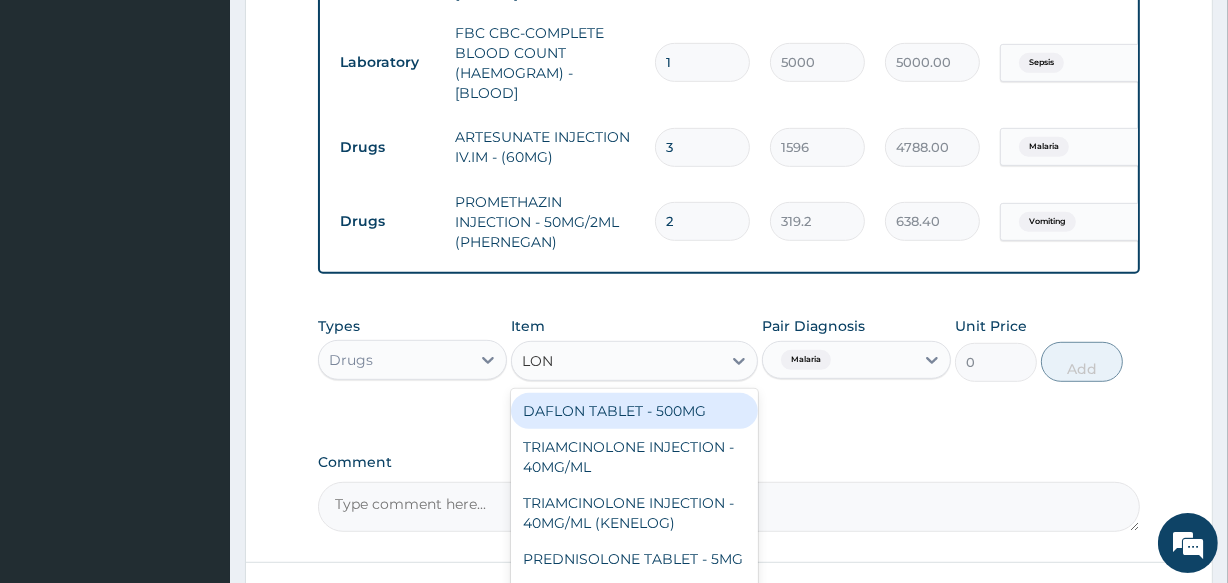 type on "LONA" 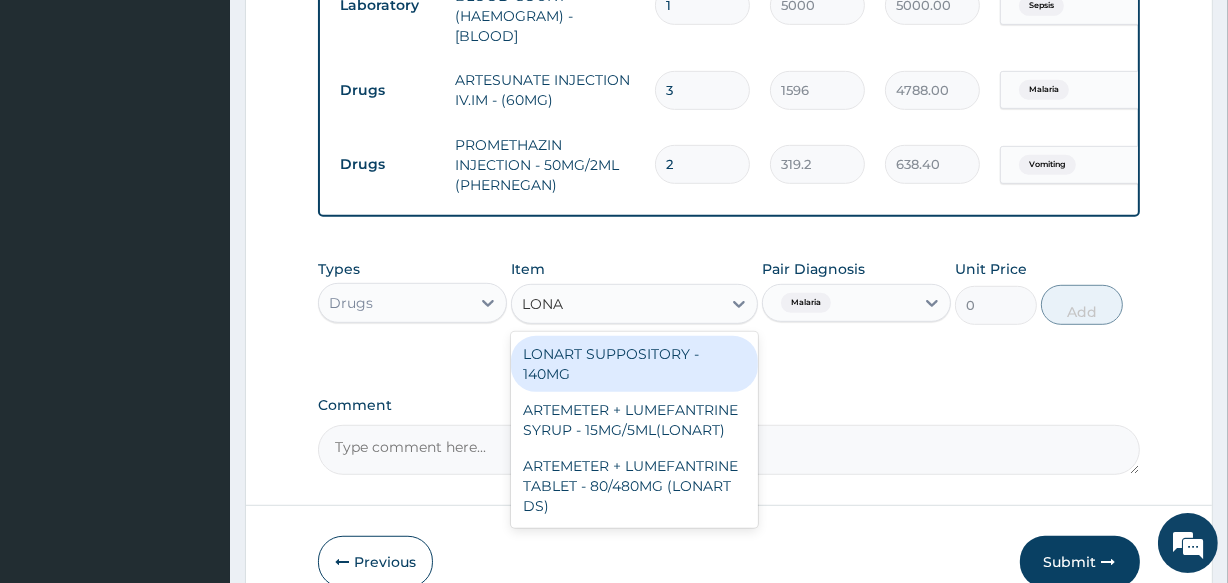 scroll, scrollTop: 1116, scrollLeft: 0, axis: vertical 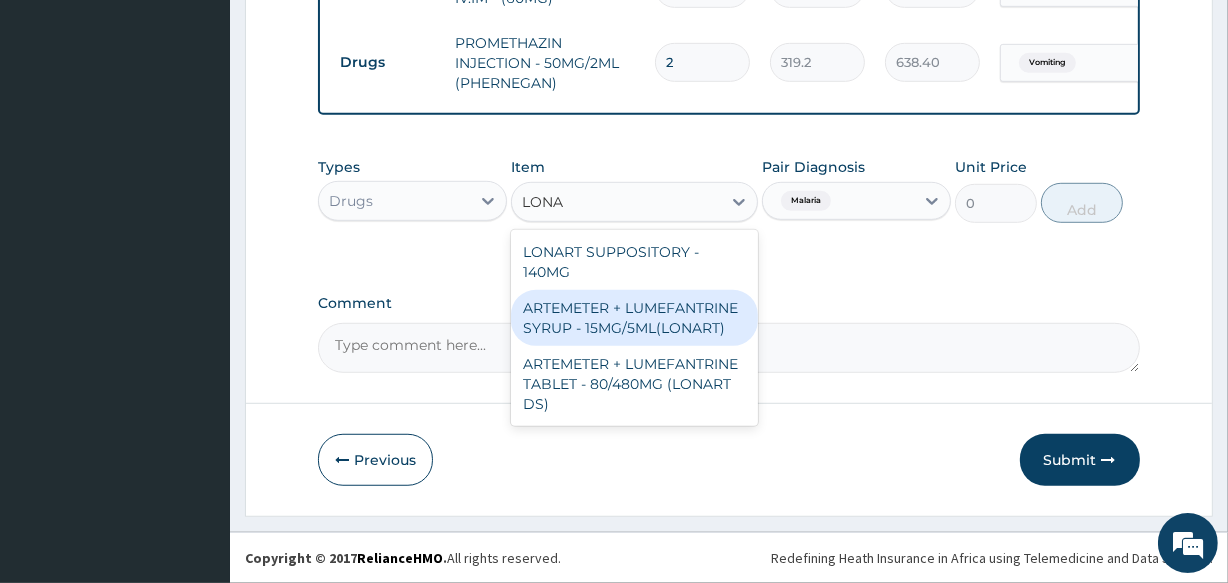 click on "ARTEMETER + LUMEFANTRINE SYRUP - 15MG/5ML(LONART)" at bounding box center (634, 318) 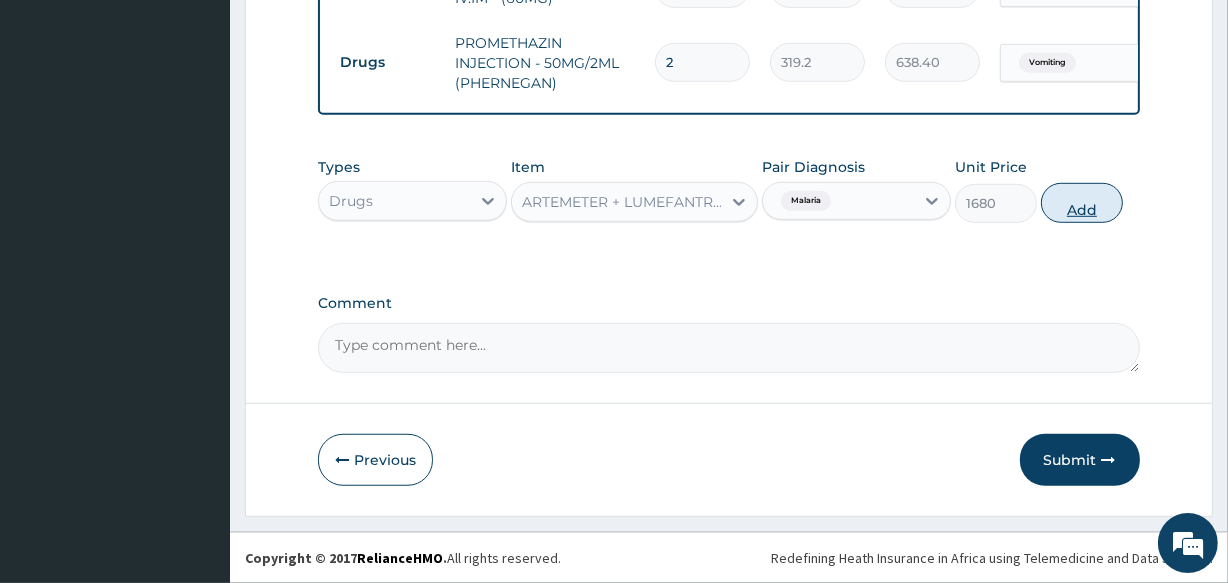 click on "Add" at bounding box center [1082, 203] 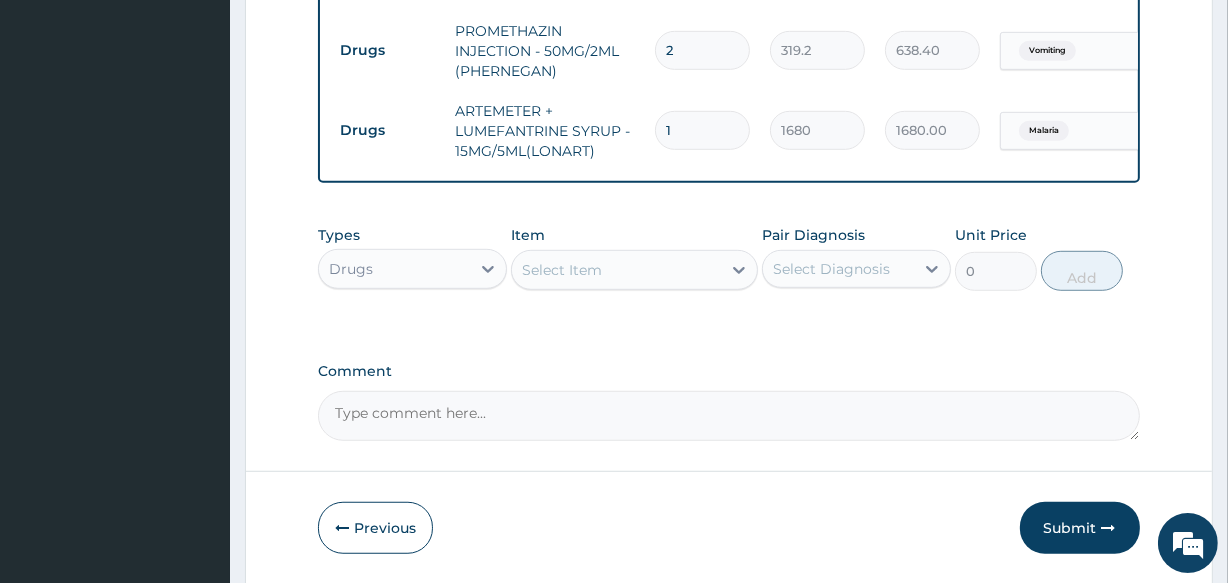 click on "Select Diagnosis" at bounding box center (831, 269) 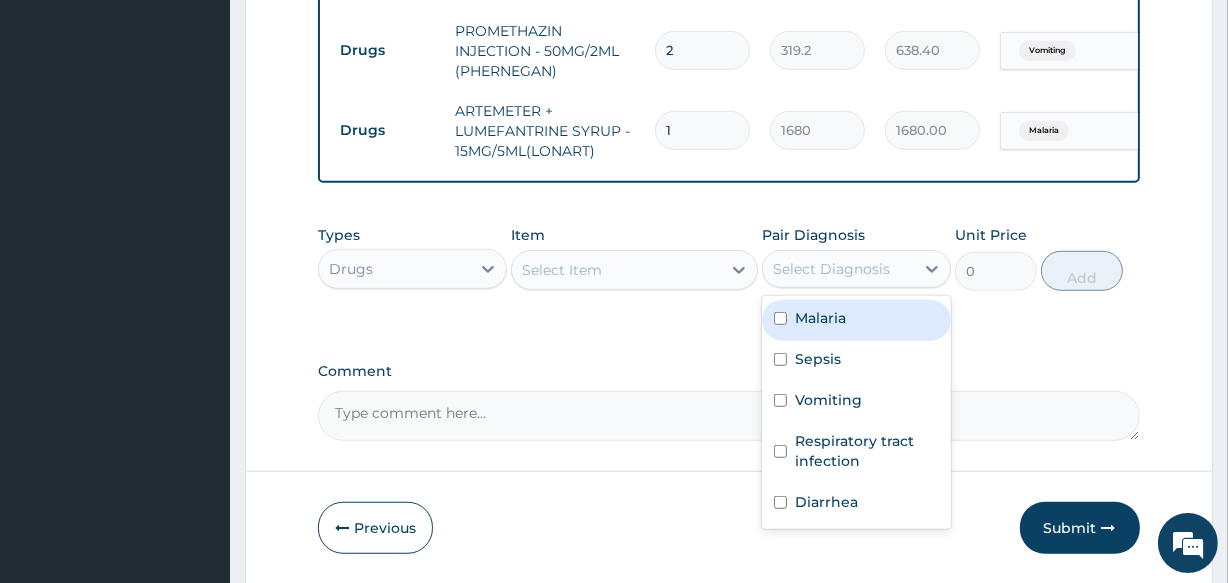 click on "Malaria" at bounding box center [856, 320] 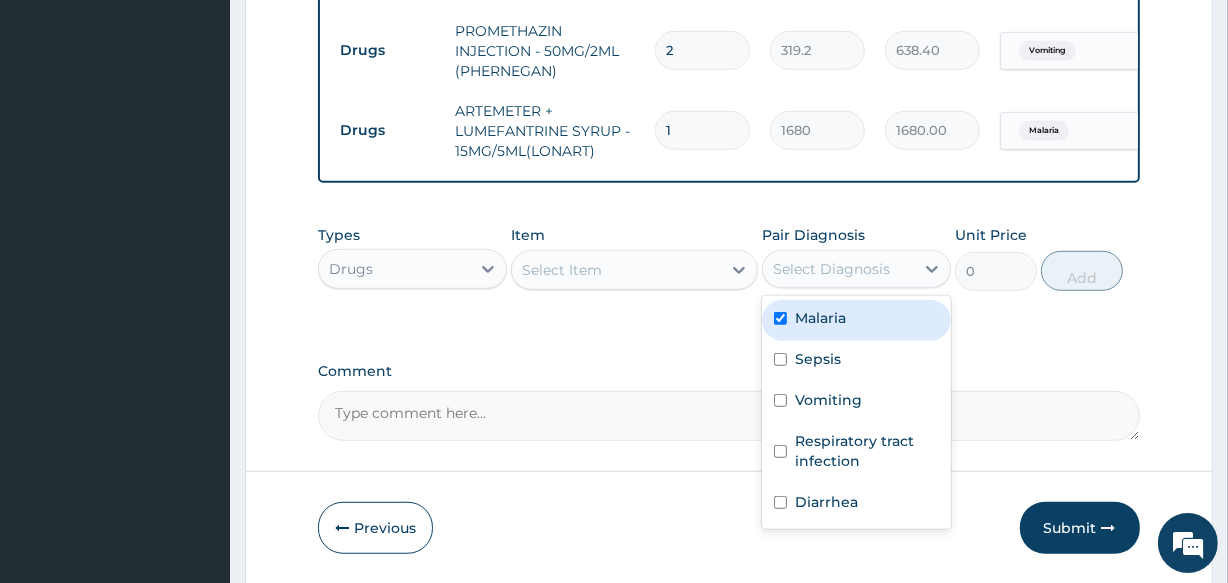 checkbox on "true" 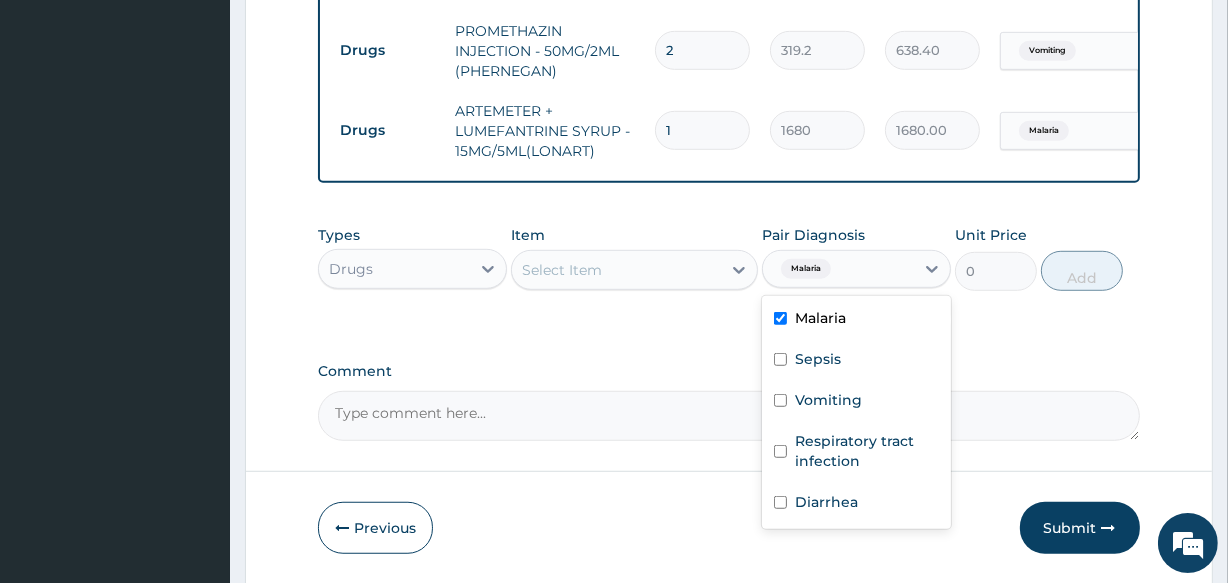 click on "Select Item" at bounding box center (616, 270) 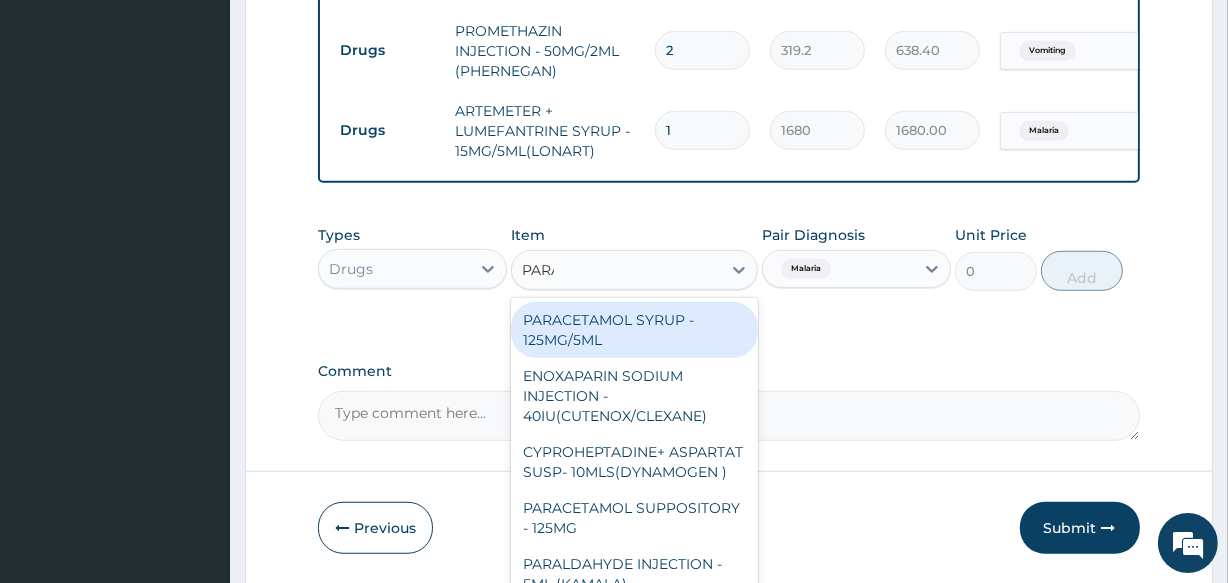 type on "PARAC" 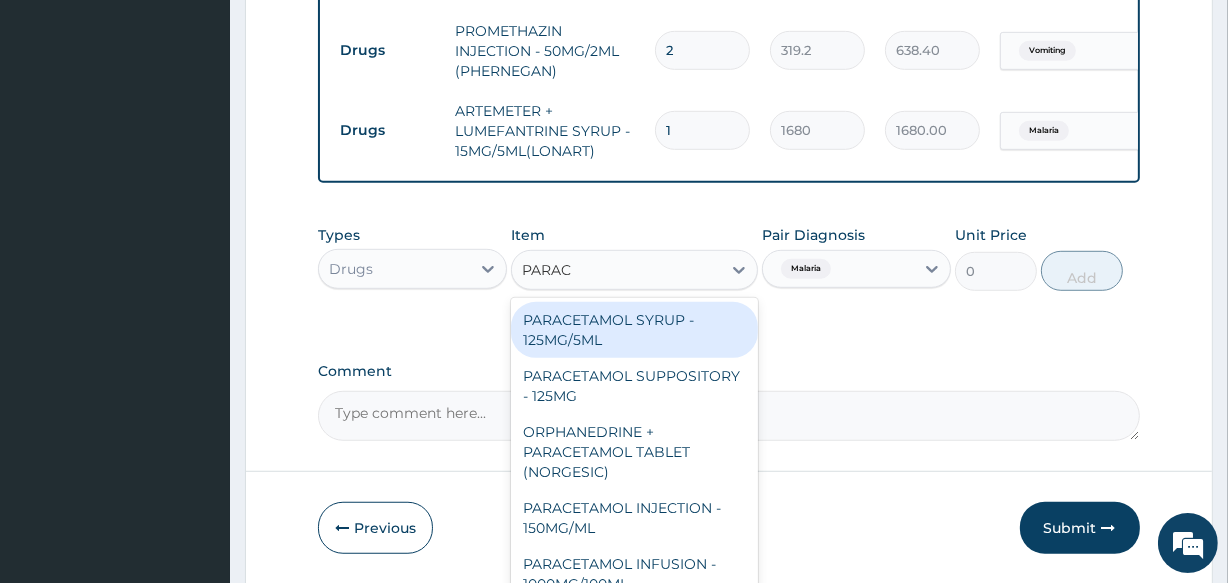 drag, startPoint x: 636, startPoint y: 332, endPoint x: 917, endPoint y: 325, distance: 281.0872 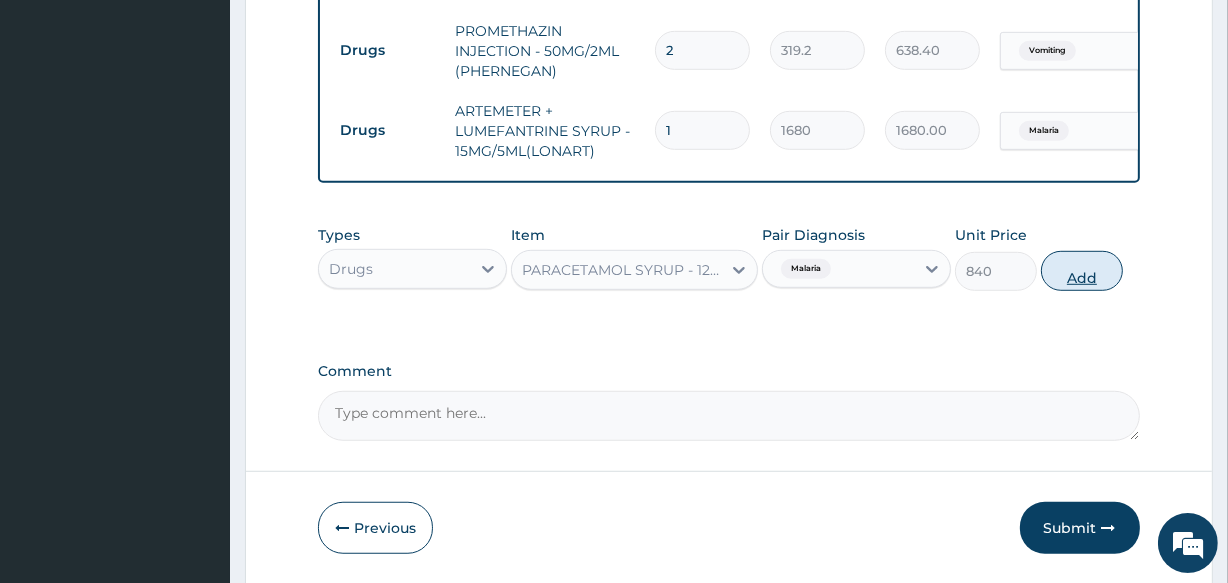 click on "Add" at bounding box center [1082, 271] 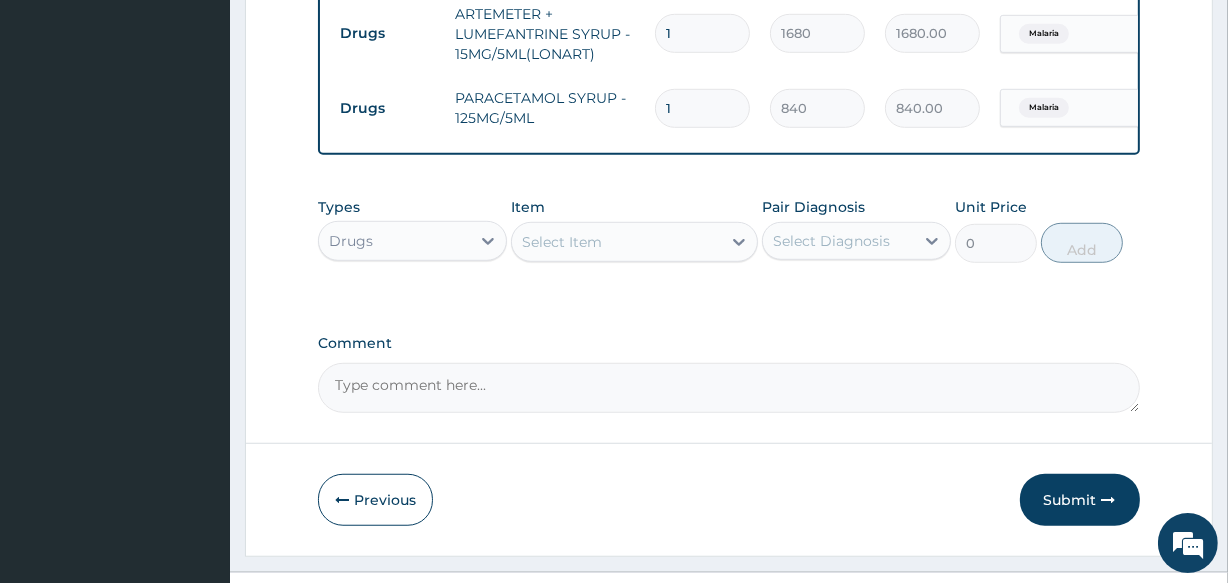 scroll, scrollTop: 1266, scrollLeft: 0, axis: vertical 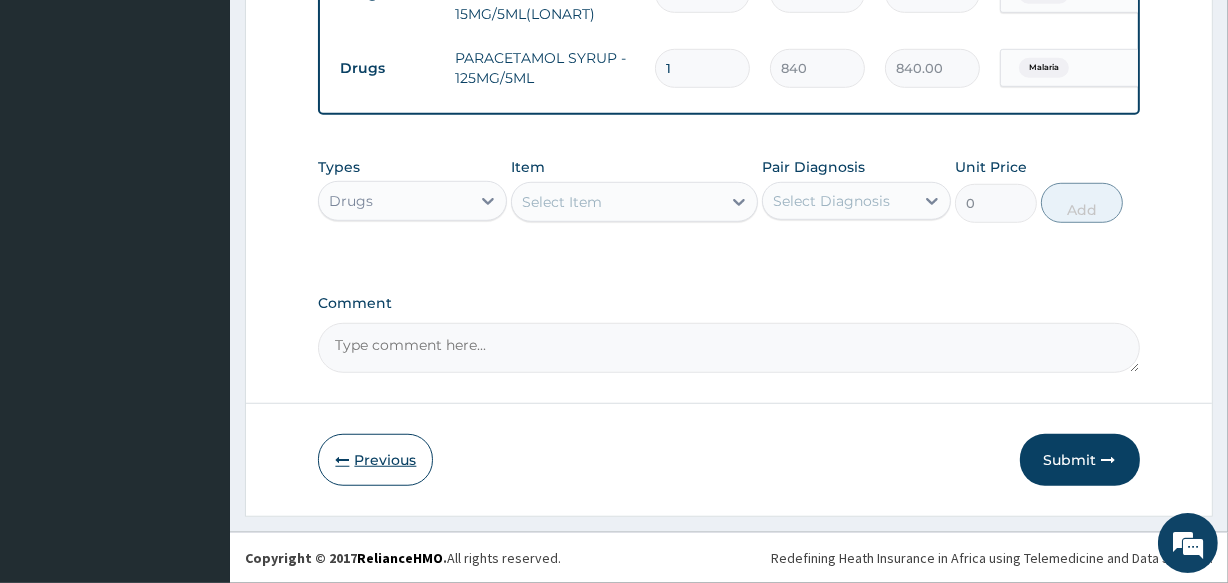 click on "Previous" at bounding box center (375, 460) 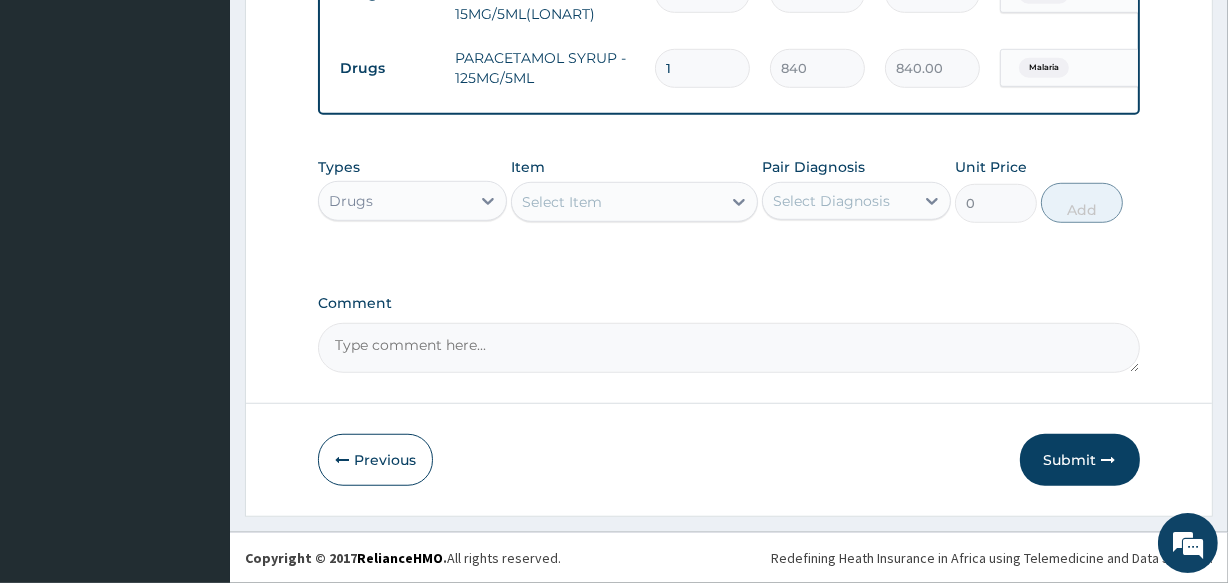 scroll, scrollTop: 237, scrollLeft: 0, axis: vertical 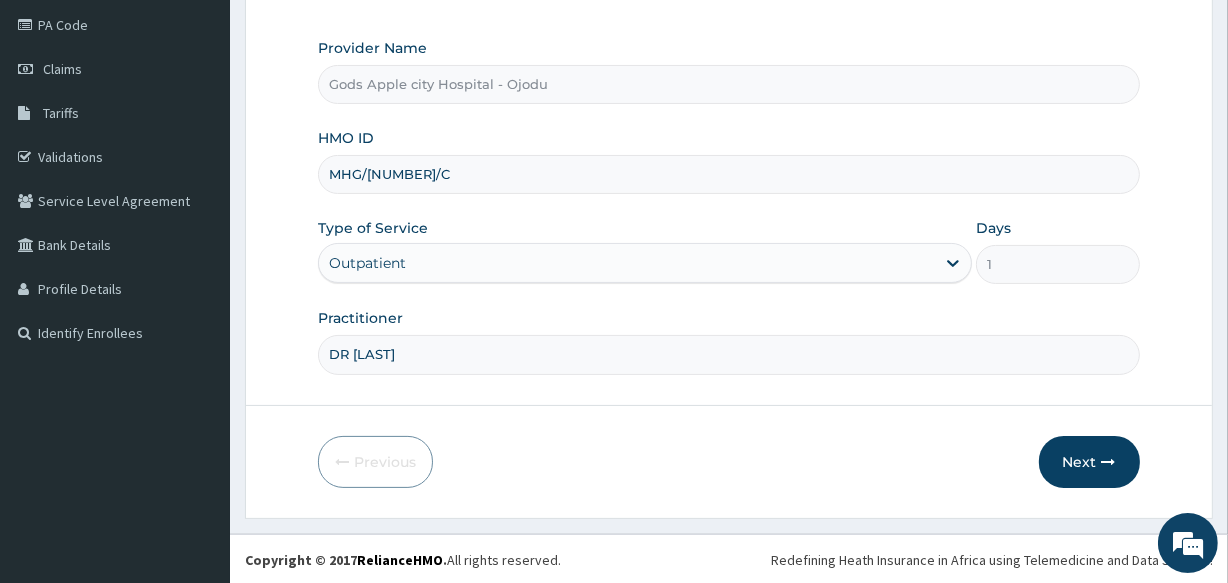 click on "MHG/10418/C" at bounding box center (728, 174) 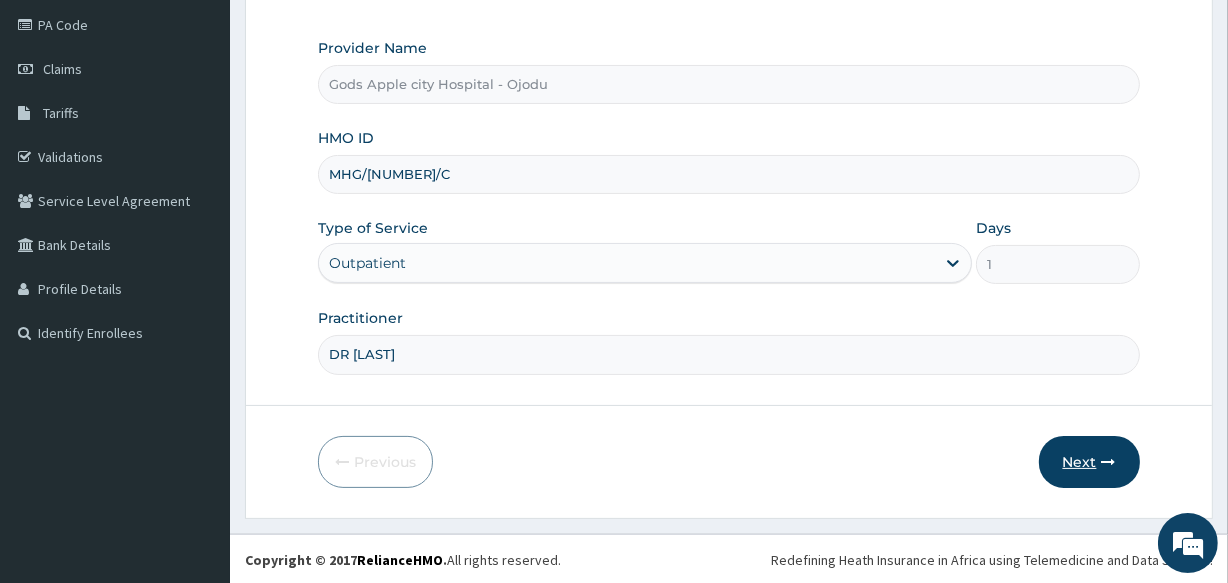 click on "Next" at bounding box center [1089, 462] 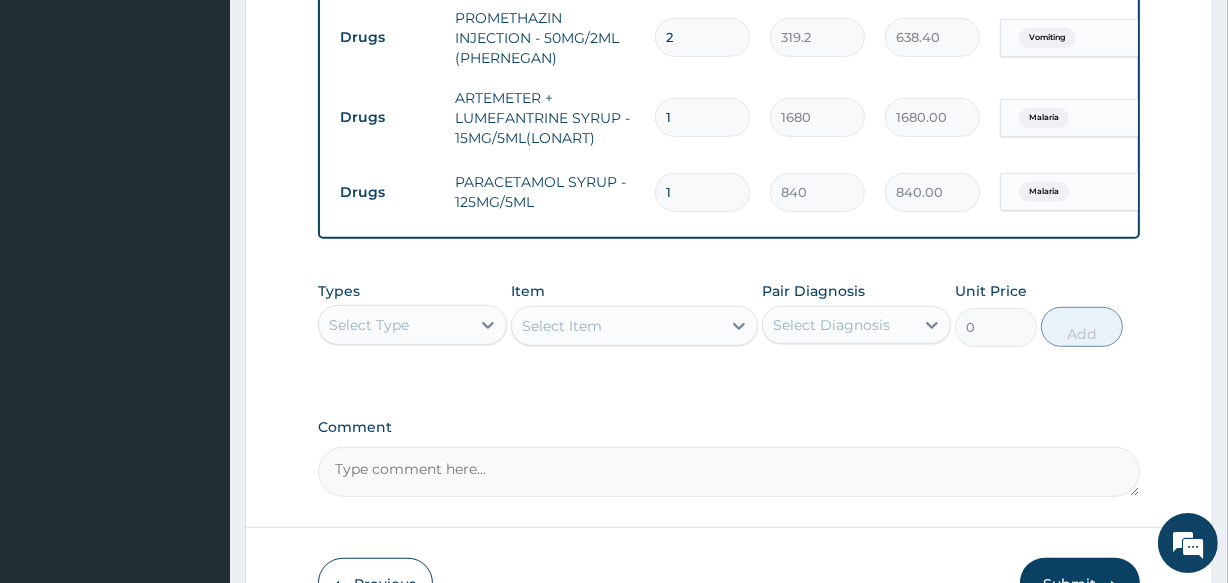 scroll, scrollTop: 1237, scrollLeft: 0, axis: vertical 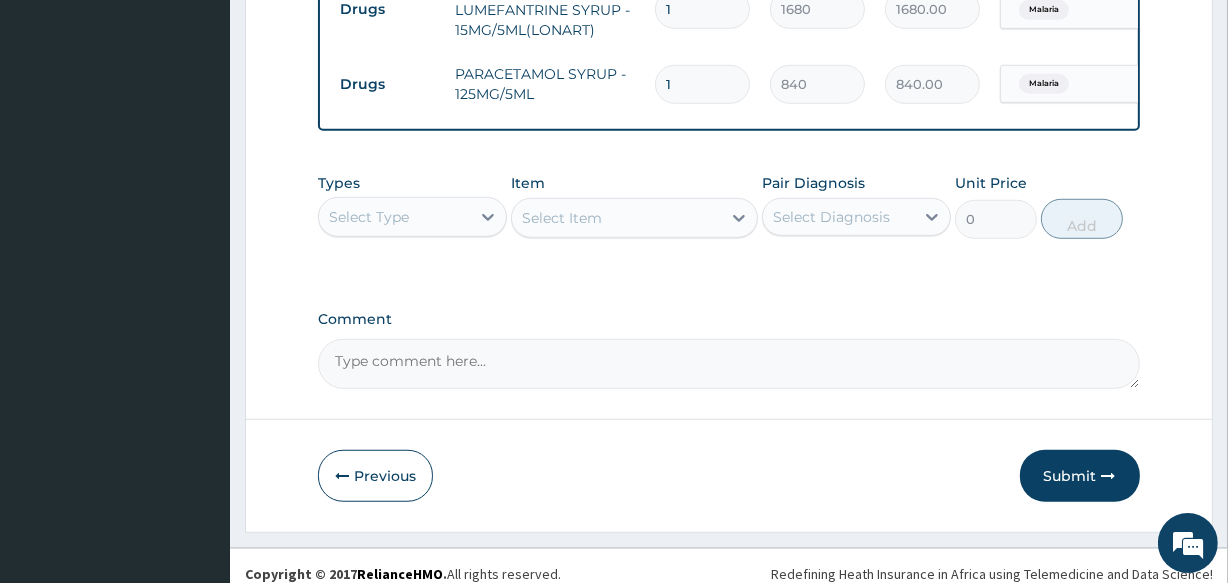 click on "Types Select Type Item Select Item Pair Diagnosis Select Diagnosis Unit Price 0 Add" at bounding box center (728, 206) 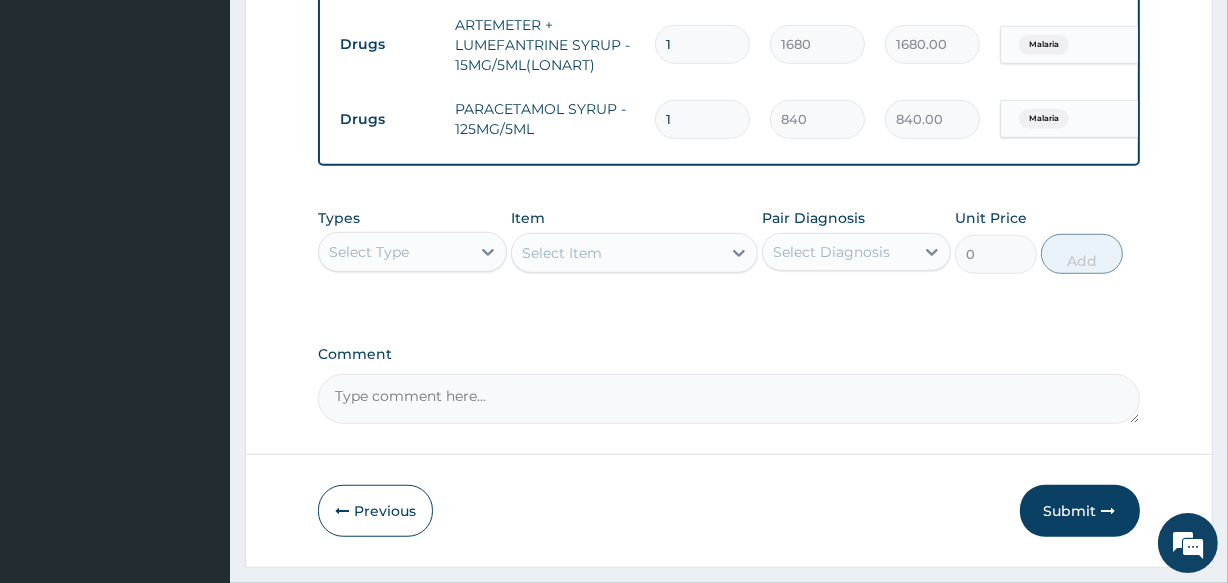 scroll, scrollTop: 1055, scrollLeft: 0, axis: vertical 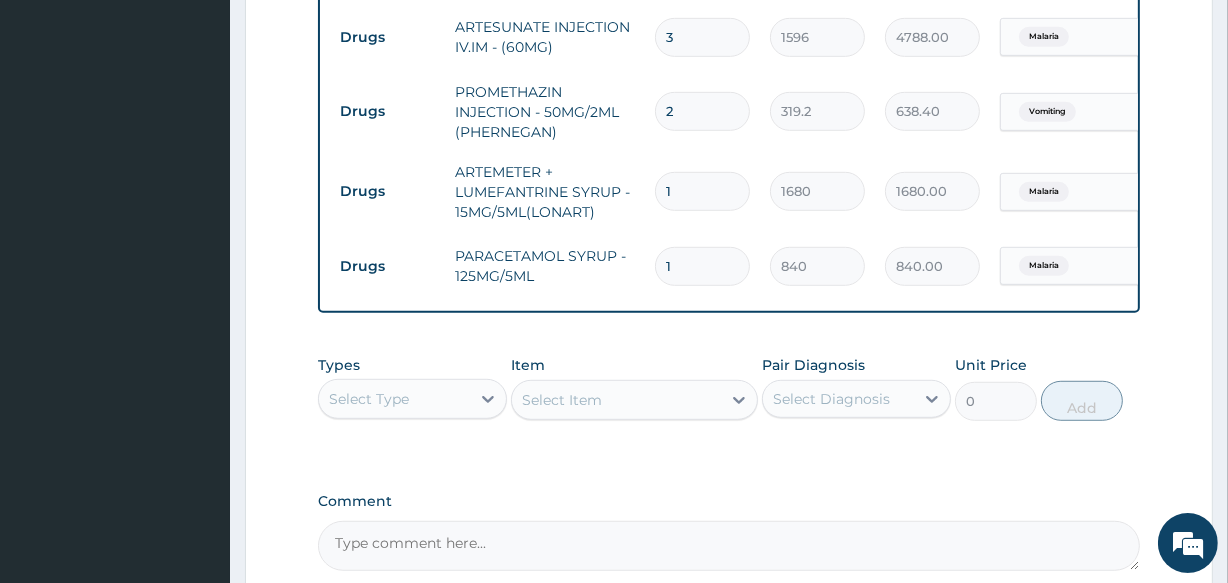 click on "Select Type" at bounding box center [394, 399] 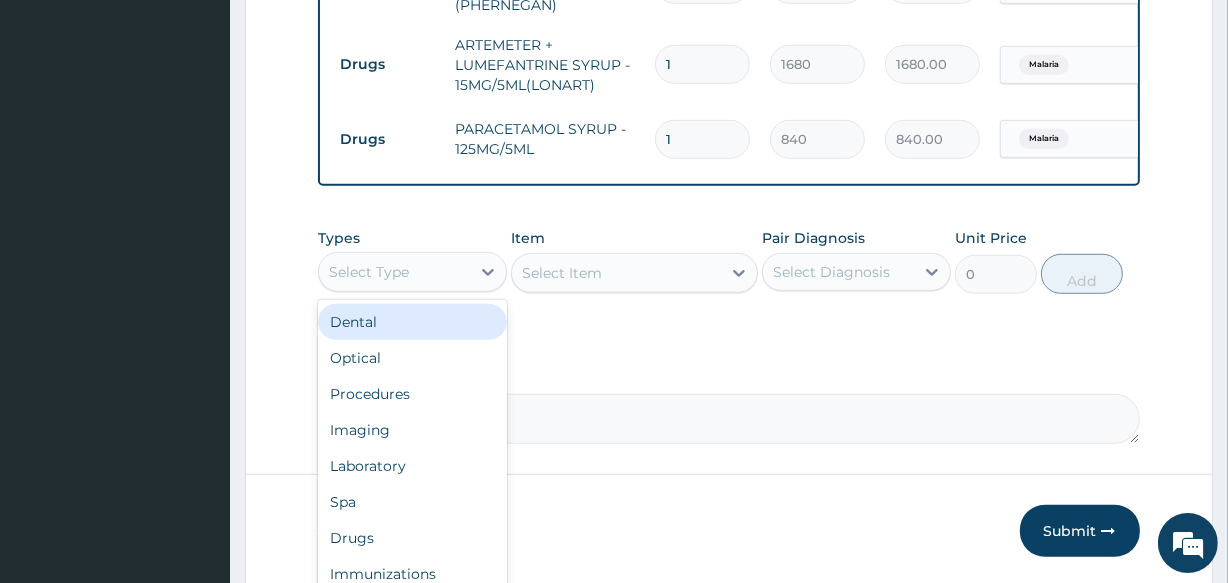 scroll, scrollTop: 1237, scrollLeft: 0, axis: vertical 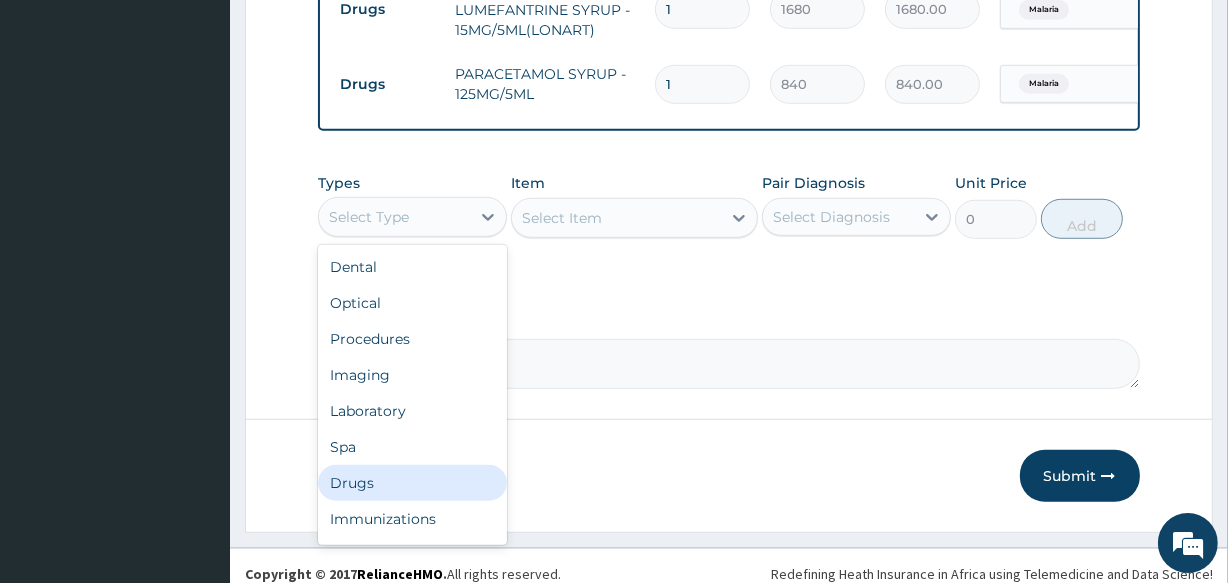 click on "Drugs" at bounding box center (412, 483) 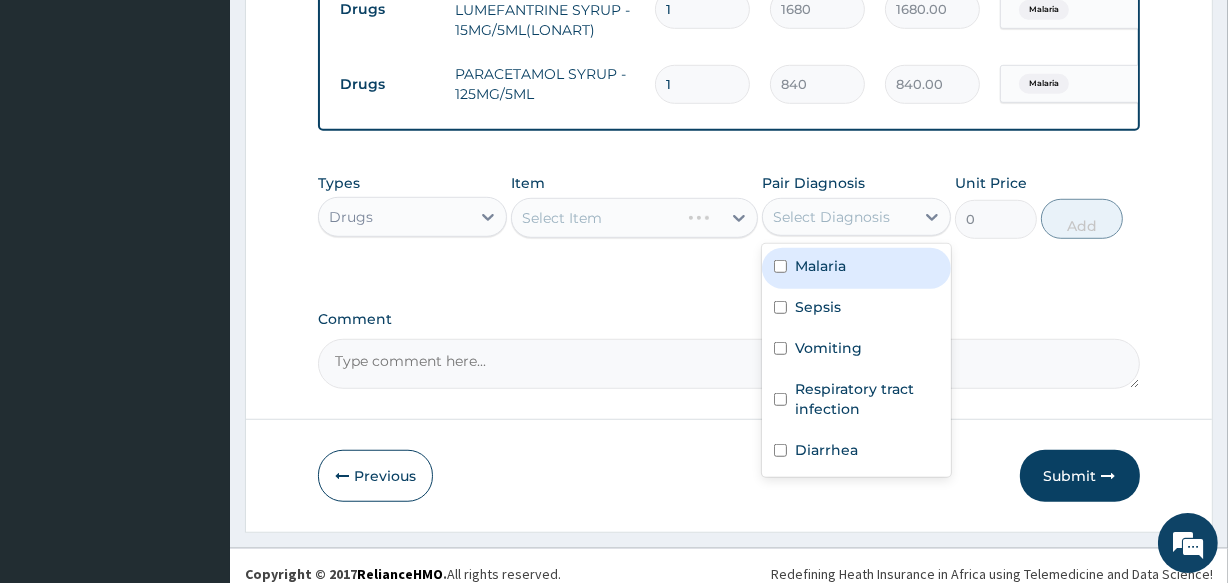 click on "Select Diagnosis" at bounding box center [831, 217] 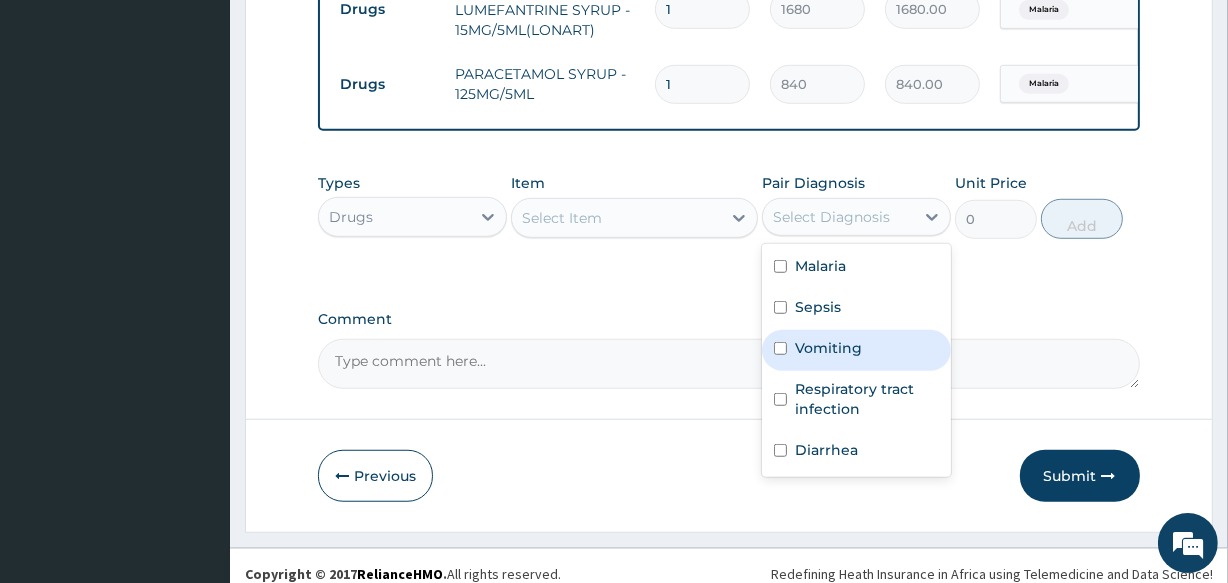 click on "Vomiting" at bounding box center (828, 348) 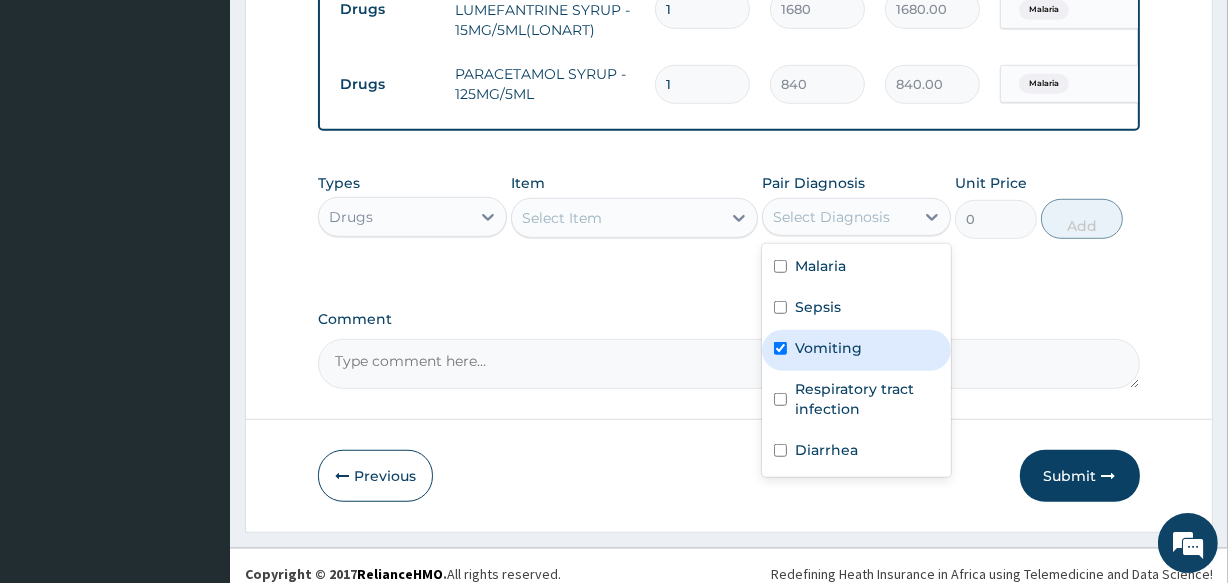 checkbox on "true" 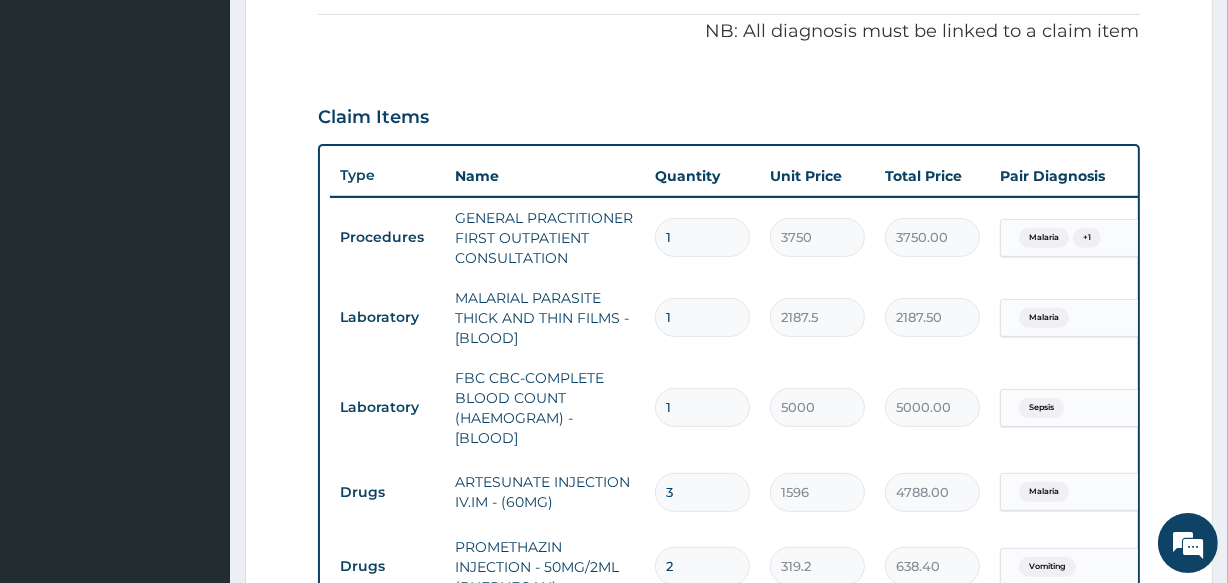 scroll, scrollTop: 510, scrollLeft: 0, axis: vertical 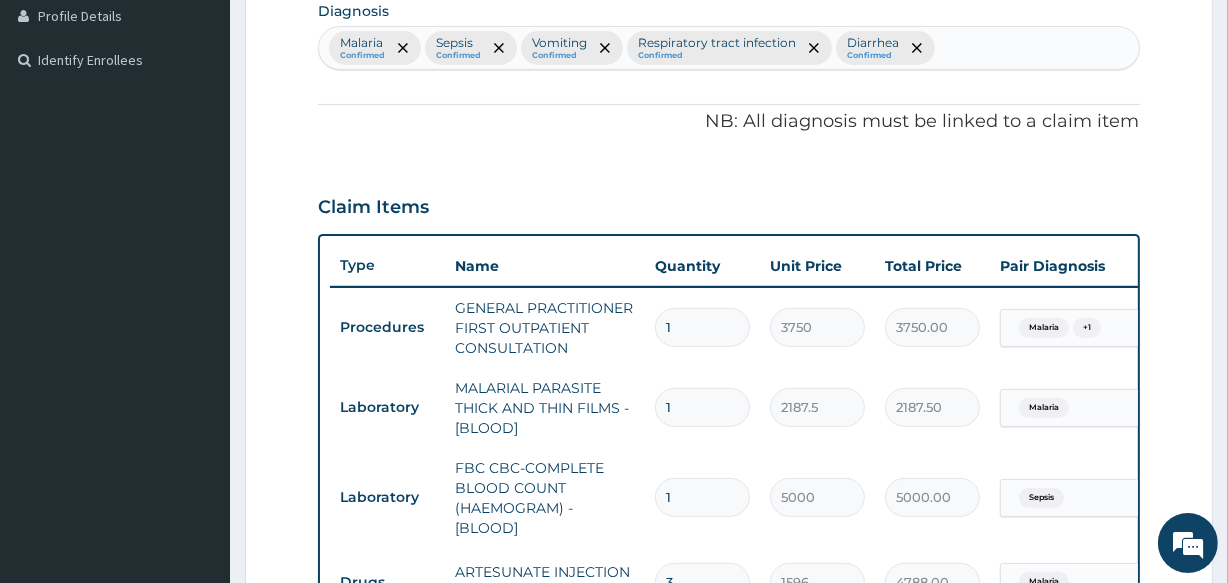 click on "Malaria Confirmed Sepsis Confirmed Vomiting Confirmed Respiratory tract infection Confirmed Diarrhea Confirmed" at bounding box center (728, 48) 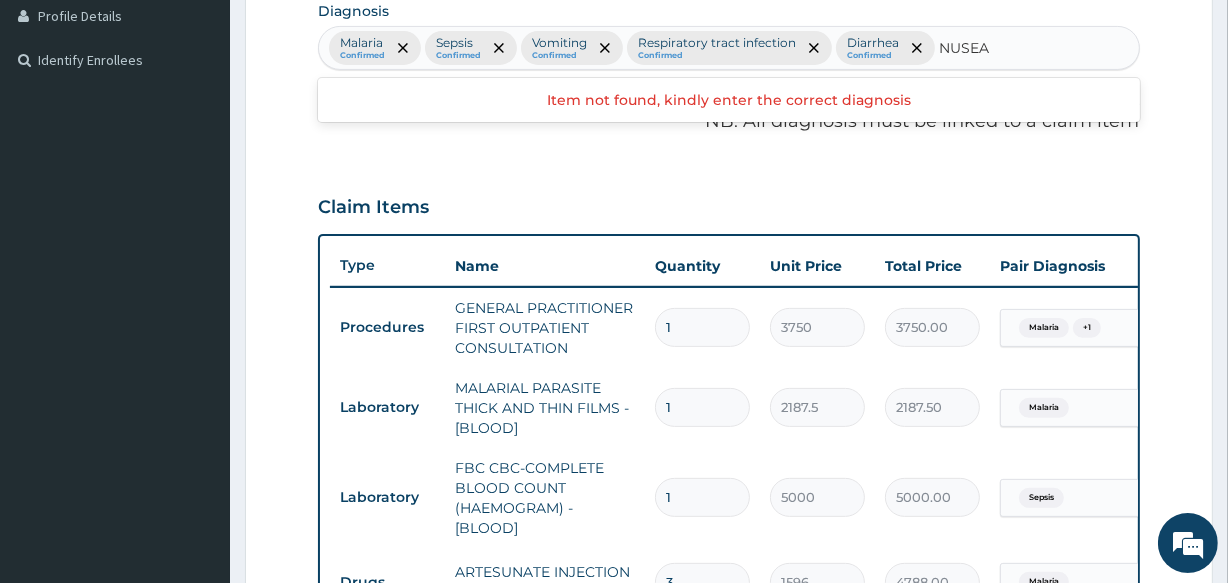 type on "NUSEA" 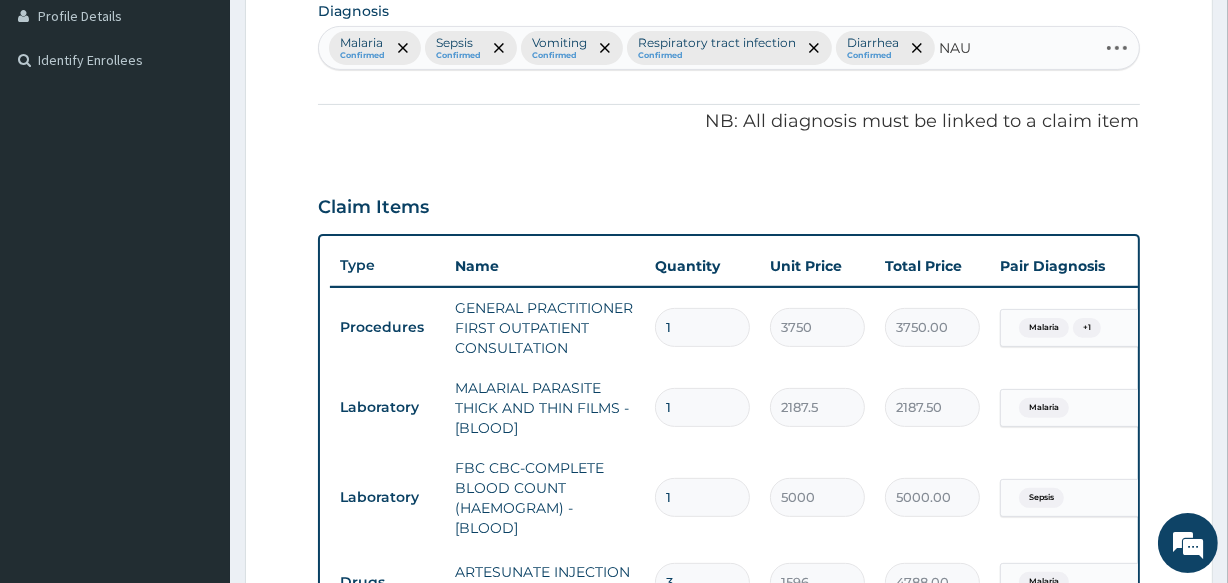 type on "NAUS" 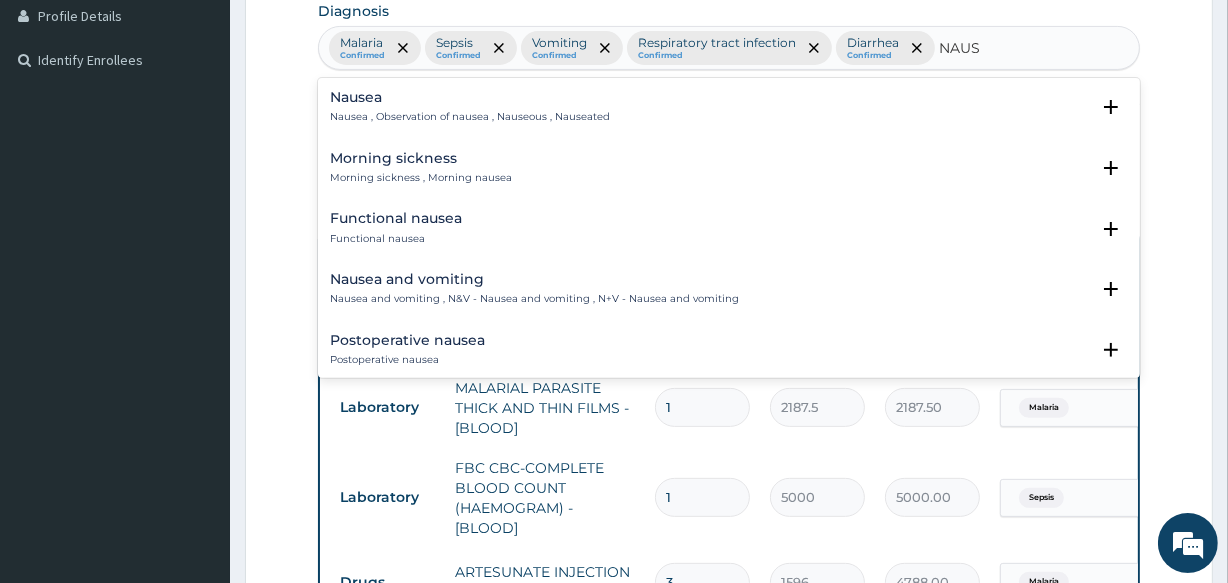 click on "Nausea" at bounding box center [470, 97] 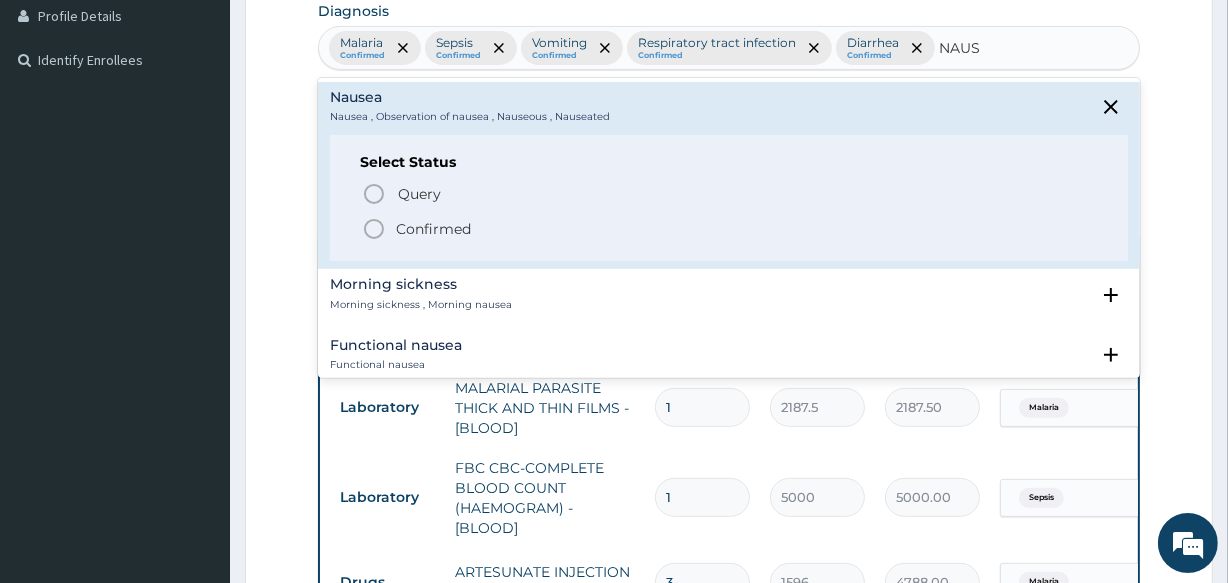 click on "Confirmed" at bounding box center [729, 229] 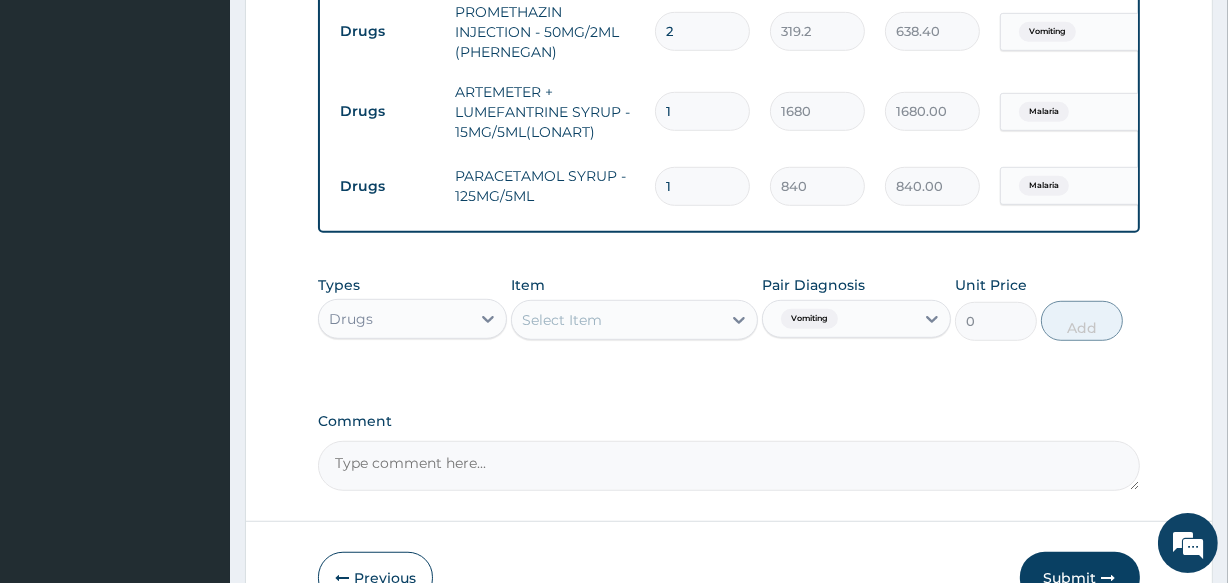 scroll, scrollTop: 1146, scrollLeft: 0, axis: vertical 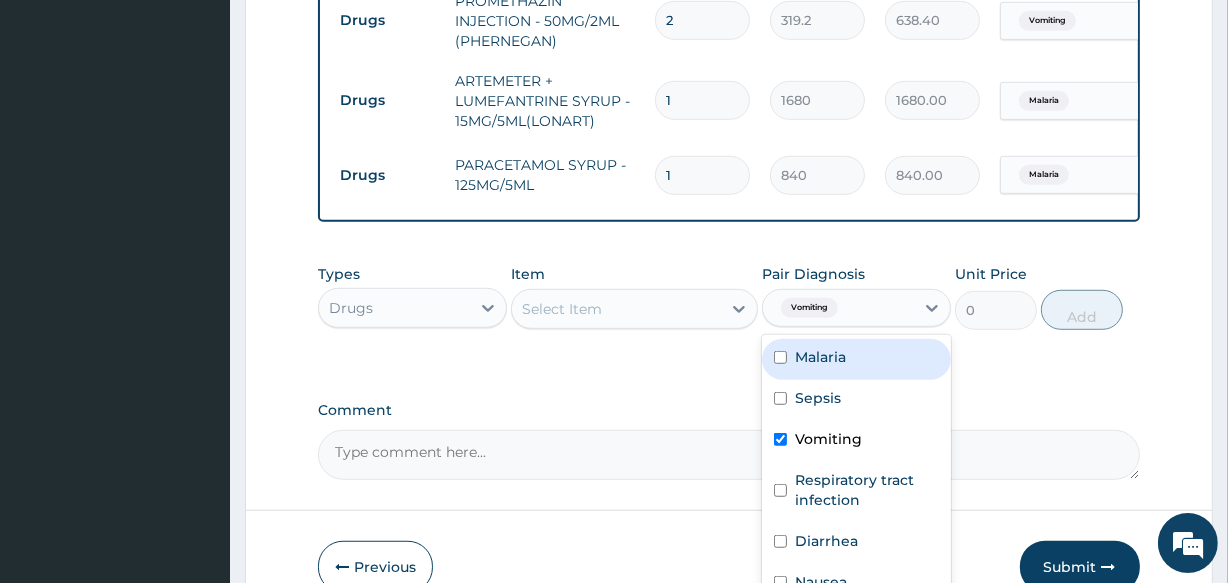 click on "Vomiting" at bounding box center (807, 308) 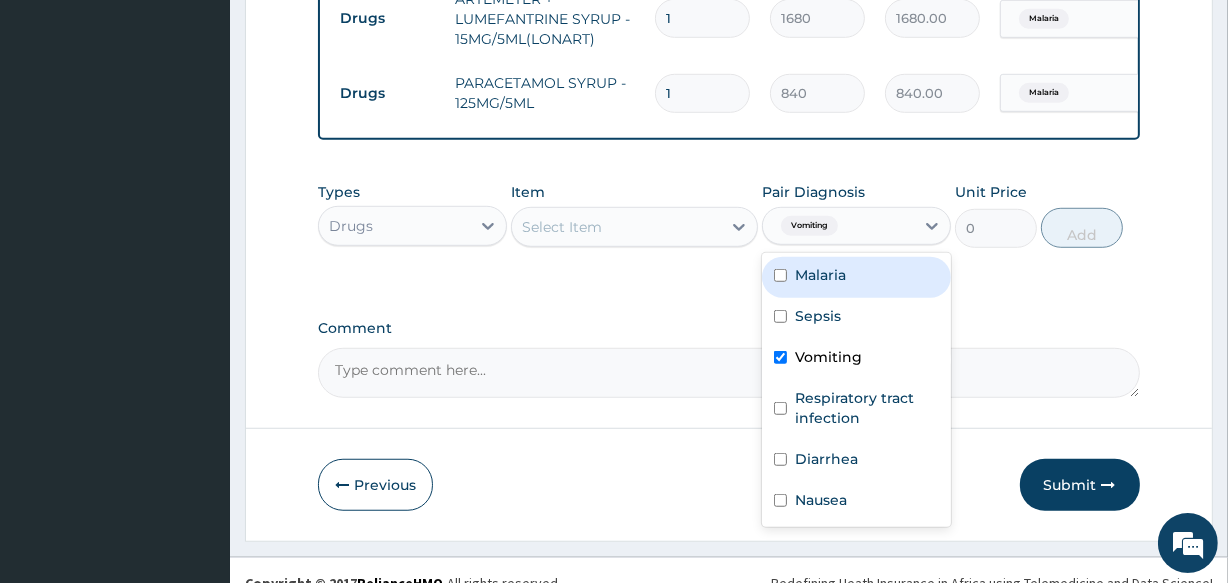 scroll, scrollTop: 1266, scrollLeft: 0, axis: vertical 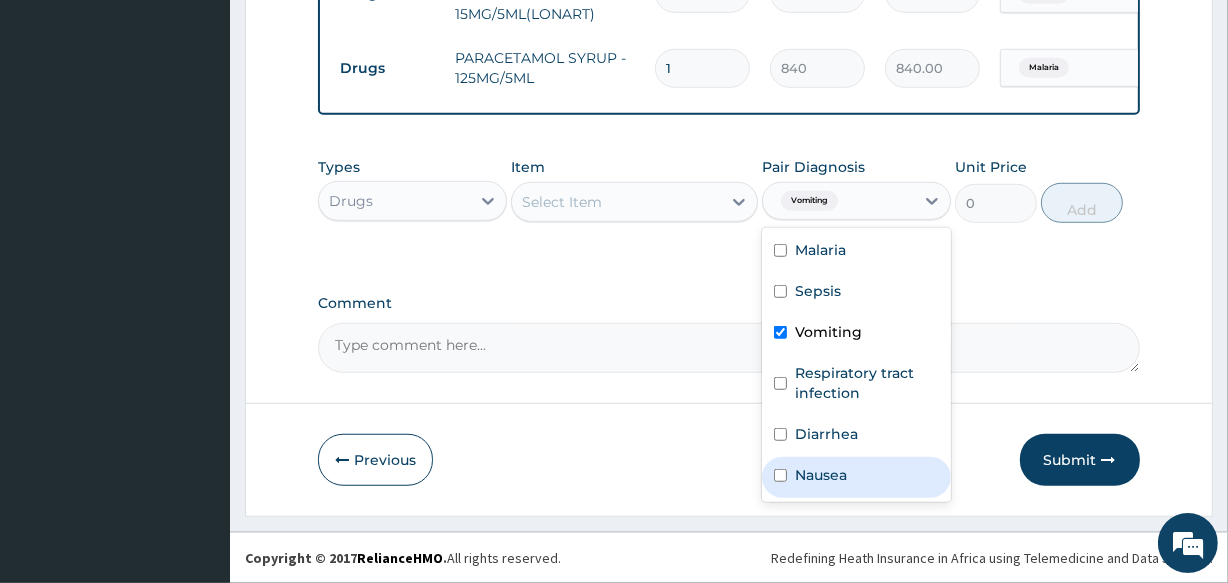 click on "Nausea" at bounding box center [821, 475] 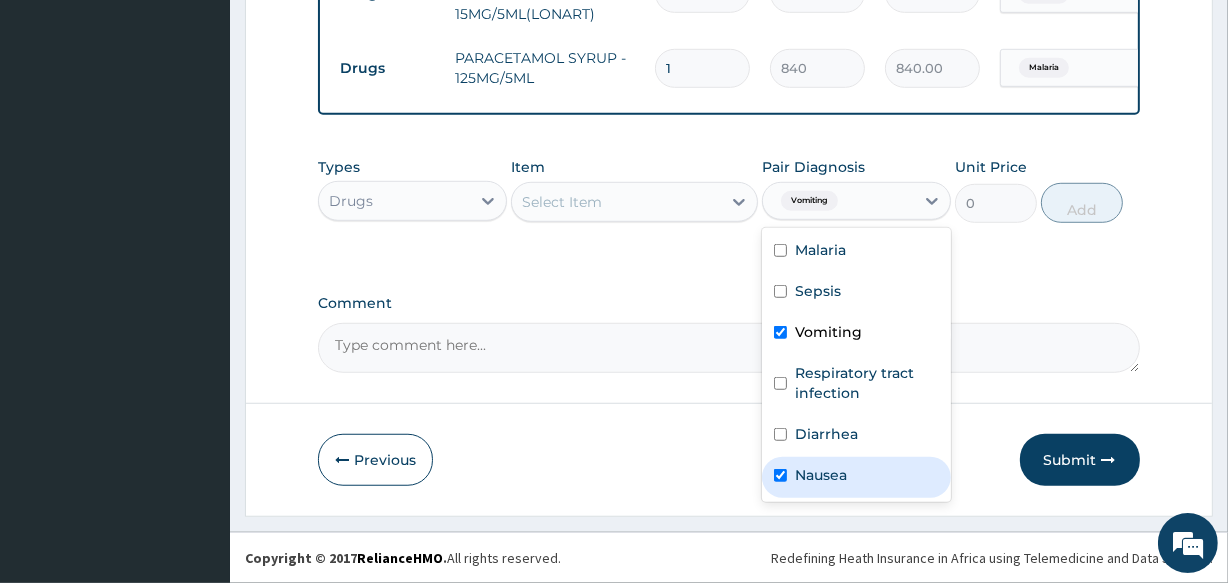 checkbox on "true" 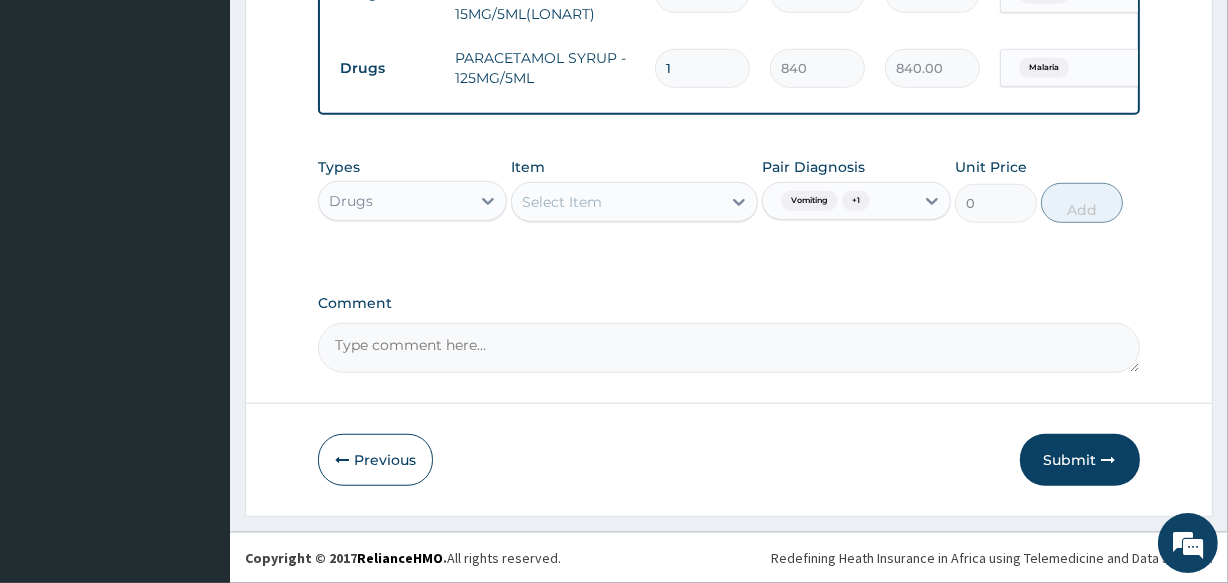 click on "PA Code / Prescription Code Enter Code(Secondary Care Only) Encounter Date 23-07-2025 Important Notice Please enter PA codes before entering items that are not attached to a PA code   All diagnoses entered must be linked to a claim item. Diagnosis & Claim Items that are visible but inactive cannot be edited because they were imported from an already approved PA code. Diagnosis Malaria Confirmed Sepsis Confirmed Vomiting Confirmed Respiratory tract infection Confirmed Diarrhea Confirmed Nausea Confirmed NB: All diagnosis must be linked to a claim item Claim Items Type Name Quantity Unit Price Total Price Pair Diagnosis Actions Procedures GENERAL PRACTITIONER FIRST OUTPATIENT CONSULTATION 1 3750 3750.00 Malaria  + 1 Delete Laboratory MALARIAL PARASITE THICK AND THIN FILMS - [BLOOD] 1 2187.5 2187.50 Malaria Delete Laboratory FBC CBC-COMPLETE BLOOD COUNT (HAEMOGRAM) - [BLOOD] 1 5000 5000.00 Sepsis Delete Drugs ARTESUNATE INJECTION IV.IM - (60MG) 3 1596 4788.00 Malaria Delete Drugs 2 319.2 638.40 Vomiting Delete 1" at bounding box center [728, -345] 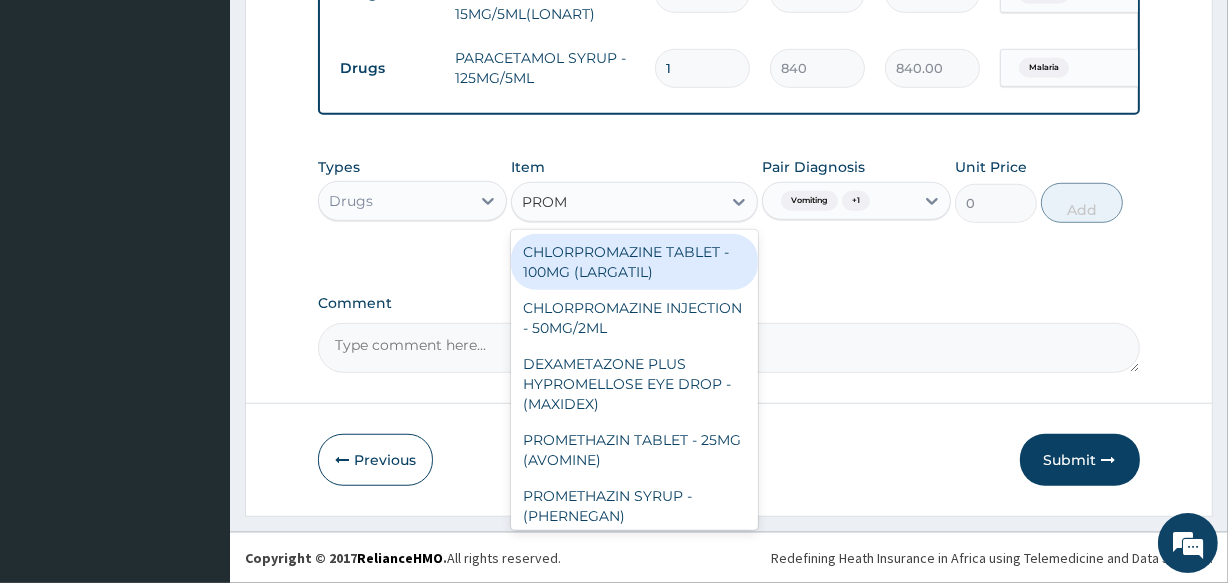 type on "PROME" 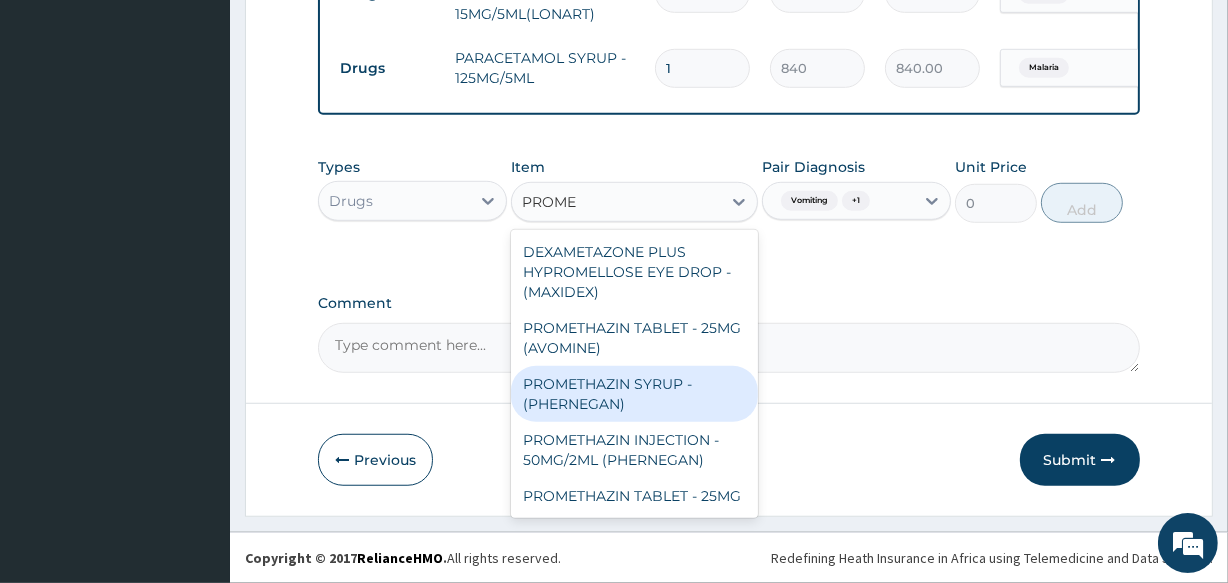 click on "PROMETHAZIN SYRUP - (PHERNEGAN)" at bounding box center [634, 394] 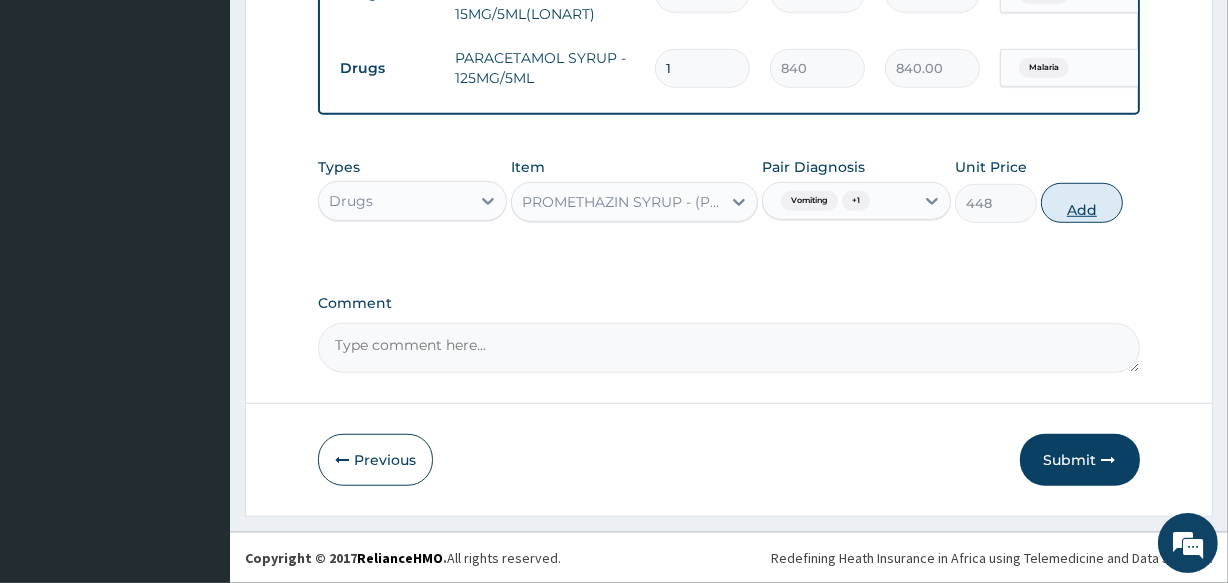 click on "Add" at bounding box center [1082, 203] 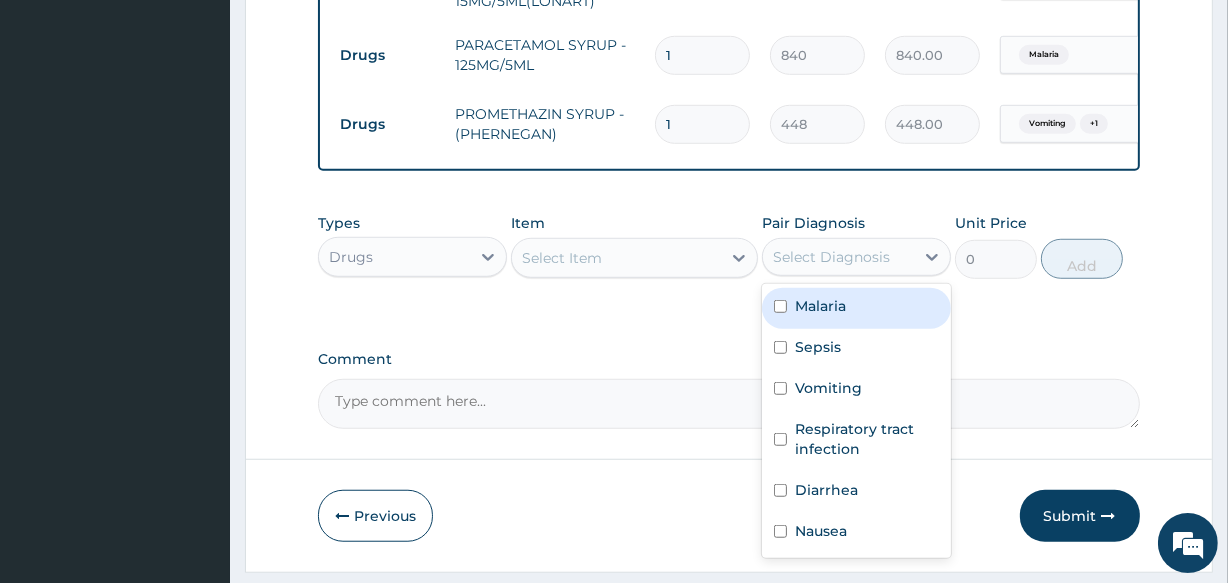 click on "Select Diagnosis" at bounding box center [831, 257] 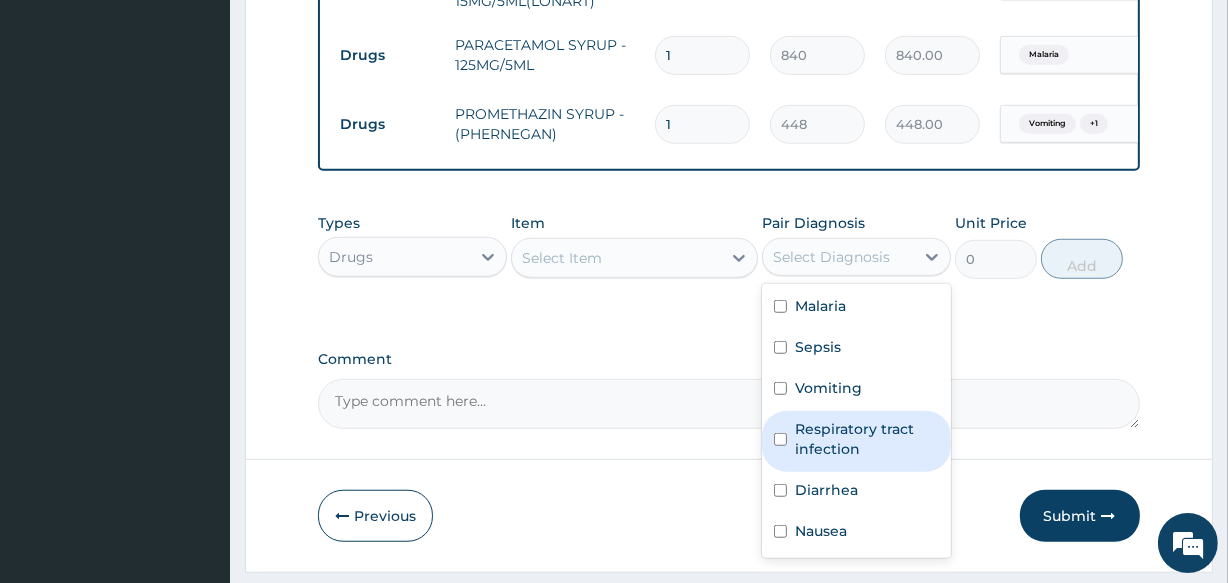 click on "Respiratory tract infection" at bounding box center [867, 439] 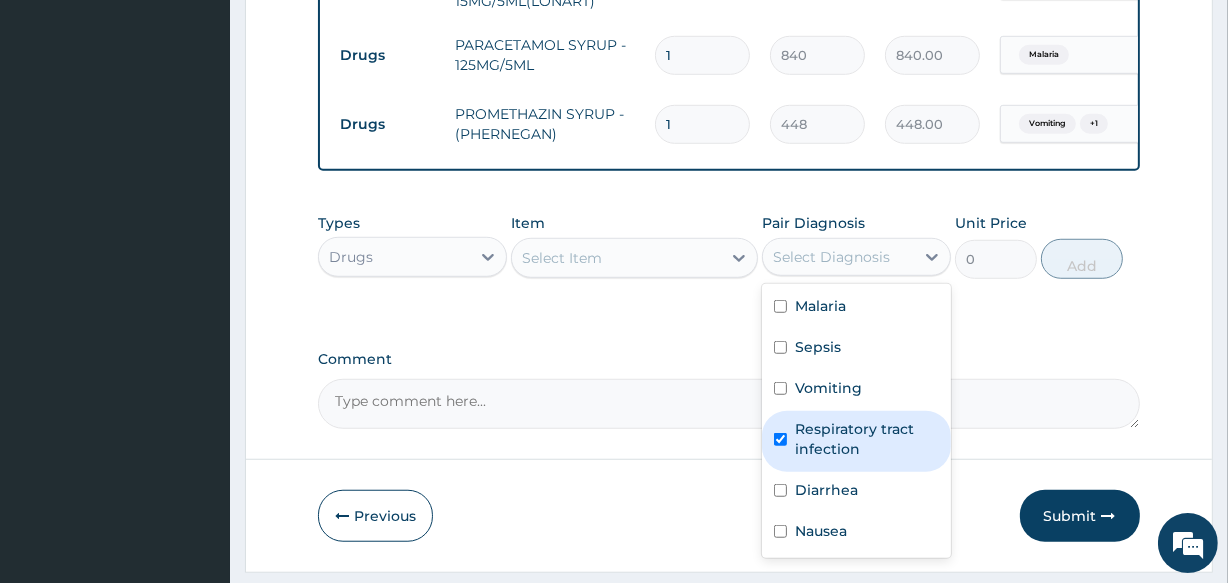 checkbox on "true" 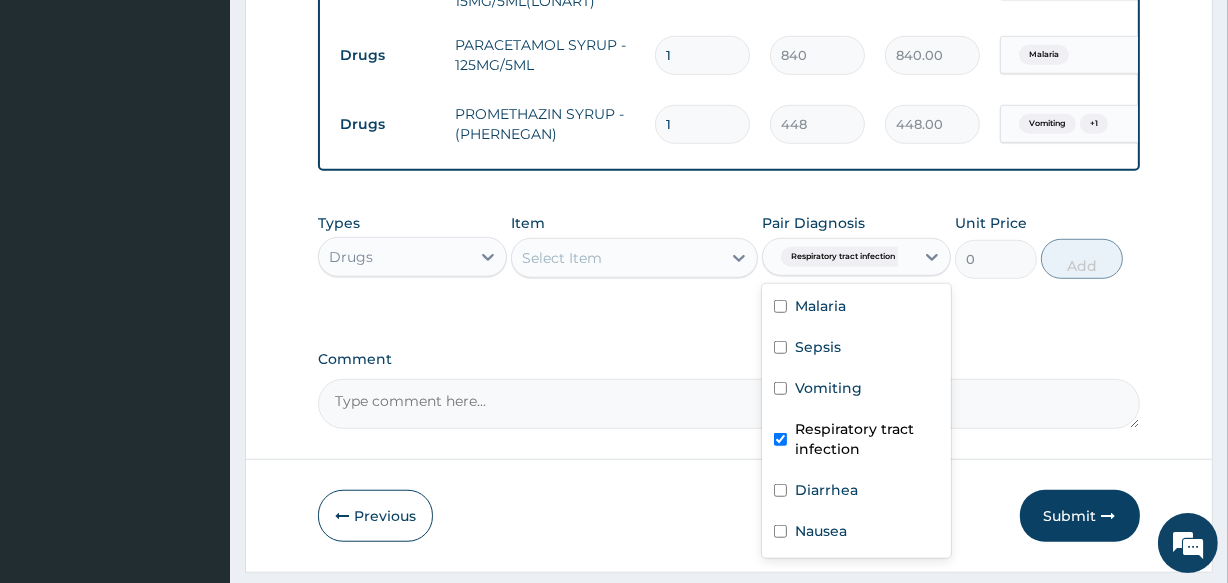 click on "Select Item" at bounding box center (616, 258) 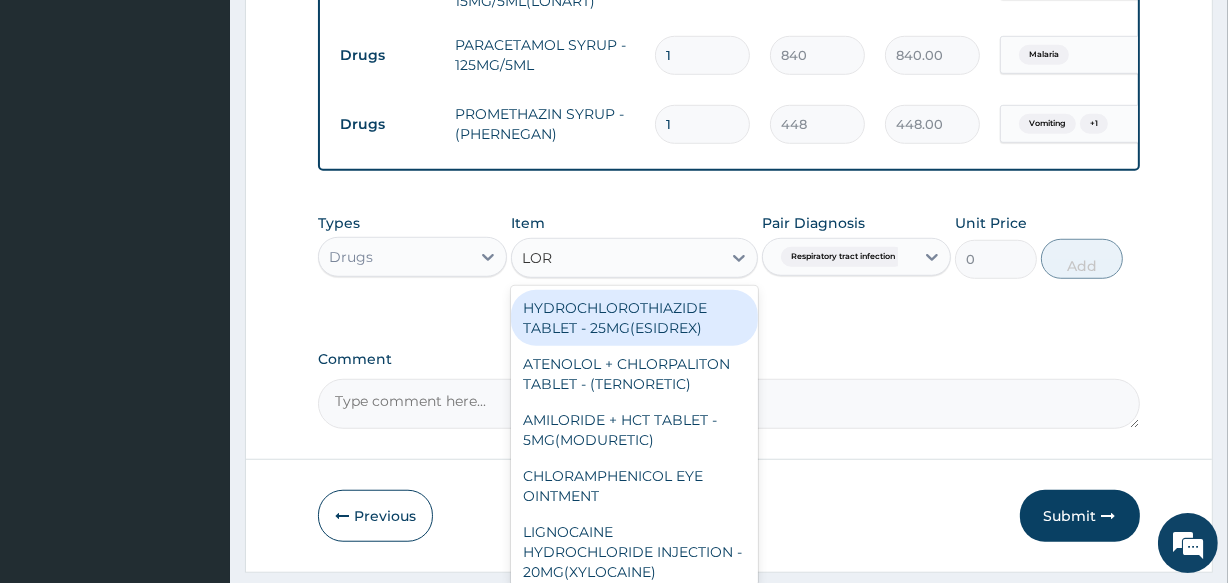 type on "LORA" 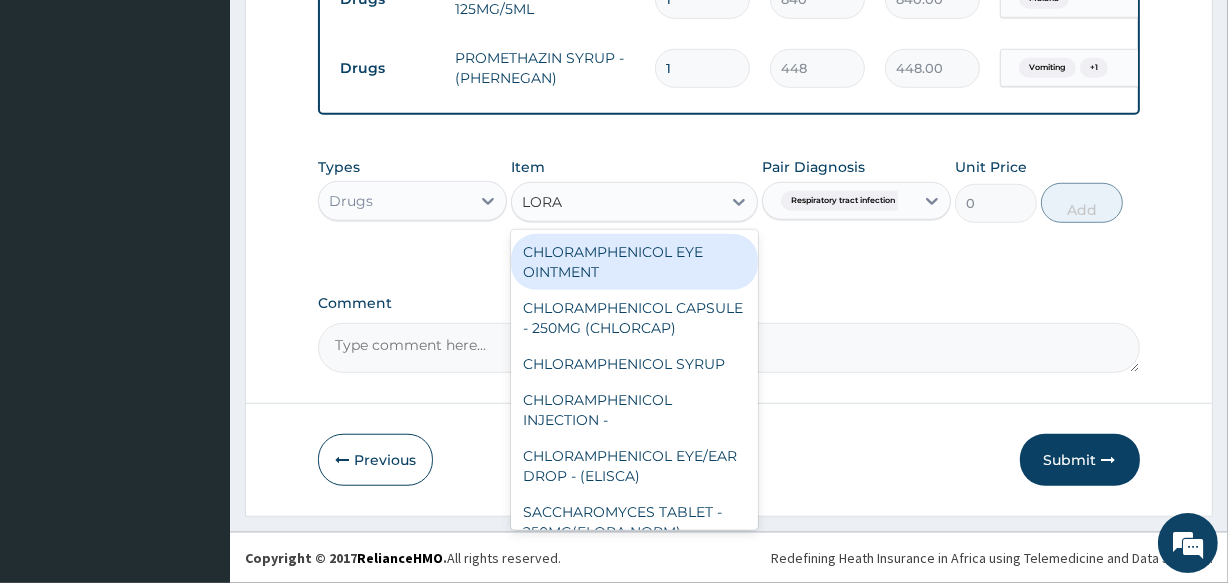 scroll, scrollTop: 1335, scrollLeft: 0, axis: vertical 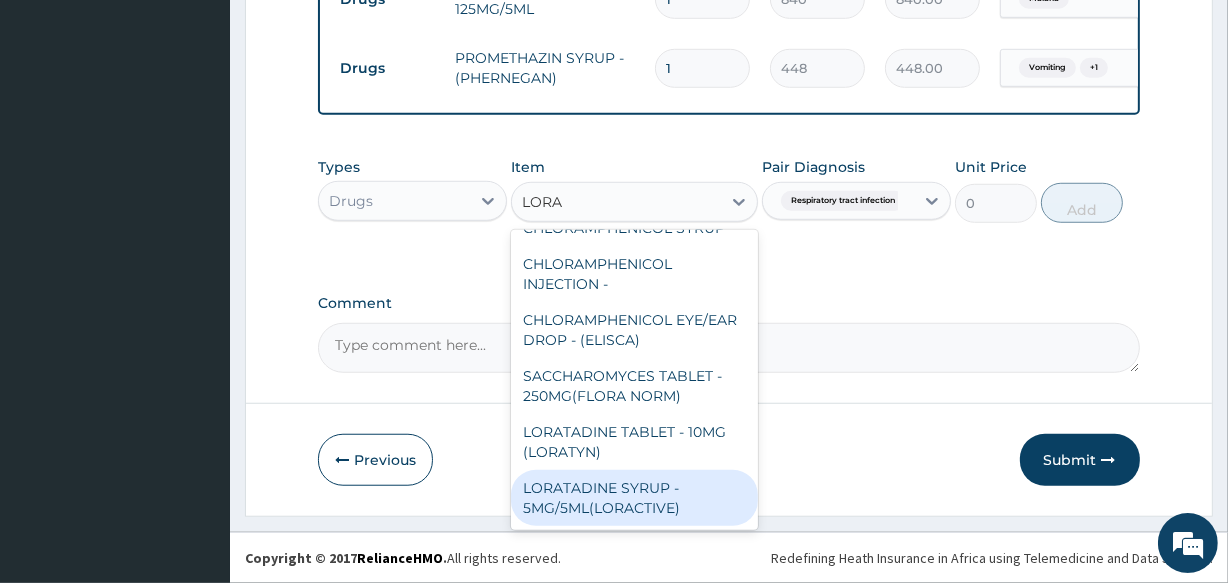 click on "LORATADINE SYRUP - 5MG/5ML(LORACTIVE)" at bounding box center [634, 498] 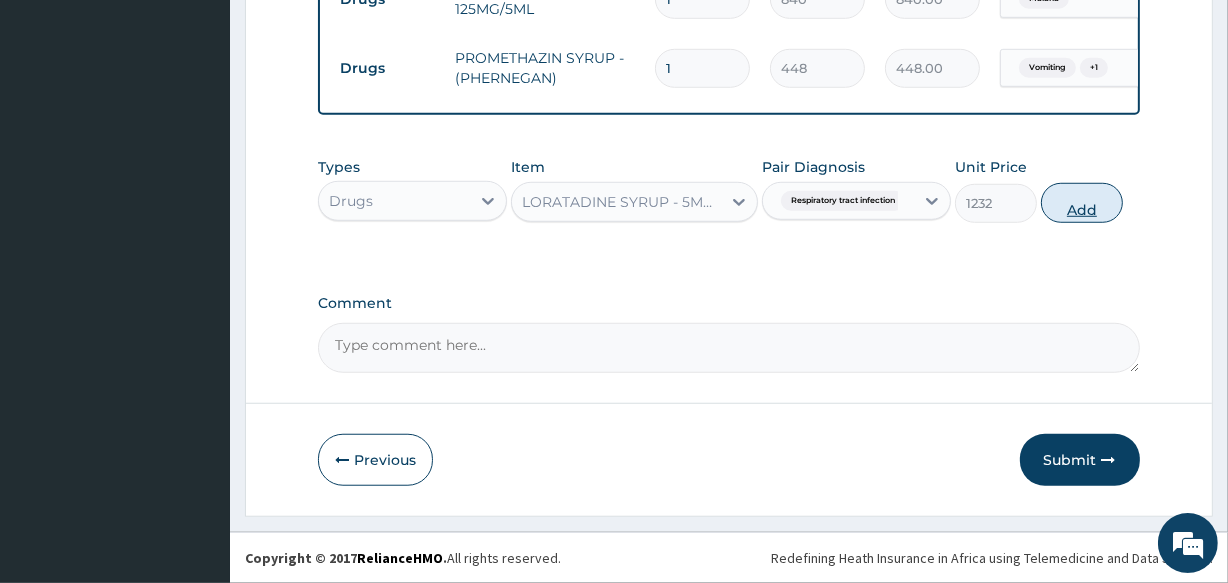 click on "Add" at bounding box center [1082, 203] 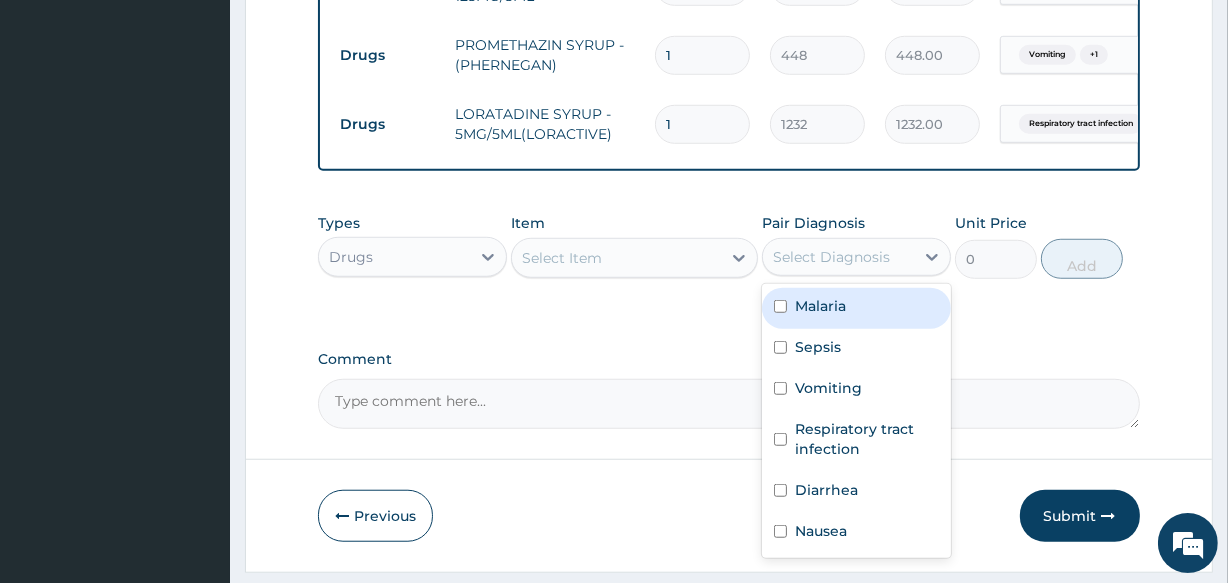 click on "Select Diagnosis" at bounding box center (838, 257) 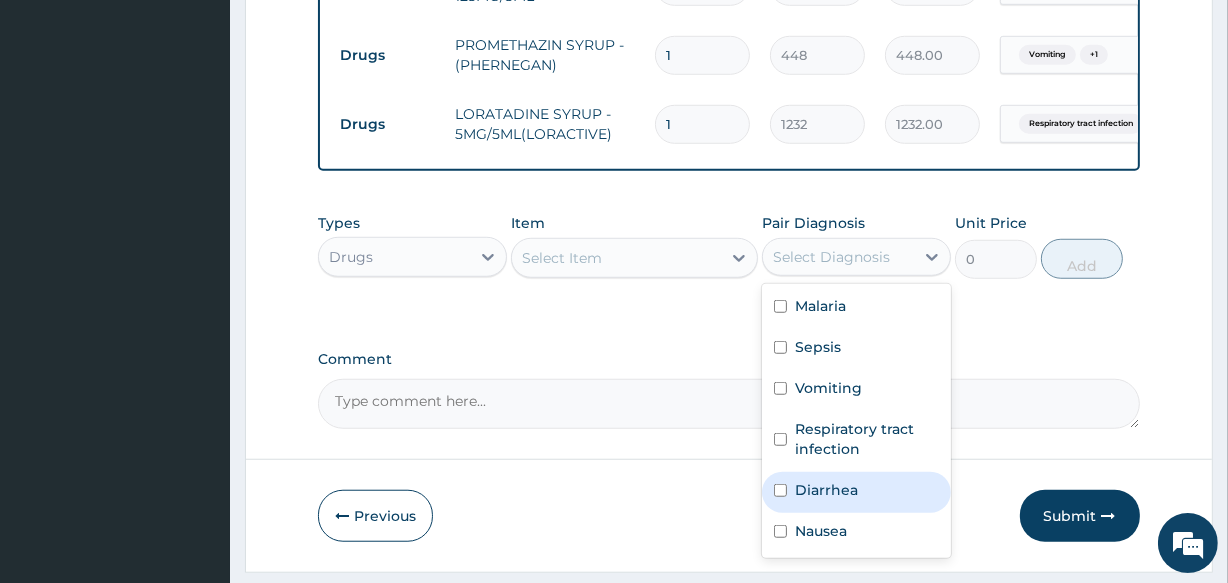 click on "Diarrhea" at bounding box center [856, 492] 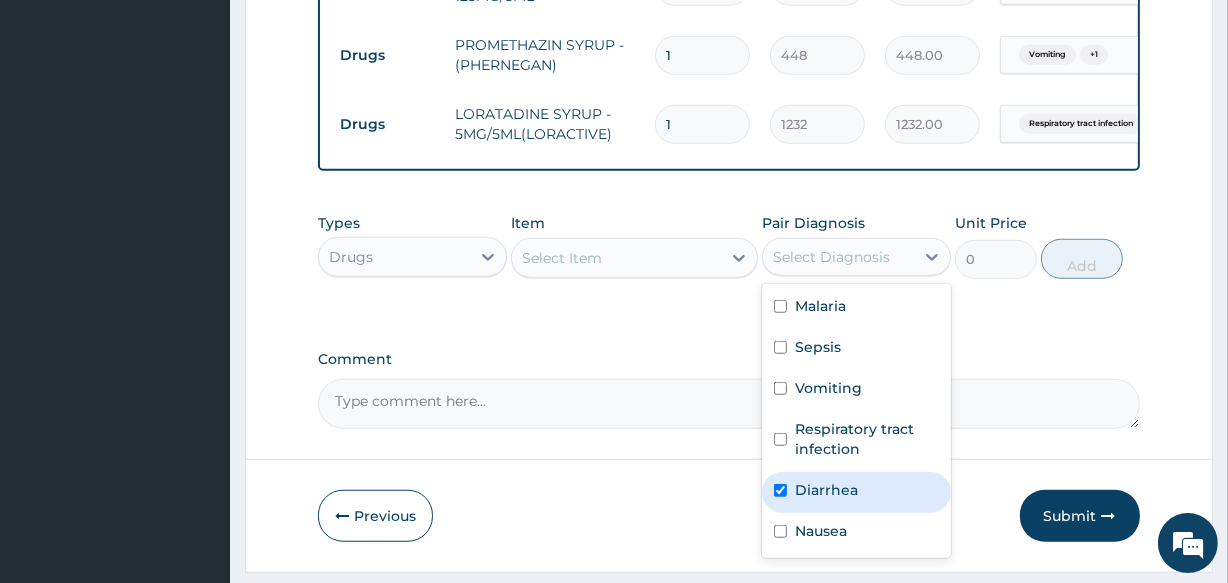 checkbox on "true" 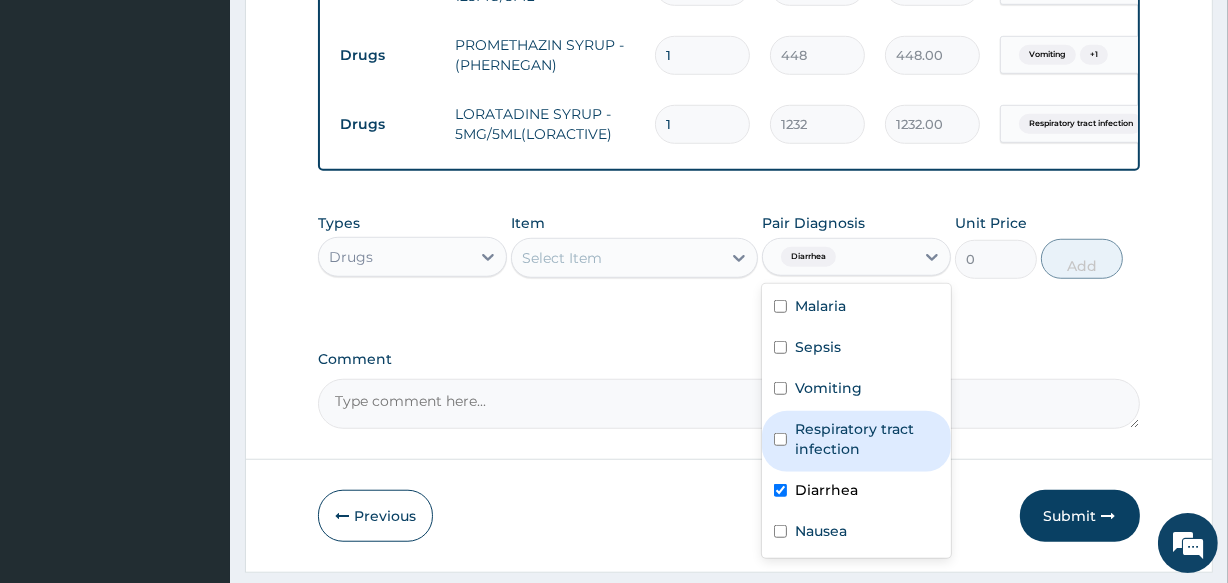click on "PA Code / Prescription Code Enter Code(Secondary Care Only) Encounter Date 23-07-2025 Important Notice Please enter PA codes before entering items that are not attached to a PA code   All diagnoses entered must be linked to a claim item. Diagnosis & Claim Items that are visible but inactive cannot be edited because they were imported from an already approved PA code. Diagnosis Malaria Confirmed Sepsis Confirmed Vomiting Confirmed Respiratory tract infection Confirmed Diarrhea Confirmed Nausea Confirmed NB: All diagnosis must be linked to a claim item Claim Items Type Name Quantity Unit Price Total Price Pair Diagnosis Actions Procedures GENERAL PRACTITIONER FIRST OUTPATIENT CONSULTATION 1 3750 3750.00 Malaria  + 1 Delete Laboratory MALARIAL PARASITE THICK AND THIN FILMS - [BLOOD] 1 2187.5 2187.50 Malaria Delete Laboratory FBC CBC-COMPLETE BLOOD COUNT (HAEMOGRAM) - [BLOOD] 1 5000 5000.00 Sepsis Delete Drugs ARTESUNATE INJECTION IV.IM - (60MG) 3 1596 4788.00 Malaria Delete Drugs 2 319.2 638.40 Vomiting Delete 1" at bounding box center [728, -358] 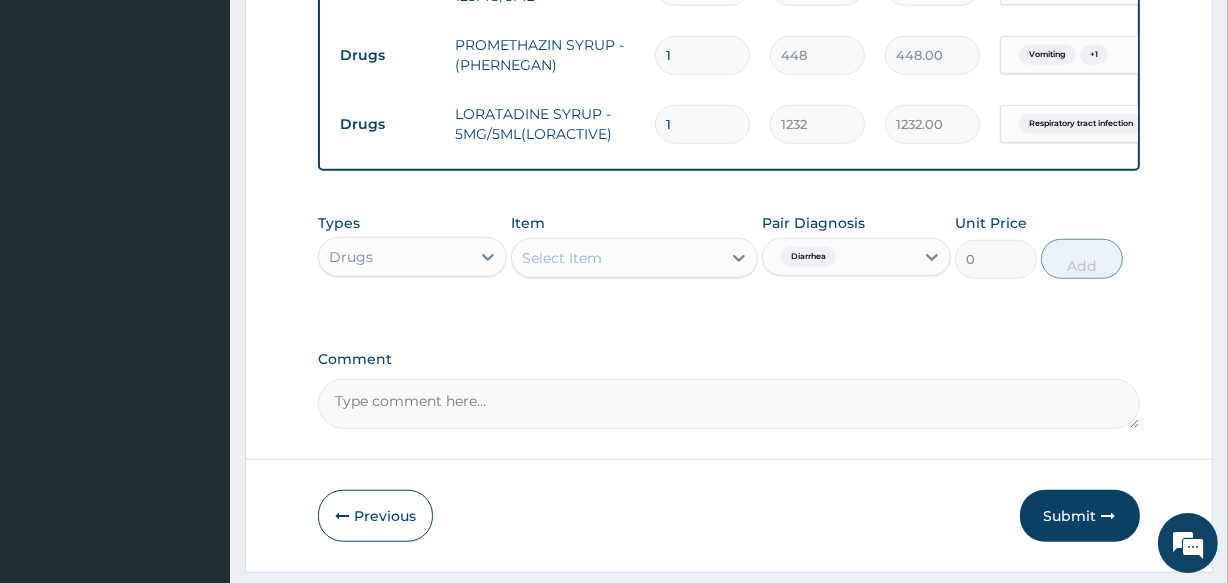click on "Select Item" at bounding box center (562, 258) 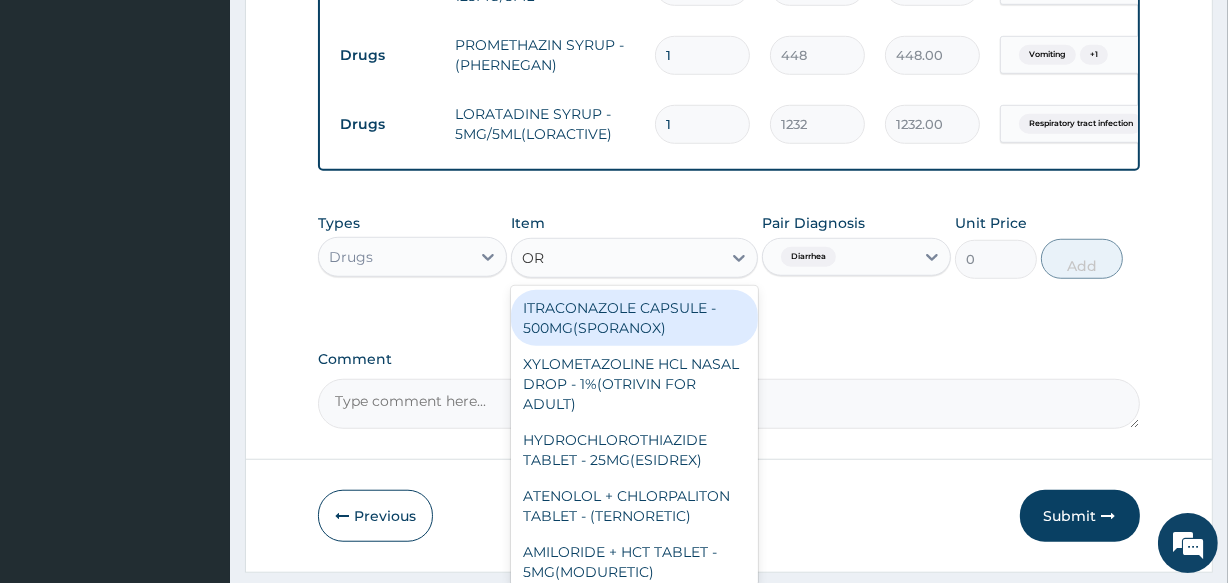 type on "ORS" 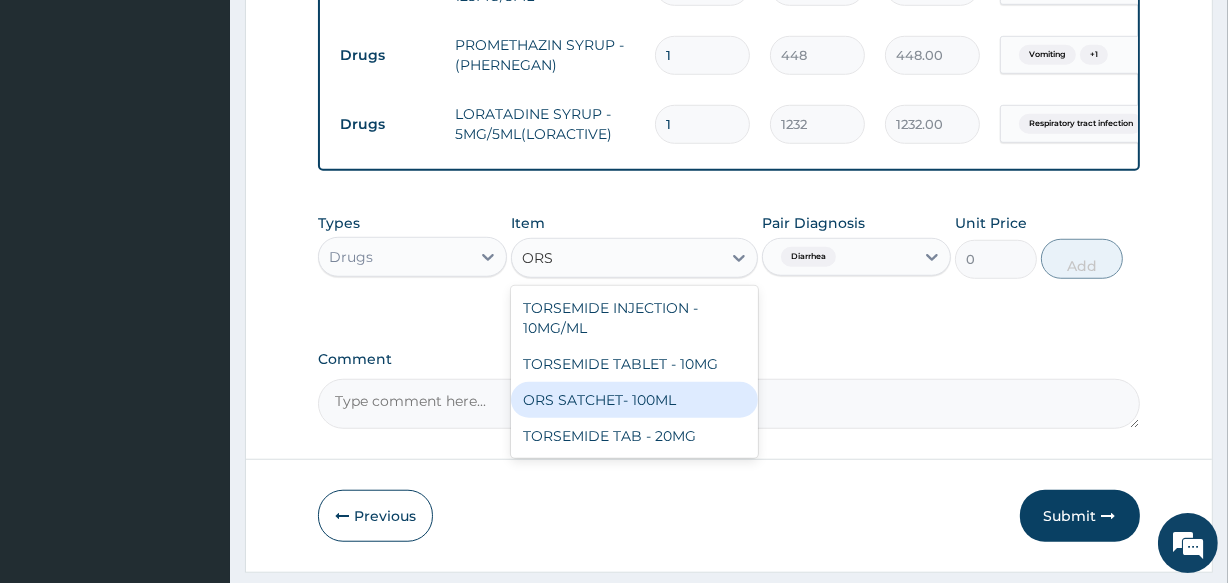 click on "ORS SATCHET- 100ML" at bounding box center [634, 400] 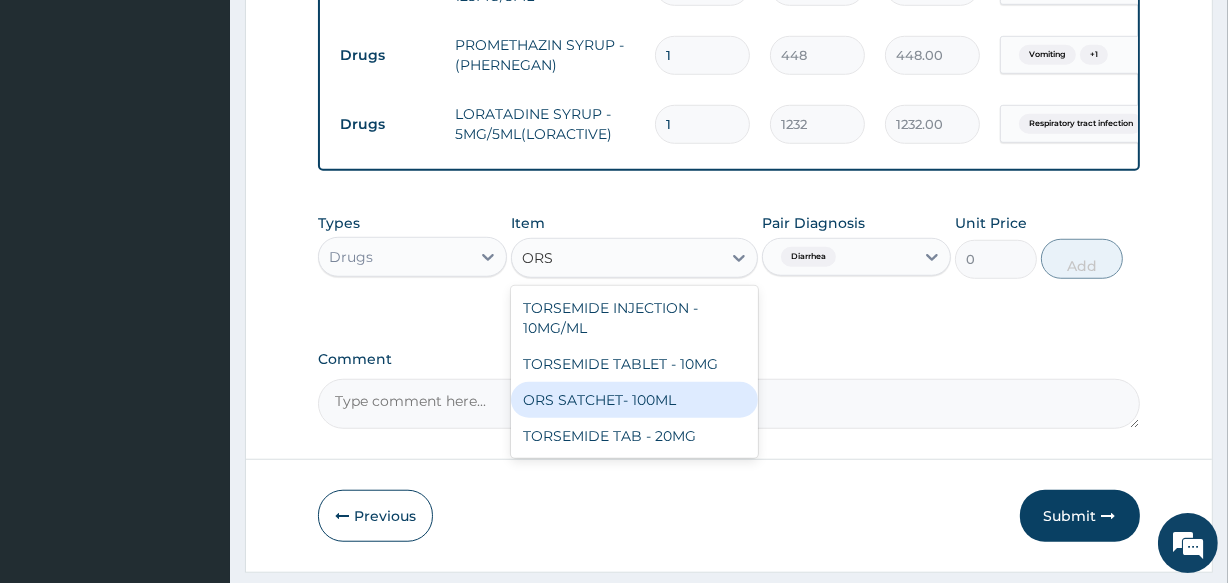 type 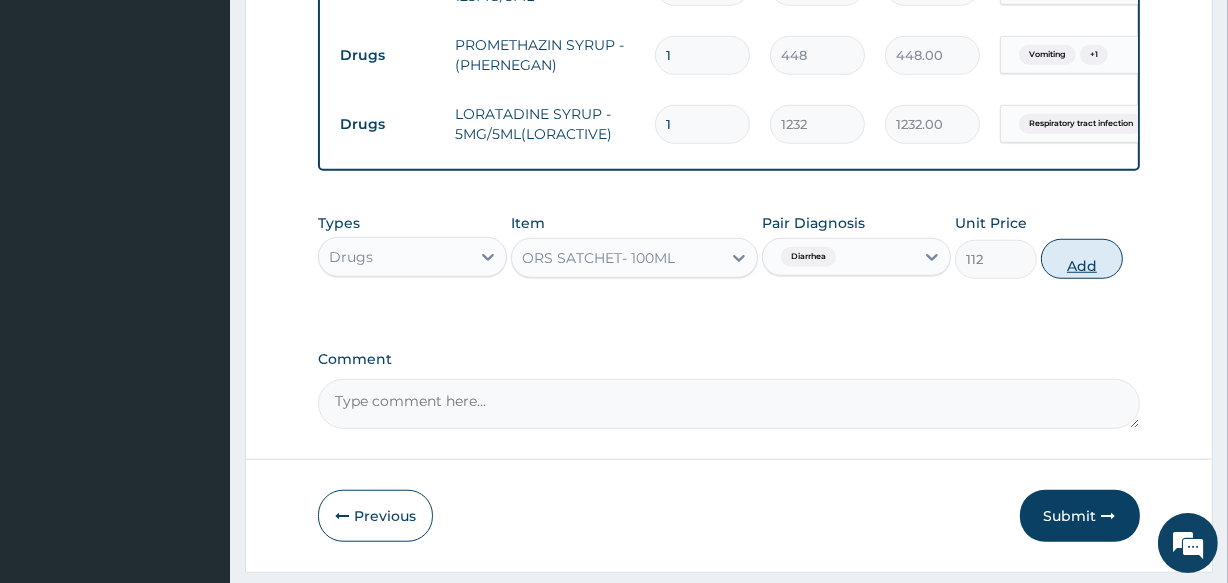 click on "Add" at bounding box center [1082, 259] 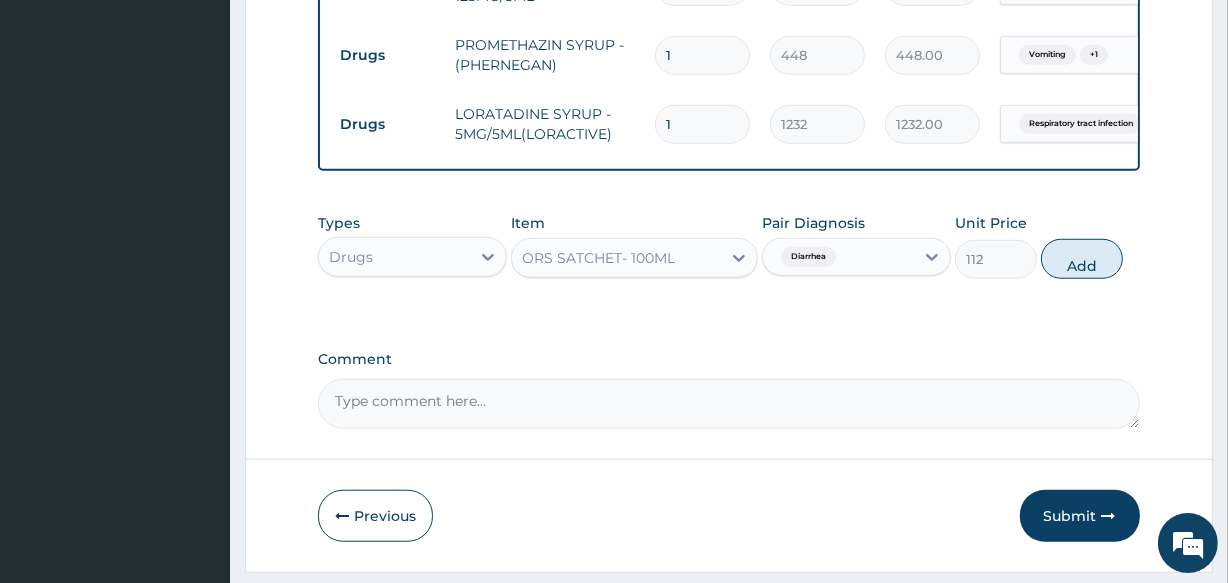 type on "0" 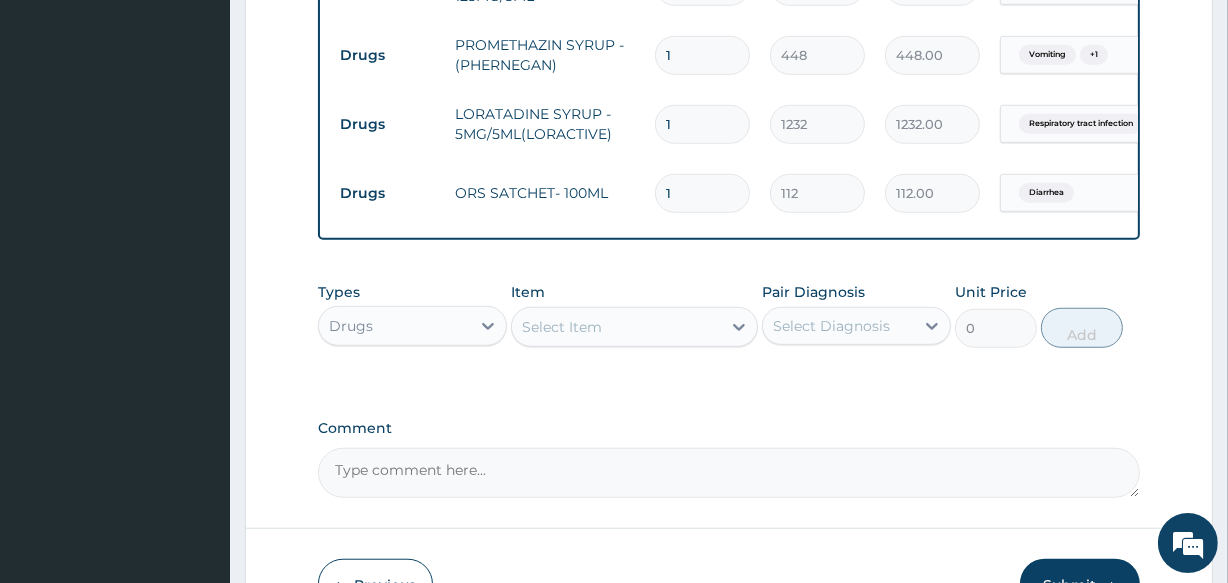 type 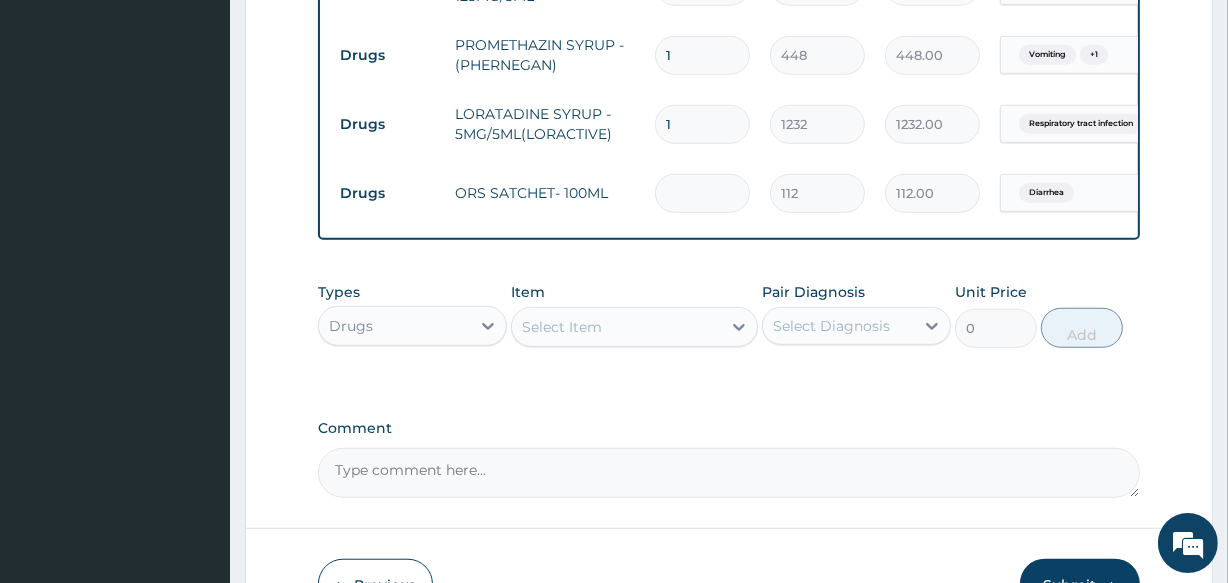 type on "0.00" 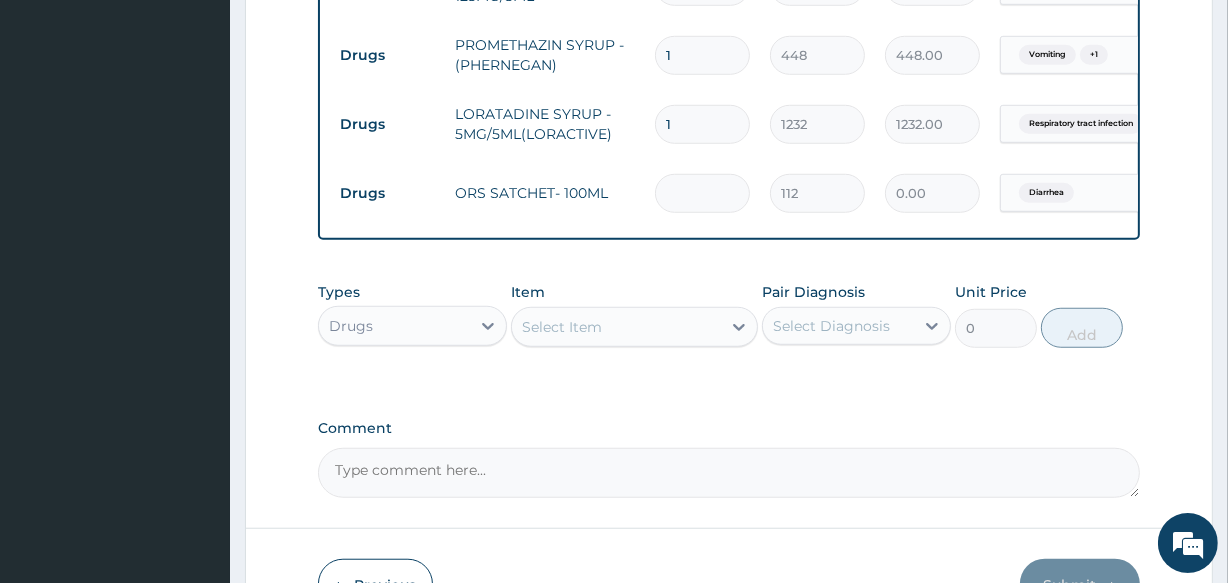 type on "3" 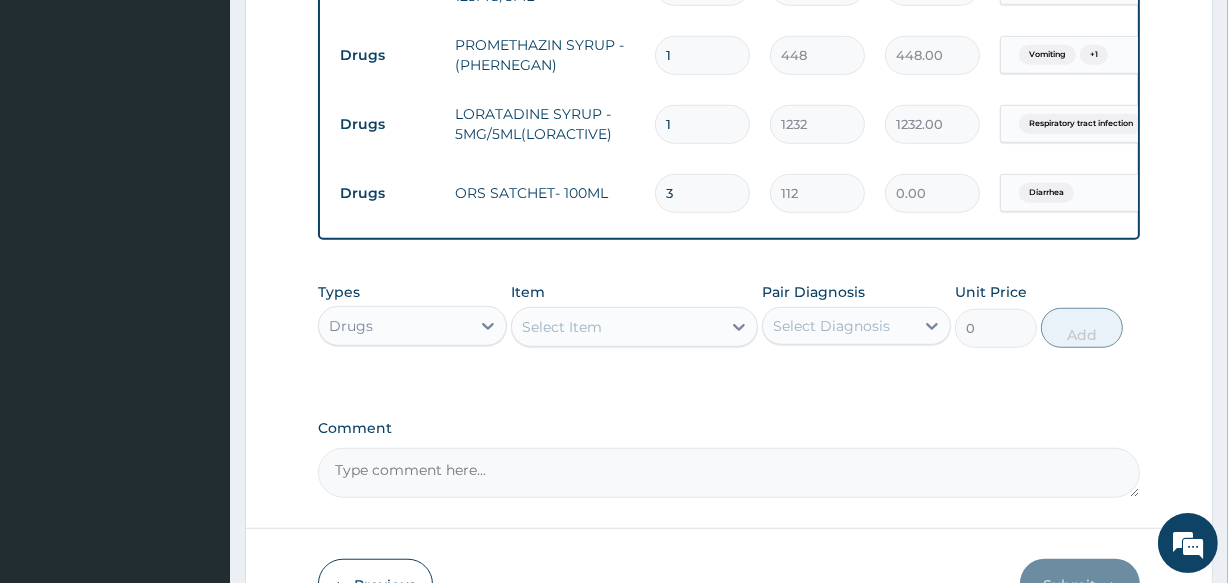 type on "336.00" 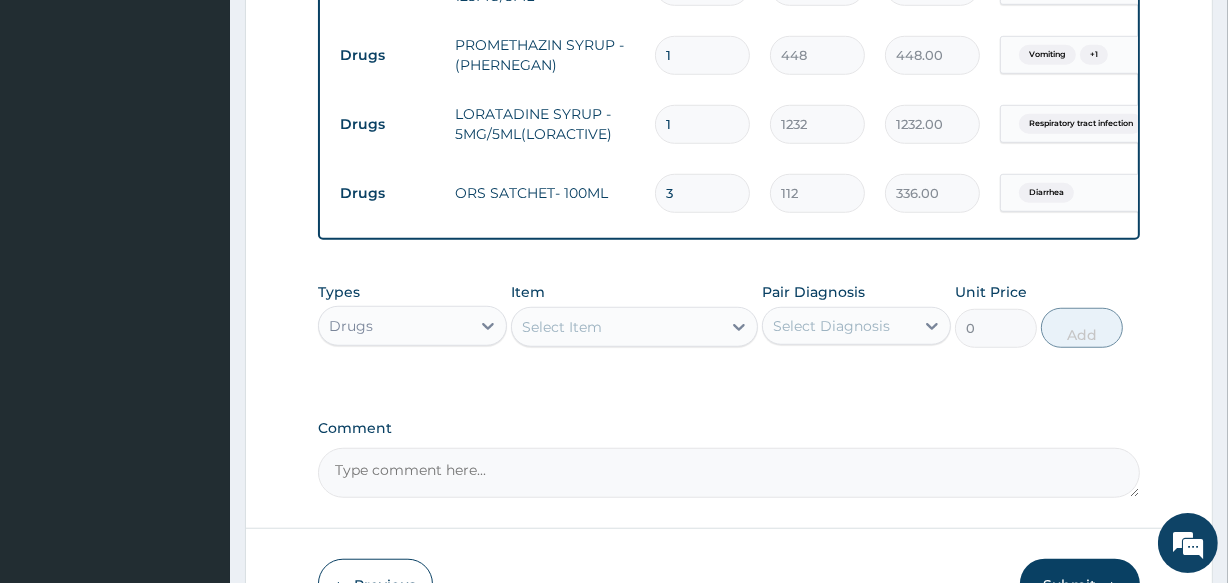 type on "3" 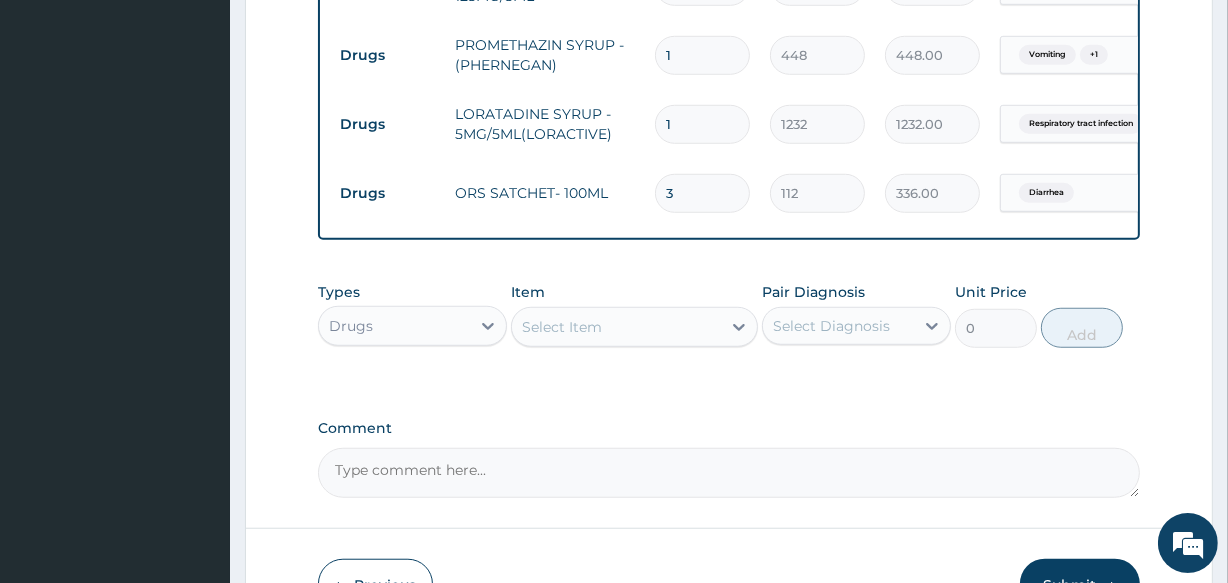 click on "Select Diagnosis" at bounding box center (856, 326) 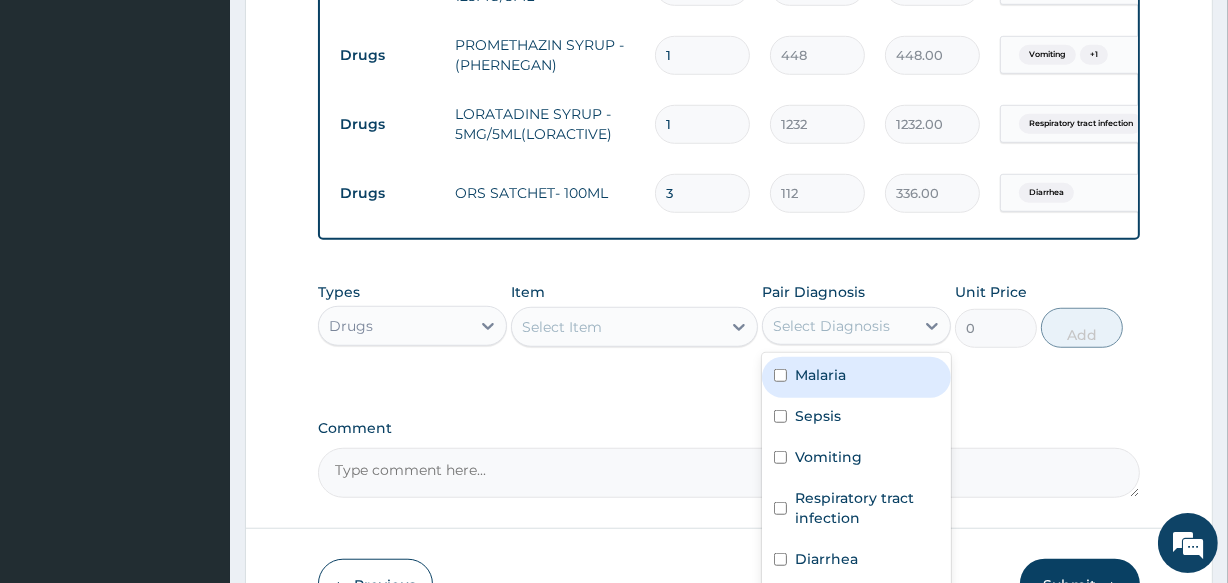 click on "Malaria" at bounding box center (856, 377) 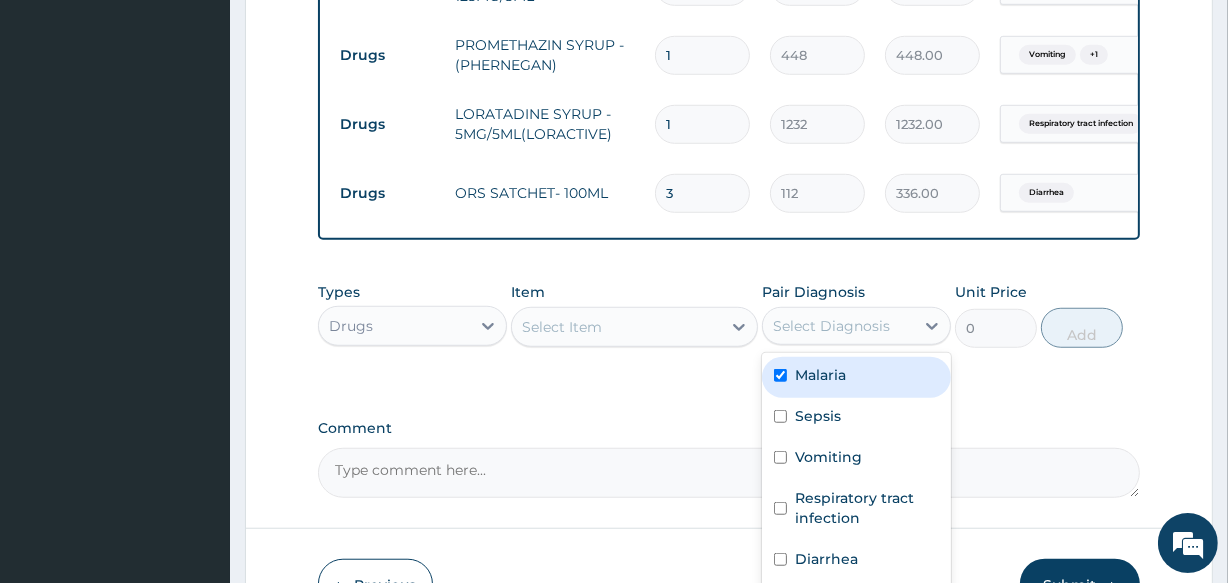 checkbox on "true" 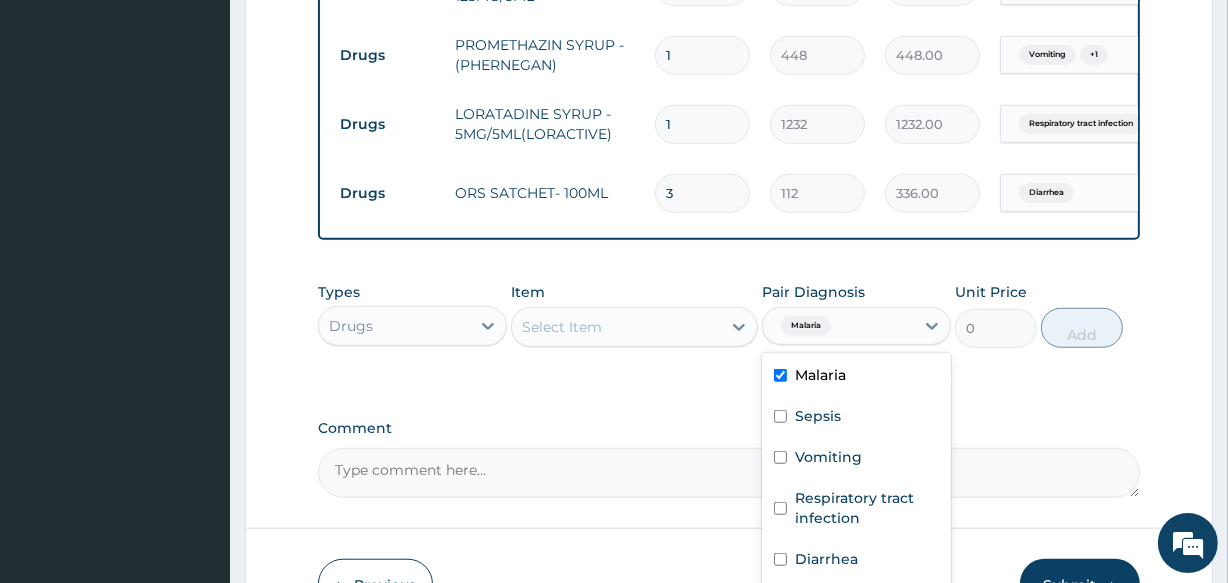 click on "Select Item" at bounding box center [616, 327] 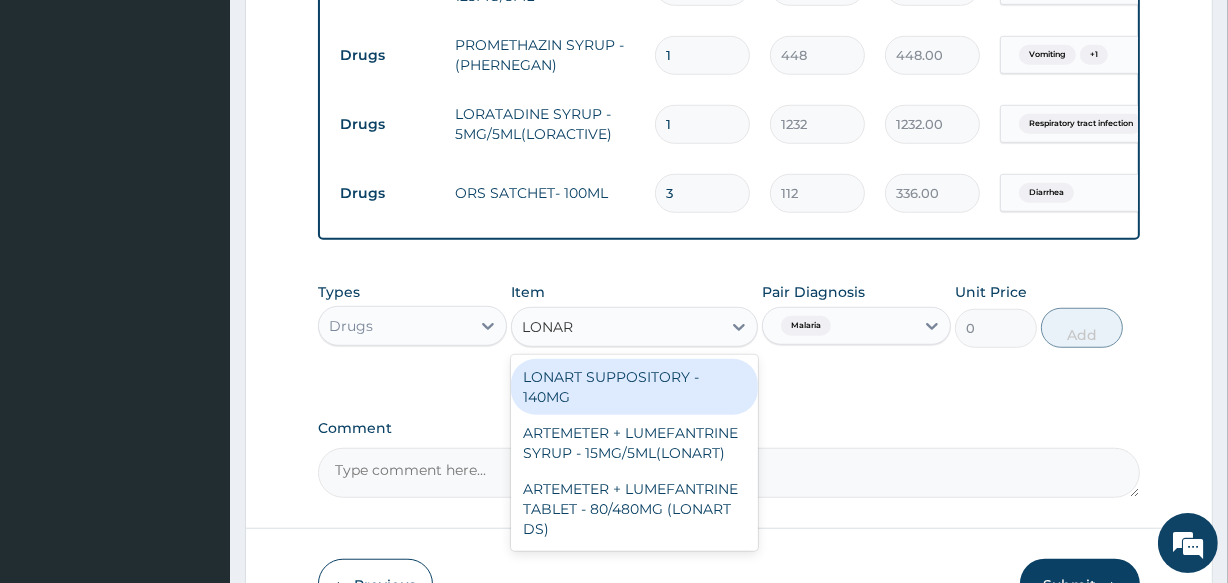 type on "LONART" 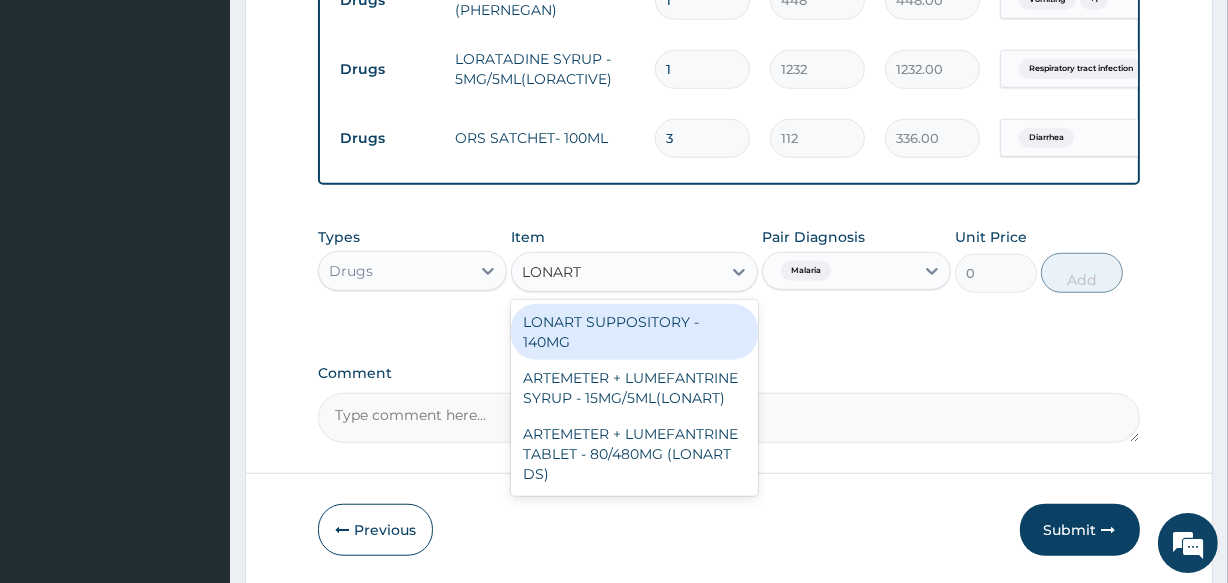 scroll, scrollTop: 1426, scrollLeft: 0, axis: vertical 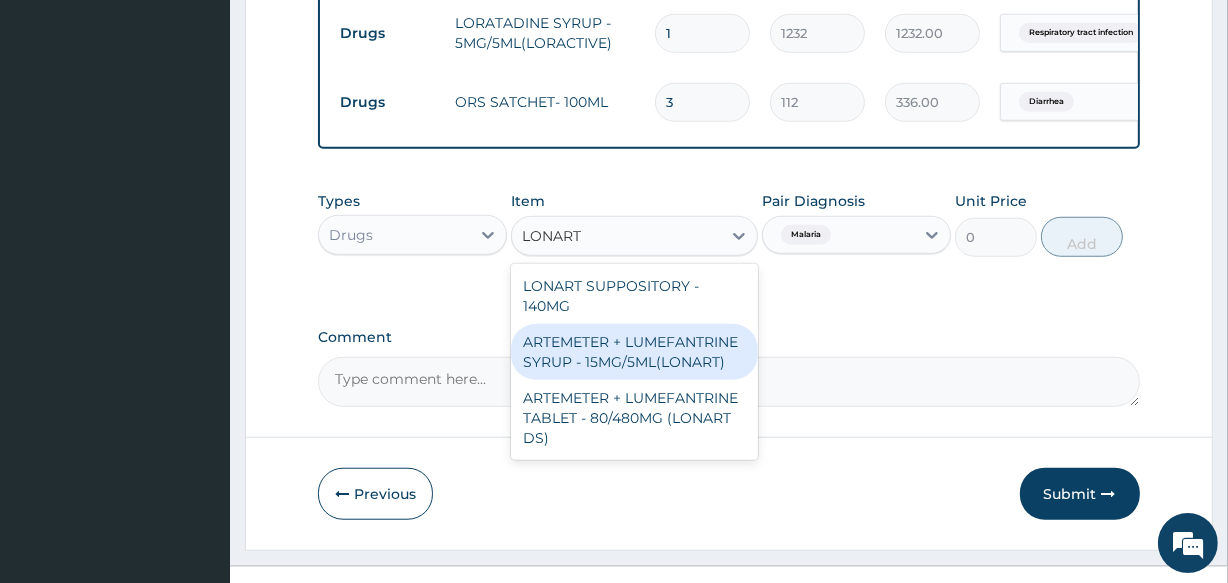 click on "ARTEMETER + LUMEFANTRINE SYRUP - 15MG/5ML(LONART)" at bounding box center (634, 352) 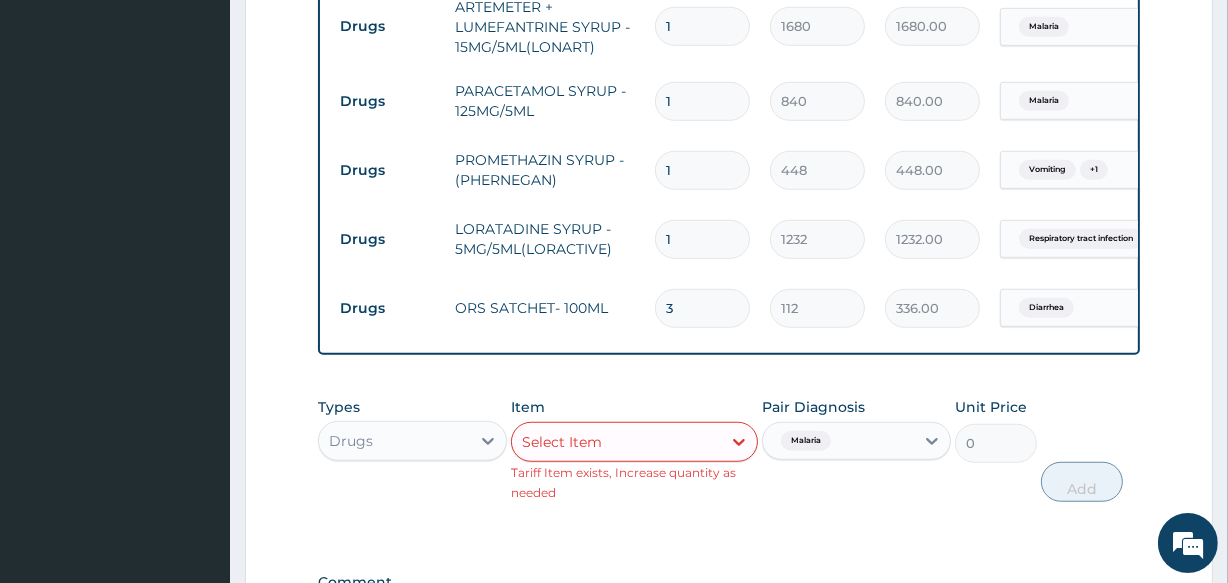 scroll, scrollTop: 1244, scrollLeft: 0, axis: vertical 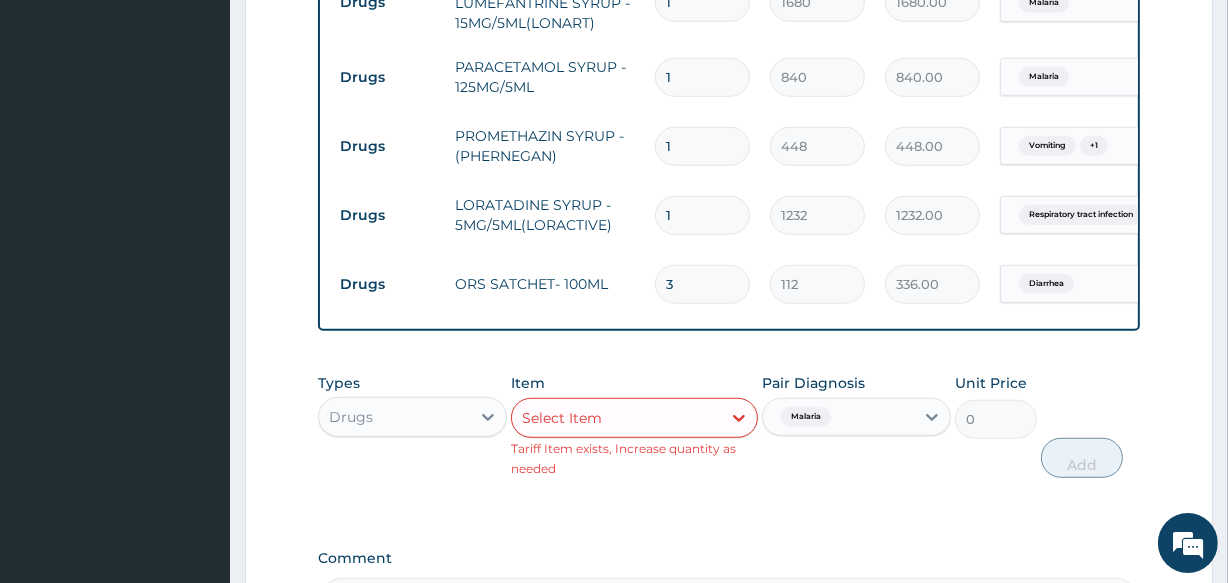 click on "Select Item" at bounding box center (616, 418) 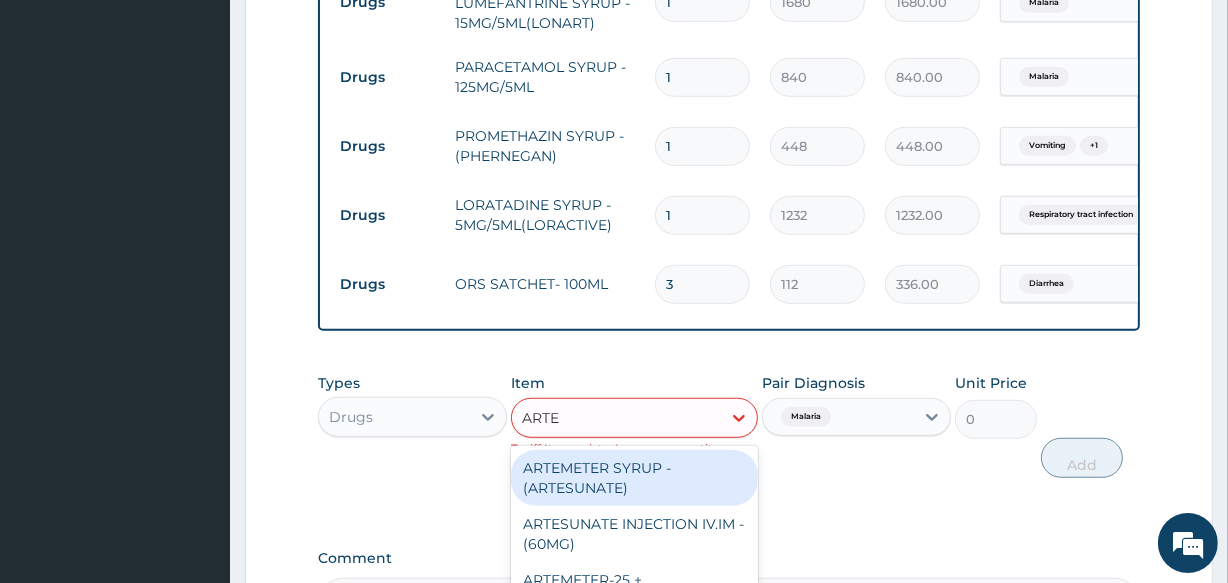 type on "ARTEM" 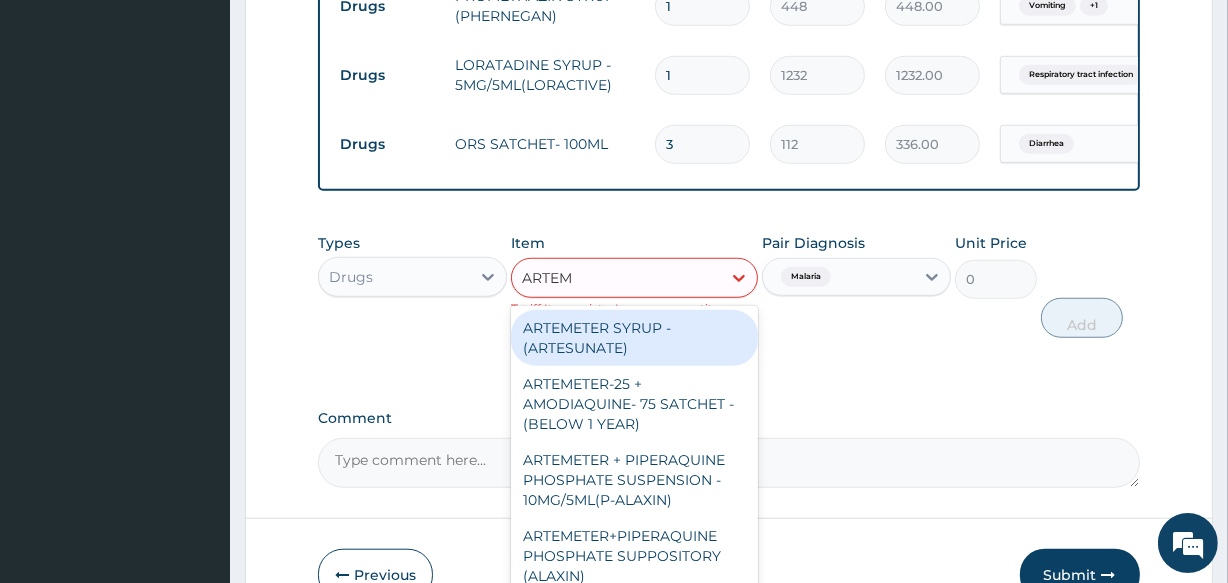 scroll, scrollTop: 1426, scrollLeft: 0, axis: vertical 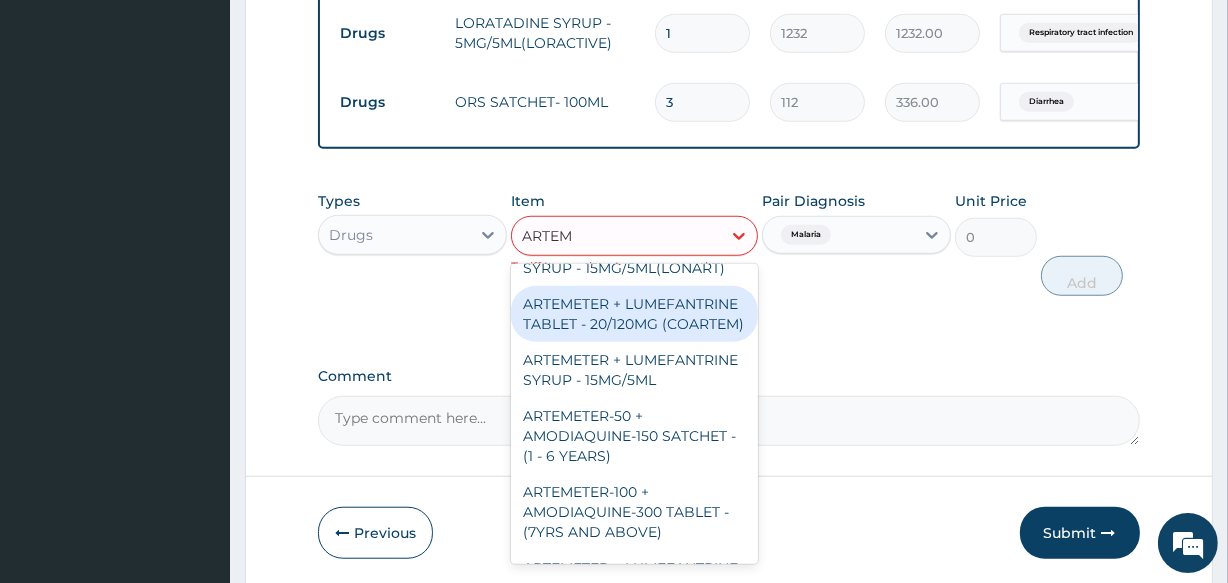 click on "ARTEMETER + LUMEFANTRINE TABLET - 20/120MG (COARTEM)" at bounding box center [634, 314] 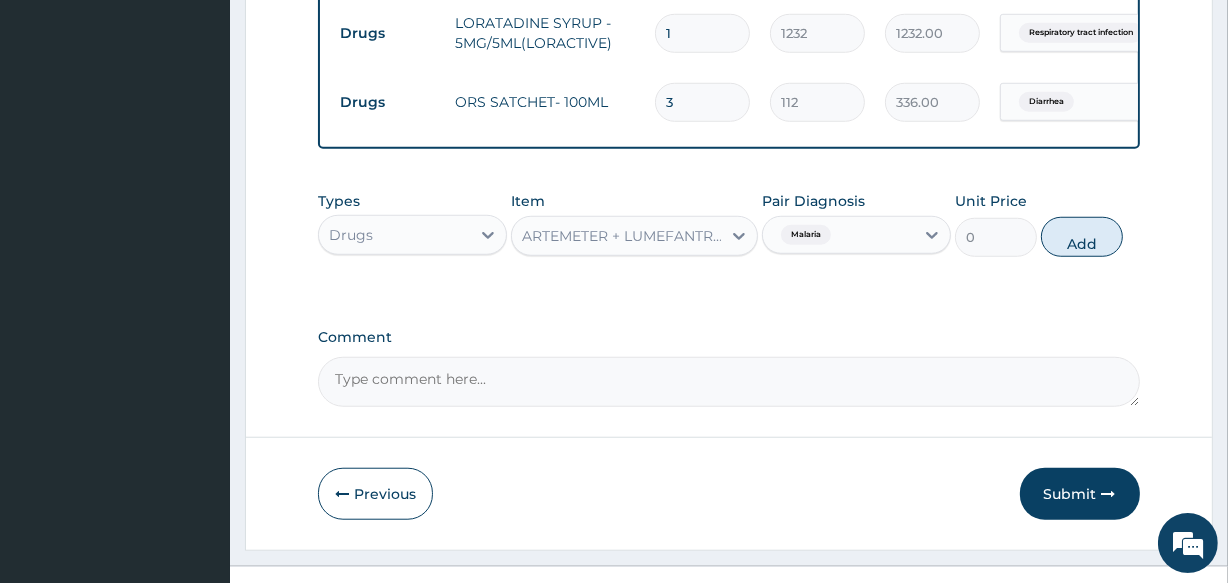 type 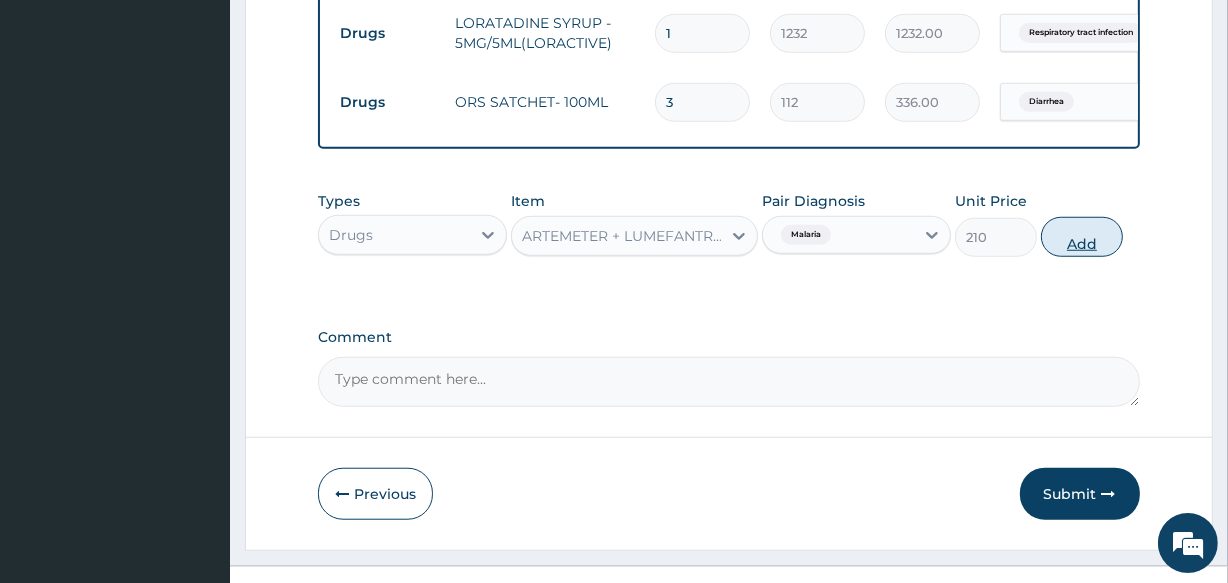click on "Add" at bounding box center (1082, 237) 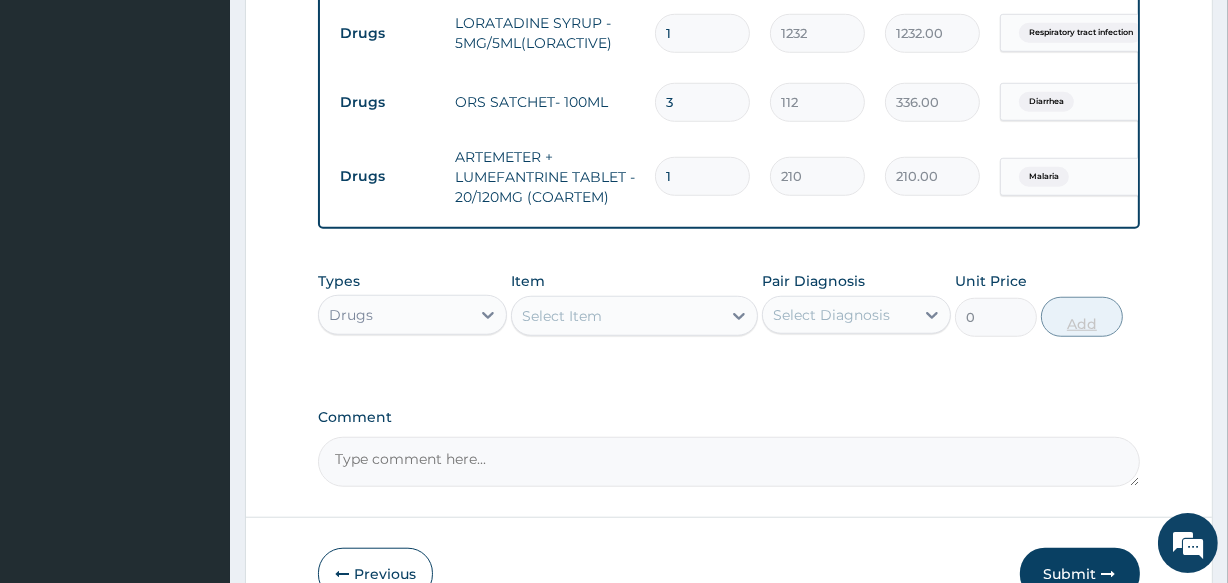 type 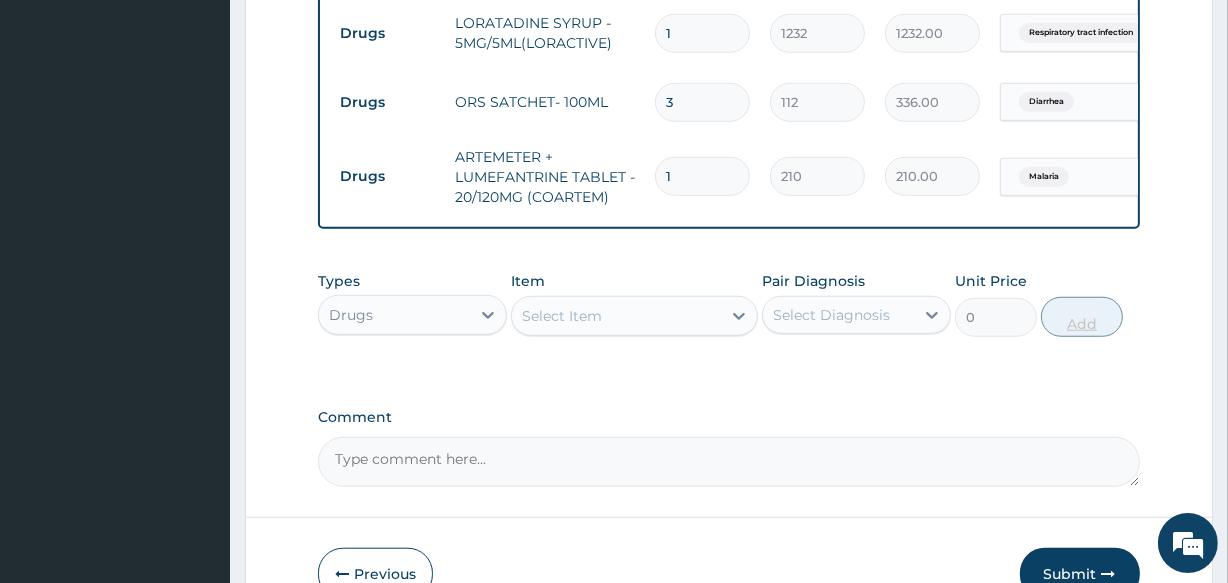 type on "0.00" 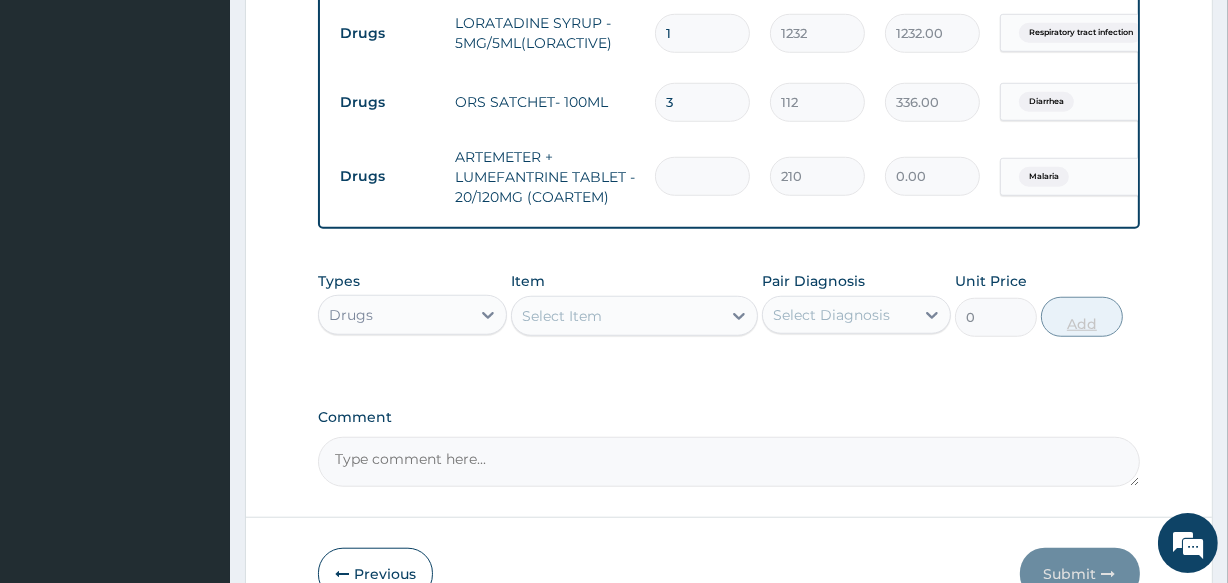 type on "6" 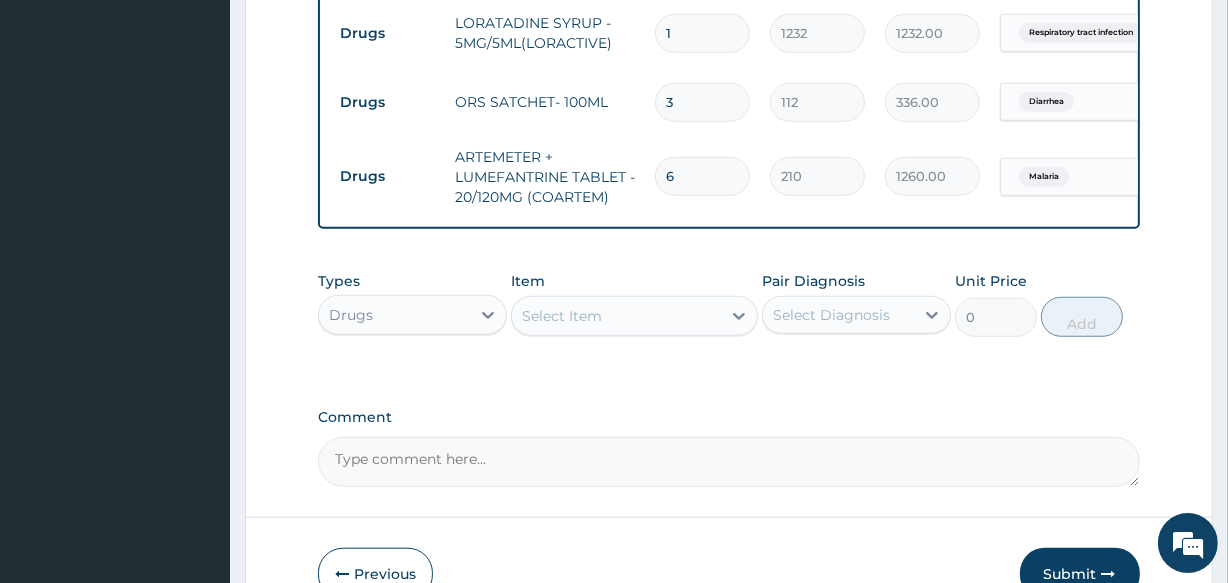type on "6" 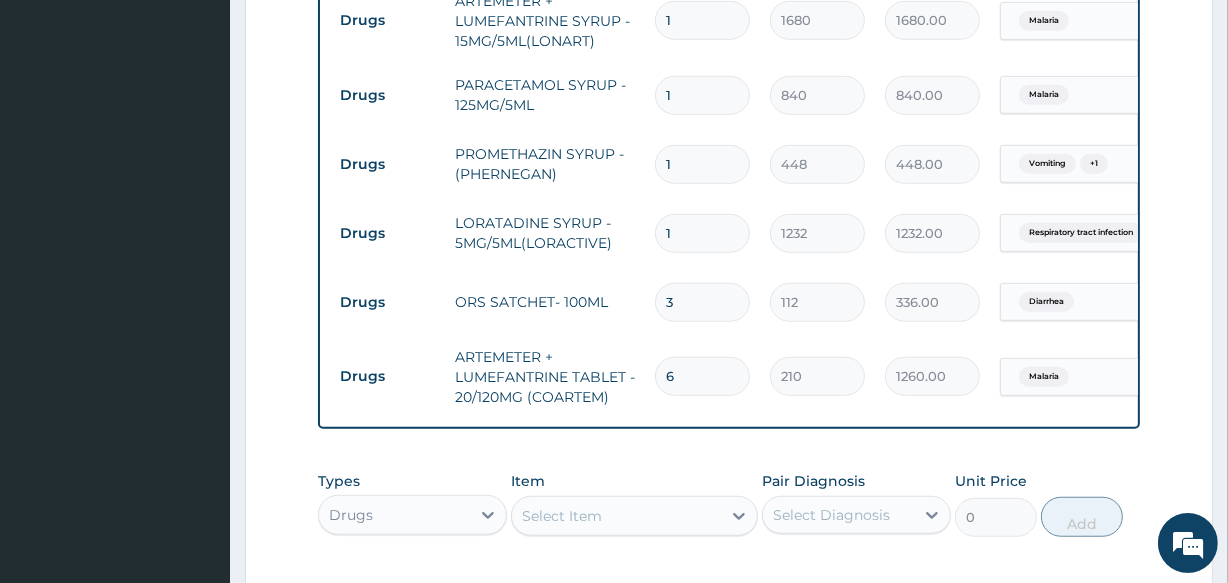 scroll, scrollTop: 1244, scrollLeft: 0, axis: vertical 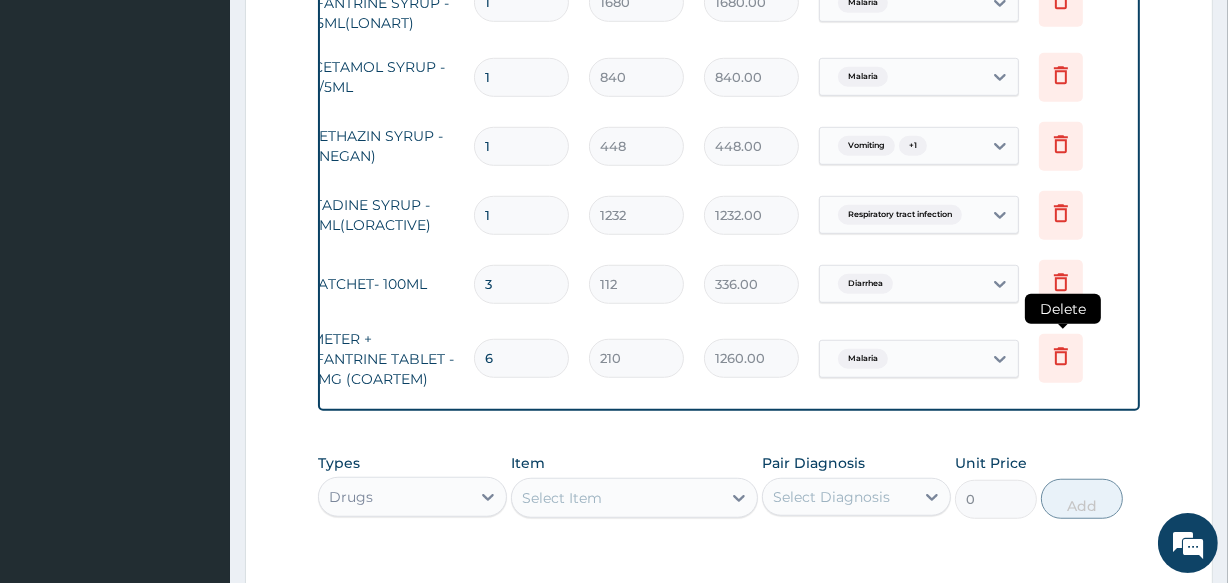 click 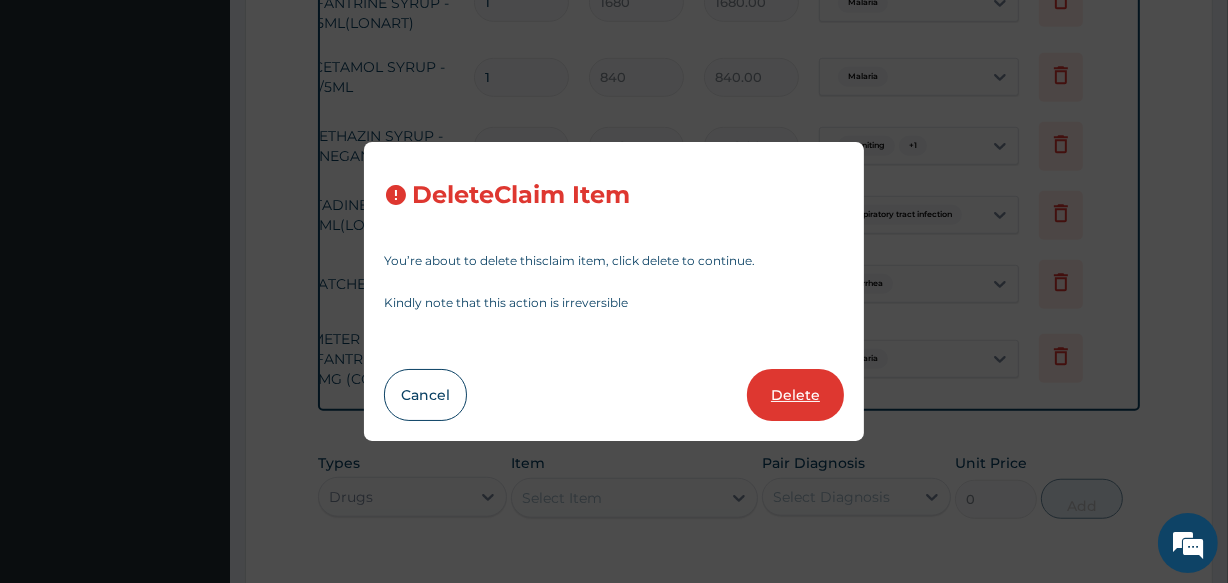 click on "Delete" at bounding box center (795, 395) 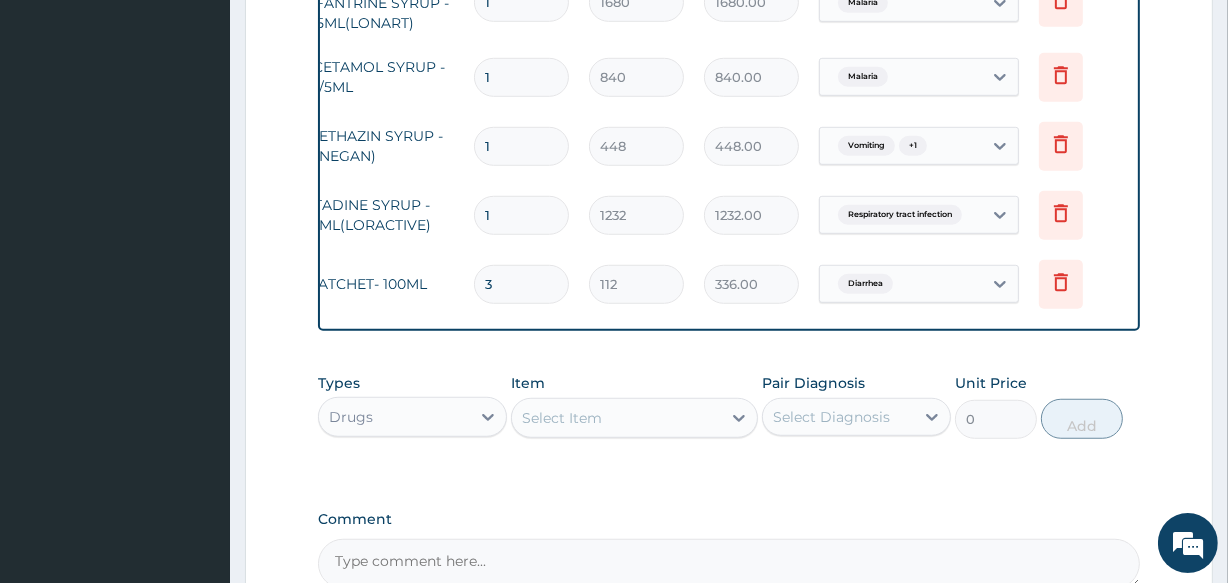 click on "PA Code / Prescription Code Enter Code(Secondary Care Only) Encounter Date 23-07-2025 Important Notice Please enter PA codes before entering items that are not attached to a PA code   All diagnoses entered must be linked to a claim item. Diagnosis & Claim Items that are visible but inactive cannot be edited because they were imported from an already approved PA code. Diagnosis Malaria Confirmed Sepsis Confirmed Vomiting Confirmed Respiratory tract infection Confirmed Diarrhea Confirmed Nausea Confirmed NB: All diagnosis must be linked to a claim item Claim Items Type Name Quantity Unit Price Total Price Pair Diagnosis Actions Procedures GENERAL PRACTITIONER FIRST OUTPATIENT CONSULTATION 1 3750 3750.00 Malaria  + 1 Delete Laboratory MALARIAL PARASITE THICK AND THIN FILMS - [BLOOD] 1 2187.5 2187.50 Malaria Delete Laboratory FBC CBC-COMPLETE BLOOD COUNT (HAEMOGRAM) - [BLOOD] 1 5000 5000.00 Sepsis Delete Drugs ARTESUNATE INJECTION IV.IM - (60MG) 3 1596 4788.00 Malaria Delete Drugs 2 319.2 638.40 Vomiting Delete 1" at bounding box center (728, -232) 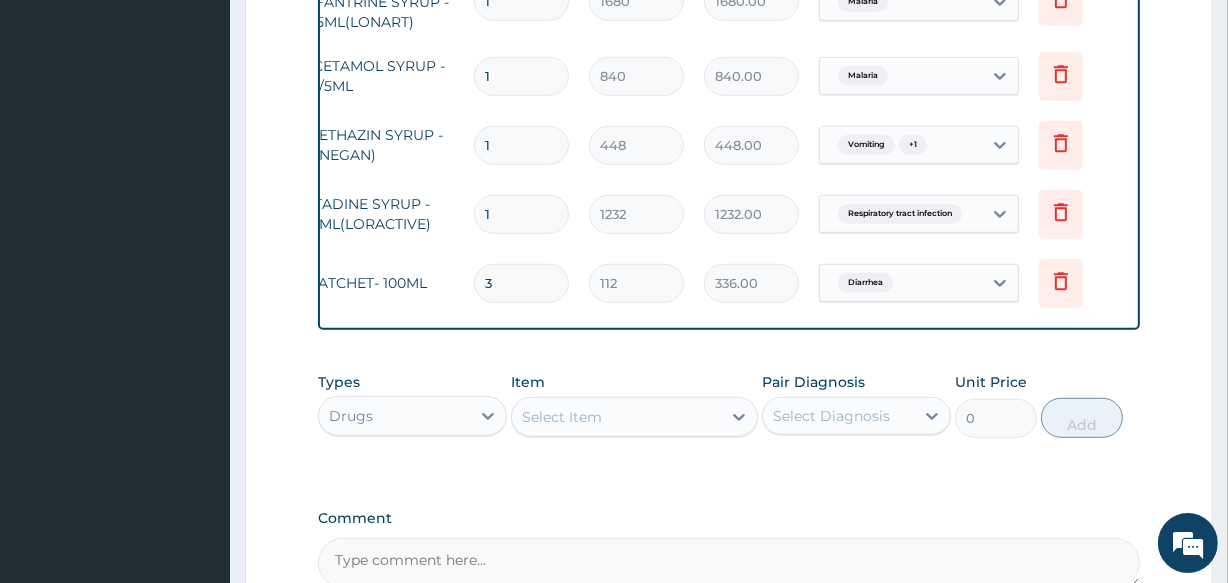 scroll, scrollTop: 1426, scrollLeft: 0, axis: vertical 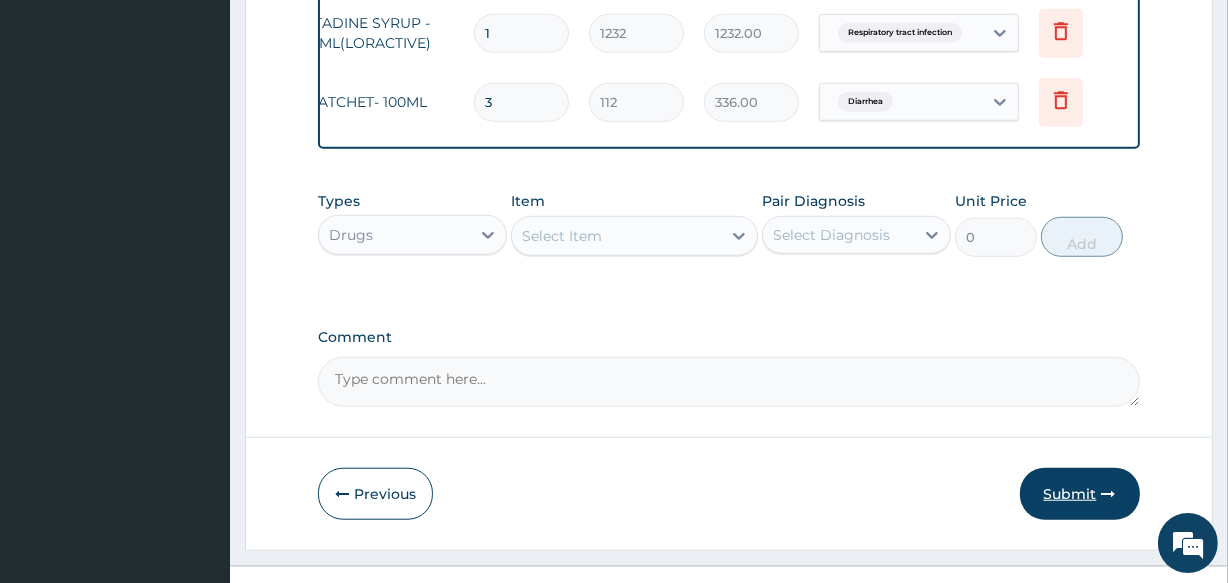 click on "Submit" at bounding box center [1080, 494] 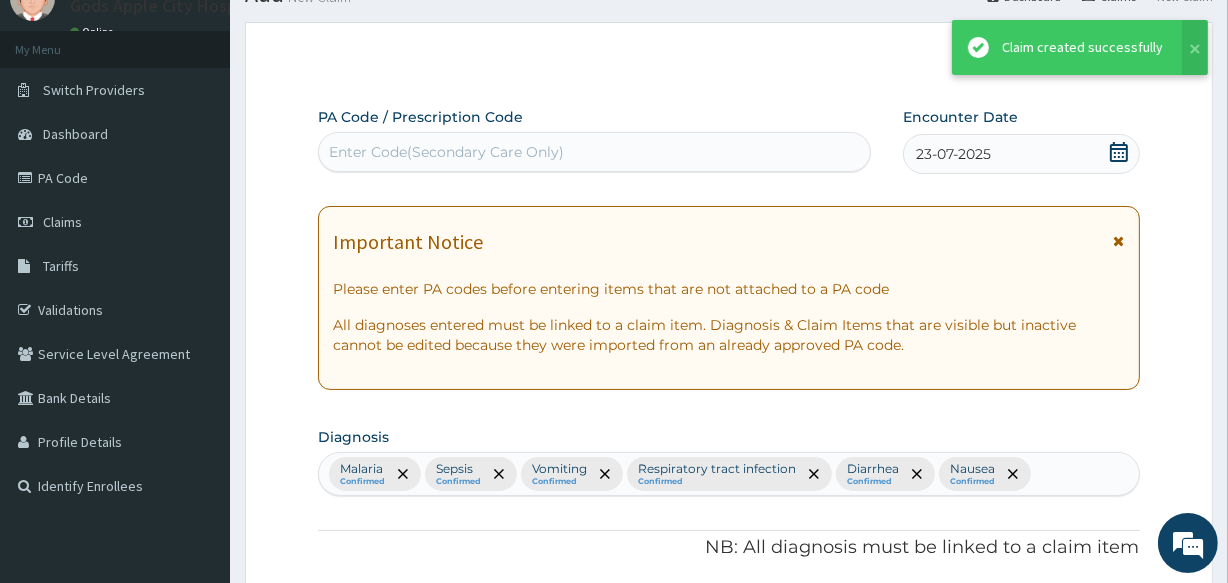 scroll, scrollTop: 1426, scrollLeft: 0, axis: vertical 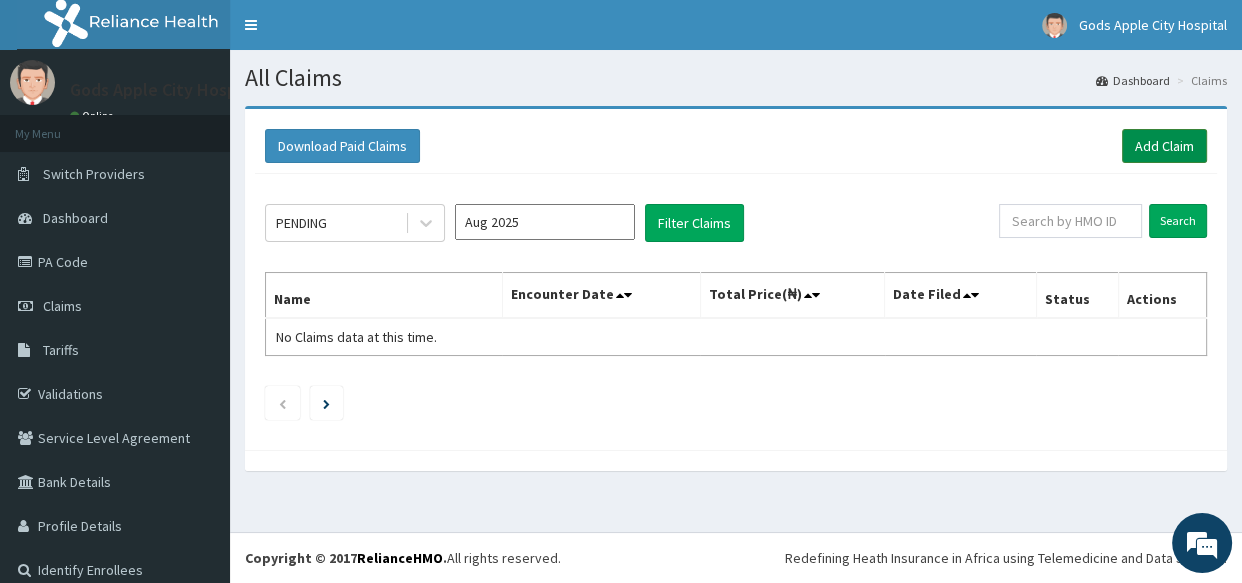 click on "Add Claim" at bounding box center [1164, 146] 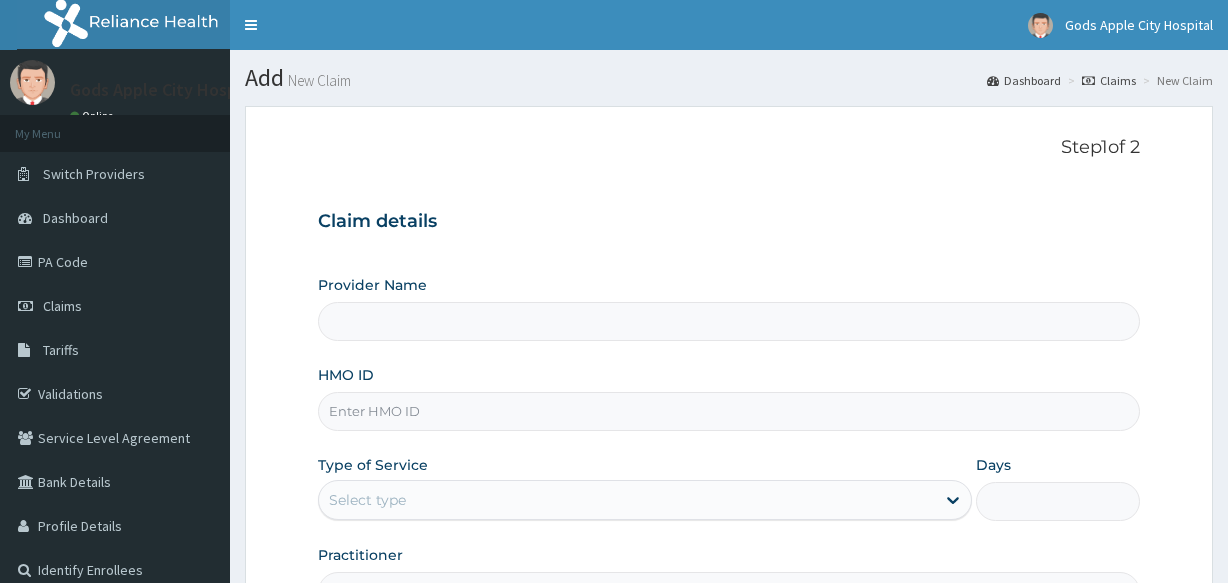 scroll, scrollTop: 0, scrollLeft: 0, axis: both 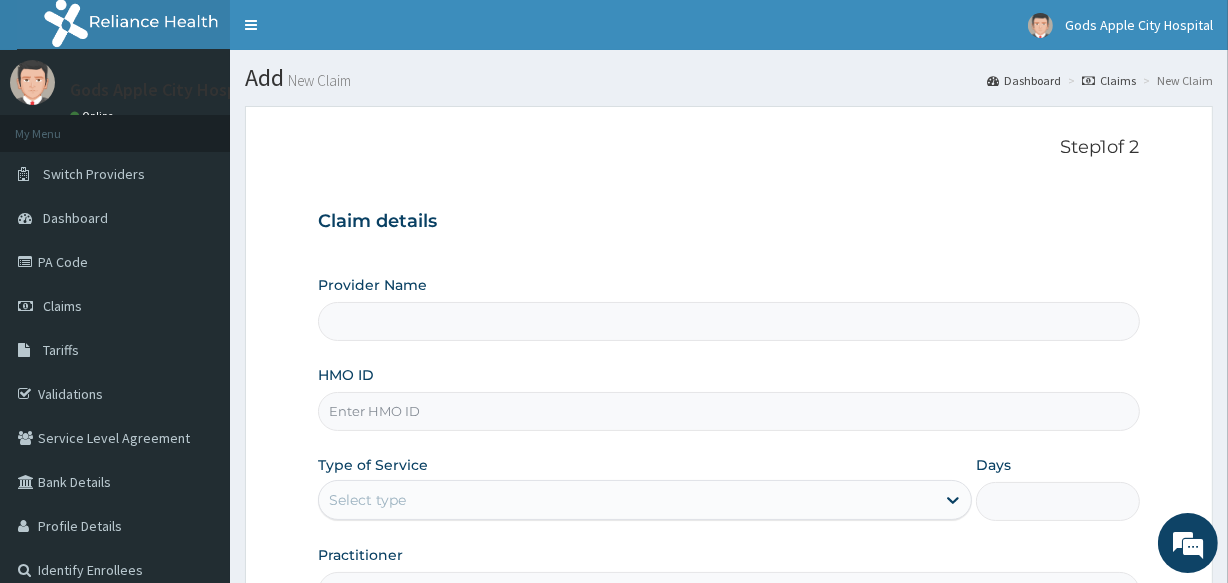 type on "Gods Apple city Hospital - Ojodu" 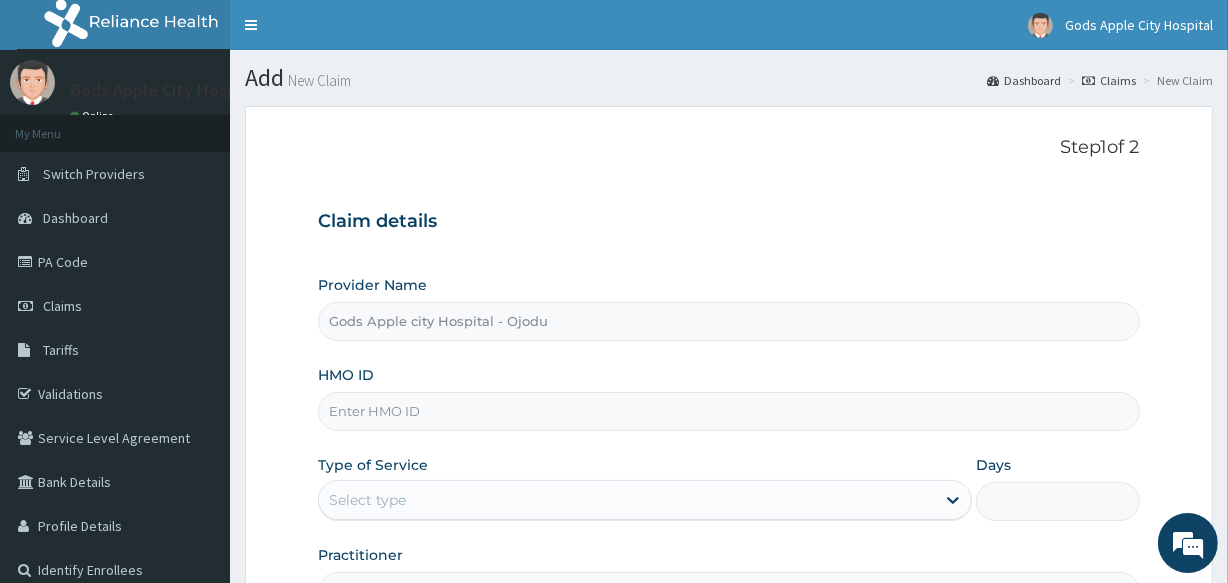 paste on "HIA/11314/A" 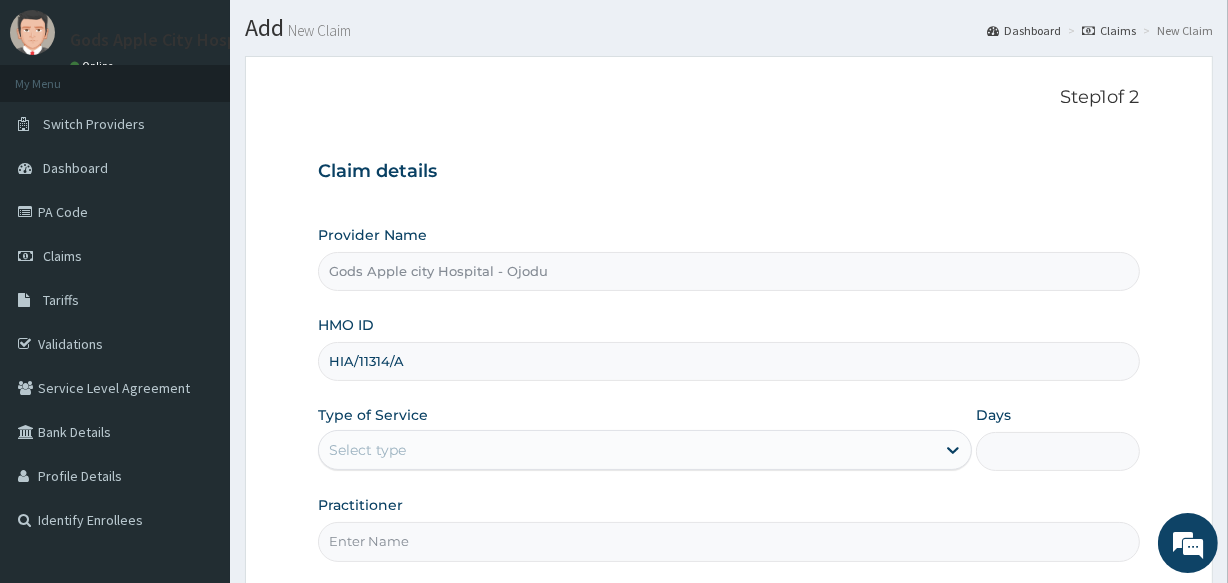 scroll, scrollTop: 181, scrollLeft: 0, axis: vertical 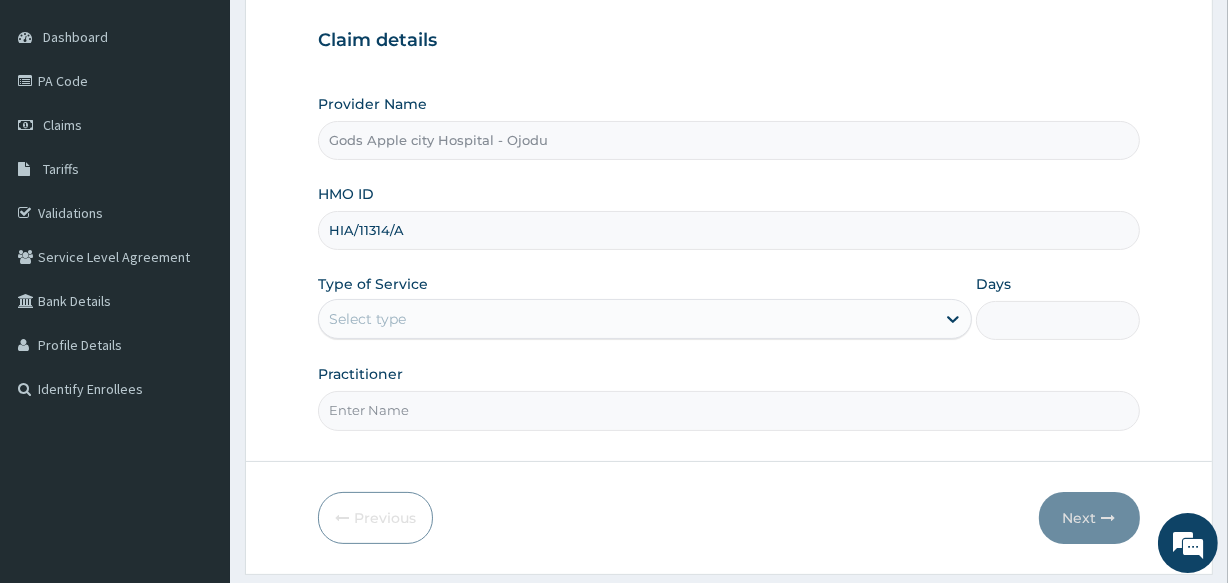 type on "HIA/11314/A" 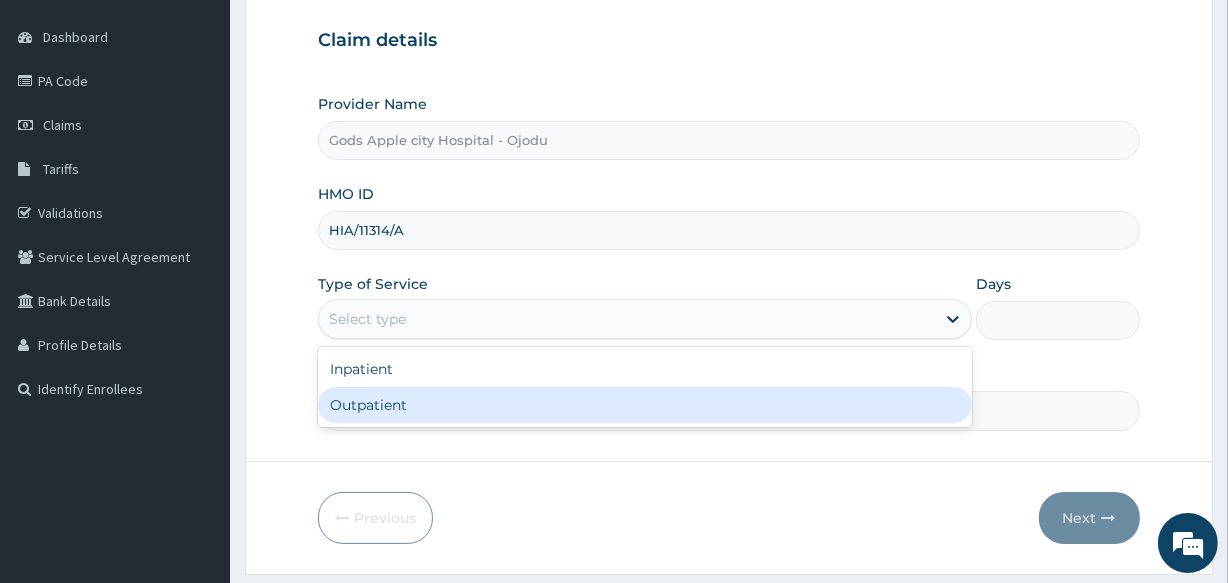 click on "Outpatient" at bounding box center (645, 405) 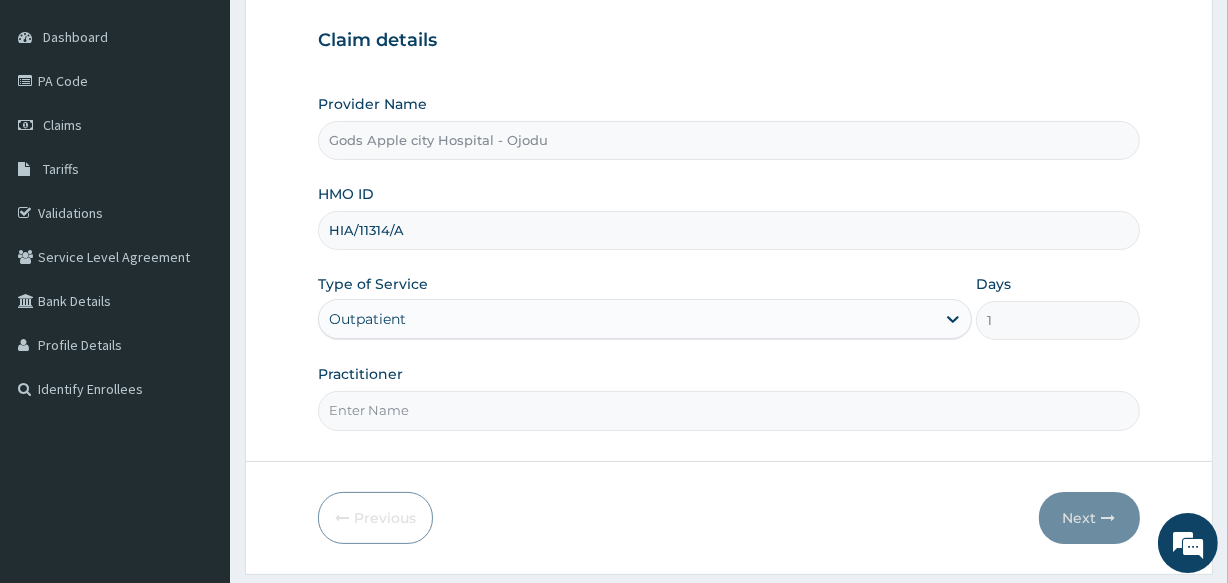 click on "Practitioner" at bounding box center [728, 410] 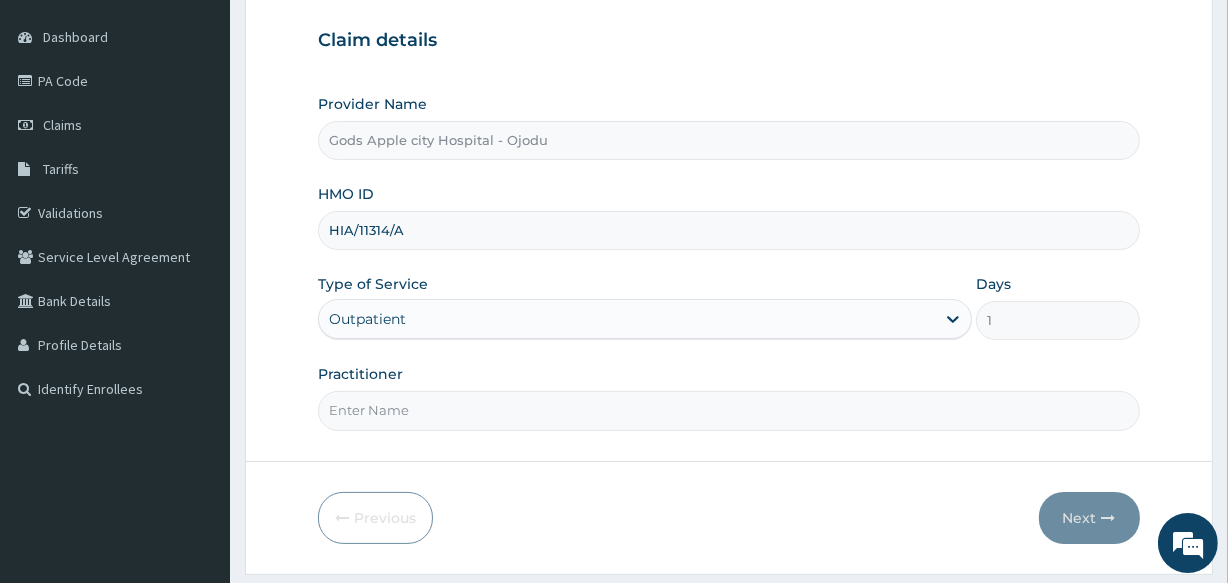 type on "DR OPAFUNSO" 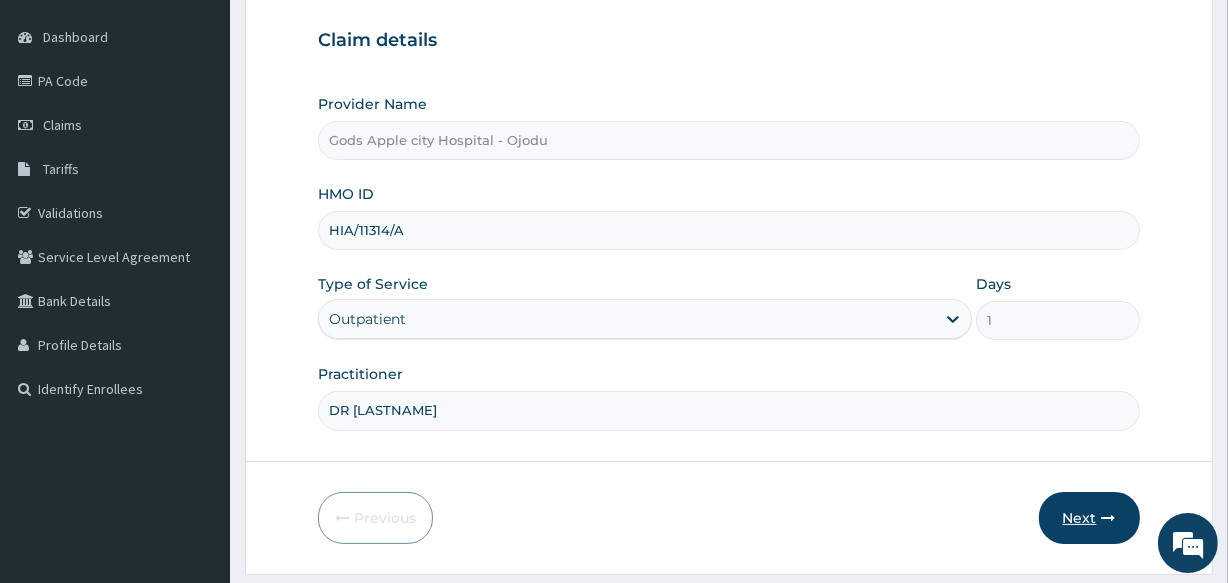 click on "Next" at bounding box center [1089, 518] 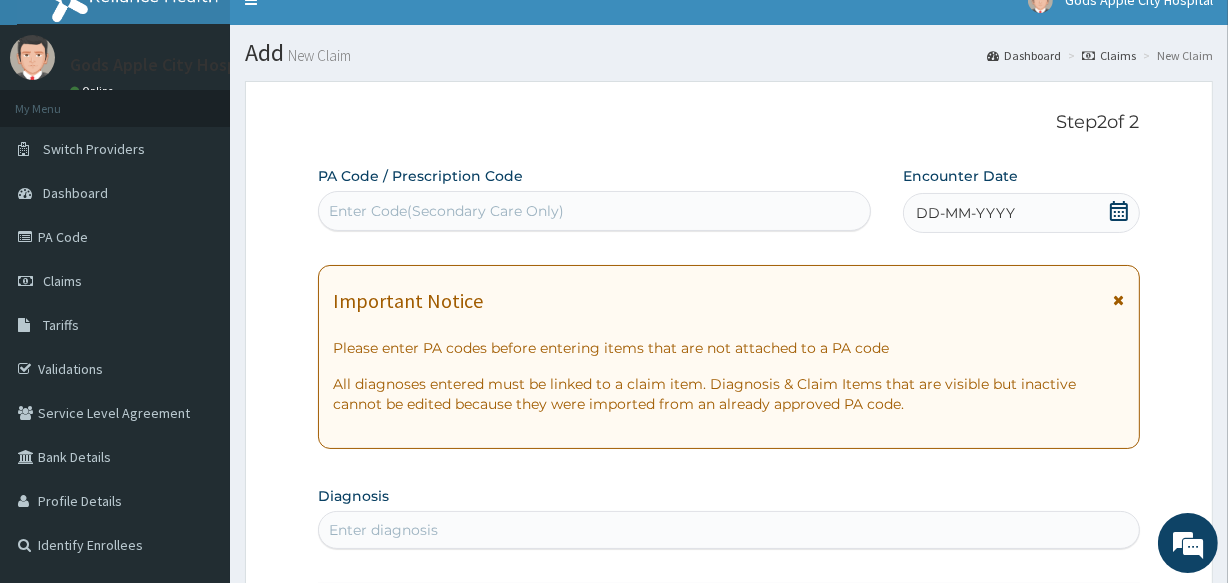 scroll, scrollTop: 0, scrollLeft: 0, axis: both 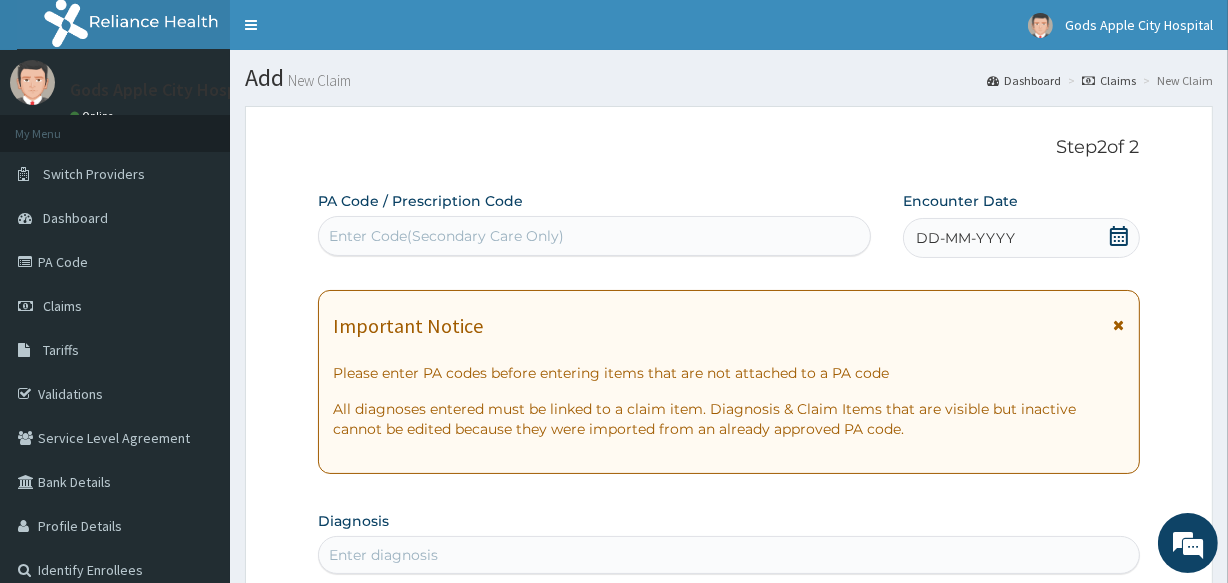 click on "Enter Code(Secondary Care Only)" at bounding box center (446, 236) 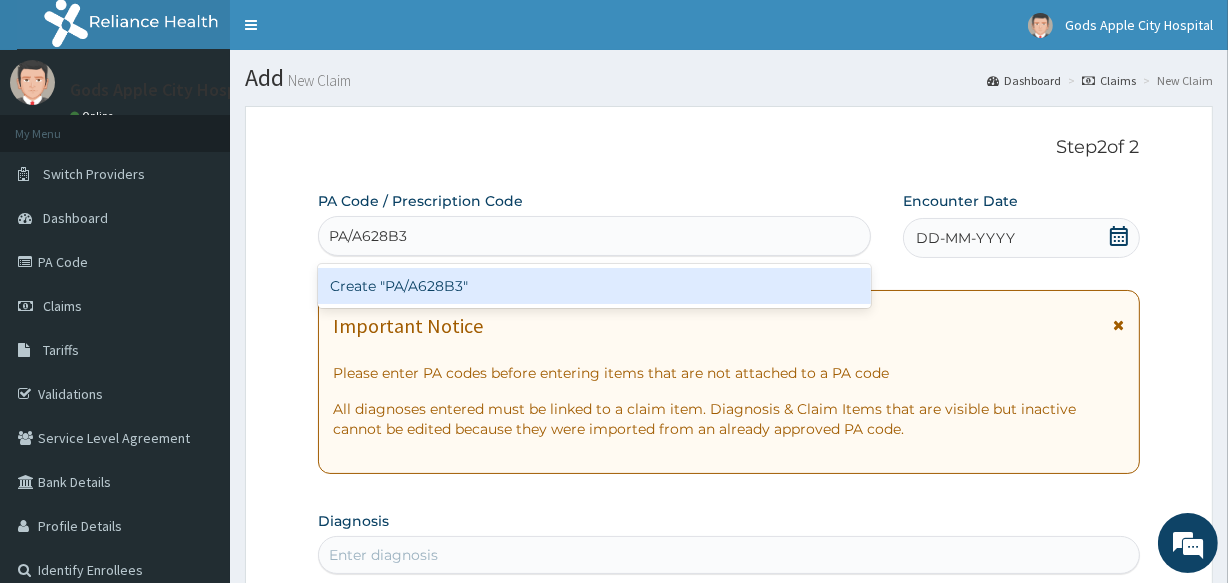 click on "Create "PA/A628B3"" at bounding box center (594, 286) 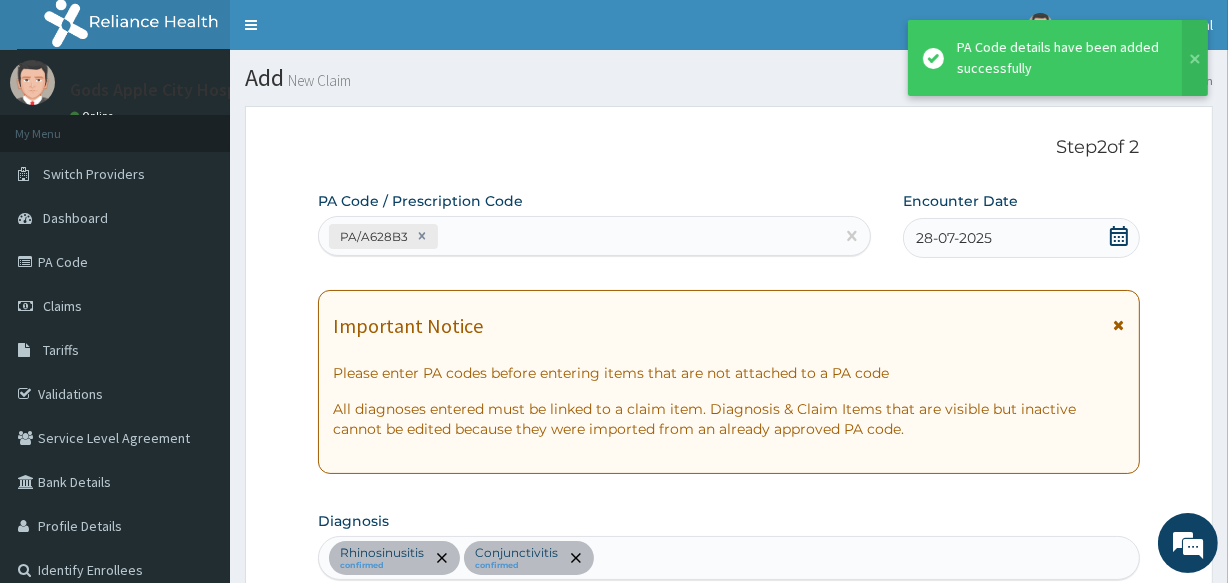 scroll, scrollTop: 540, scrollLeft: 0, axis: vertical 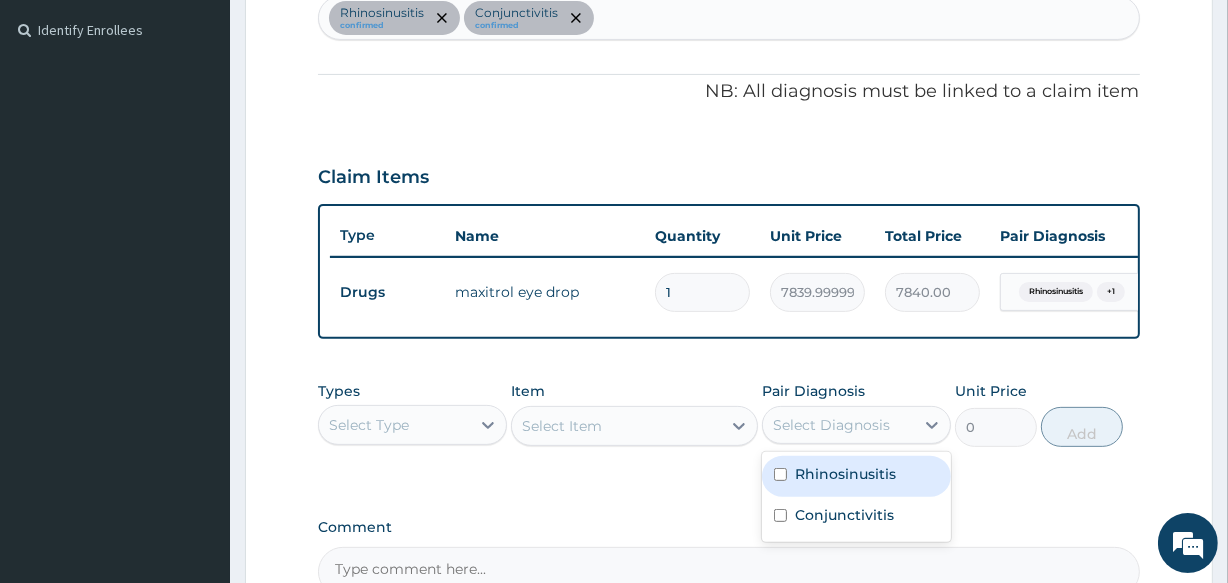 click on "Select Diagnosis" at bounding box center (831, 425) 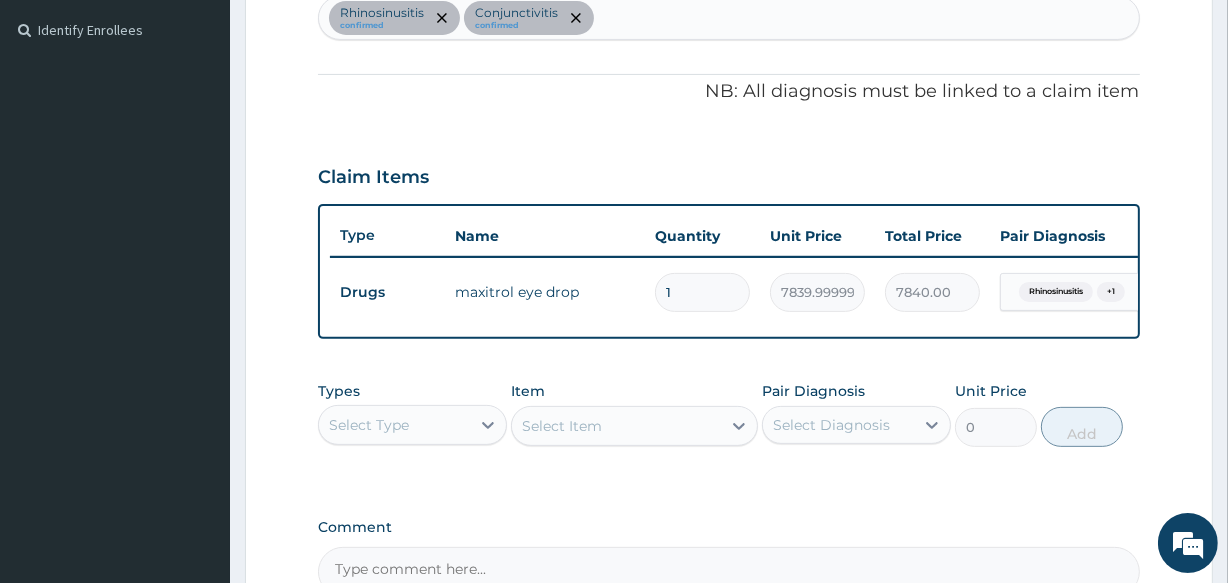 click on "Types Select Type Item Select Item Pair Diagnosis Select Diagnosis Unit Price 0 Add" at bounding box center (728, 414) 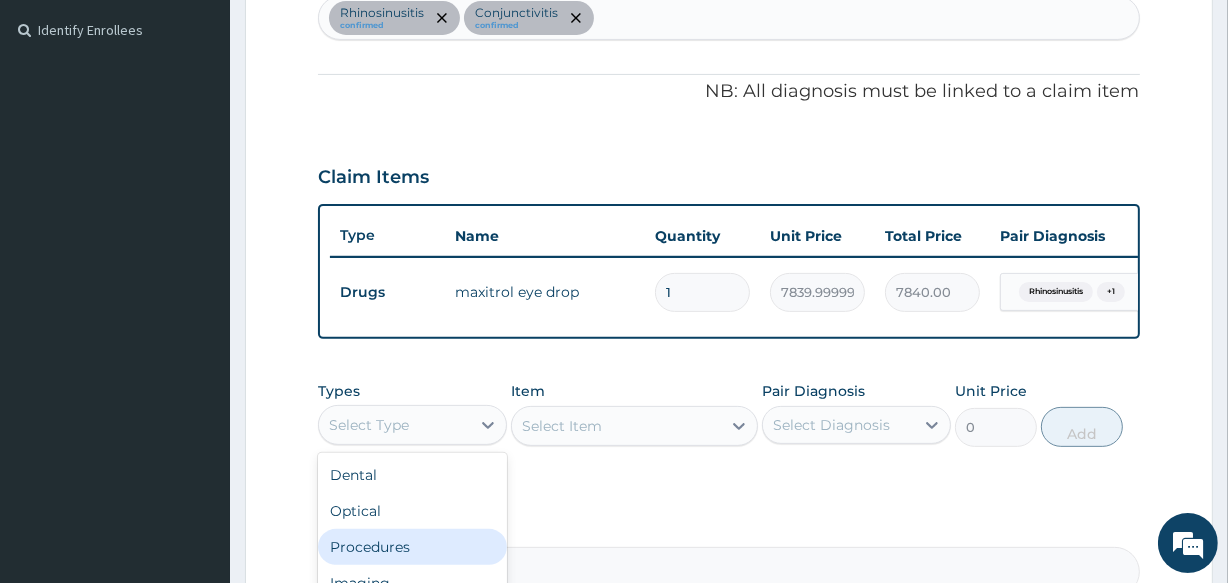 click on "Procedures" at bounding box center (412, 547) 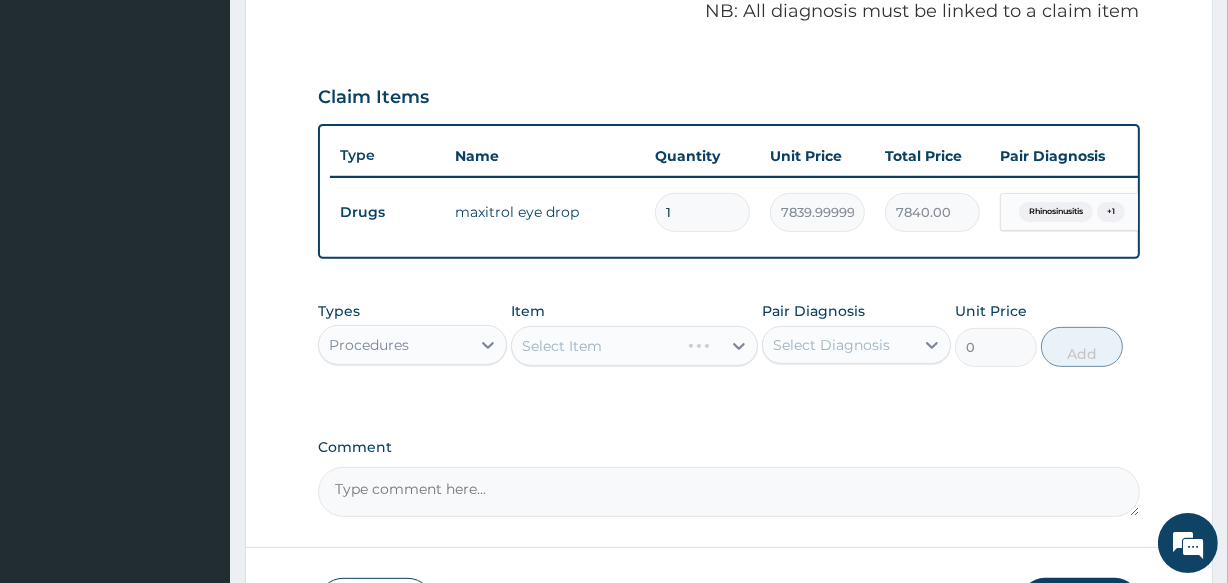 scroll, scrollTop: 630, scrollLeft: 0, axis: vertical 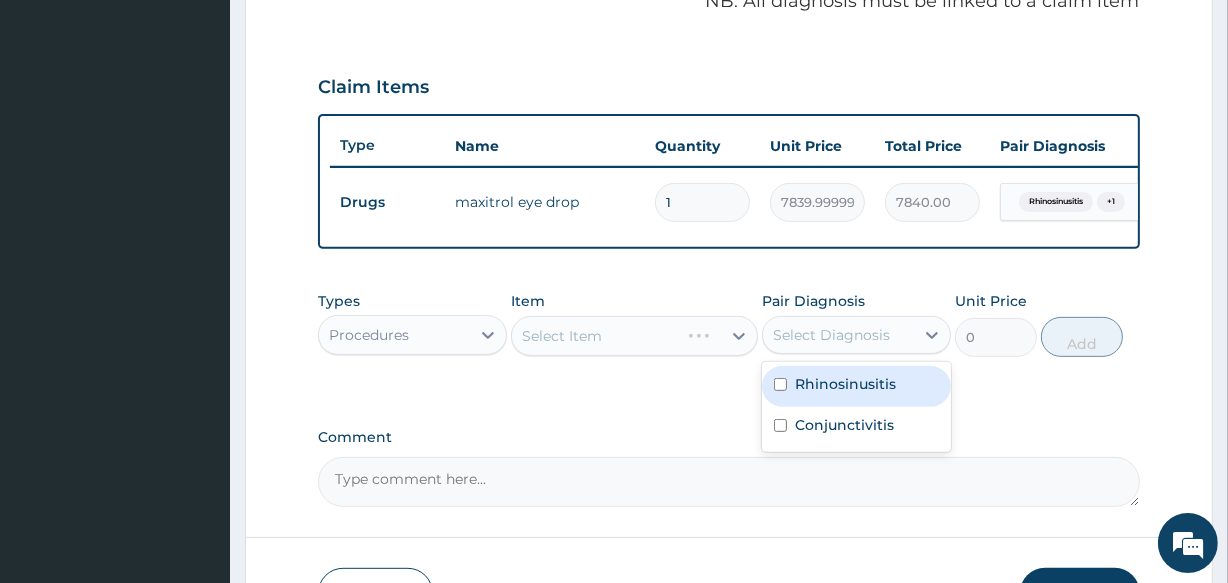 click on "Select Diagnosis" at bounding box center [831, 335] 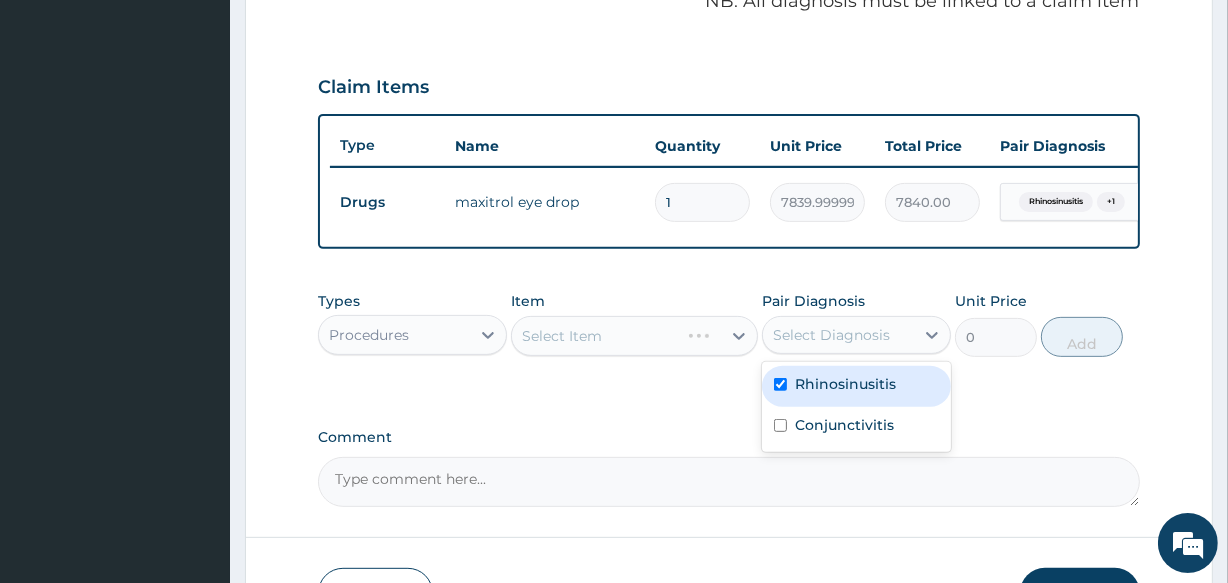 checkbox on "true" 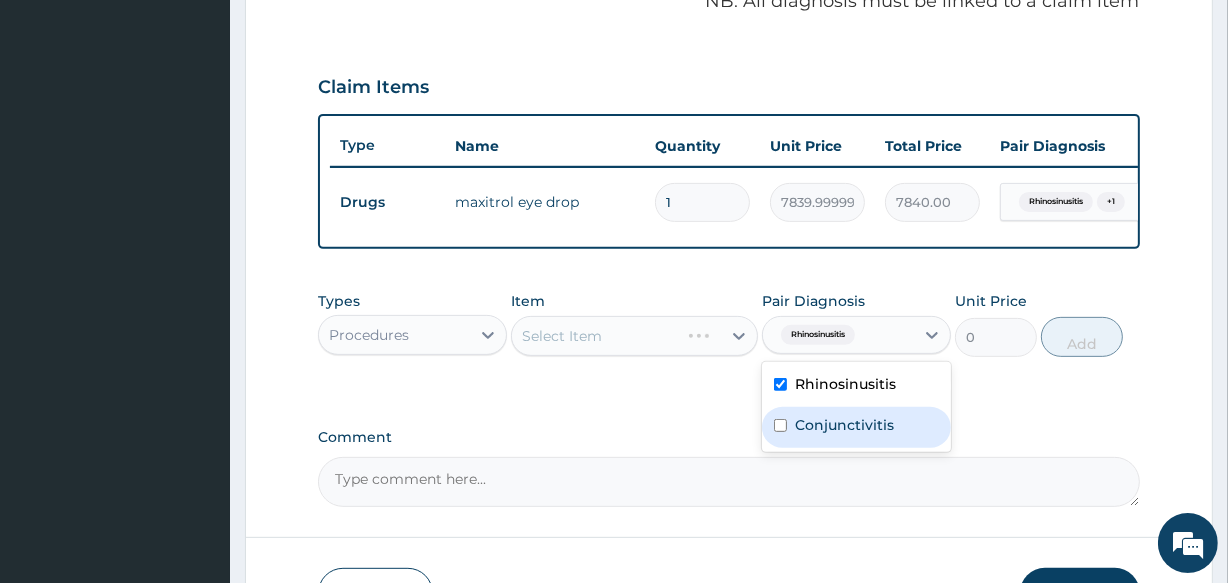 click on "Conjunctivitis" at bounding box center (844, 425) 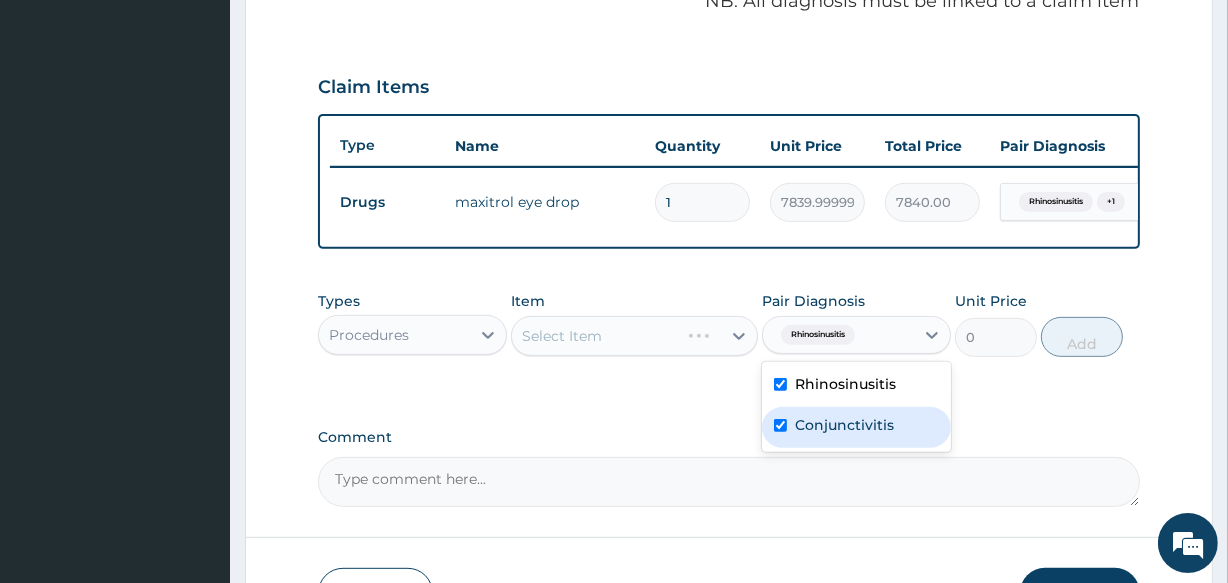checkbox on "true" 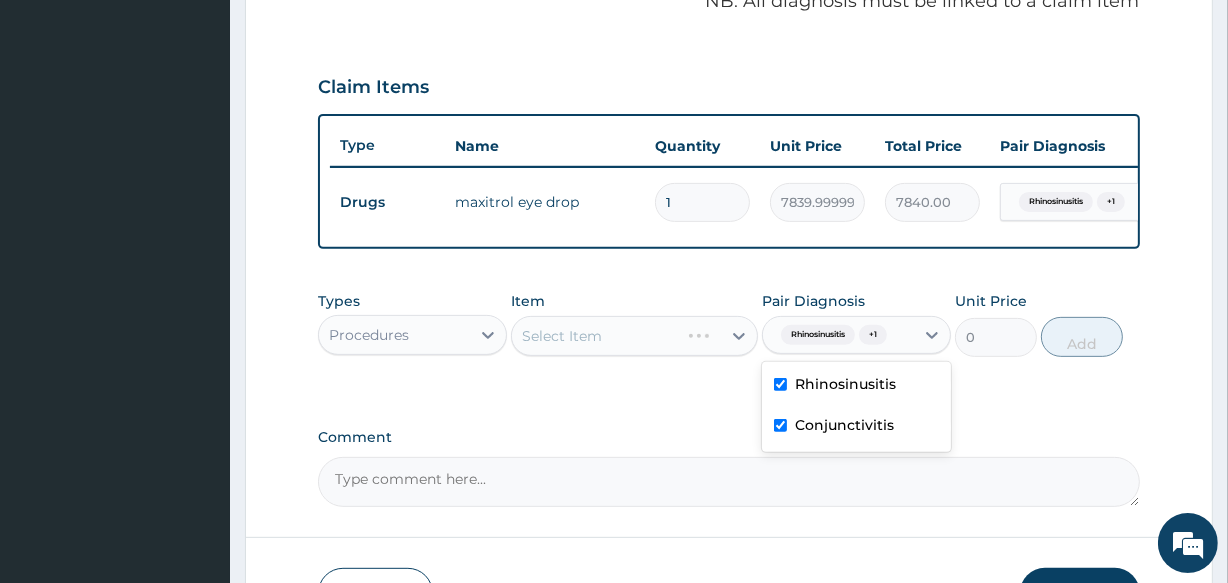 click on "PA Code / Prescription Code PA/A628B3 Encounter Date 28-07-2025 Important Notice Please enter PA codes before entering items that are not attached to a PA code   All diagnoses entered must be linked to a claim item. Diagnosis & Claim Items that are visible but inactive cannot be edited because they were imported from an already approved PA code. Diagnosis Rhinosinusitis confirmed Conjunctivitis confirmed NB: All diagnosis must be linked to a claim item Claim Items Type Name Quantity Unit Price Total Price Pair Diagnosis Actions Drugs maxitrol eye drop 1 7839.999999999999 7840.00 Rhinosinusitis  + 1 Delete Types Procedures Item Select Item Pair Diagnosis option Conjunctivitis, selected. option Conjunctivitis selected, 2 of 2. 2 results available. Use Up and Down to choose options, press Enter to select the currently focused option, press Escape to exit the menu, press Tab to select the option and exit the menu. Rhinosinusitis  + 1 Rhinosinusitis Conjunctivitis Unit Price 0 Add Comment" at bounding box center (728, 34) 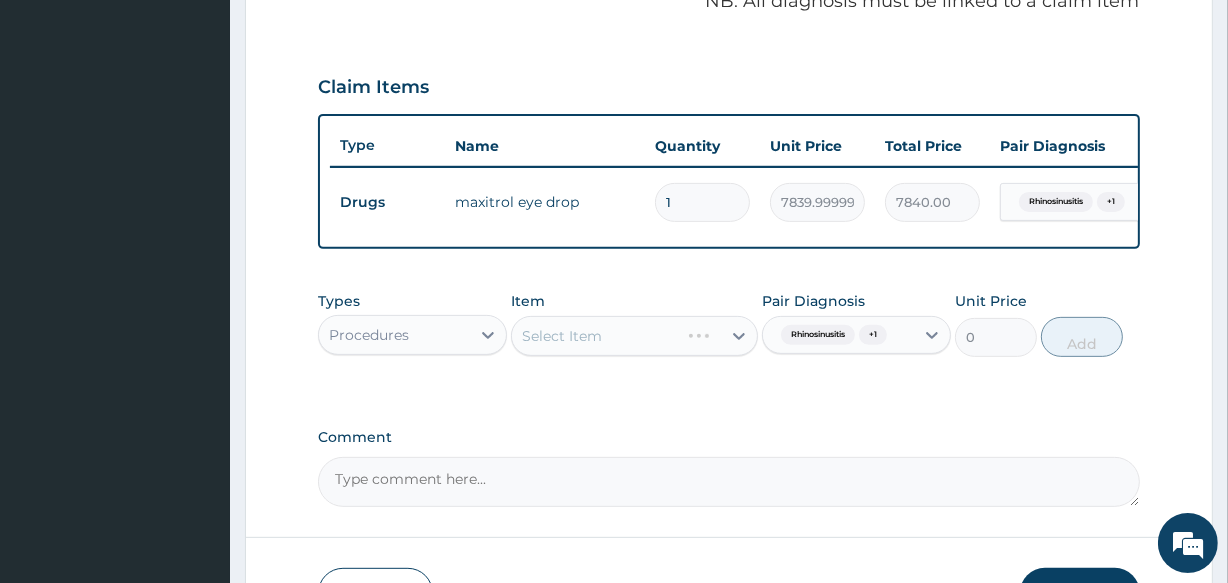 click on "Select Item" at bounding box center (562, 336) 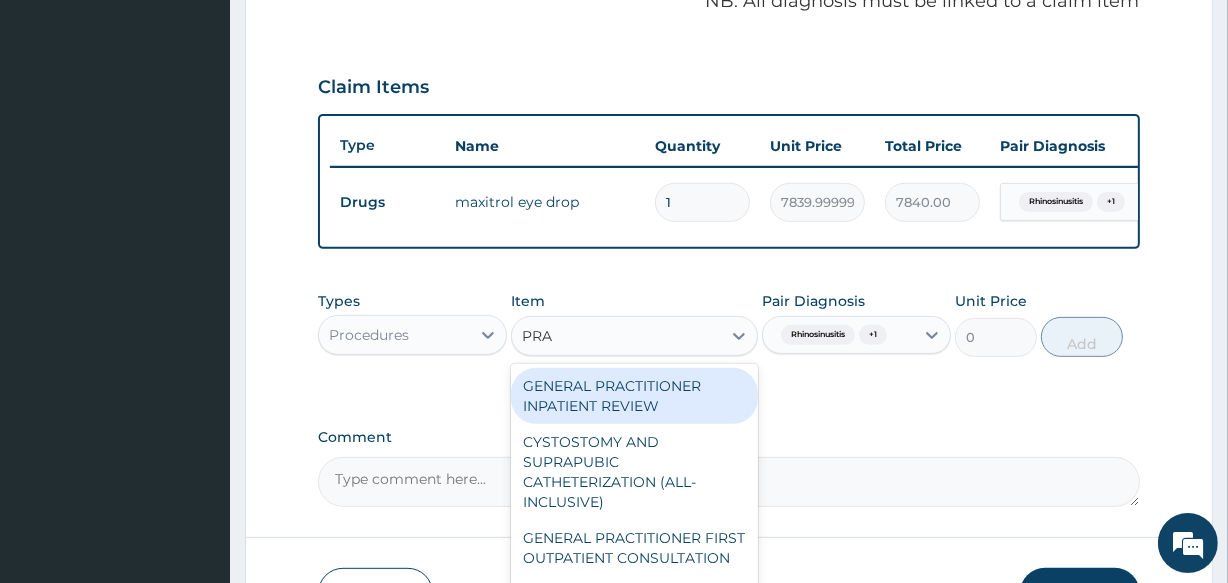 type on "PRAC" 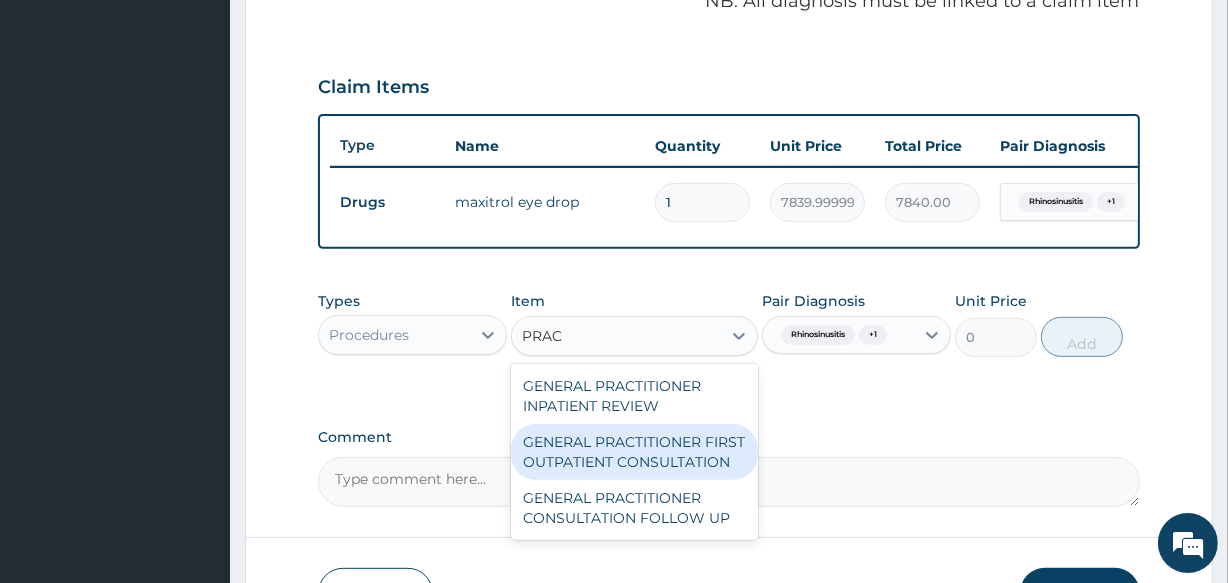 click on "GENERAL PRACTITIONER FIRST OUTPATIENT CONSULTATION" at bounding box center [634, 452] 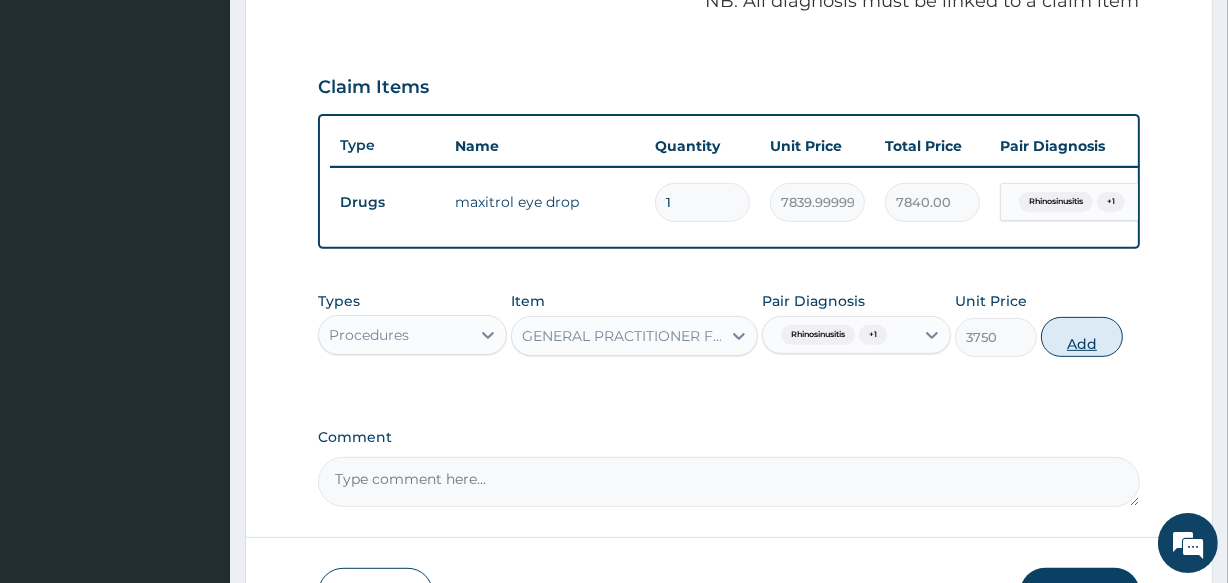 click on "Add" at bounding box center (1082, 337) 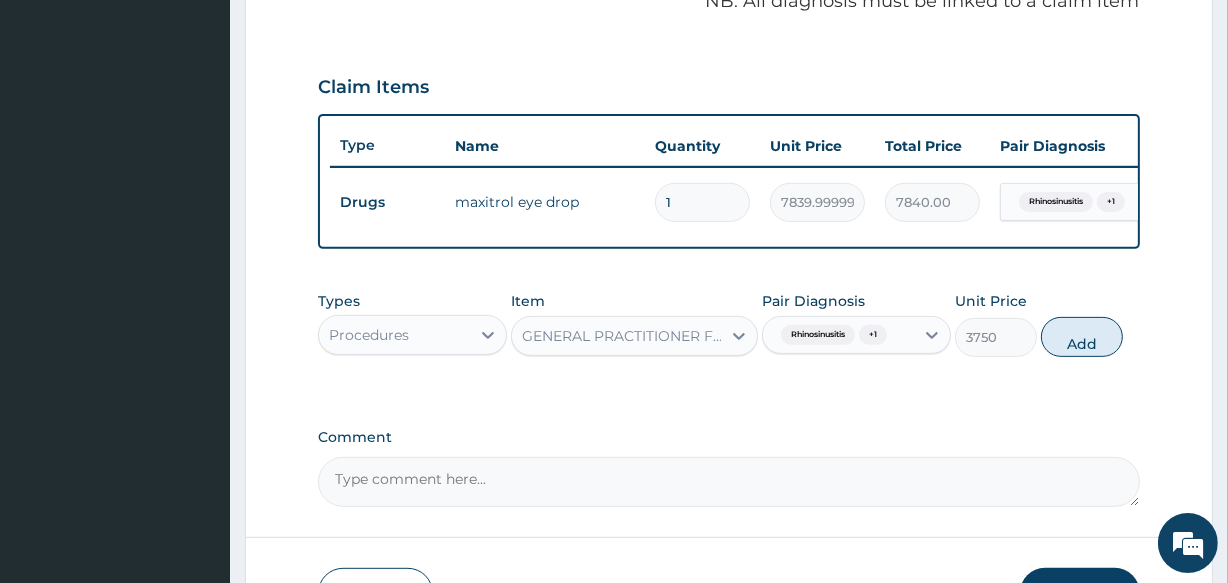 type on "0" 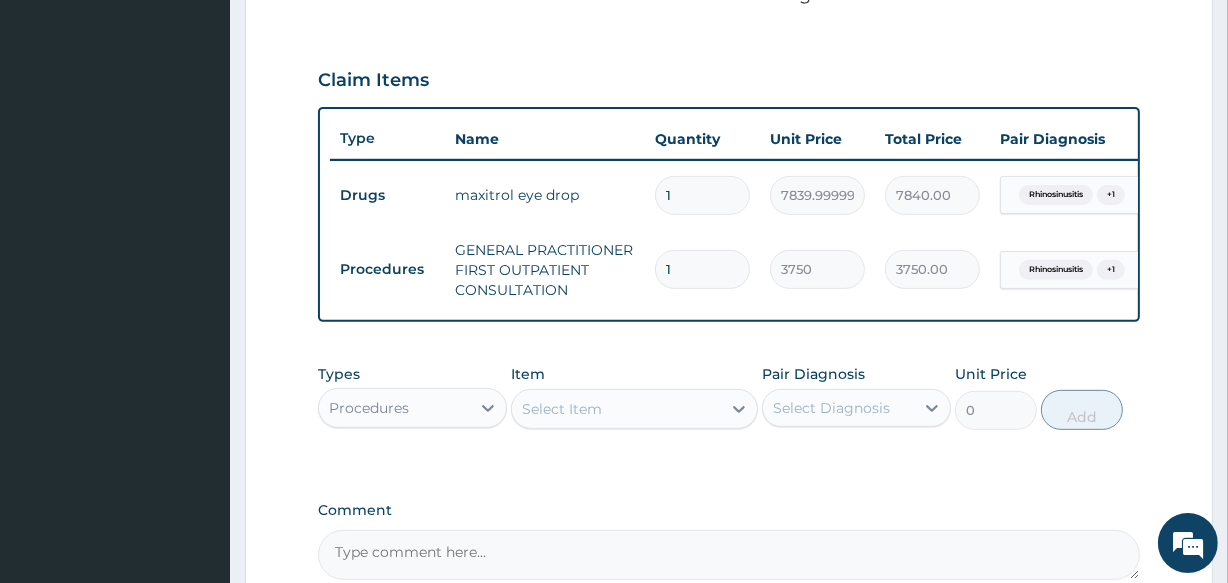 scroll, scrollTop: 540, scrollLeft: 0, axis: vertical 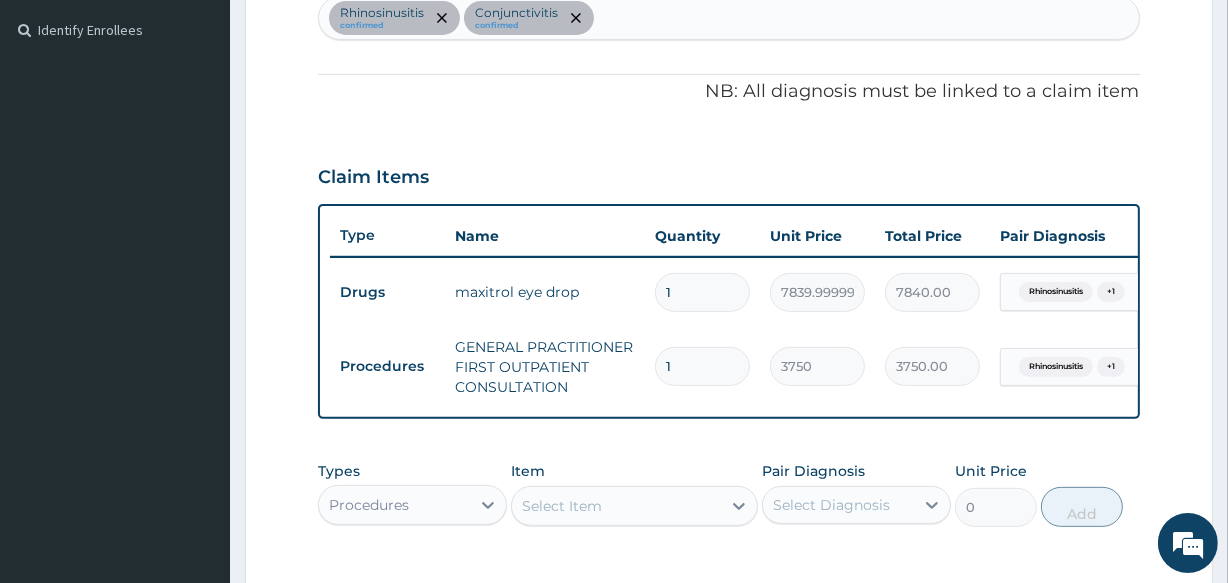 click on "Rhinosinusitis confirmed Conjunctivitis confirmed" at bounding box center (728, 18) 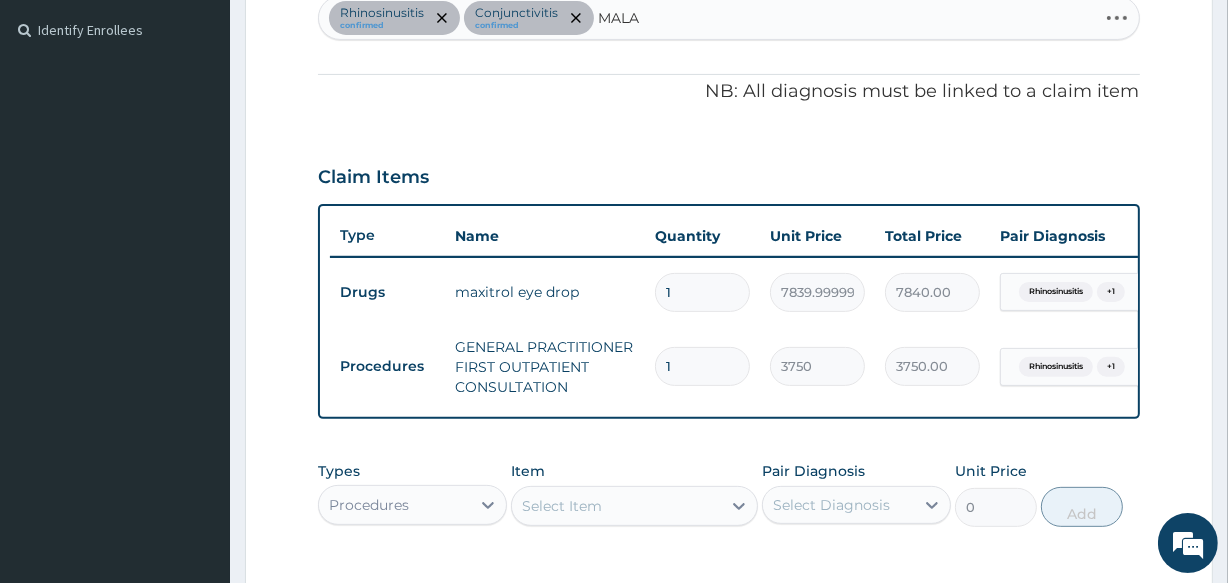 type on "MALAR" 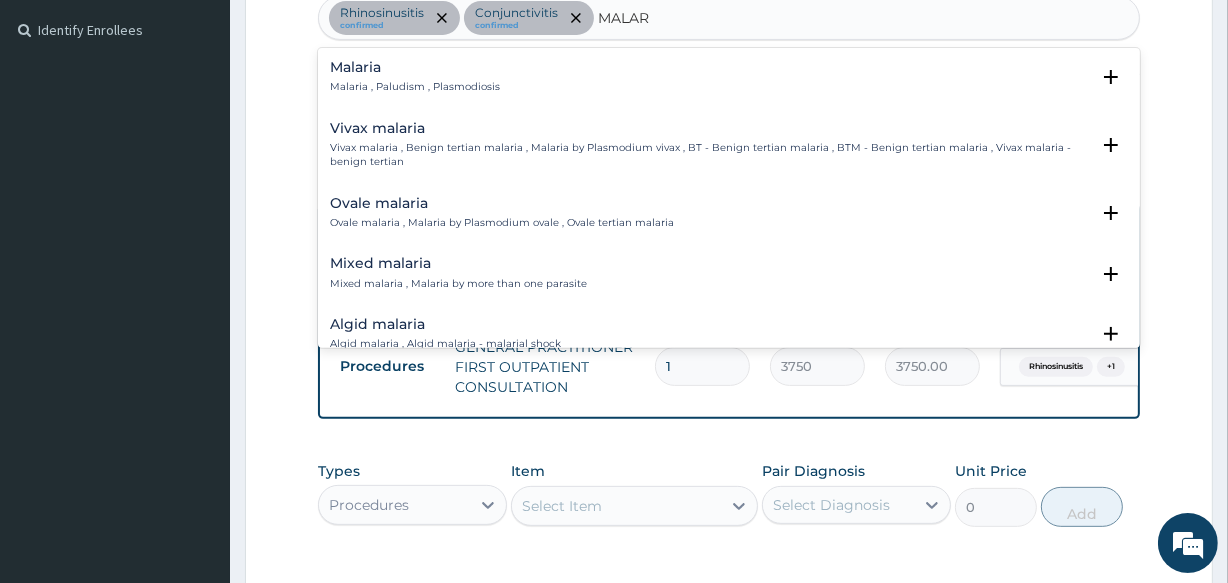 click on "Malaria" at bounding box center [415, 67] 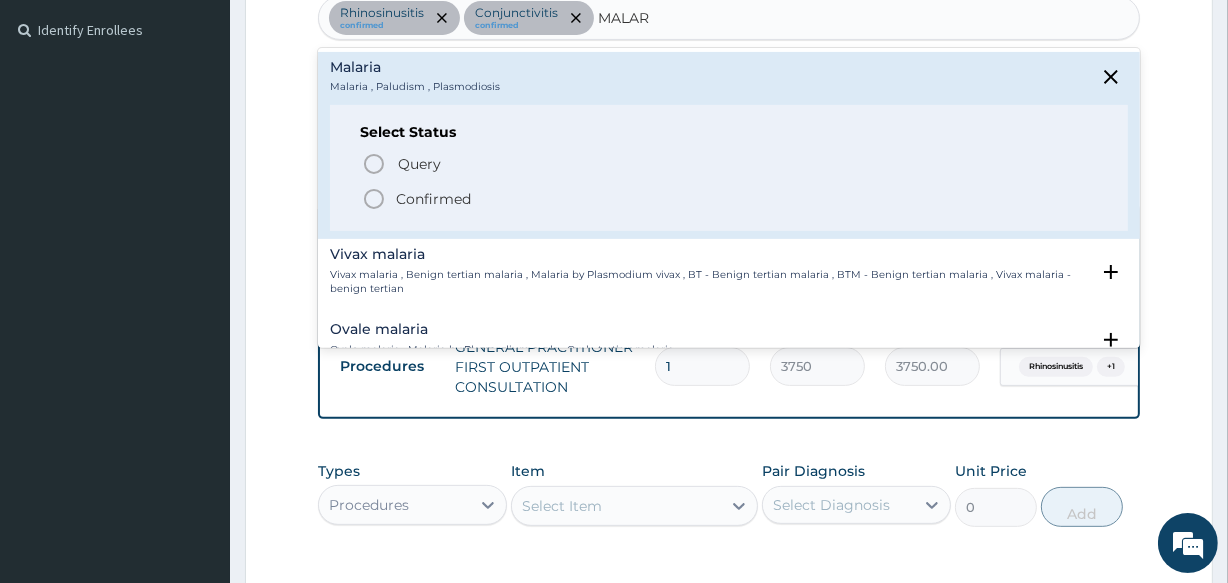 click 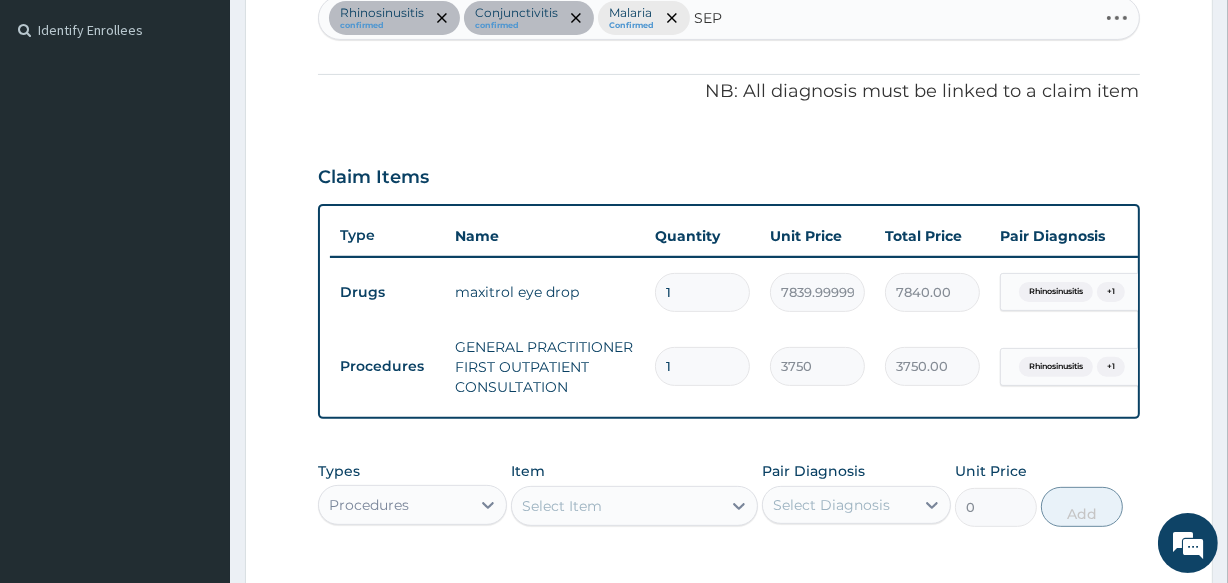 type on "SEPS" 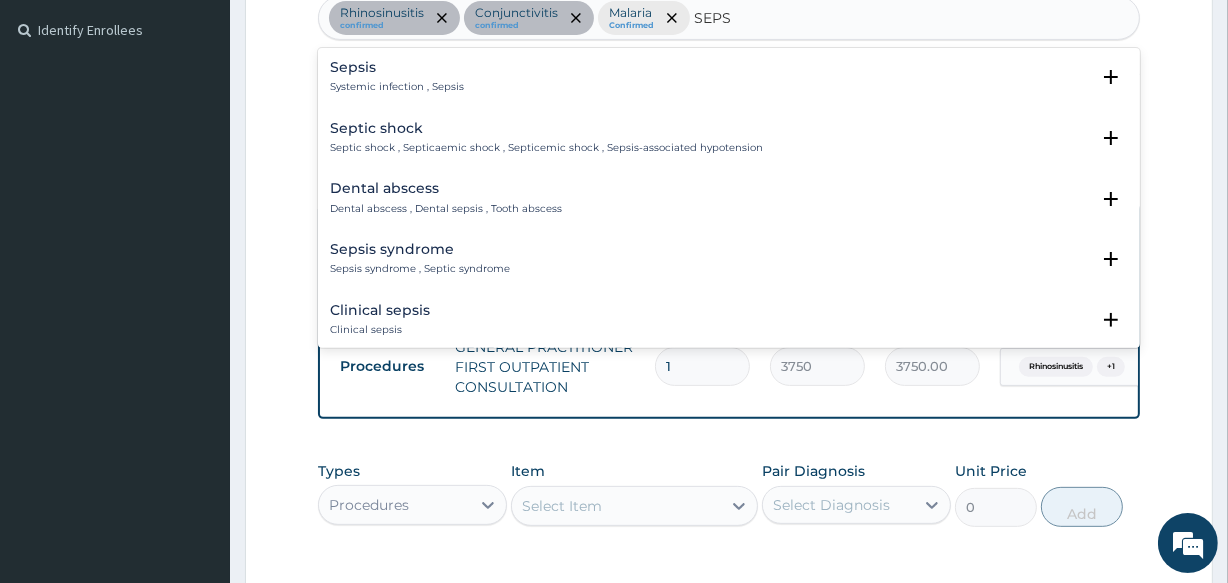 click on "Systemic infection , Sepsis" at bounding box center (397, 87) 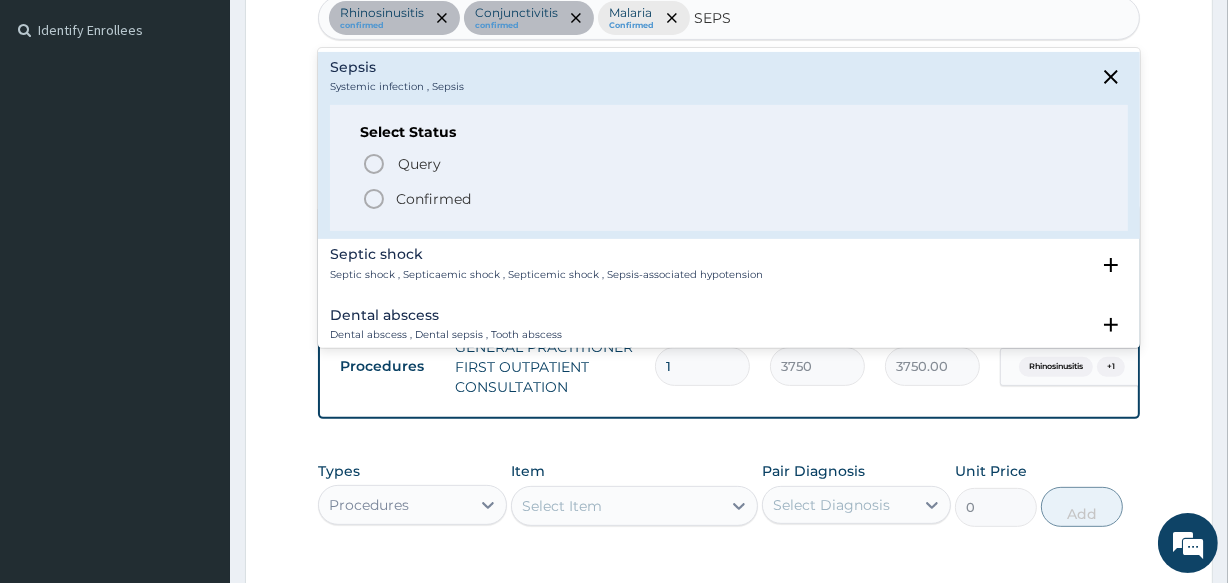 click 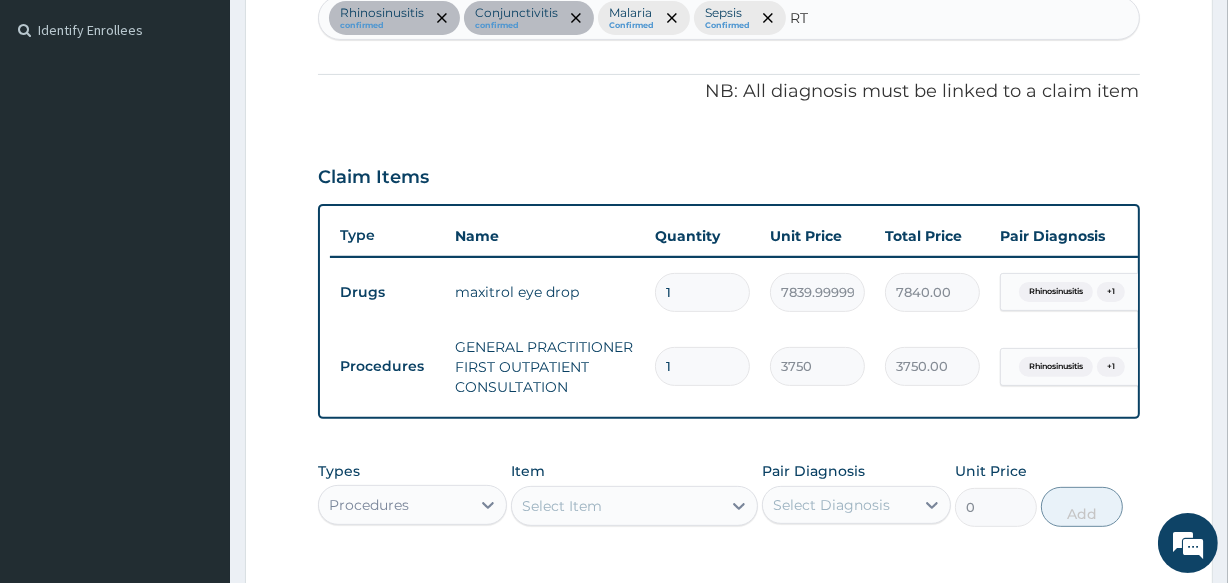 type on "RTI" 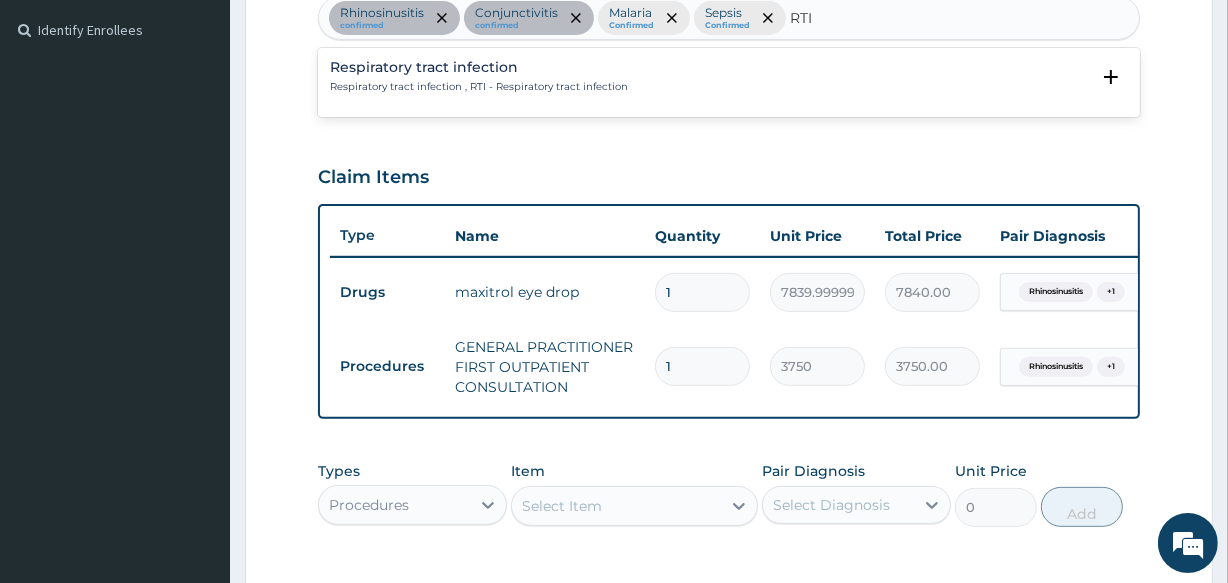 click on "Respiratory tract infection , RTI - Respiratory tract infection" at bounding box center [479, 87] 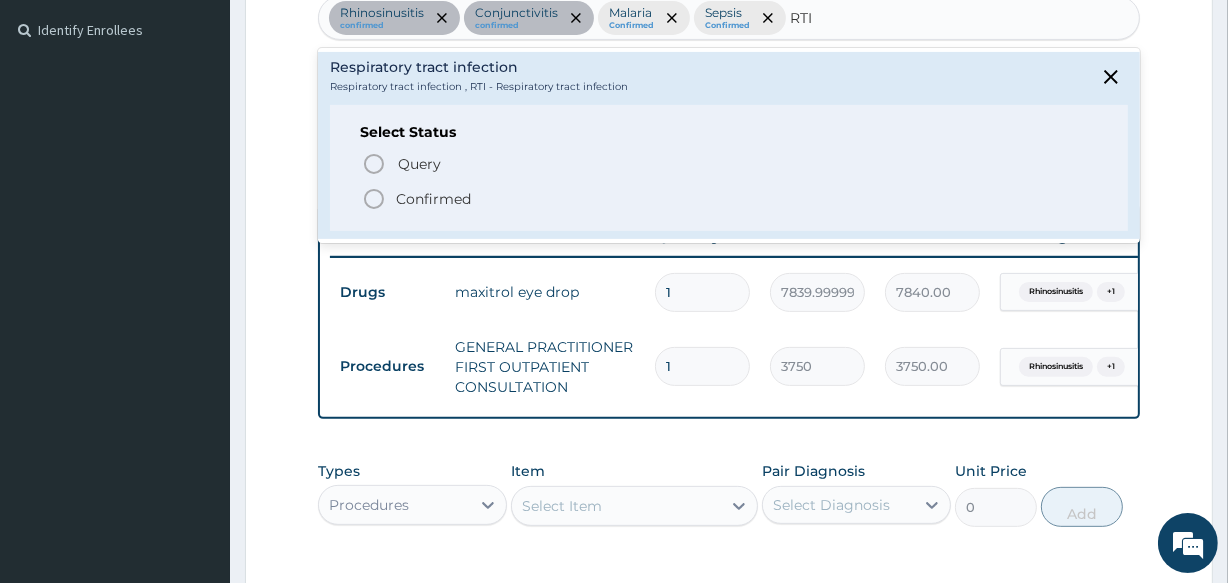 click on "Confirmed" at bounding box center (433, 199) 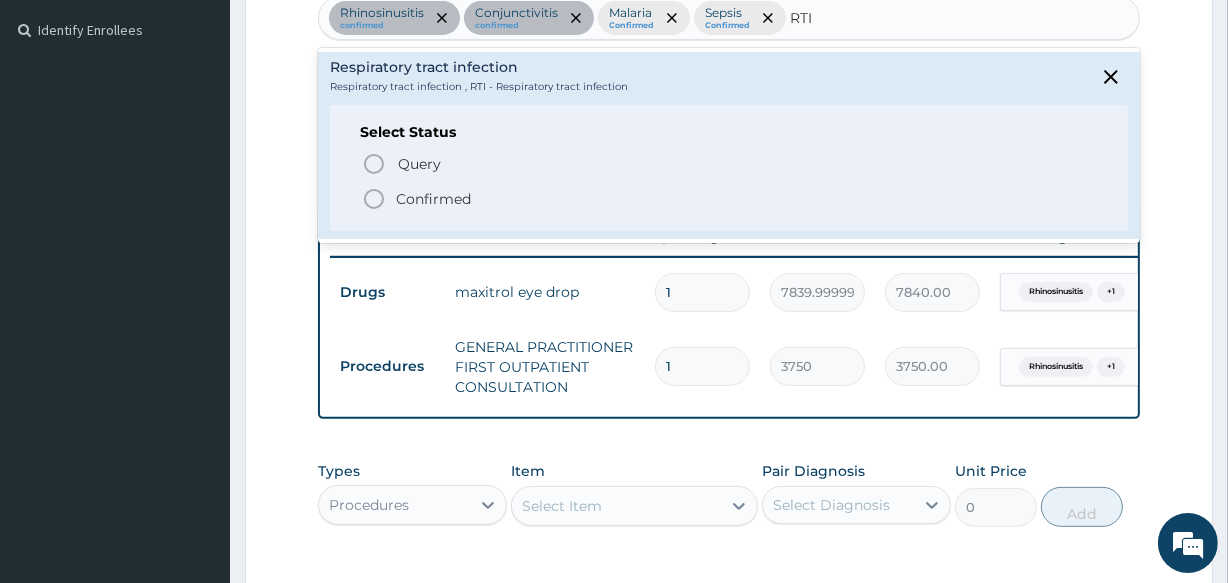 type 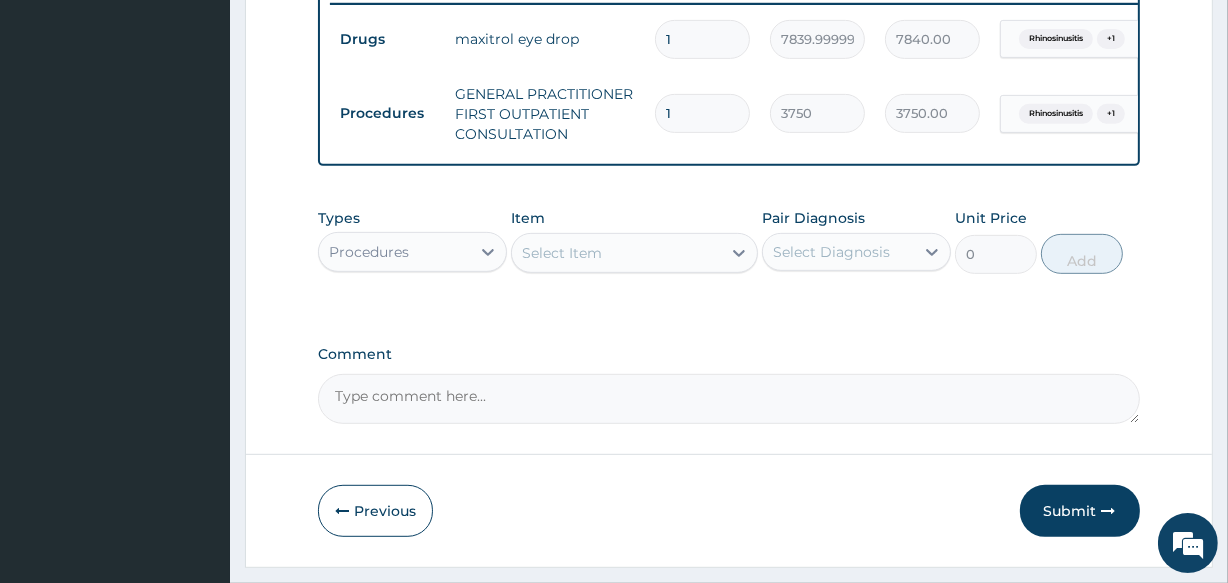 scroll, scrollTop: 812, scrollLeft: 0, axis: vertical 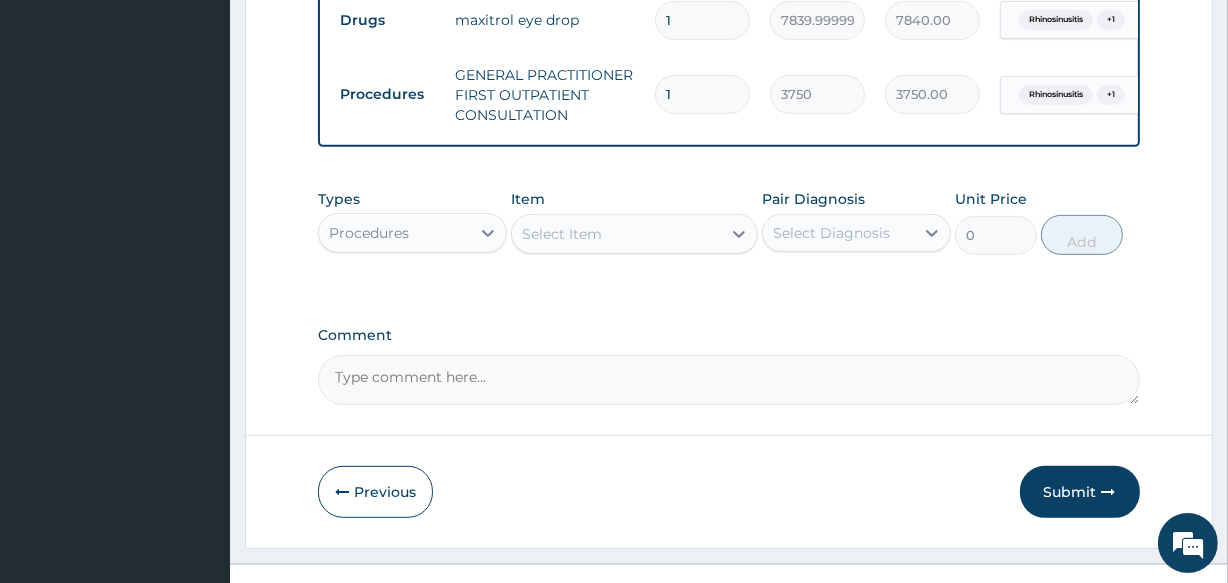 click on "Procedures" at bounding box center [394, 233] 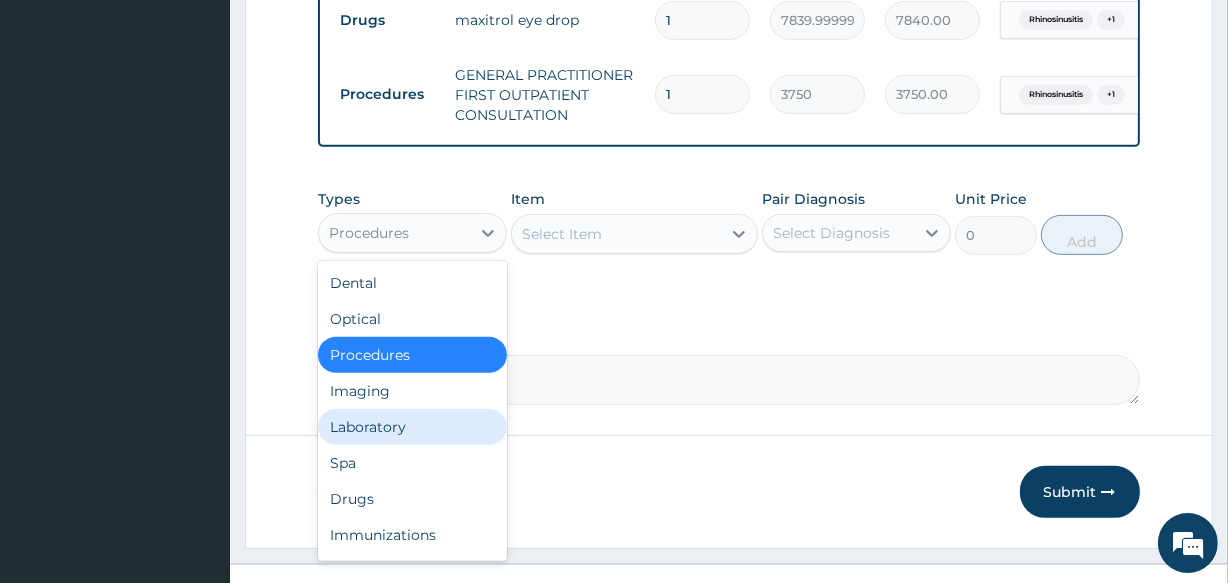 click on "Laboratory" at bounding box center (412, 427) 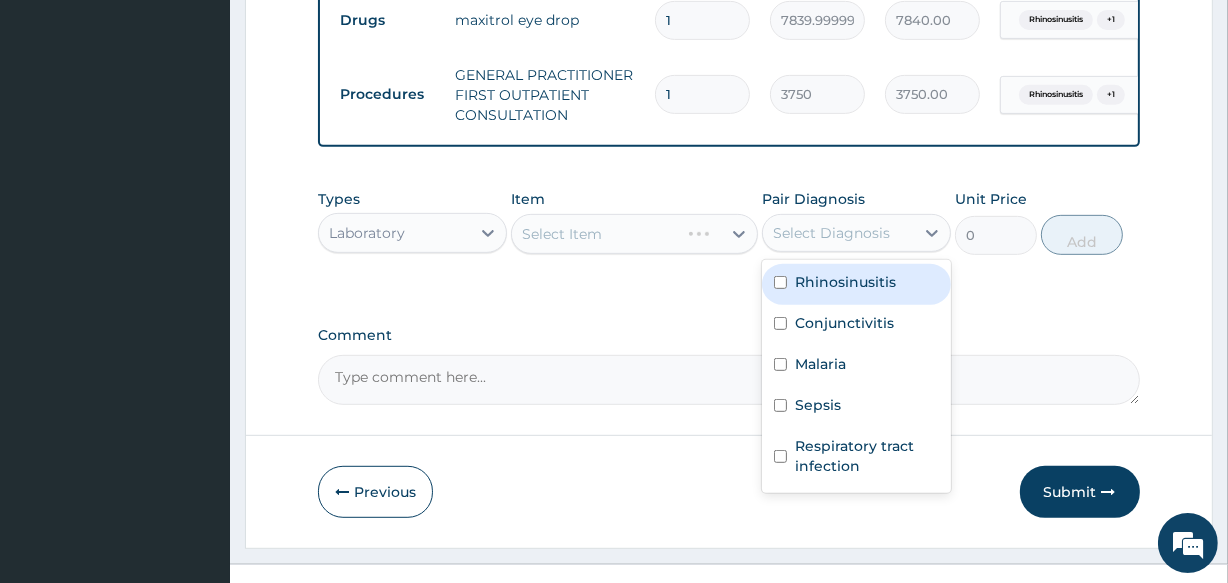 click on "Select Diagnosis" at bounding box center (838, 233) 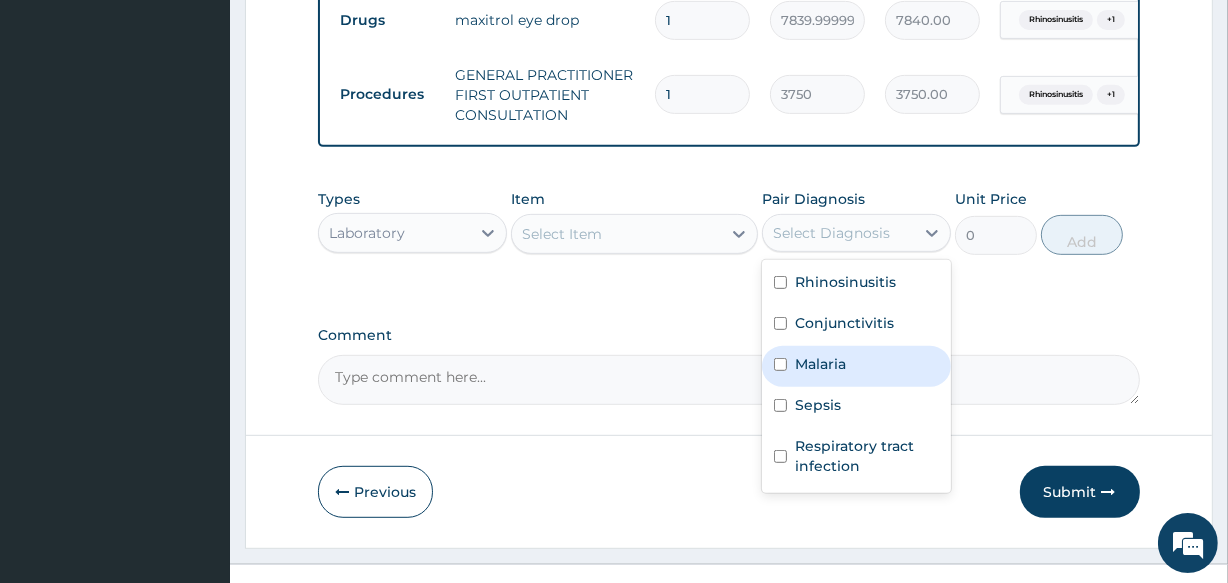 click on "Malaria" at bounding box center [820, 364] 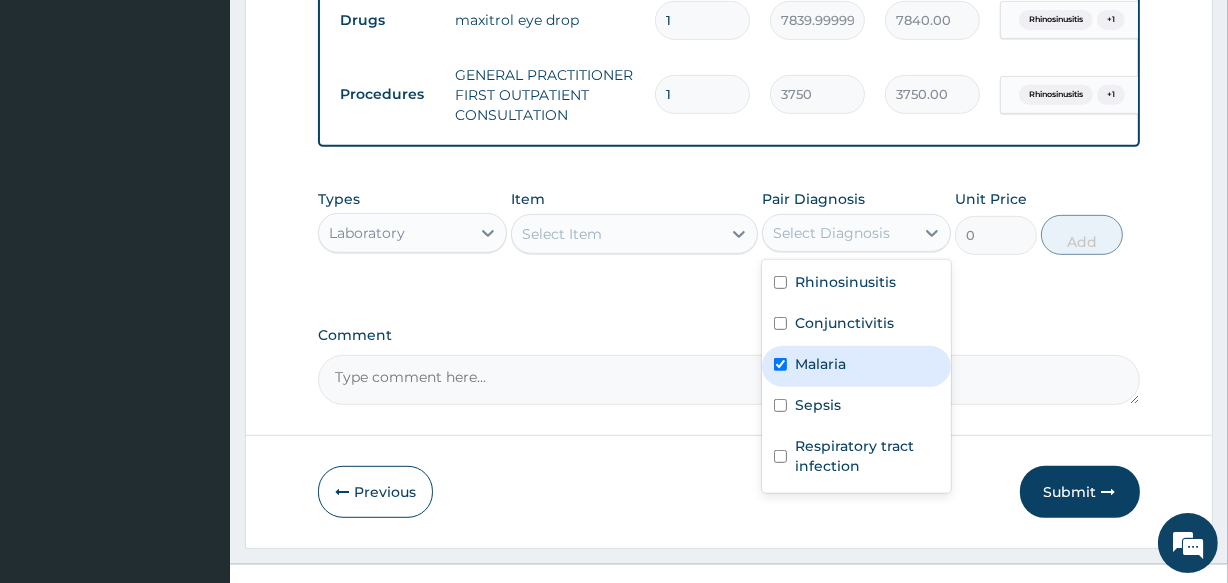 checkbox on "true" 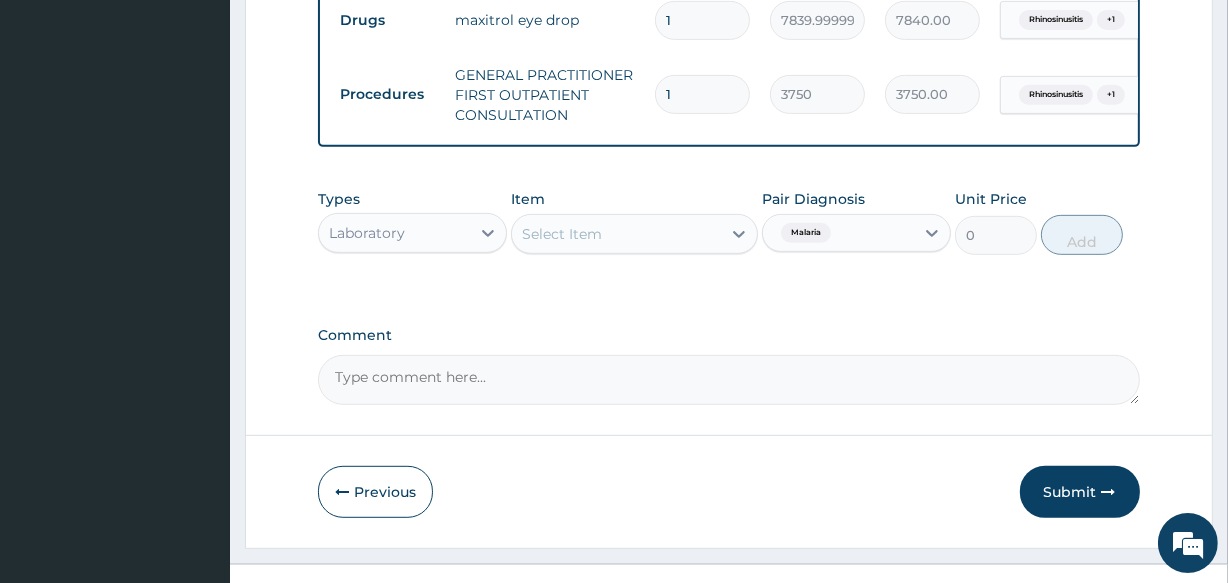 click on "PA Code / Prescription Code PA/A628B3 Encounter Date 28-07-2025 Important Notice Please enter PA codes before entering items that are not attached to a PA code   All diagnoses entered must be linked to a claim item. Diagnosis & Claim Items that are visible but inactive cannot be edited because they were imported from an already approved PA code. Diagnosis Rhinosinusitis confirmed Conjunctivitis confirmed Malaria Confirmed Sepsis Confirmed Respiratory tract infection Confirmed NB: All diagnosis must be linked to a claim item Claim Items Type Name Quantity Unit Price Total Price Pair Diagnosis Actions Drugs maxitrol eye drop 1 7839.999999999999 7840.00 Rhinosinusitis  + 1 Delete Procedures GENERAL PRACTITIONER FIRST OUTPATIENT CONSULTATION 1 3750 3750.00 Rhinosinusitis  + 1 Delete Types Laboratory Item Select Item Pair Diagnosis Malaria Unit Price 0 Add Comment" at bounding box center (728, -108) 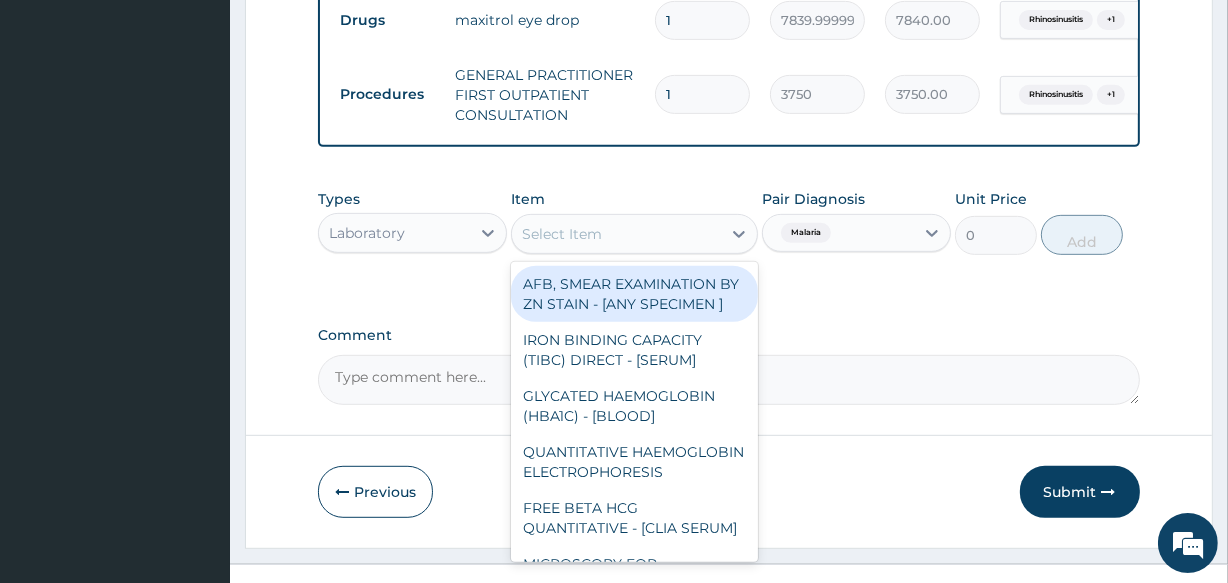 click on "Select Item" at bounding box center [616, 234] 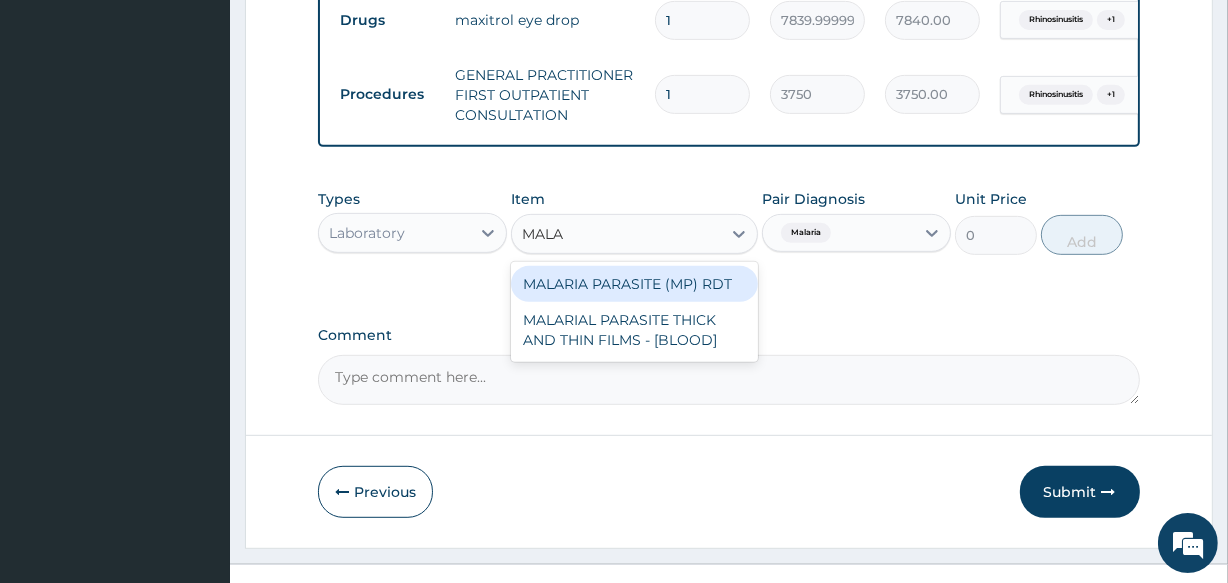 type on "MALAR" 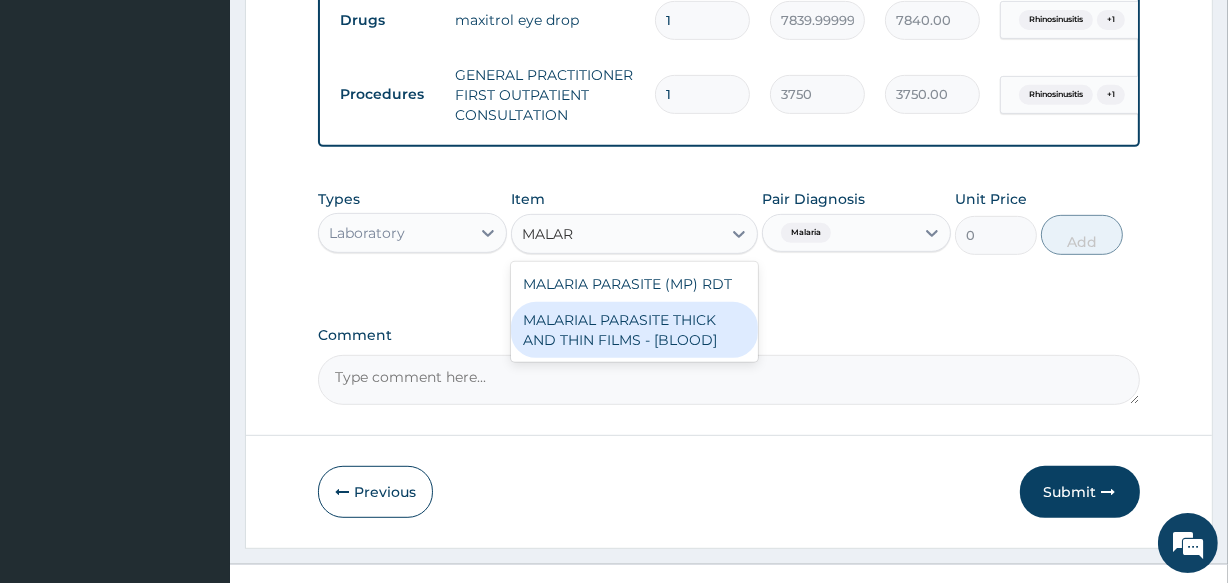 click on "MALARIAL PARASITE THICK AND THIN FILMS - [BLOOD]" at bounding box center [634, 330] 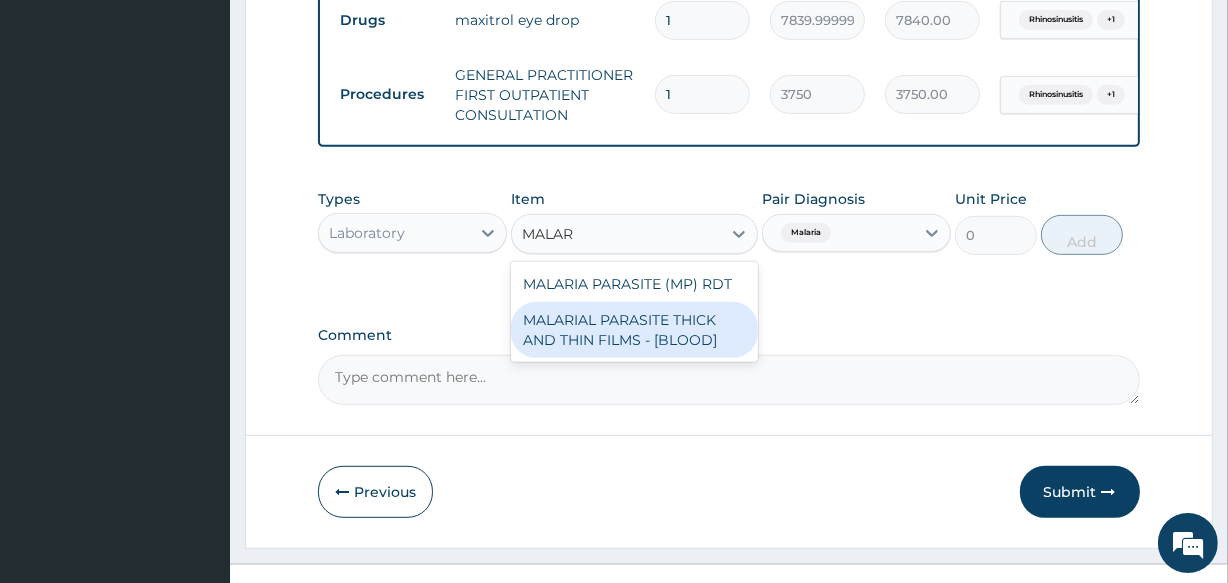 type 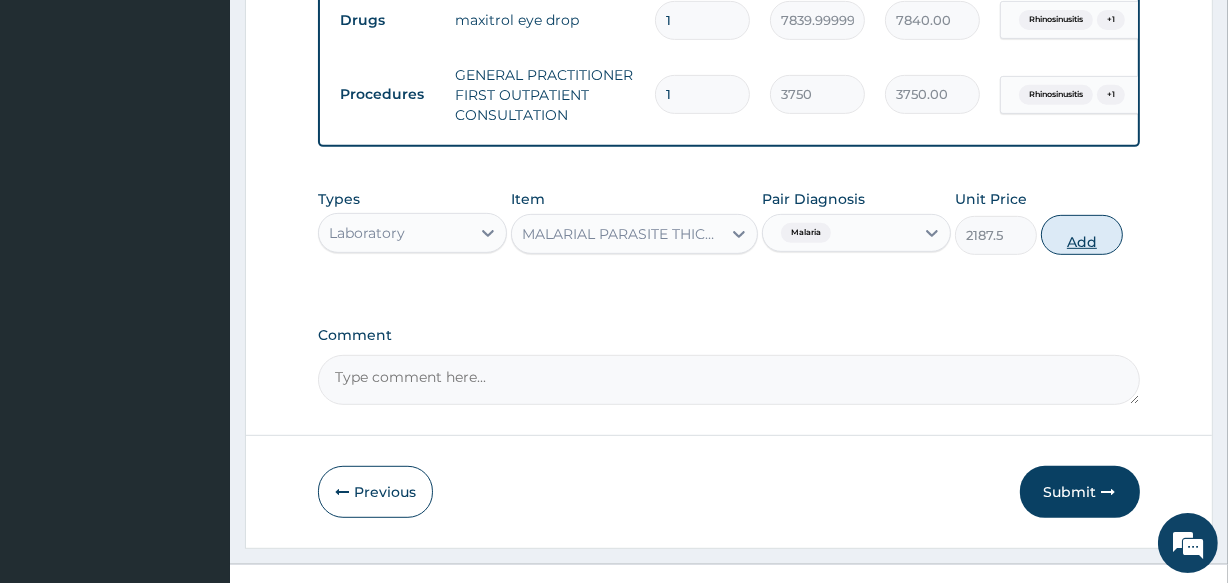 click on "Add" at bounding box center [1082, 235] 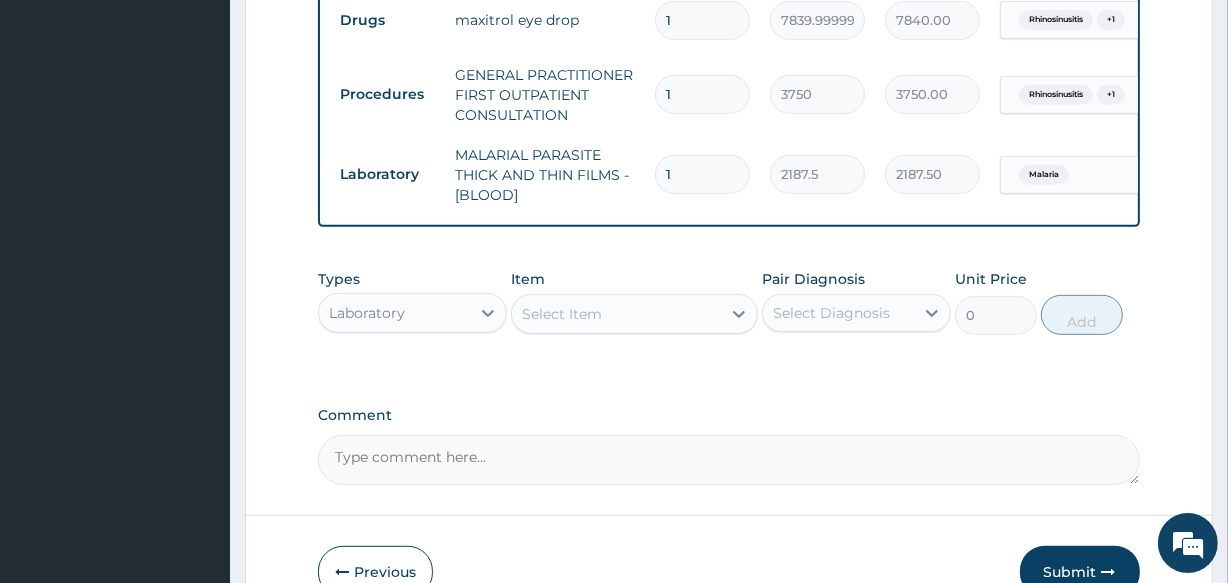 click on "Select Diagnosis" at bounding box center (831, 313) 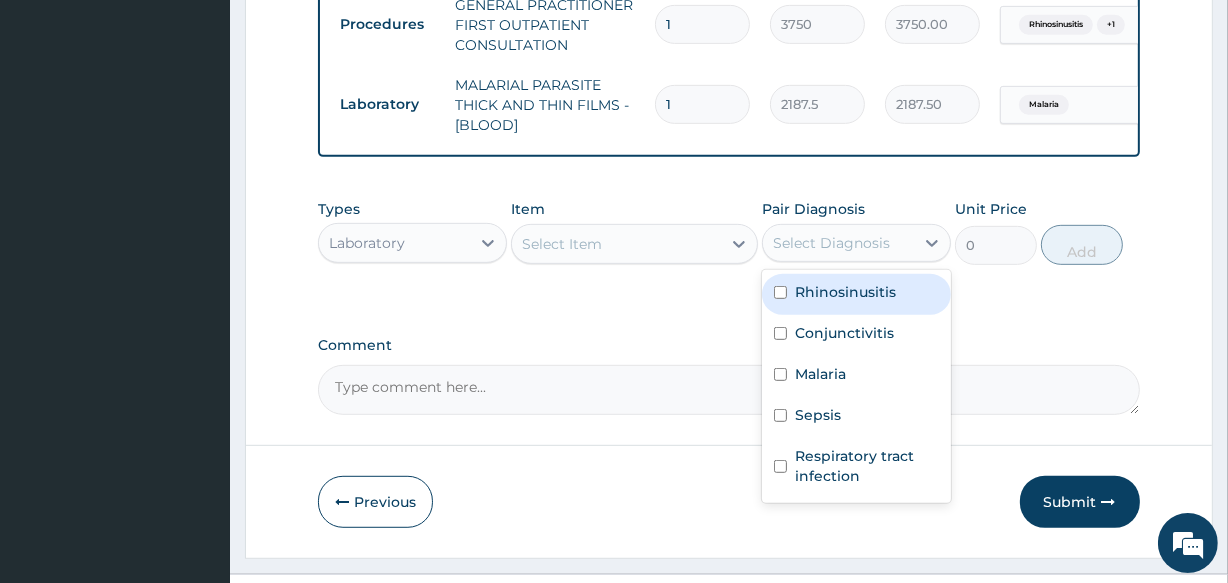 scroll, scrollTop: 936, scrollLeft: 0, axis: vertical 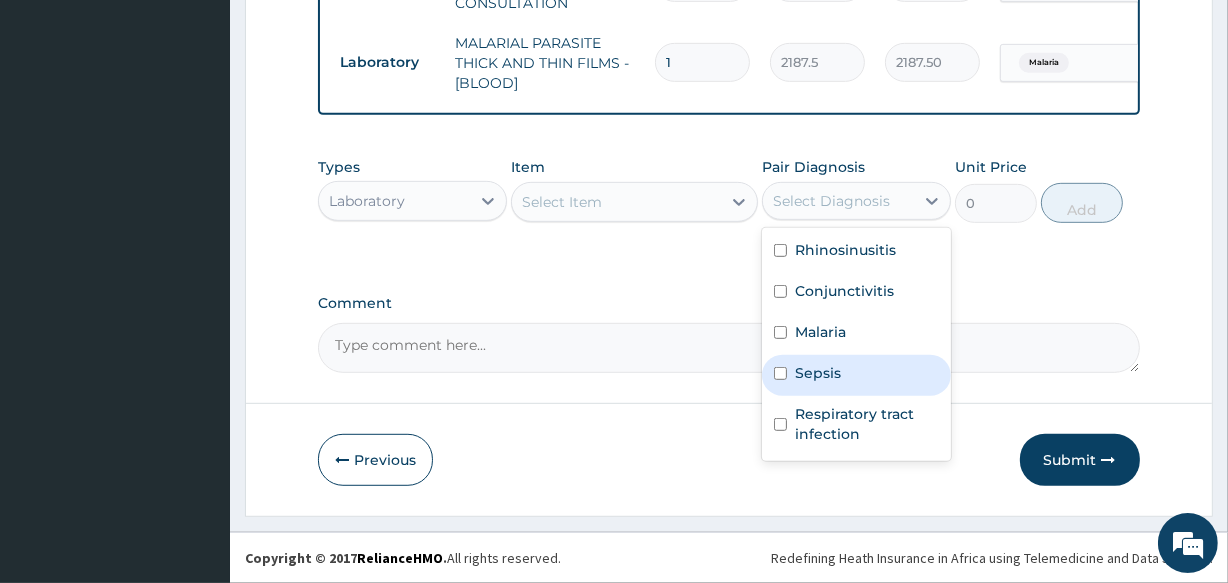 click on "Sepsis" at bounding box center (856, 375) 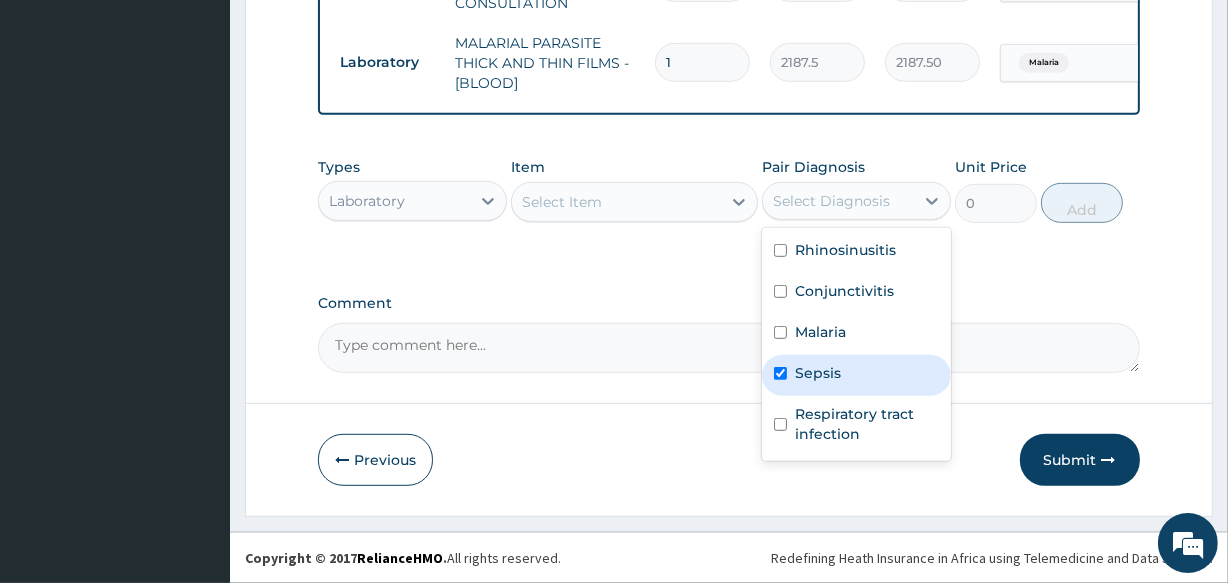 checkbox on "true" 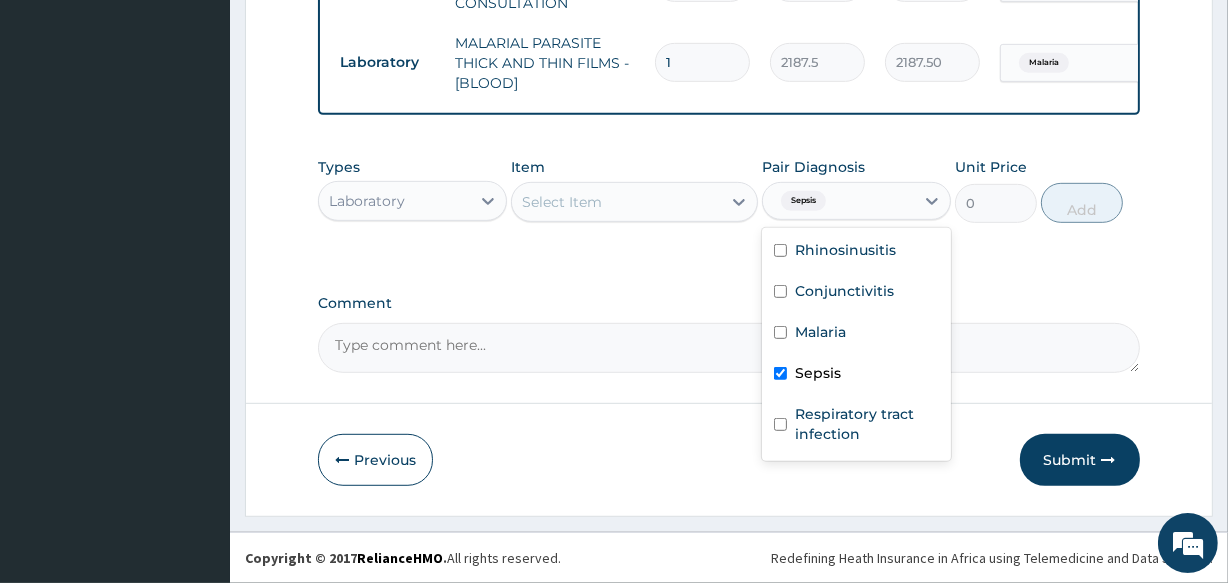 click on "PA Code / Prescription Code PA/A628B3 Encounter Date 28-07-2025 Important Notice Please enter PA codes before entering items that are not attached to a PA code   All diagnoses entered must be linked to a claim item. Diagnosis & Claim Items that are visible but inactive cannot be edited because they were imported from an already approved PA code. Diagnosis Rhinosinusitis confirmed Conjunctivitis confirmed Malaria Confirmed Sepsis Confirmed Respiratory tract infection Confirmed NB: All diagnosis must be linked to a claim item Claim Items Type Name Quantity Unit Price Total Price Pair Diagnosis Actions Drugs maxitrol eye drop 1 7839.999999999999 7840.00 Rhinosinusitis  + 1 Delete Procedures GENERAL PRACTITIONER FIRST OUTPATIENT CONSULTATION 1 3750 3750.00 Rhinosinusitis  + 1 Delete Laboratory MALARIAL PARASITE THICK AND THIN FILMS - [BLOOD] 1 2187.5 2187.50 Malaria Delete Types Laboratory Item Select Item Pair Diagnosis option Sepsis, selected. Sepsis Rhinosinusitis Conjunctivitis Malaria Sepsis Unit Price 0 Add" at bounding box center [728, -180] 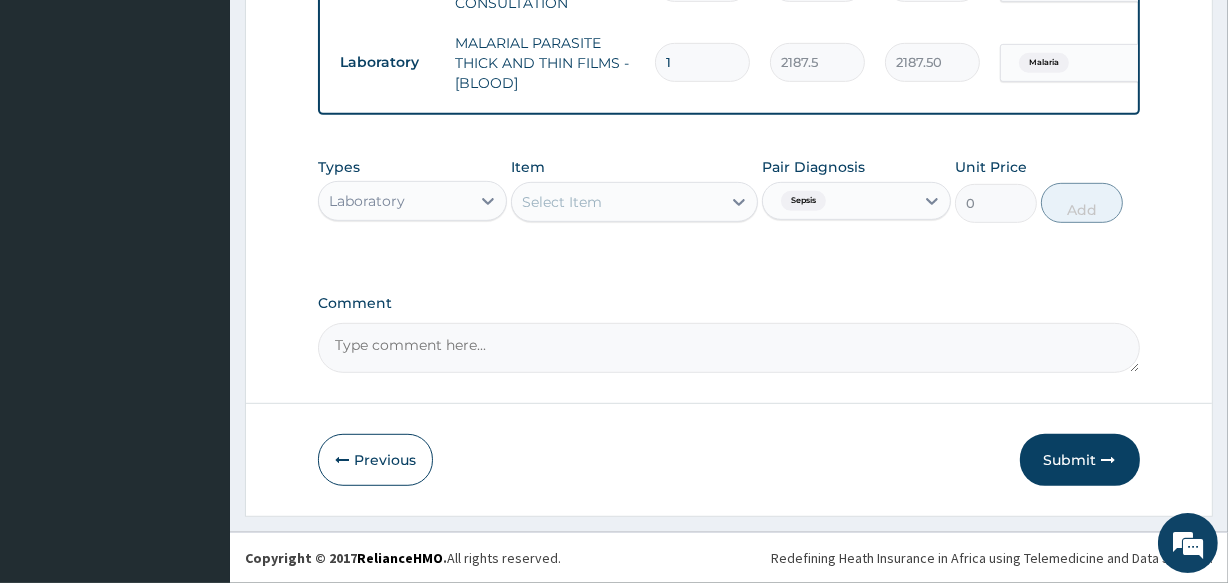 click on "Select Item" at bounding box center (616, 202) 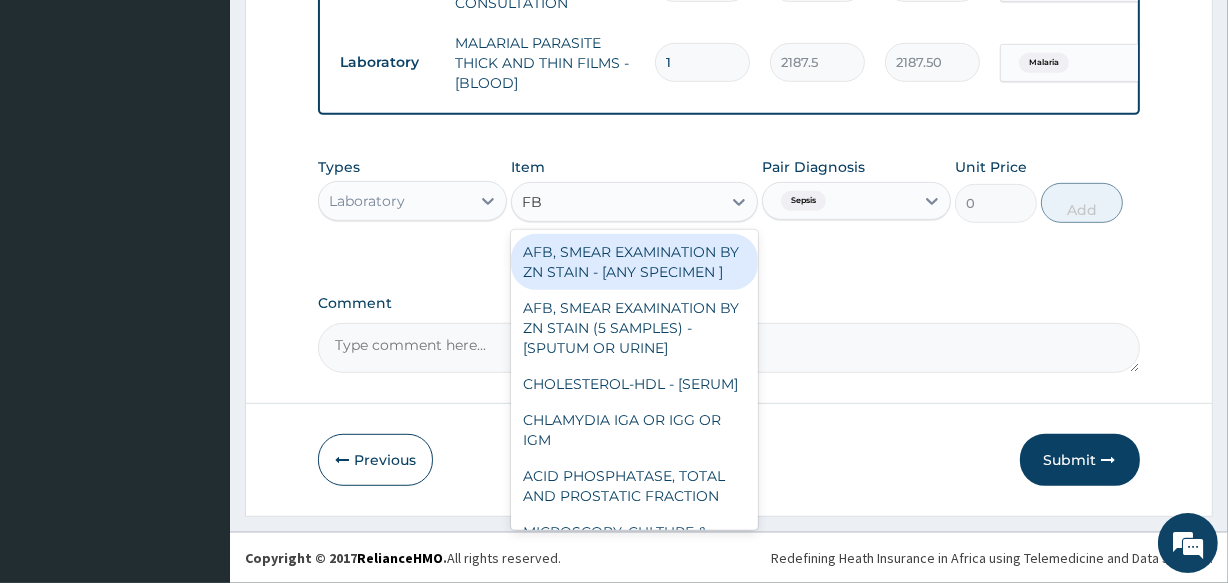 type on "FBC" 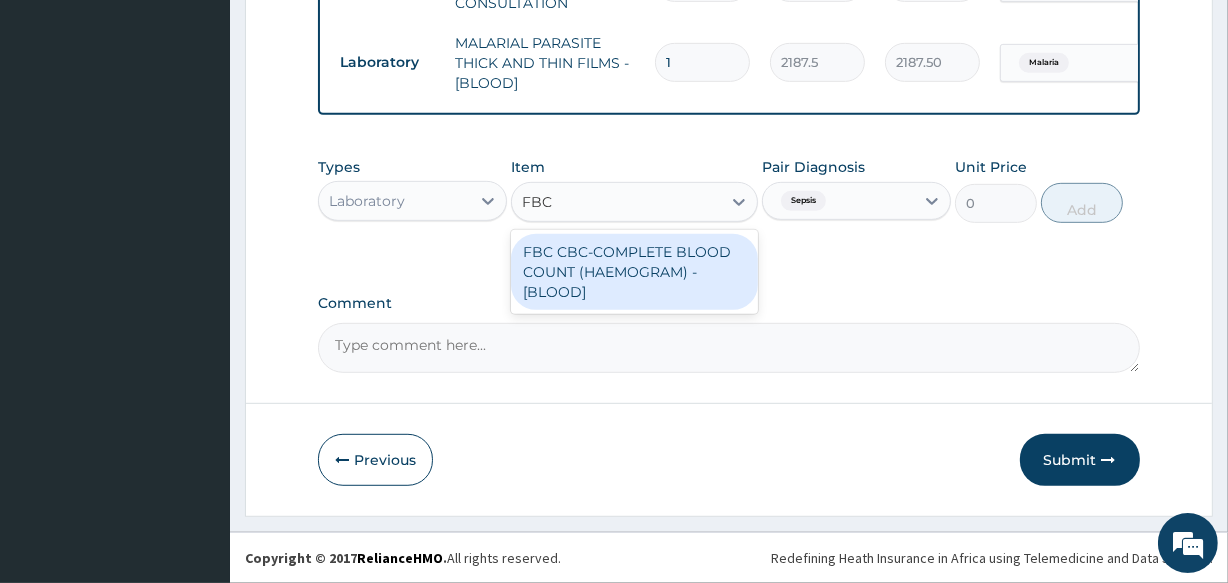 click on "FBC CBC-COMPLETE BLOOD COUNT (HAEMOGRAM) - [BLOOD]" at bounding box center (634, 272) 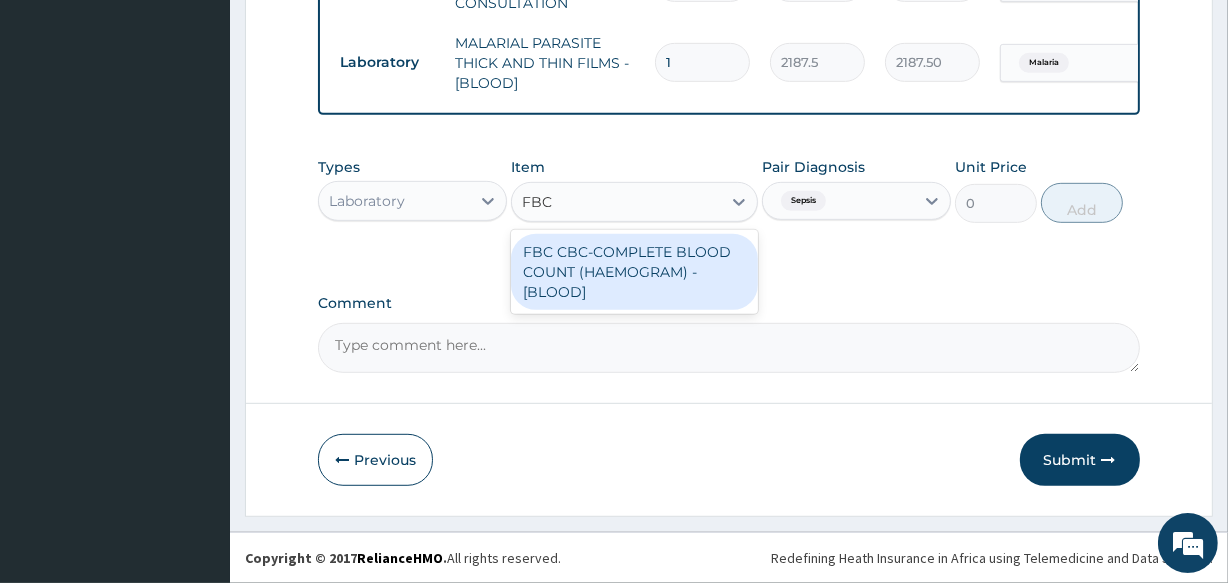 type 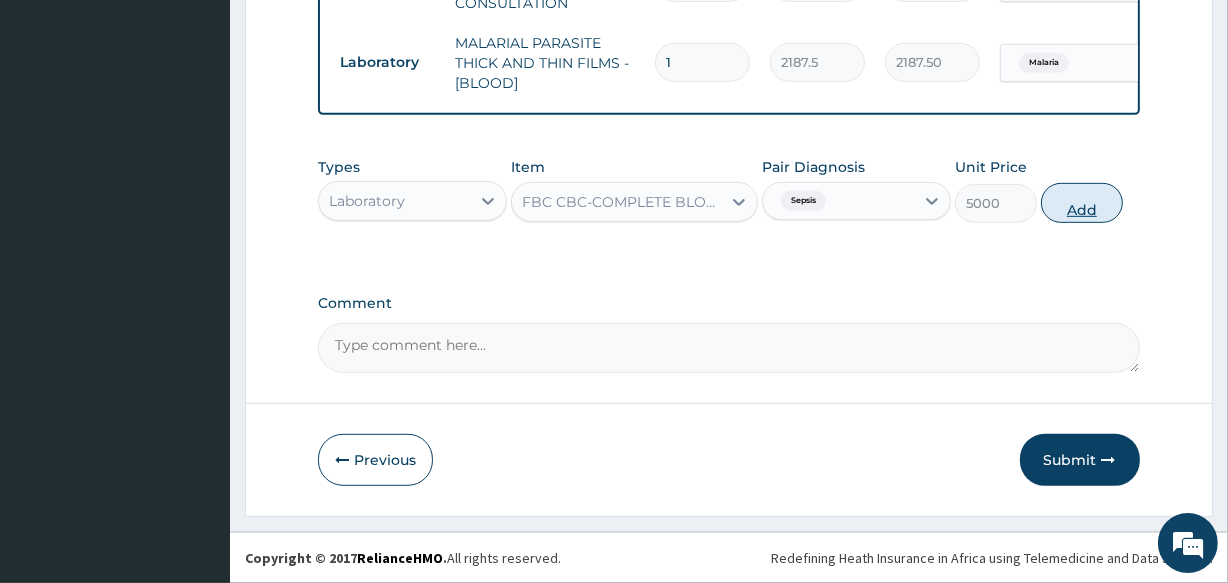 click on "Add" at bounding box center (1082, 203) 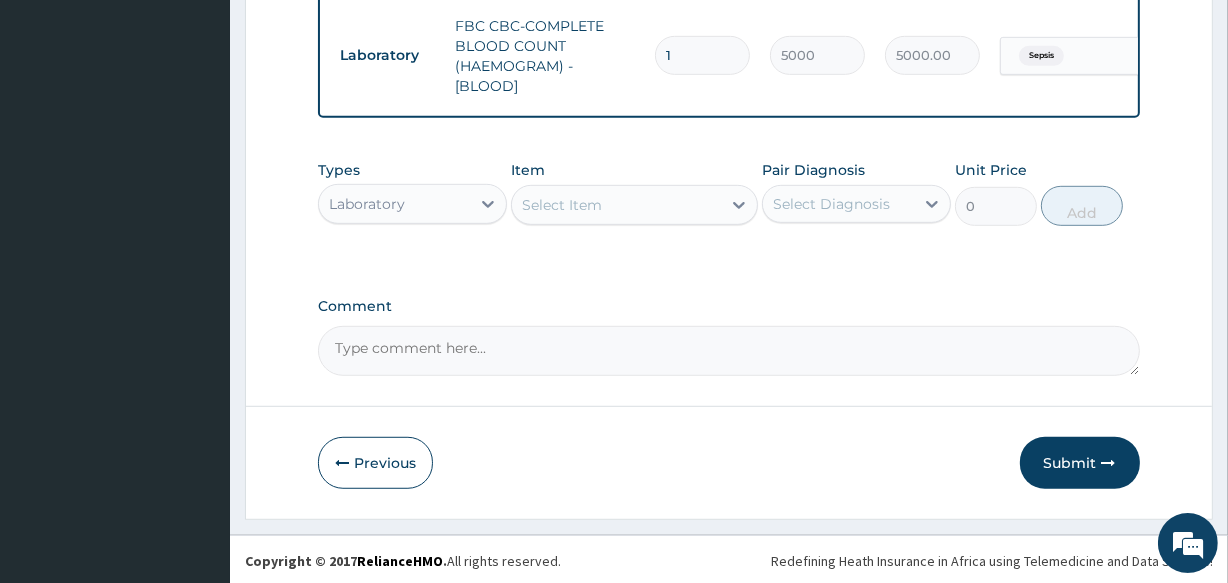 scroll, scrollTop: 1027, scrollLeft: 0, axis: vertical 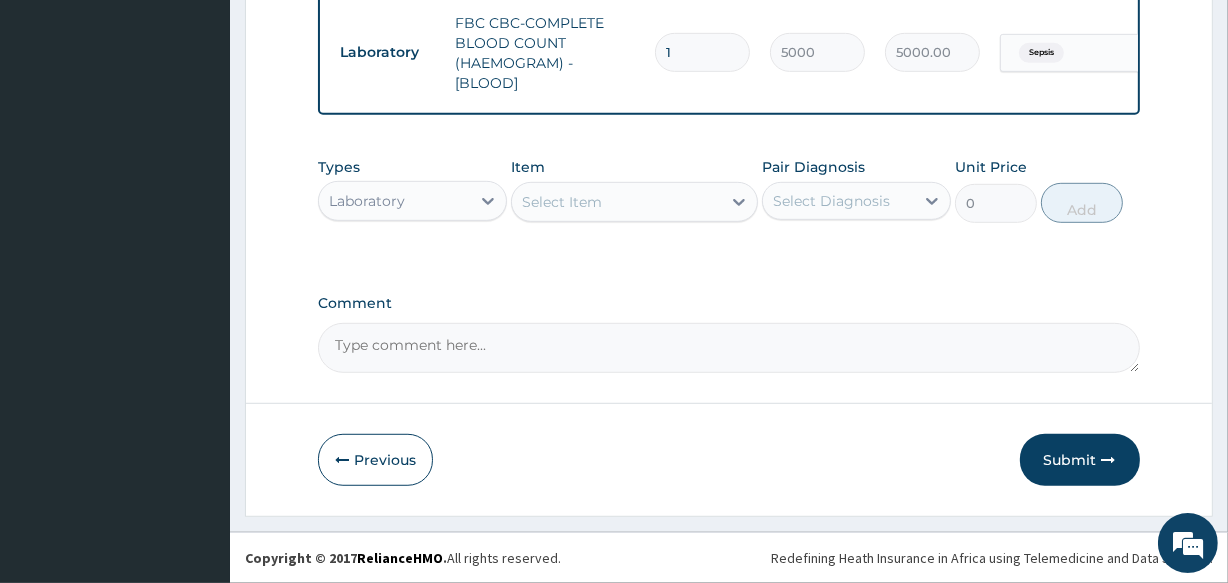 click on "Laboratory" at bounding box center (394, 201) 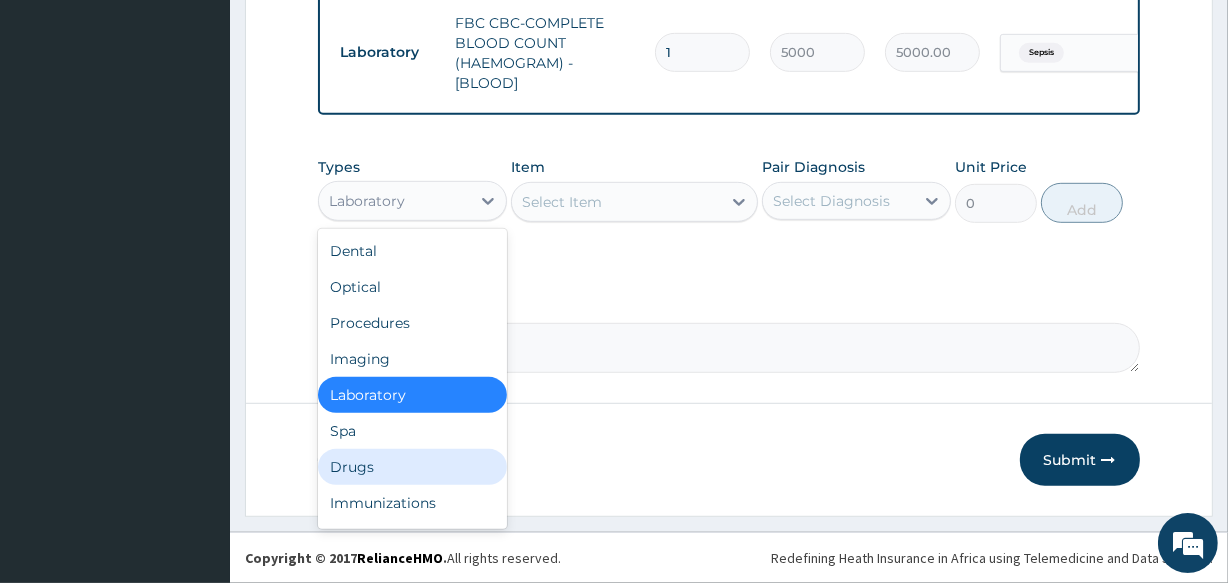 click on "Drugs" at bounding box center [412, 467] 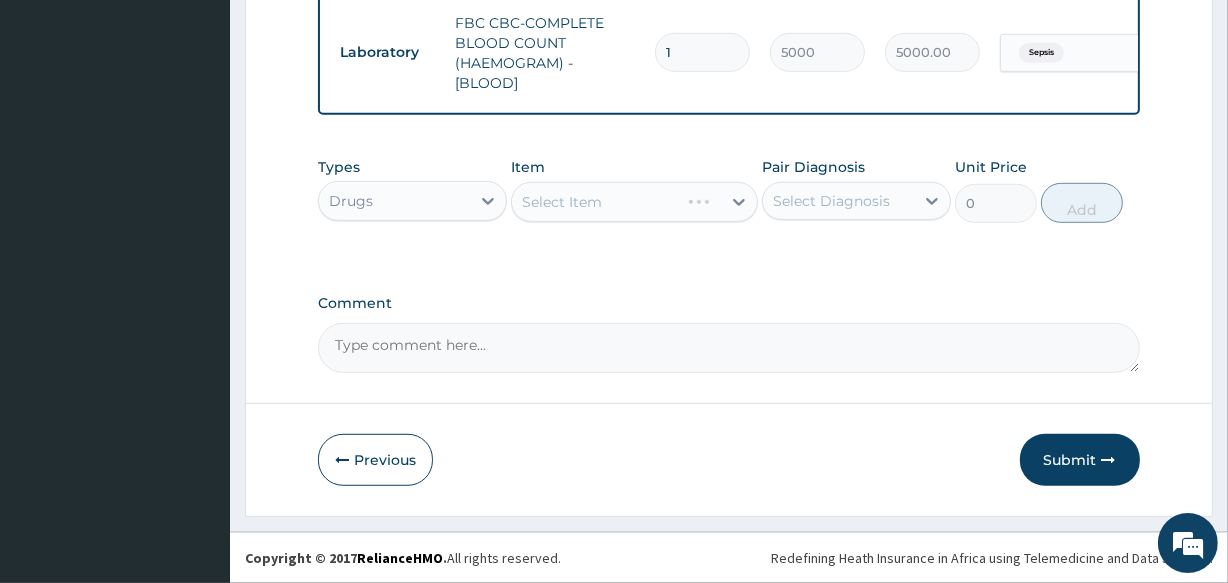 click on "Select Diagnosis" at bounding box center (831, 201) 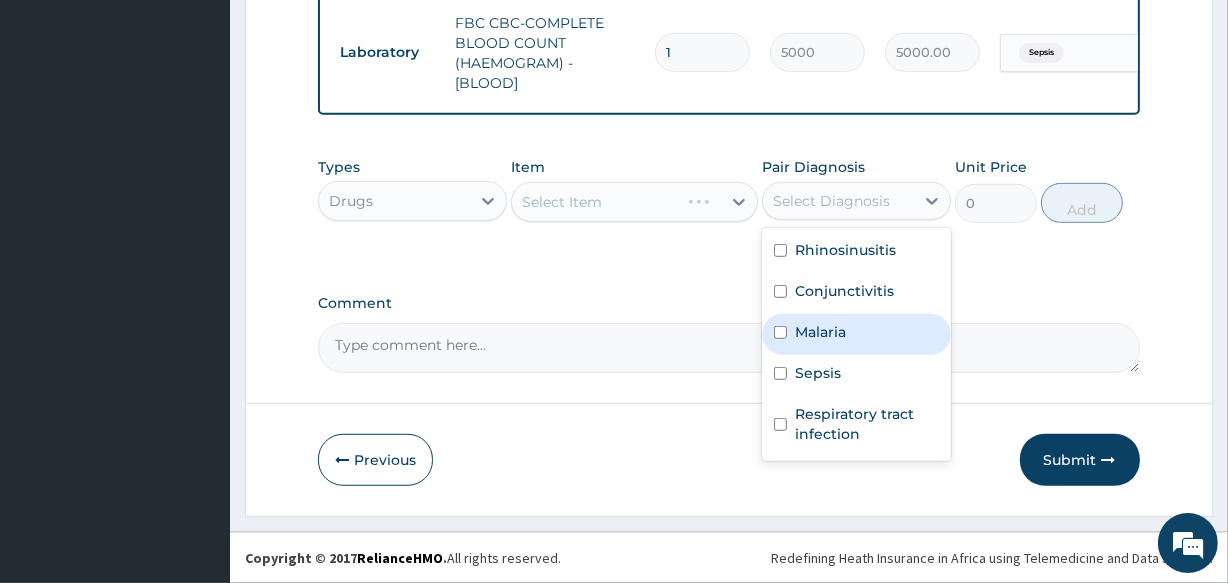 click on "Malaria" at bounding box center [856, 334] 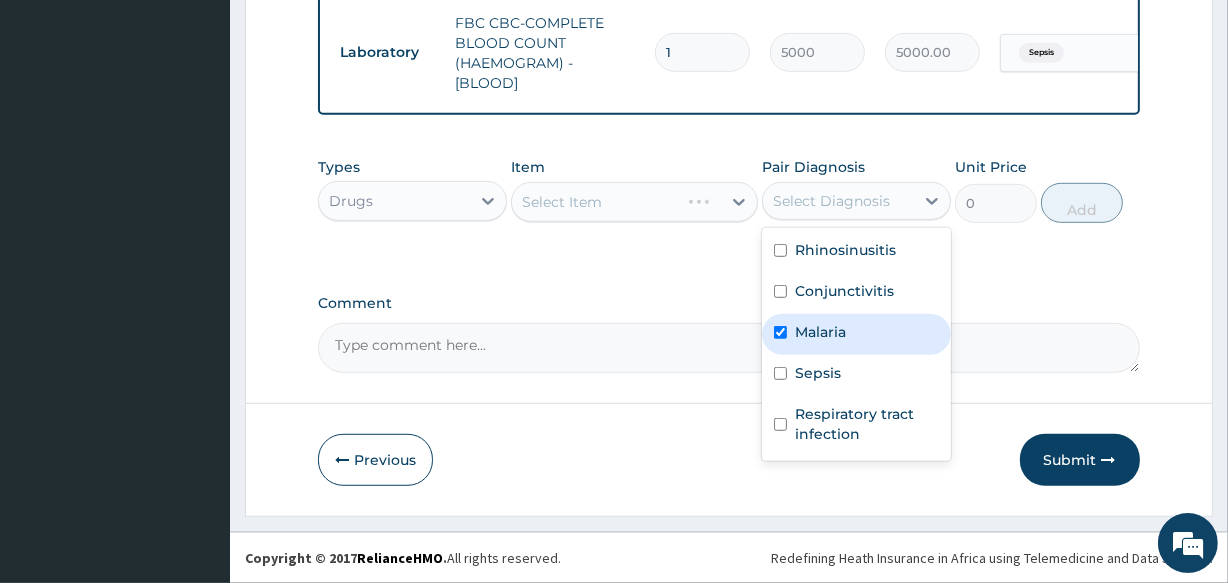 checkbox on "true" 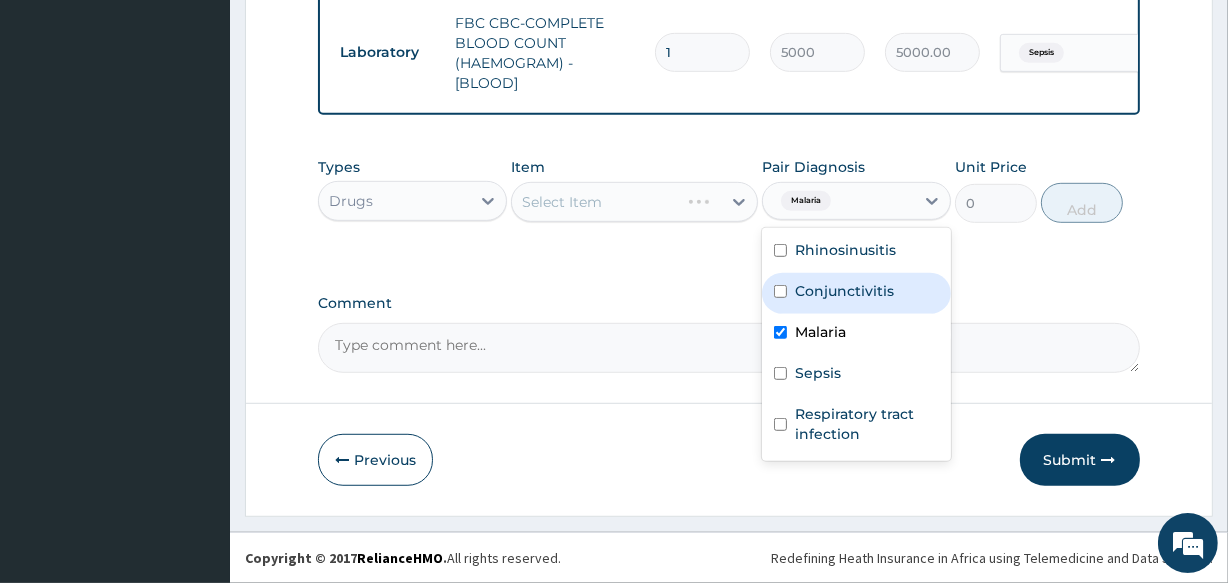 click on "PA Code / Prescription Code PA/A628B3 Encounter Date 28-07-2025 Important Notice Please enter PA codes before entering items that are not attached to a PA code   All diagnoses entered must be linked to a claim item. Diagnosis & Claim Items that are visible but inactive cannot be edited because they were imported from an already approved PA code. Diagnosis Rhinosinusitis confirmed Conjunctivitis confirmed Malaria Confirmed Sepsis Confirmed Respiratory tract infection Confirmed NB: All diagnosis must be linked to a claim item Claim Items Type Name Quantity Unit Price Total Price Pair Diagnosis Actions Drugs maxitrol eye drop 1 7839.999999999999 7840.00 Rhinosinusitis  + 1 Delete Procedures GENERAL PRACTITIONER FIRST OUTPATIENT CONSULTATION 1 3750 3750.00 Rhinosinusitis  + 1 Delete Laboratory MALARIAL PARASITE THICK AND THIN FILMS - [BLOOD] 1 2187.5 2187.50 Malaria Delete Laboratory FBC CBC-COMPLETE BLOOD COUNT (HAEMOGRAM) - [BLOOD] 1 5000 5000.00 Sepsis Delete Types Drugs Item Select Item Pair Diagnosis Malaria" at bounding box center (728, -230) 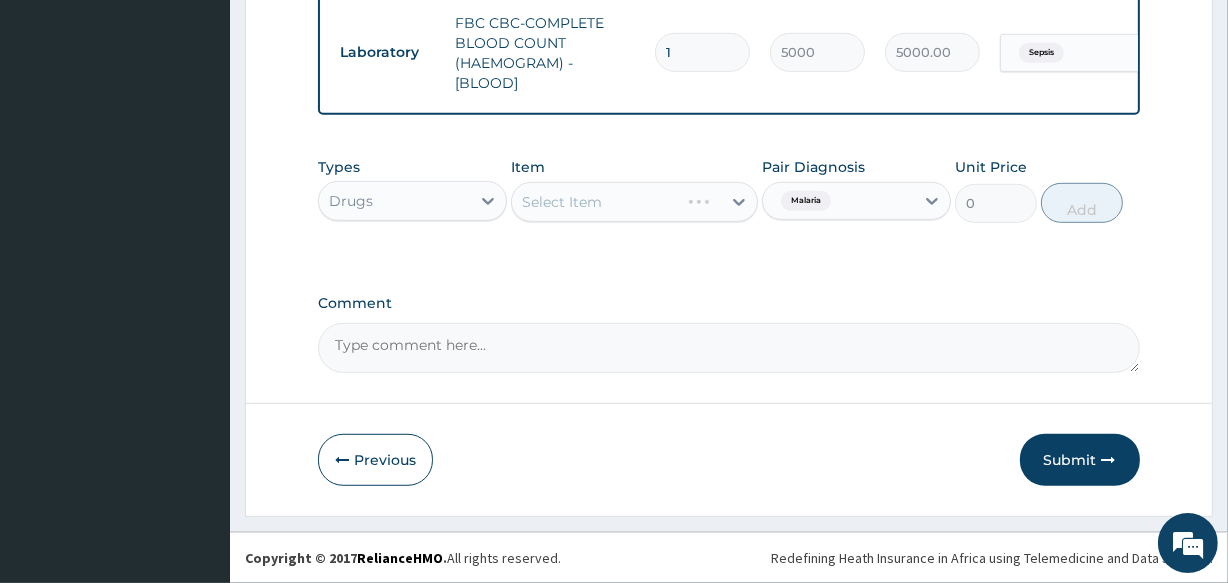 click on "Select Item" at bounding box center [634, 202] 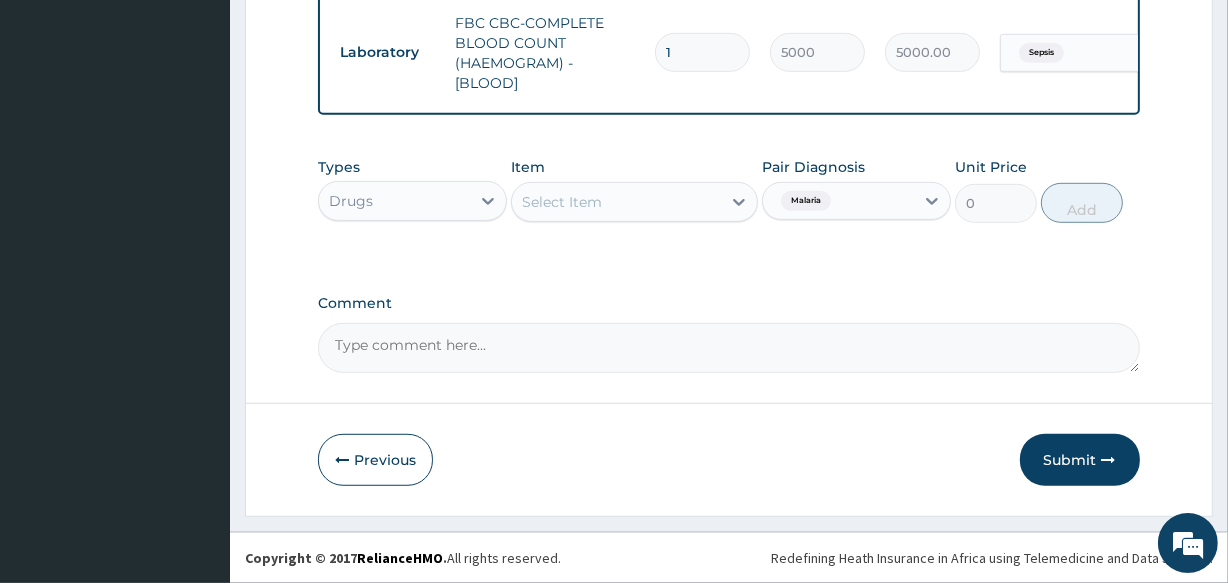 click on "Select Item" at bounding box center (616, 202) 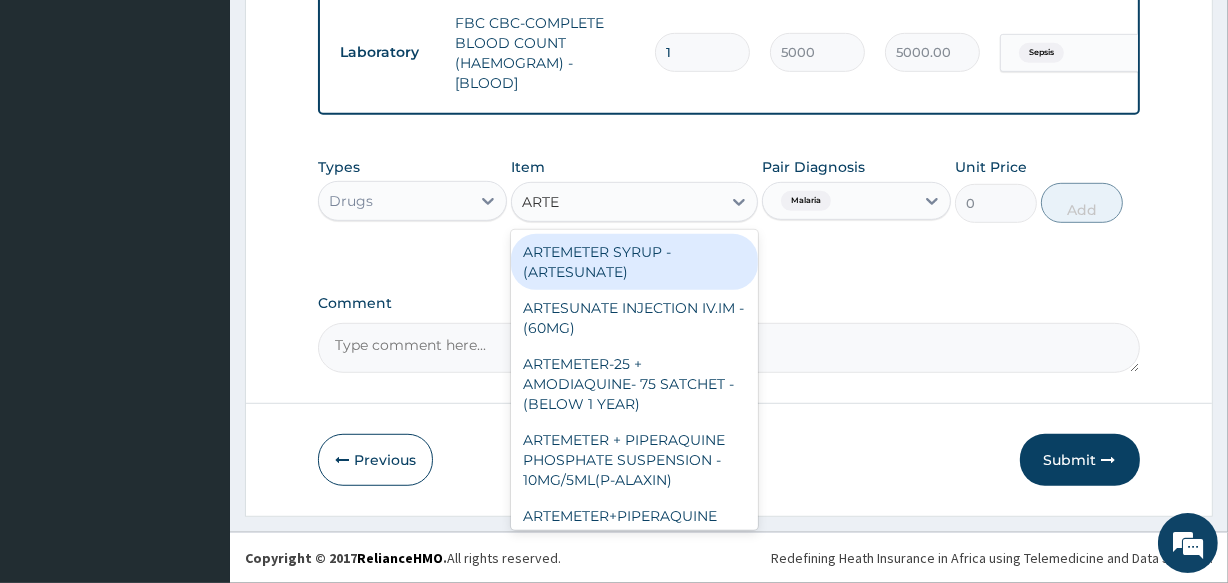 type on "ARTES" 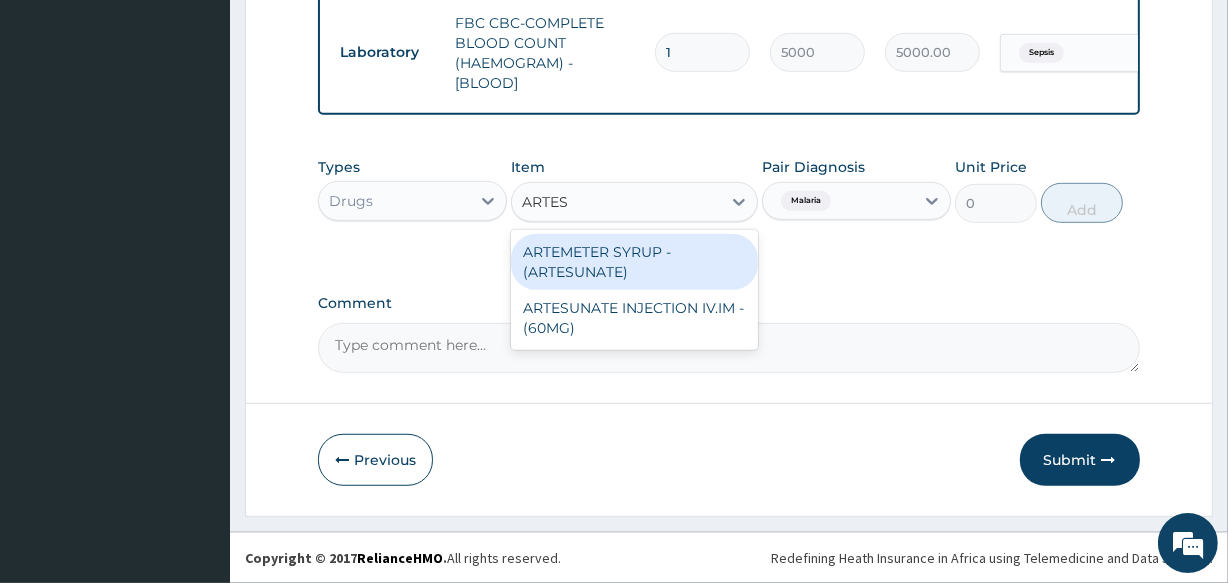 click on "ARTEMETER SYRUP - (ARTESUNATE)" at bounding box center (634, 262) 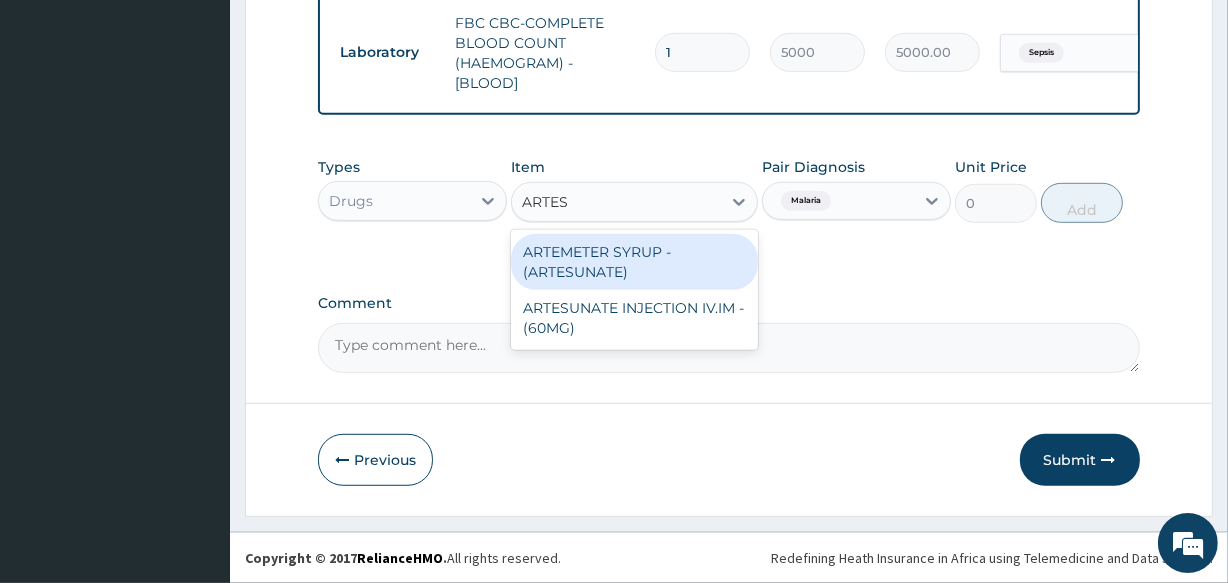 type 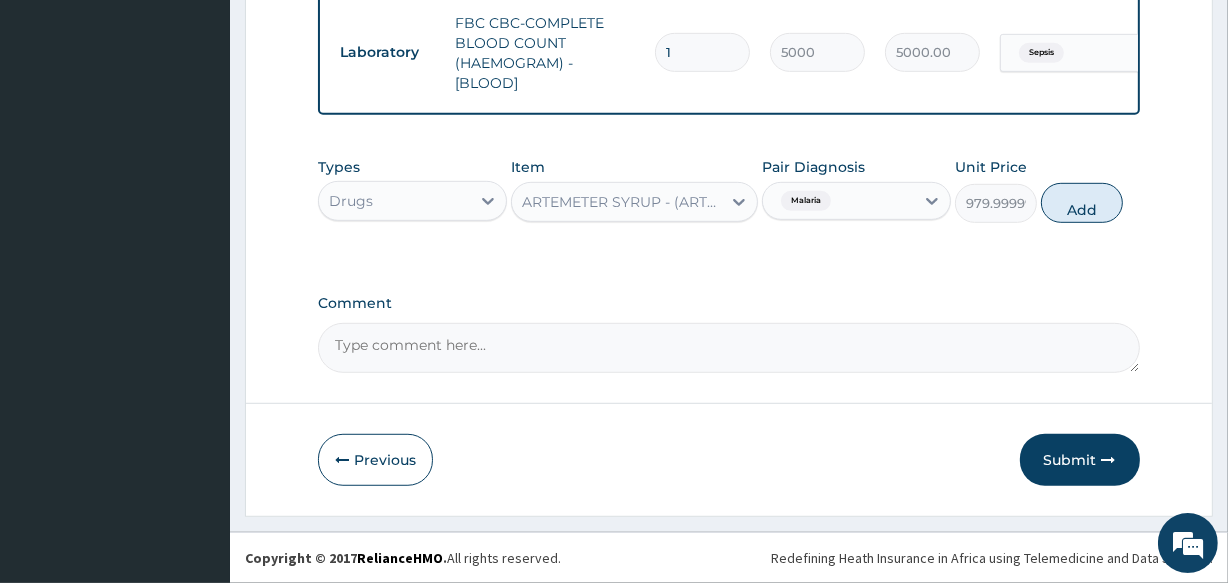 click on "ARTEMETER SYRUP - (ARTESUNATE)" at bounding box center (616, 202) 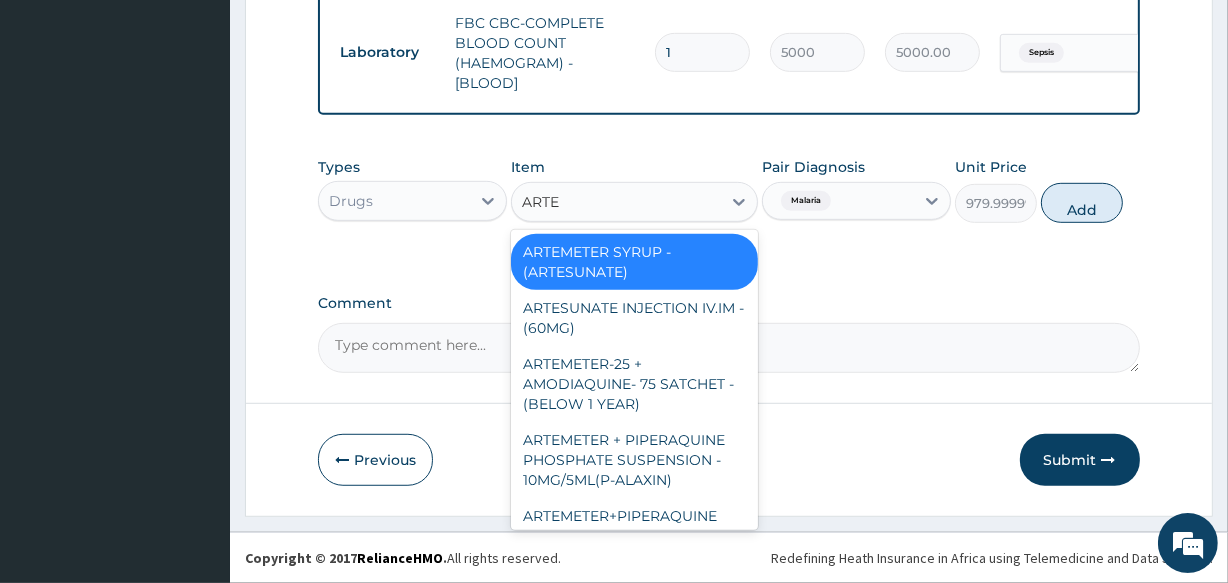 type on "ARTES" 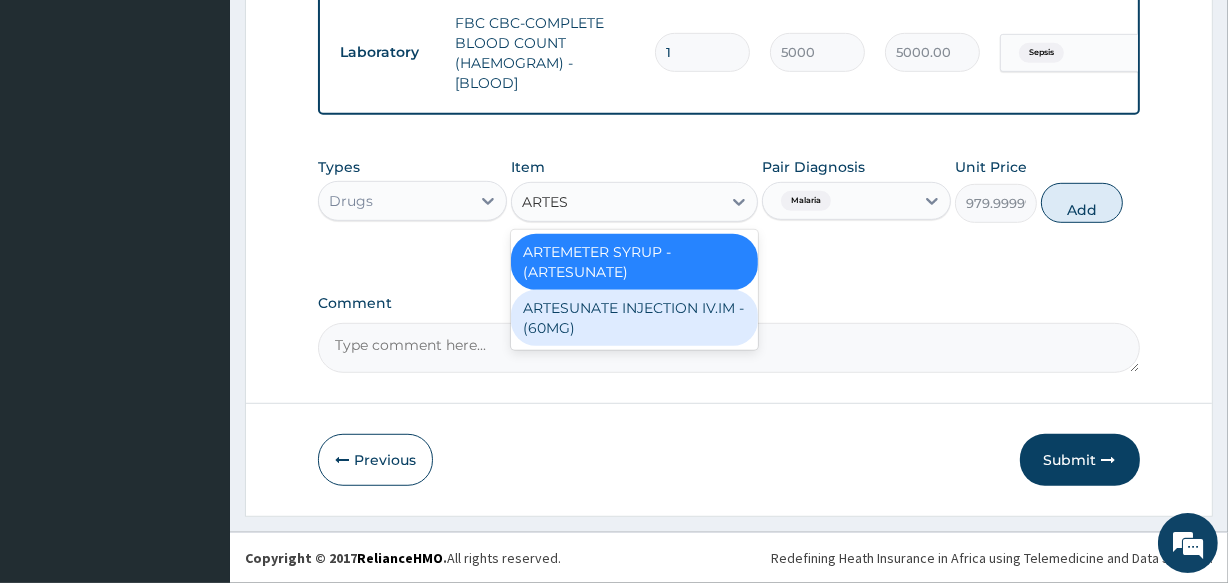 click on "ARTESUNATE INJECTION IV.IM - (60MG)" at bounding box center (634, 318) 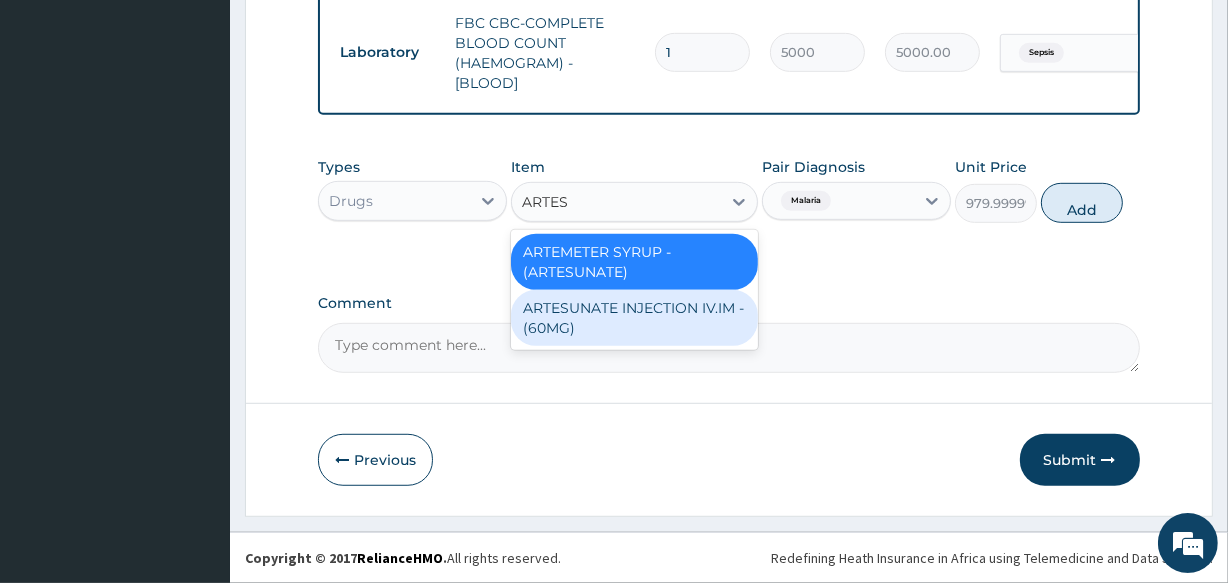 type 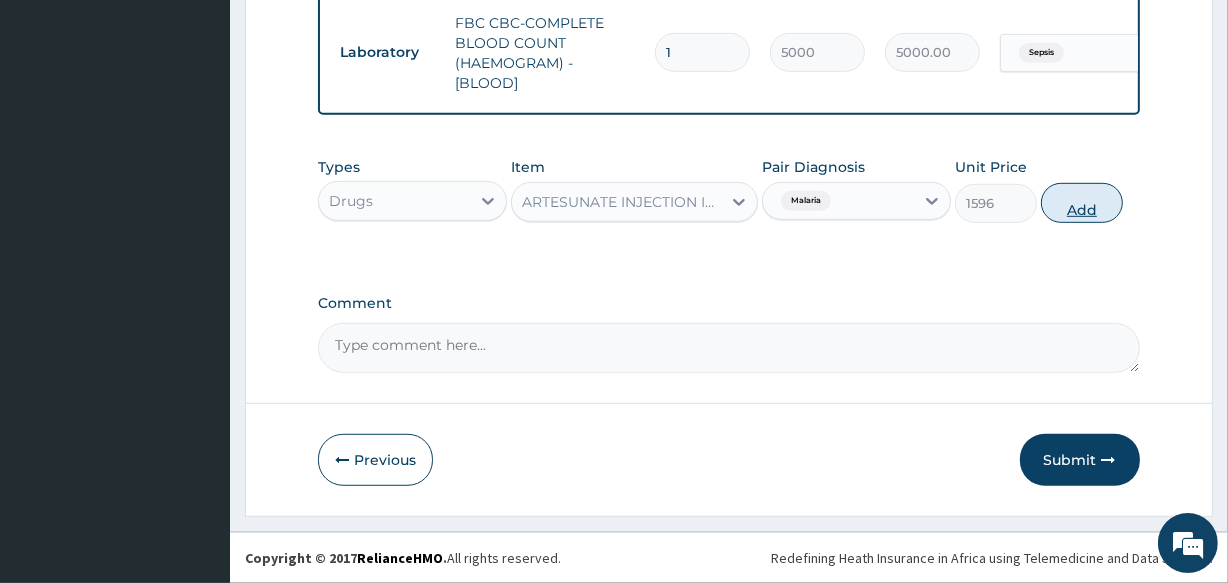click on "Add" at bounding box center [1082, 203] 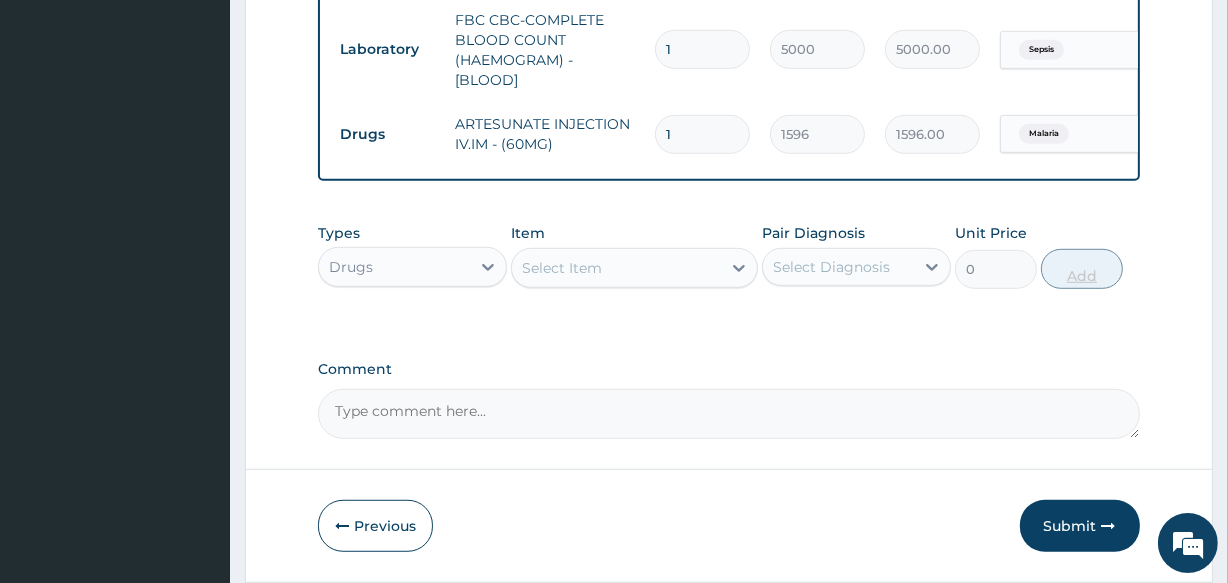 type 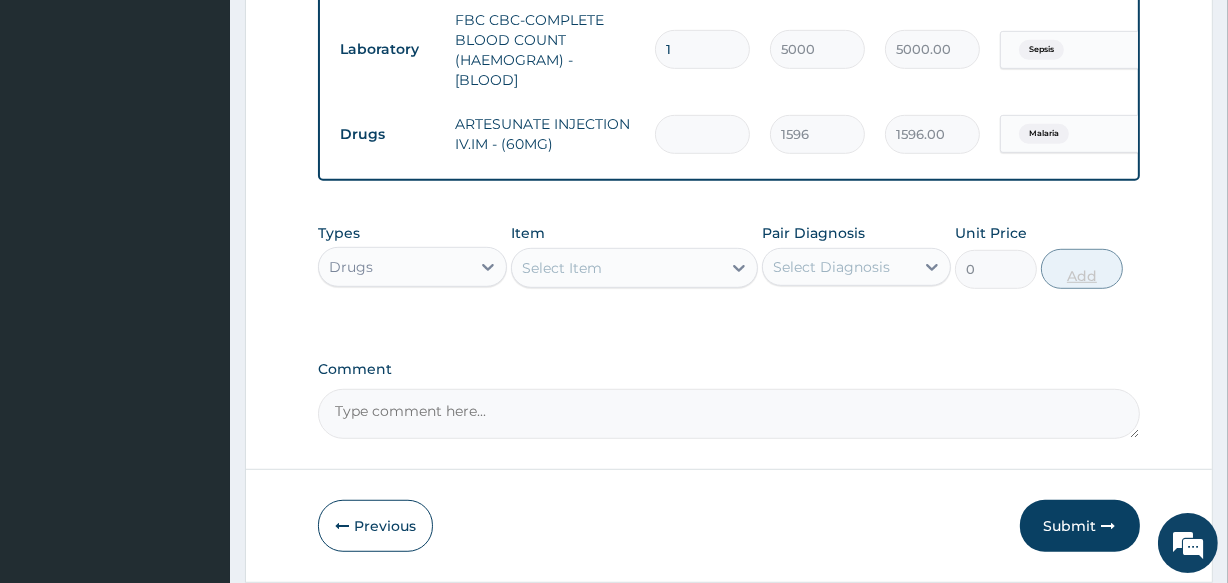 type on "0.00" 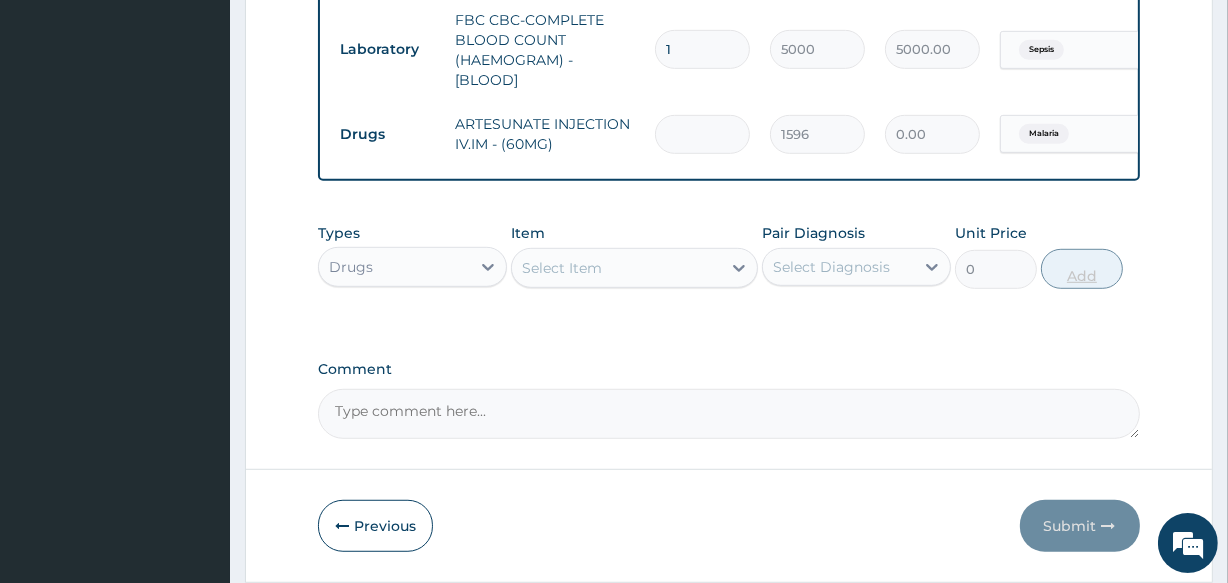 type on "6" 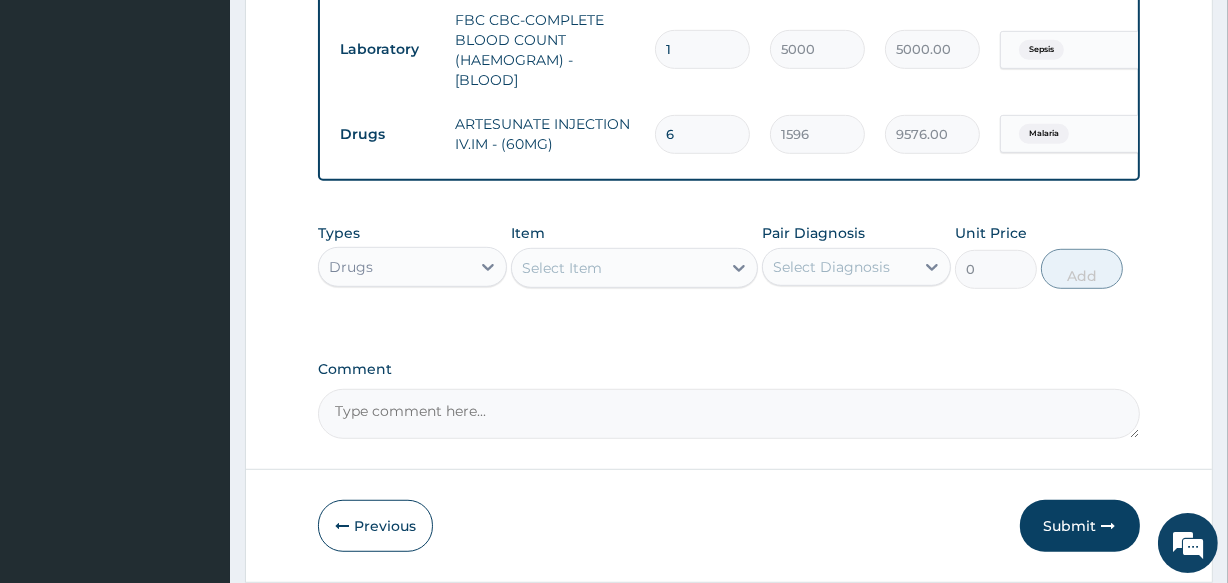 type on "6" 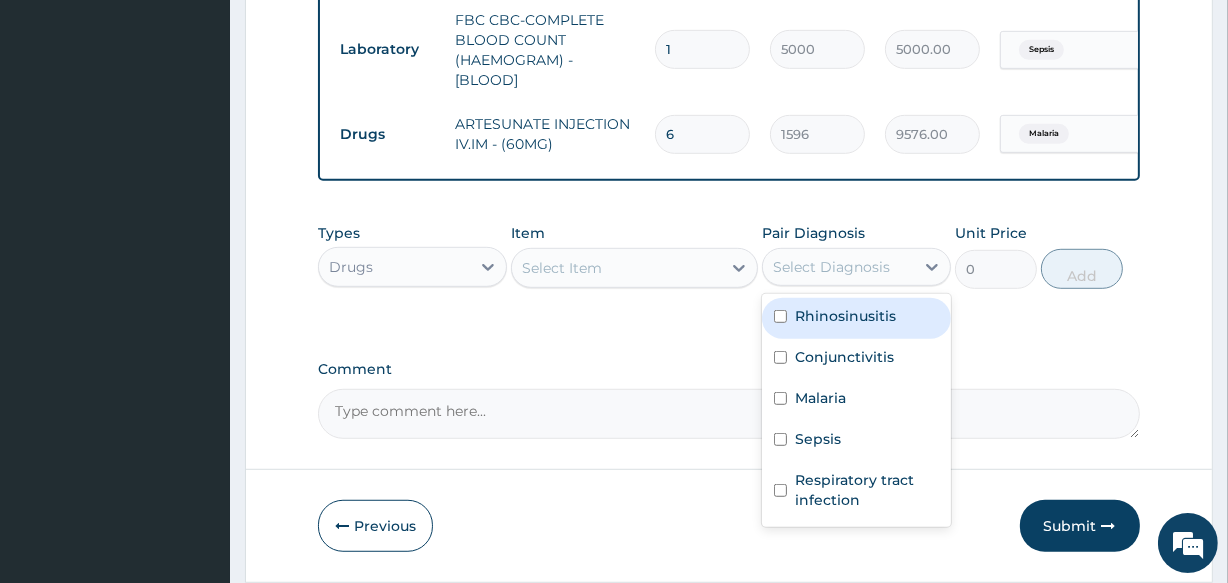 click on "Select Diagnosis" at bounding box center (838, 267) 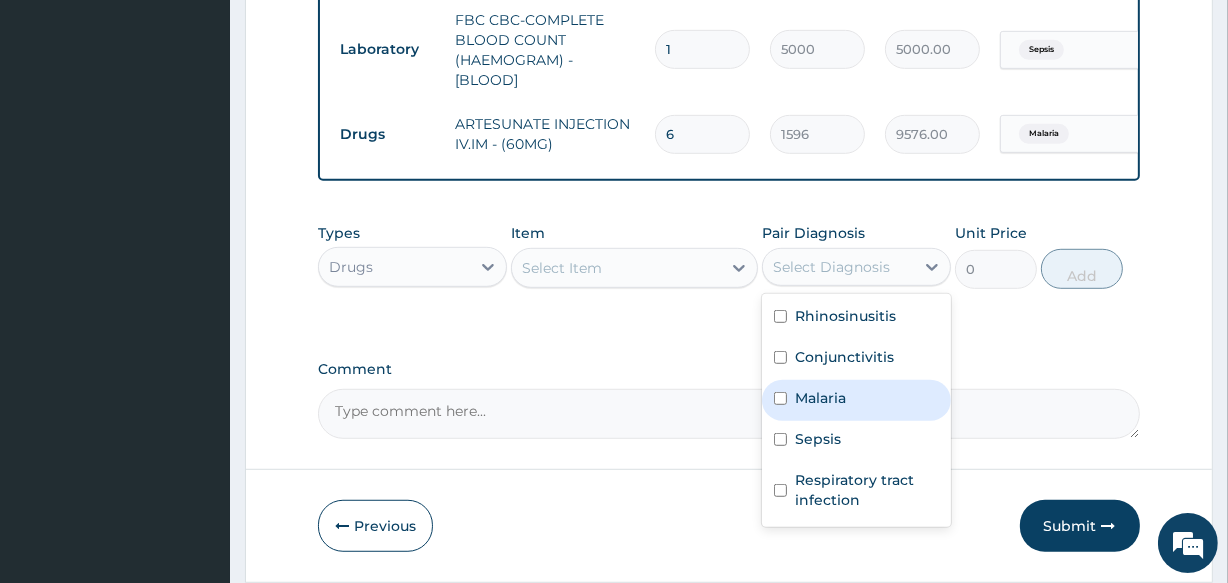 click on "Malaria" at bounding box center (820, 398) 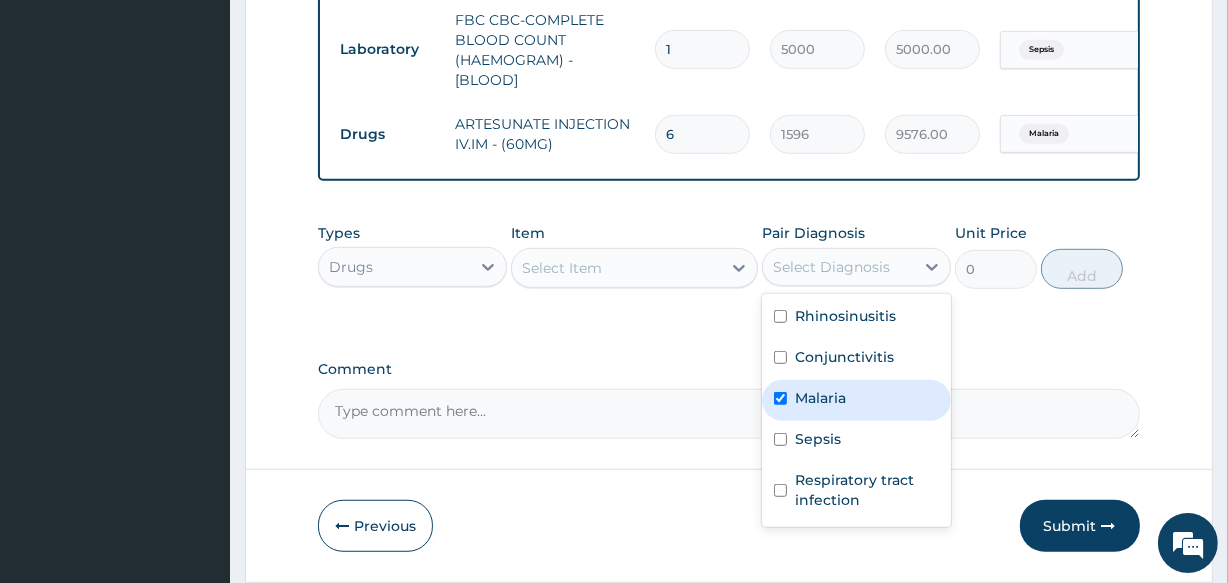 checkbox on "true" 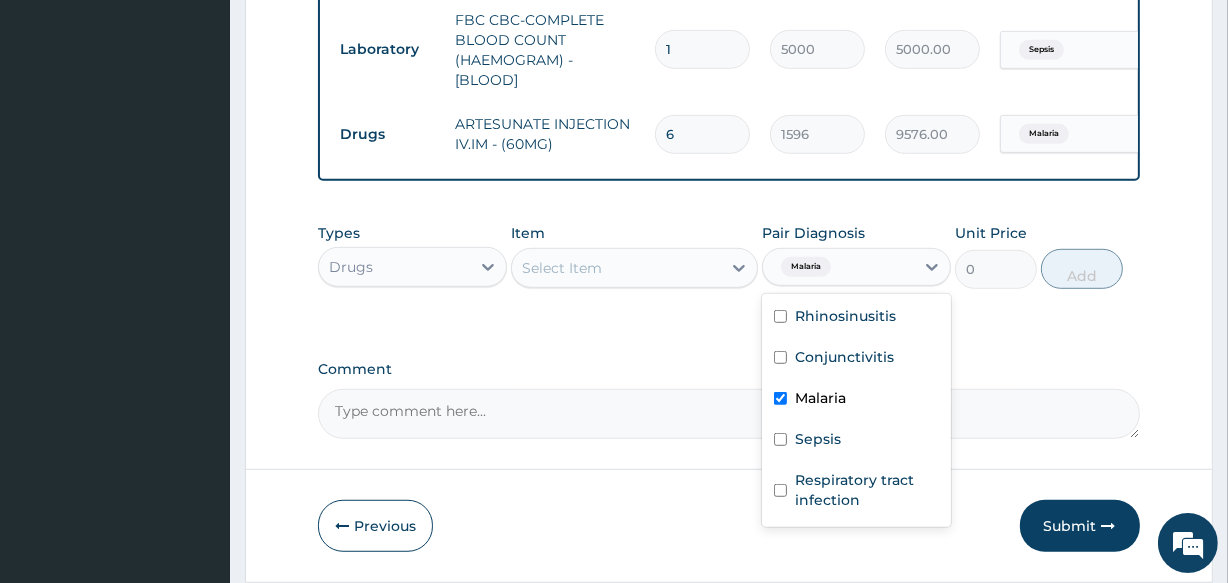 click on "PA Code / Prescription Code PA/A628B3 Encounter Date 28-07-2025 Important Notice Please enter PA codes before entering items that are not attached to a PA code   All diagnoses entered must be linked to a claim item. Diagnosis & Claim Items that are visible but inactive cannot be edited because they were imported from an already approved PA code. Diagnosis Rhinosinusitis confirmed Conjunctivitis confirmed Malaria Confirmed Sepsis Confirmed Respiratory tract infection Confirmed NB: All diagnosis must be linked to a claim item Claim Items Type Name Quantity Unit Price Total Price Pair Diagnosis Actions Drugs maxitrol eye drop 1 7839.999999999999 7840.00 Rhinosinusitis  + 1 Delete Procedures GENERAL PRACTITIONER FIRST OUTPATIENT CONSULTATION 1 3750 3750.00 Rhinosinusitis  + 1 Delete Laboratory MALARIAL PARASITE THICK AND THIN FILMS - [BLOOD] 1 2187.5 2187.50 Malaria Delete Laboratory FBC CBC-COMPLETE BLOOD COUNT (HAEMOGRAM) - [BLOOD] 1 5000 5000.00 Sepsis Delete Drugs ARTESUNATE INJECTION IV.IM - (60MG) 6 1596 0" at bounding box center (728, -199) 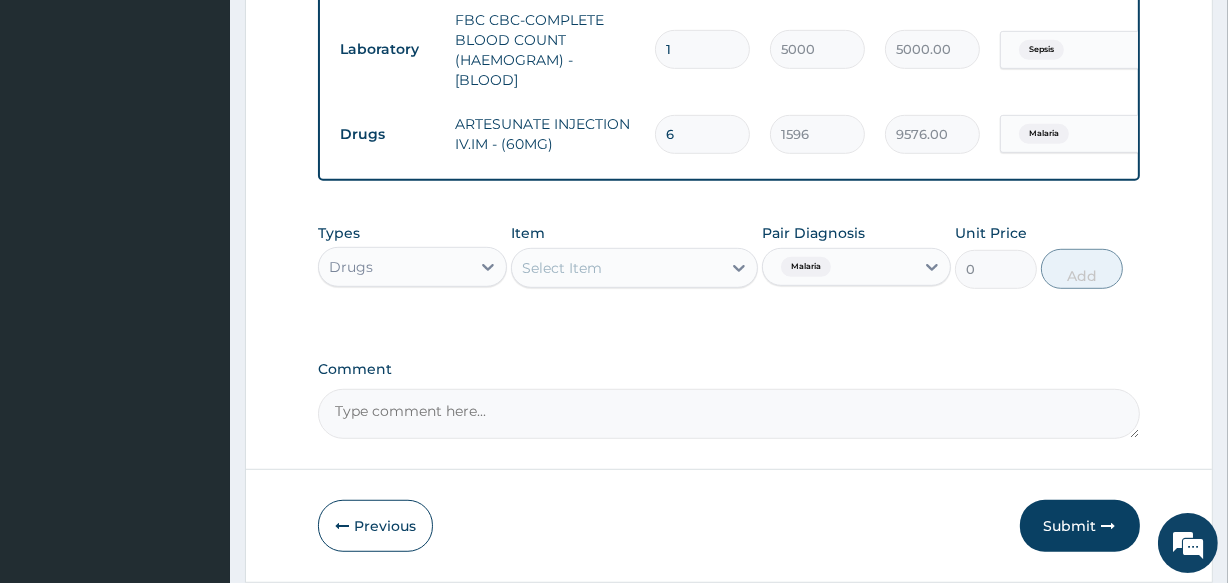 click on "Select Item" at bounding box center (616, 268) 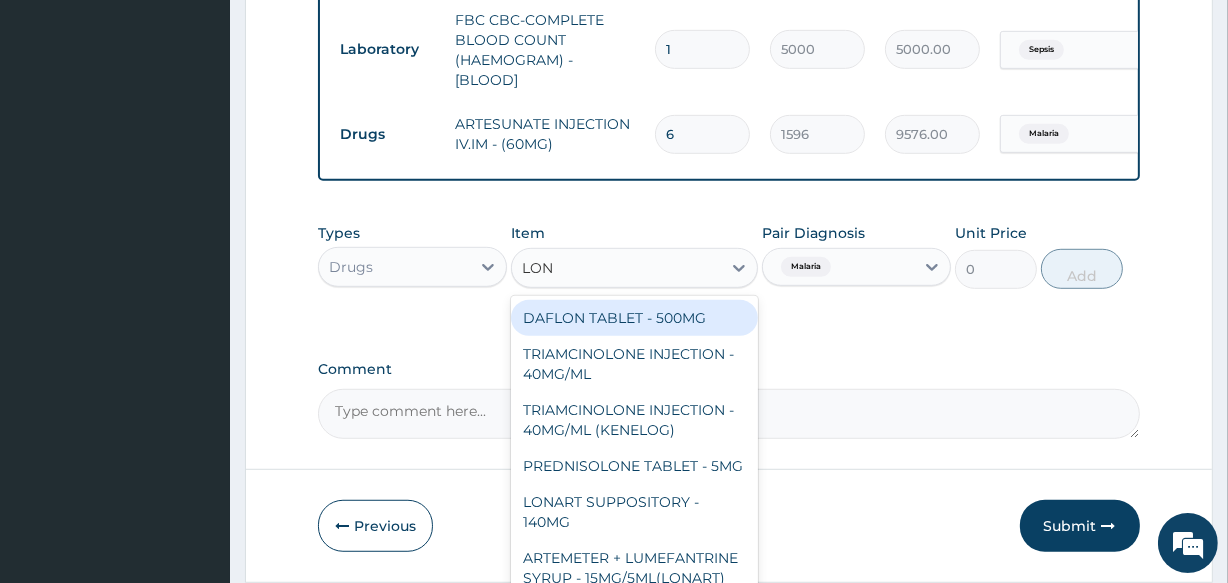 type on "LONA" 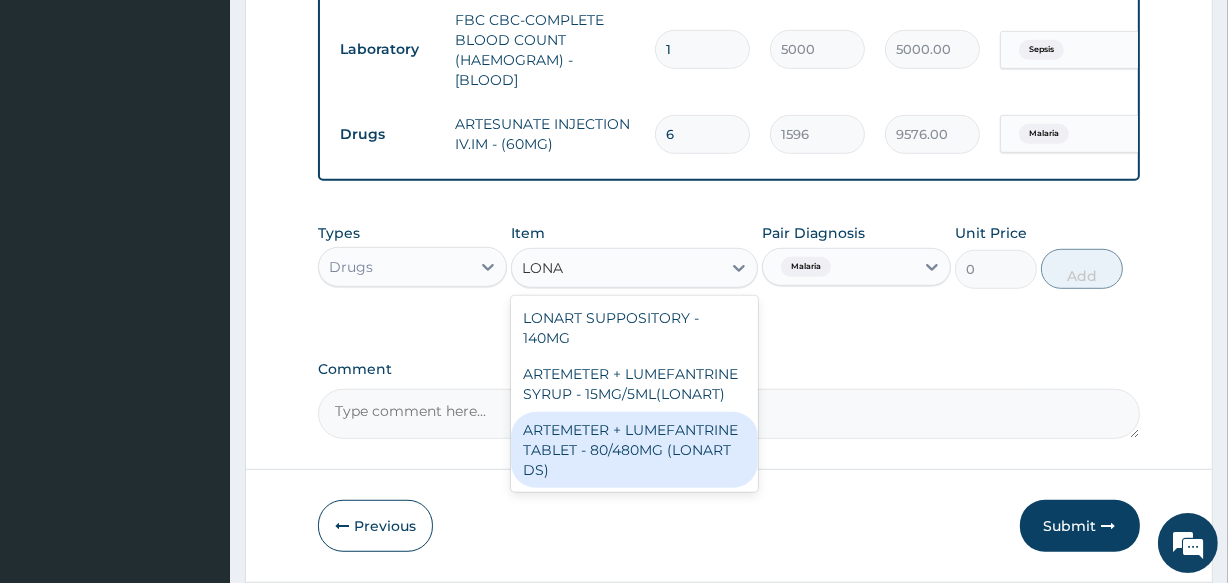 click on "ARTEMETER + LUMEFANTRINE TABLET -  80/480MG (LONART DS)" at bounding box center [634, 450] 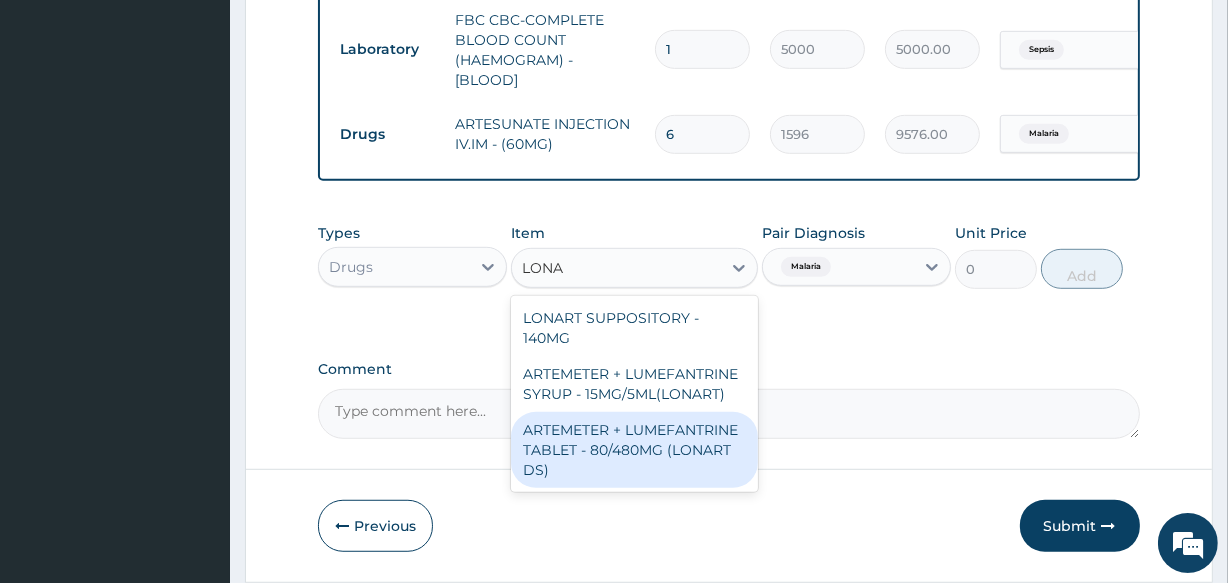 type 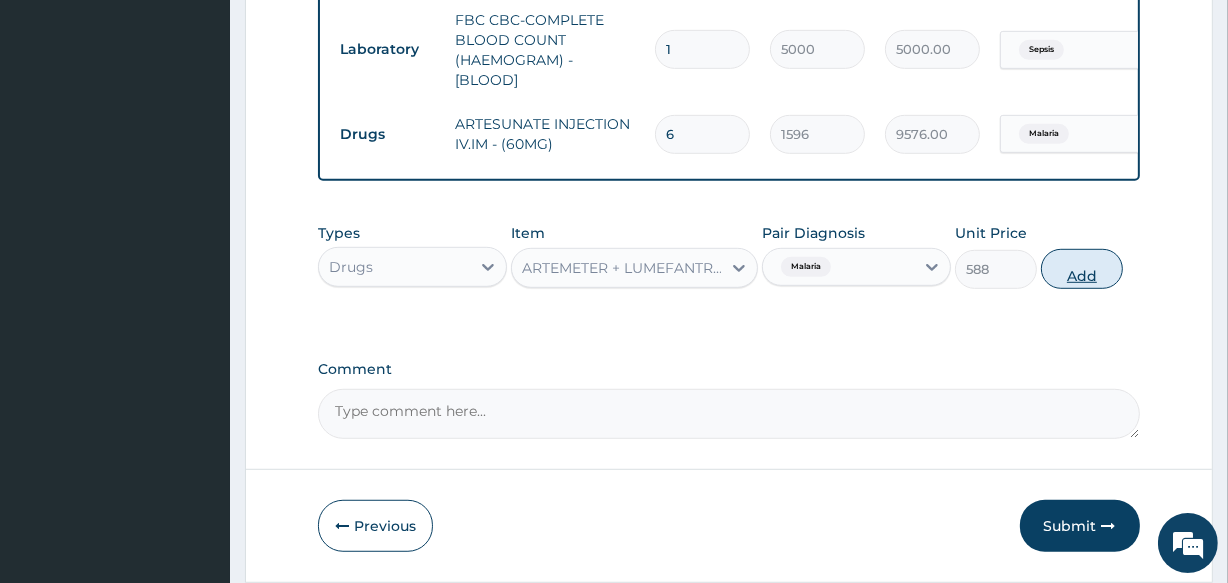 click on "Add" at bounding box center [1082, 269] 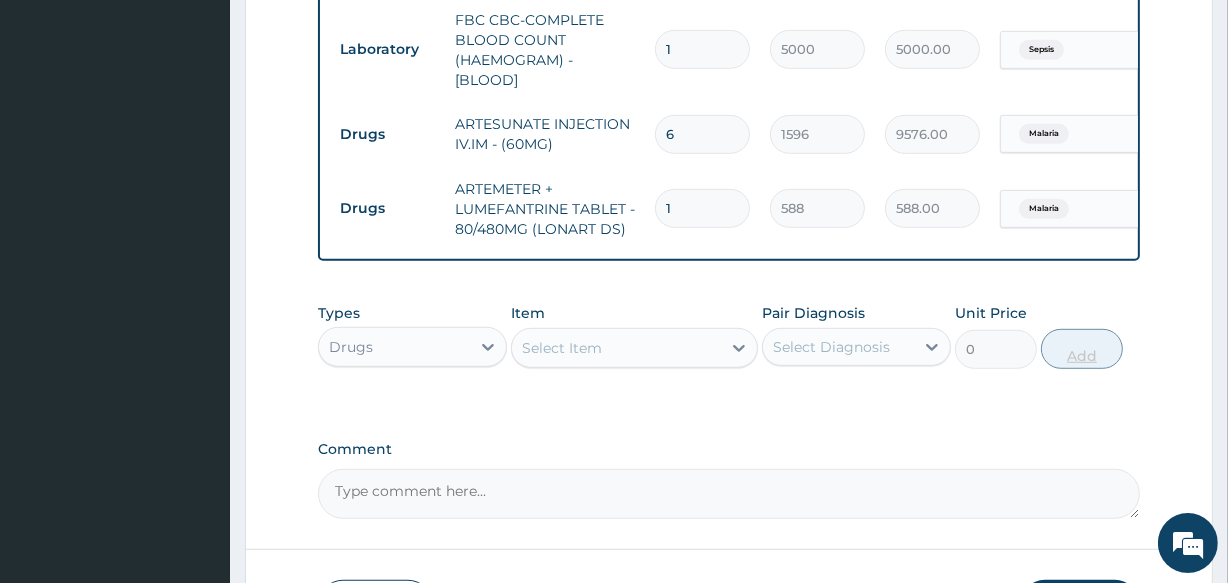 type 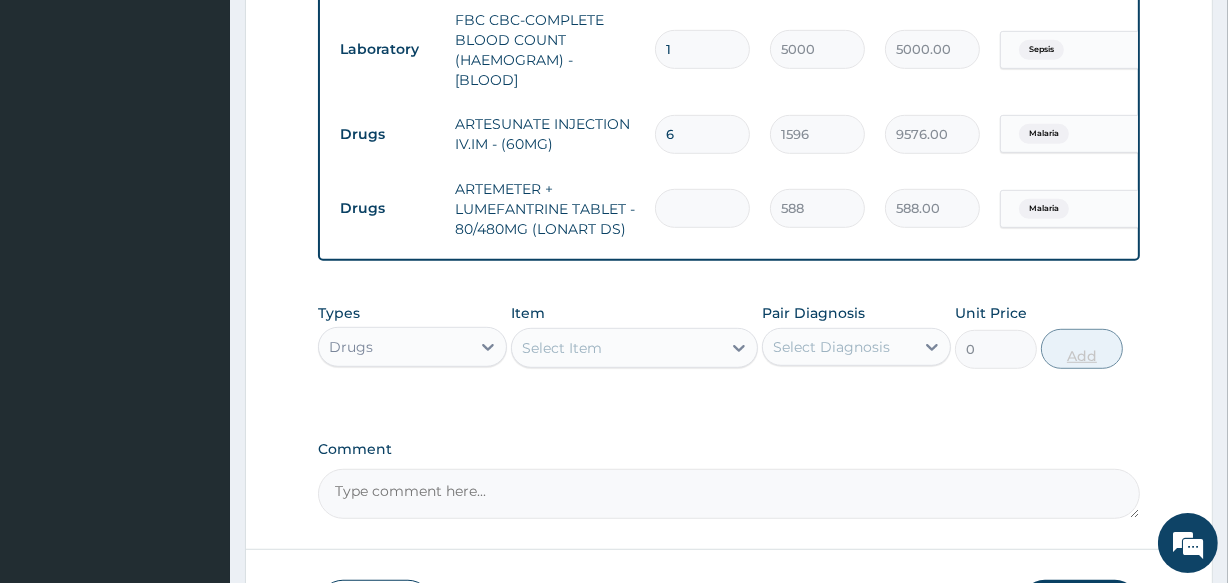 type on "0.00" 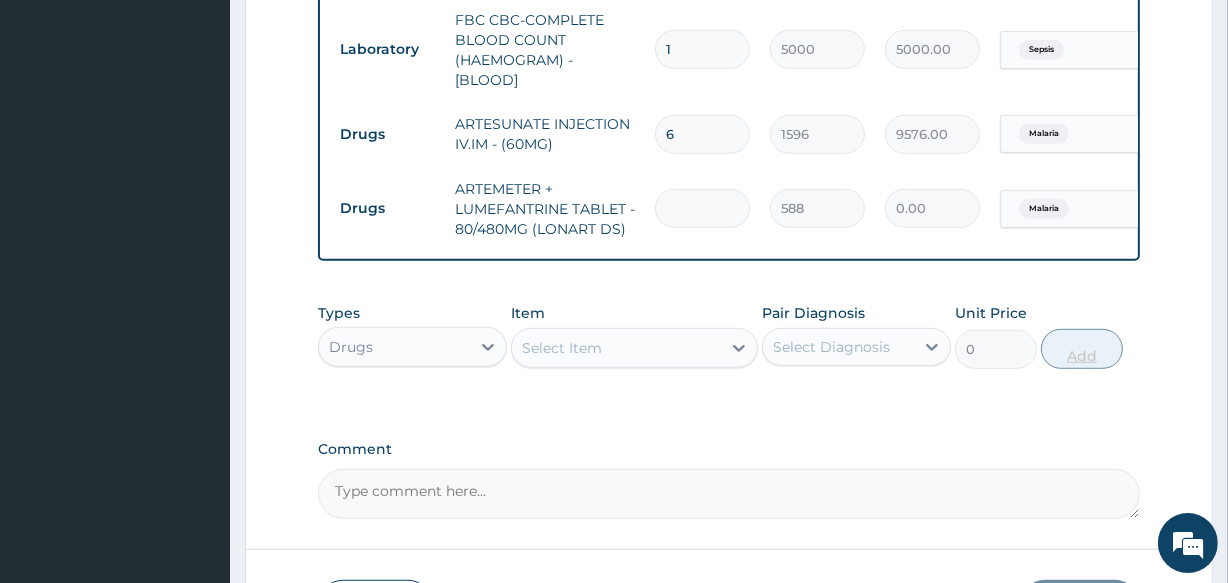 type on "6" 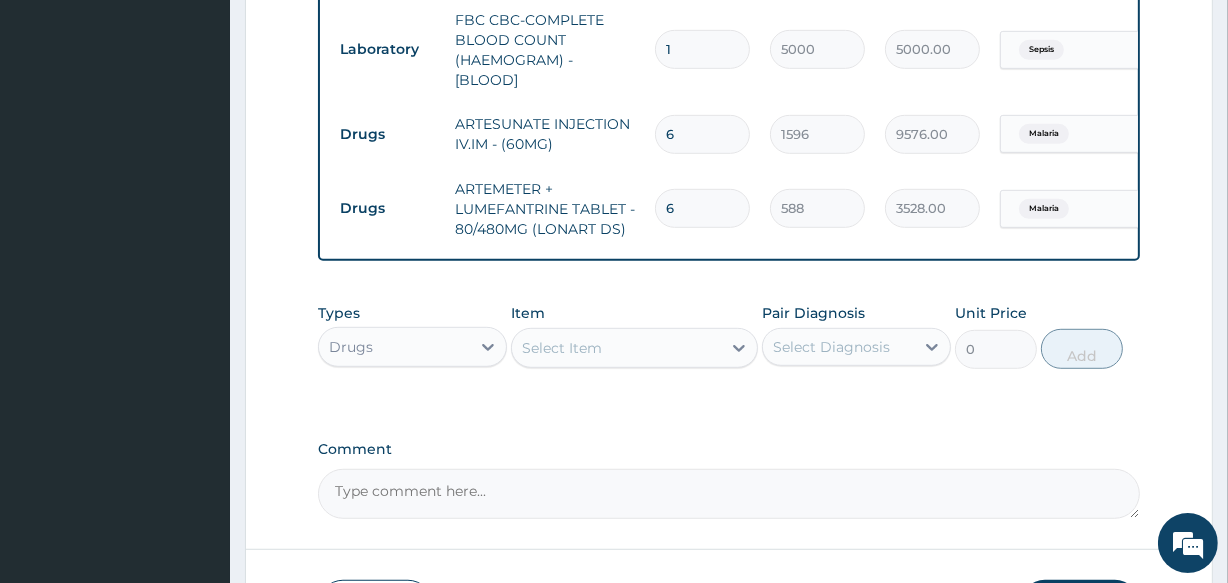 type on "6" 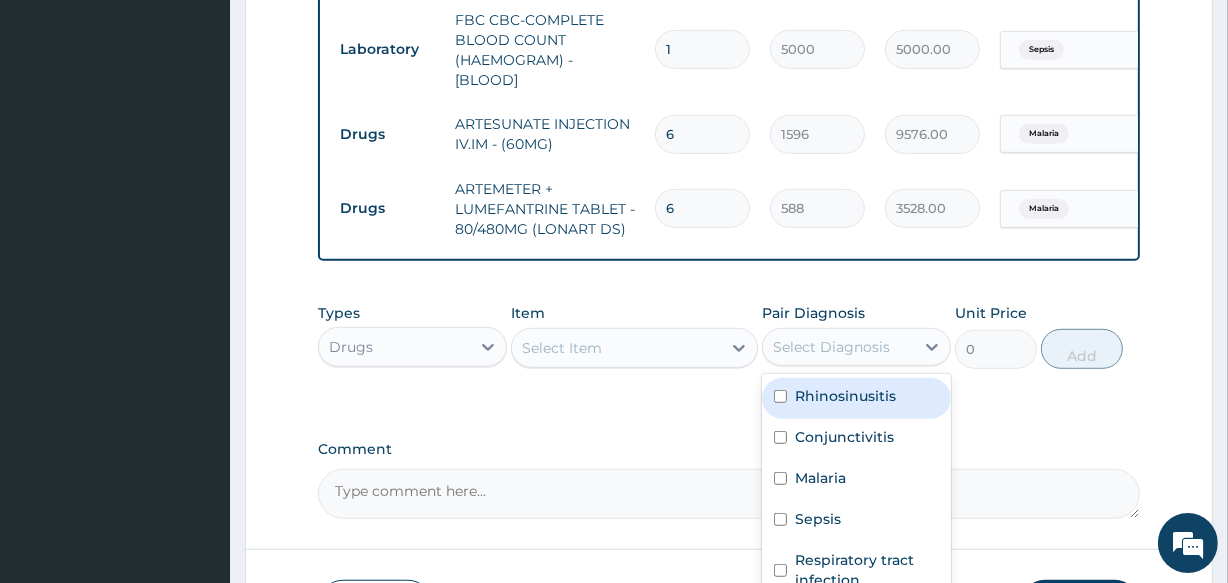 click on "Select Diagnosis" at bounding box center [831, 347] 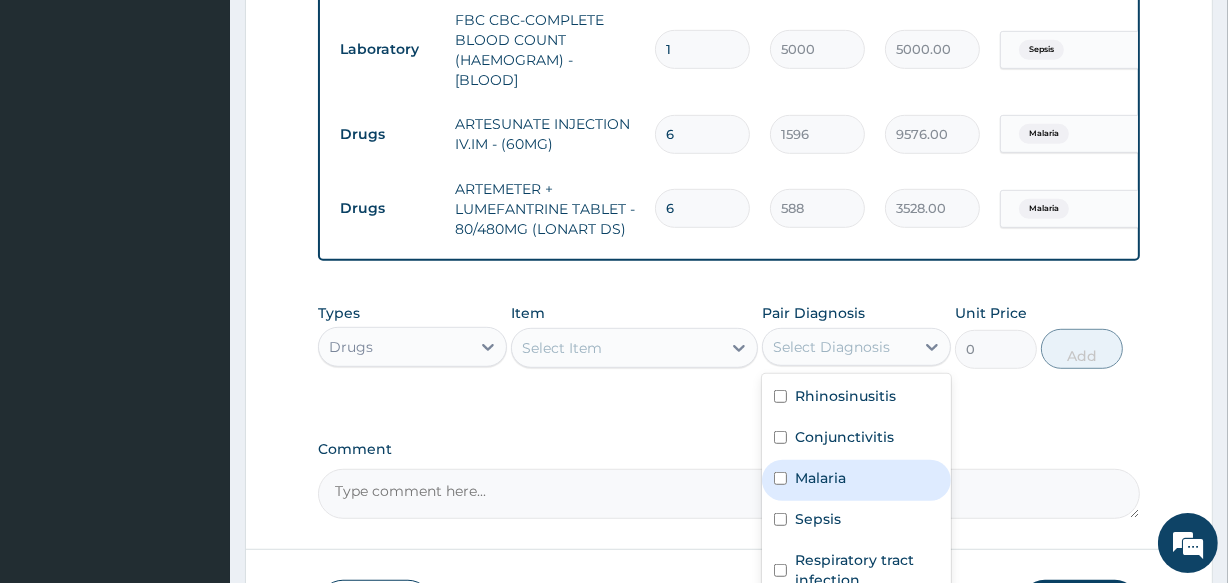 click on "Malaria" at bounding box center [820, 478] 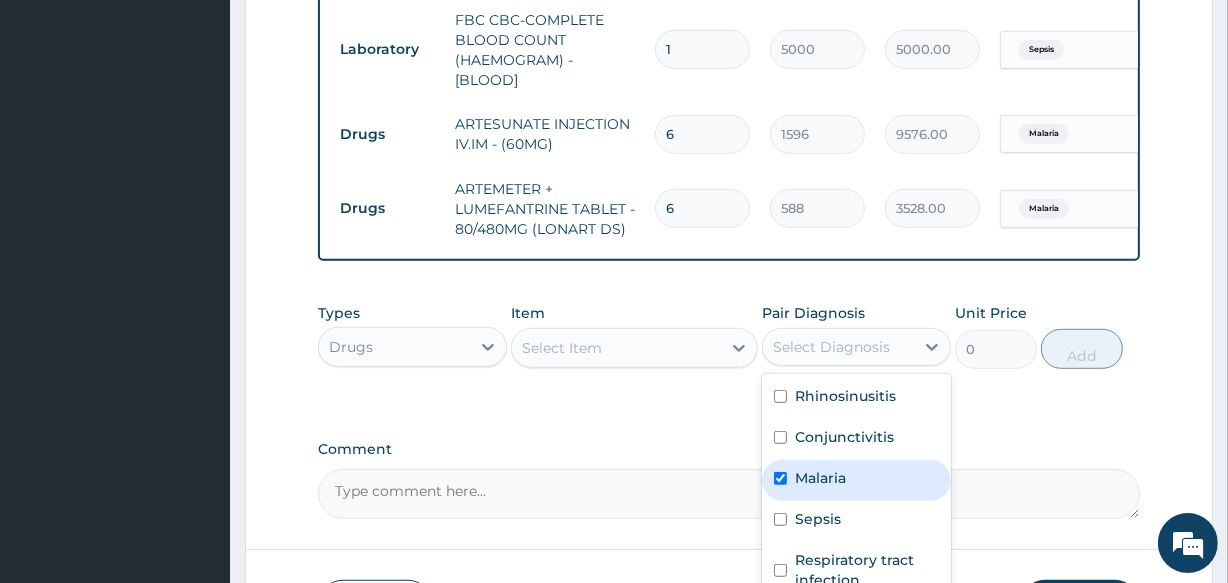 checkbox on "true" 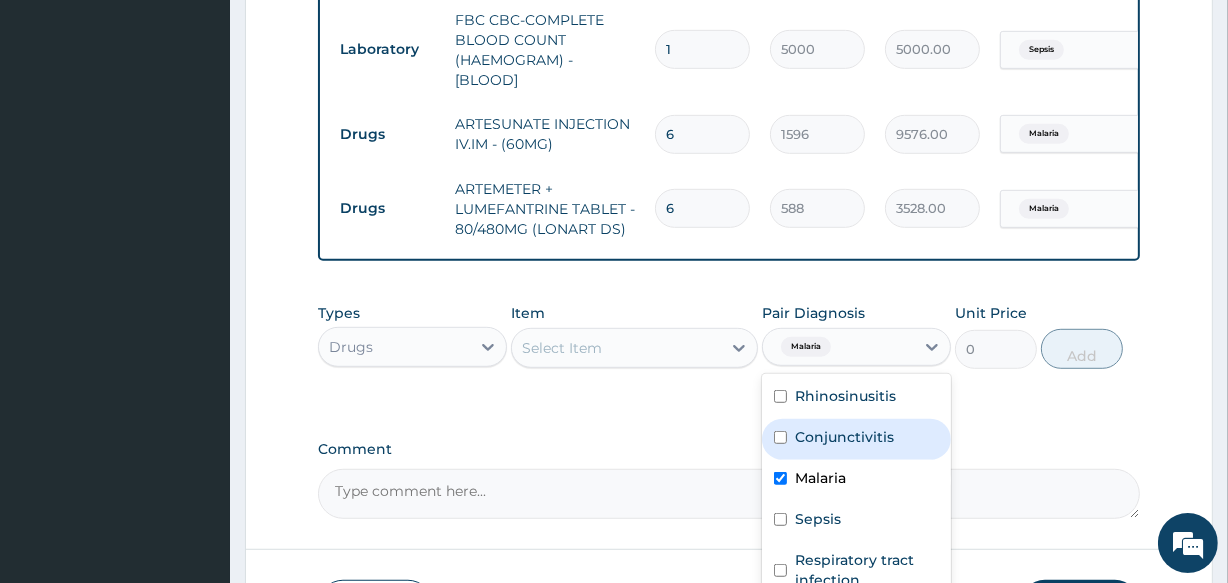 click on "Select Item" at bounding box center (616, 348) 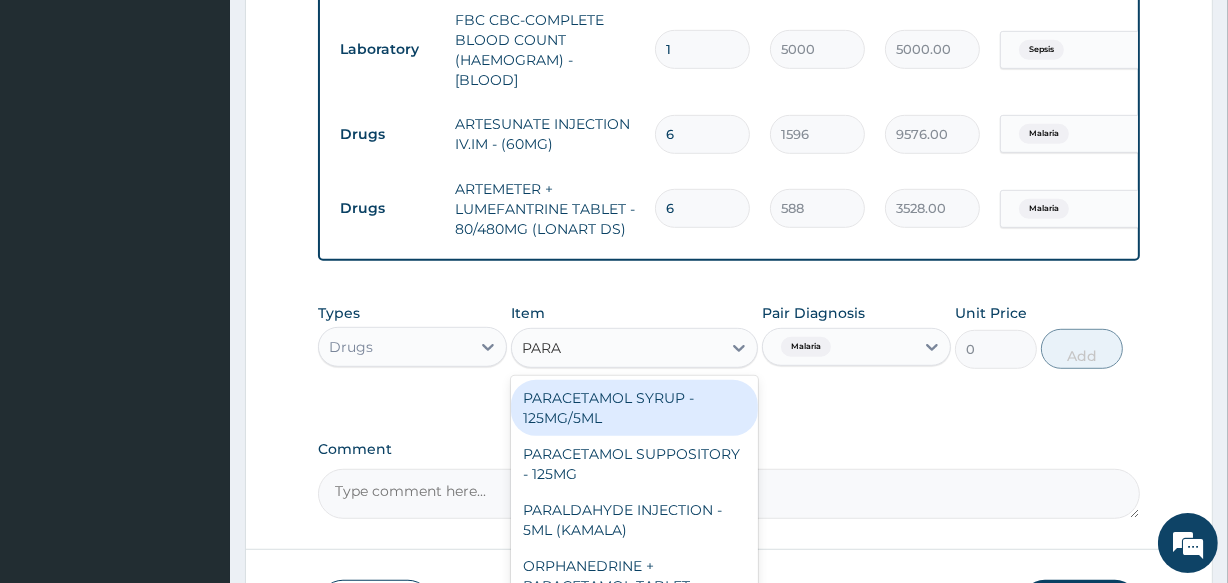 type on "PARAC" 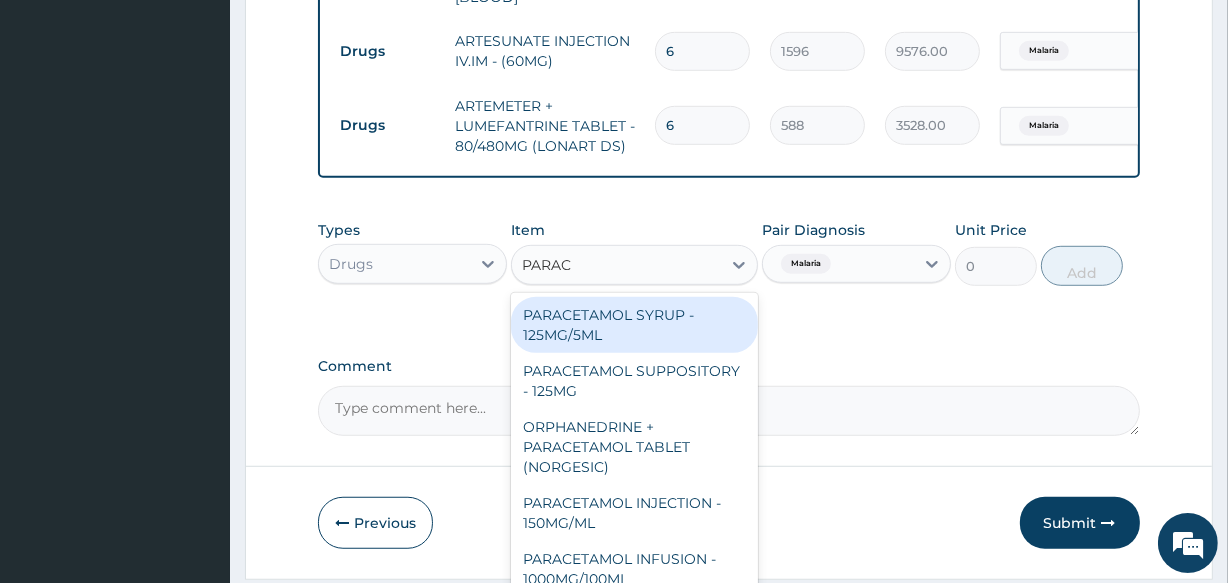 scroll, scrollTop: 1118, scrollLeft: 0, axis: vertical 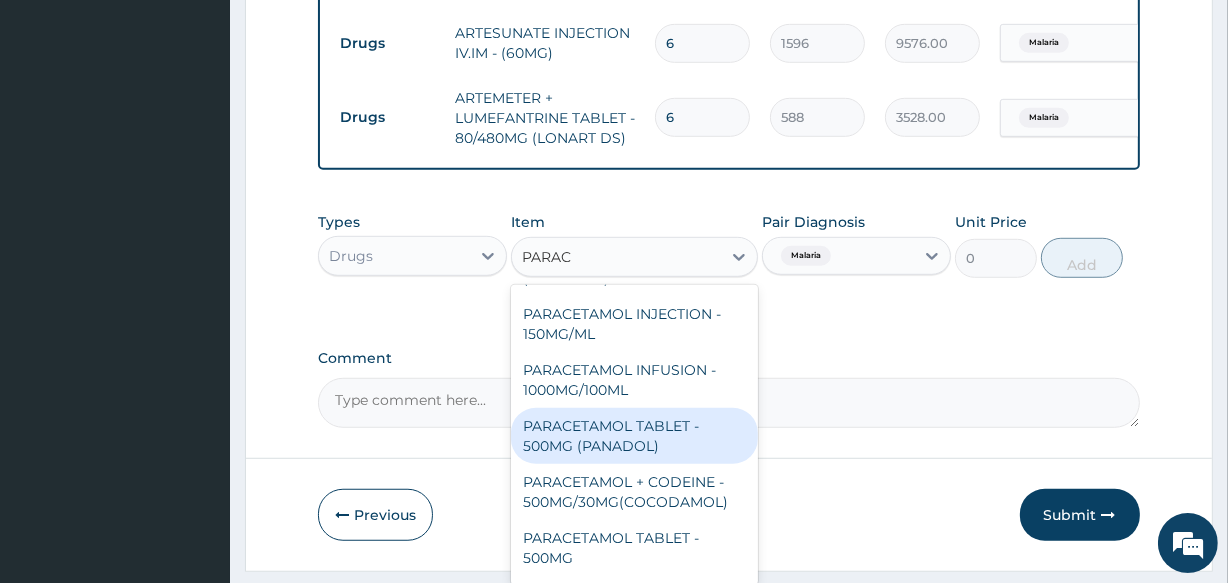 click on "PARACETAMOL TABLET - 500MG (PANADOL)" at bounding box center [634, 436] 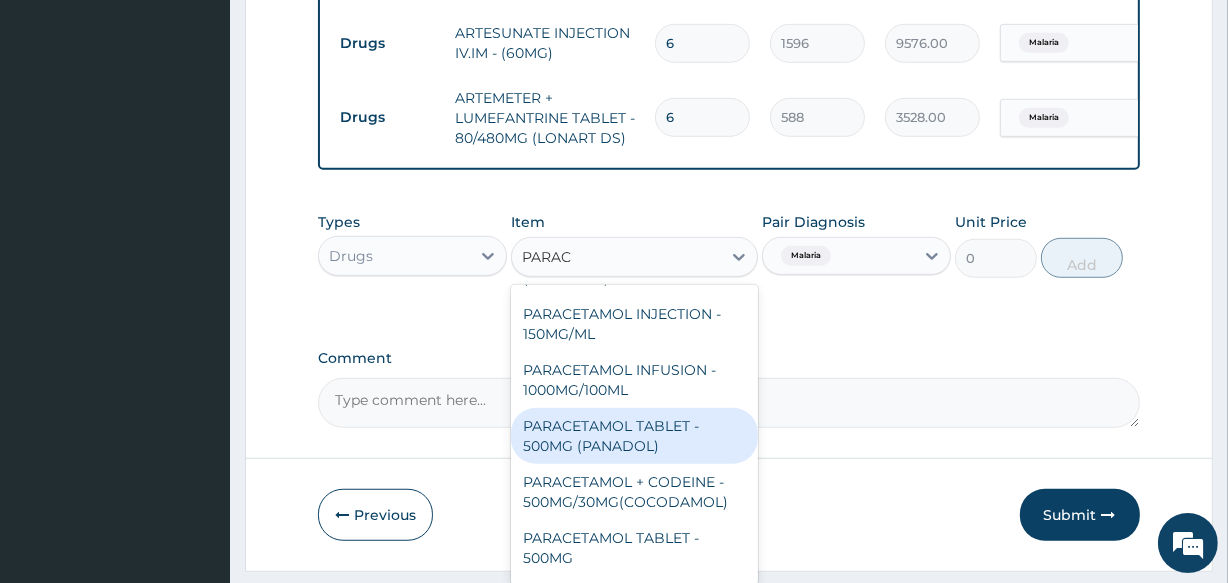 type 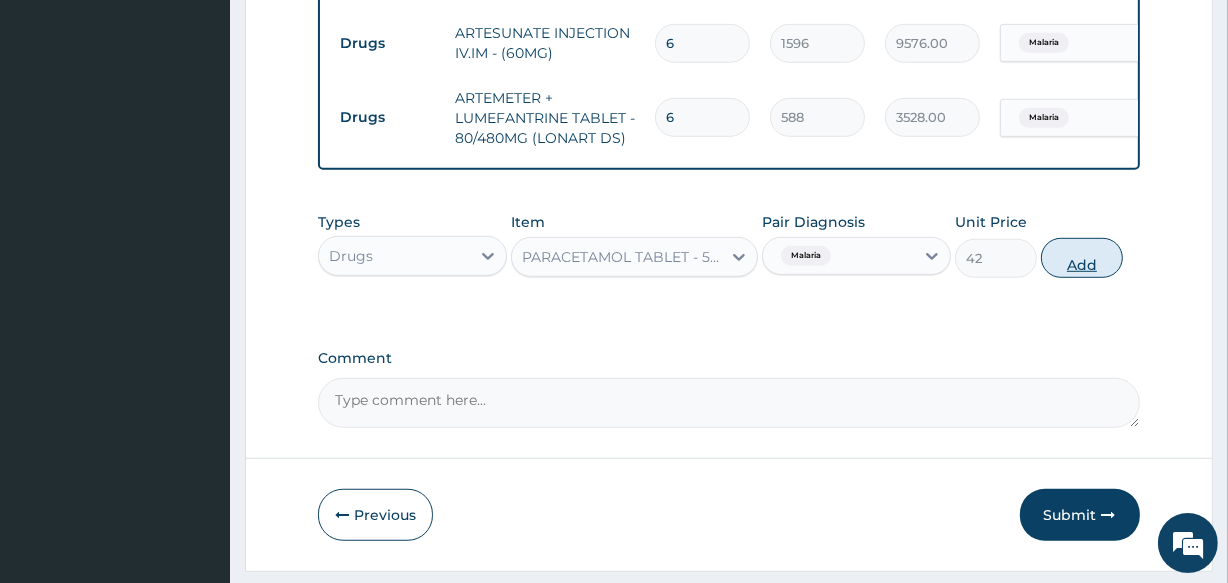 click on "Add" at bounding box center (1082, 258) 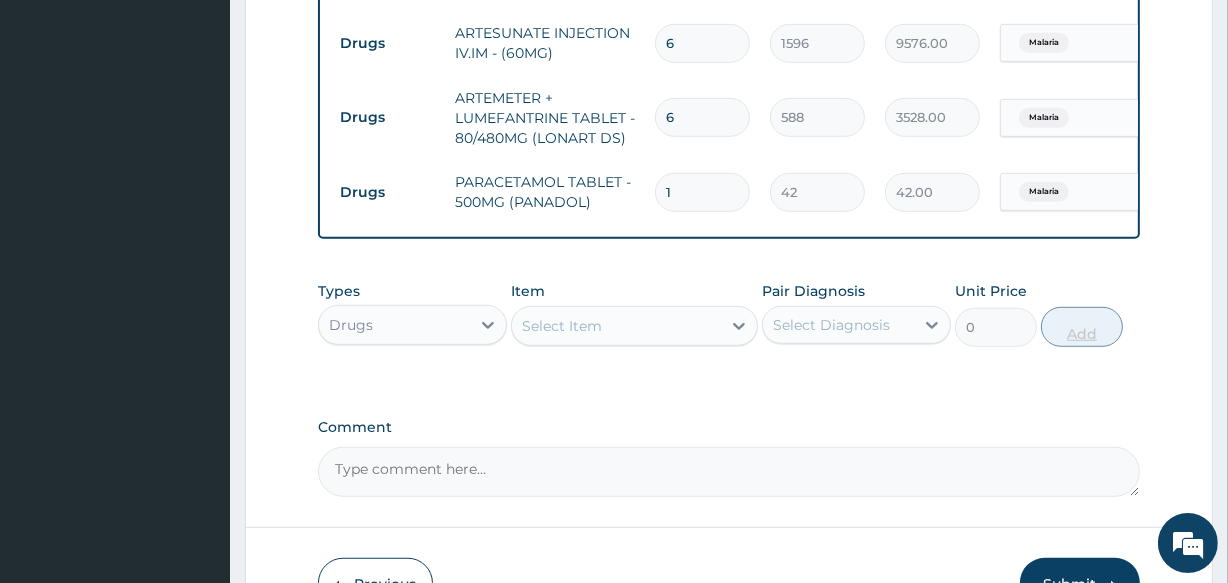 type on "18" 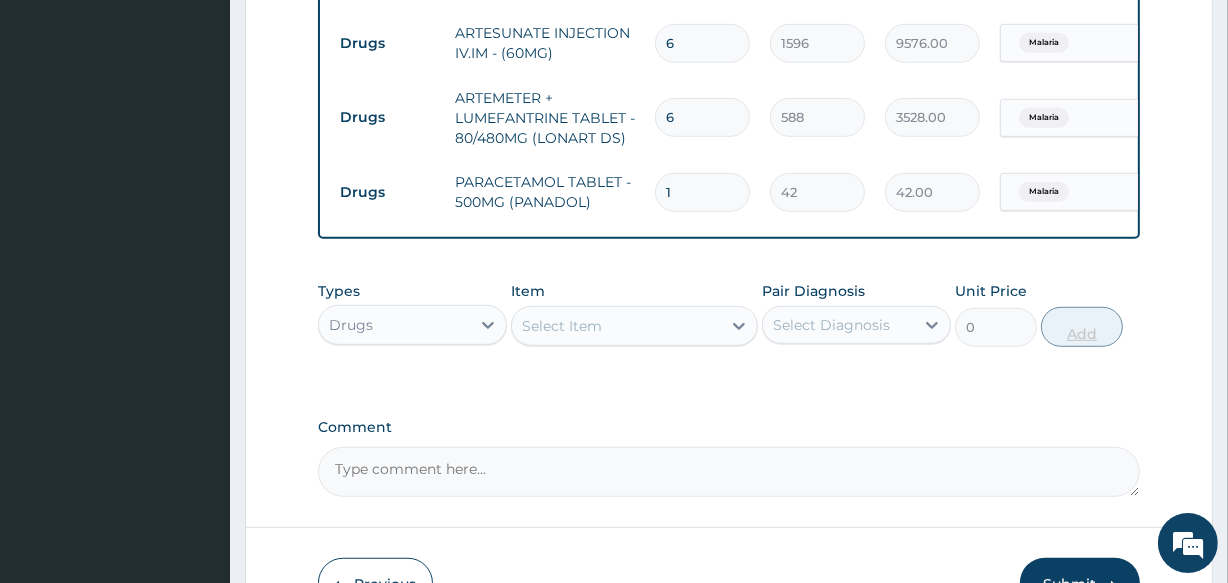 type on "756.00" 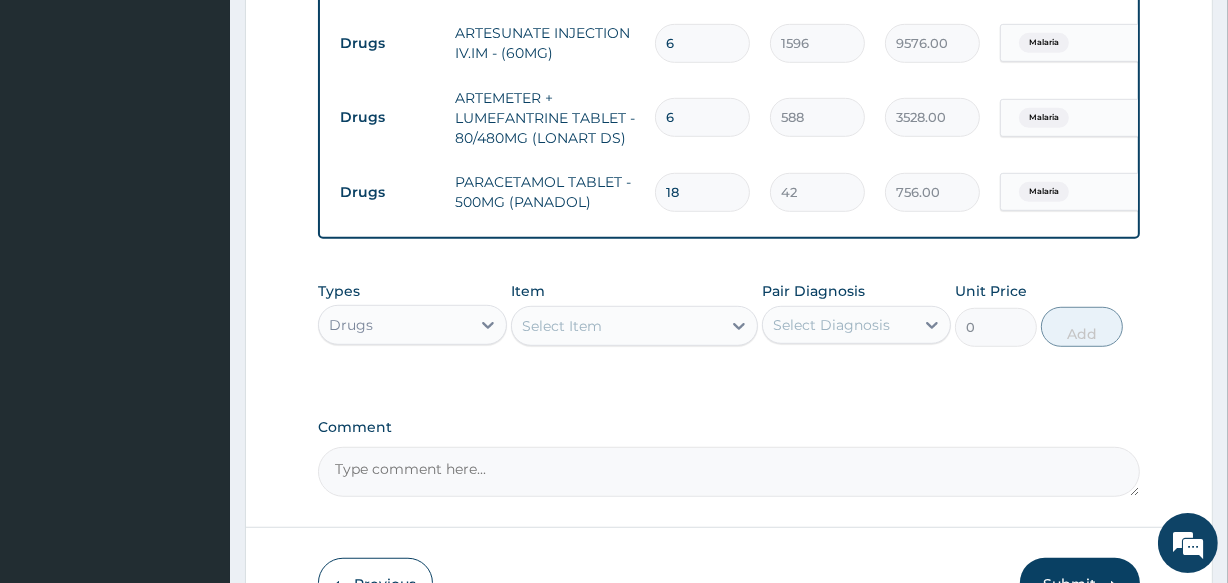 type on "18" 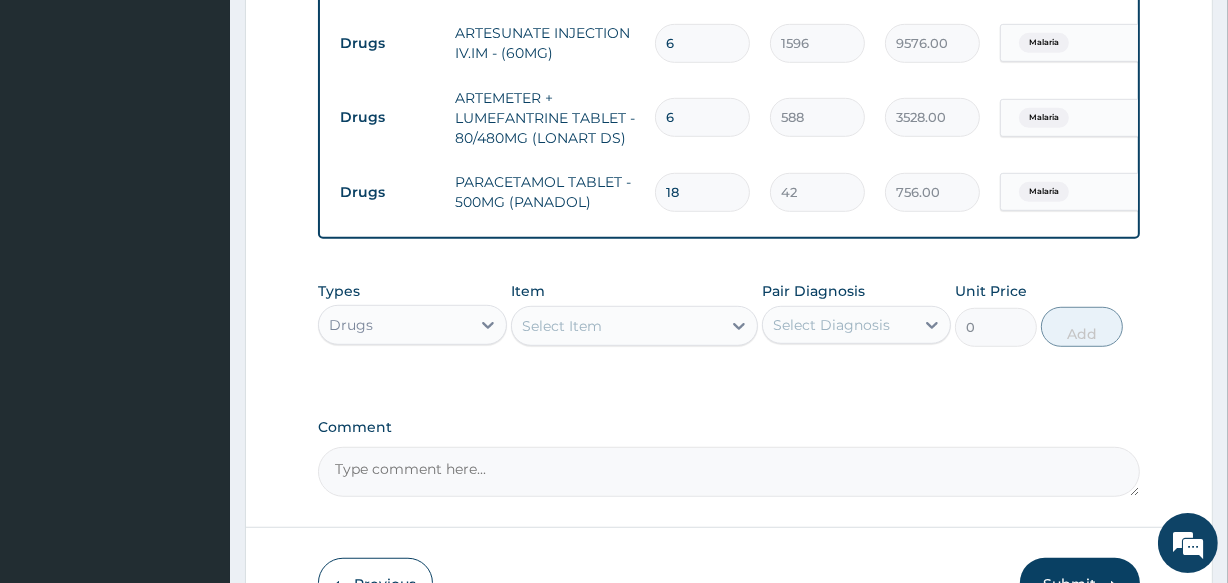 click on "Select Diagnosis" at bounding box center (831, 325) 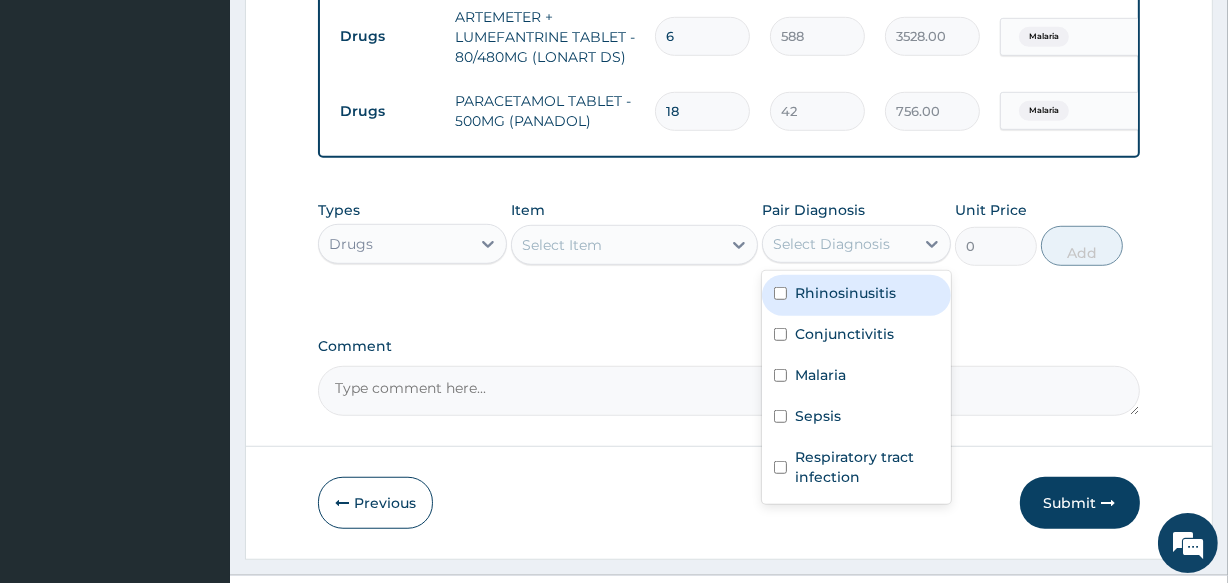 scroll, scrollTop: 1209, scrollLeft: 0, axis: vertical 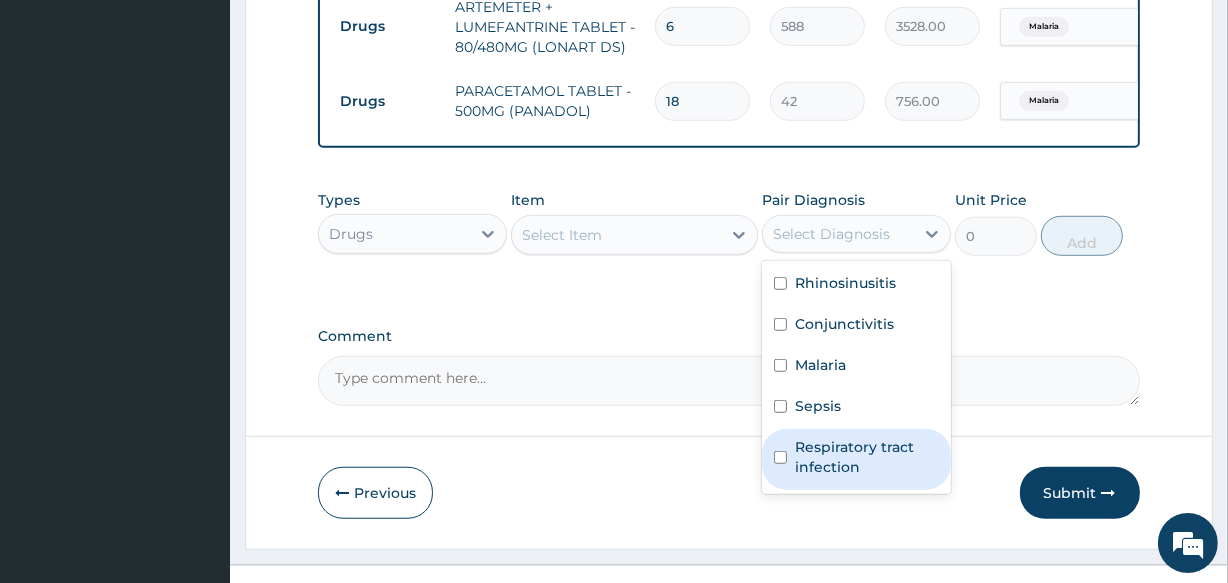 click on "Respiratory tract infection" at bounding box center [867, 457] 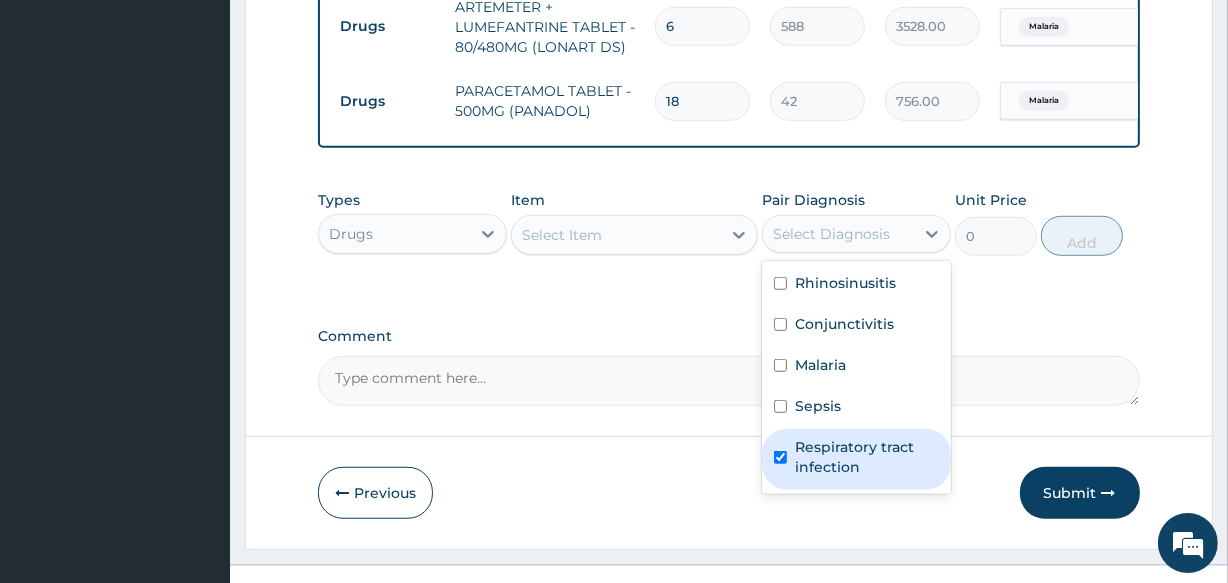 checkbox on "true" 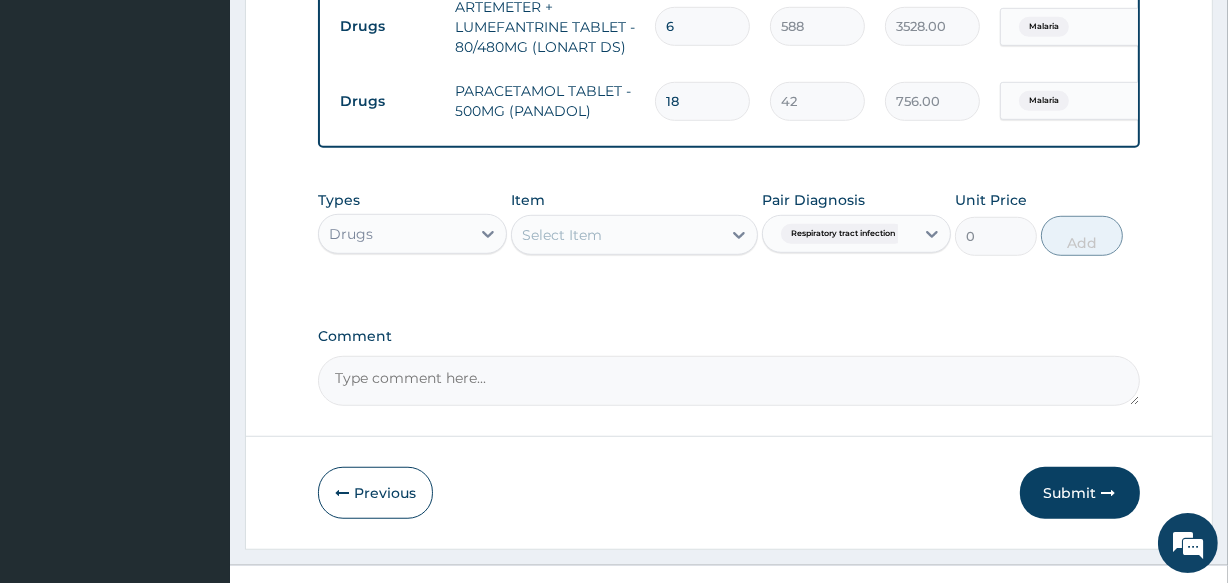 click on "Comment" at bounding box center [728, 336] 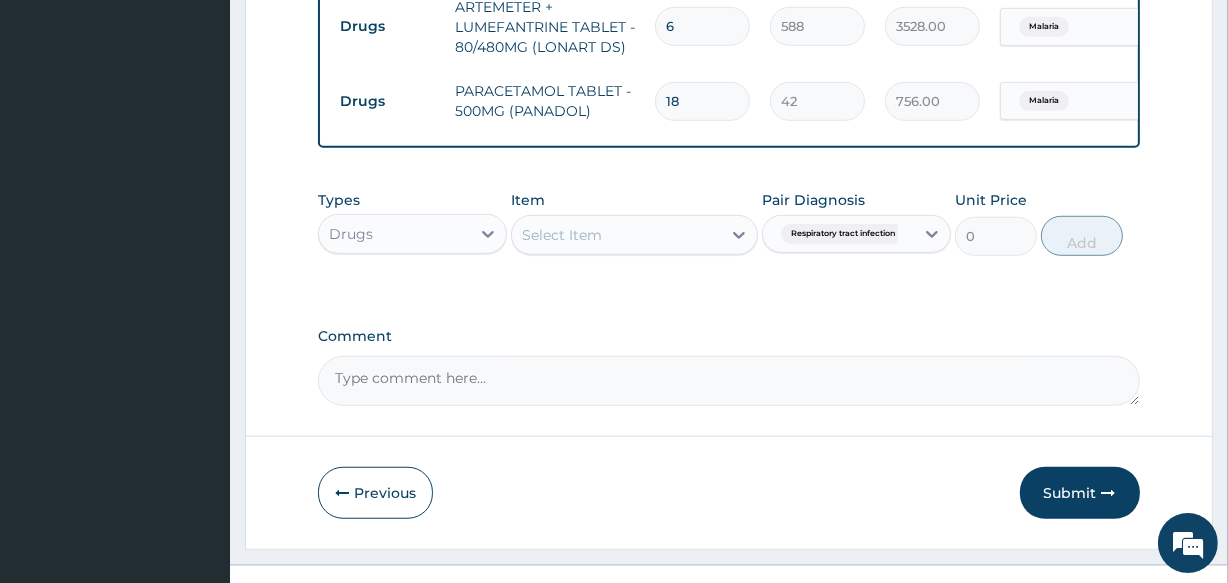 click on "Comment" at bounding box center [728, 381] 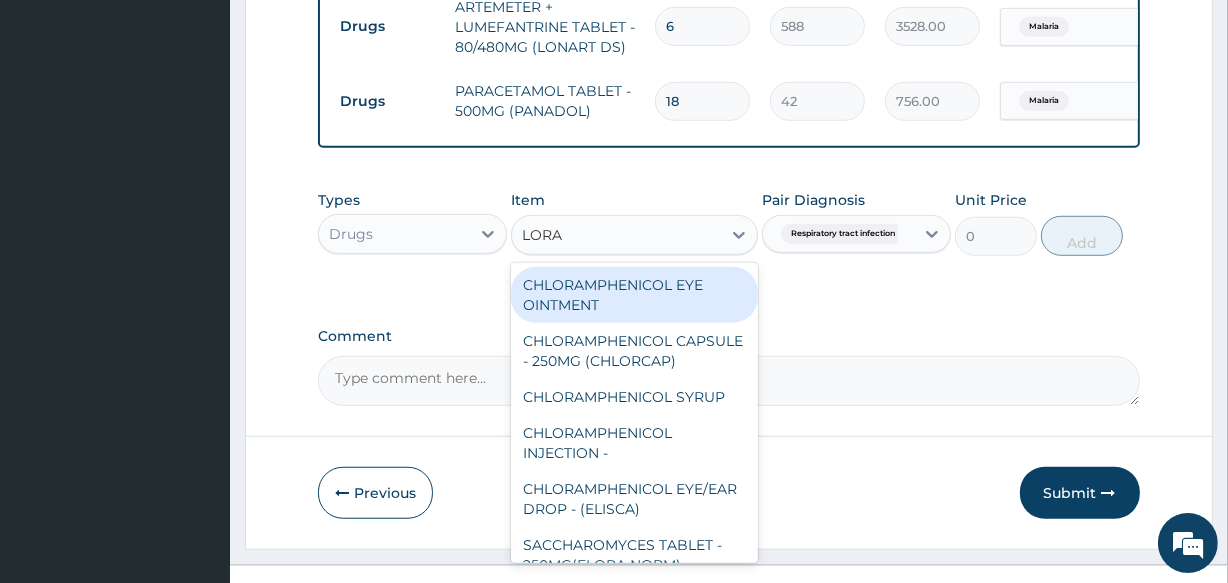 type on "LORAT" 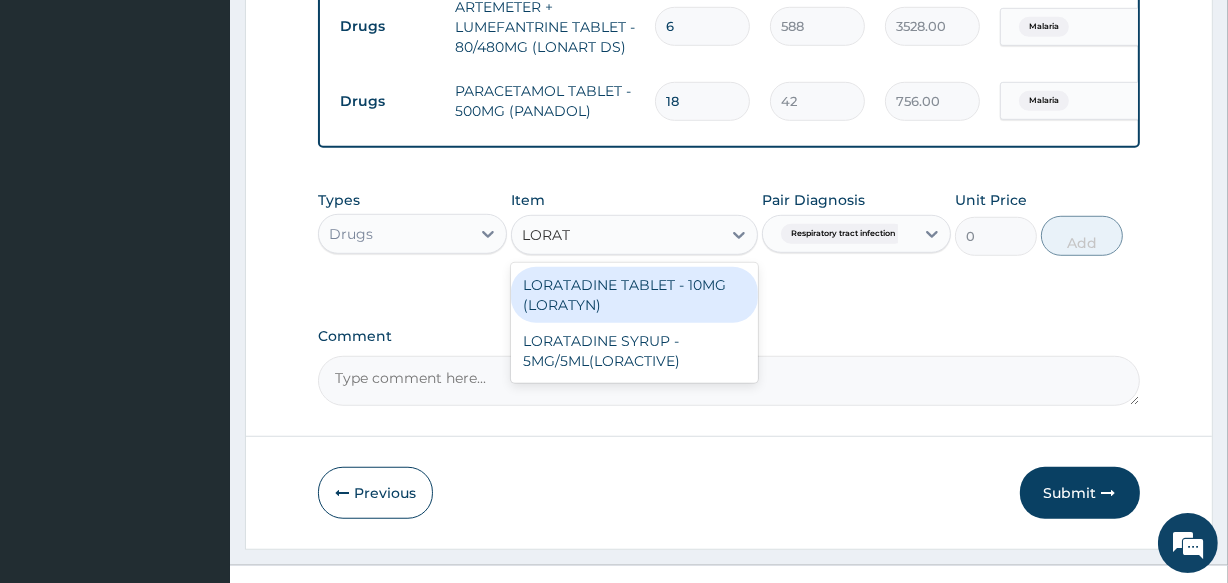 click on "LORATADINE TABLET - 10MG (LORATYN)" at bounding box center [634, 295] 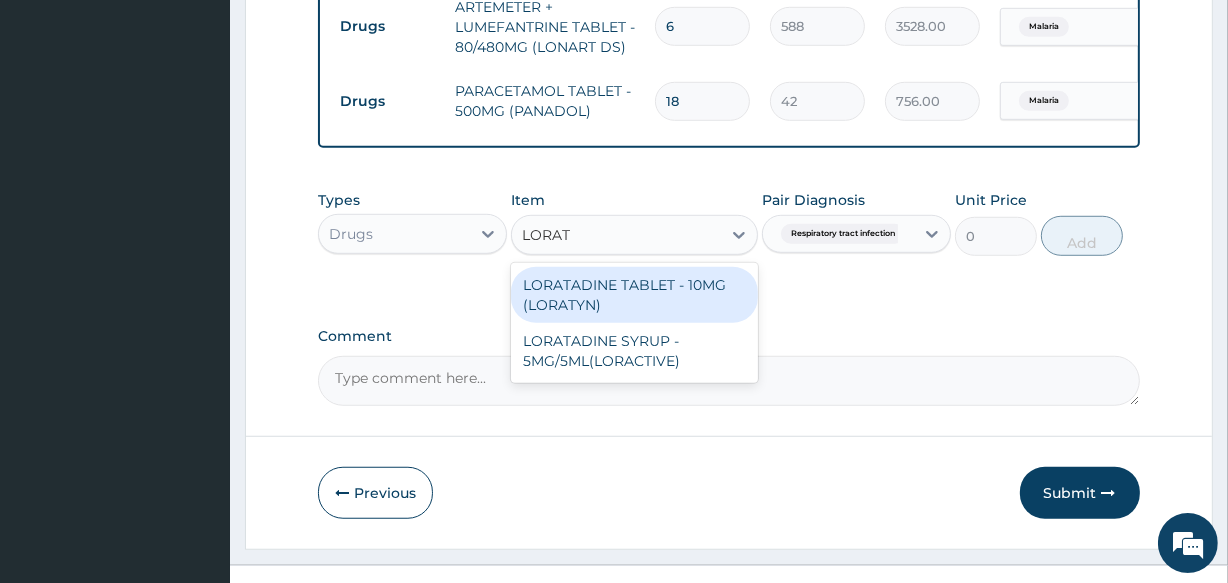 type 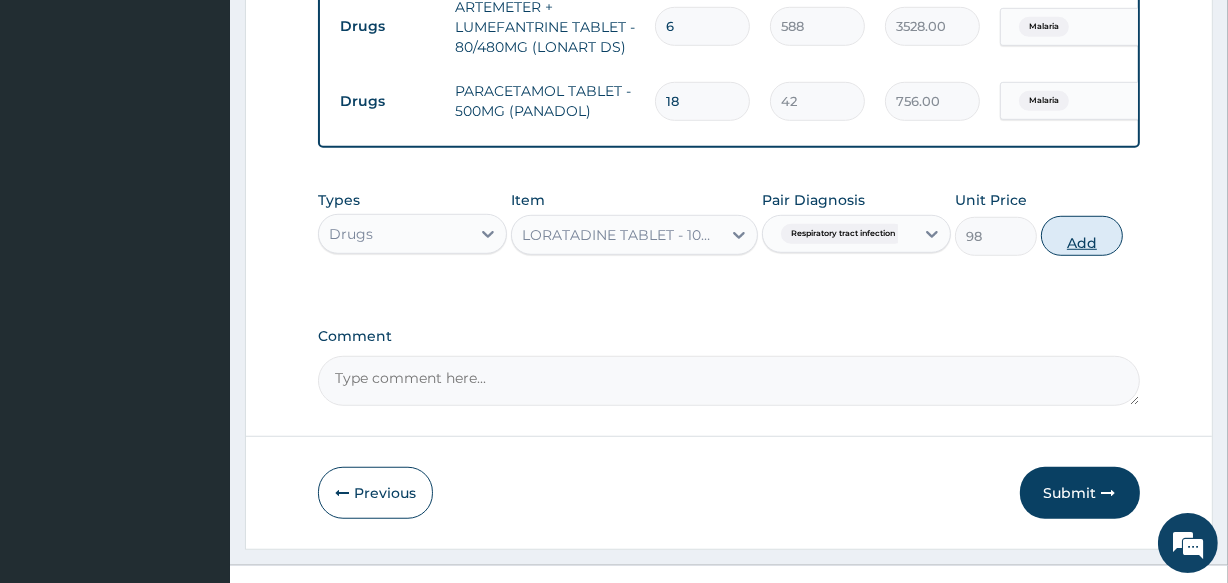 click on "Add" at bounding box center [1082, 236] 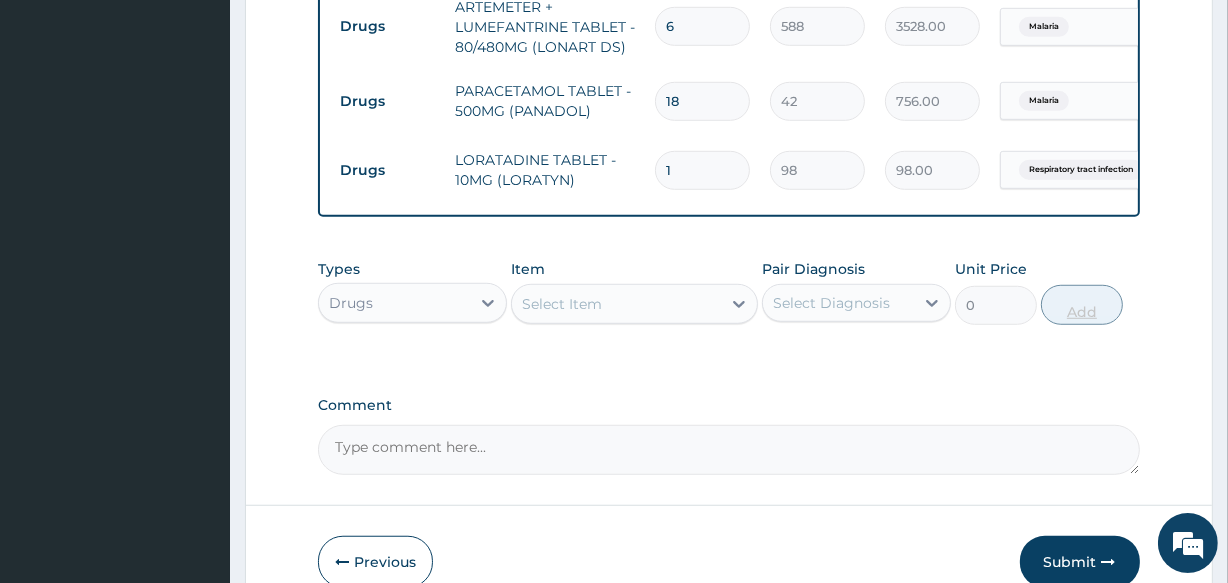 type 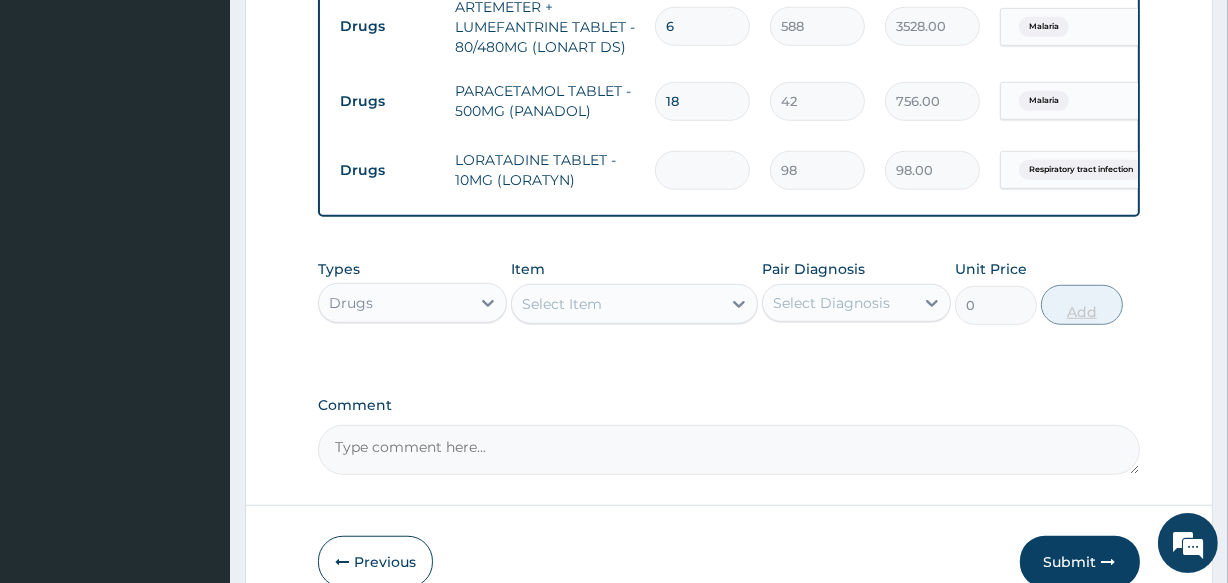 type on "0.00" 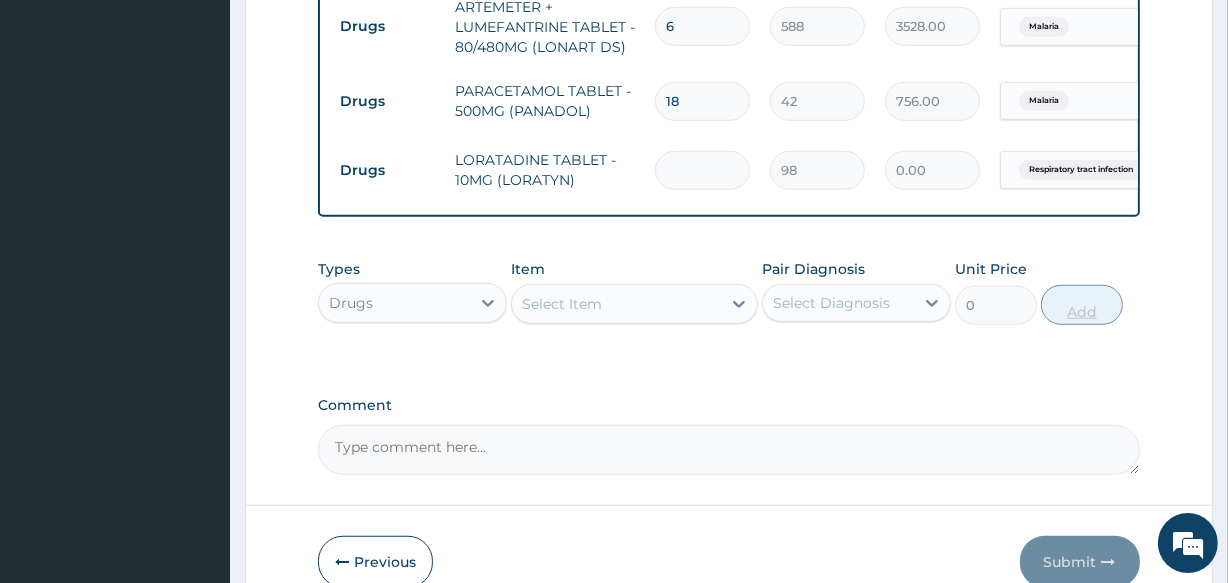 type on "5" 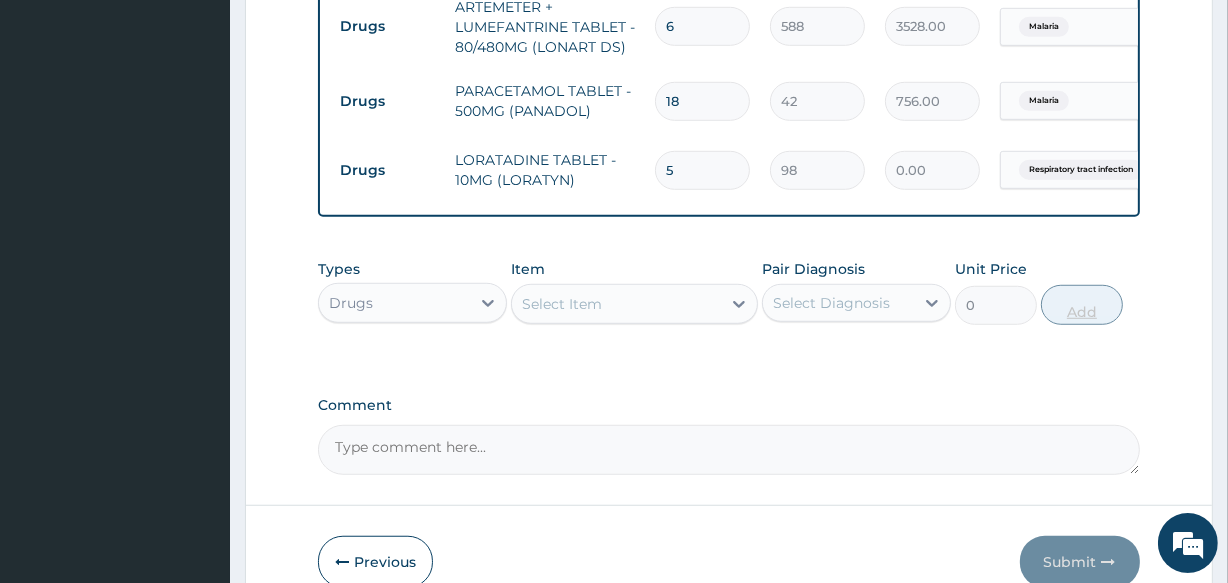 type on "490.00" 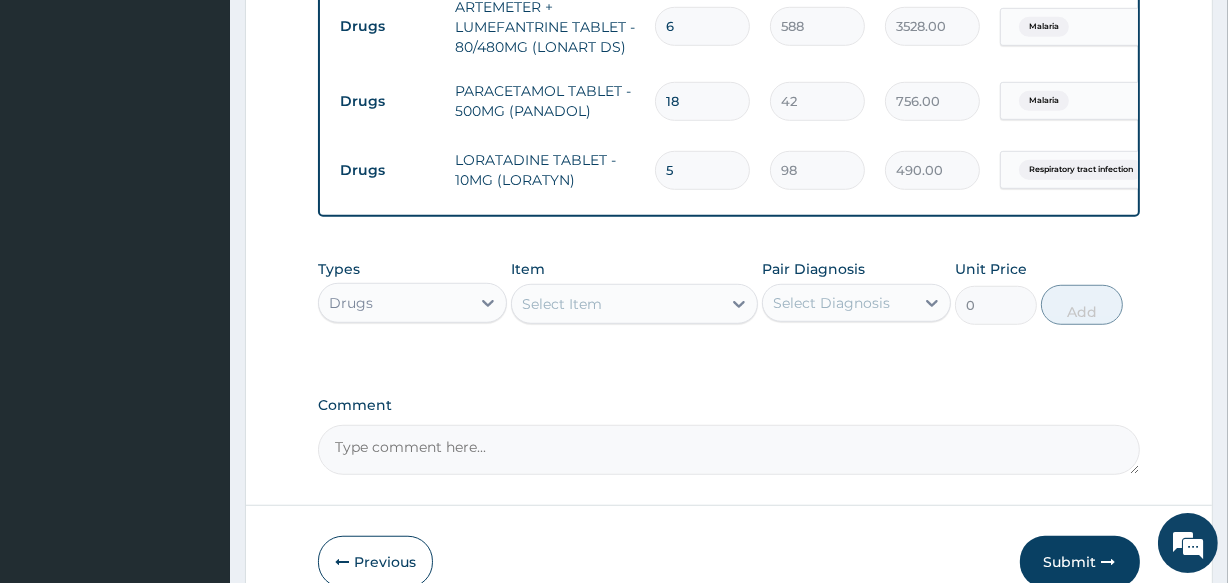 type on "5" 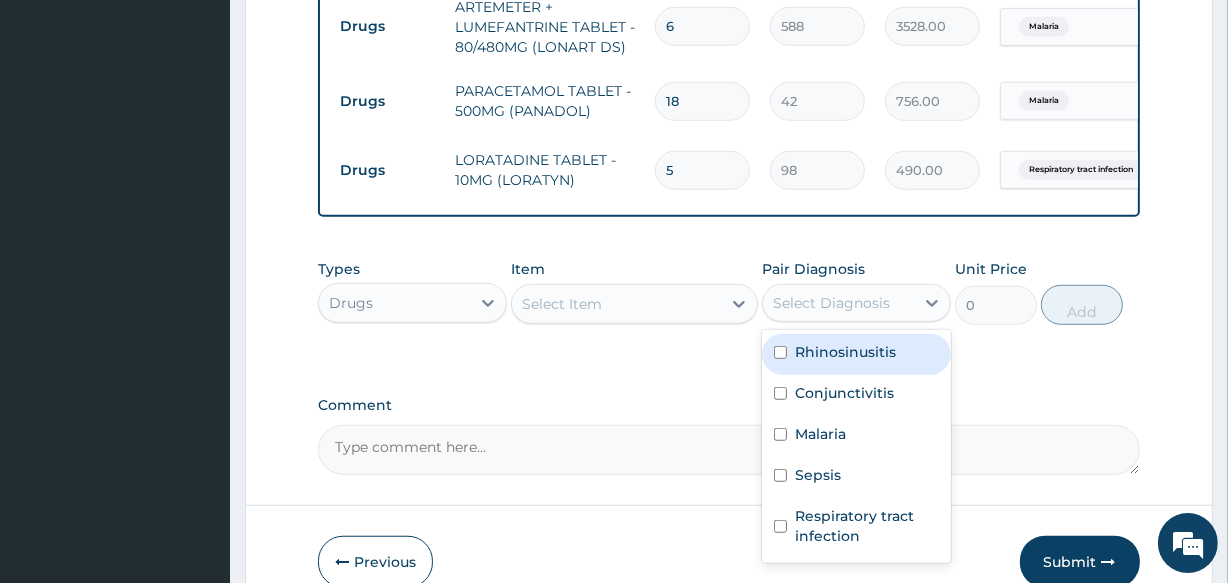 click on "Select Diagnosis" at bounding box center [831, 303] 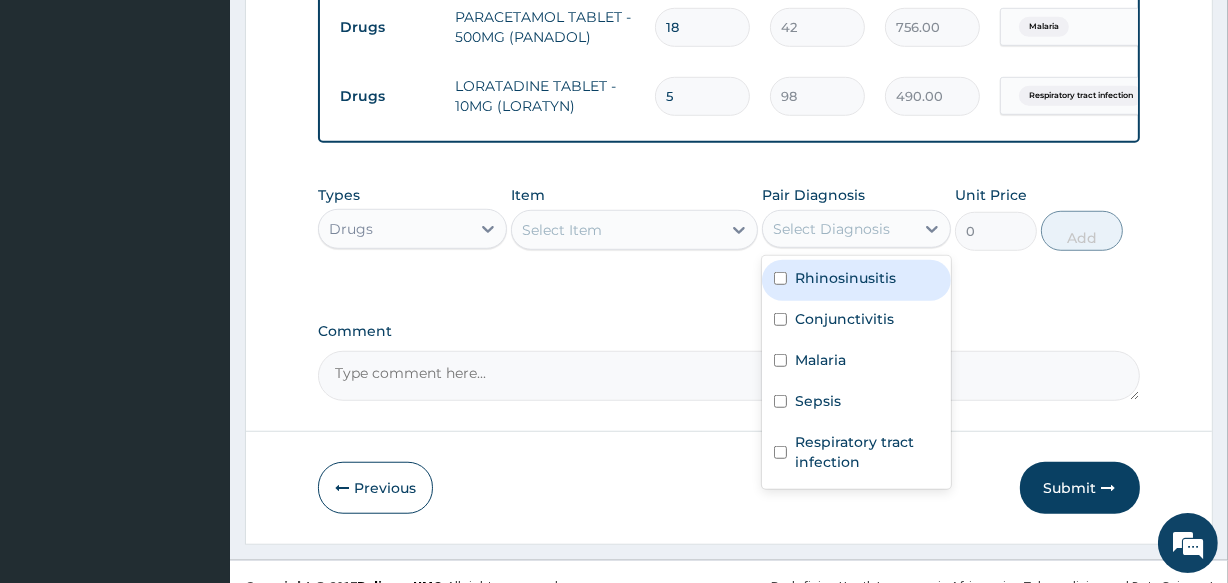 scroll, scrollTop: 1300, scrollLeft: 0, axis: vertical 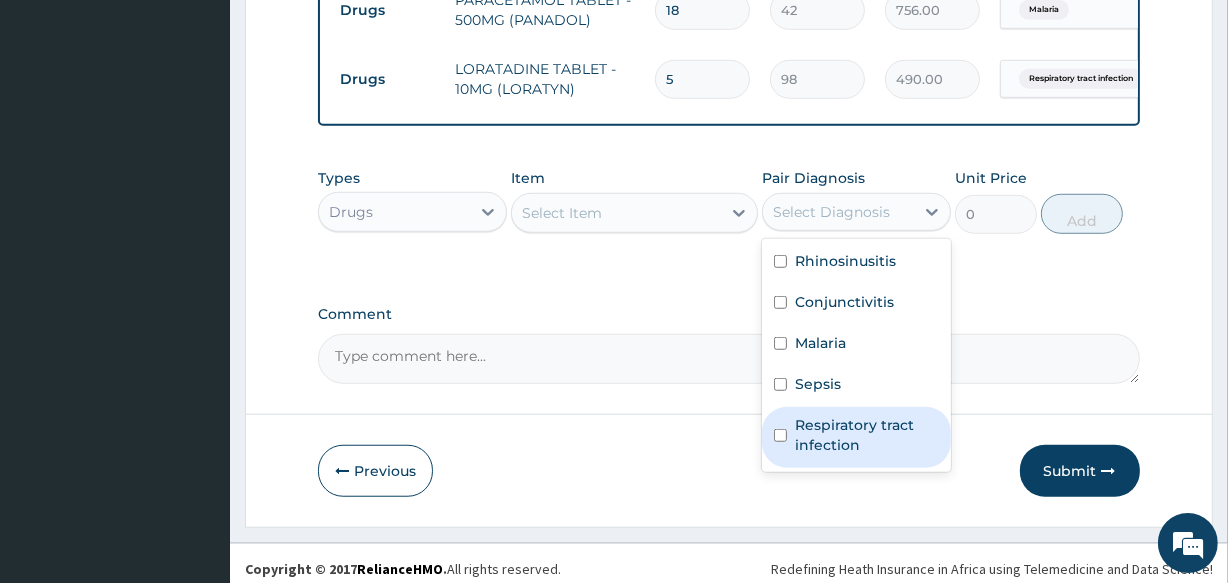 click on "Respiratory tract infection" at bounding box center [867, 435] 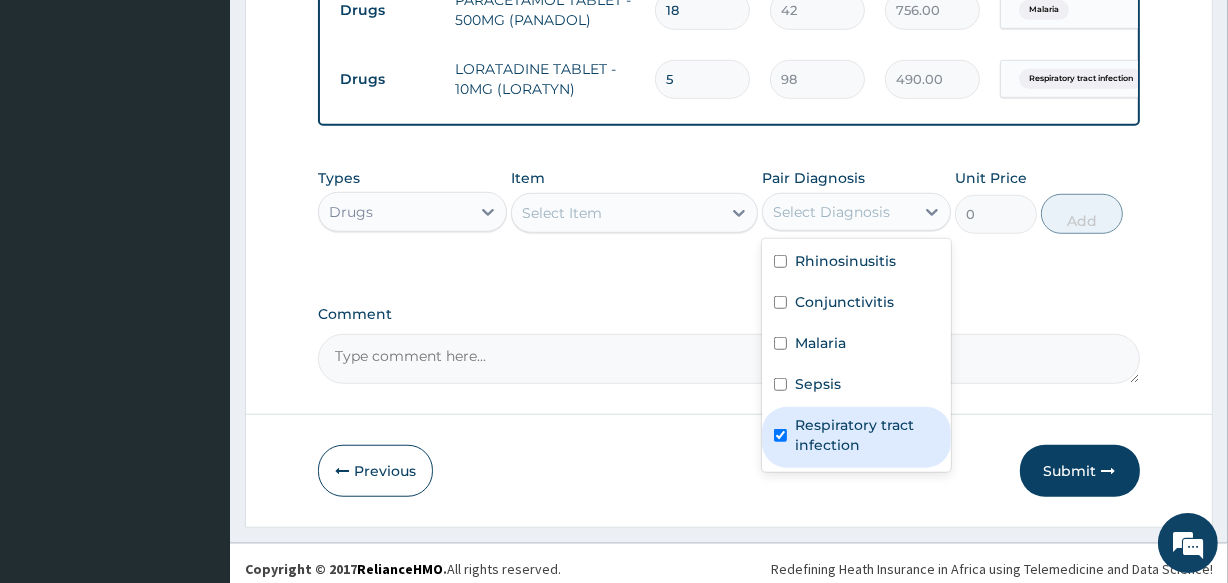 checkbox on "true" 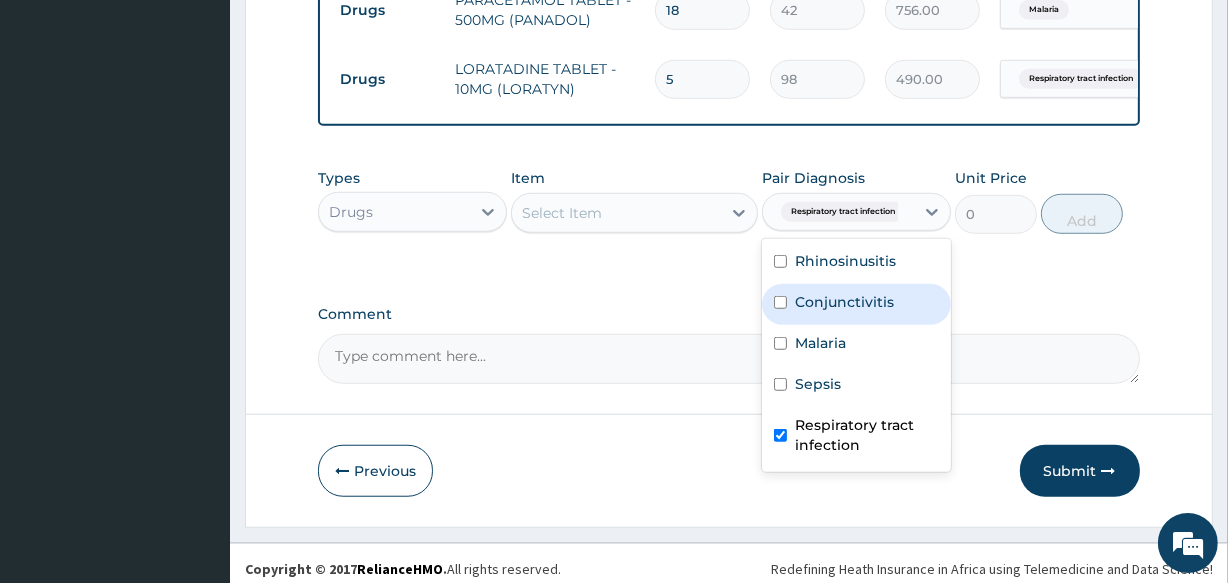 click on "Conjunctivitis" at bounding box center (844, 302) 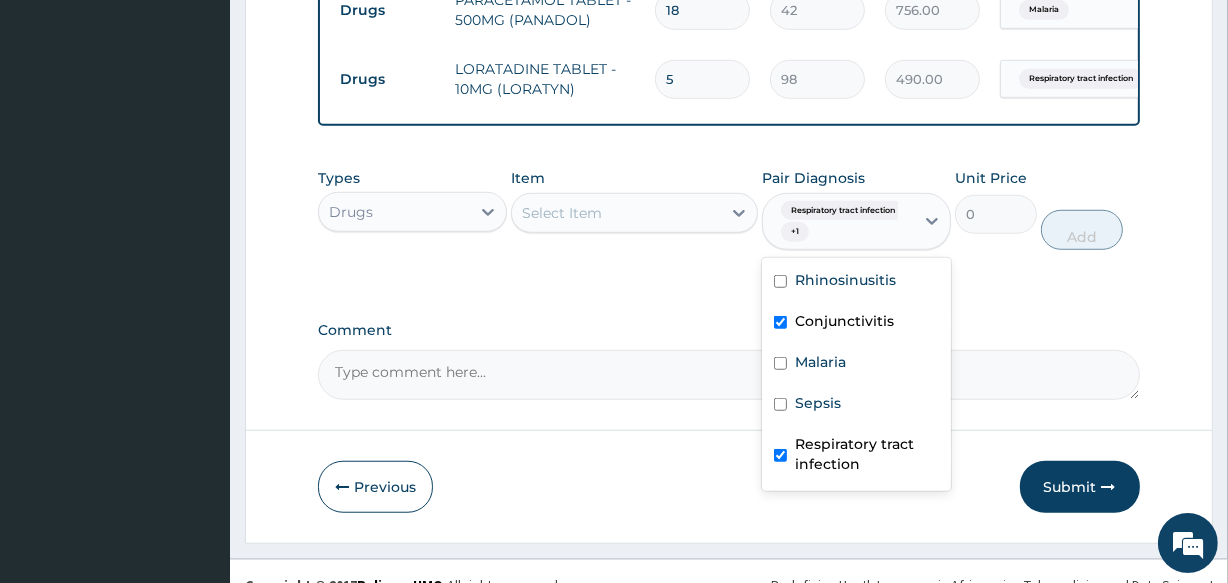 checkbox on "true" 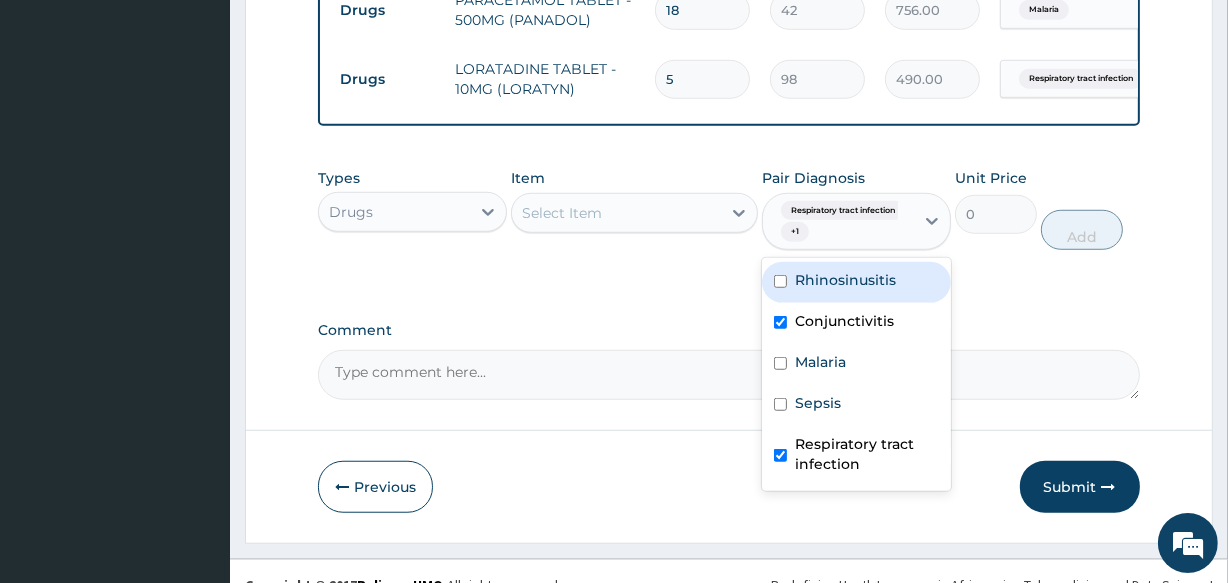 click on "Rhinosinusitis" at bounding box center (845, 280) 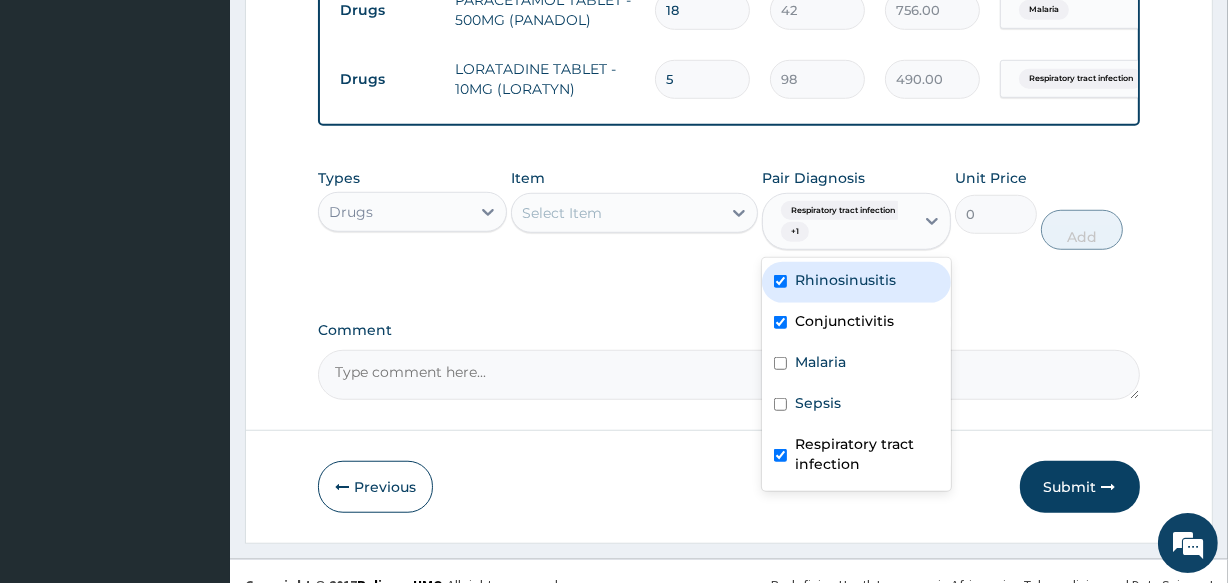 checkbox on "true" 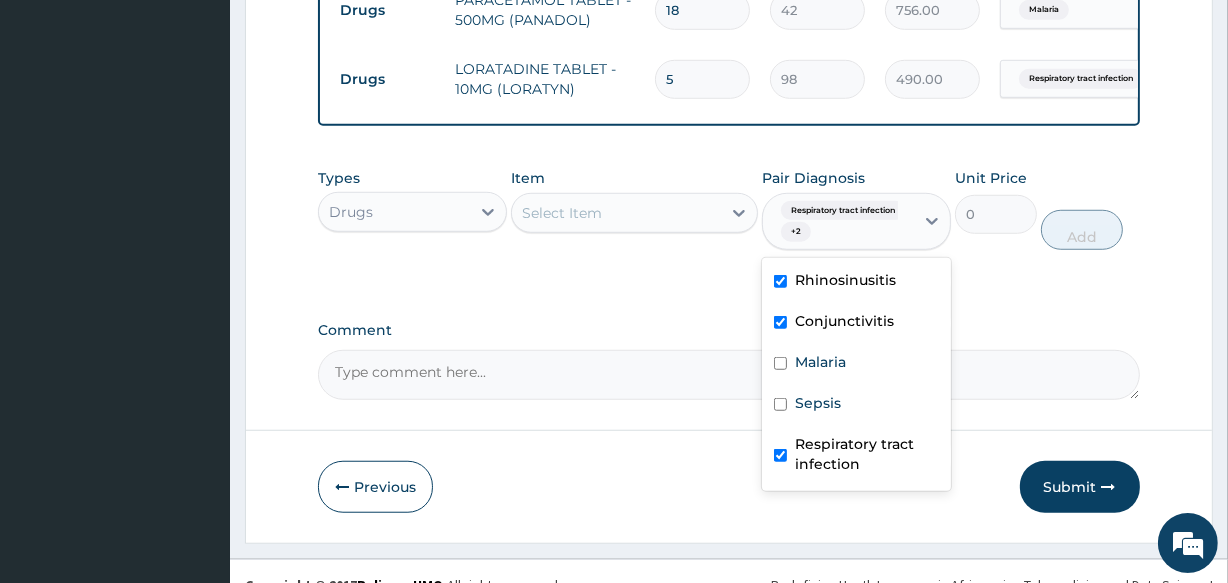 click on "Select Item" at bounding box center [616, 213] 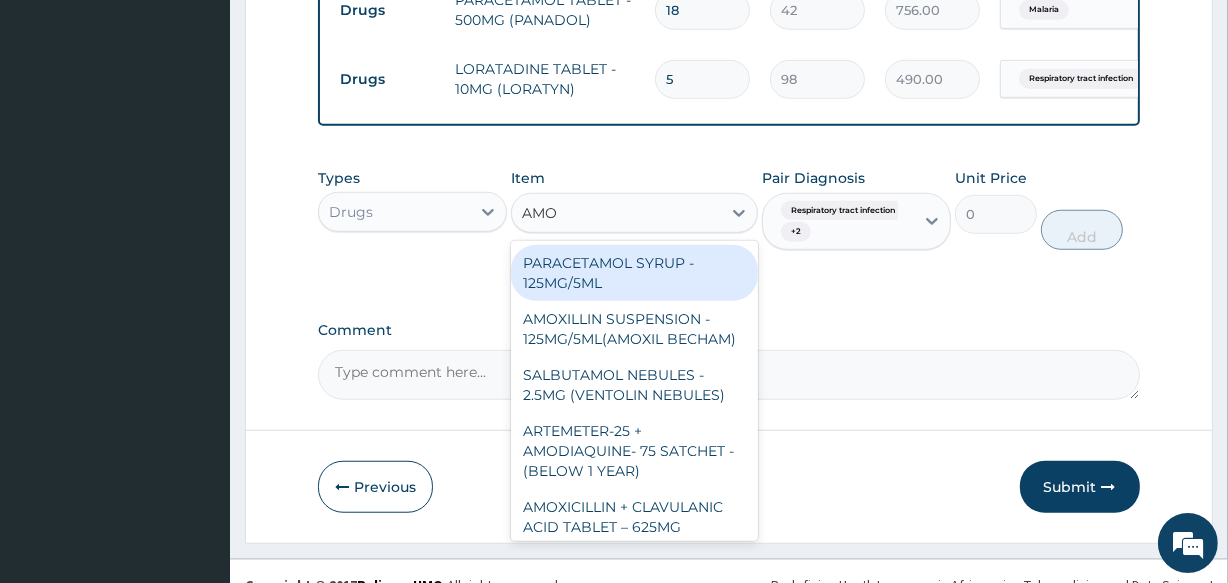 type on "AMOX" 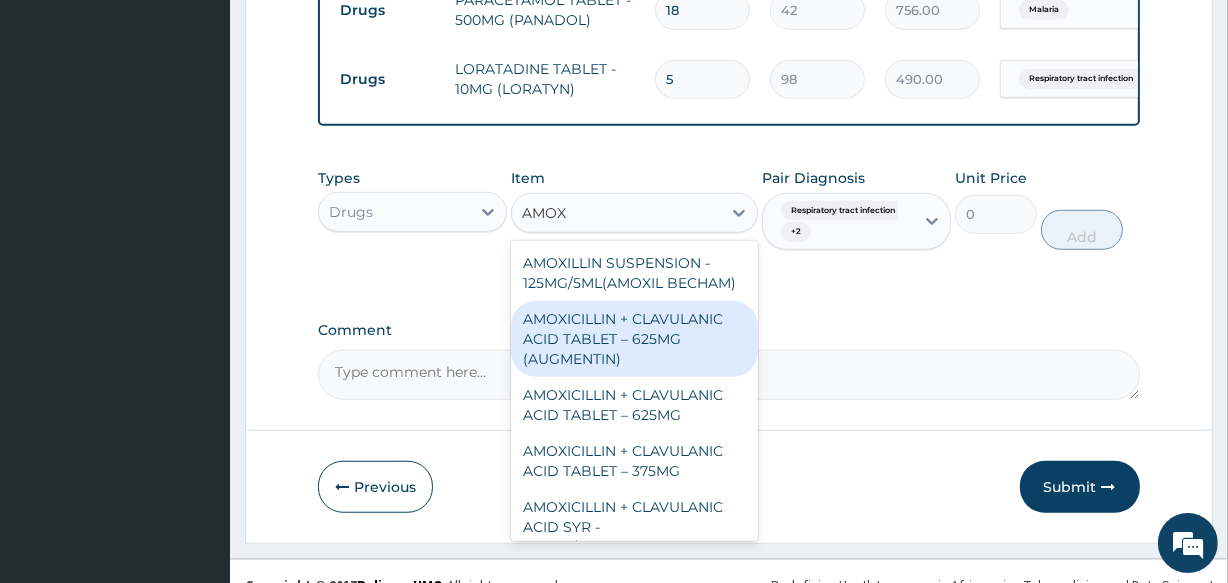 click on "AMOXICILLIN + CLAVULANIC ACID TABLET – 625MG (AUGMENTIN)" at bounding box center [634, 339] 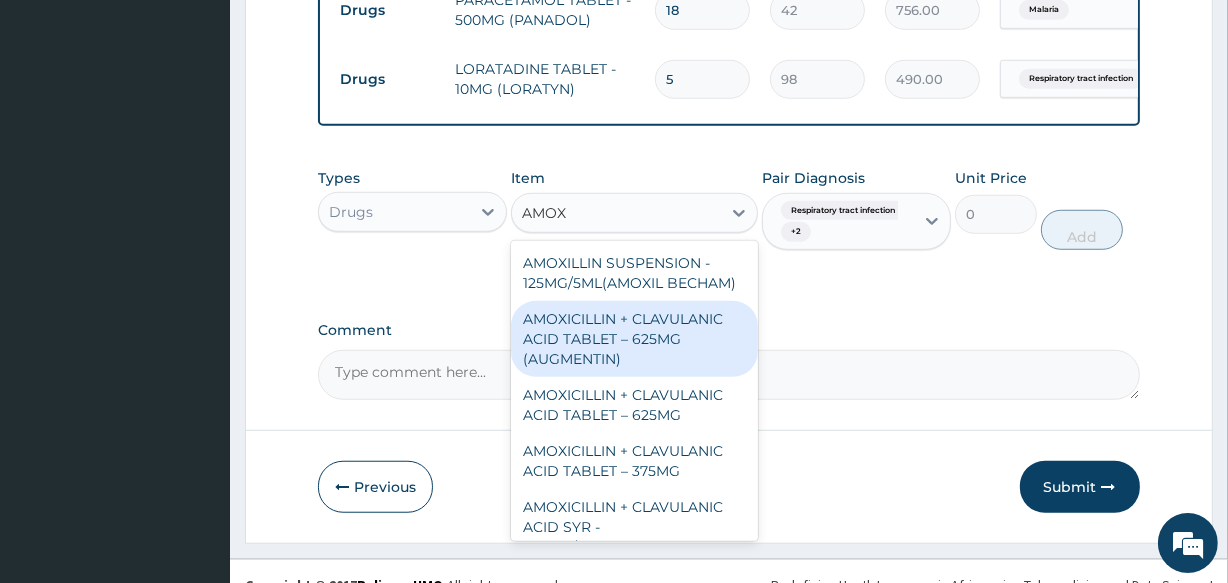 type 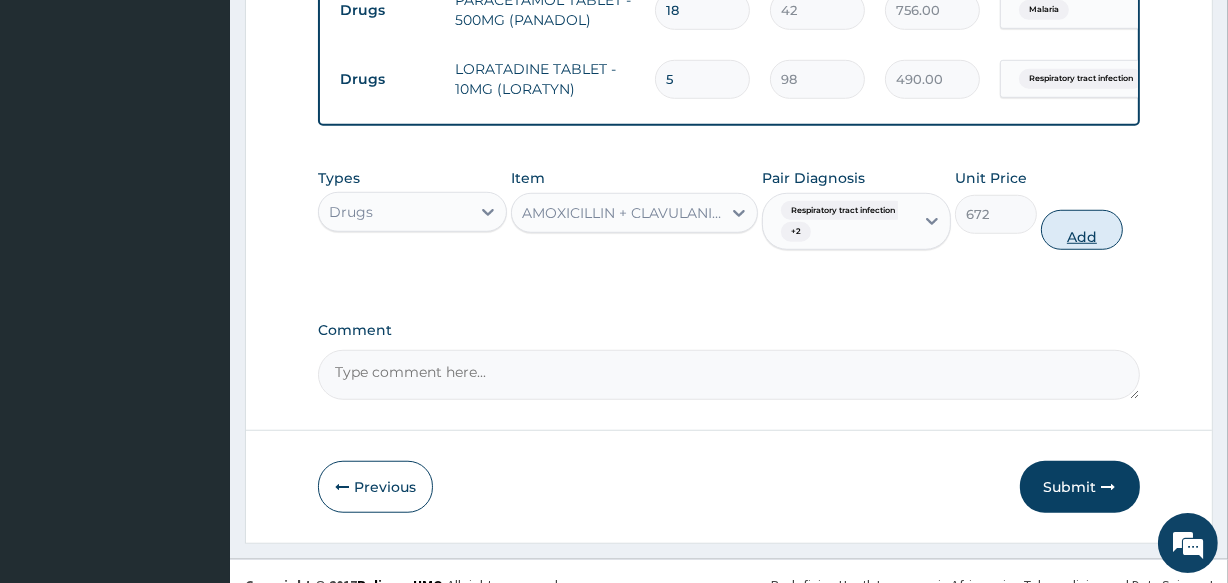 click on "Add" at bounding box center (1082, 230) 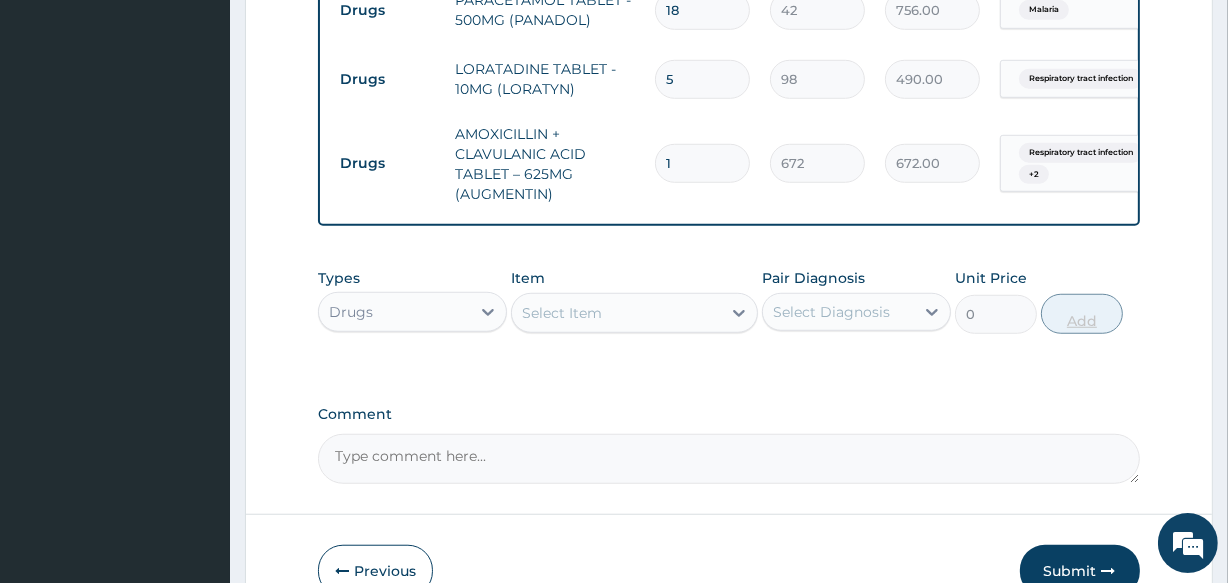 type on "14" 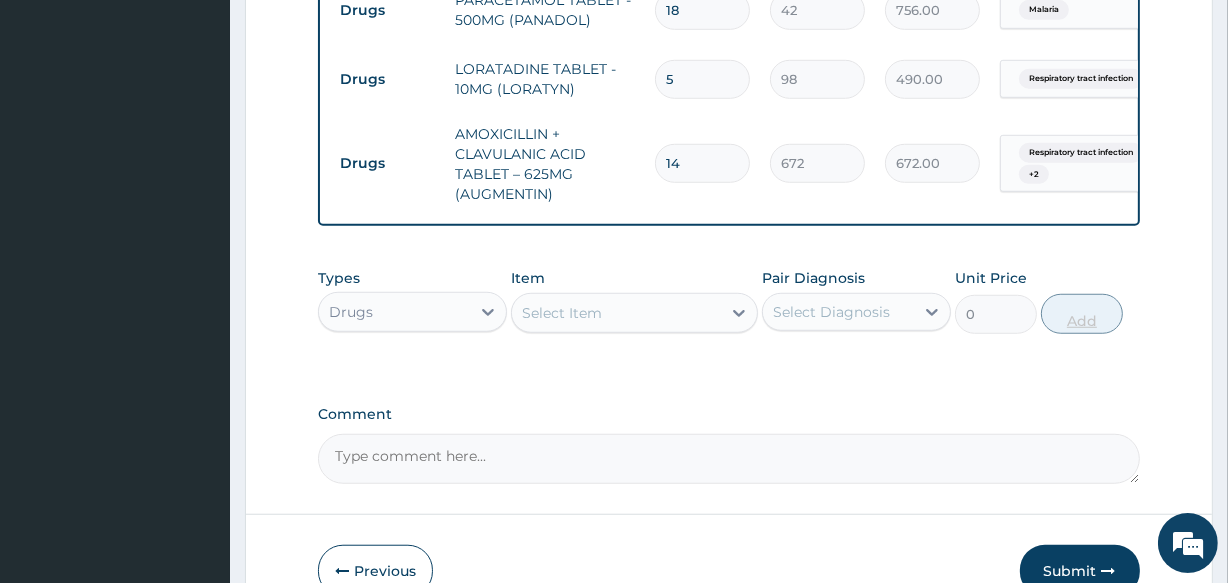 type on "9408.00" 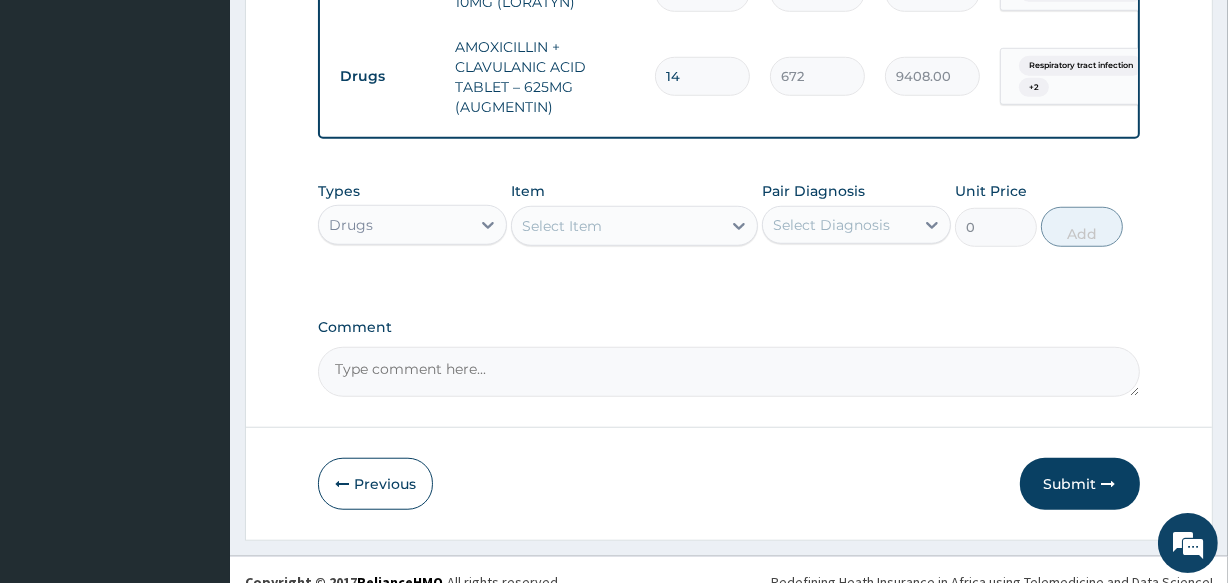 scroll, scrollTop: 1424, scrollLeft: 0, axis: vertical 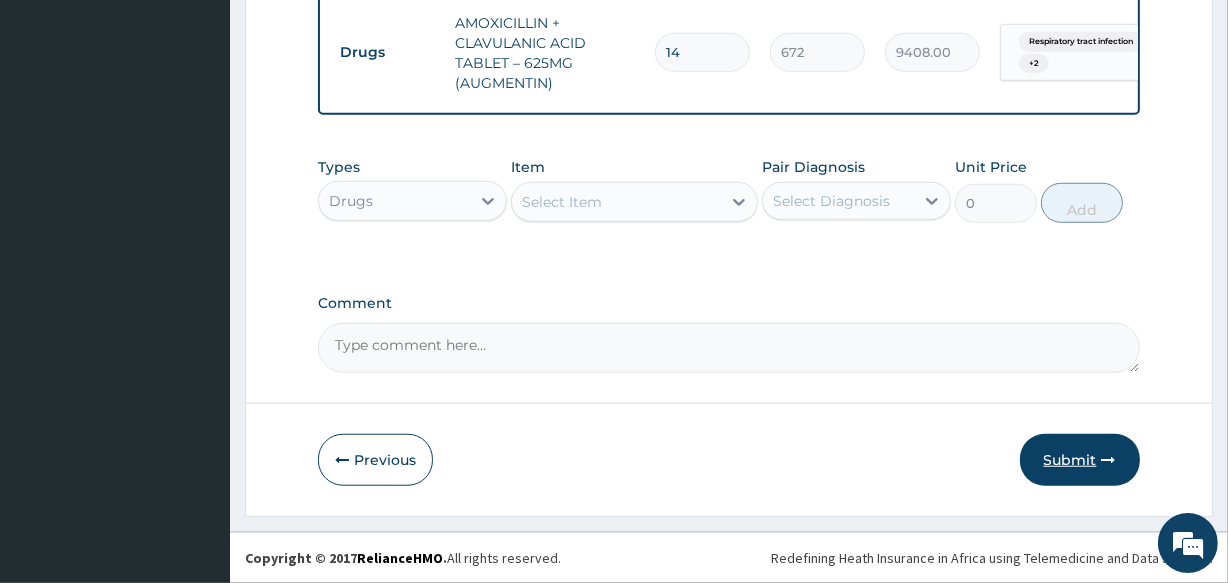 type on "14" 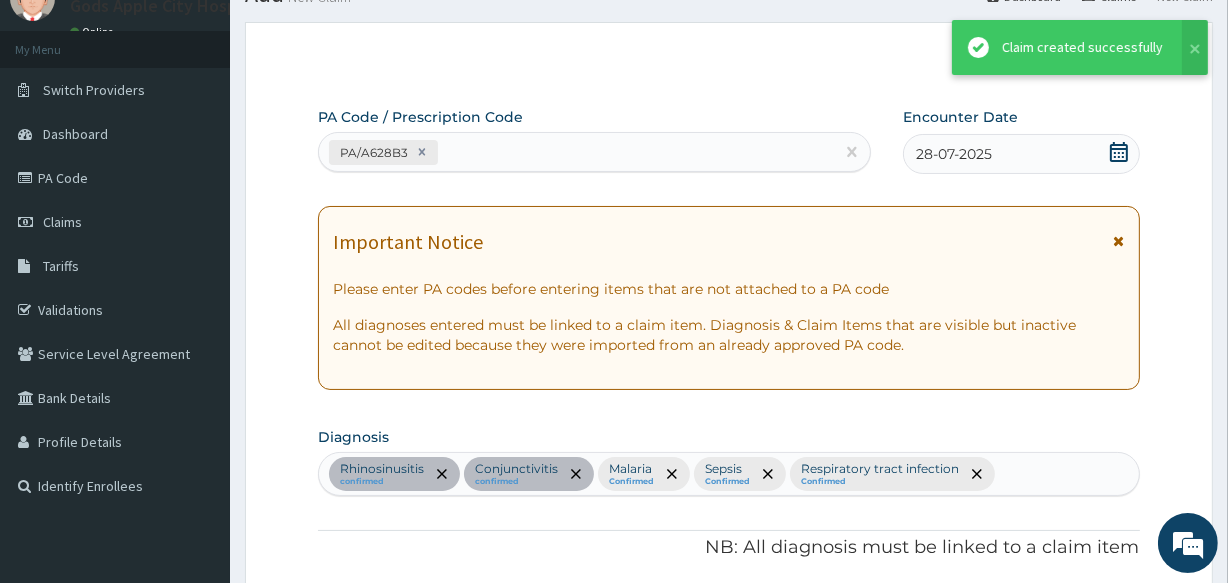 scroll, scrollTop: 1424, scrollLeft: 0, axis: vertical 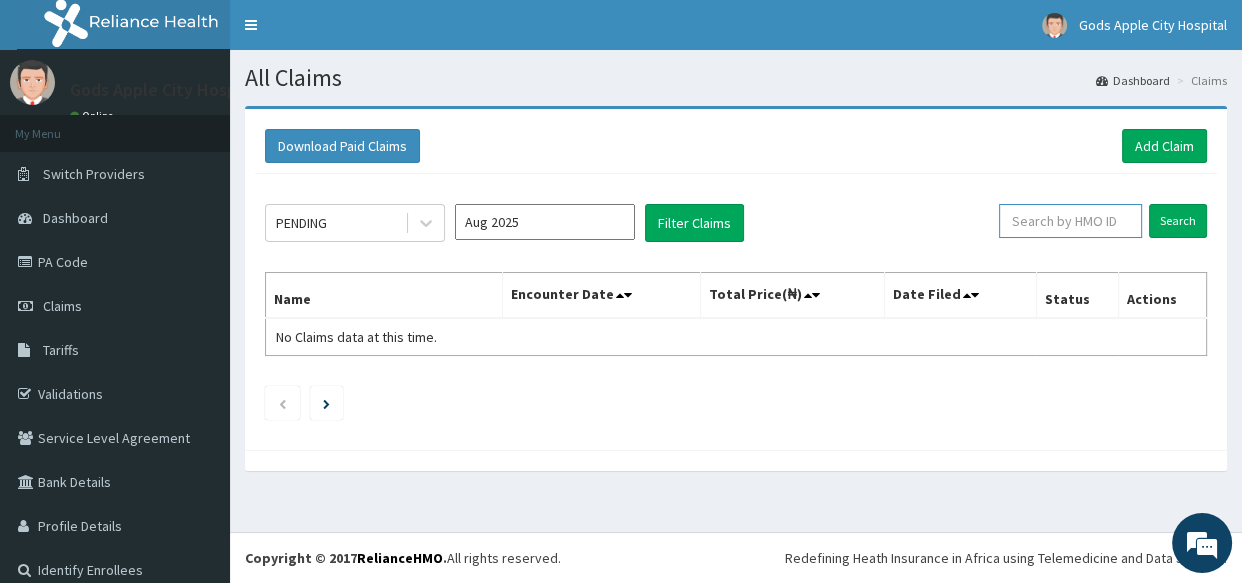 paste on "MHG/10418/C" 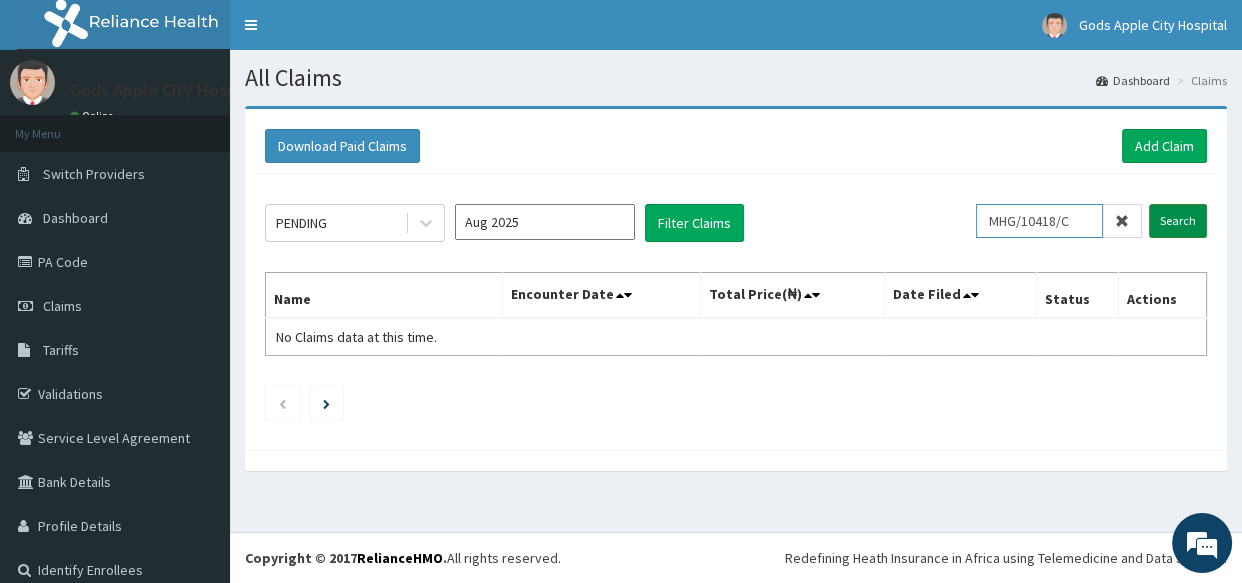 type on "MHG/10418/C" 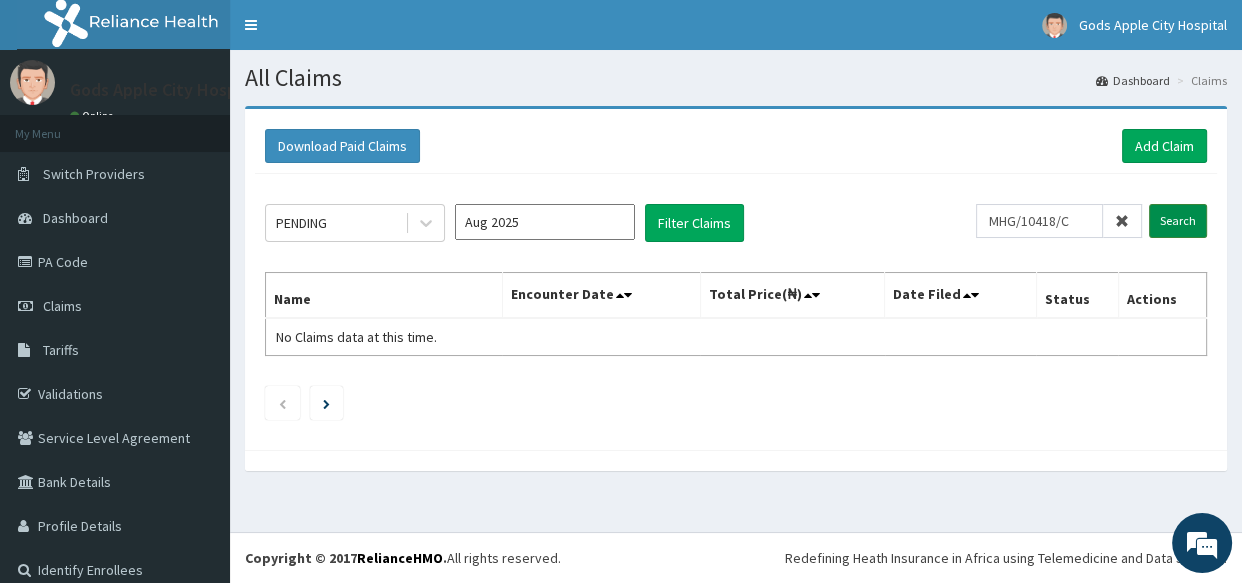 click on "Search" at bounding box center [1178, 221] 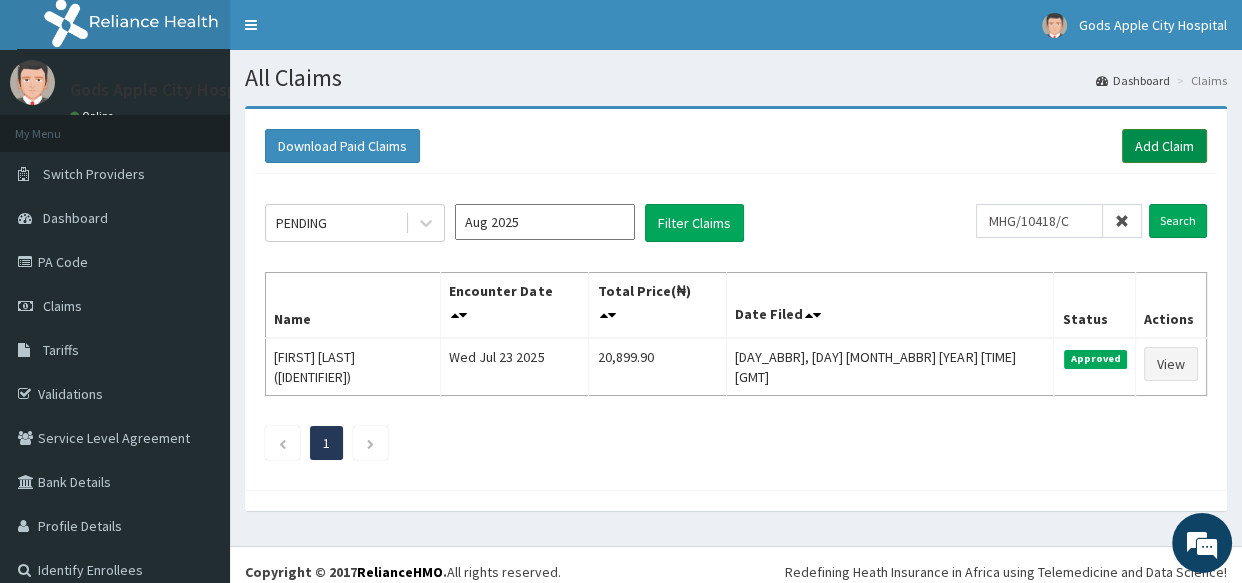 click on "Add Claim" at bounding box center [1164, 146] 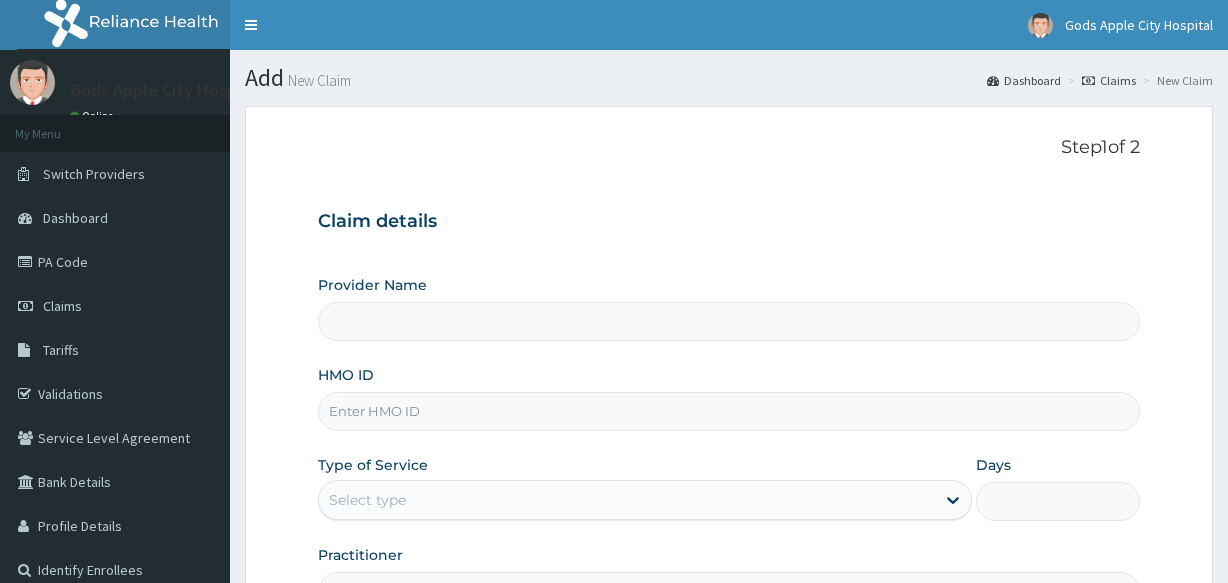 scroll, scrollTop: 0, scrollLeft: 0, axis: both 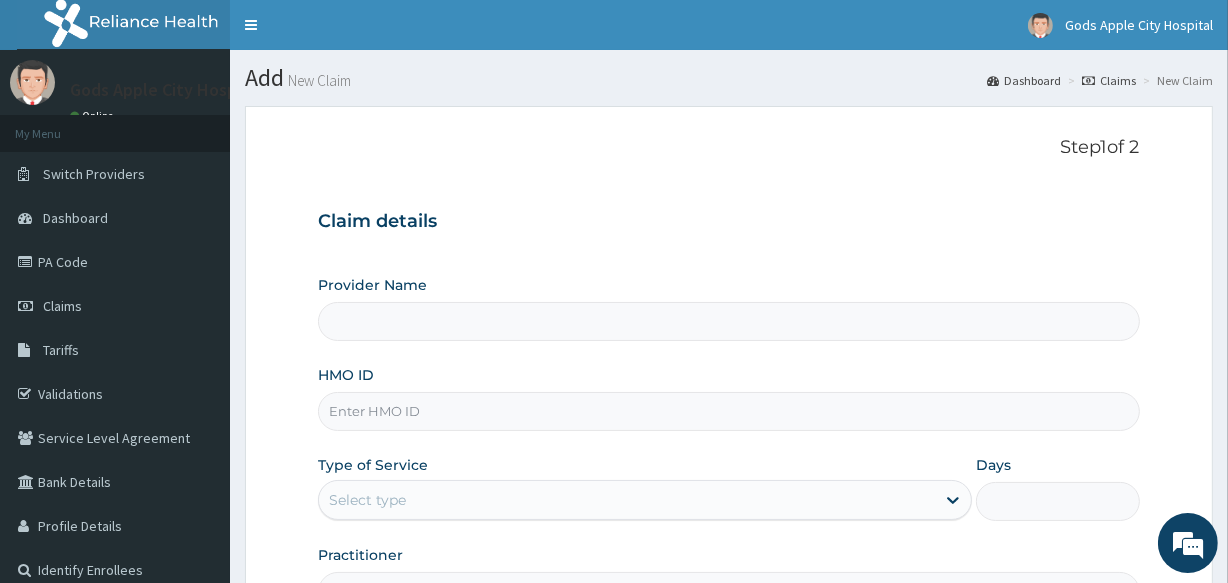 type on "Gods Apple city Hospital - Ojodu" 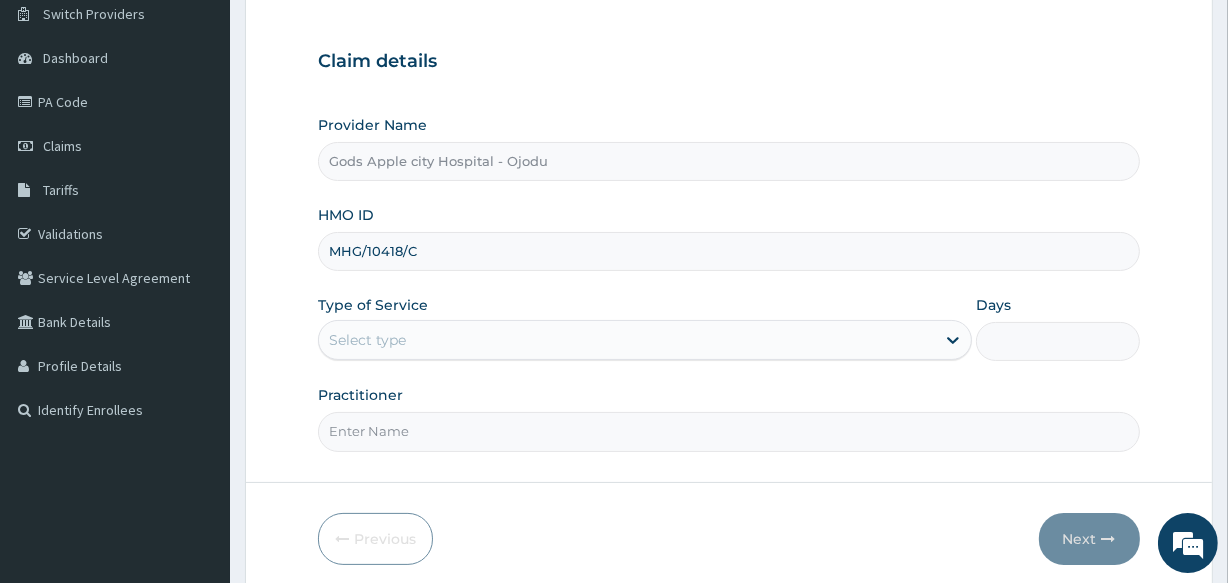 scroll, scrollTop: 181, scrollLeft: 0, axis: vertical 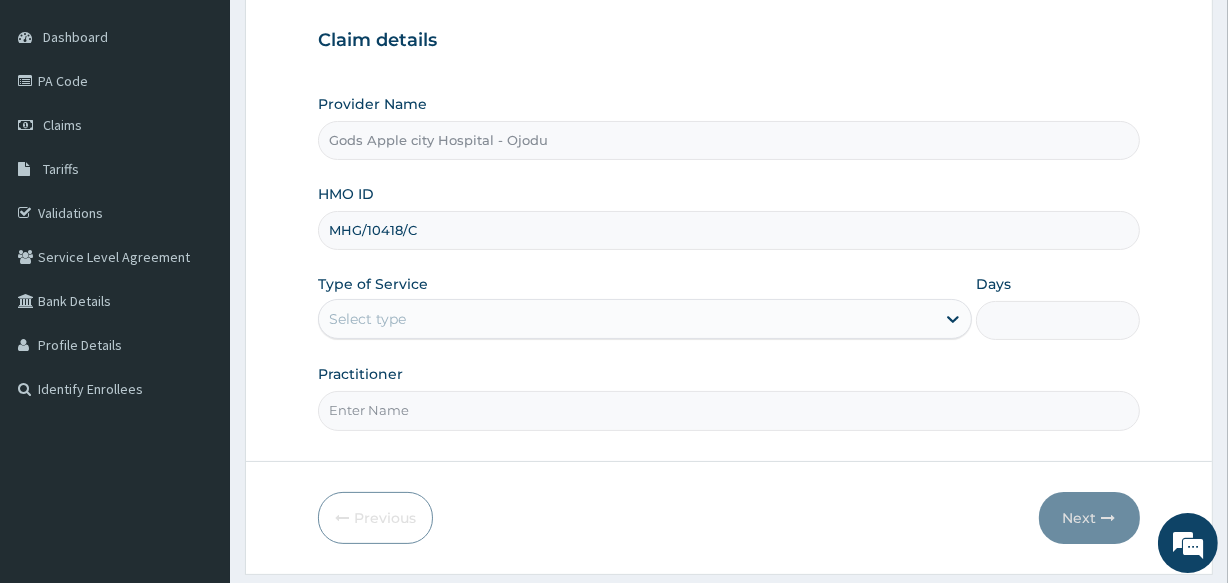 type on "MHG/10418/C" 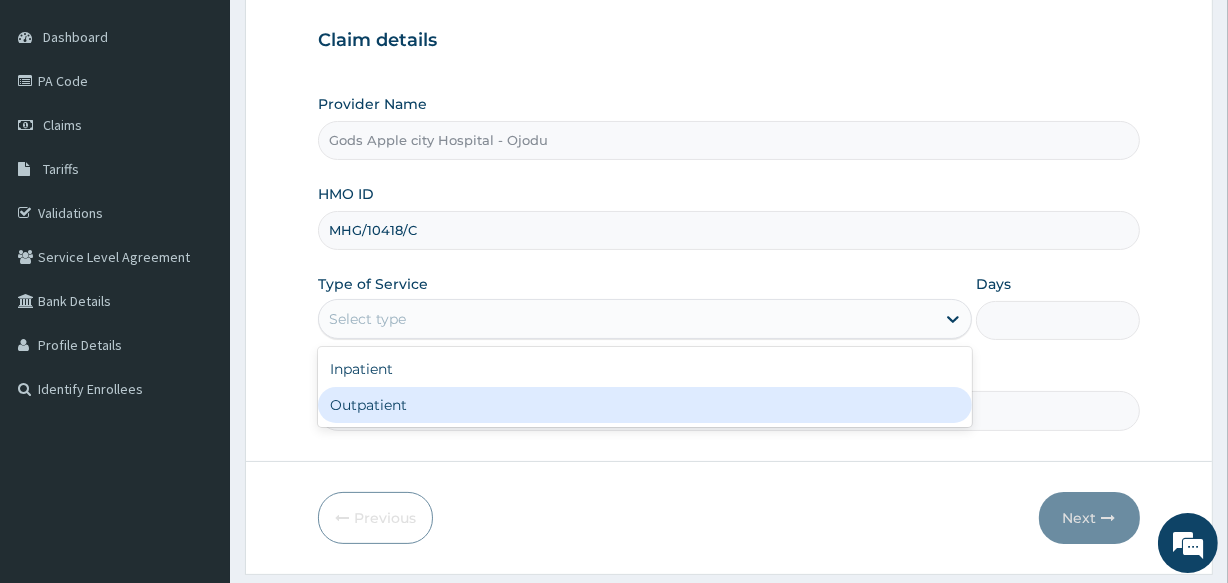 click on "Outpatient" at bounding box center (645, 405) 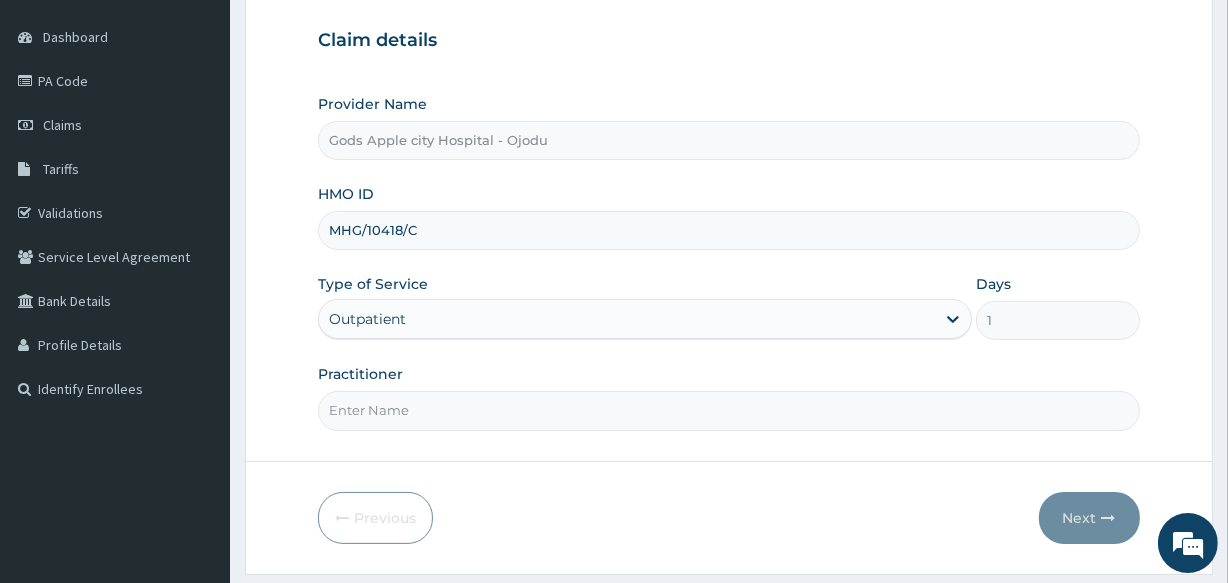 click on "Practitioner" at bounding box center (728, 410) 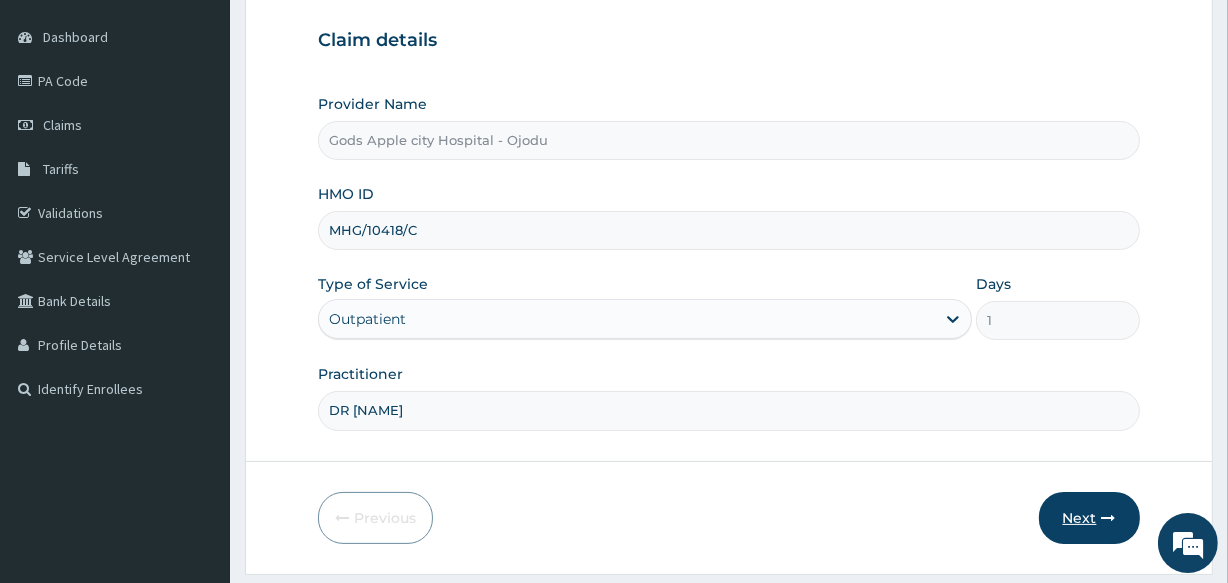 click on "Next" at bounding box center (1089, 518) 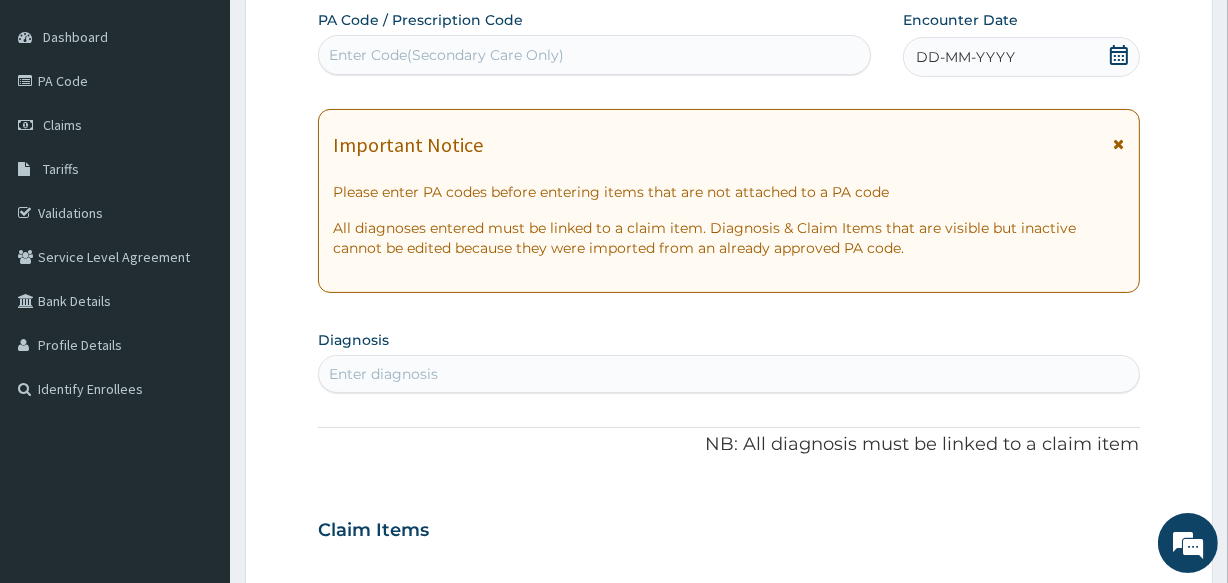 scroll, scrollTop: 0, scrollLeft: 0, axis: both 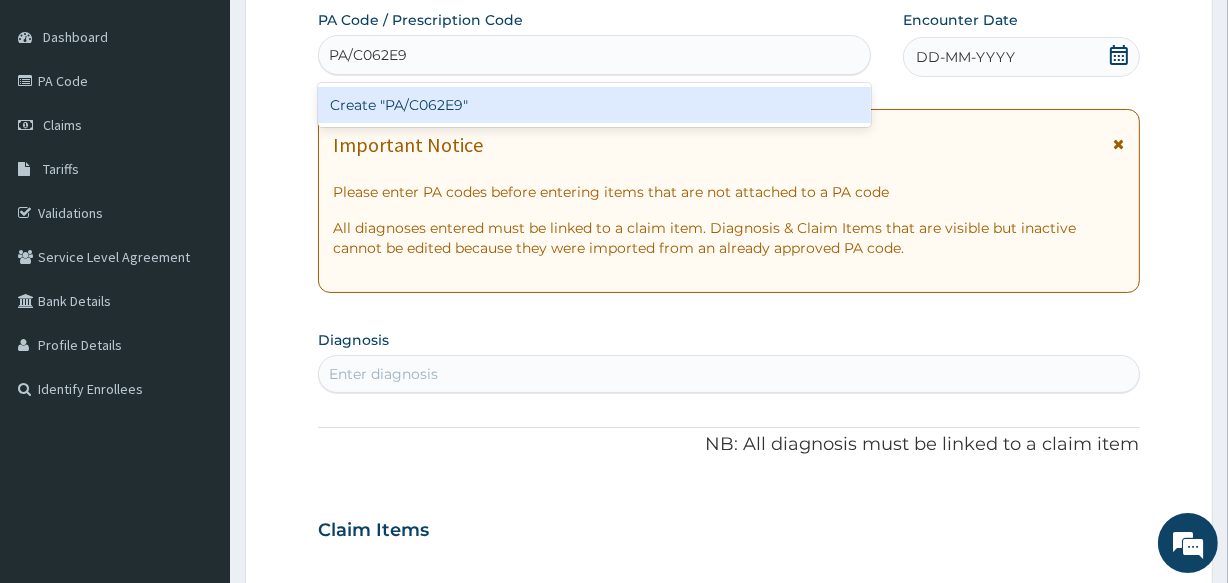 click on "Create "PA/C062E9"" at bounding box center (594, 105) 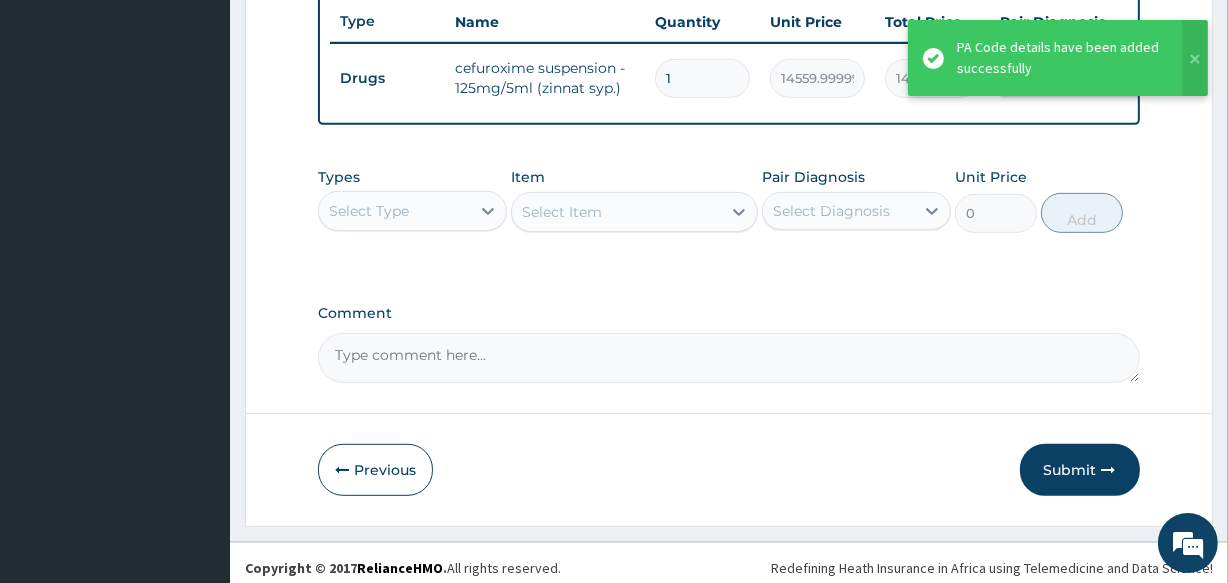 scroll, scrollTop: 776, scrollLeft: 0, axis: vertical 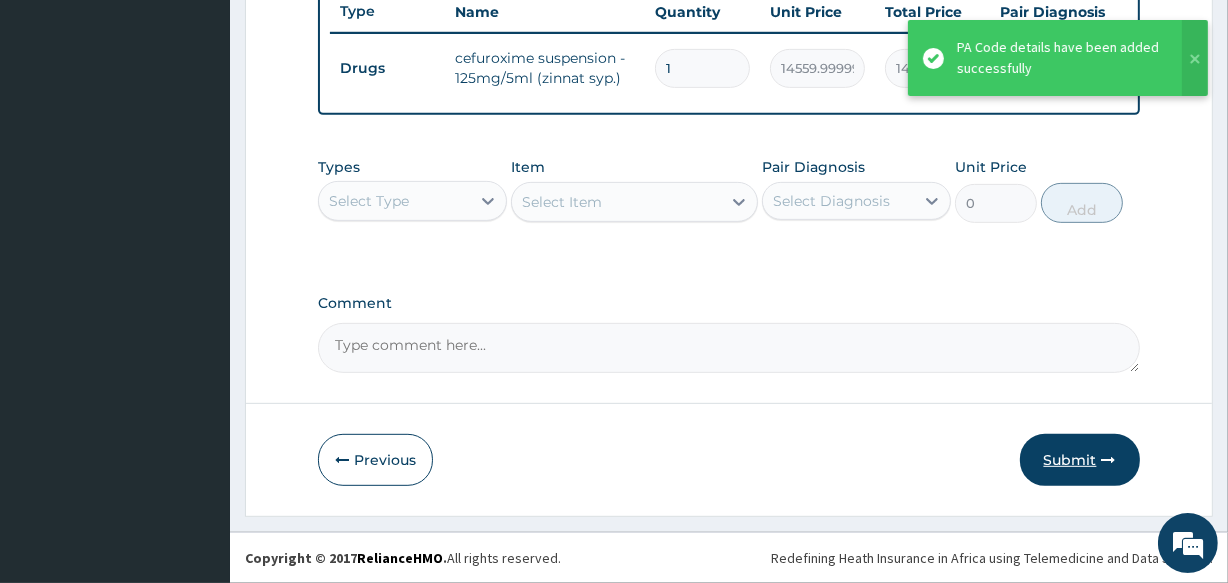 click on "Submit" at bounding box center [1080, 460] 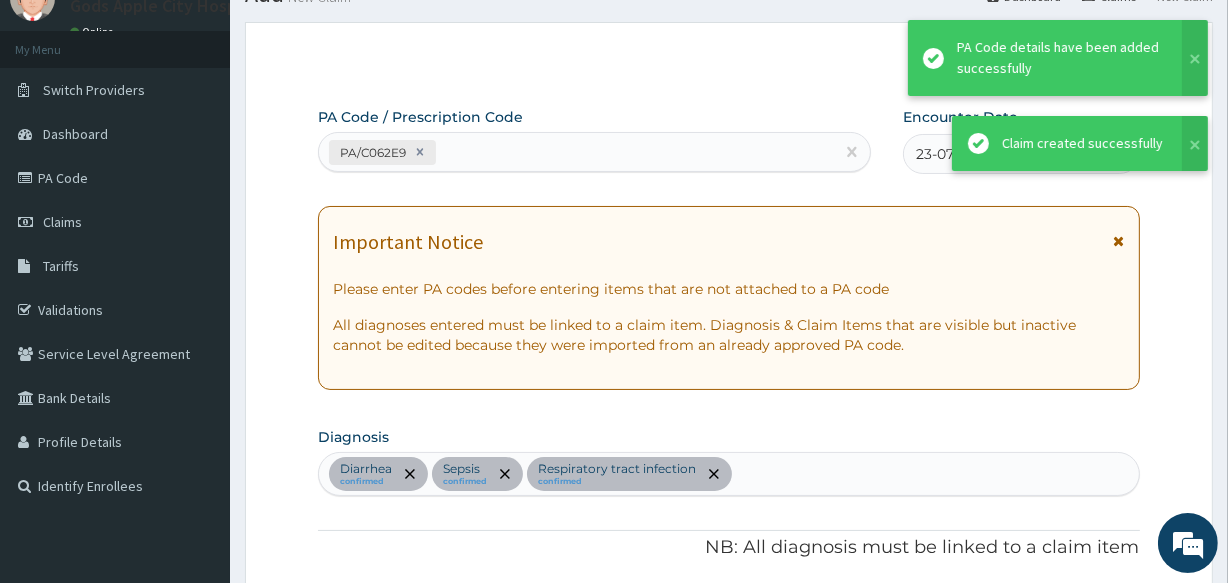 scroll, scrollTop: 776, scrollLeft: 0, axis: vertical 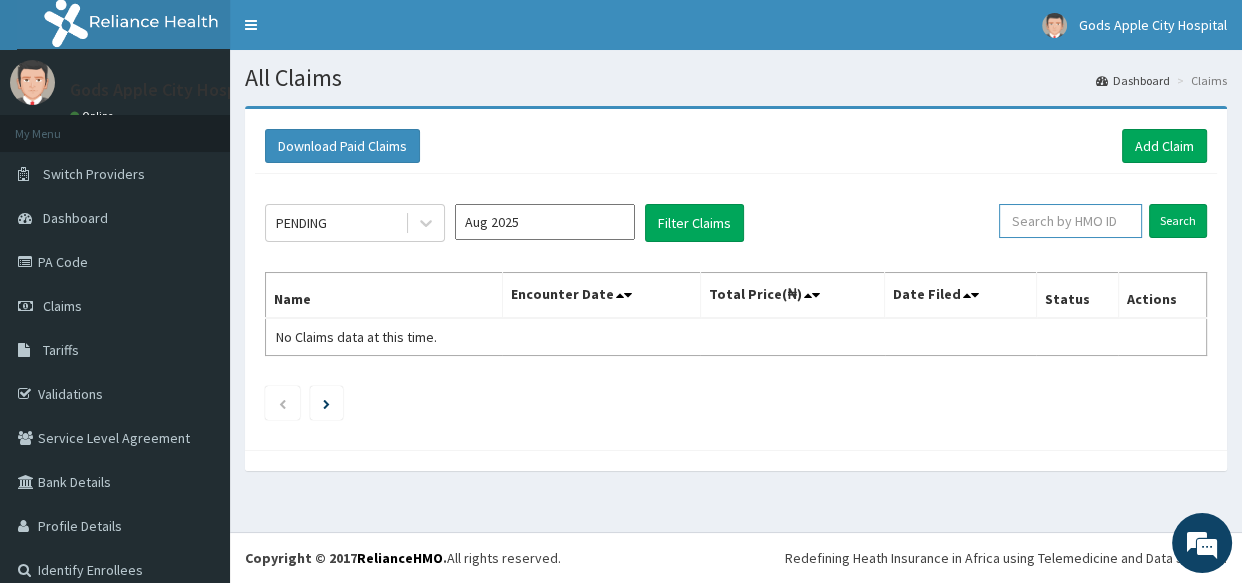 paste on "MHG/10418/C" 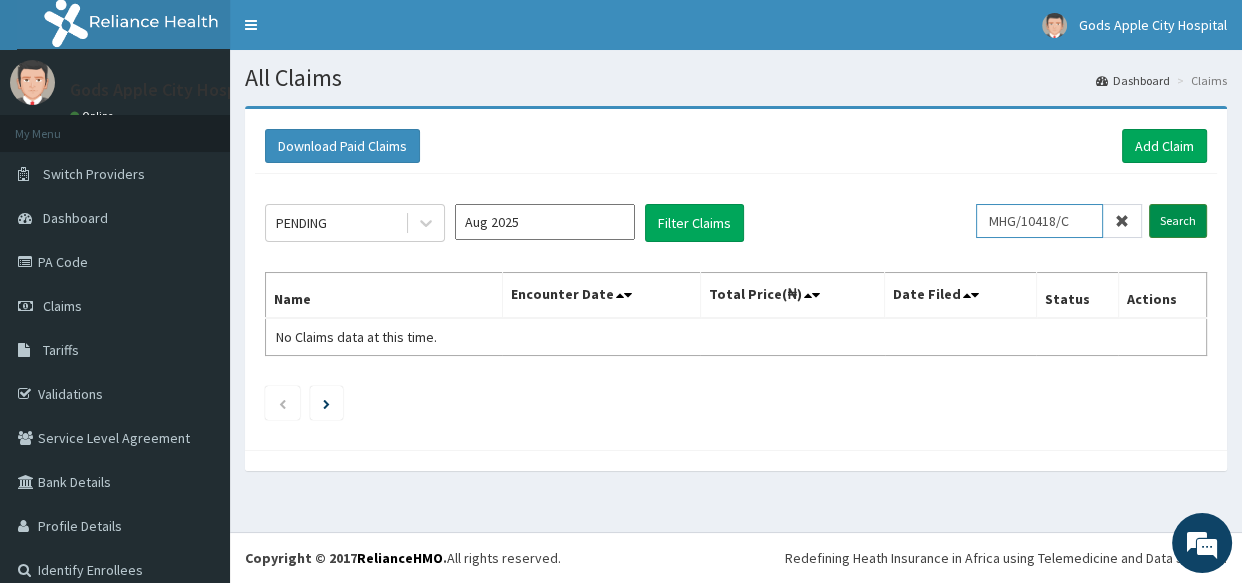 type on "MHG/10418/C" 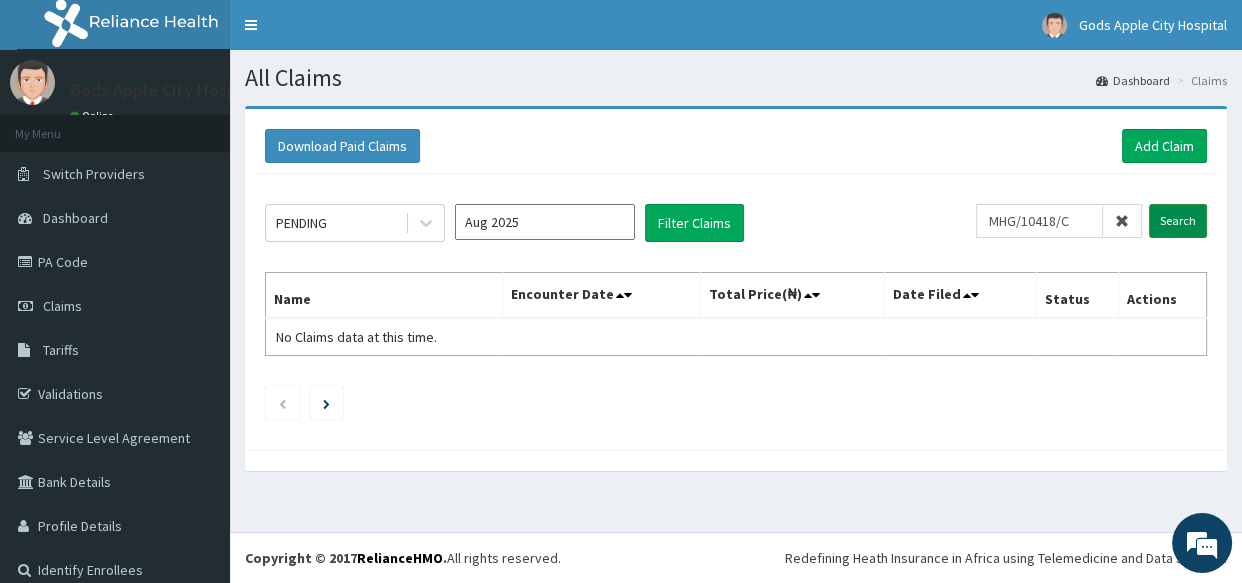 click on "Search" at bounding box center [1178, 221] 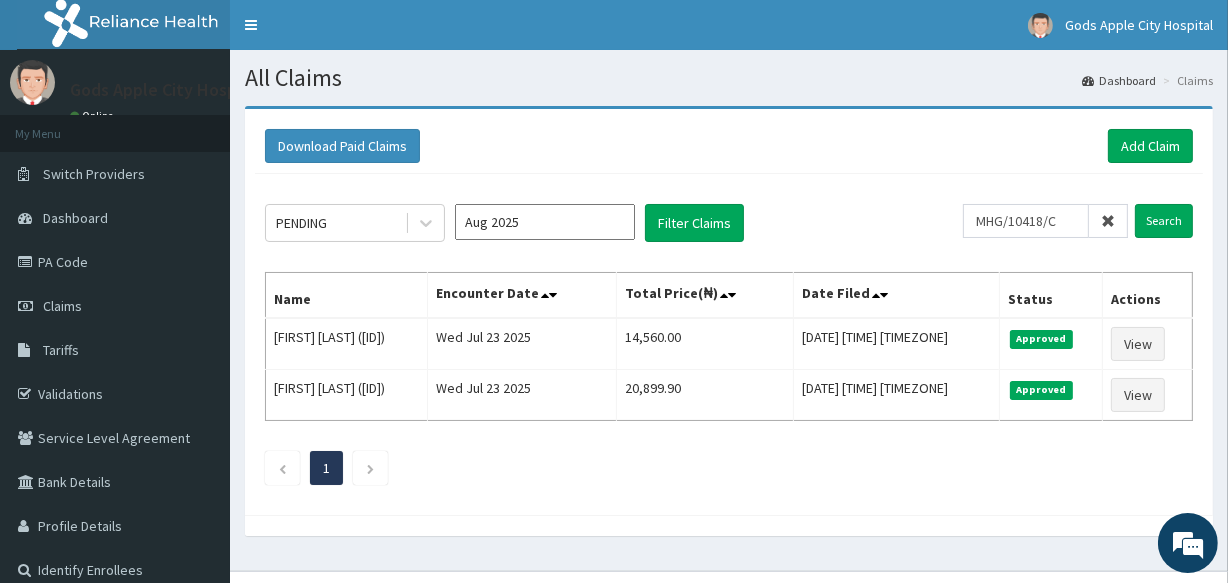 click on "Download Paid Claims Add Claim" at bounding box center (729, 146) 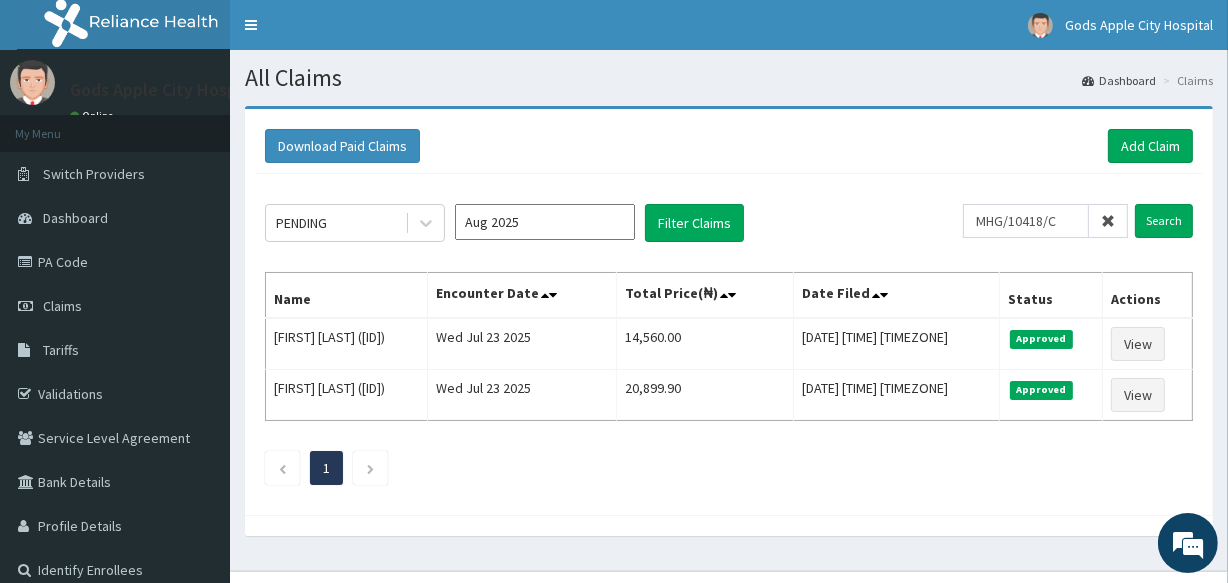 scroll, scrollTop: 0, scrollLeft: 0, axis: both 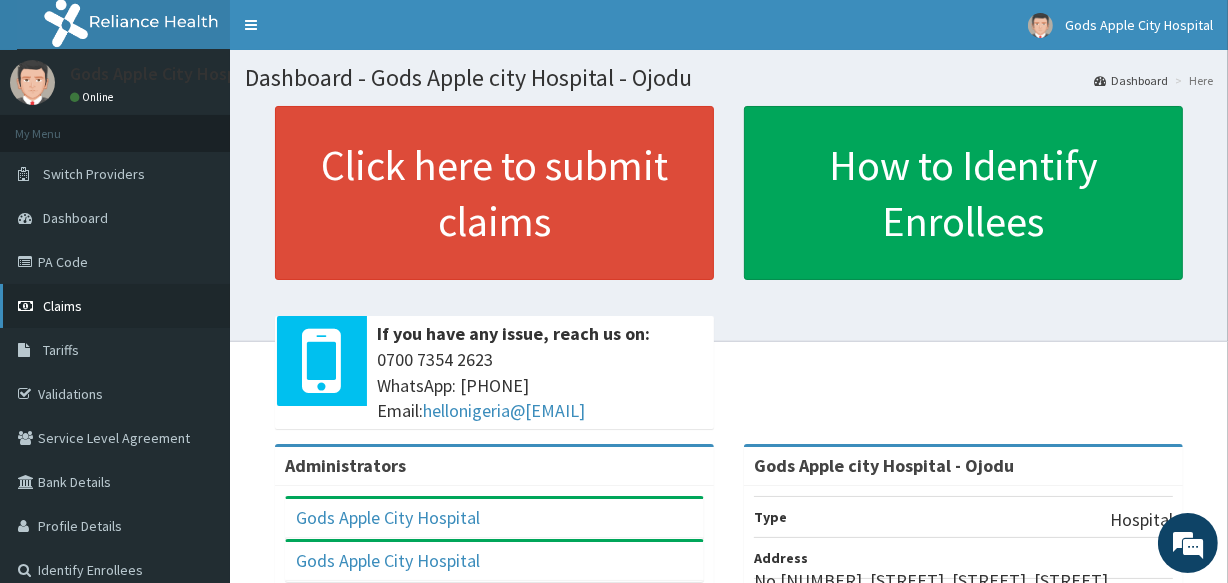 click on "Claims" at bounding box center [115, 306] 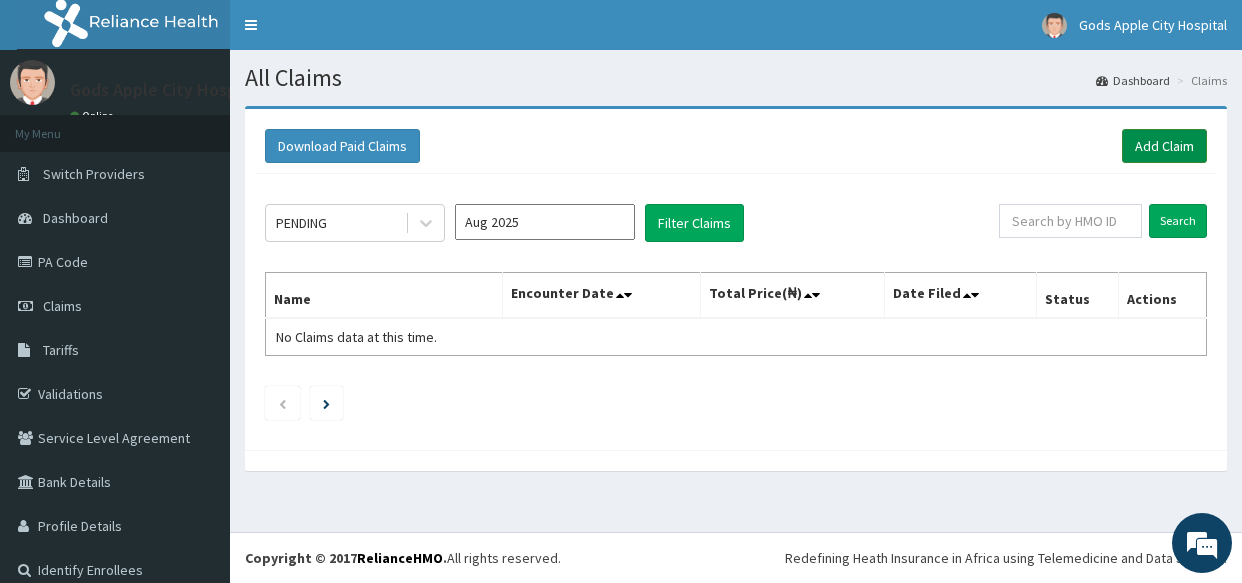 scroll, scrollTop: 0, scrollLeft: 0, axis: both 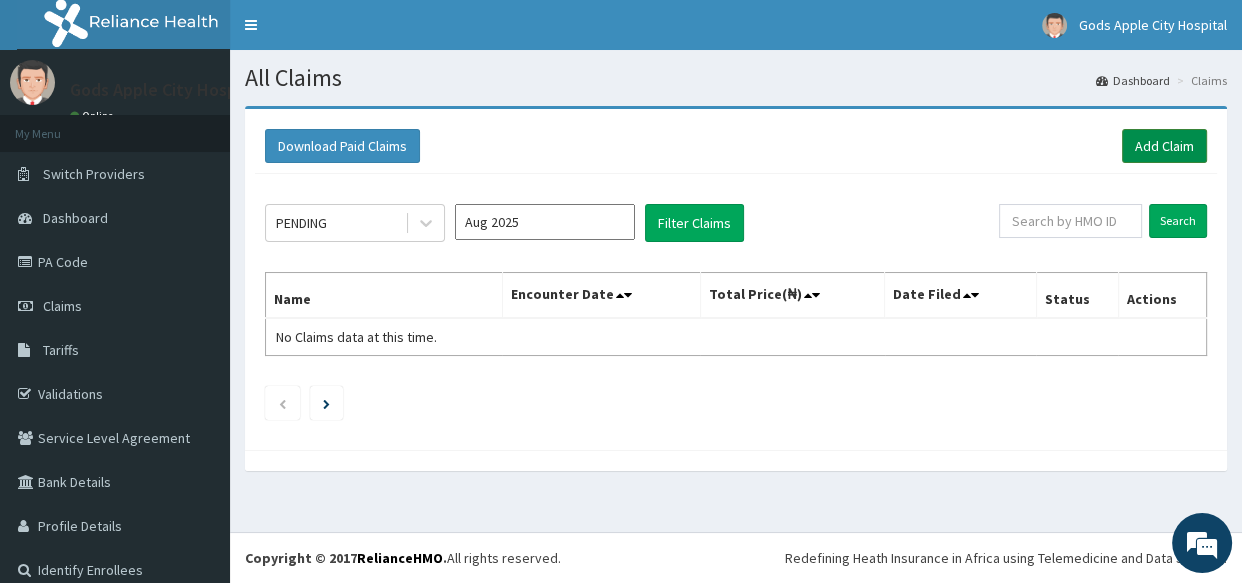 click on "Add Claim" at bounding box center (1164, 146) 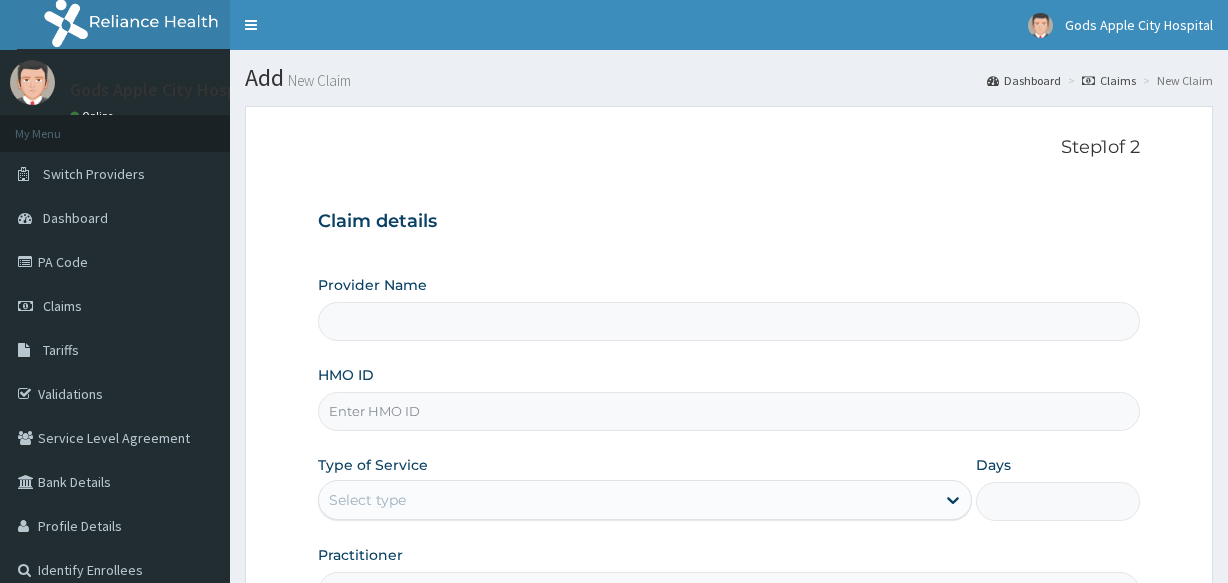 scroll, scrollTop: 0, scrollLeft: 0, axis: both 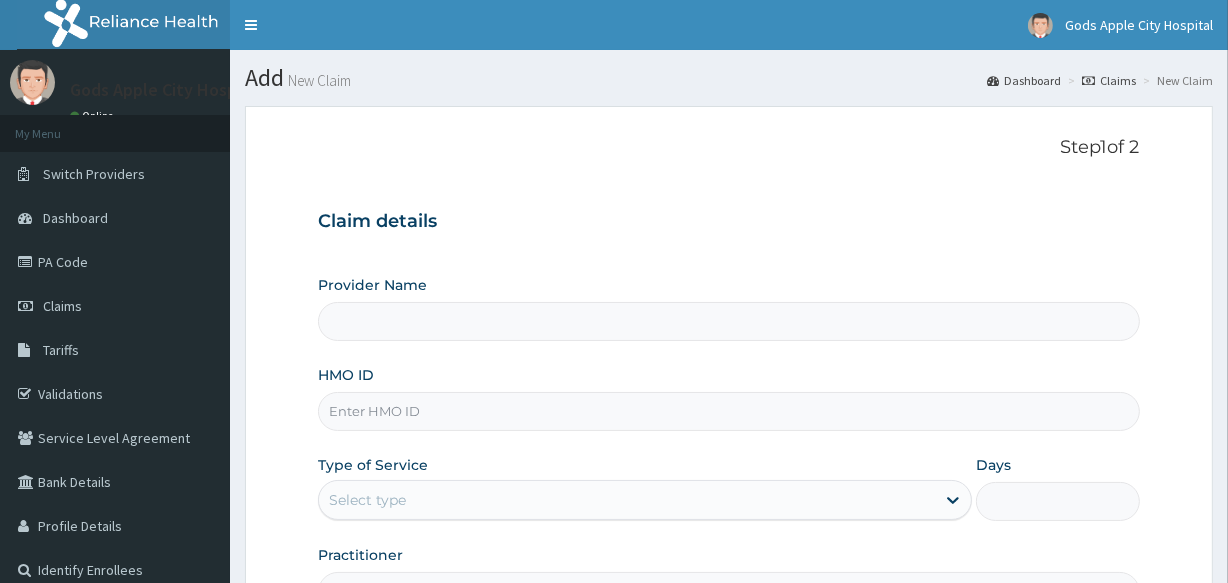 type on "Gods Apple city Hospital - Ojodu" 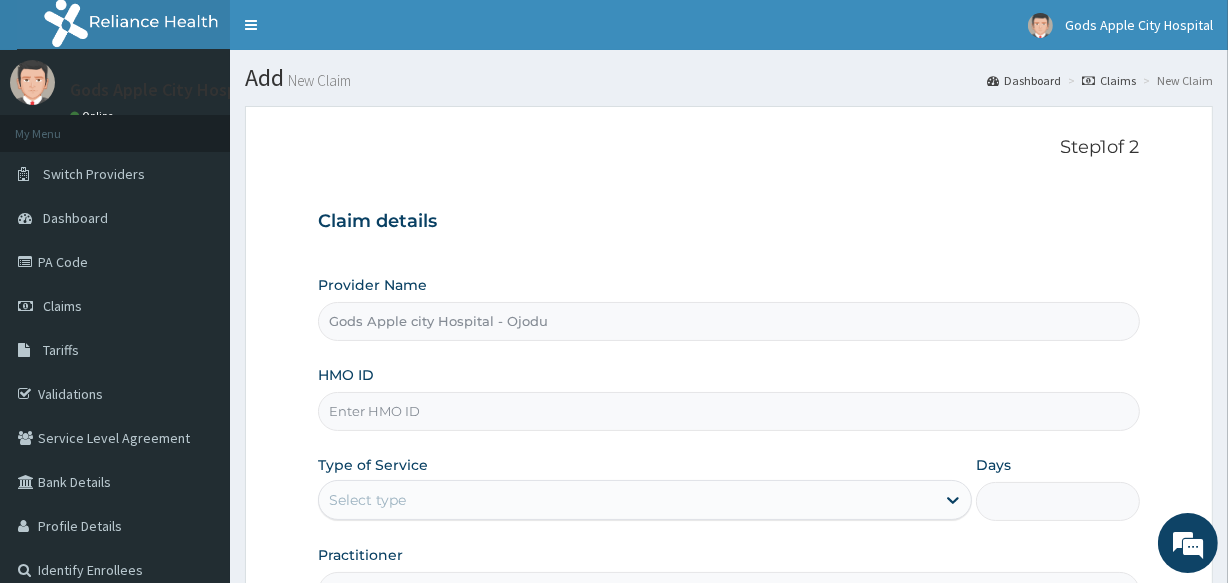 paste on "BWI/[CODE]/C" 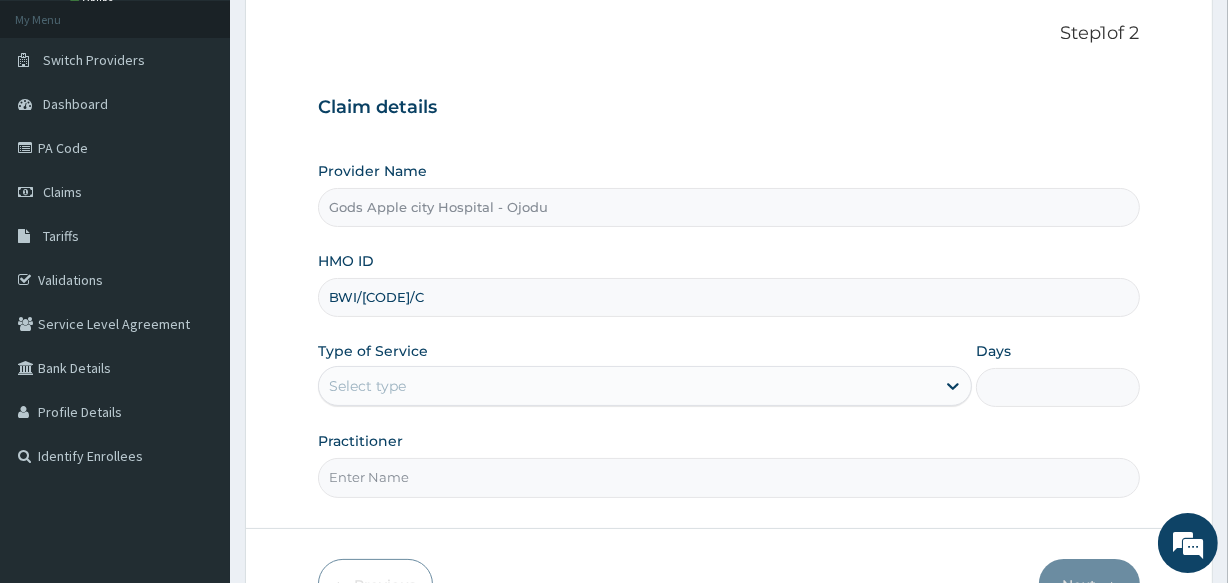 scroll, scrollTop: 237, scrollLeft: 0, axis: vertical 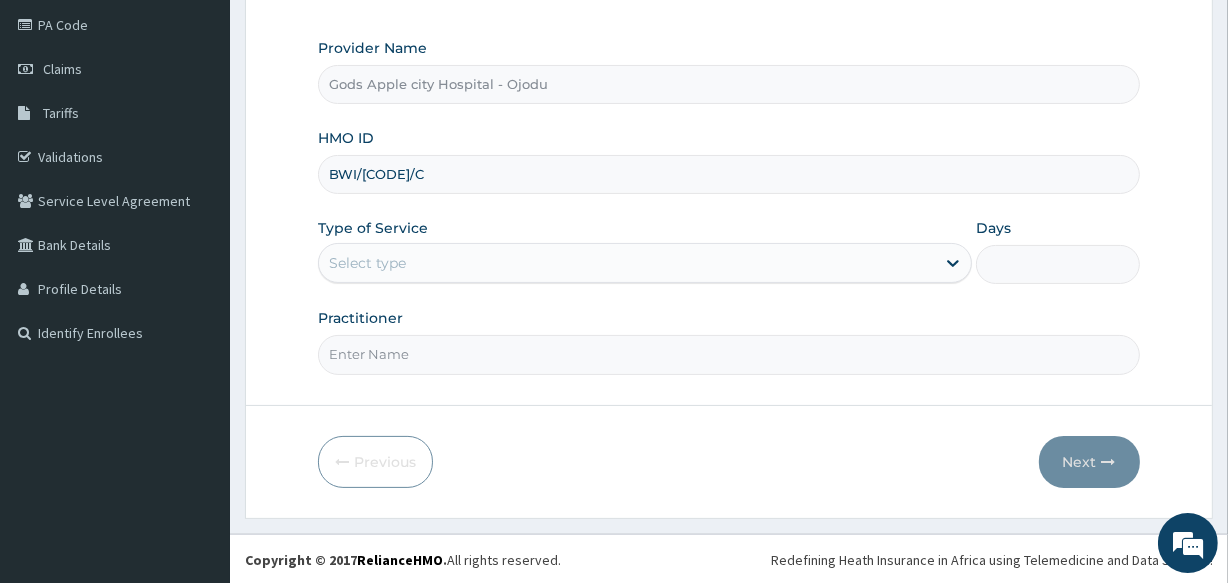 type on "BWI/[CODE]/C" 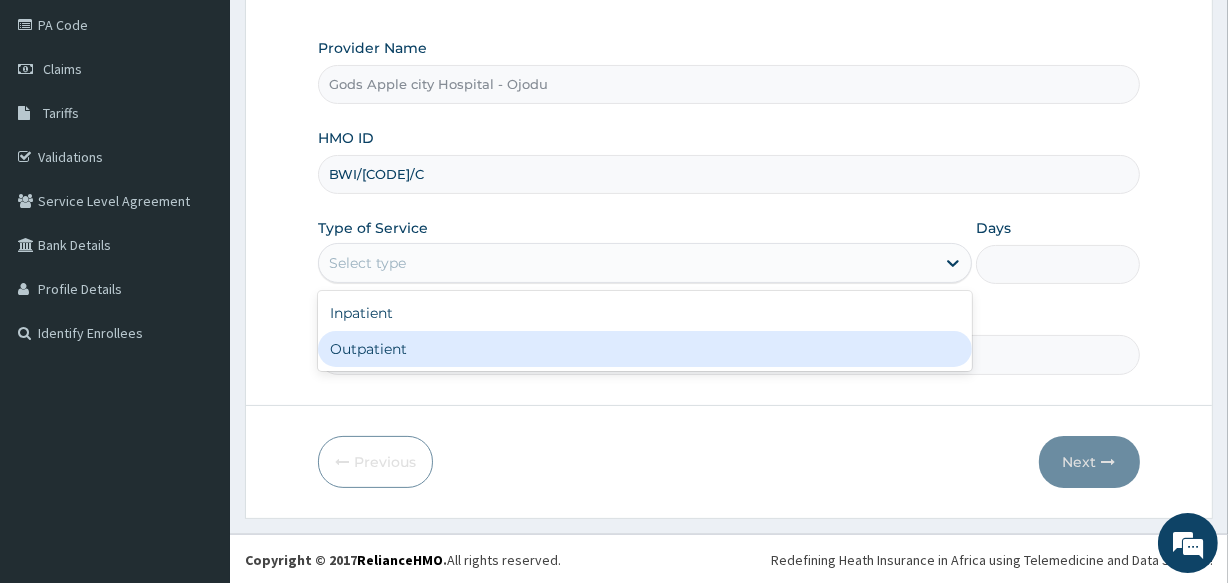 click on "Outpatient" at bounding box center [645, 349] 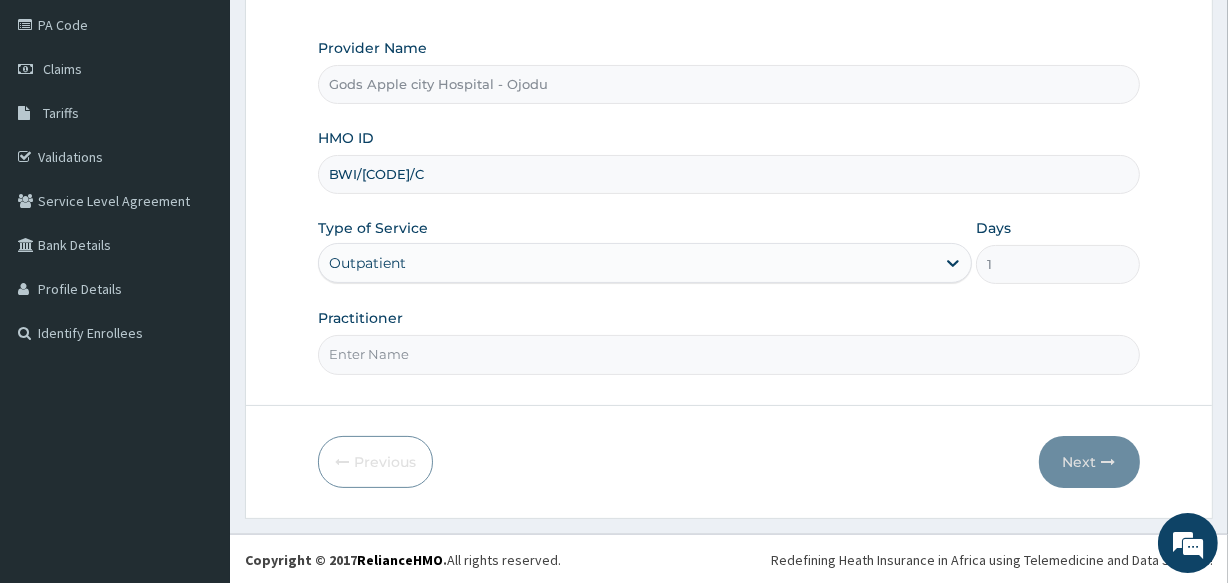click on "Practitioner" at bounding box center (728, 354) 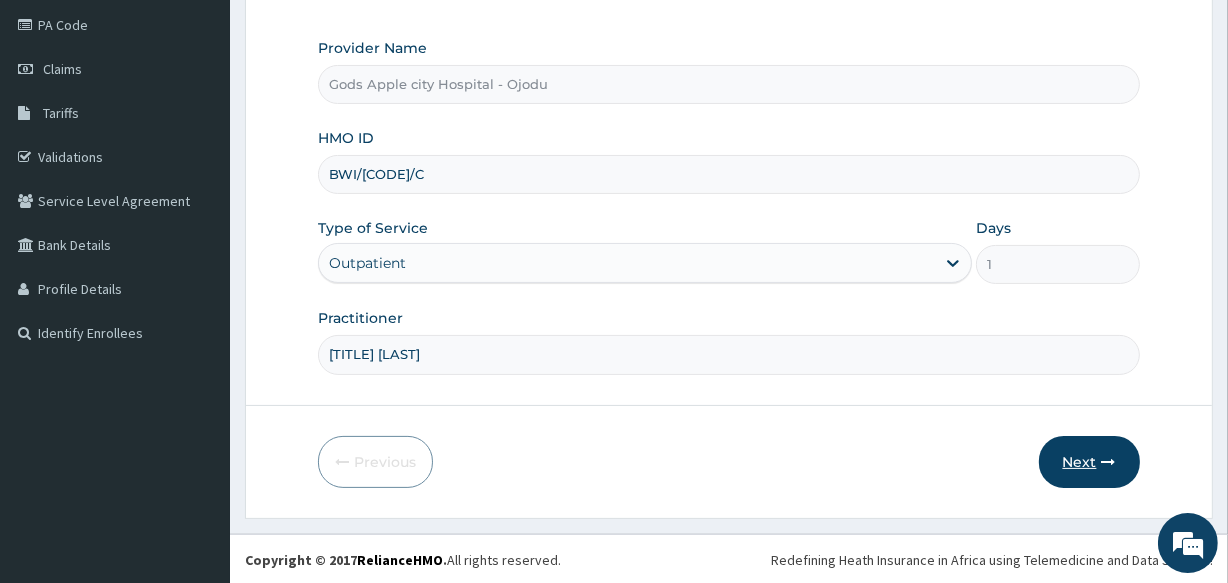 click at bounding box center [1109, 462] 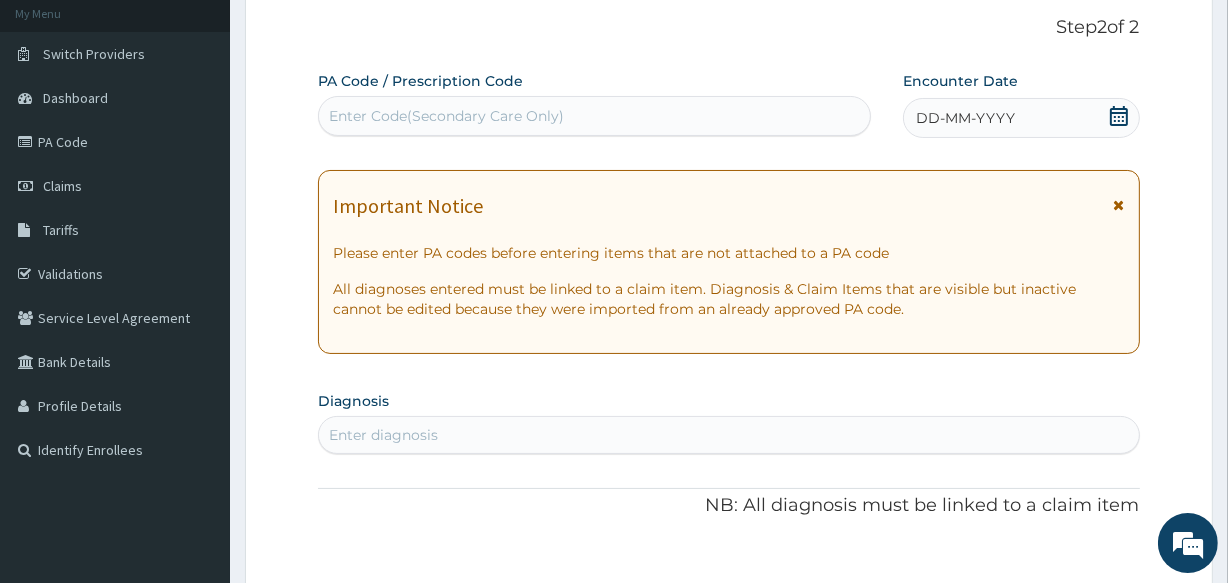 scroll, scrollTop: 272, scrollLeft: 0, axis: vertical 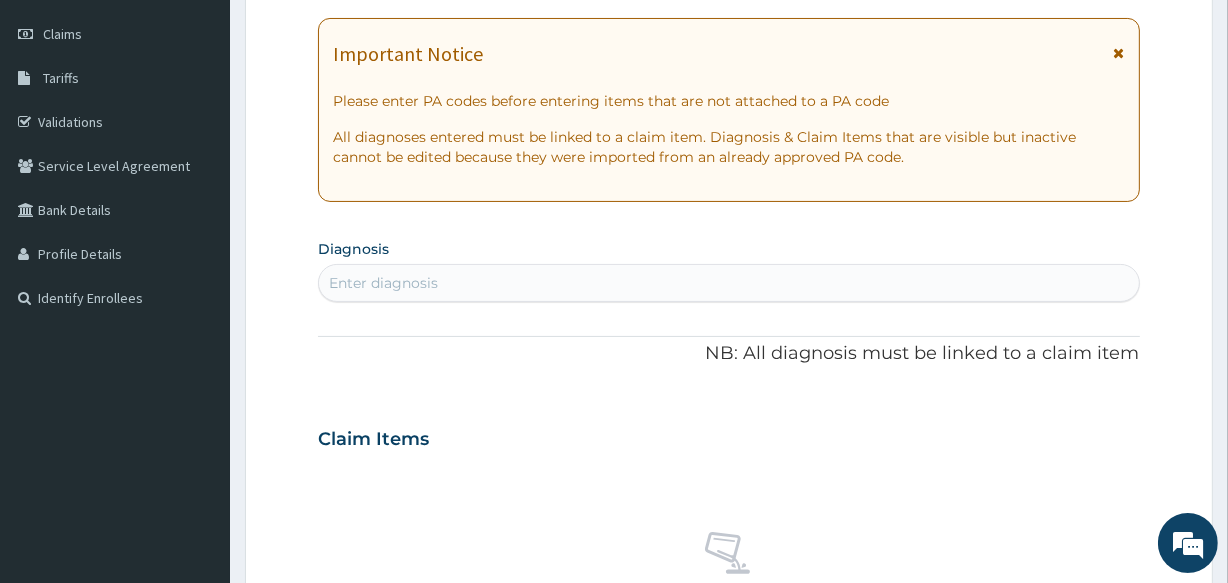 click on "Enter diagnosis" at bounding box center [383, 283] 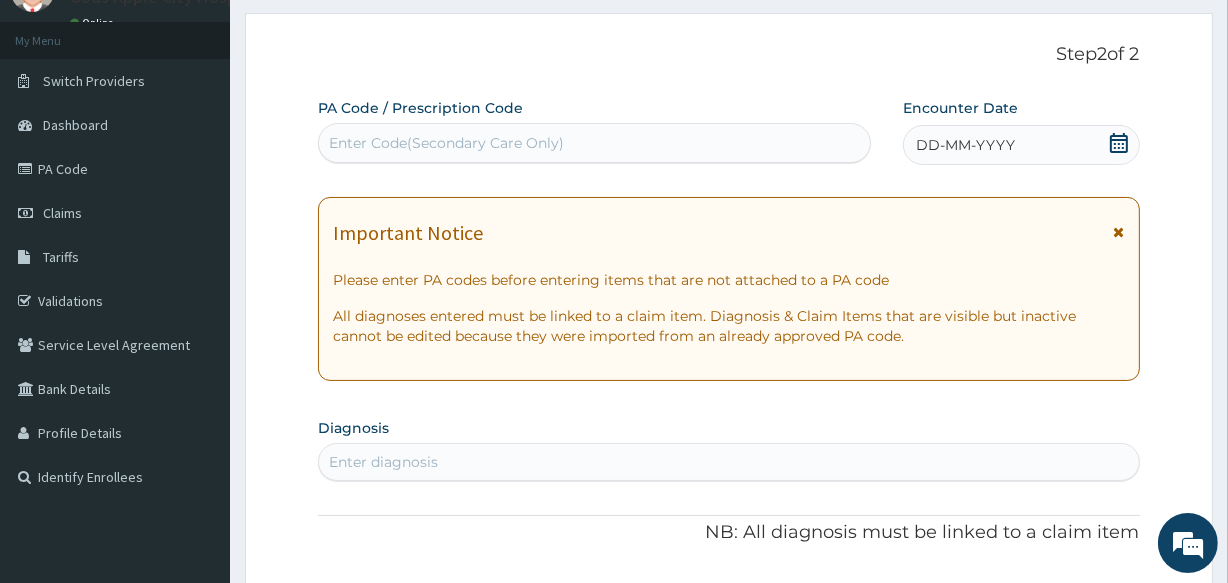 scroll, scrollTop: 0, scrollLeft: 0, axis: both 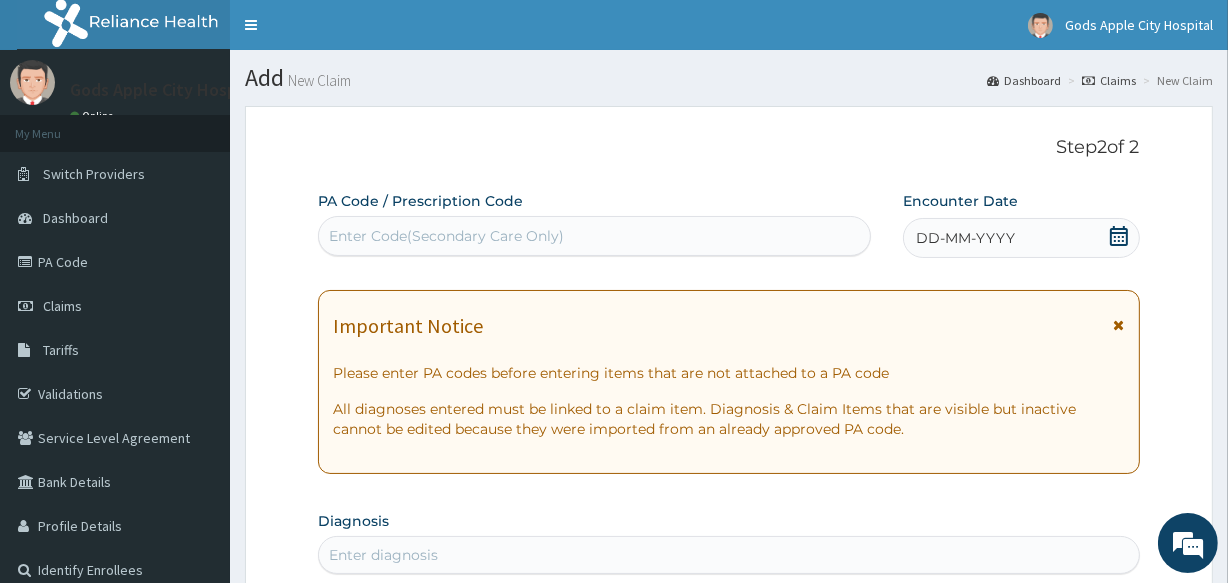 click on "Enter Code(Secondary Care Only)" at bounding box center (594, 236) 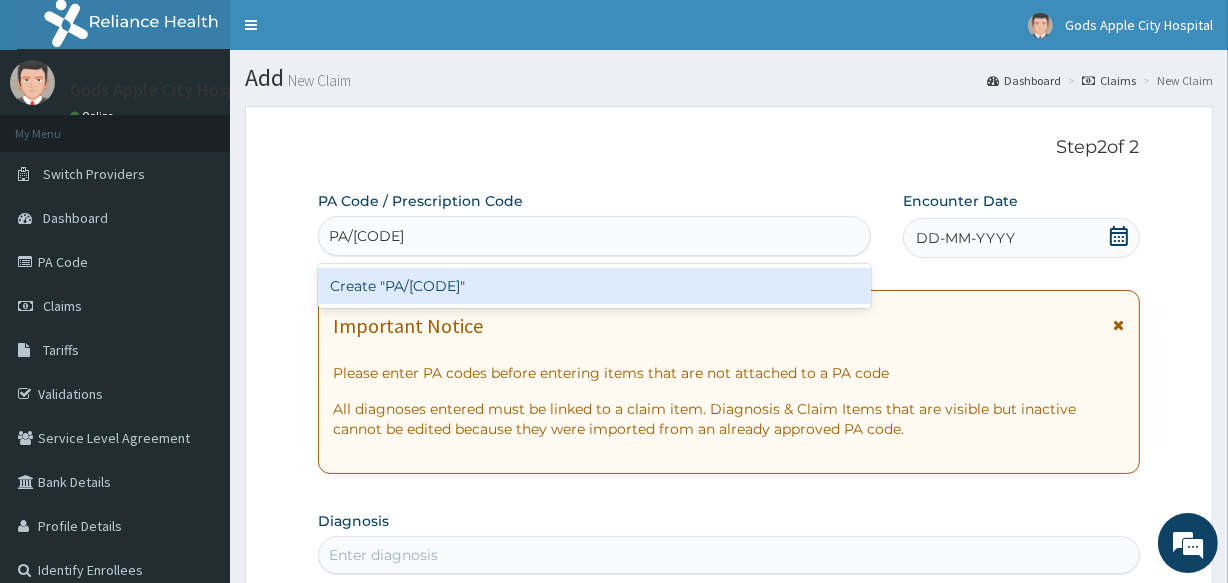 click on "Create "PA/0B6F8B"" at bounding box center [594, 286] 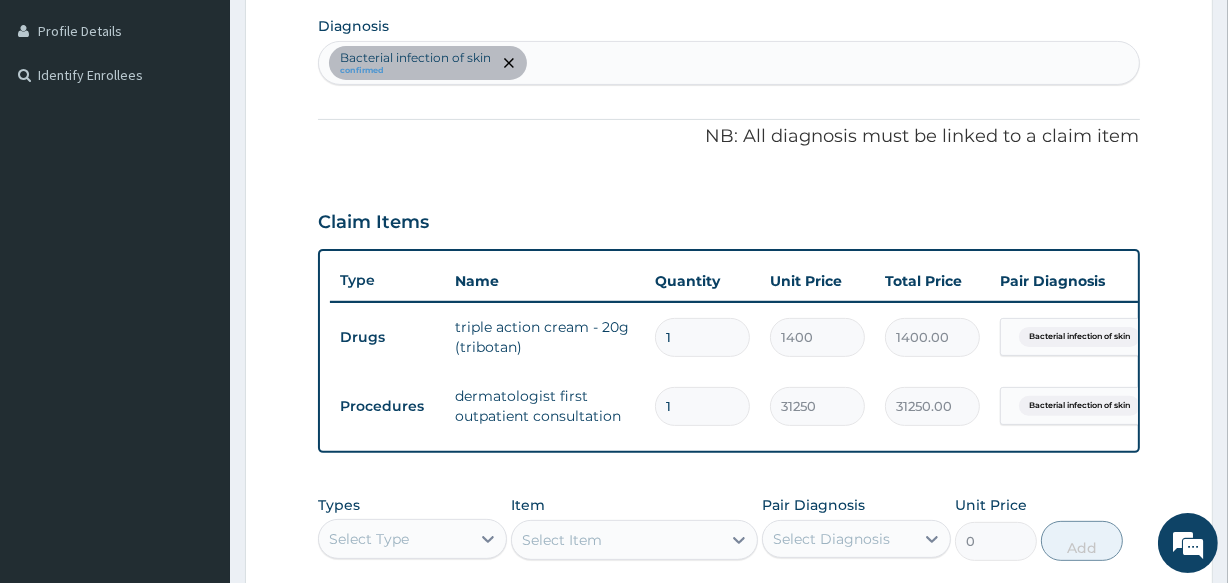 scroll, scrollTop: 427, scrollLeft: 0, axis: vertical 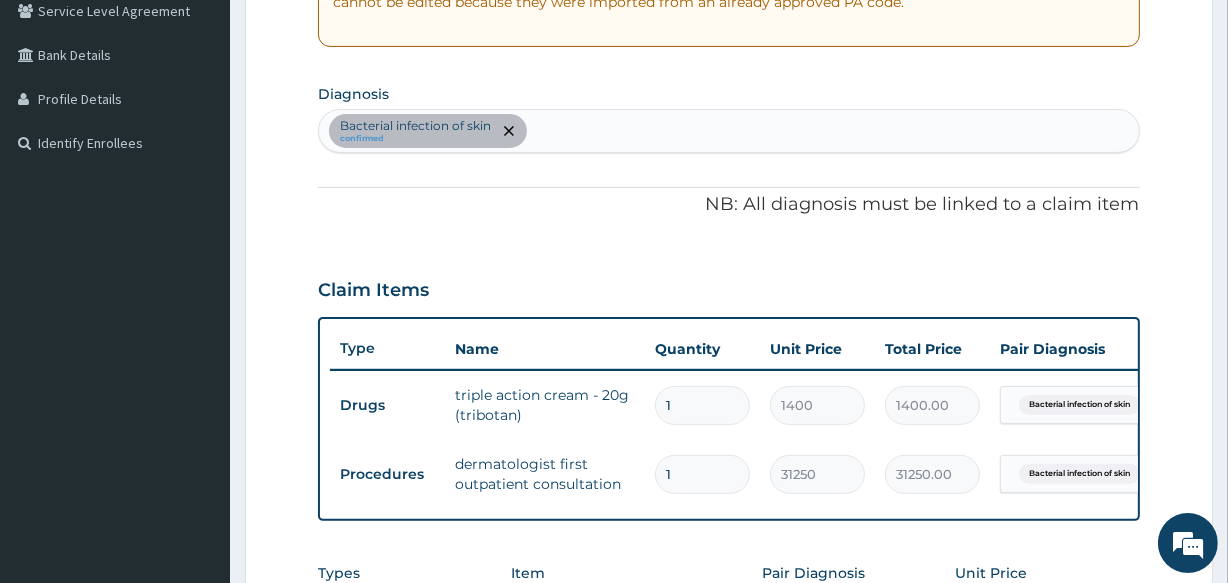 click on "Bacterial infection of skin confirmed" at bounding box center [728, 131] 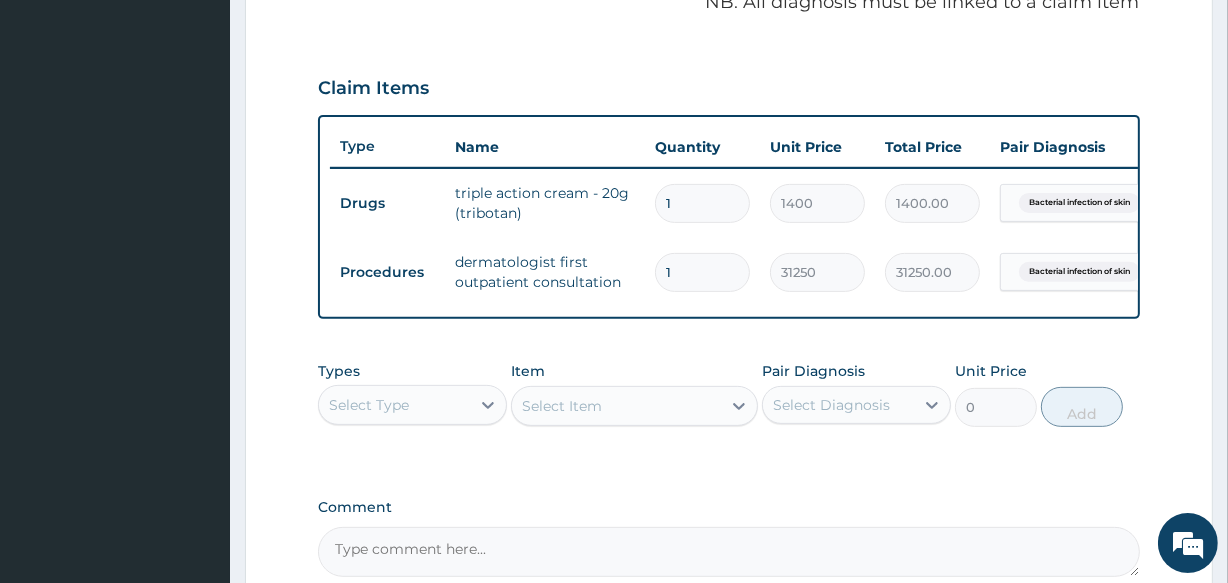 scroll, scrollTop: 700, scrollLeft: 0, axis: vertical 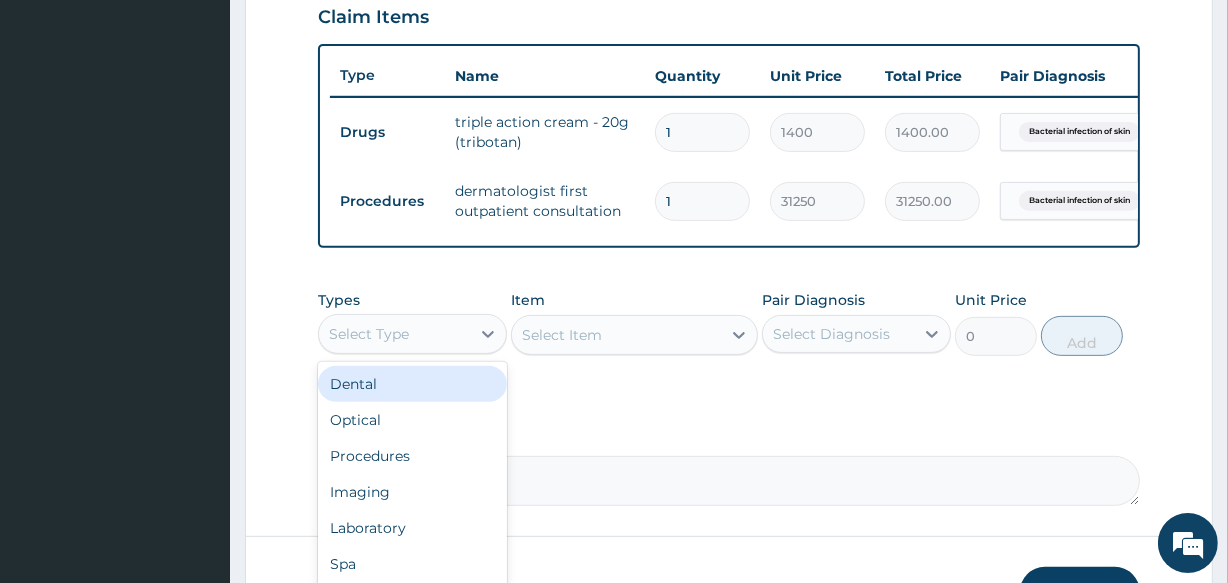 click on "Select Type" at bounding box center (394, 334) 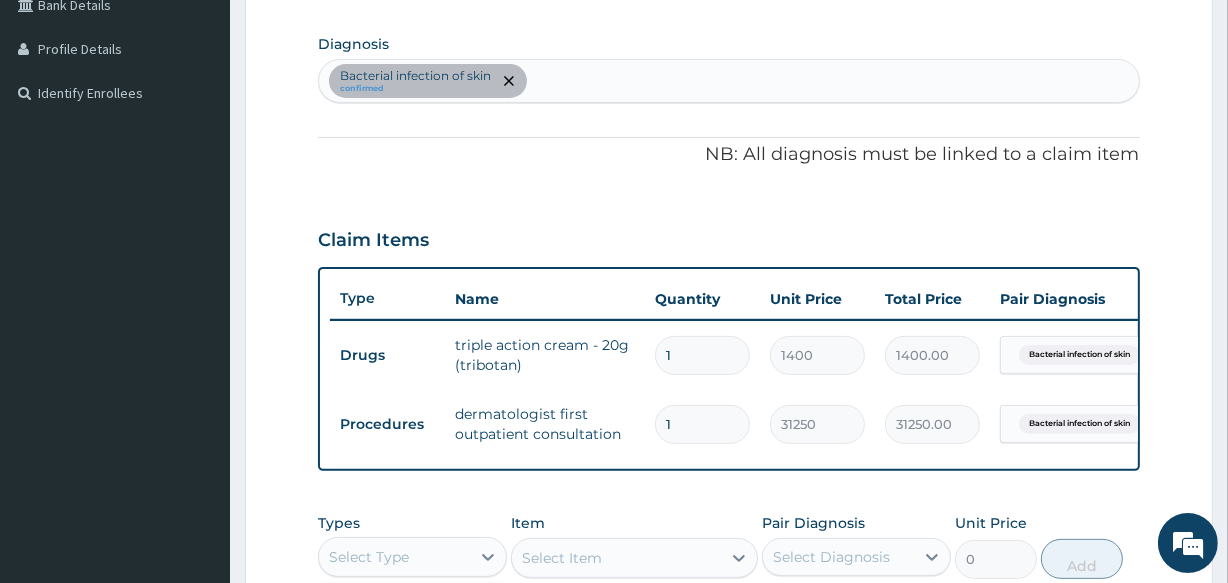 scroll, scrollTop: 427, scrollLeft: 0, axis: vertical 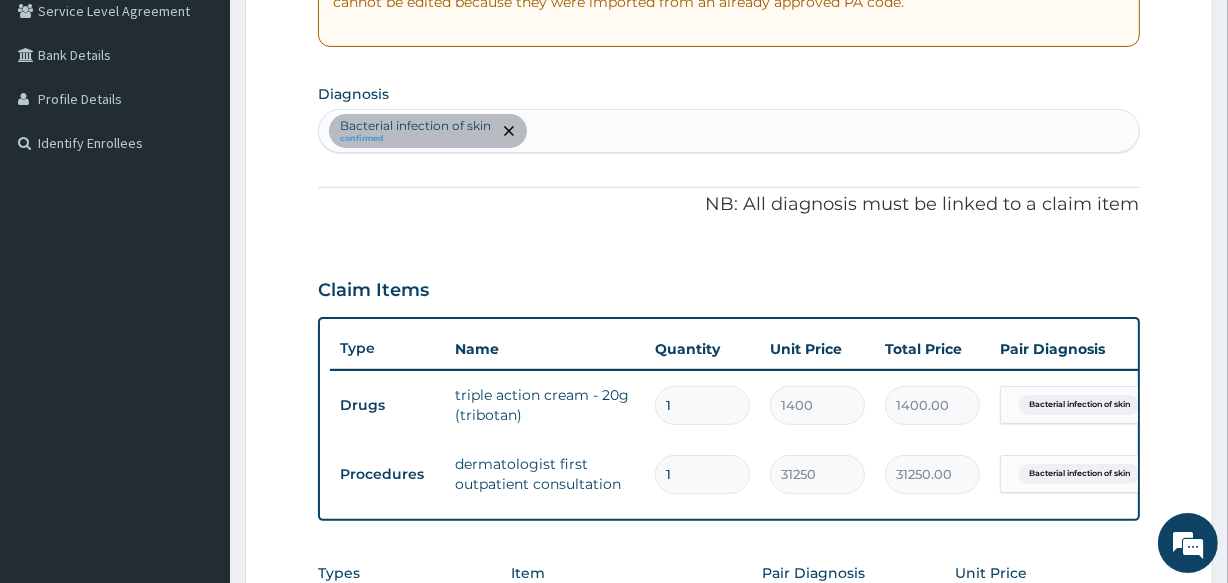 click on "Bacterial infection of skin confirmed" at bounding box center (728, 131) 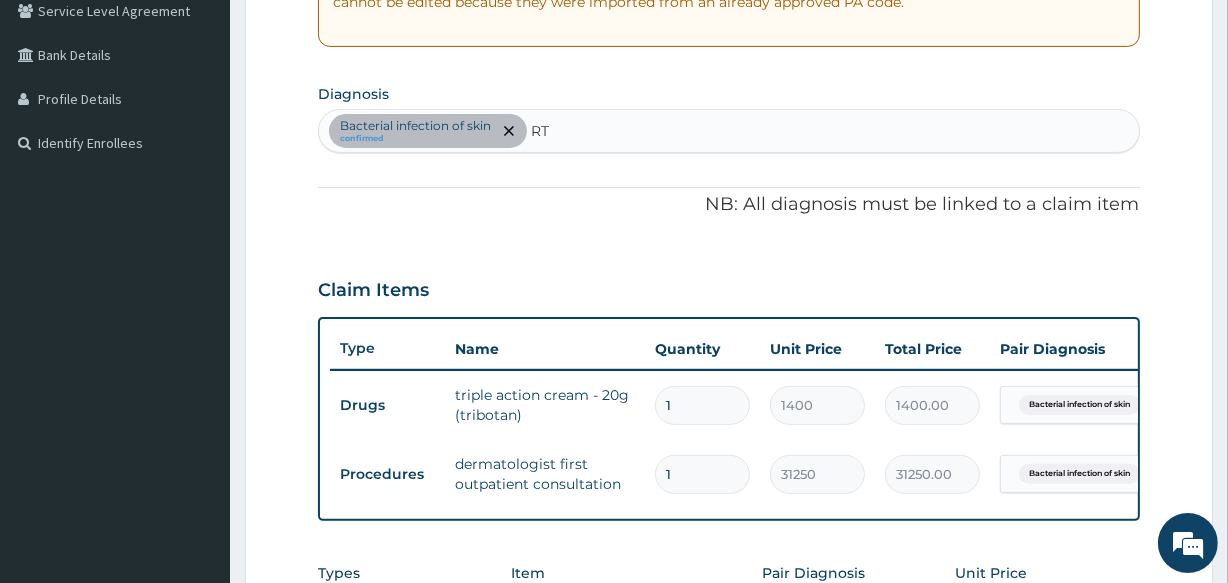type on "RTI" 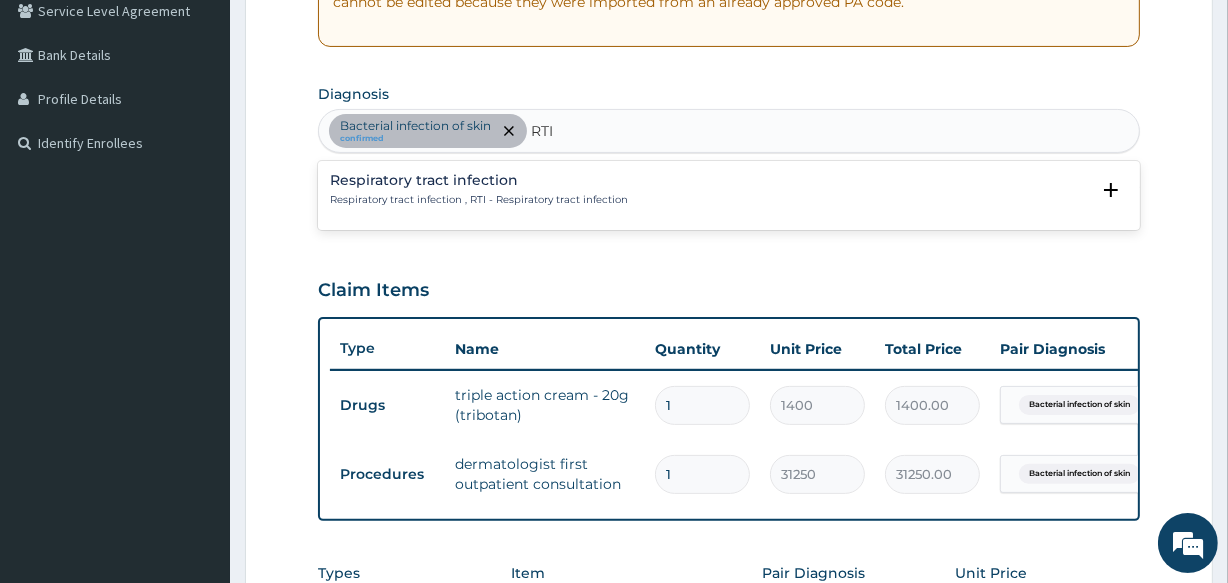 click on "Respiratory tract infection" at bounding box center [479, 180] 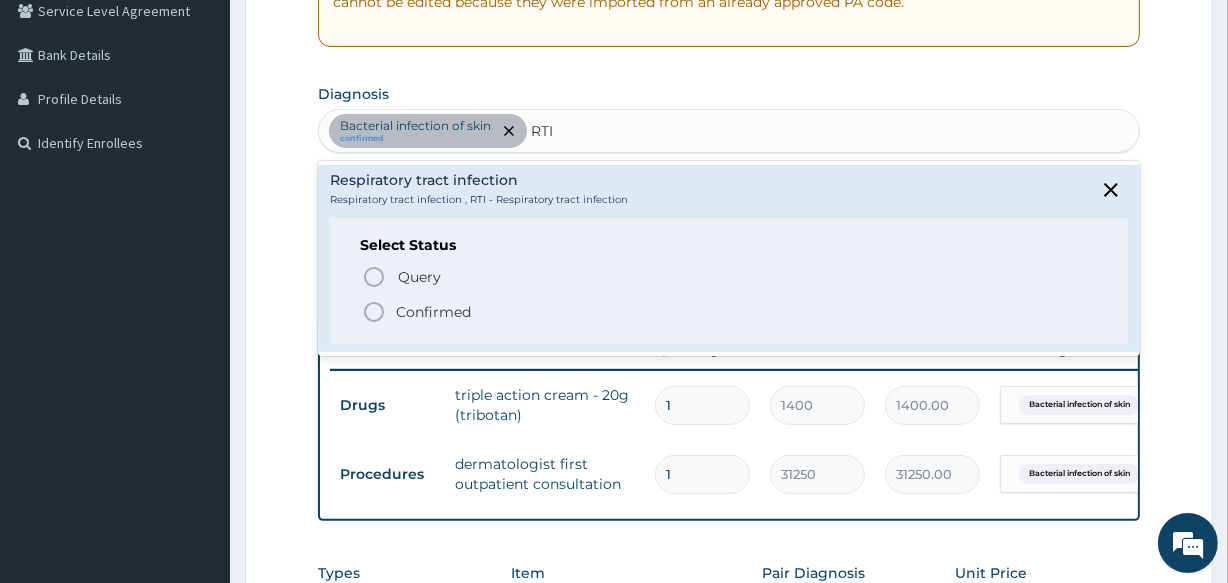click on "Confirmed" at bounding box center [433, 312] 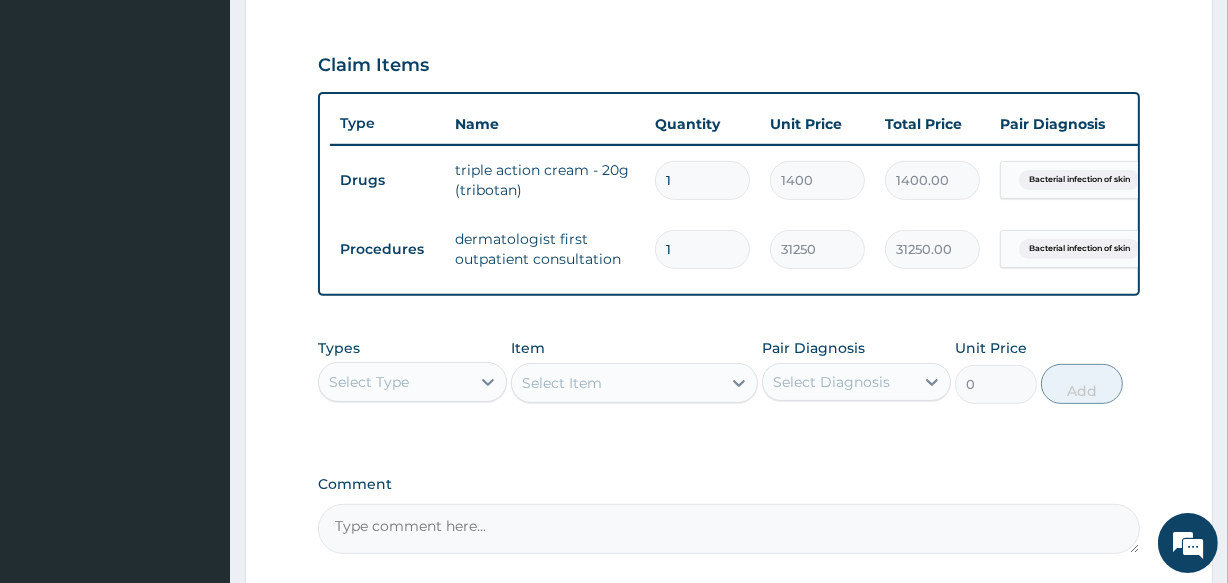scroll, scrollTop: 700, scrollLeft: 0, axis: vertical 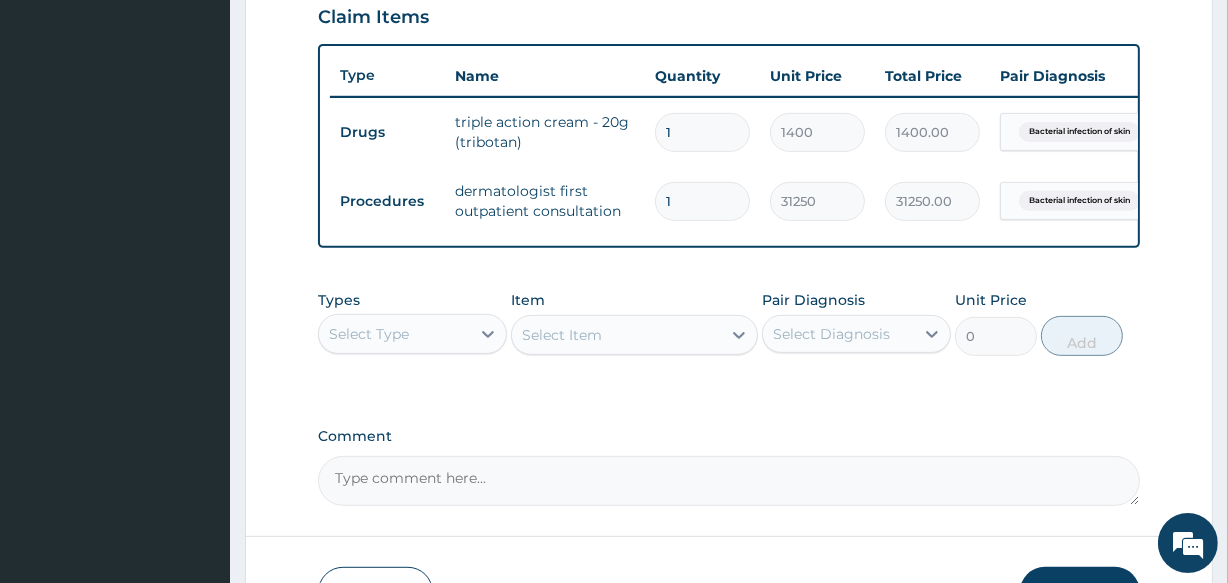 click on "Select Type" at bounding box center (394, 334) 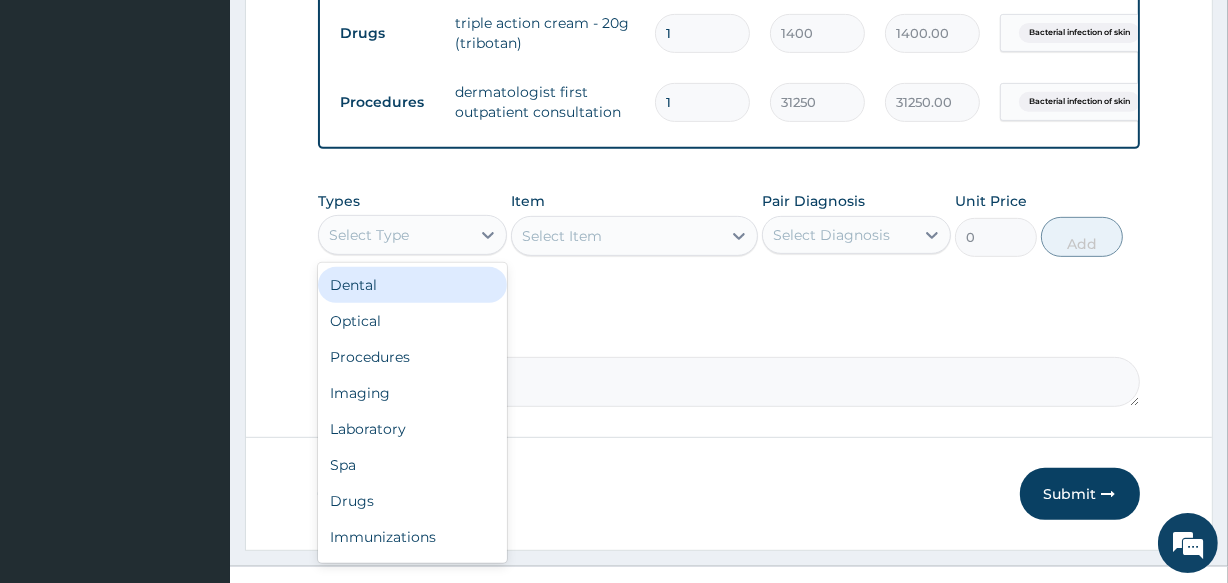 scroll, scrollTop: 846, scrollLeft: 0, axis: vertical 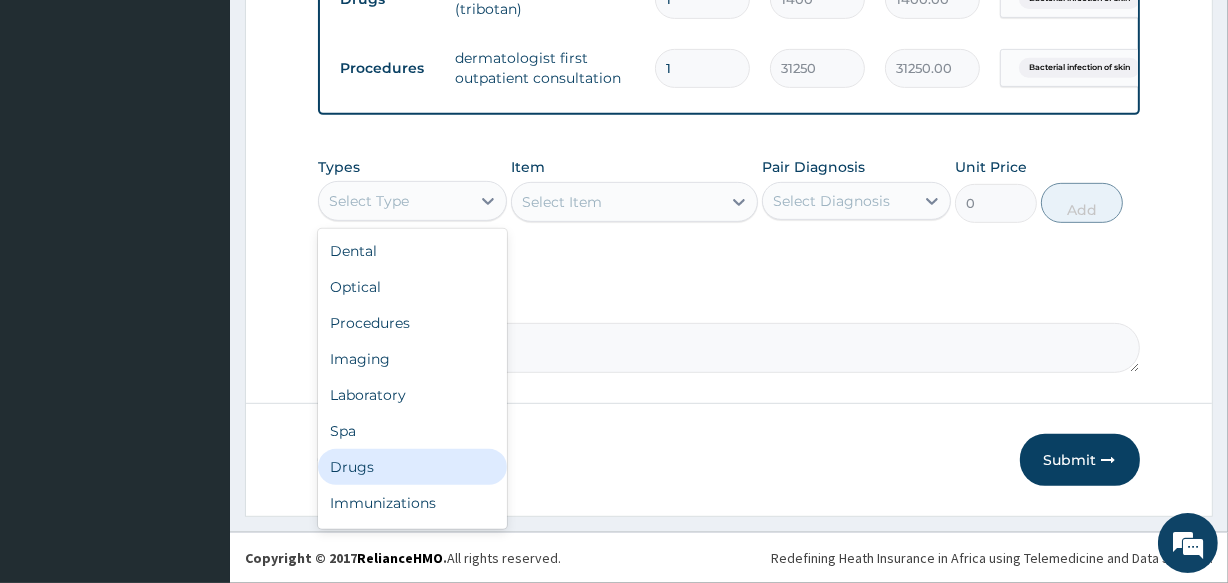 click on "Drugs" at bounding box center (412, 467) 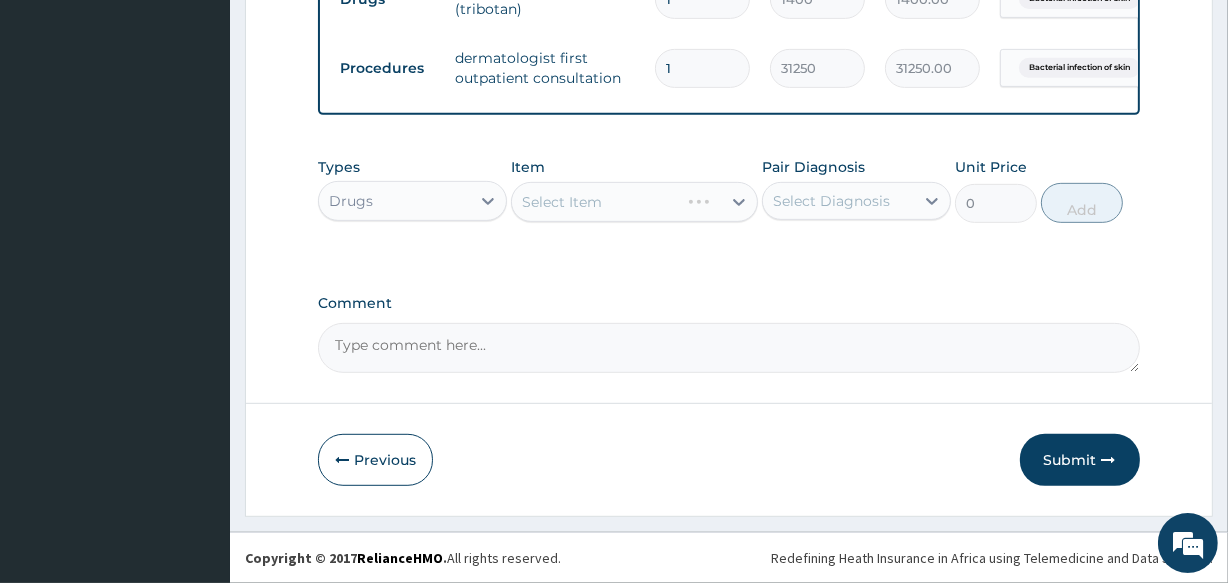 click on "Select Diagnosis" at bounding box center (831, 201) 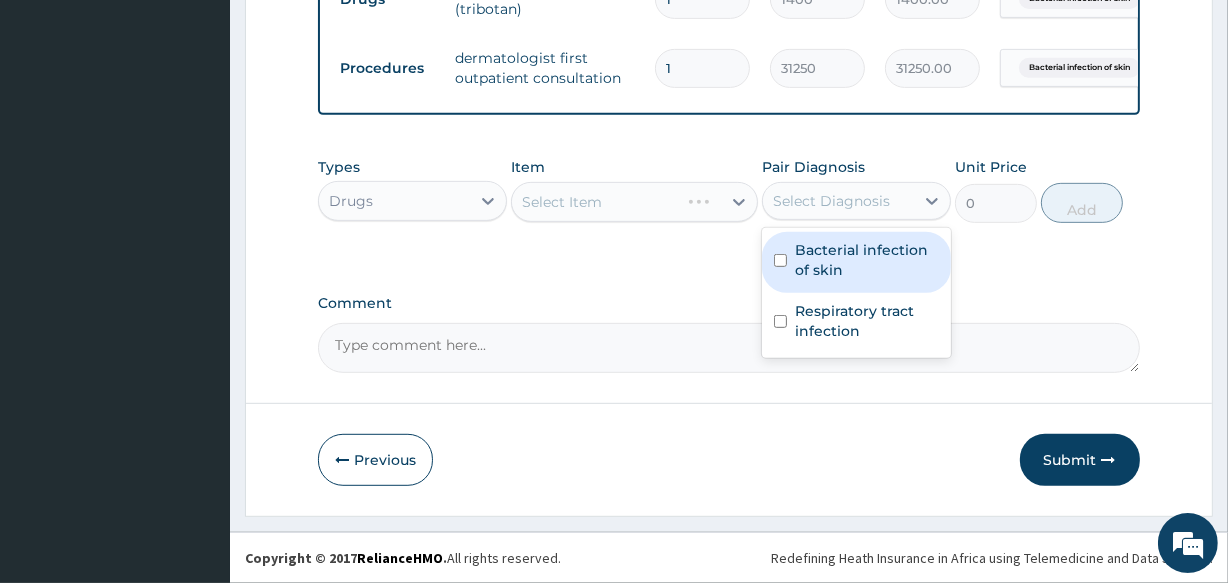 click on "Bacterial infection of skin" at bounding box center (867, 260) 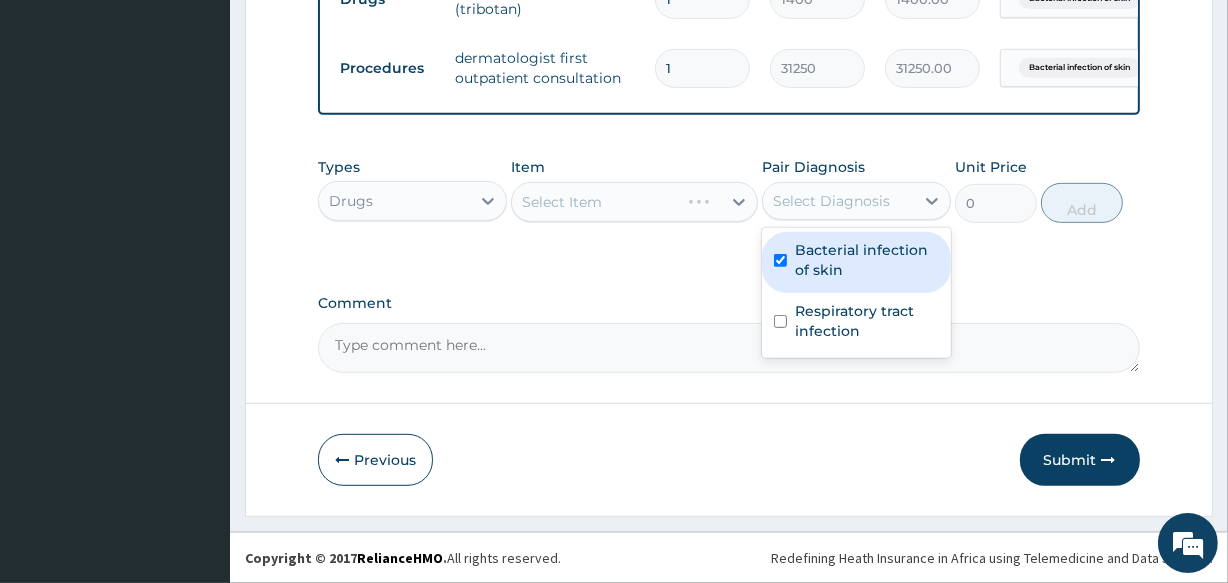checkbox on "true" 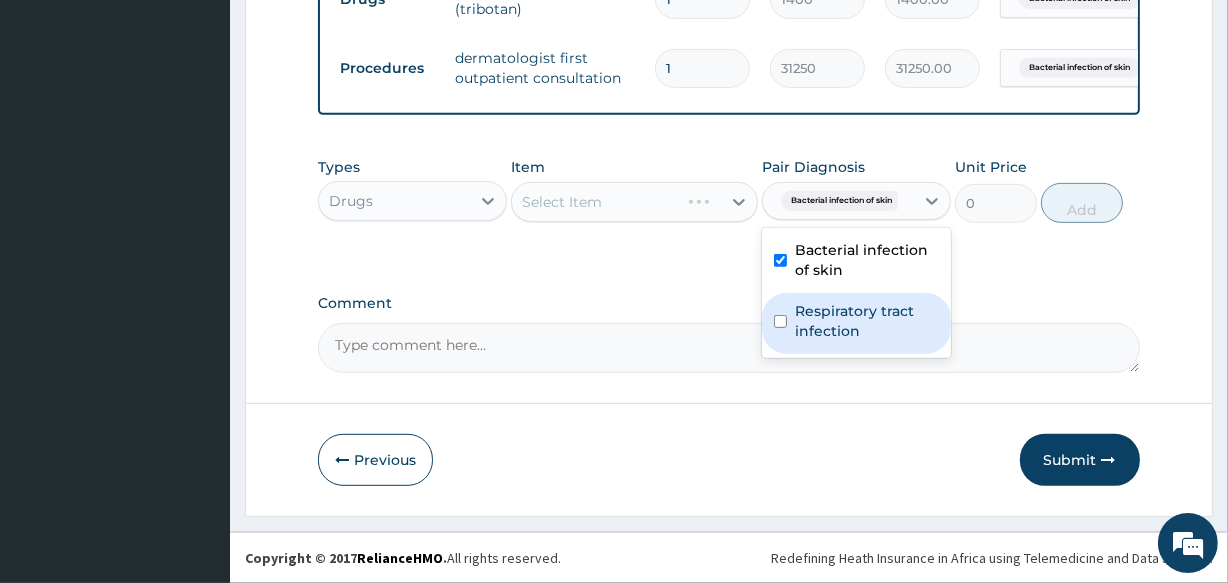 click on "Respiratory tract infection" at bounding box center [867, 321] 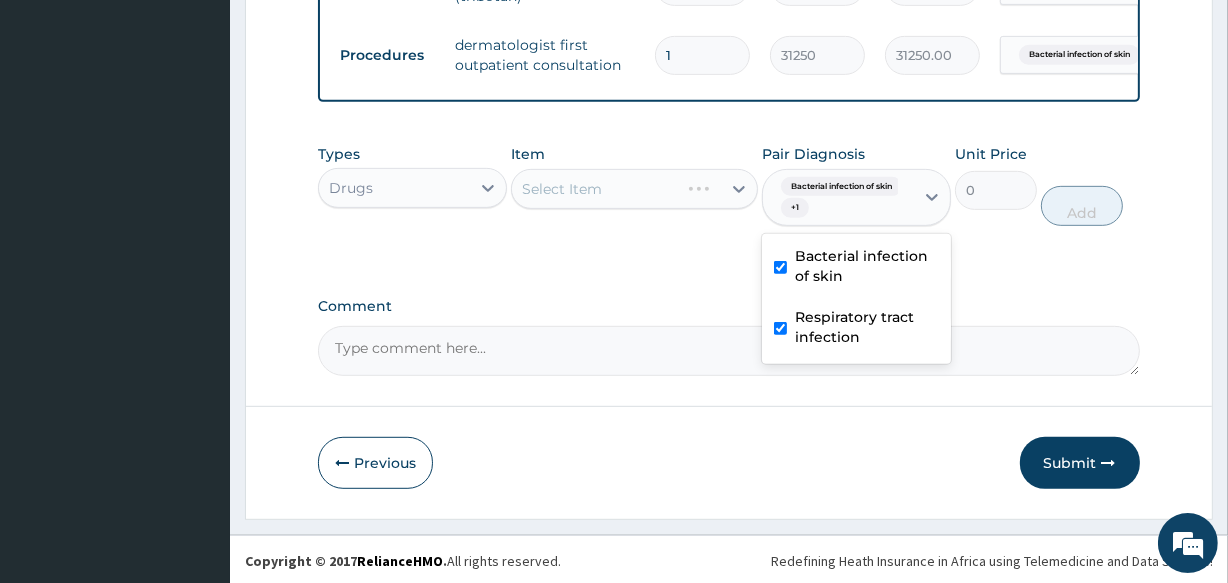 click on "Respiratory tract infection" at bounding box center (867, 327) 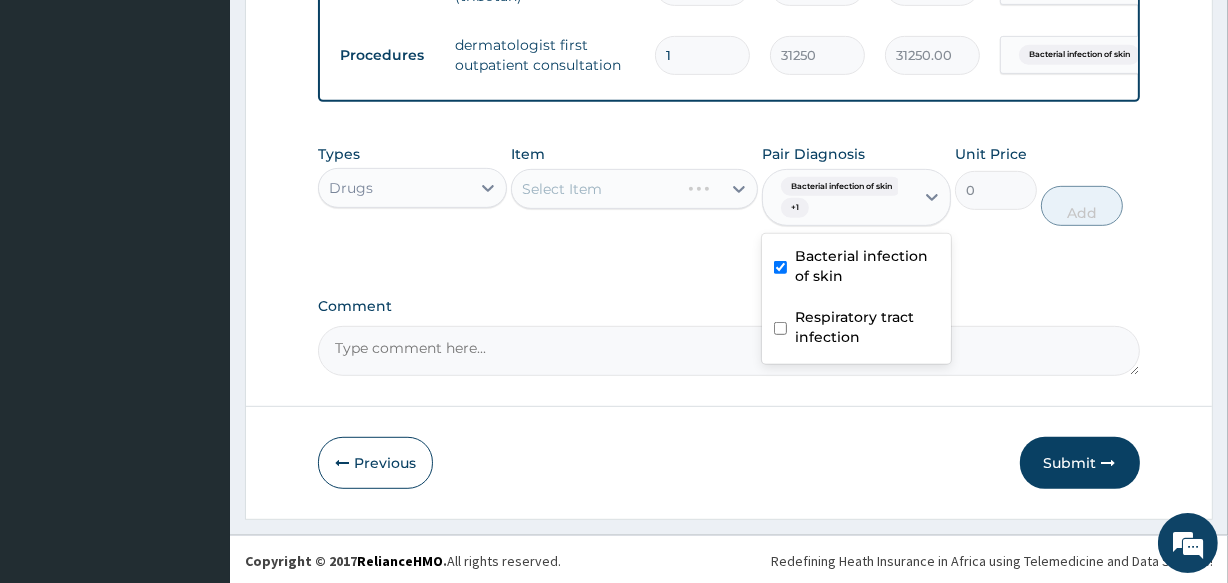 checkbox on "false" 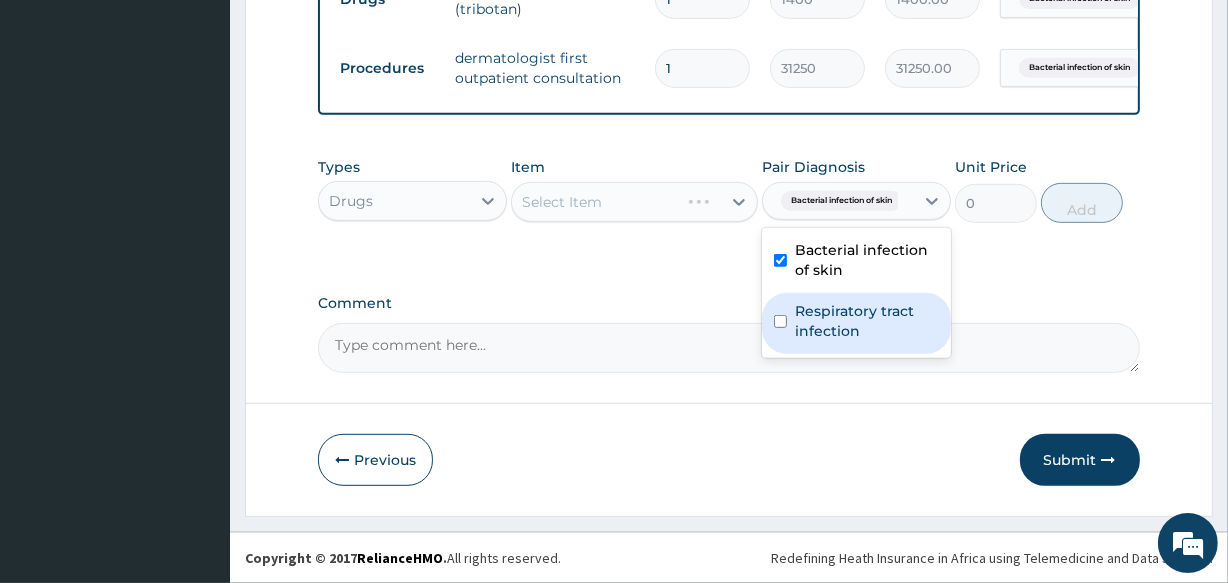 click on "Comment" at bounding box center [728, 303] 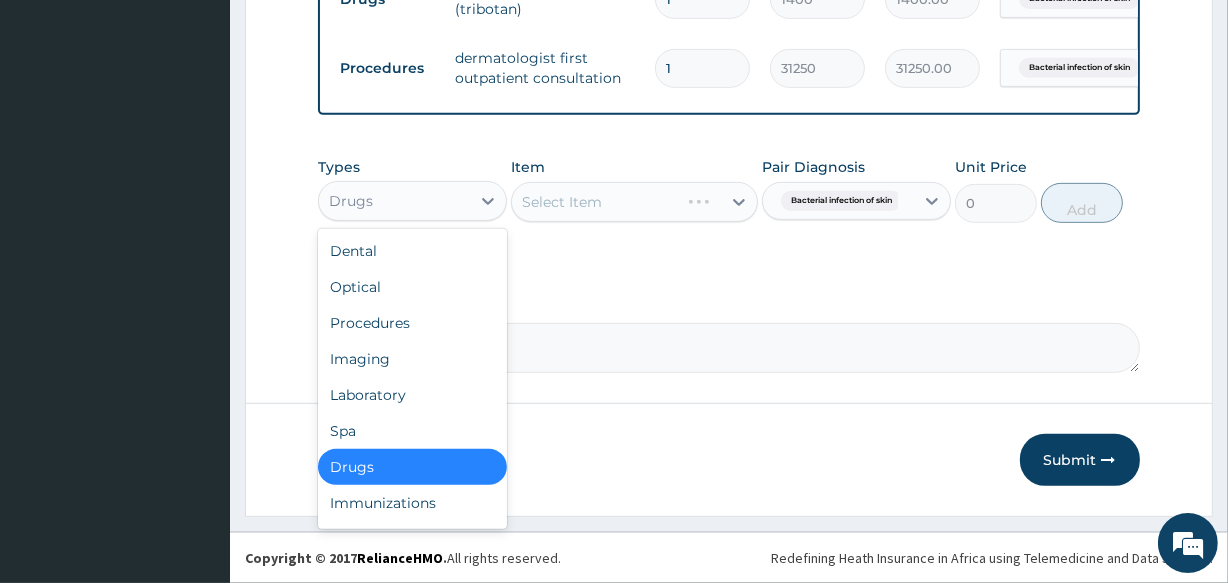 click on "Drugs" at bounding box center (394, 201) 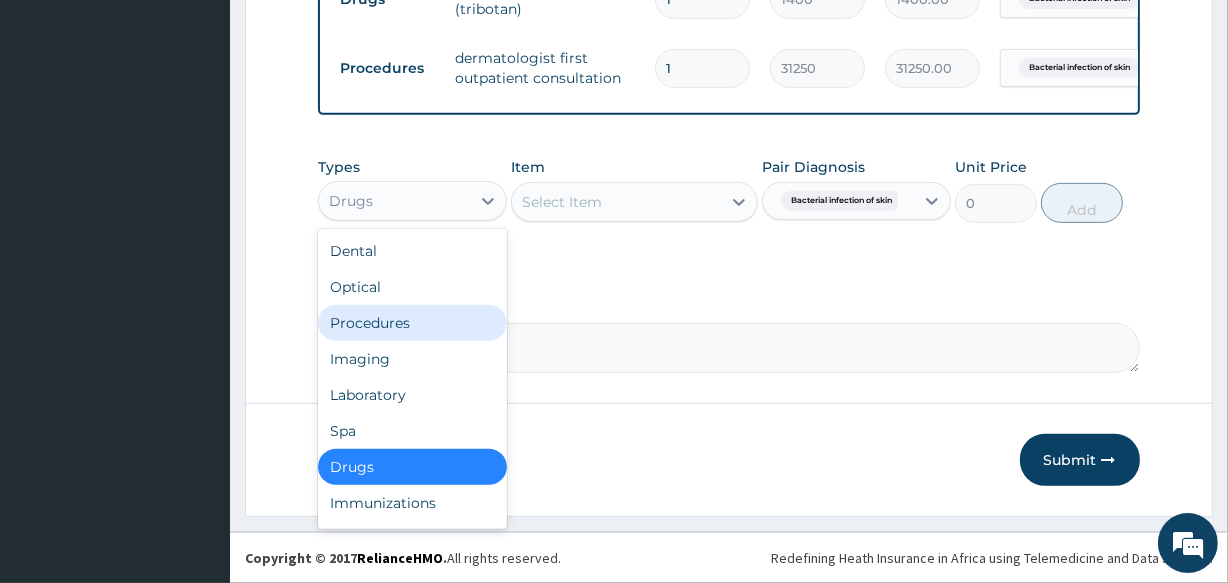 click on "Procedures" at bounding box center (412, 323) 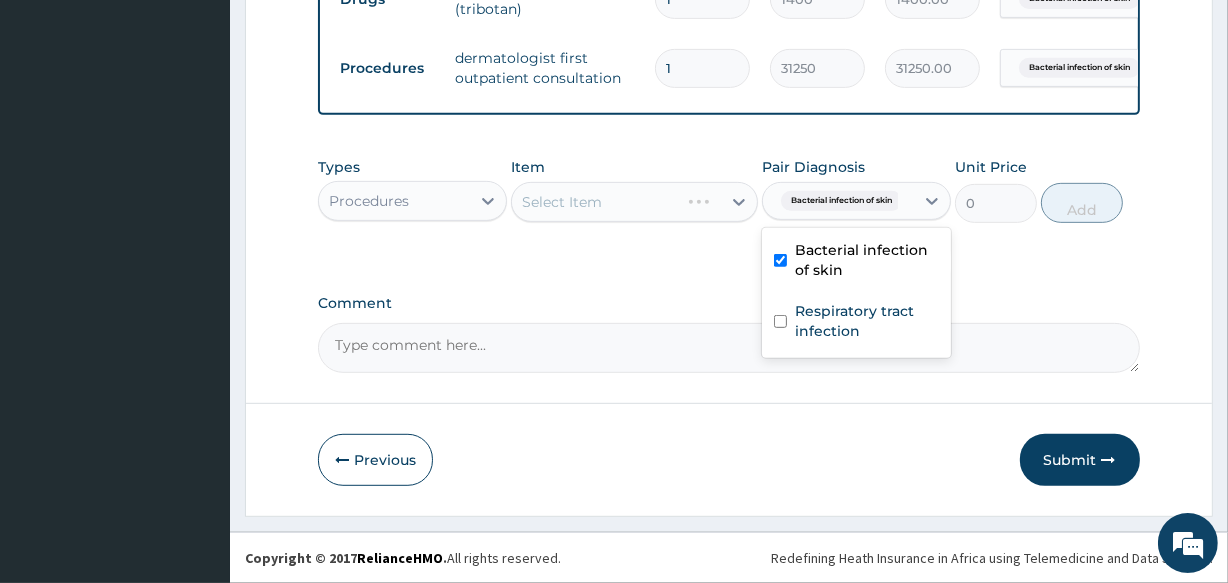 click on "Bacterial infection of skin" at bounding box center (841, 201) 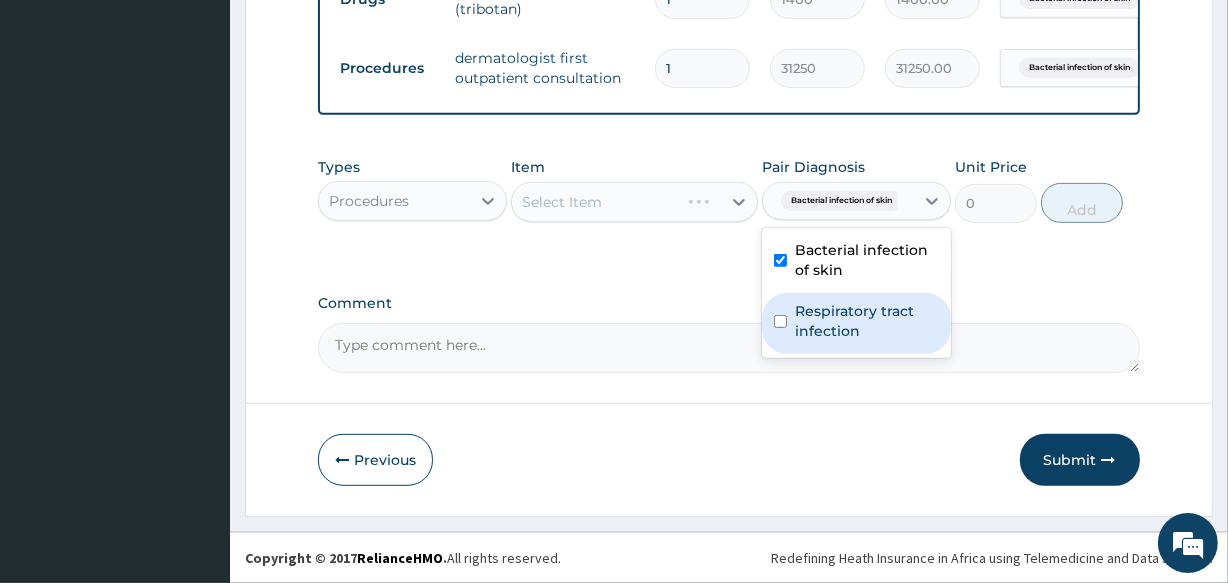 click on "Respiratory tract infection" at bounding box center [867, 321] 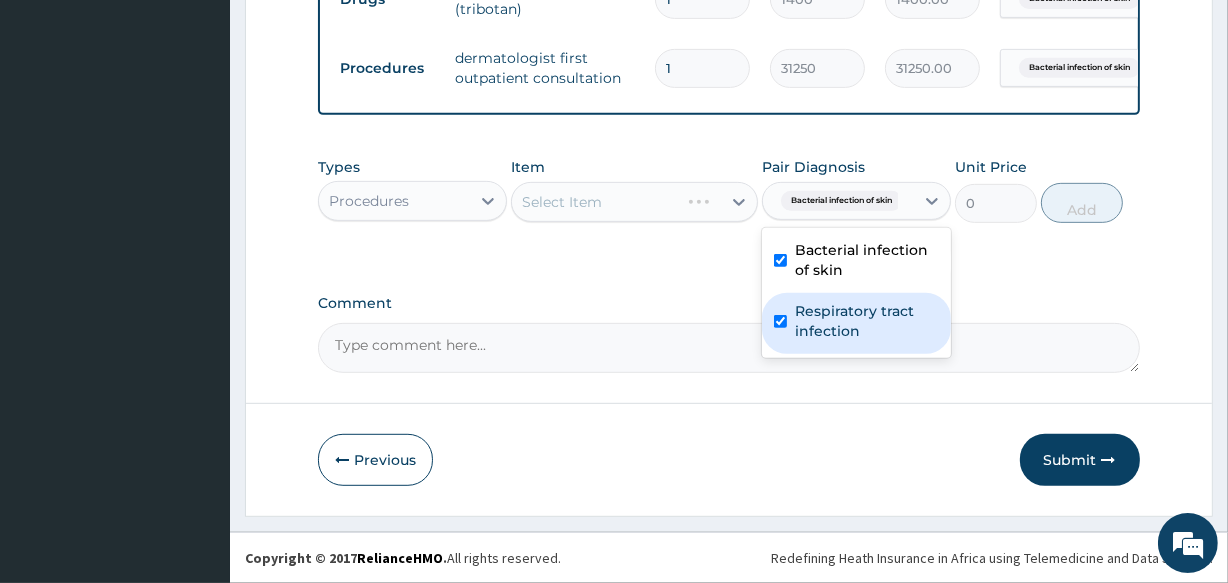 checkbox on "true" 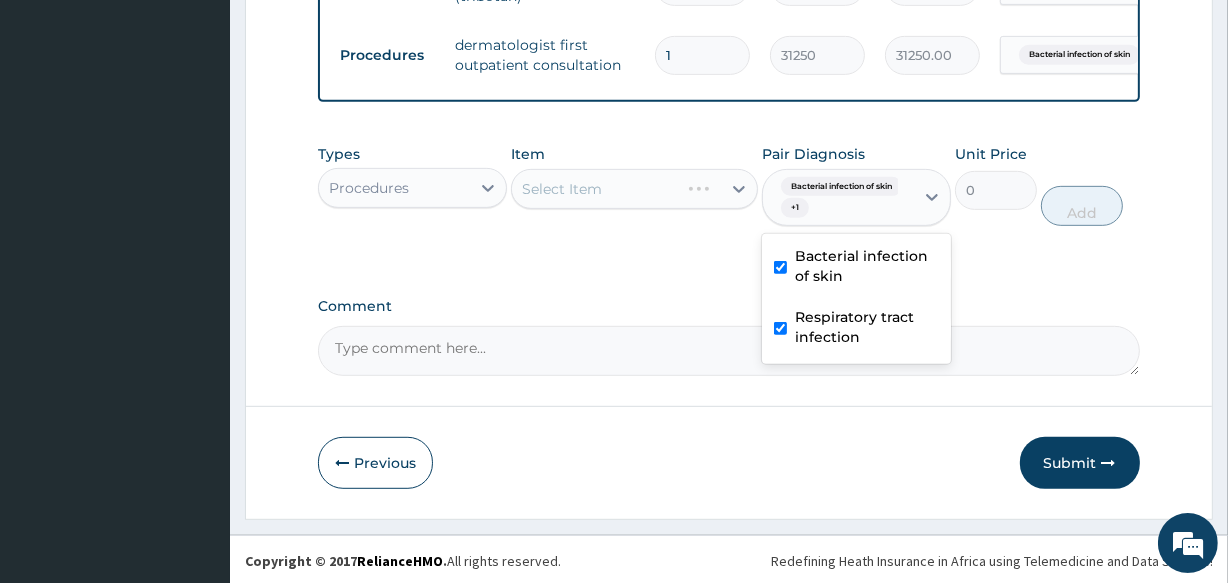 click on "PA Code / Prescription Code PA/0B6F8B Encounter Date 01-07-2025 Important Notice Please enter PA codes before entering items that are not attached to a PA code   All diagnoses entered must be linked to a claim item. Diagnosis & Claim Items that are visible but inactive cannot be edited because they were imported from an already approved PA code. Diagnosis Bacterial infection of skin confirmed Respiratory tract infection Confirmed NB: All diagnosis must be linked to a claim item Claim Items Type Name Quantity Unit Price Total Price Pair Diagnosis Actions Drugs triple action cream - 20g (tribotan) 1 1400 1400.00 Bacterial infection of skin Delete Procedures dermatologist first outpatient consultation 1 31250 31250.00 Bacterial infection of skin Delete Types Procedures Item Select Item Pair Diagnosis option Respiratory tract infection, selected. Bacterial infection of skin  + 1 Bacterial infection of skin Respiratory tract infection Unit Price 0 Add Comment" at bounding box center (728, -140) 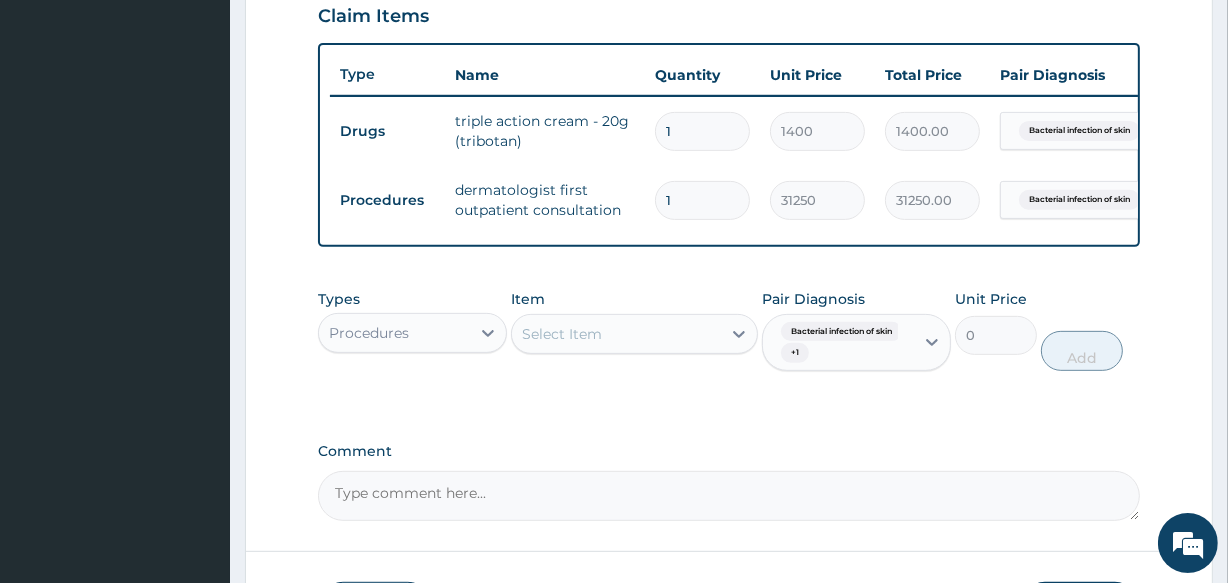 scroll, scrollTop: 755, scrollLeft: 0, axis: vertical 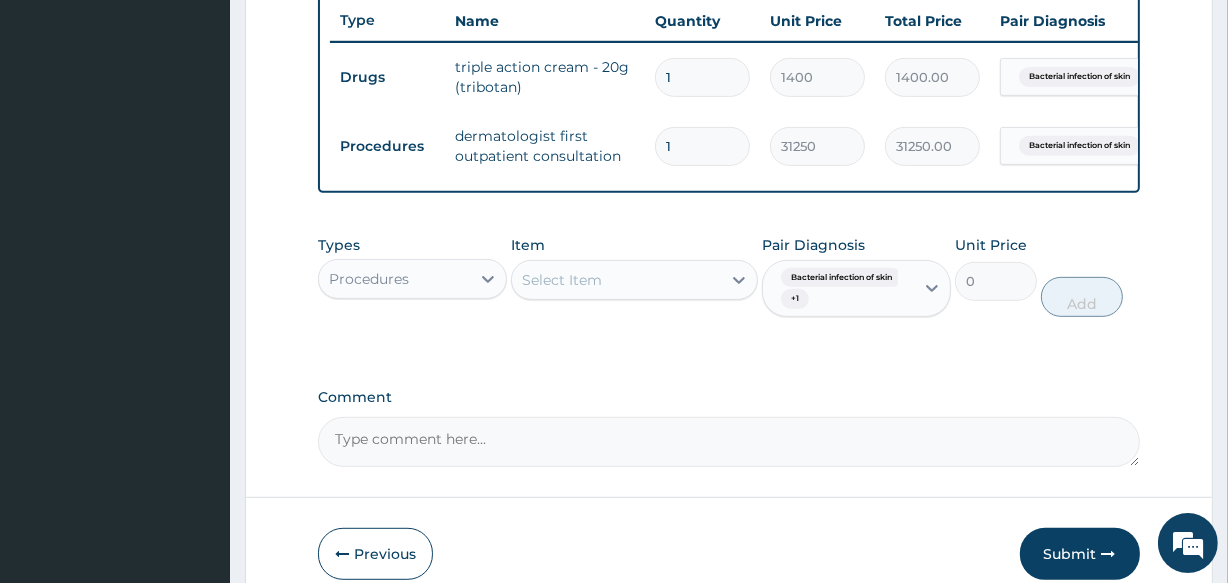 click on "Select Item" at bounding box center [562, 280] 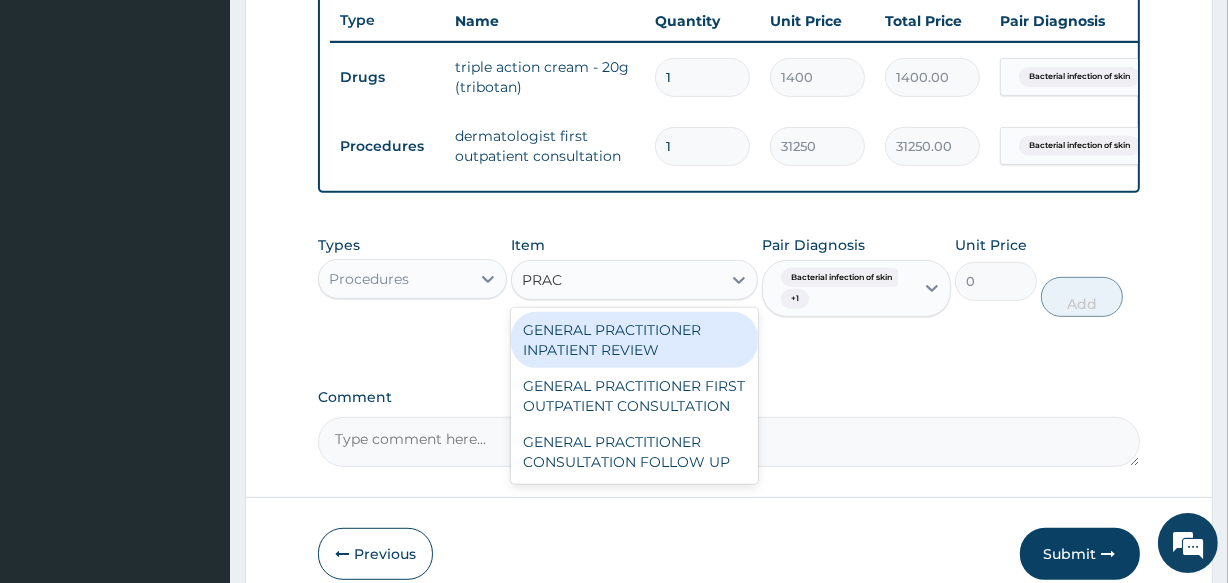 type on "PRACT" 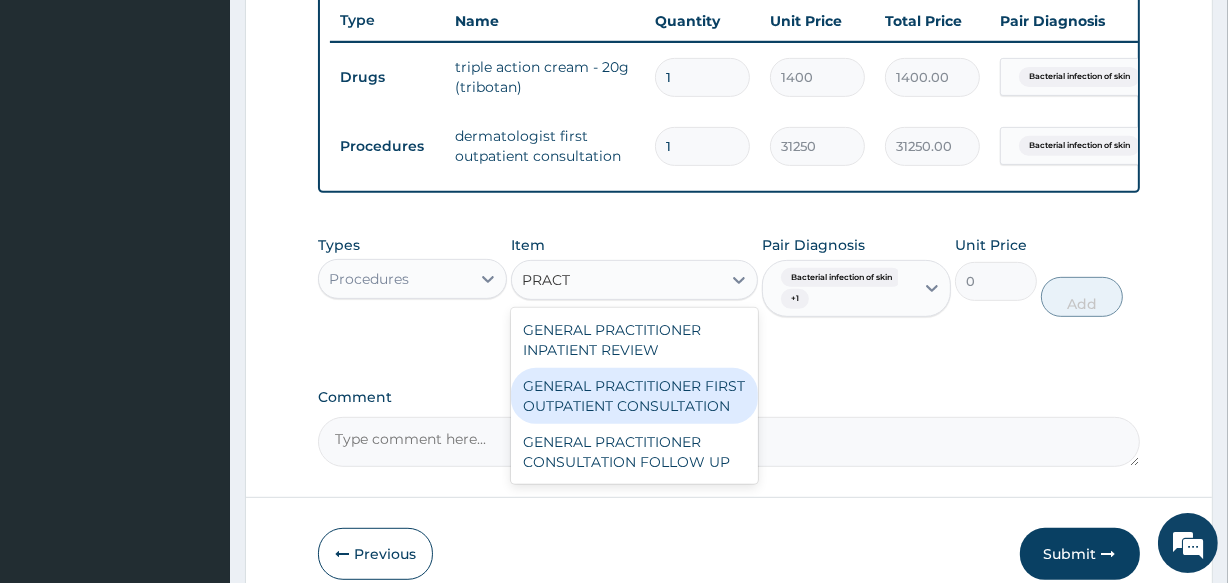 click on "GENERAL PRACTITIONER FIRST OUTPATIENT CONSULTATION" at bounding box center (634, 396) 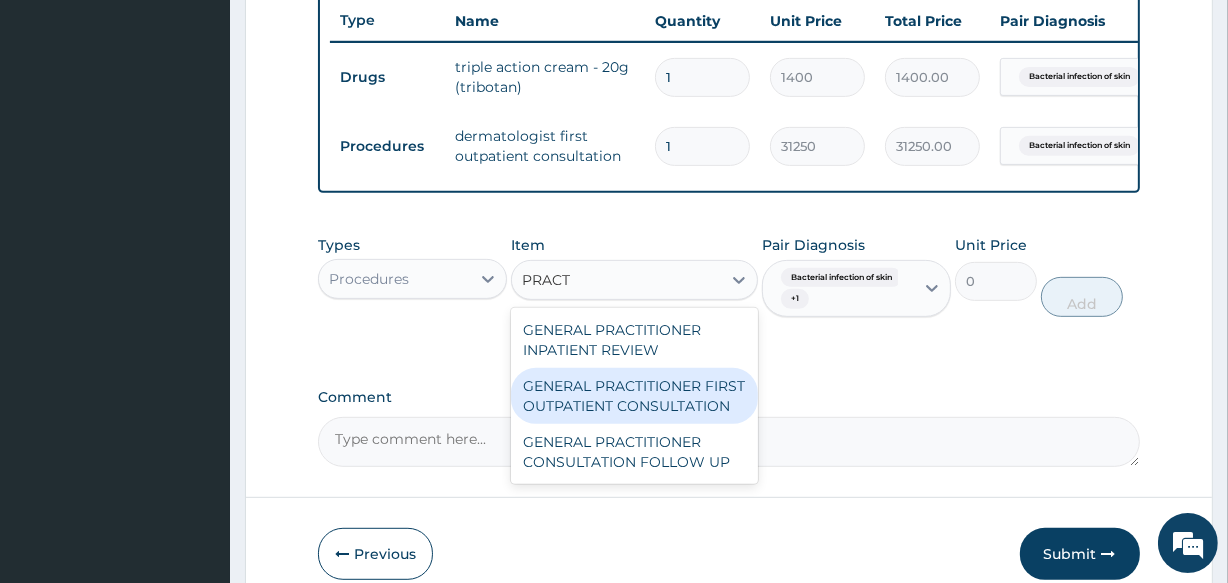 type 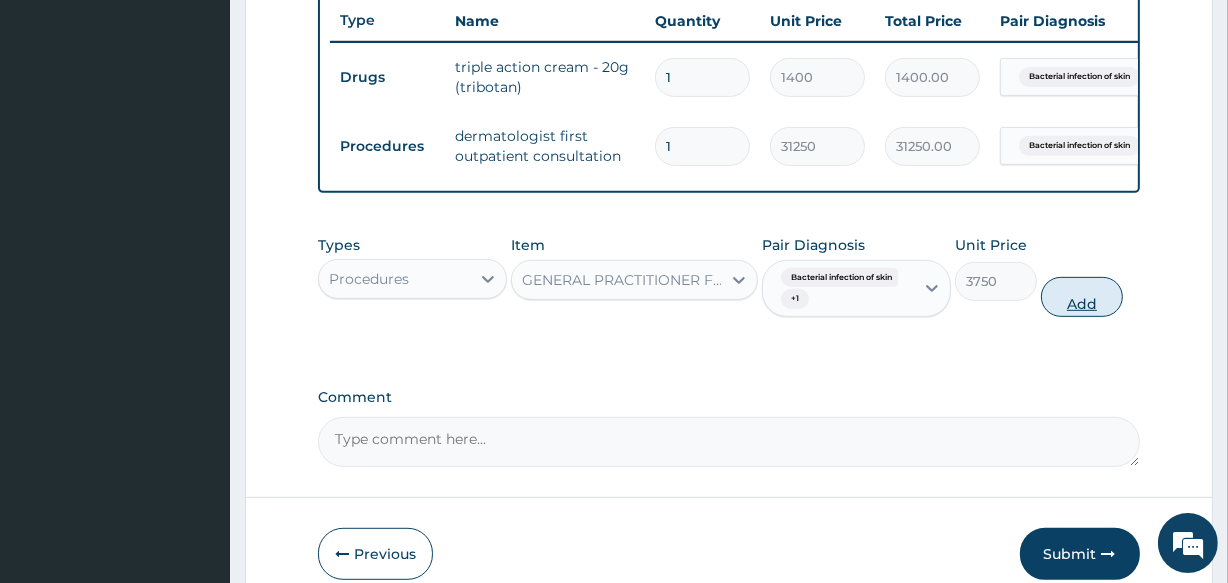 click on "Add" at bounding box center [1082, 297] 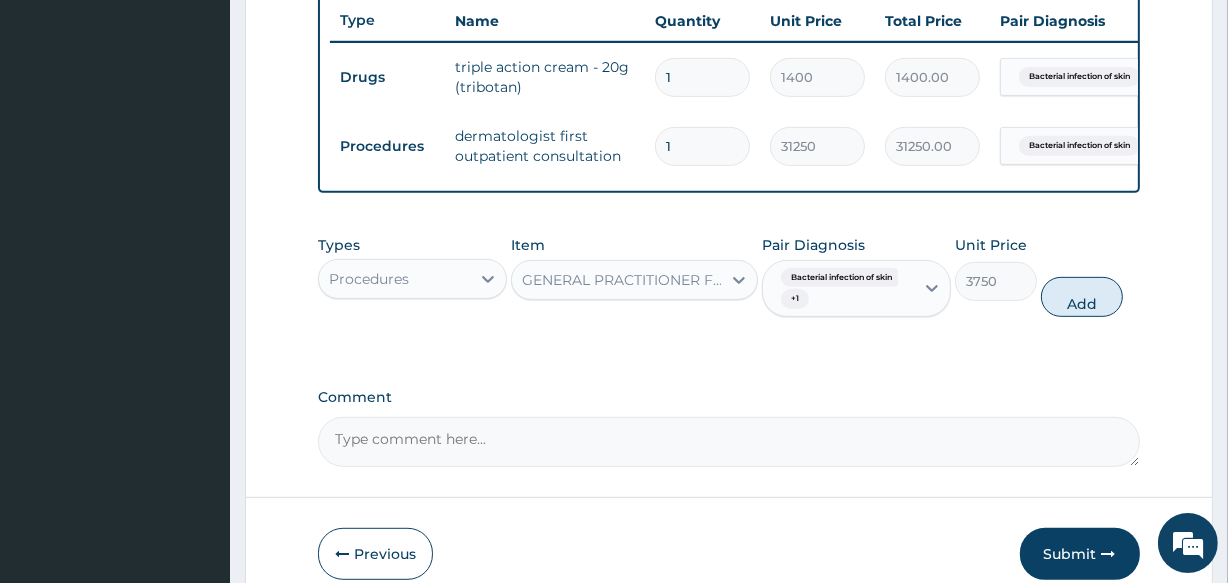 type on "0" 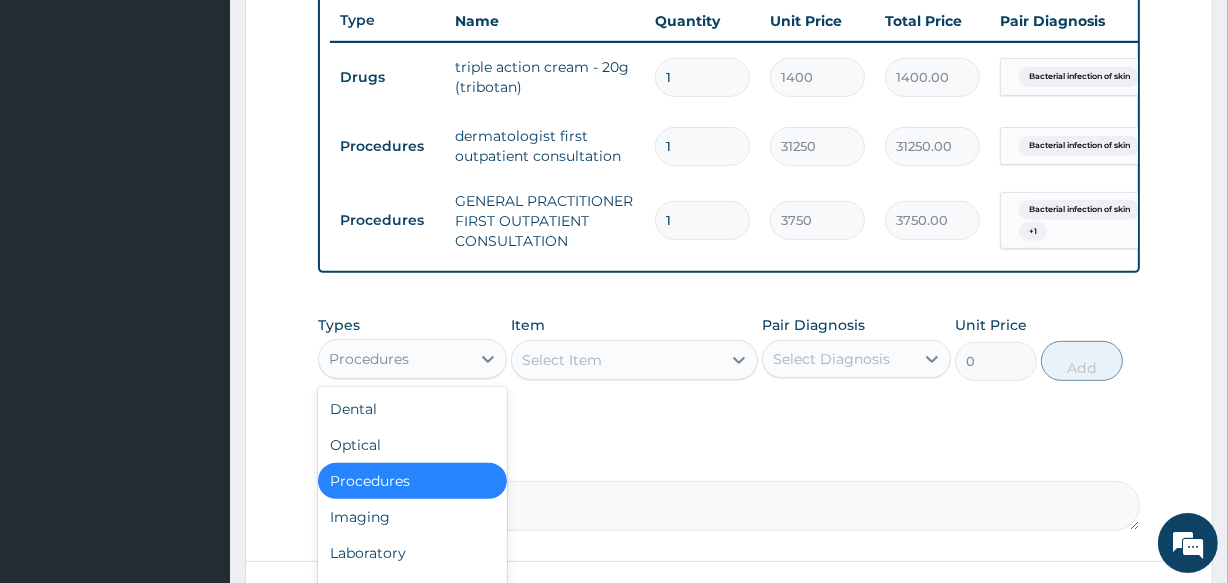 click on "Procedures" at bounding box center [394, 359] 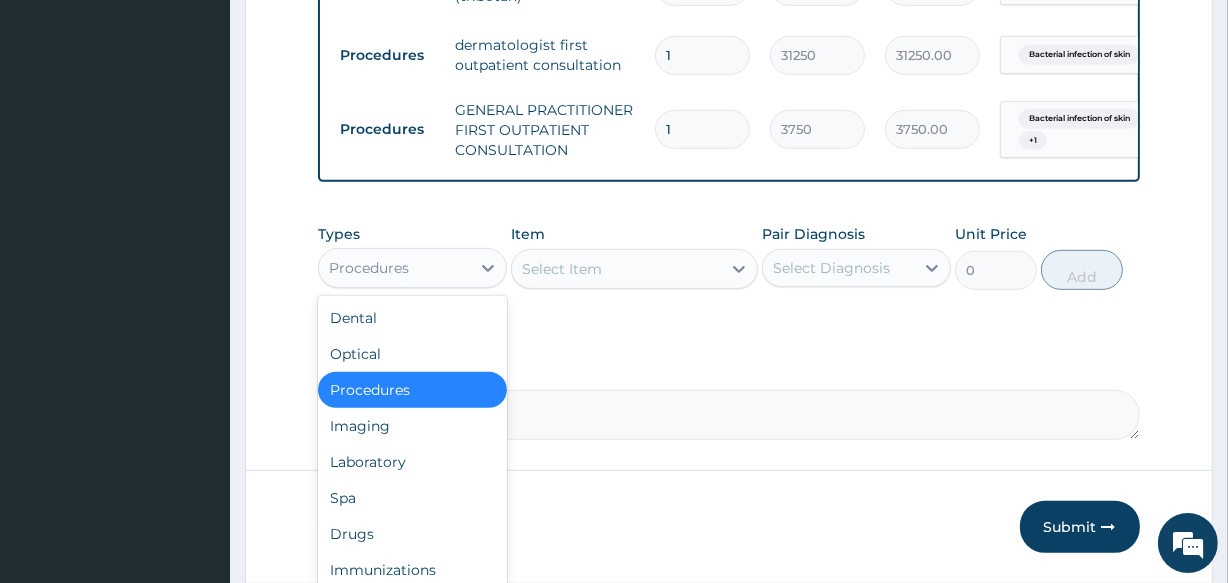 scroll, scrollTop: 926, scrollLeft: 0, axis: vertical 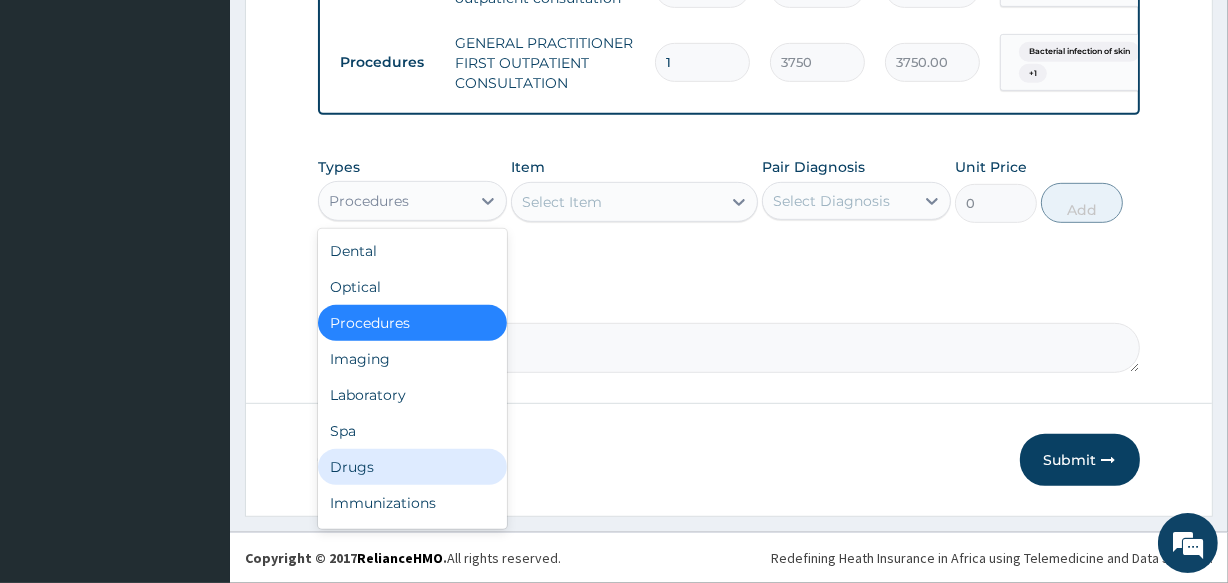 click on "Drugs" at bounding box center [412, 467] 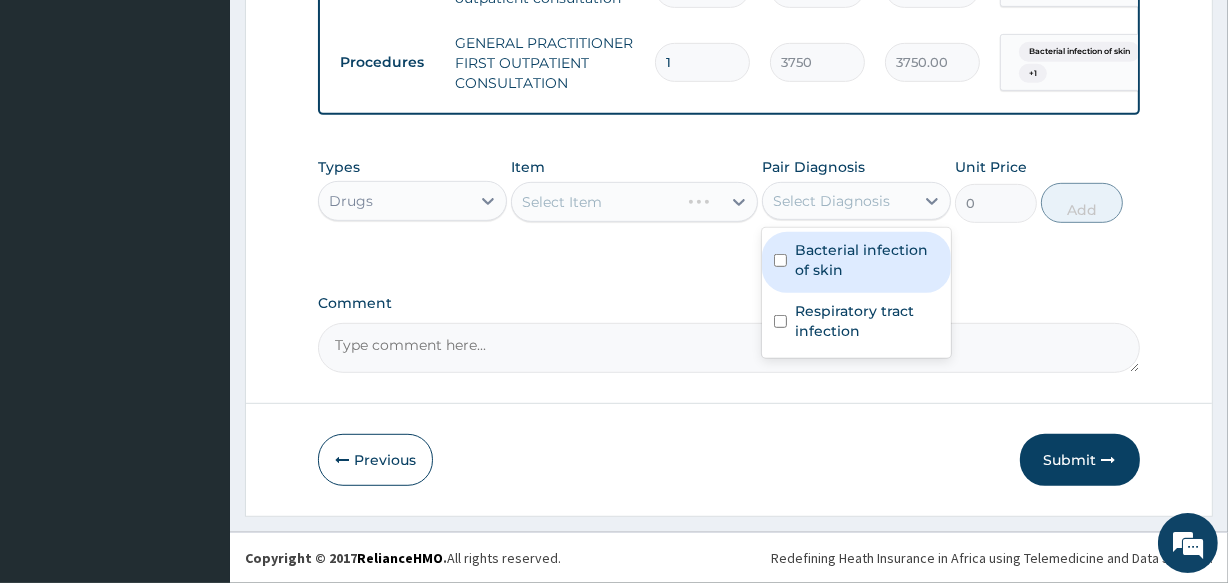 click on "Select Diagnosis" at bounding box center (831, 201) 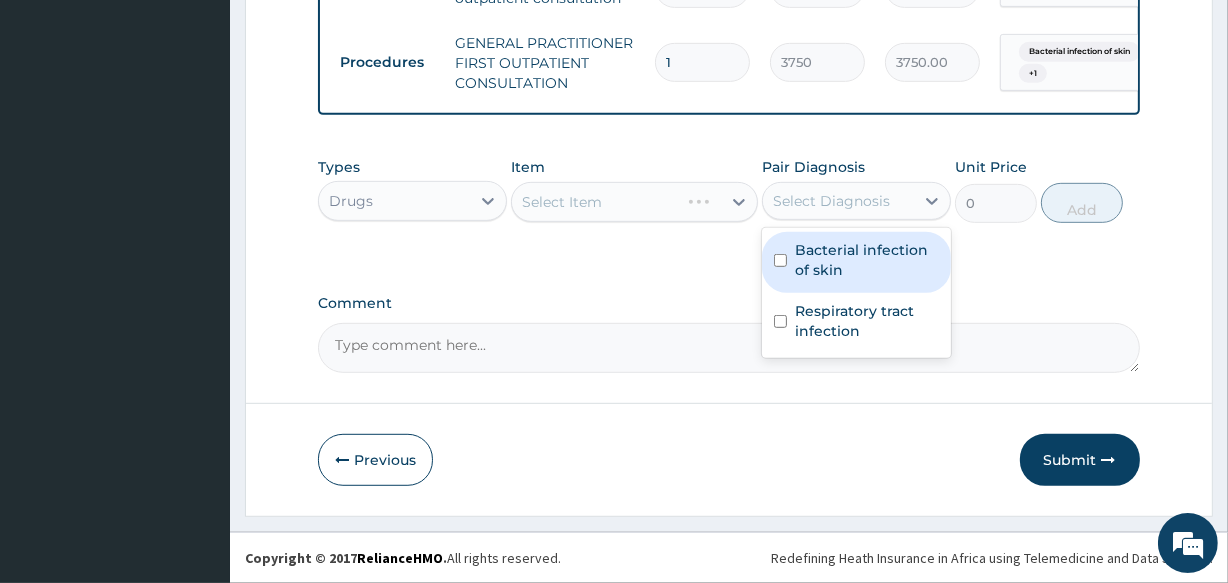 click on "Bacterial infection of skin" at bounding box center [867, 260] 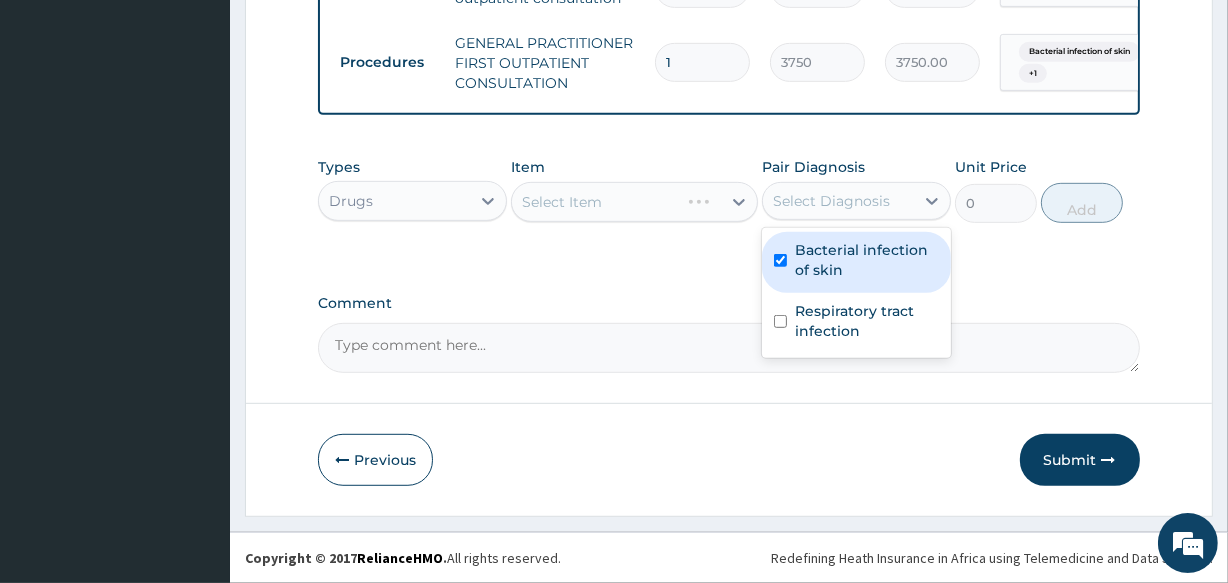 checkbox on "true" 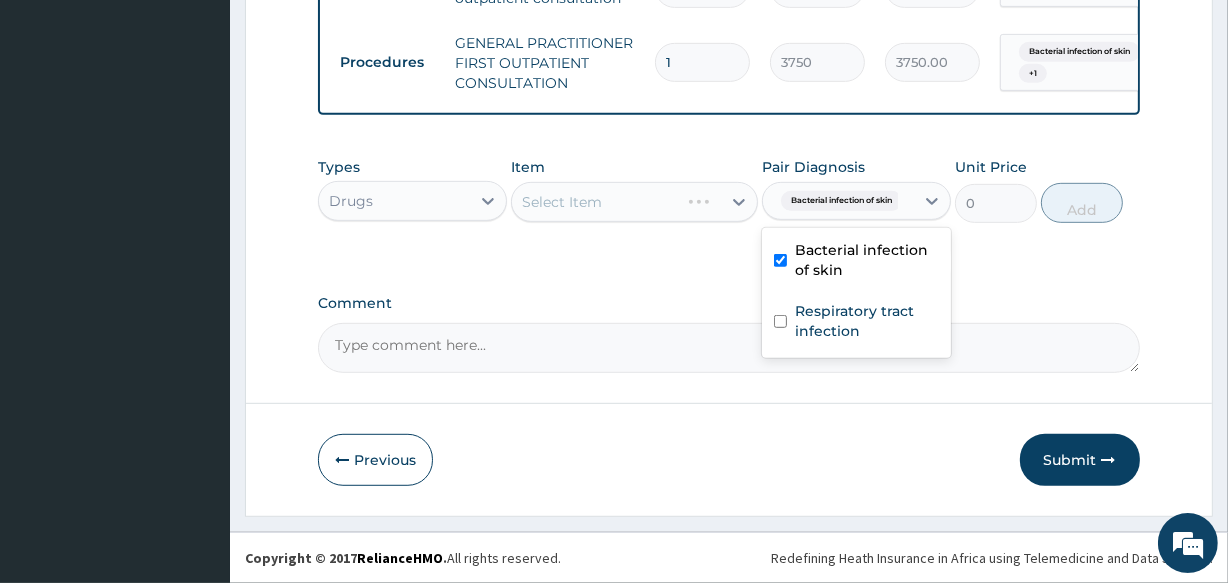 click on "Types Drugs Item Select Item Pair Diagnosis option Bacterial infection of skin, selected. option Bacterial infection of skin selected, 1 of 2. 2 results available. Use Up and Down to choose options, press Enter to select the currently focused option, press Escape to exit the menu, press Tab to select the option and exit the menu. Bacterial infection of skin Bacterial infection of skin Respiratory tract infection Unit Price 0 Add" at bounding box center [728, 205] 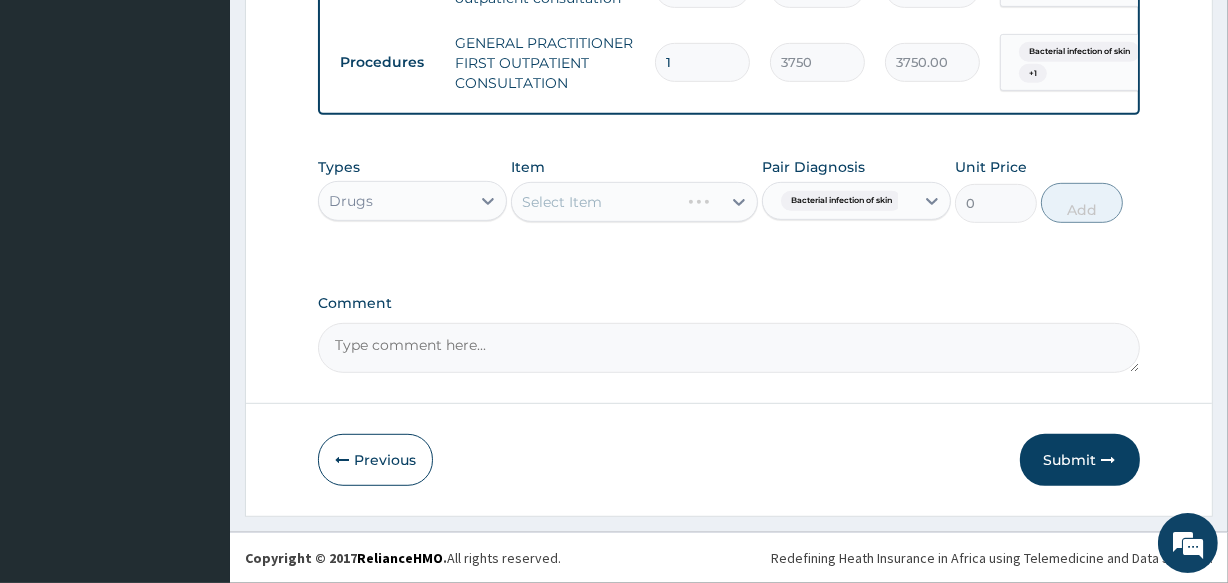 click on "Select Item" at bounding box center (634, 202) 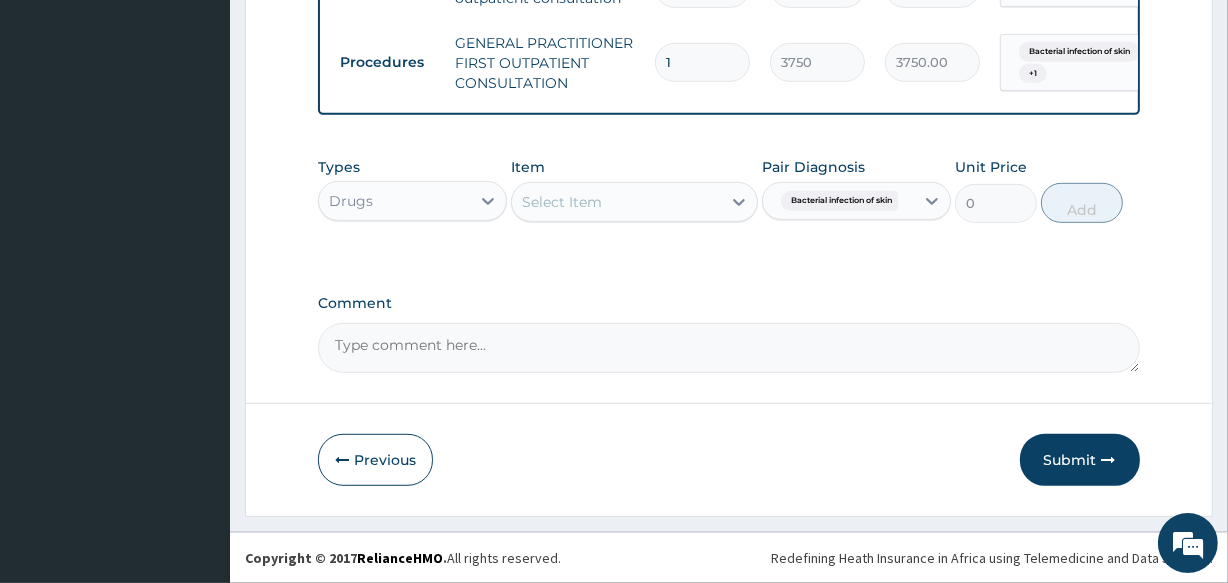 click on "Select Item" at bounding box center (616, 202) 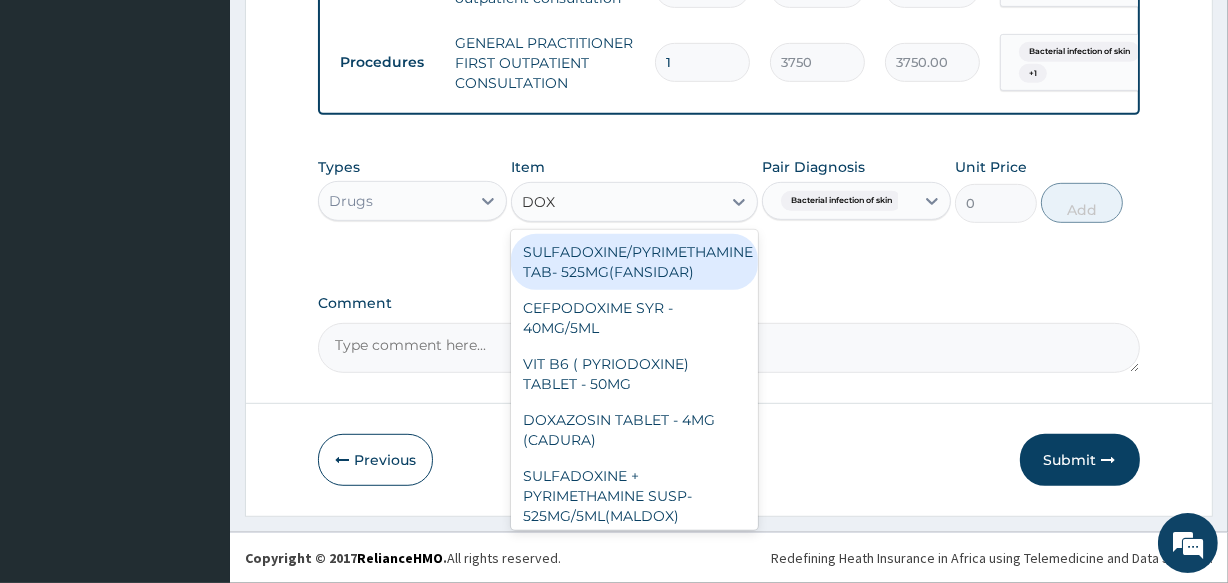 type on "DOXY" 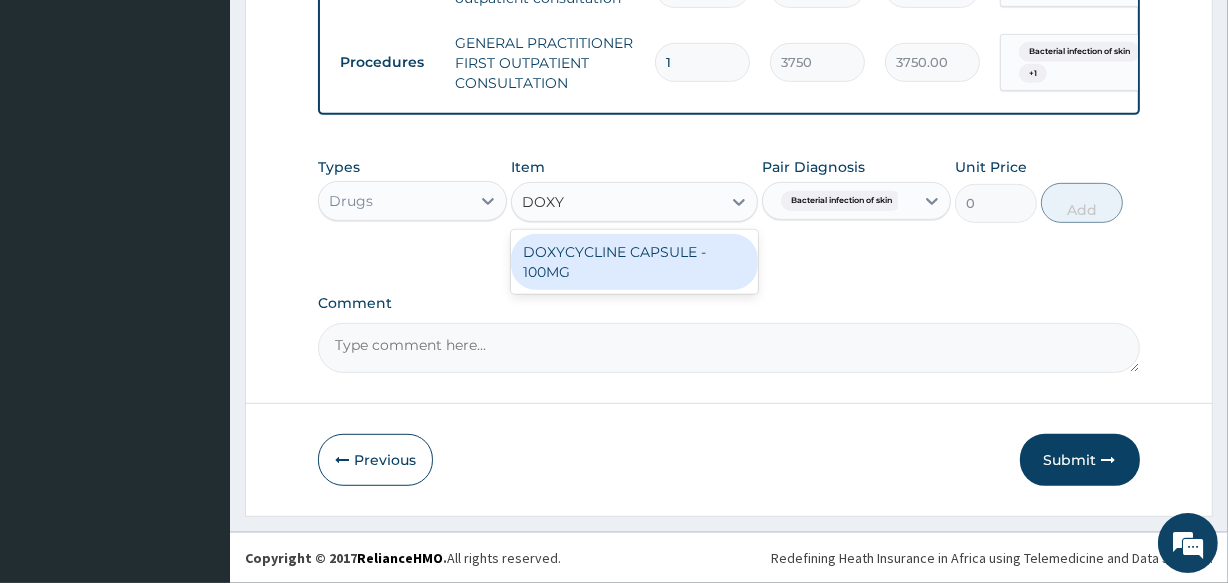click on "DOXYCYCLINE CAPSULE - 100MG" at bounding box center [634, 262] 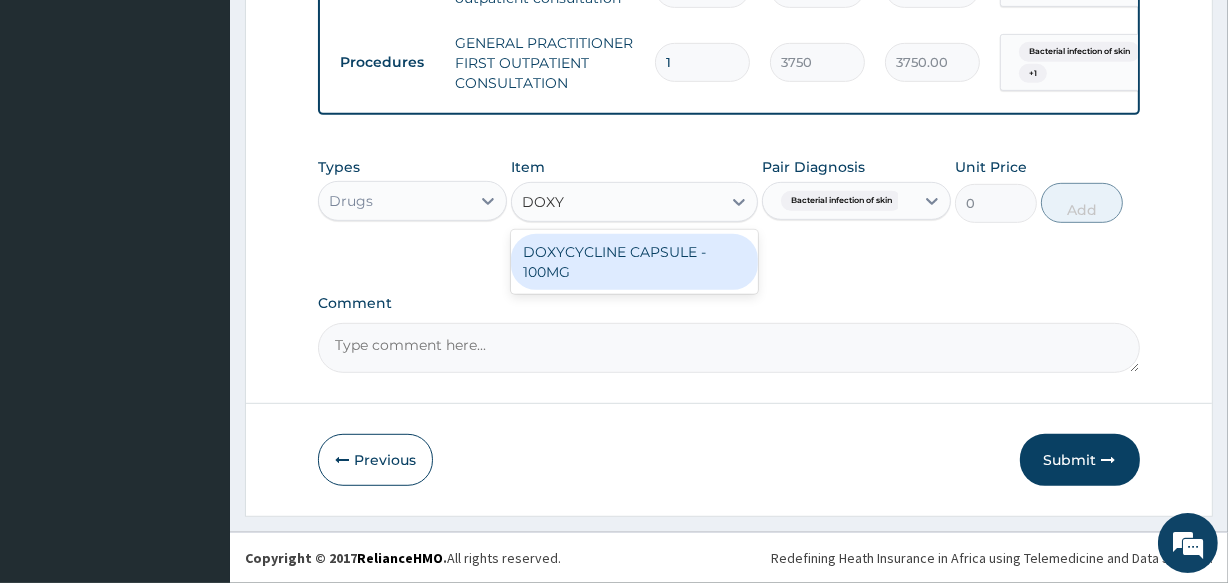 type 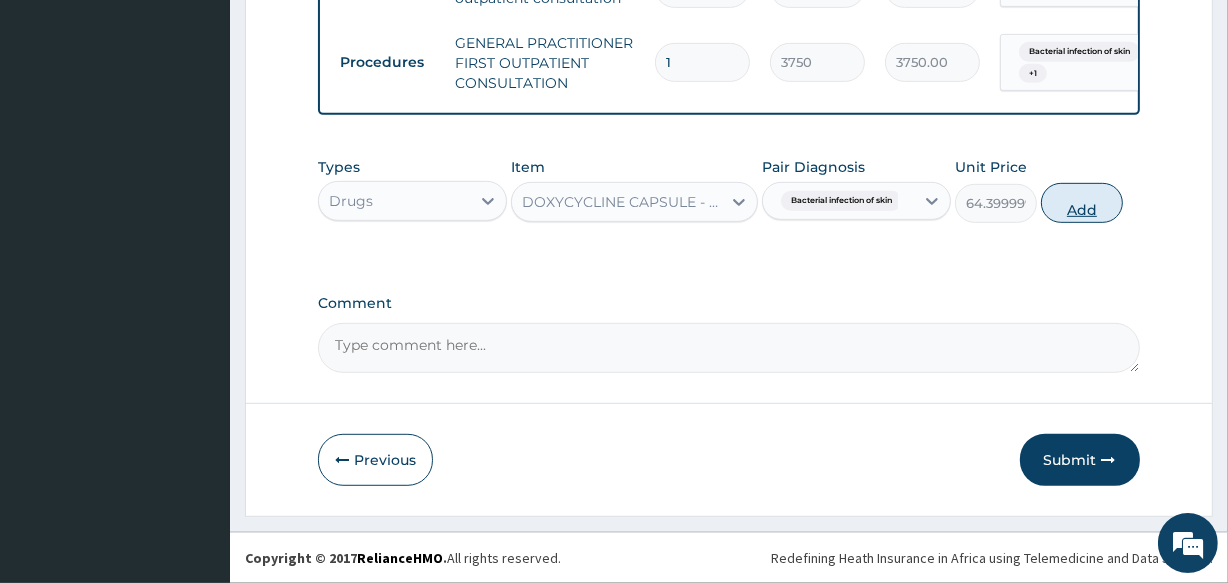 click on "Add" at bounding box center (1082, 203) 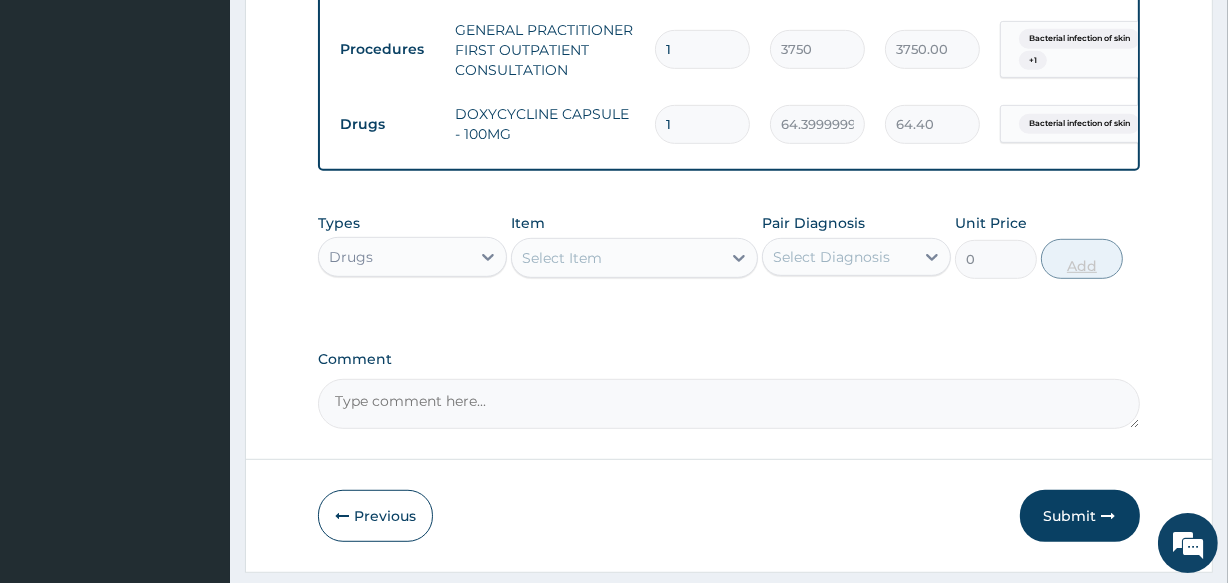type on "14" 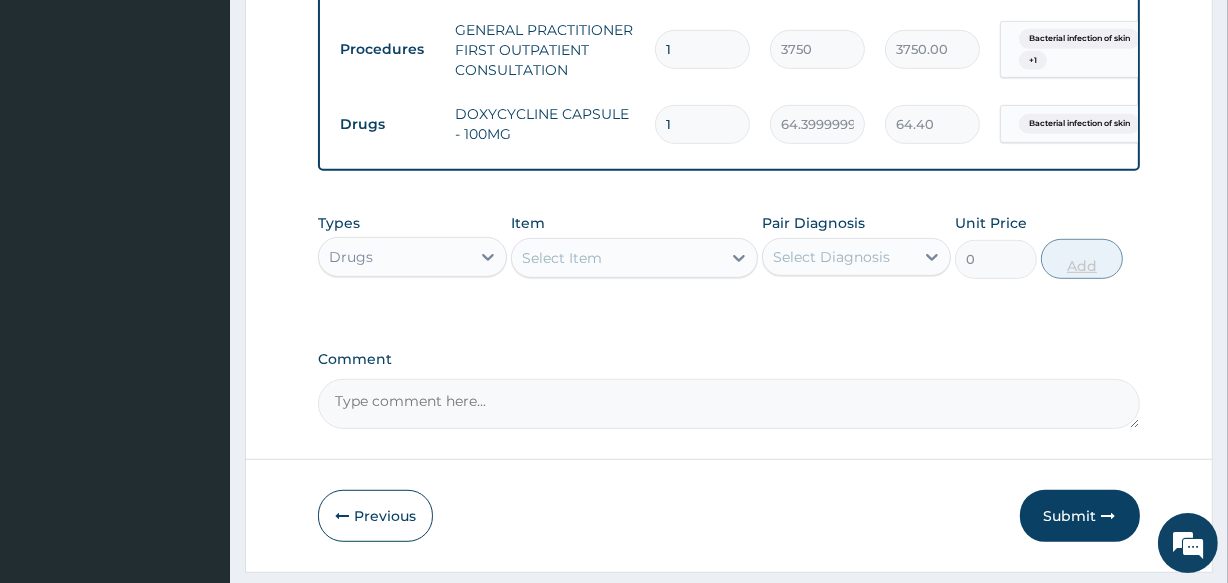 type on "901.60" 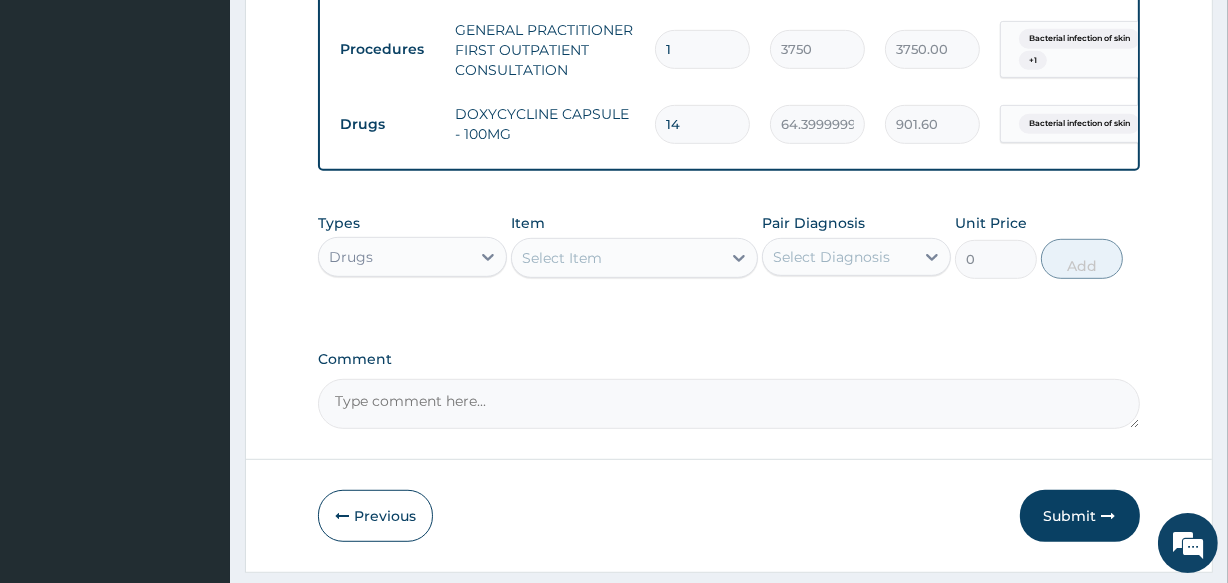 type on "14" 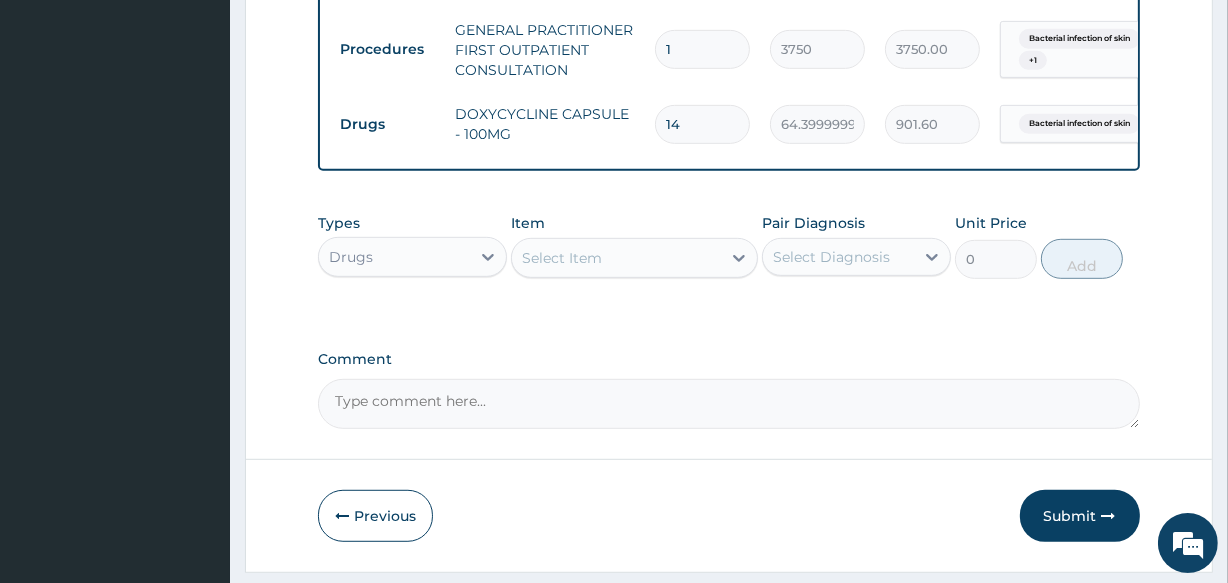 click on "Select Diagnosis" at bounding box center [838, 257] 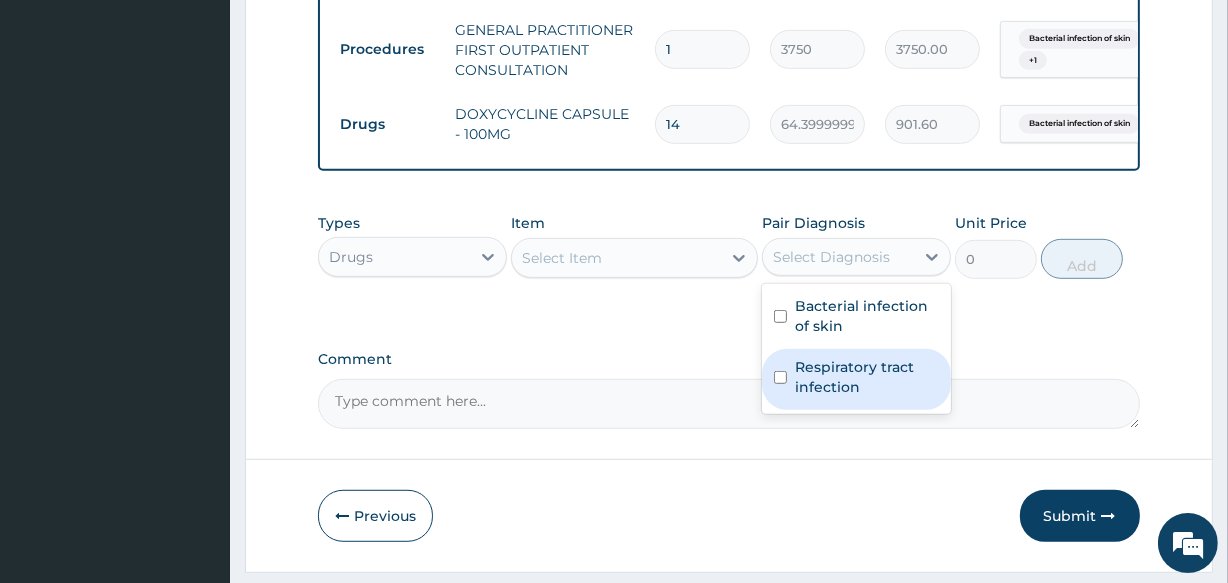 click on "Respiratory tract infection" at bounding box center [867, 377] 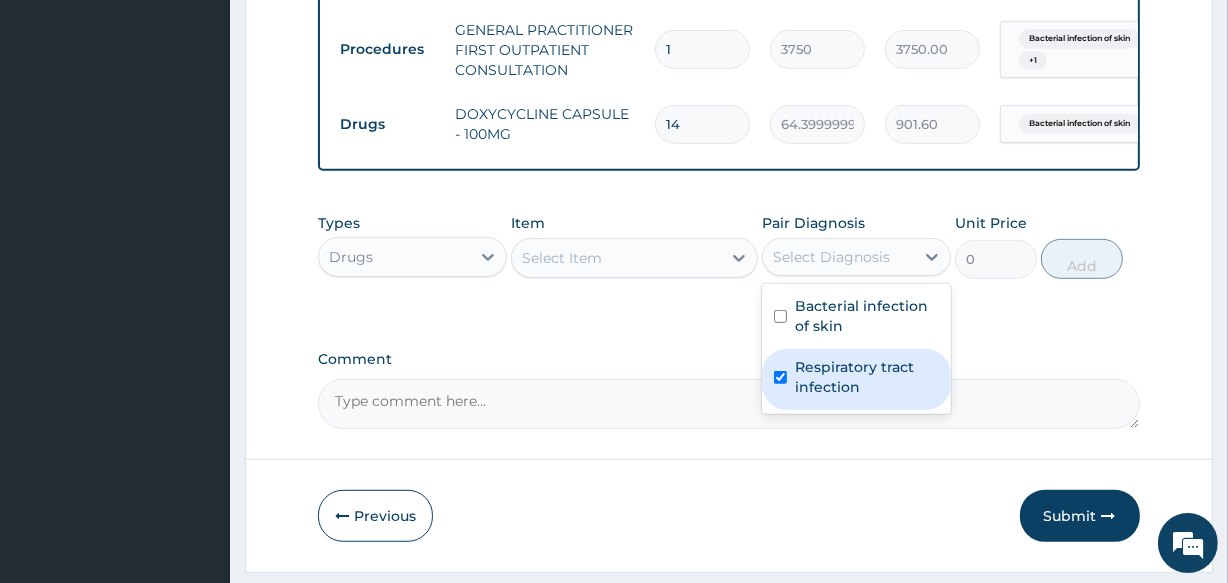 checkbox on "true" 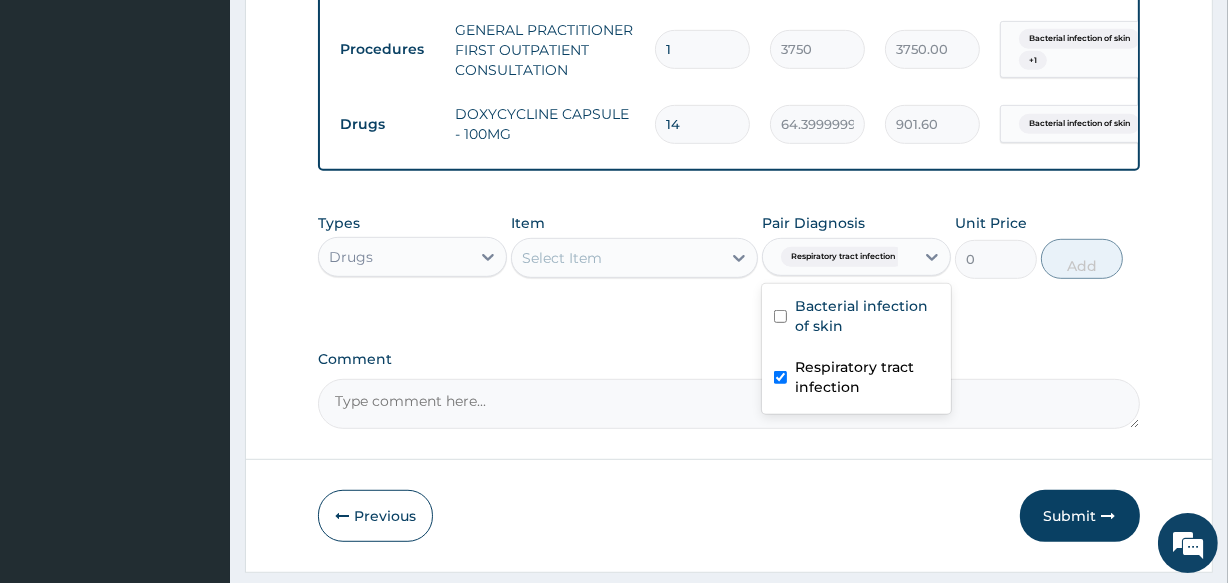 click on "Select Item" at bounding box center [616, 258] 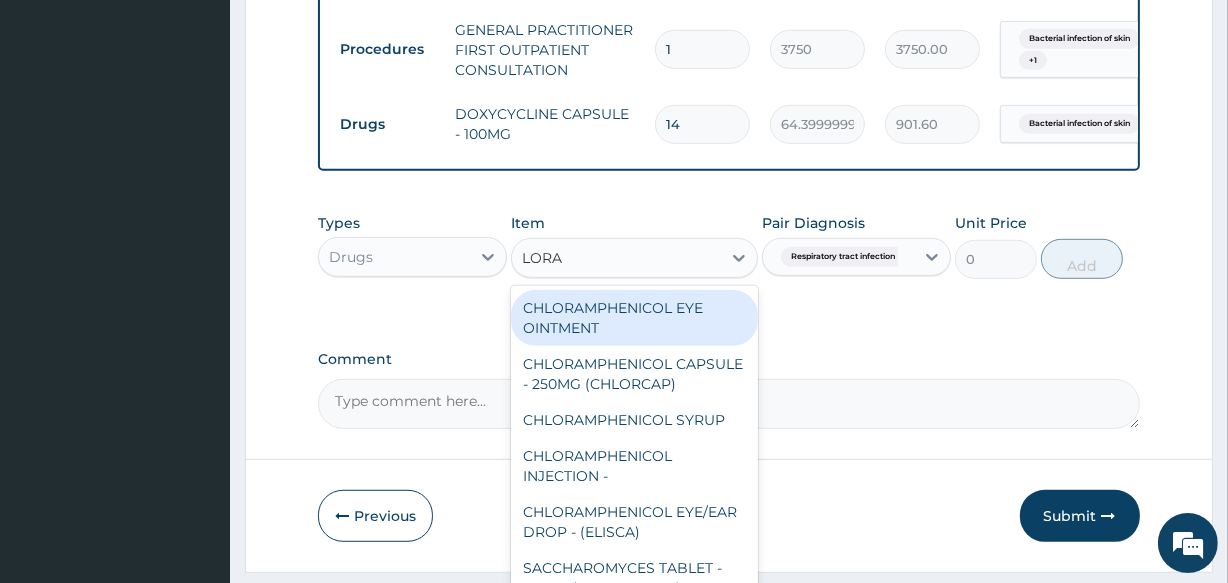 type on "LORAT" 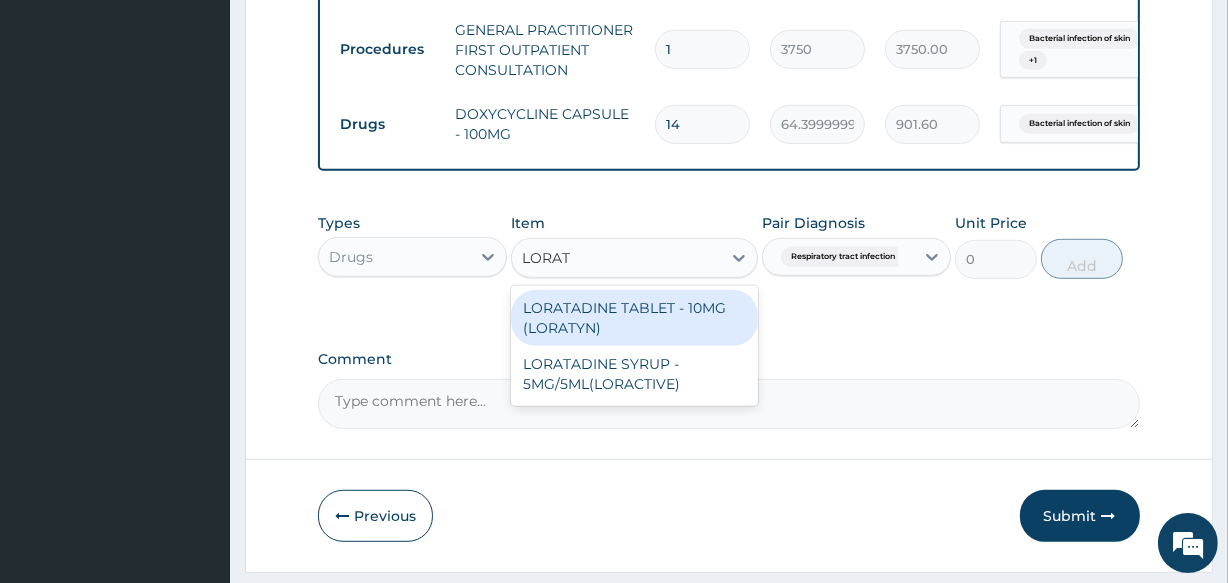 click on "LORATADINE TABLET - 10MG (LORATYN)" at bounding box center [634, 318] 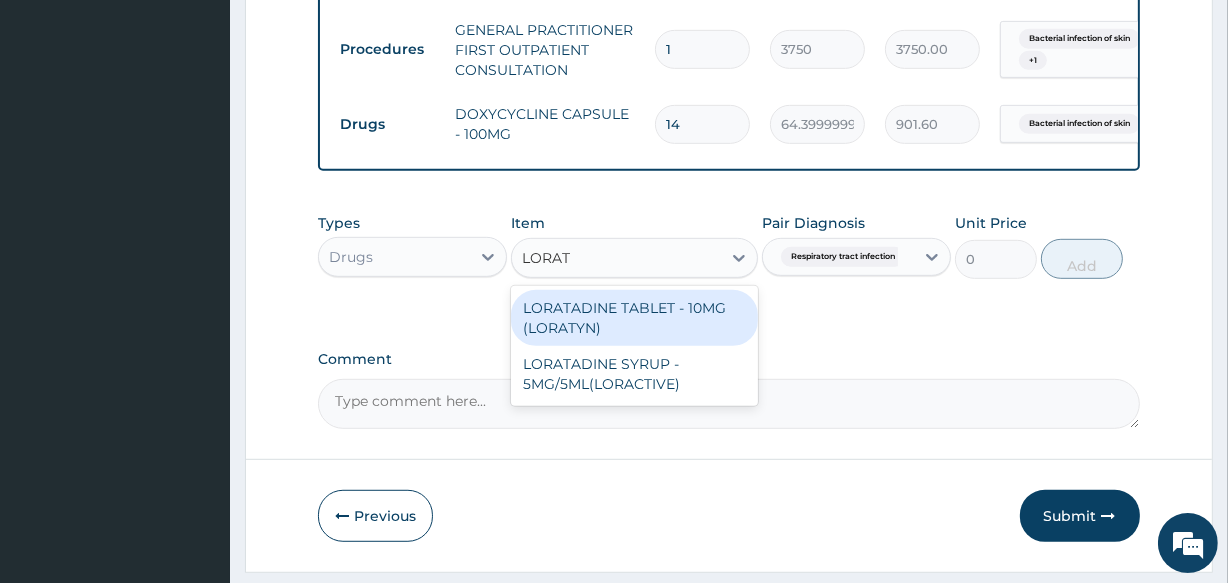 type 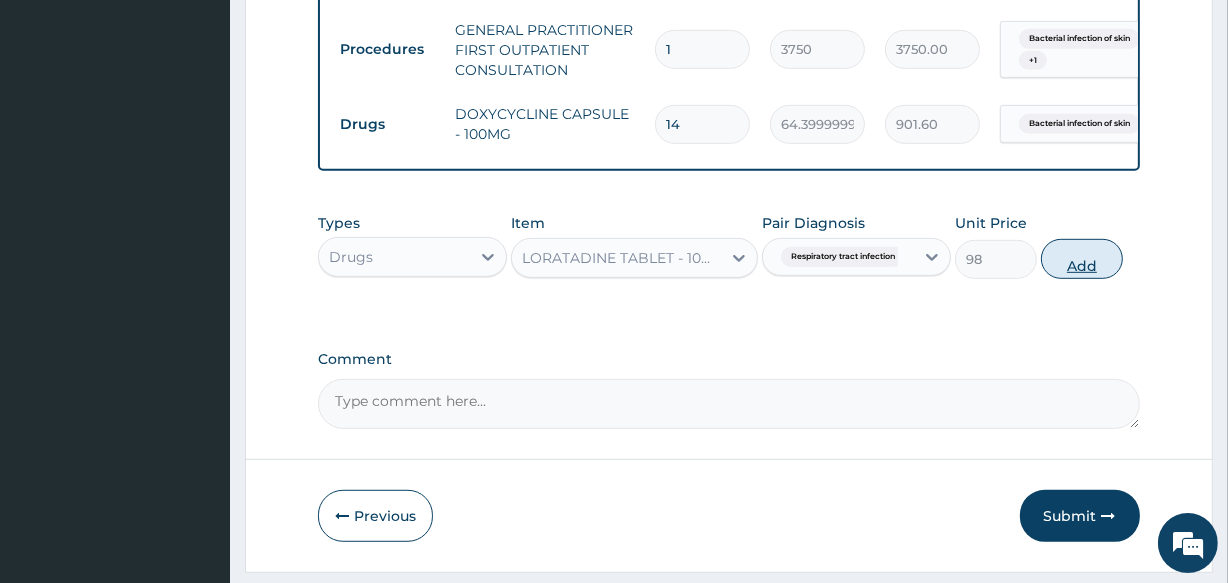 click on "Add" at bounding box center [1082, 259] 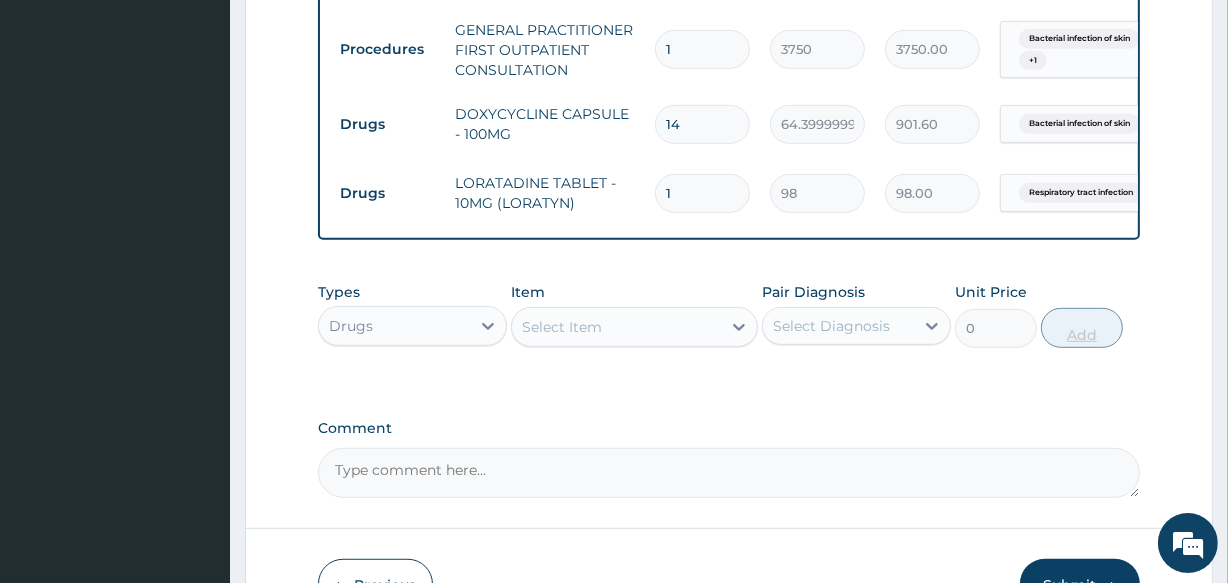 type 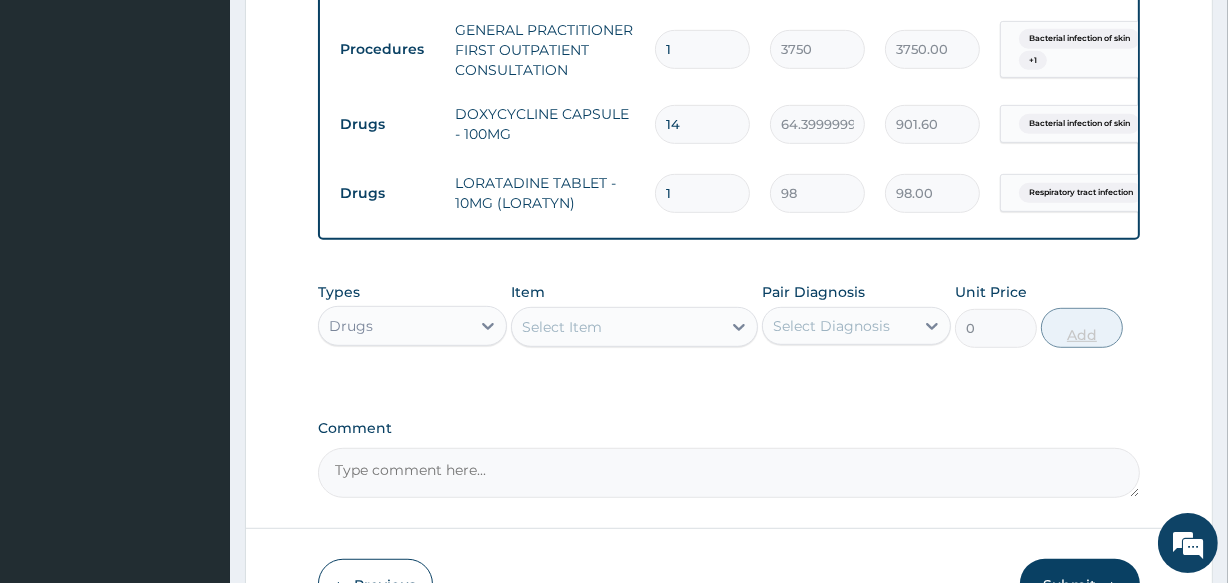 type on "0.00" 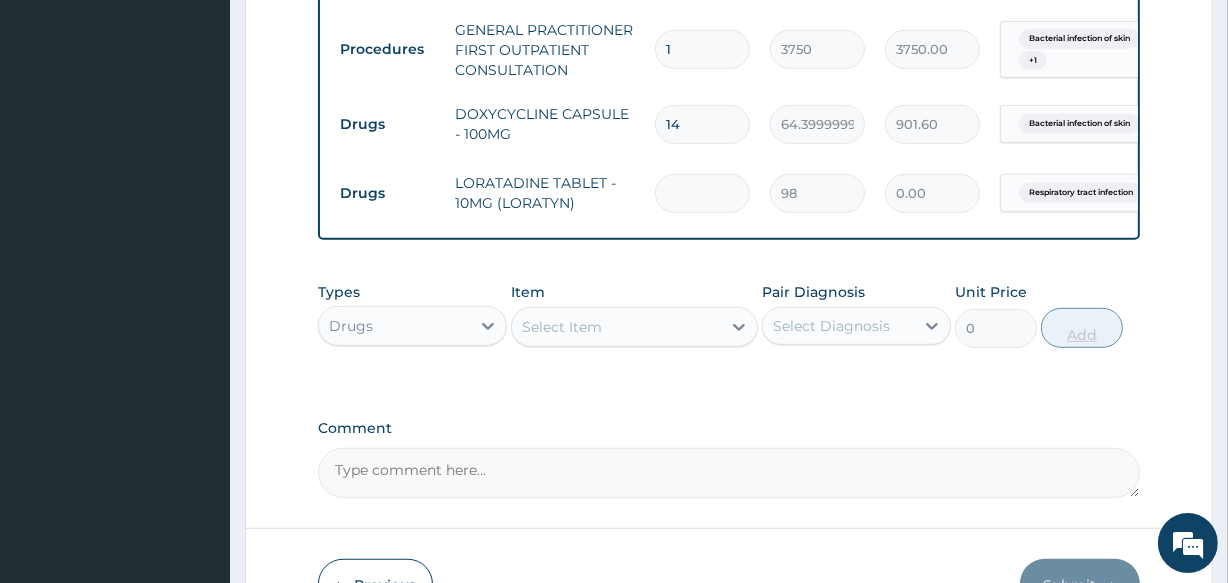 type on "5" 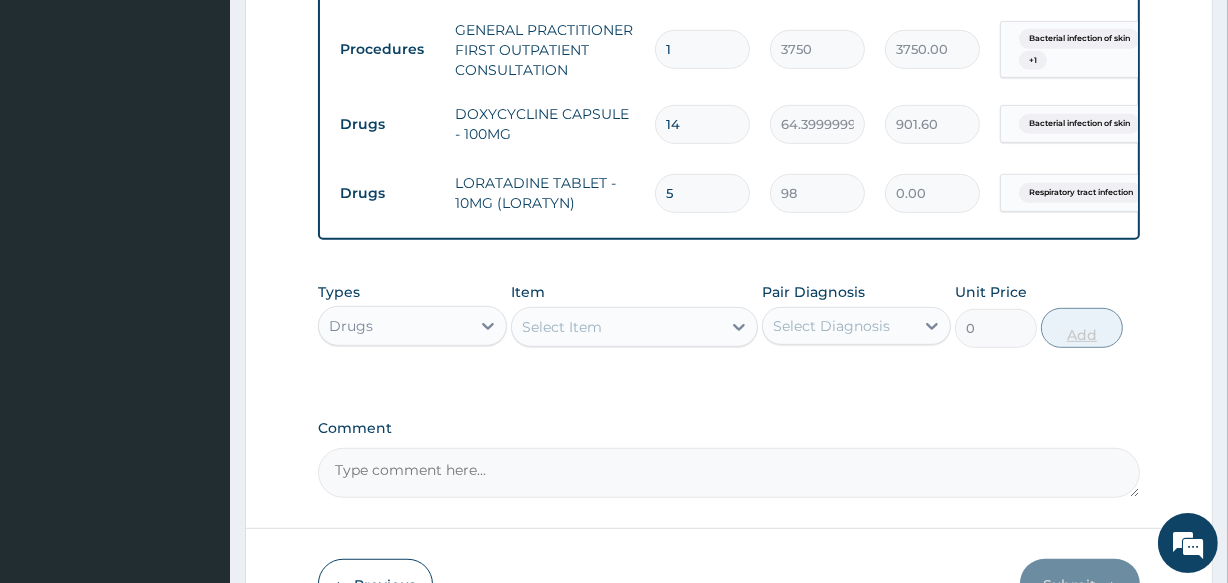 type on "490.00" 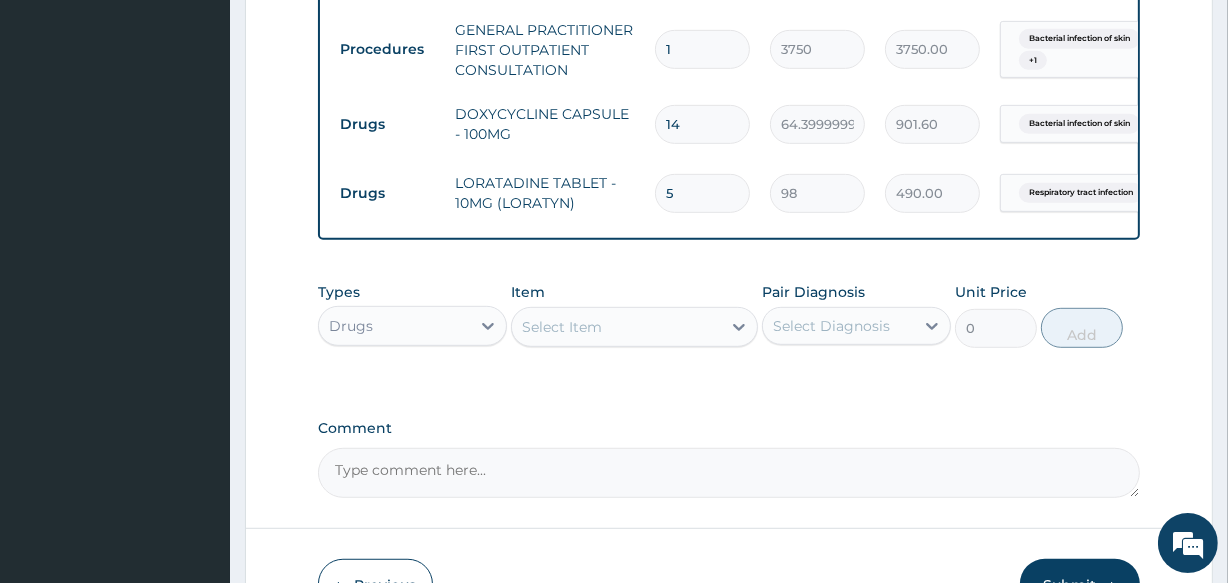 type on "5" 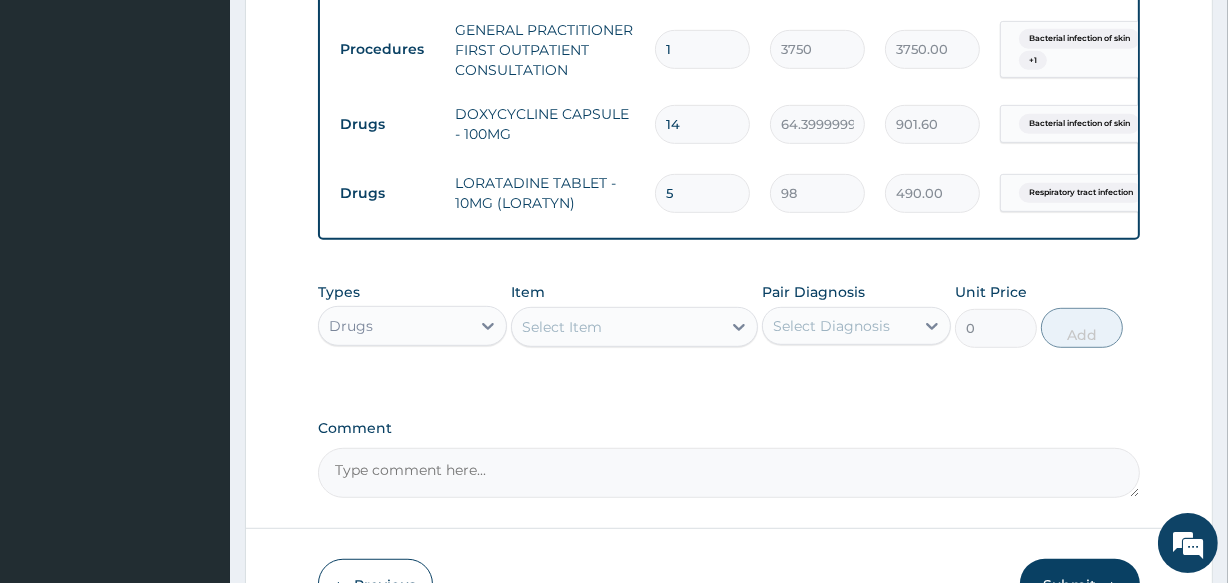 click on "PA Code / Prescription Code PA/0B6F8B Encounter Date 01-07-2025 Important Notice Please enter PA codes before entering items that are not attached to a PA code   All diagnoses entered must be linked to a claim item. Diagnosis & Claim Items that are visible but inactive cannot be edited because they were imported from an already approved PA code. Diagnosis Bacterial infection of skin confirmed Respiratory tract infection Confirmed NB: All diagnosis must be linked to a claim item Claim Items Type Name Quantity Unit Price Total Price Pair Diagnosis Actions Drugs triple action cream - 20g (tribotan) 1 1400 1400.00 Bacterial infection of skin Delete Procedures dermatologist first outpatient consultation 1 31250 31250.00 Bacterial infection of skin Delete Procedures GENERAL PRACTITIONER FIRST OUTPATIENT CONSULTATION 1 3750 3750.00 Bacterial infection of skin  + 1 Delete Drugs DOXYCYCLINE CAPSULE - 100MG 14 64.39999999999999 901.60 Bacterial infection of skin Delete Drugs LORATADINE TABLET - 10MG (LORATYN) 5 98 Item" at bounding box center [728, -119] 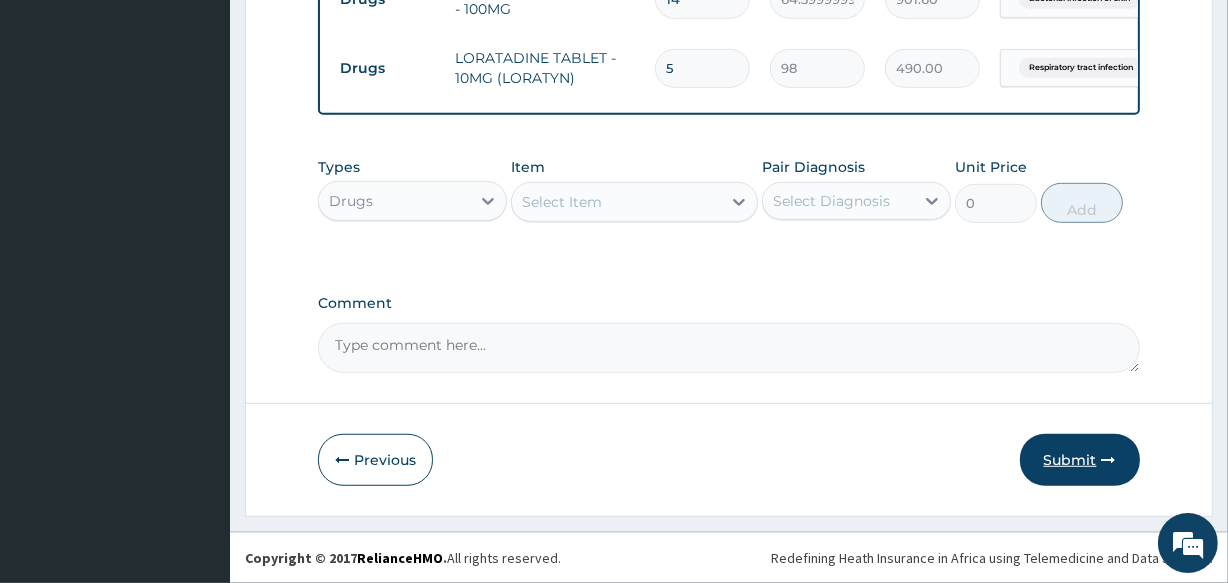 click on "Submit" at bounding box center [1080, 460] 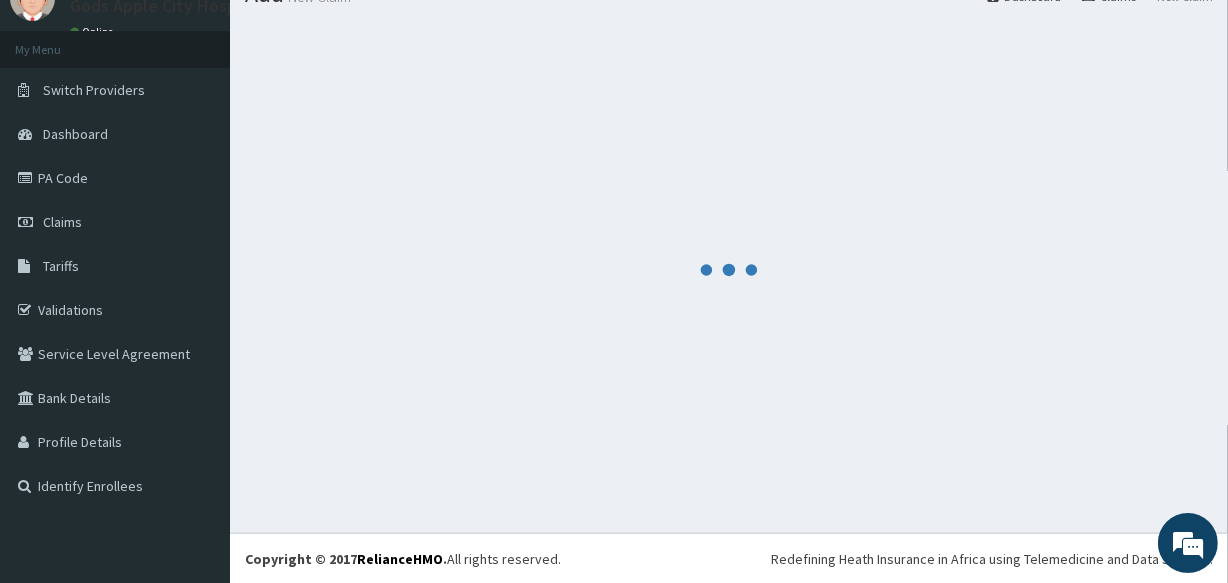 scroll, scrollTop: 1064, scrollLeft: 0, axis: vertical 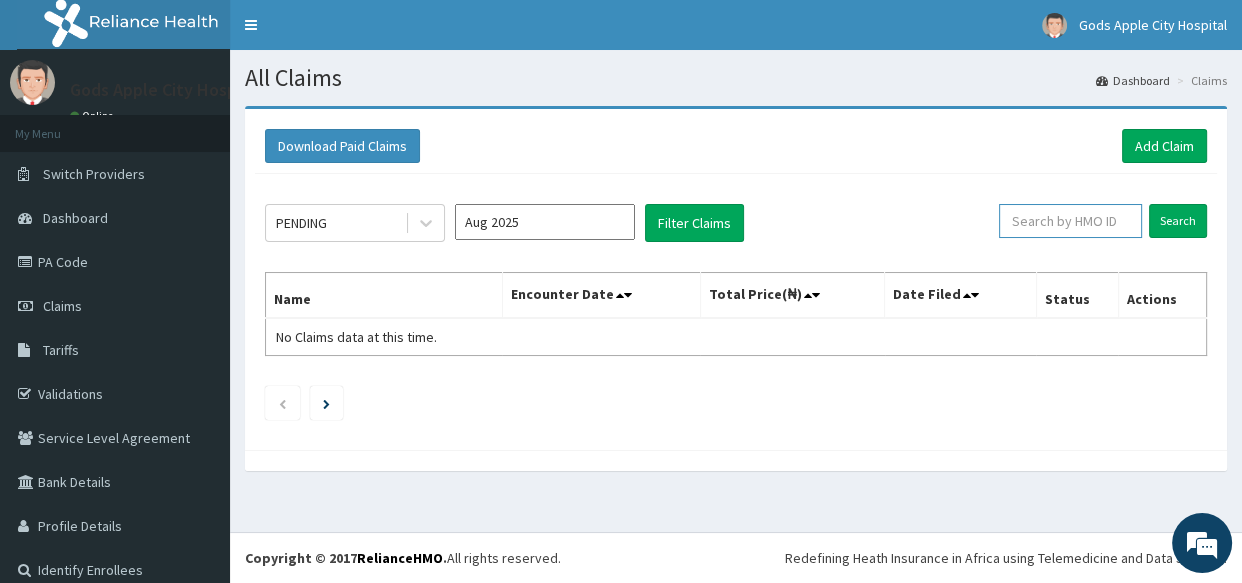 click at bounding box center [1070, 221] 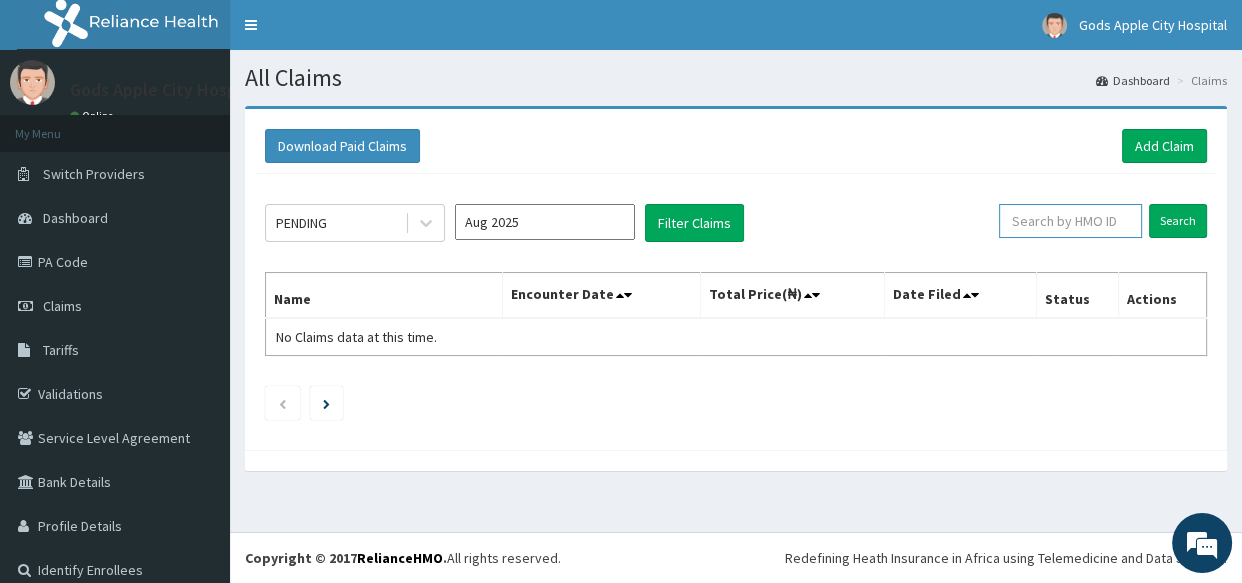 paste on "BWI/[NUMBER]/C" 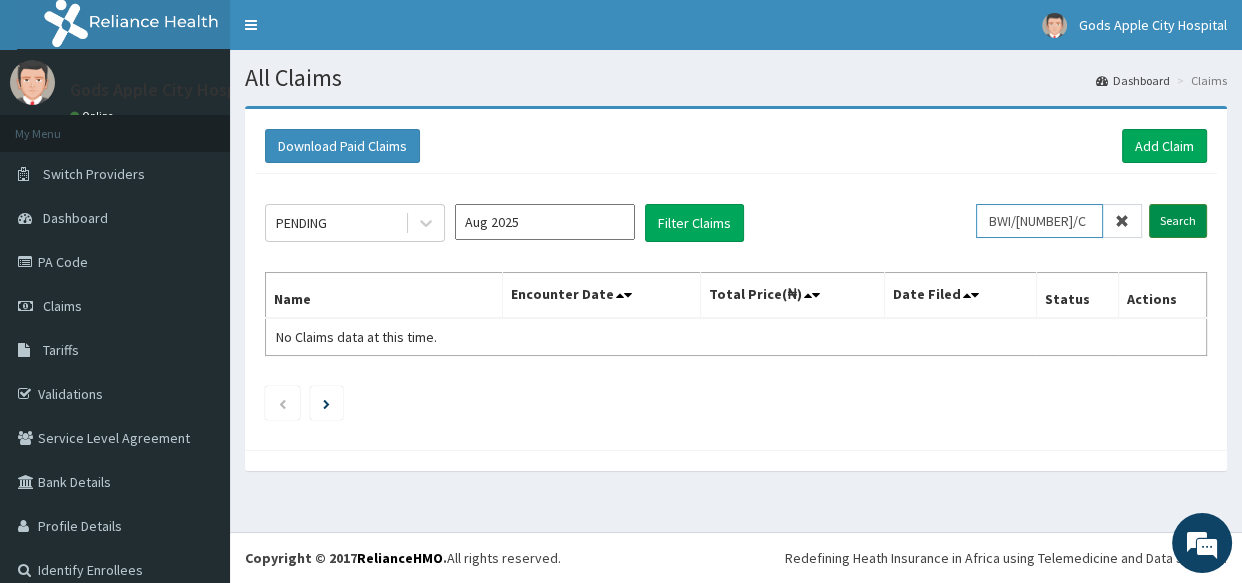 type on "BWI/10129/C" 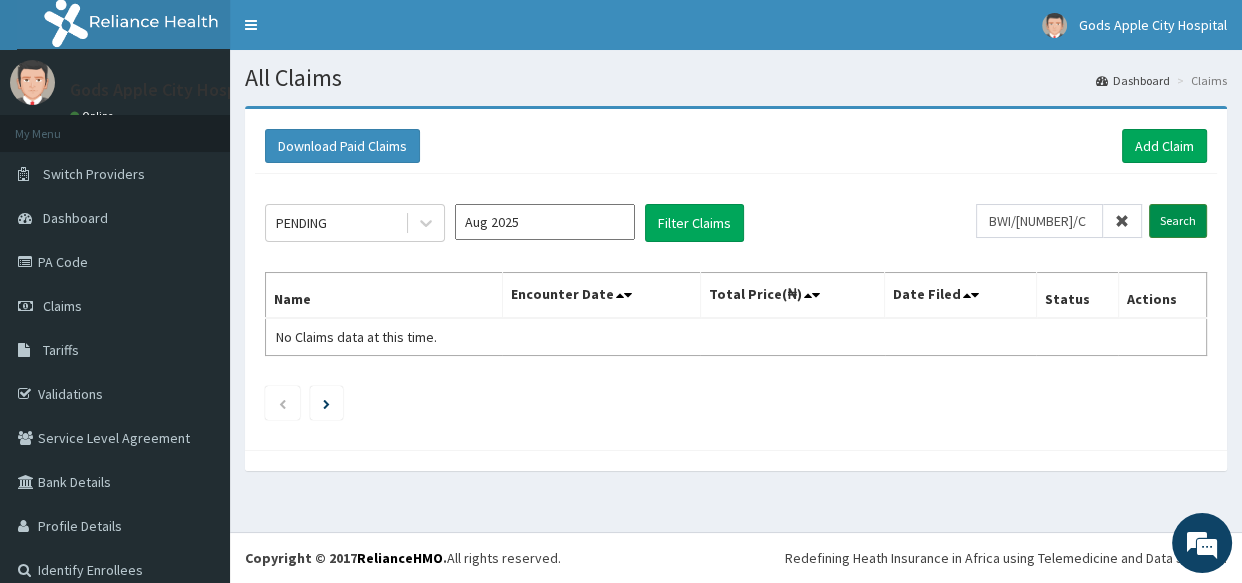 click on "Search" at bounding box center [1178, 221] 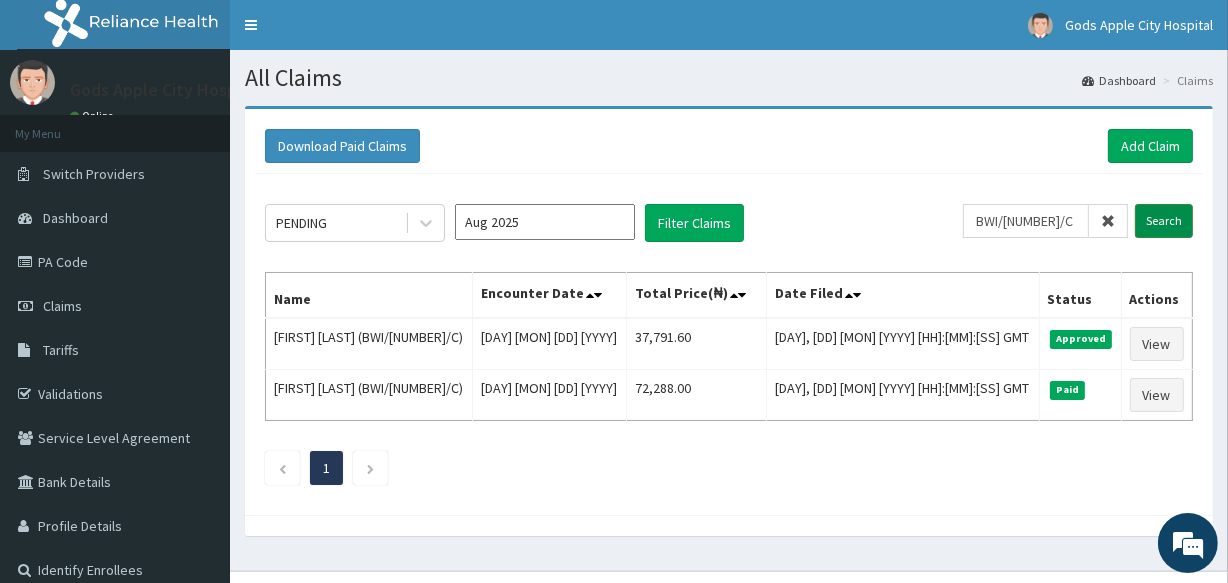 scroll, scrollTop: 0, scrollLeft: 0, axis: both 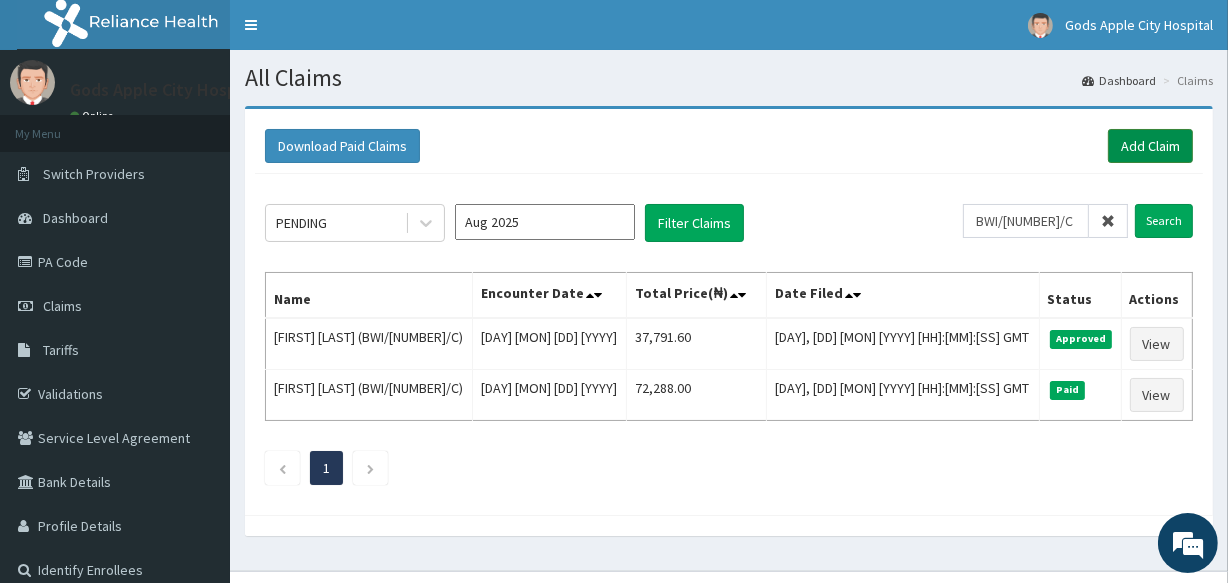 click on "Add Claim" at bounding box center [1150, 146] 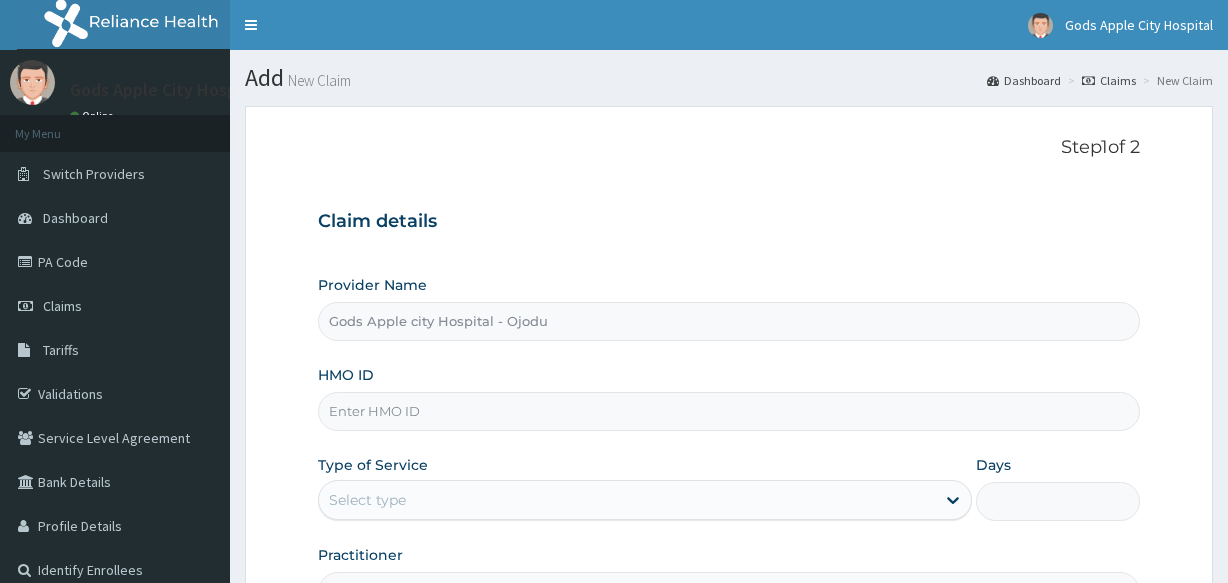 scroll, scrollTop: 0, scrollLeft: 0, axis: both 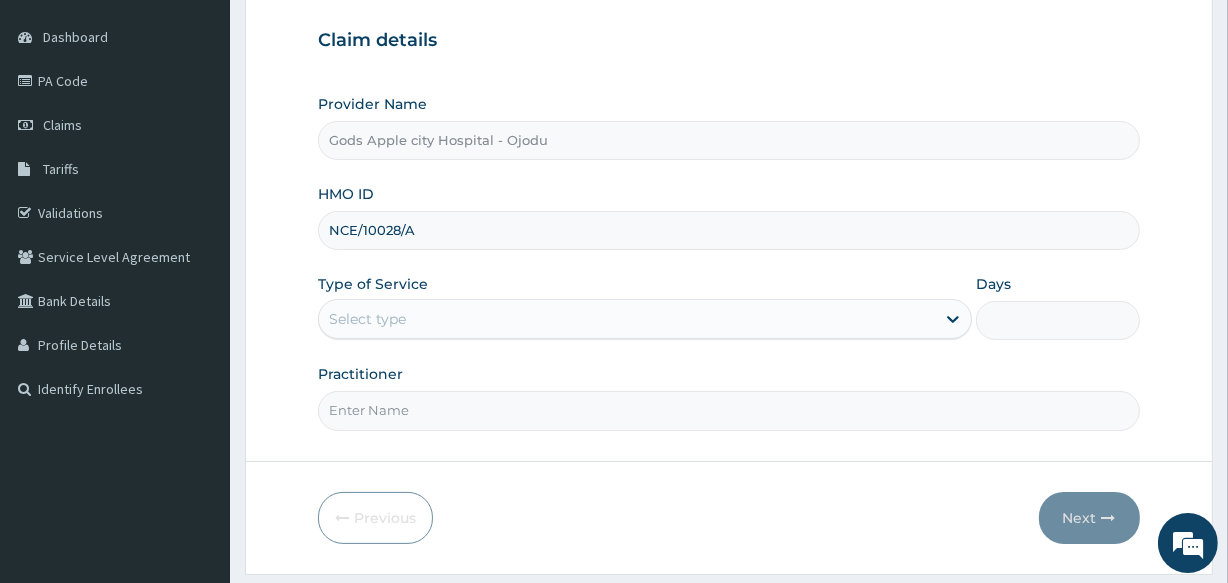 type on "NCE/10028/A" 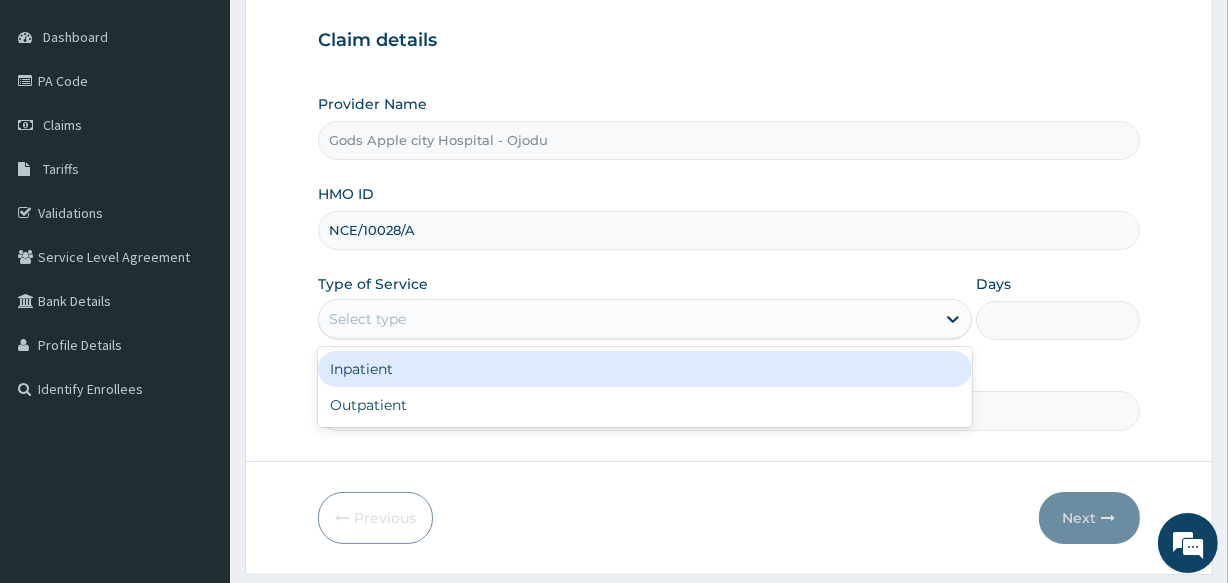 click on "Select type" at bounding box center (367, 319) 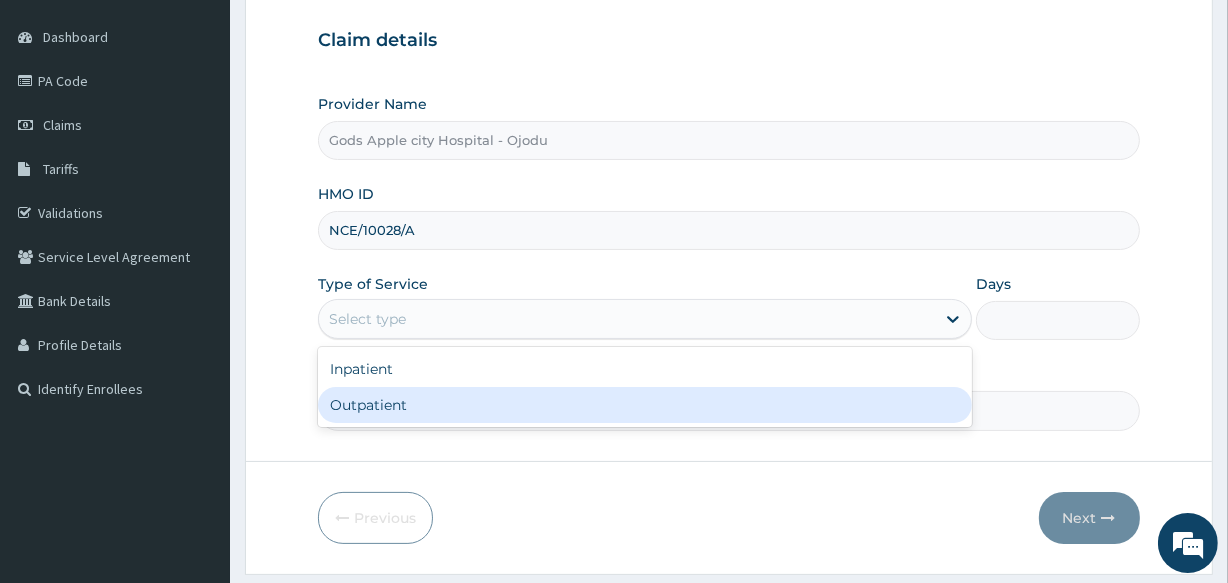 drag, startPoint x: 376, startPoint y: 403, endPoint x: 383, endPoint y: 416, distance: 14.764823 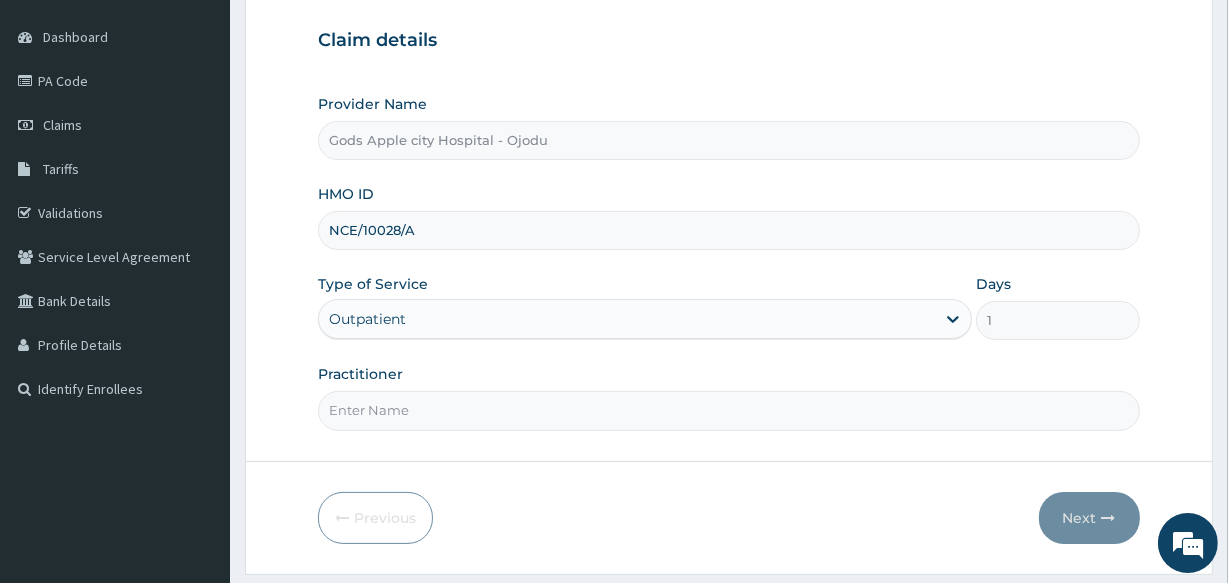 click on "Practitioner" at bounding box center [728, 410] 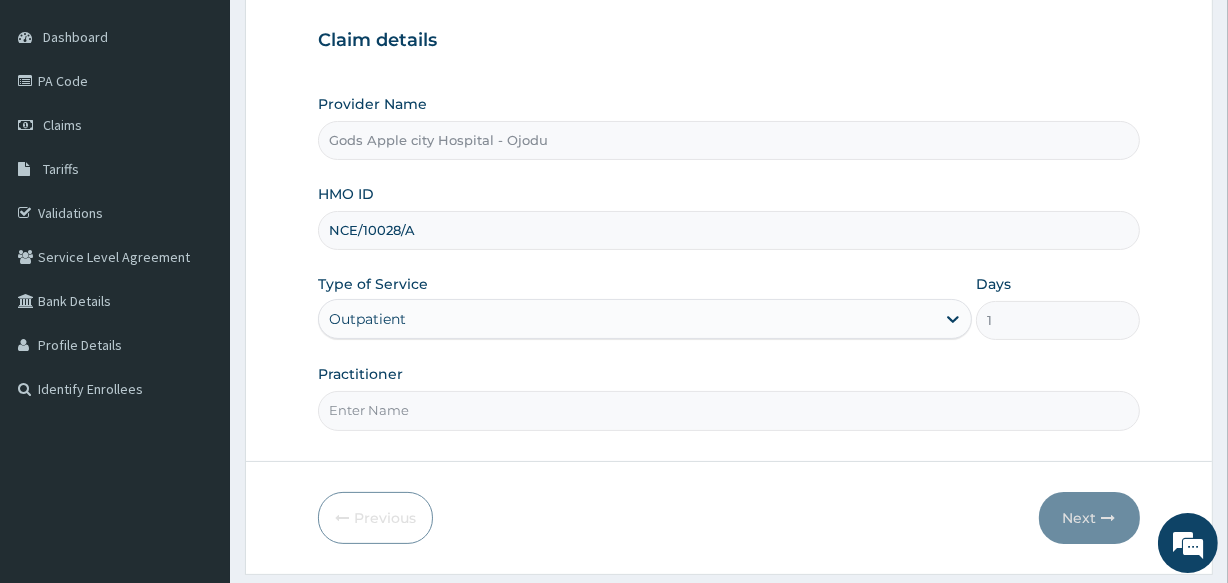 type on "DR [LAST]" 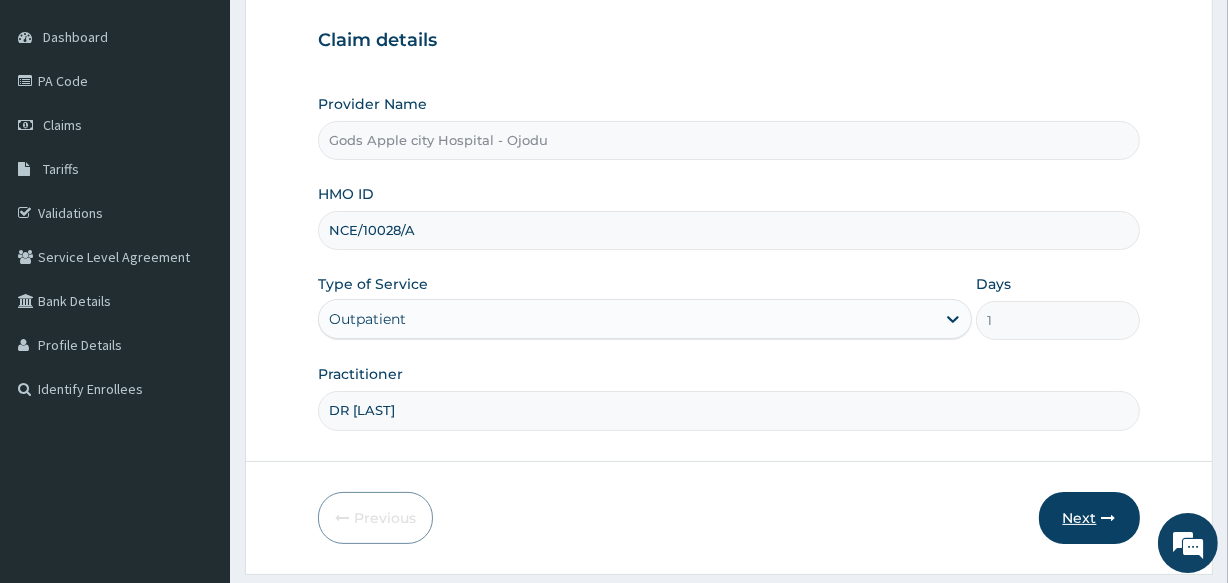 click on "Next" at bounding box center (1089, 518) 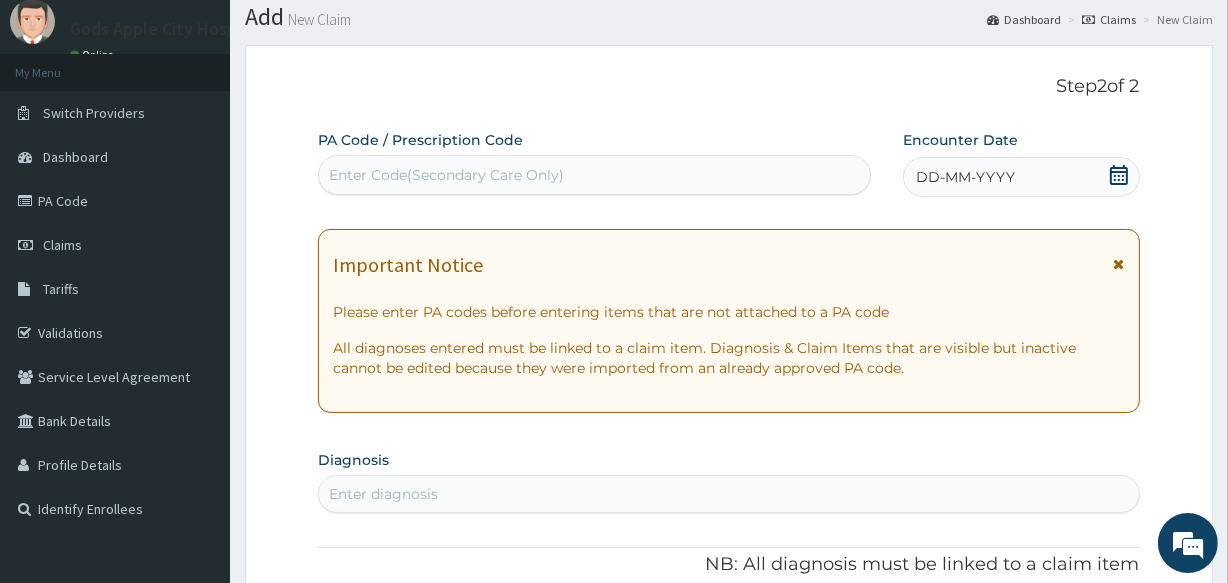 scroll, scrollTop: 0, scrollLeft: 0, axis: both 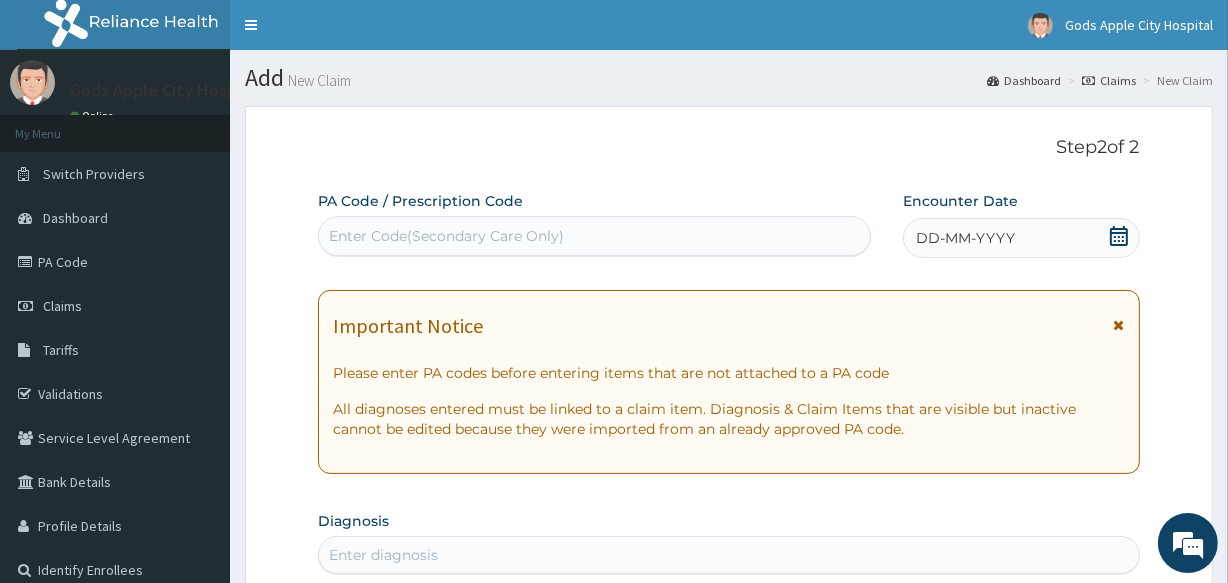 click on "Enter Code(Secondary Care Only)" at bounding box center [594, 236] 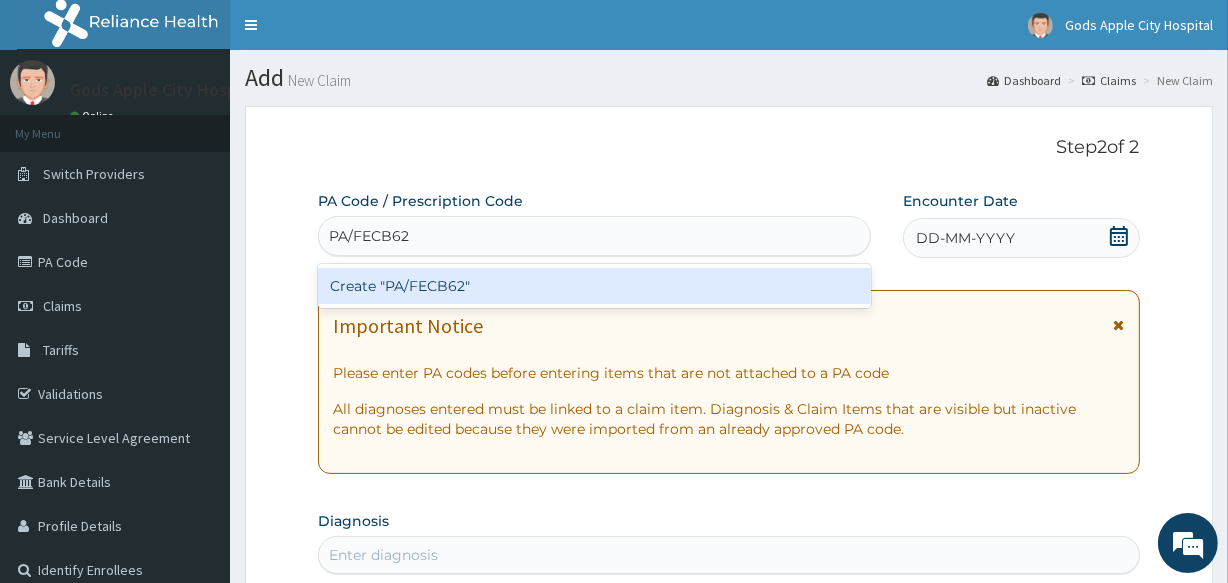 click on "Create "PA/FECB62"" at bounding box center (594, 286) 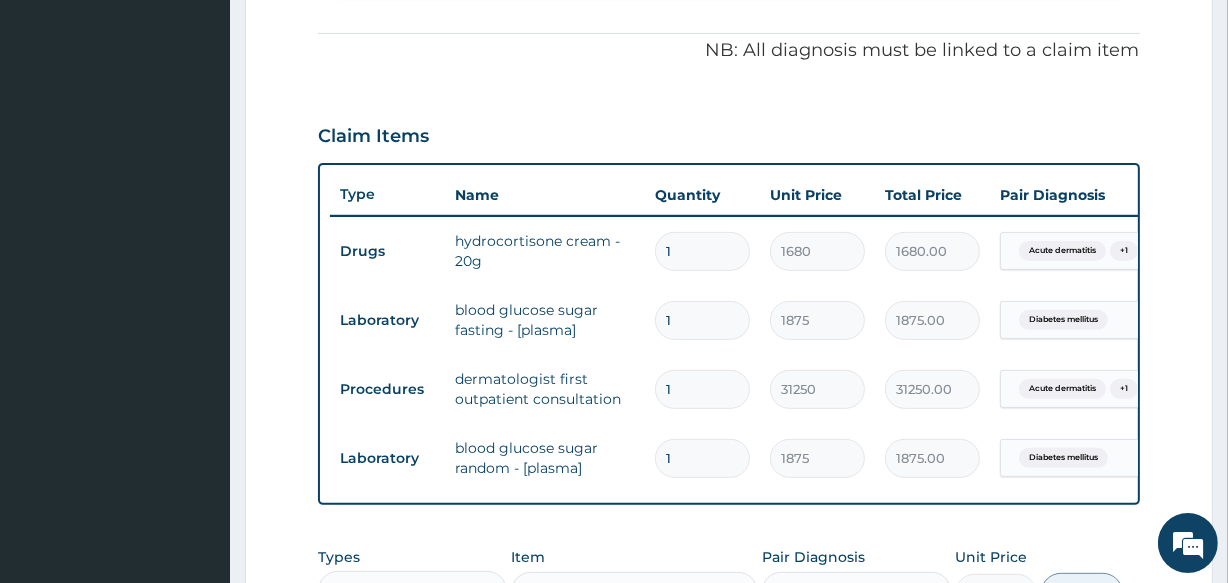 scroll, scrollTop: 475, scrollLeft: 0, axis: vertical 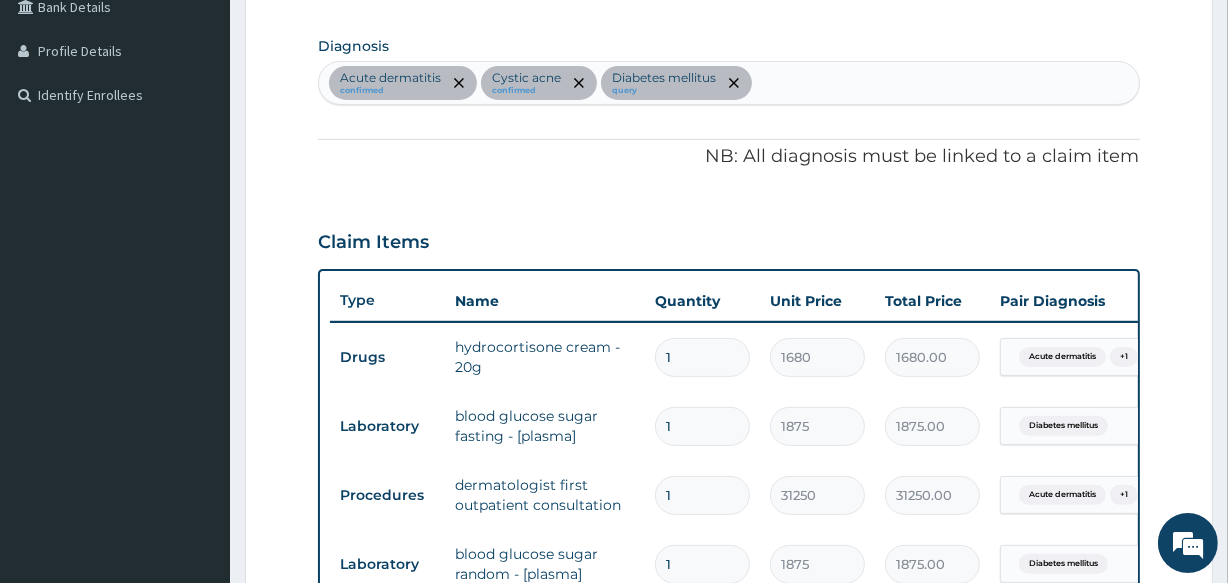 click on "Acute dermatitis confirmed Cystic acne confirmed Diabetes mellitus query" at bounding box center [728, 83] 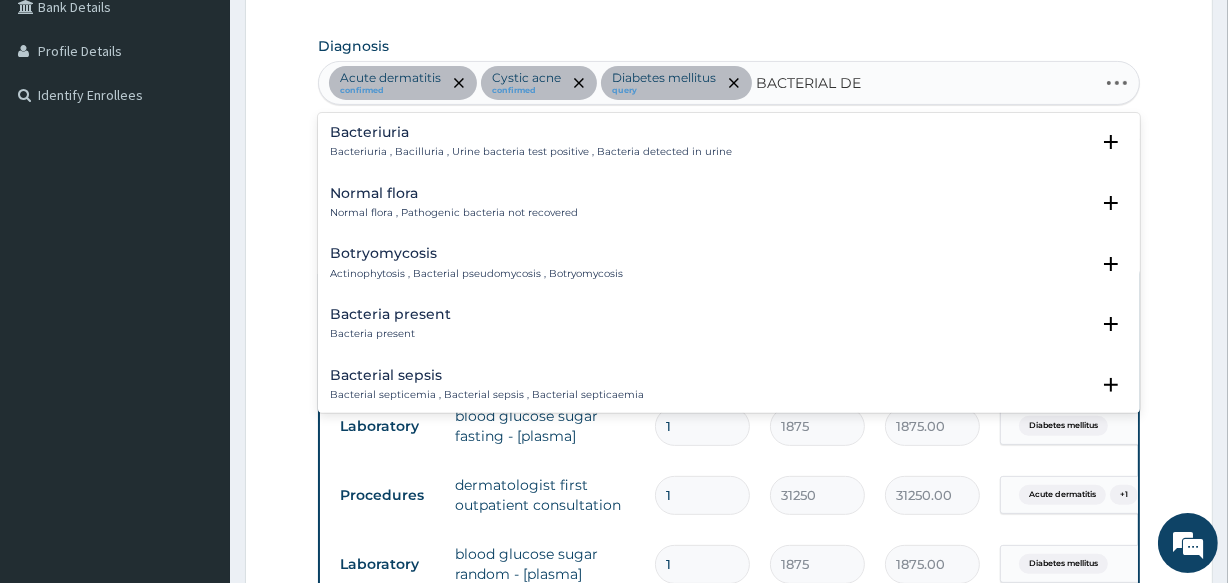 type on "BACTERIAL DER" 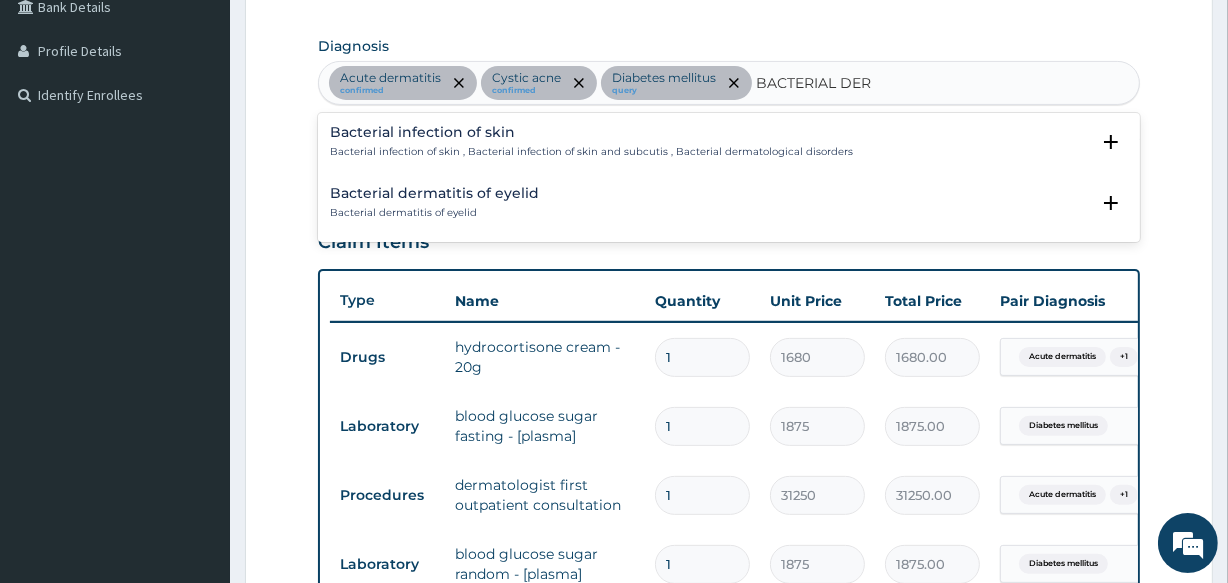 click on "Bacterial infection of skin Bacterial infection of skin , Bacterial infection of skin and subcutis , Bacterial dermatological disorders" at bounding box center (591, 142) 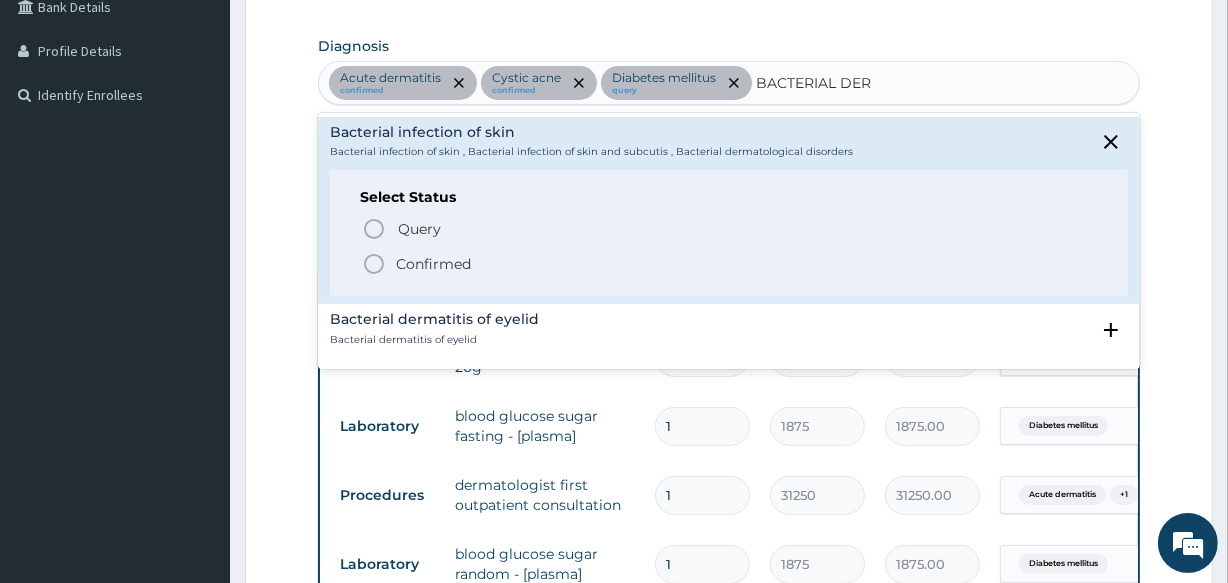click on "Confirmed" at bounding box center (729, 264) 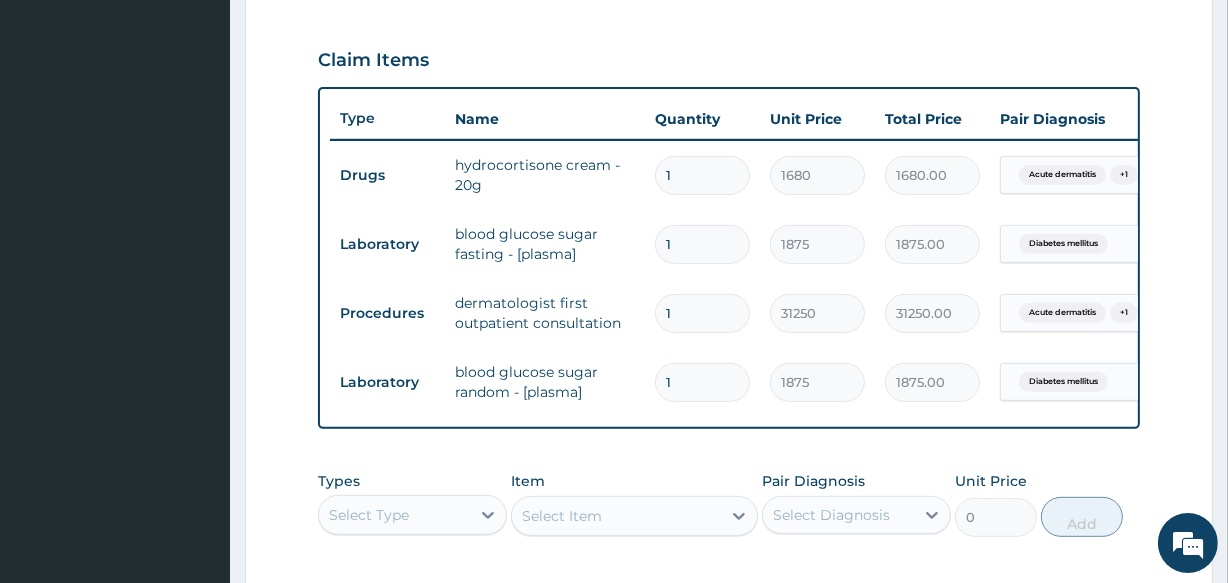 scroll, scrollTop: 839, scrollLeft: 0, axis: vertical 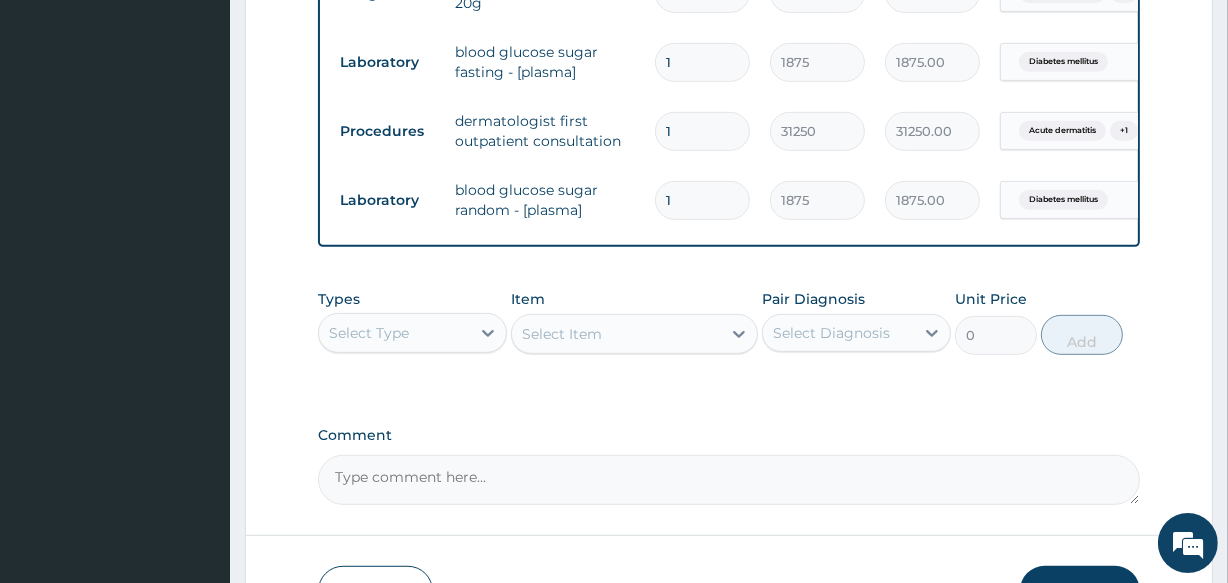 click on "Types" at bounding box center [339, 299] 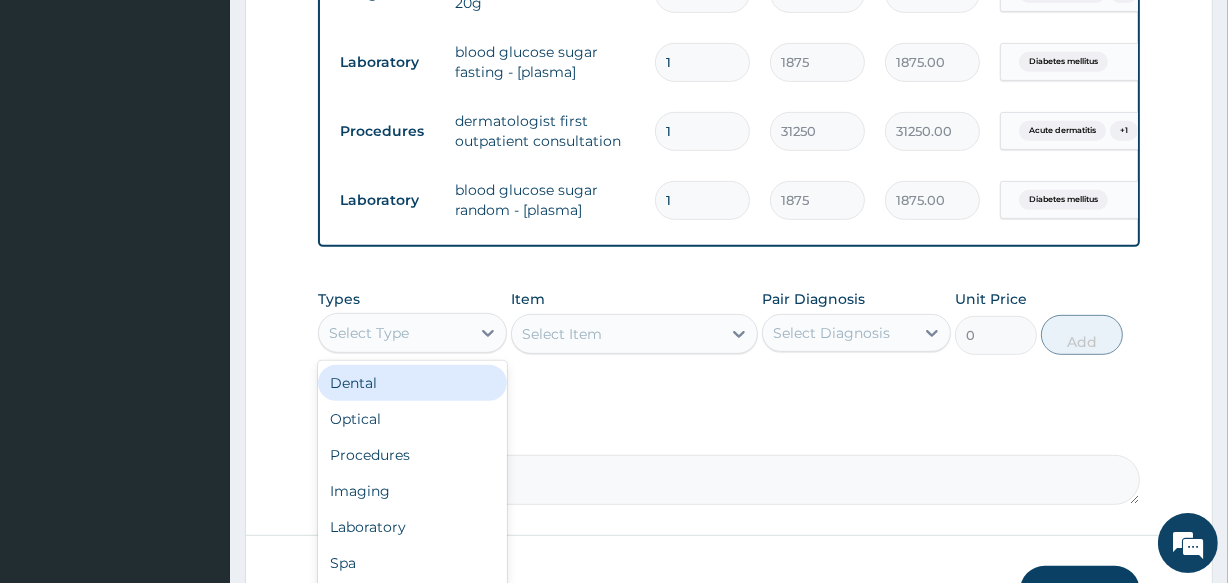 click on "Select Type" at bounding box center [369, 333] 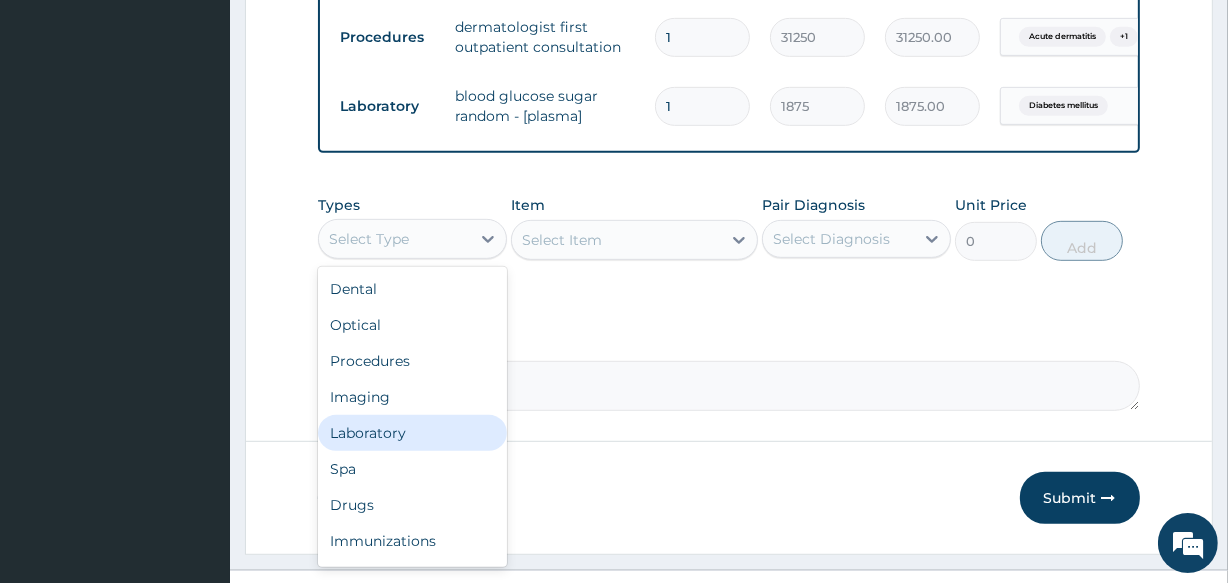 scroll, scrollTop: 984, scrollLeft: 0, axis: vertical 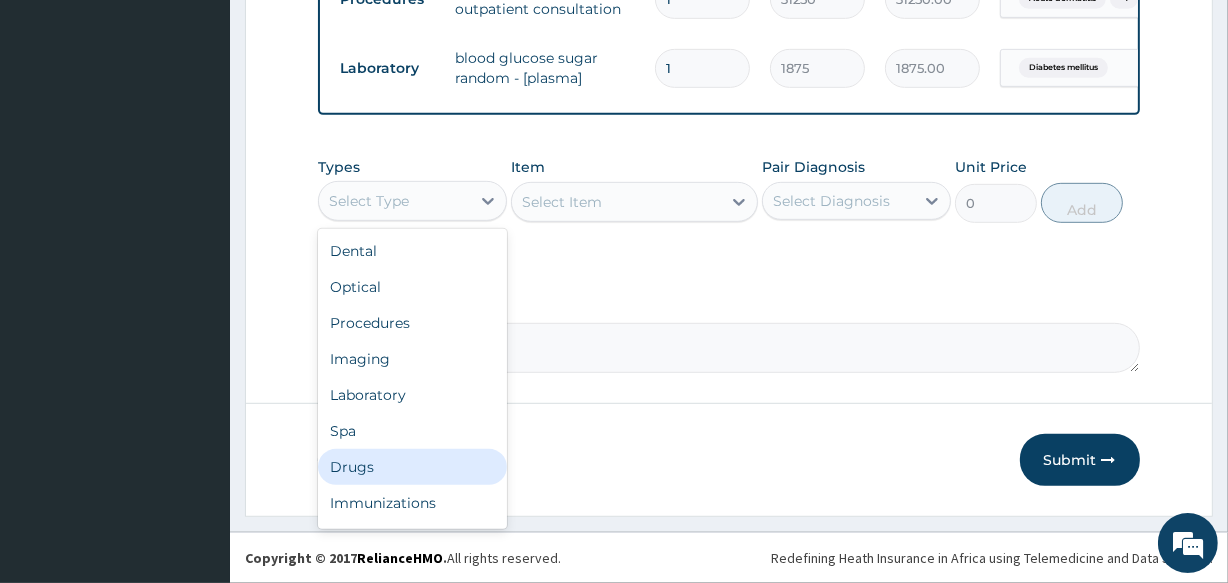 click on "Drugs" at bounding box center [412, 467] 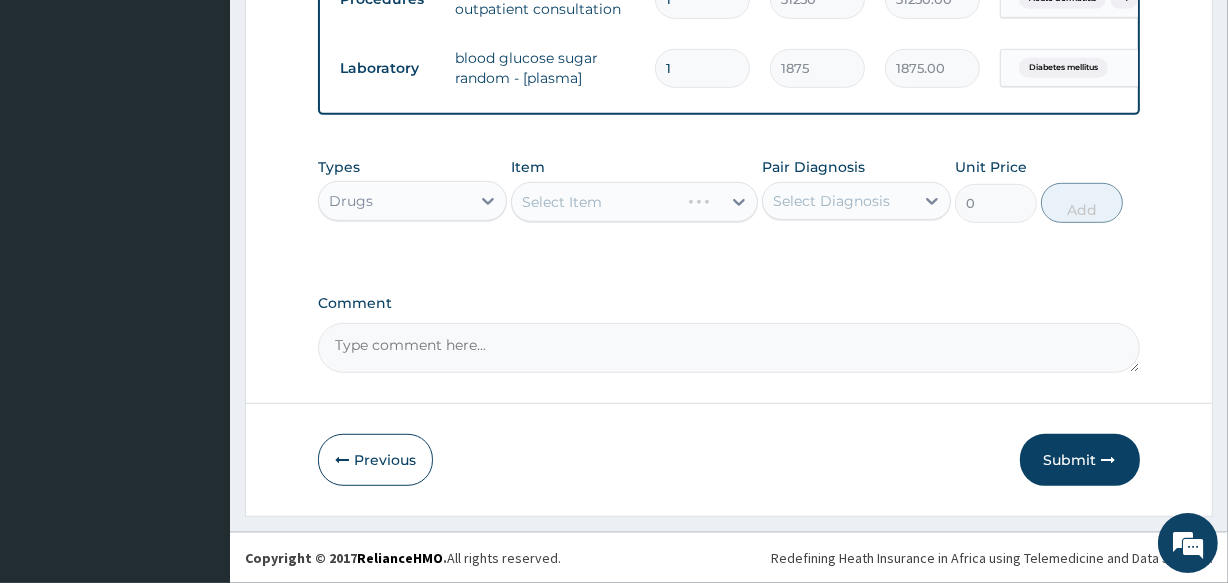 click on "Select Item" at bounding box center (634, 202) 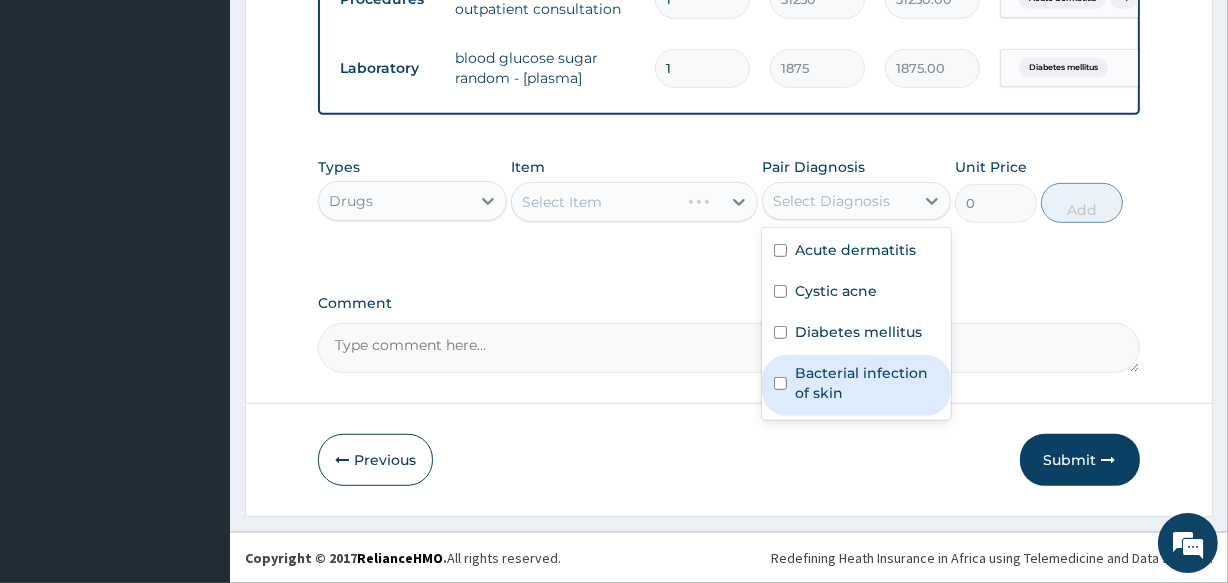 click on "Bacterial infection of skin" at bounding box center (867, 383) 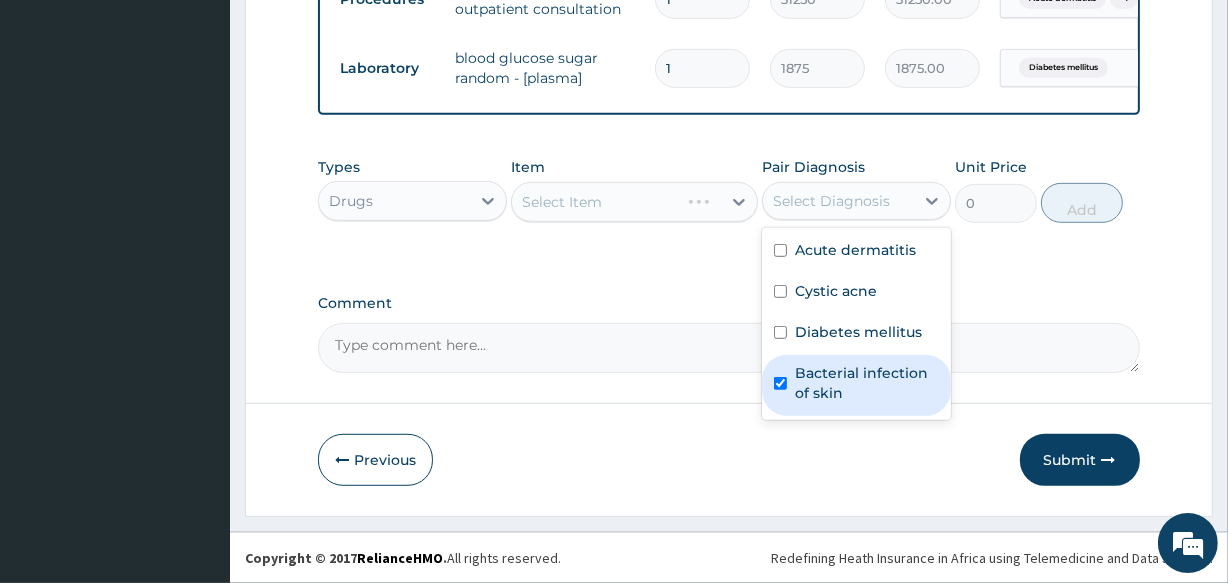 checkbox on "true" 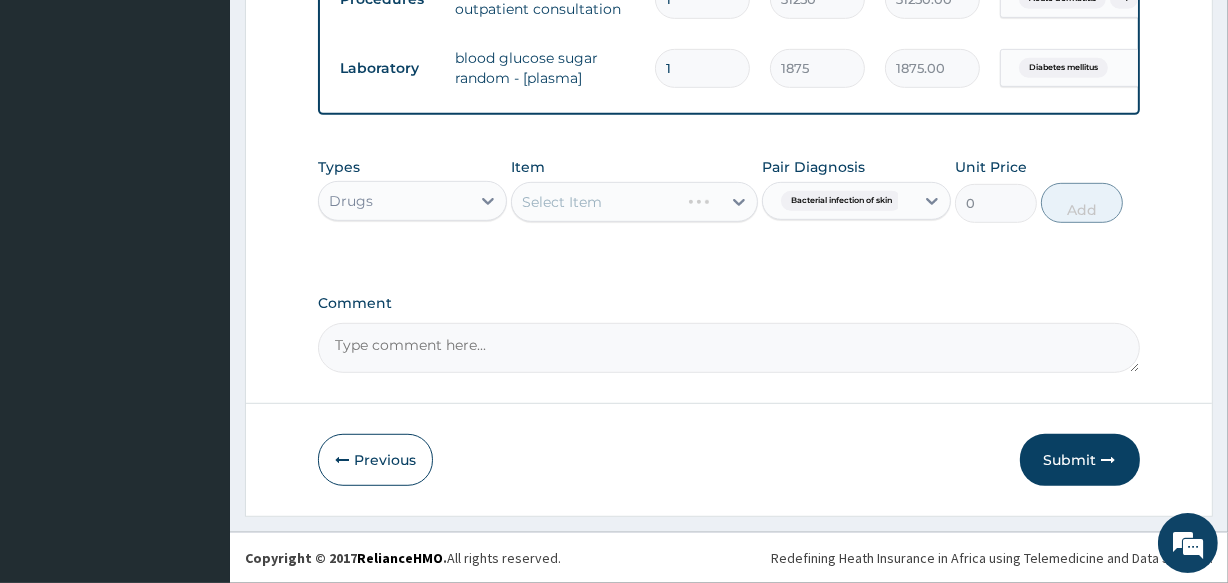 click on "PA Code / Prescription Code PA/FECB62 Encounter Date 04-07-2025 Important Notice Please enter PA codes before entering items that are not attached to a PA code   All diagnoses entered must be linked to a claim item. Diagnosis & Claim Items that are visible but inactive cannot be edited because they were imported from an already approved PA code. Diagnosis Acute dermatitis confirmed Cystic acne confirmed Diabetes mellitus query Bacterial infection of skin Confirmed NB: All diagnosis must be linked to a claim item Claim Items Type Name Quantity Unit Price Total Price Pair Diagnosis Actions Drugs hydrocortisone cream - 20g 1 1680 1680.00 Acute dermatitis  + 1 Delete Laboratory blood glucose sugar fasting - [plasma] 1 1875 1875.00 Diabetes mellitus Delete Procedures dermatologist first outpatient consultation 1 31250 31250.00 Acute dermatitis  + 1 Delete Laboratory blood glucose sugar random - [plasma] 1 1875 1875.00 Diabetes mellitus Delete Types Drugs Item Select Item Pair Diagnosis Bacterial infection of skin" at bounding box center (728, -204) 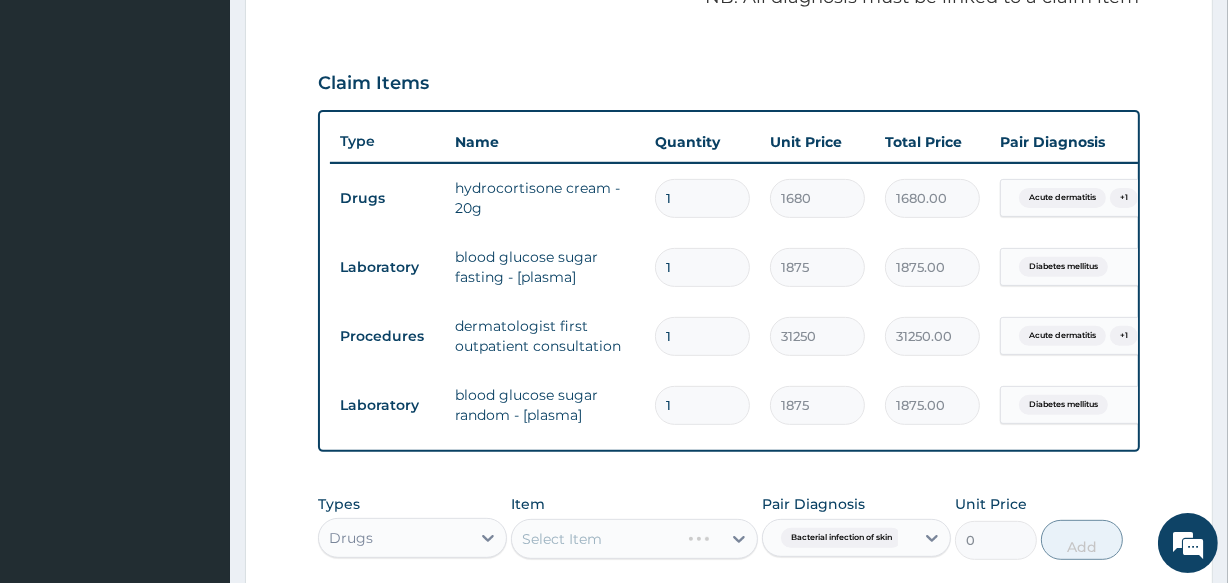 scroll, scrollTop: 893, scrollLeft: 0, axis: vertical 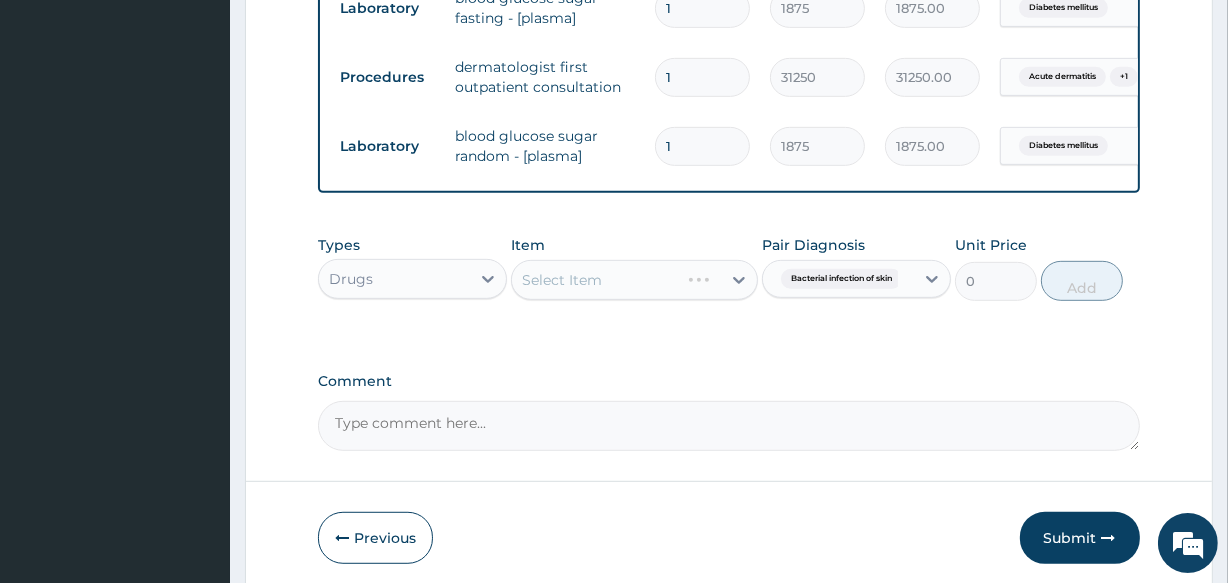 click on "Select Item" at bounding box center [634, 280] 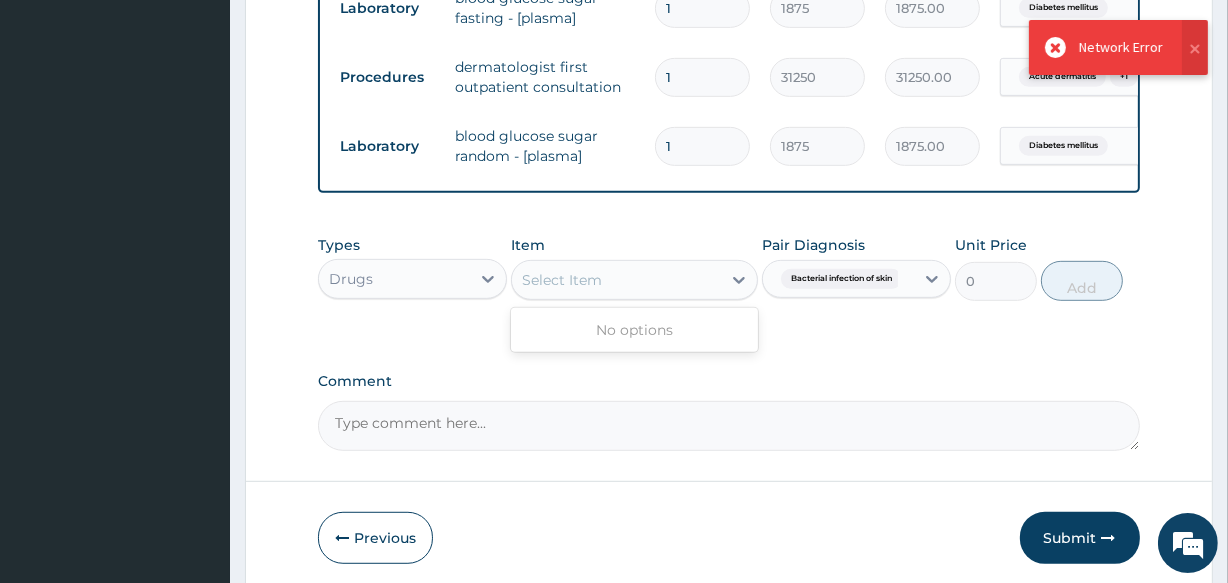 click on "Select Item" at bounding box center [562, 280] 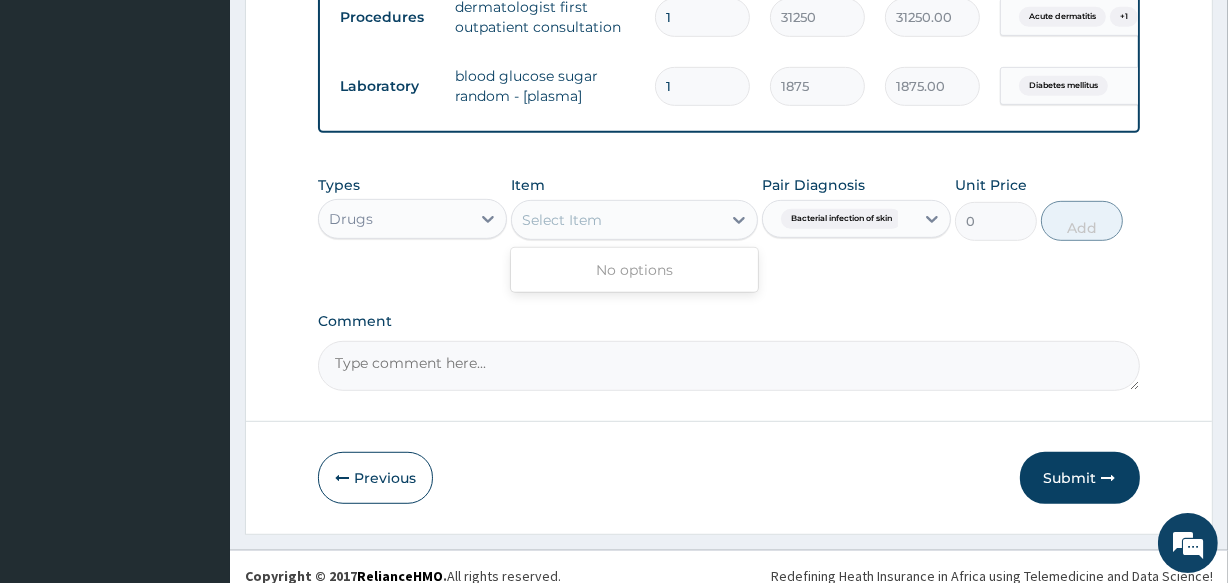 scroll, scrollTop: 984, scrollLeft: 0, axis: vertical 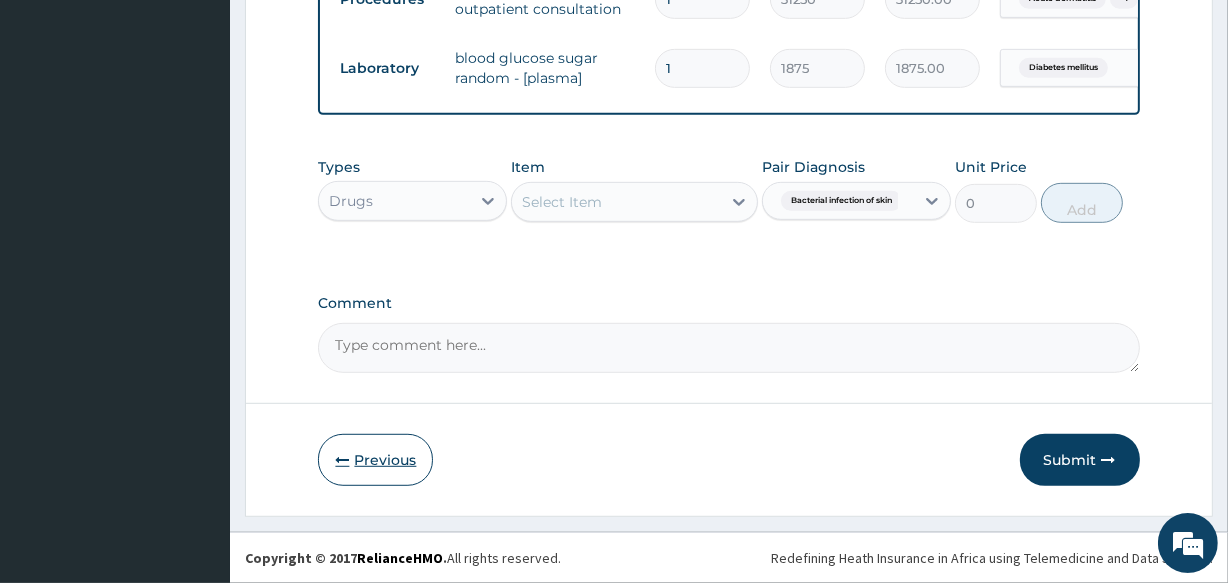 click on "Previous" at bounding box center (375, 460) 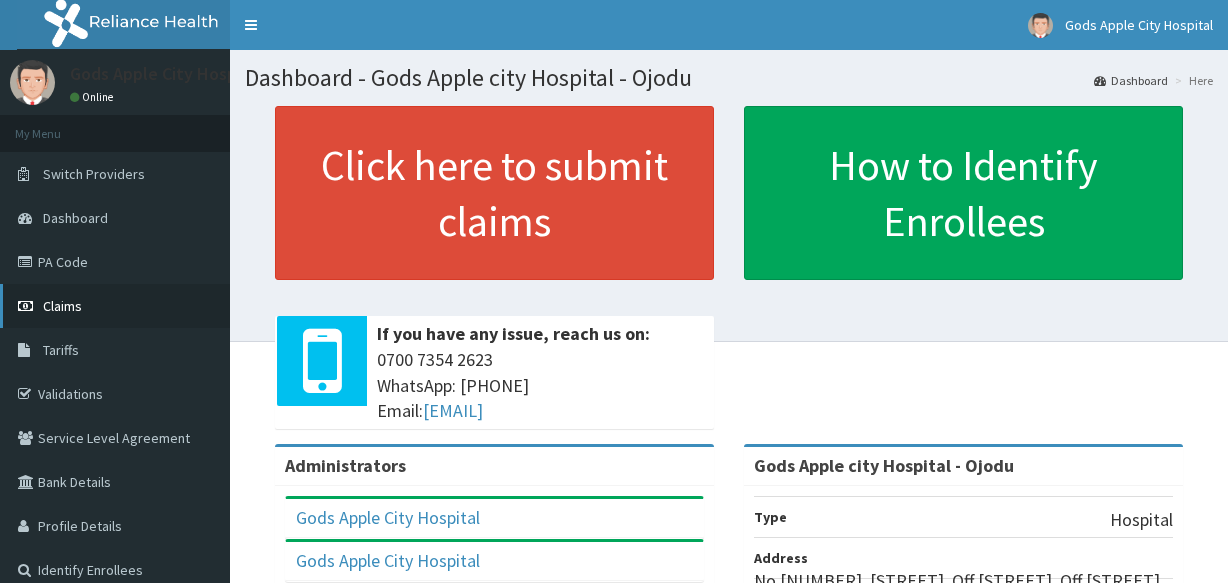 scroll, scrollTop: 0, scrollLeft: 0, axis: both 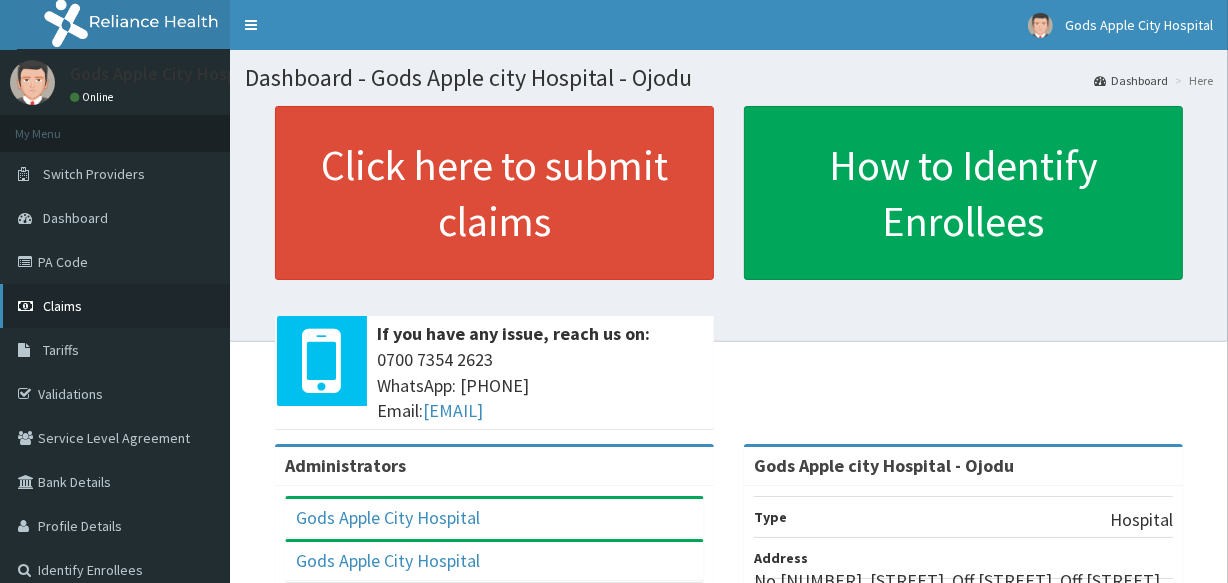 click on "Claims" at bounding box center (62, 306) 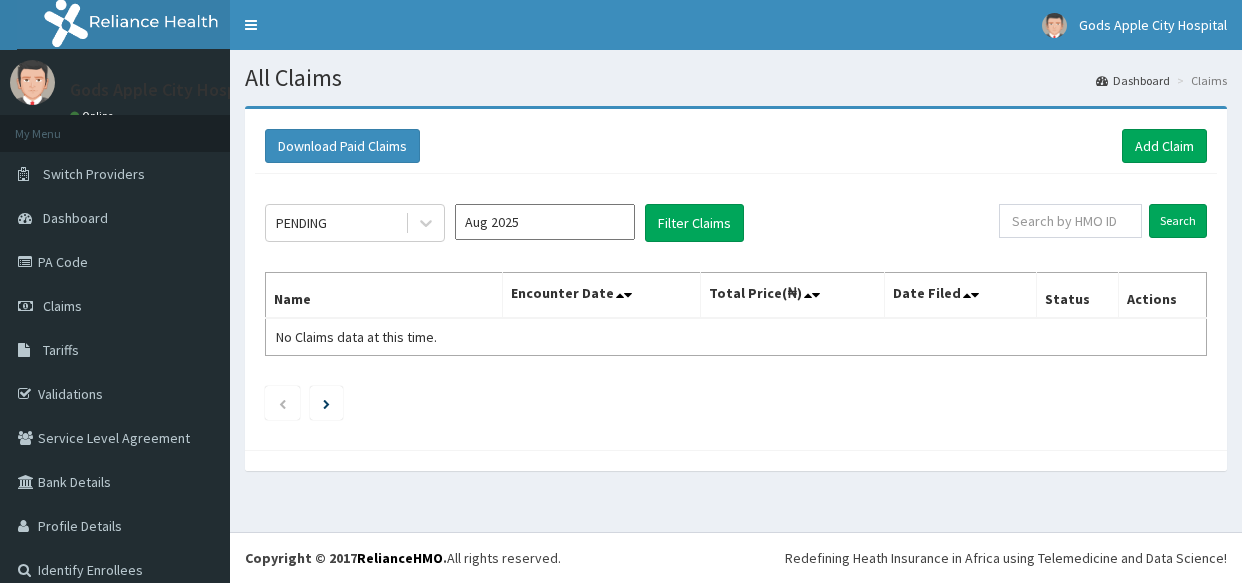 scroll, scrollTop: 0, scrollLeft: 0, axis: both 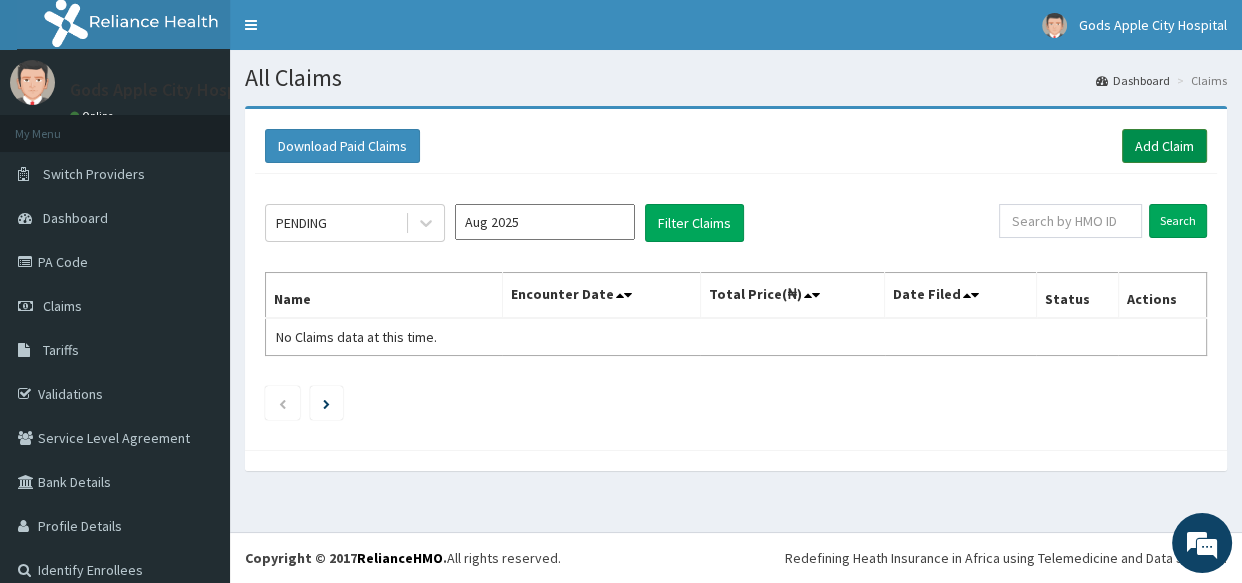 click on "Add Claim" at bounding box center [1164, 146] 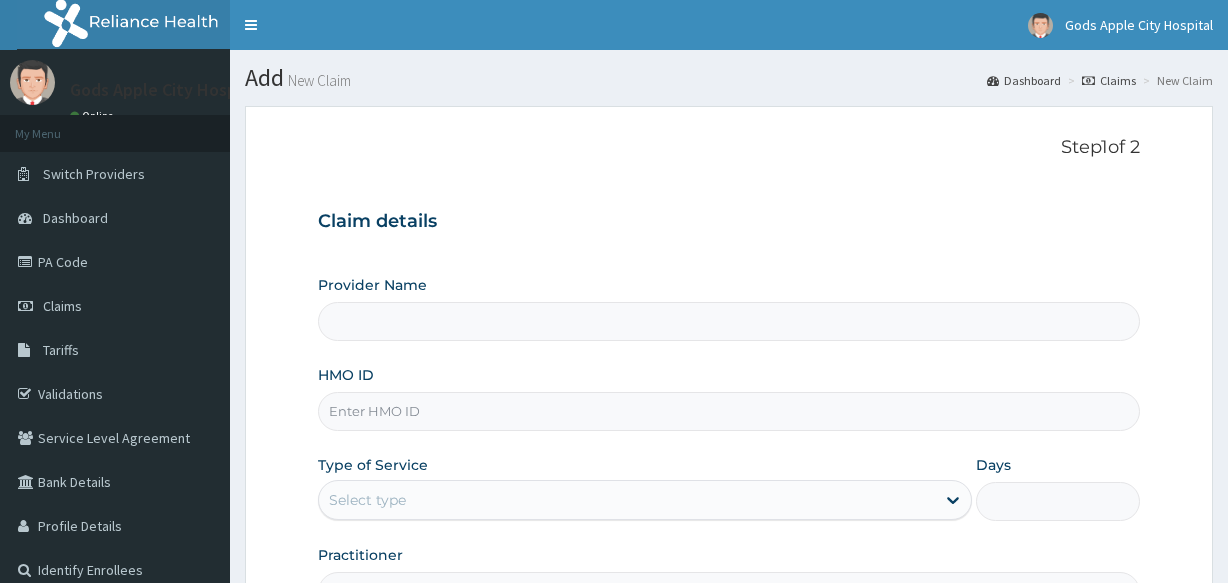 scroll, scrollTop: 0, scrollLeft: 0, axis: both 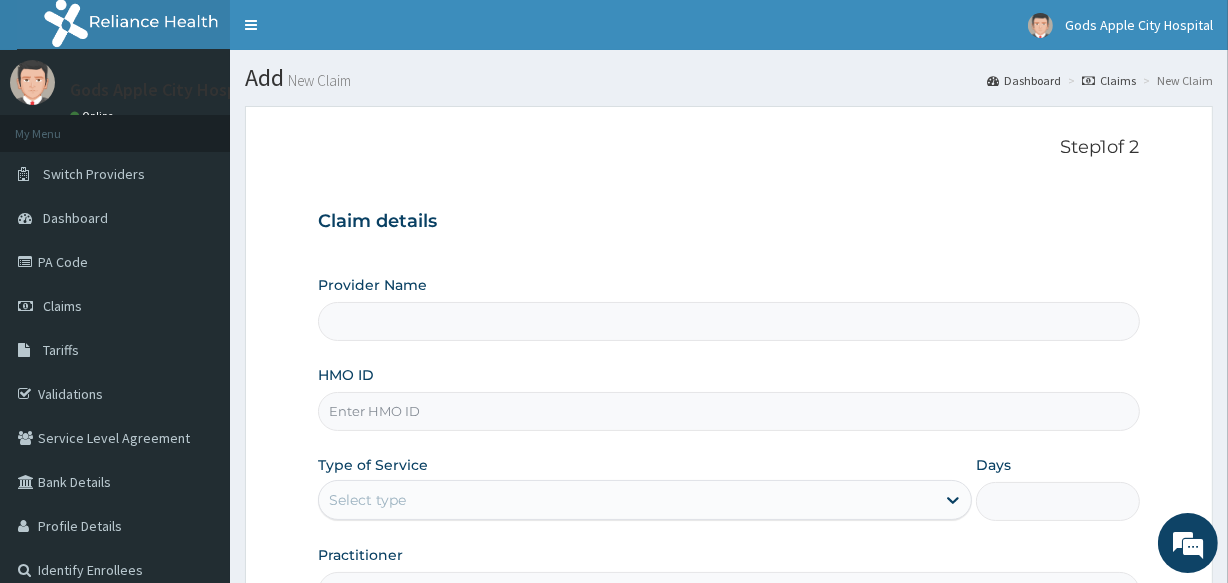 type on "Gods Apple city Hospital - Ojodu" 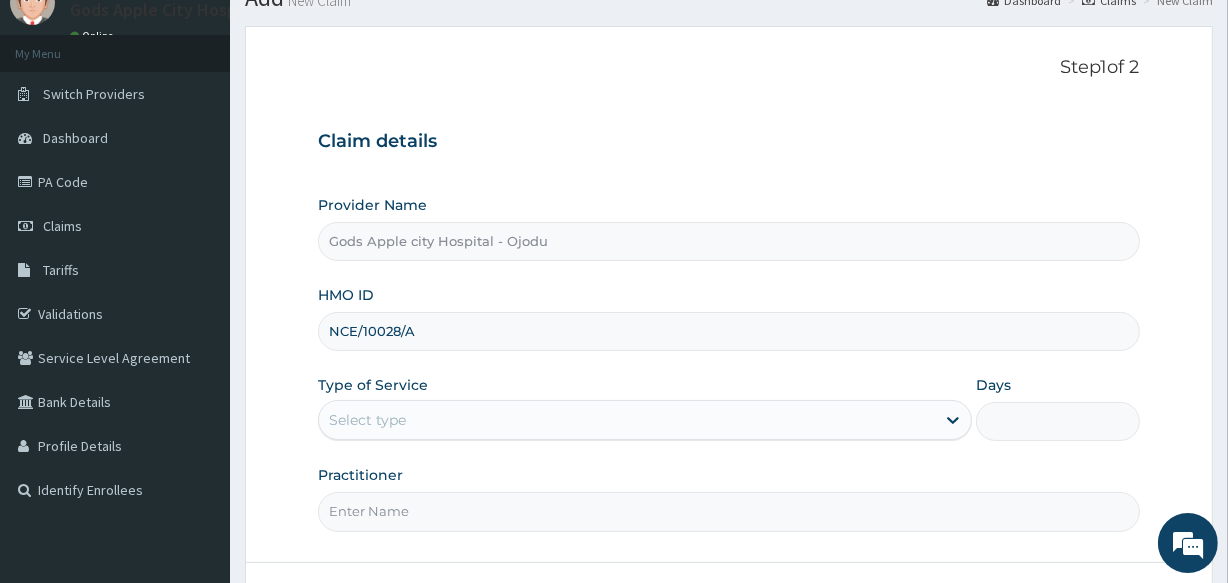 scroll, scrollTop: 90, scrollLeft: 0, axis: vertical 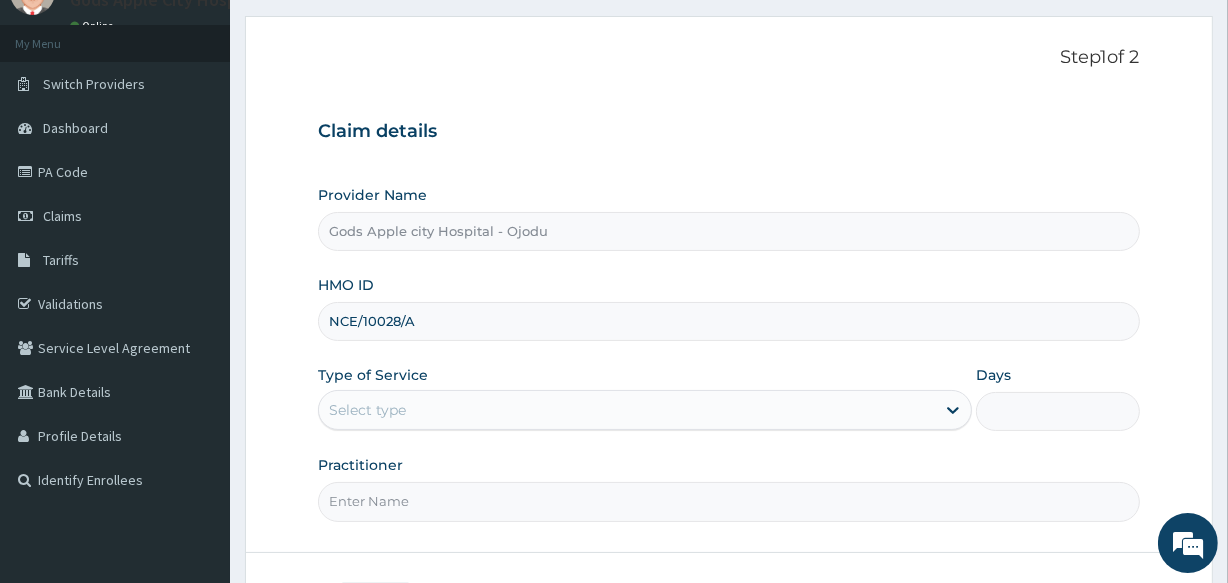 type on "NCE/10028/A" 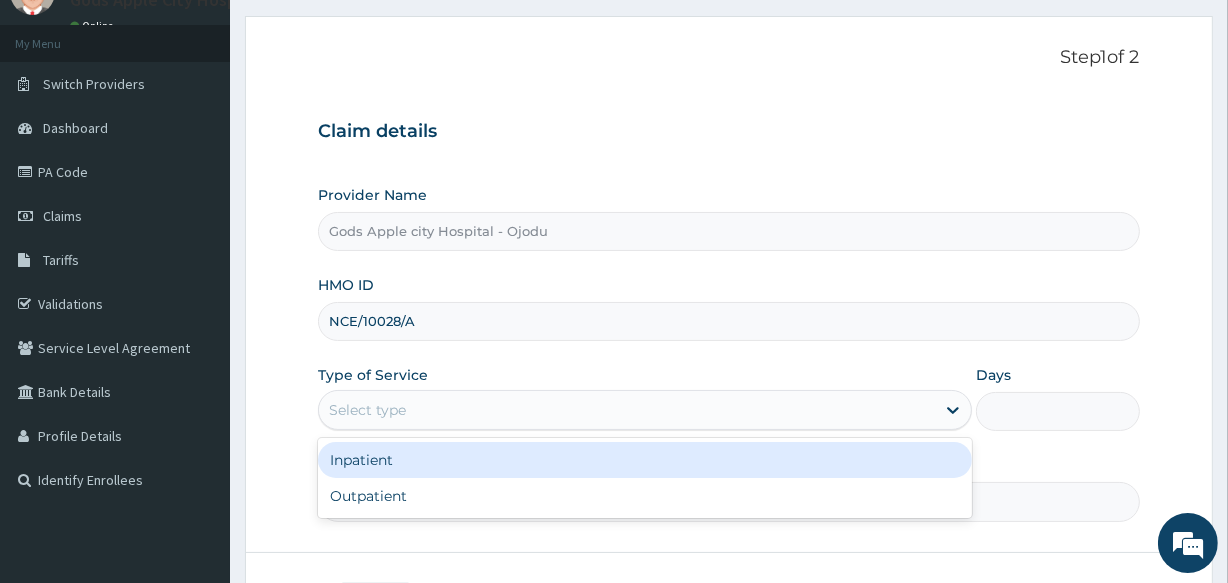 click on "Select type" at bounding box center (367, 410) 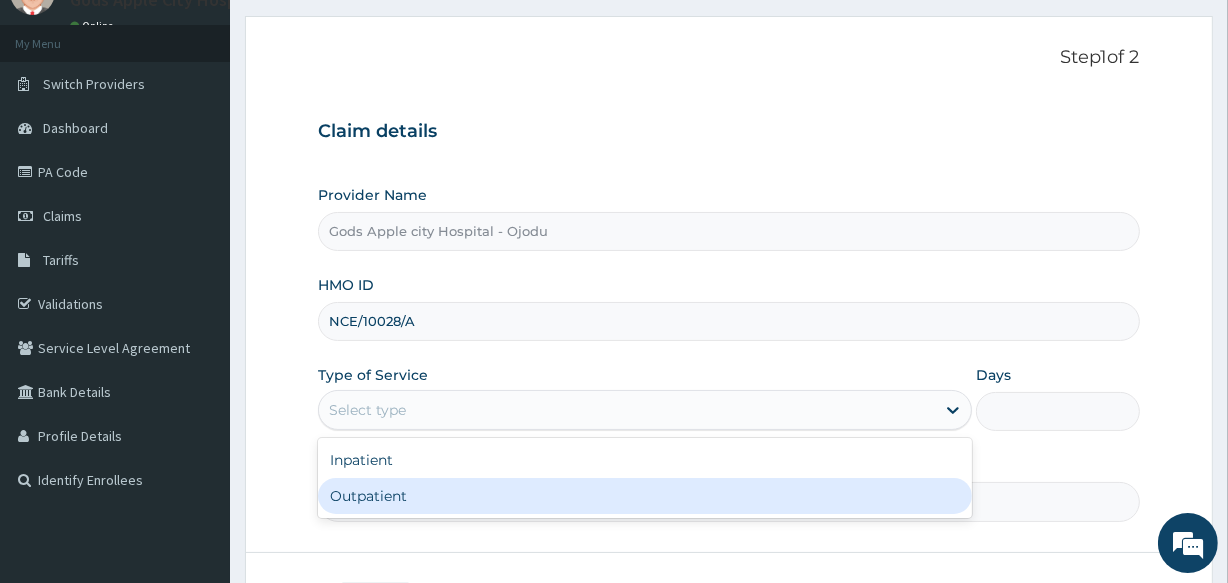 click on "Outpatient" at bounding box center (645, 496) 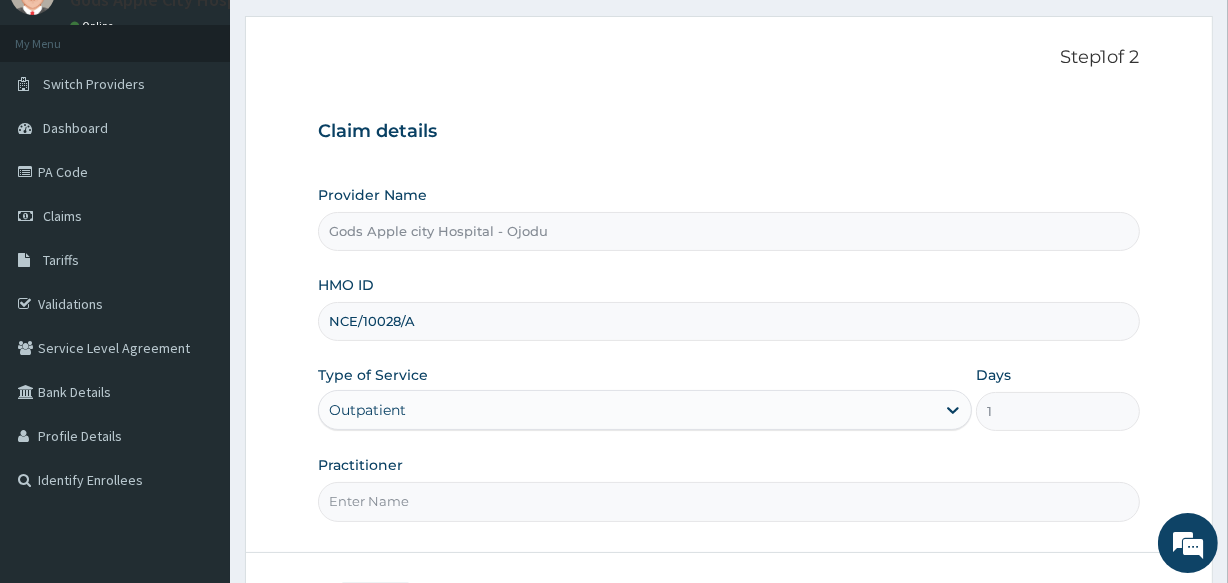 click on "Practitioner" at bounding box center [728, 501] 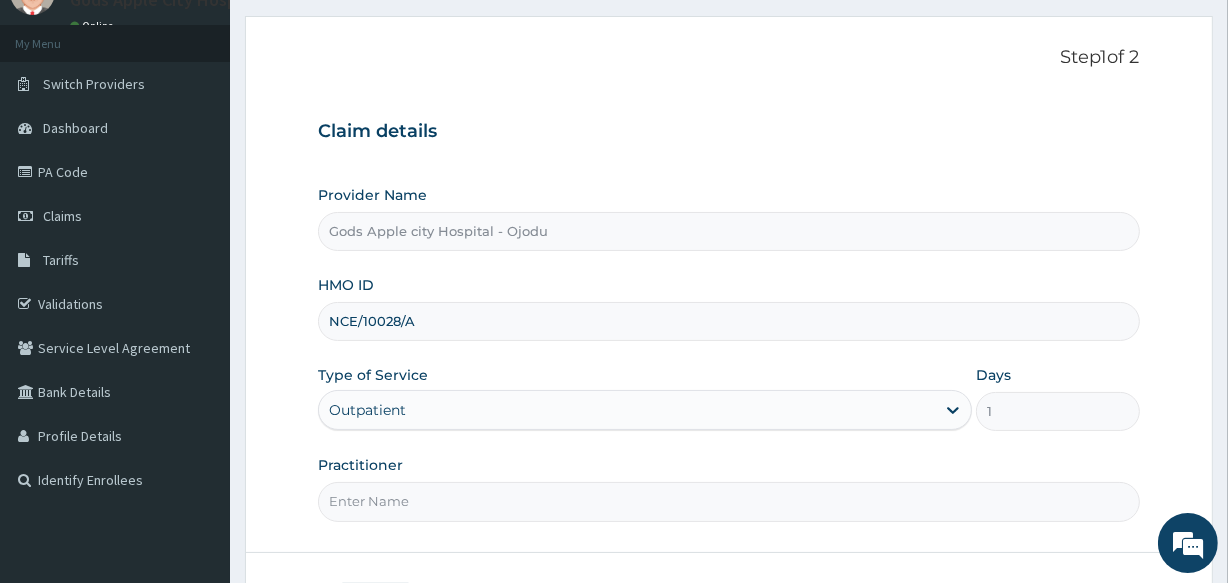 type on "DR OPAFUNSO" 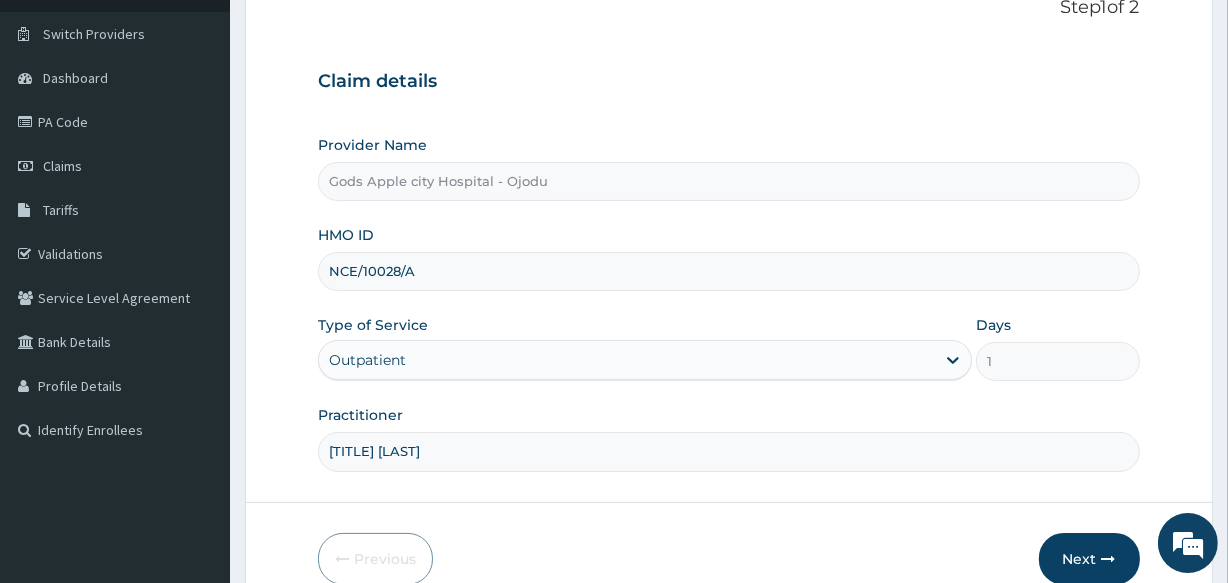 scroll, scrollTop: 237, scrollLeft: 0, axis: vertical 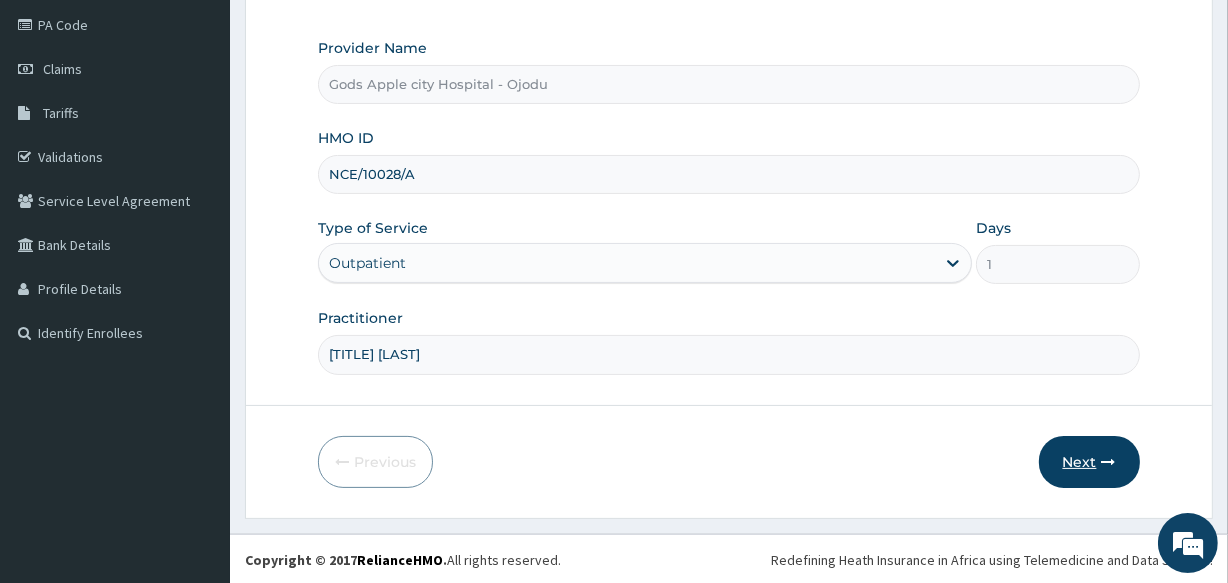 click on "Next" at bounding box center [1089, 462] 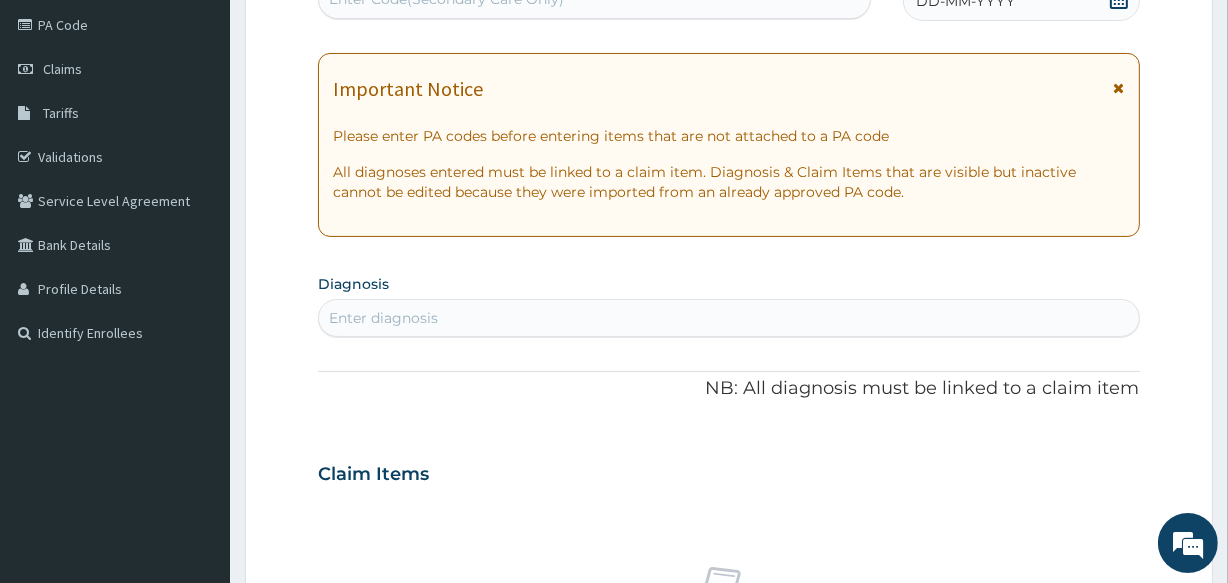 scroll, scrollTop: 0, scrollLeft: 0, axis: both 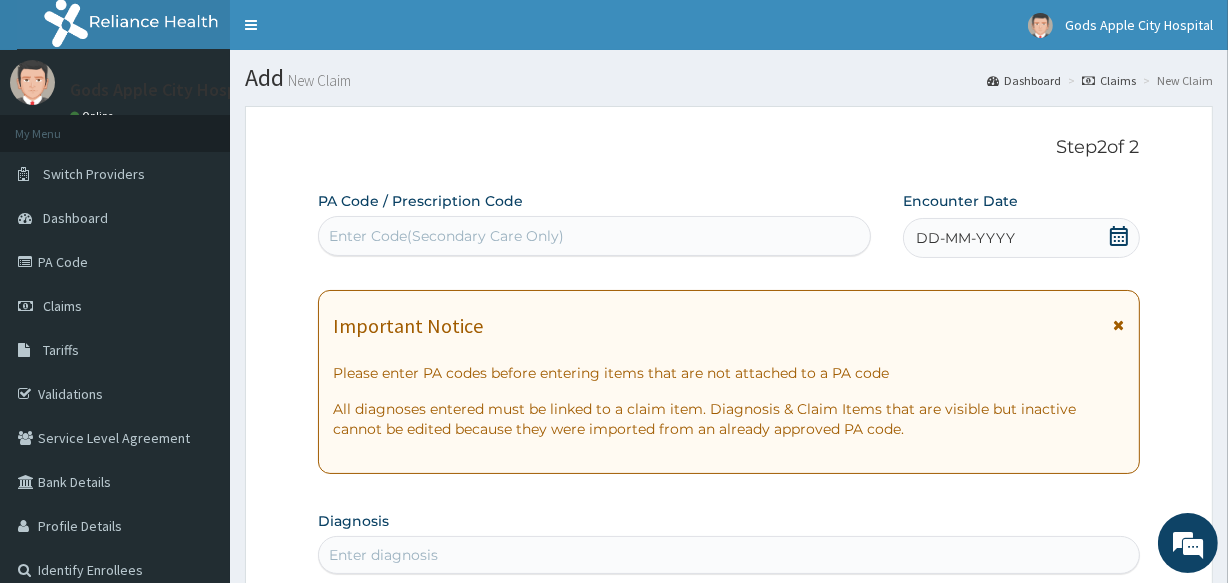 click on "Enter Code(Secondary Care Only)" at bounding box center [446, 236] 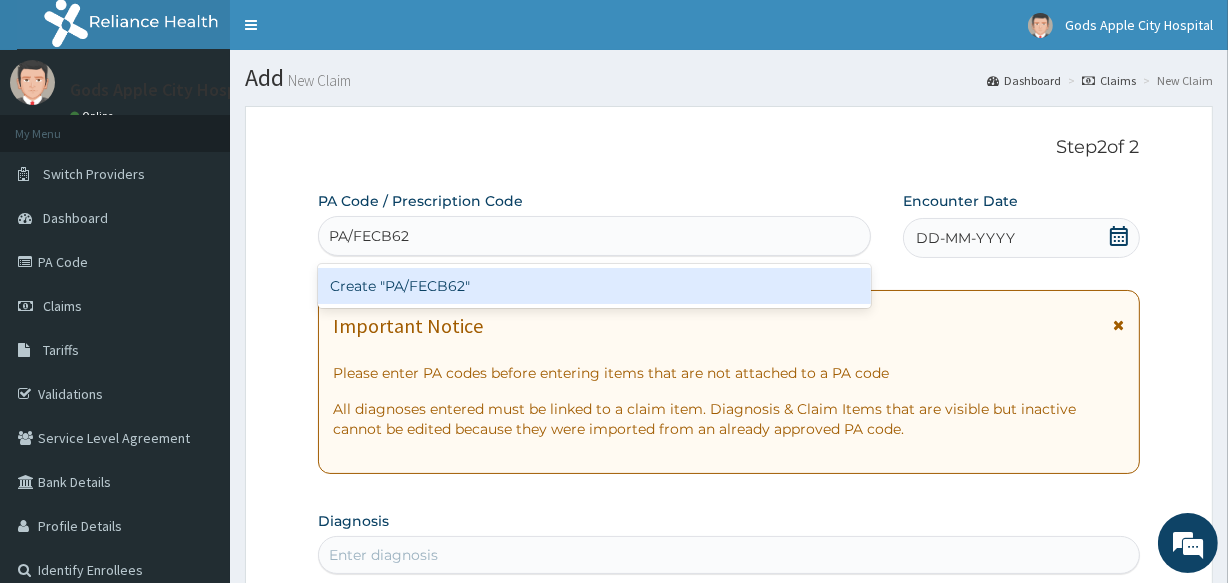 click on "Create "PA/FECB62"" at bounding box center [594, 286] 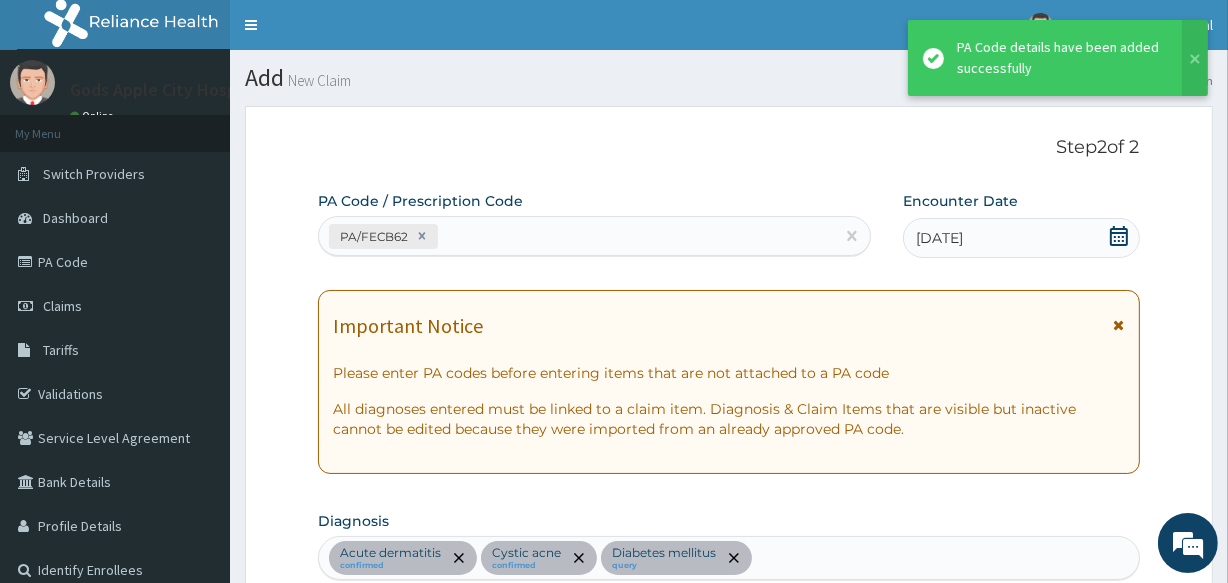 scroll, scrollTop: 748, scrollLeft: 0, axis: vertical 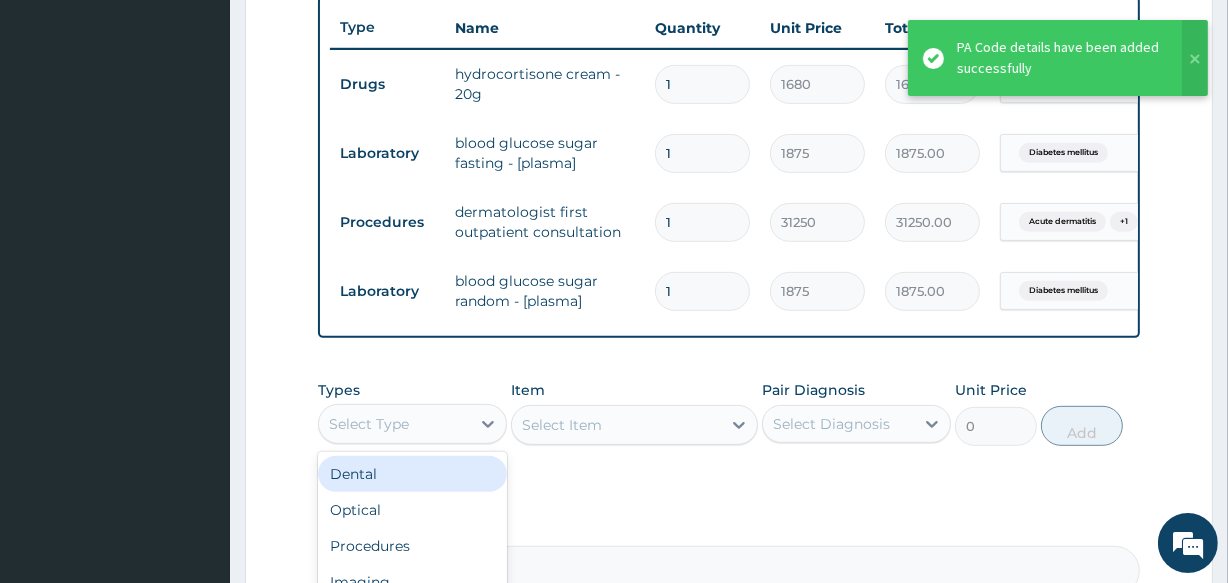 click on "Select Type" at bounding box center [394, 424] 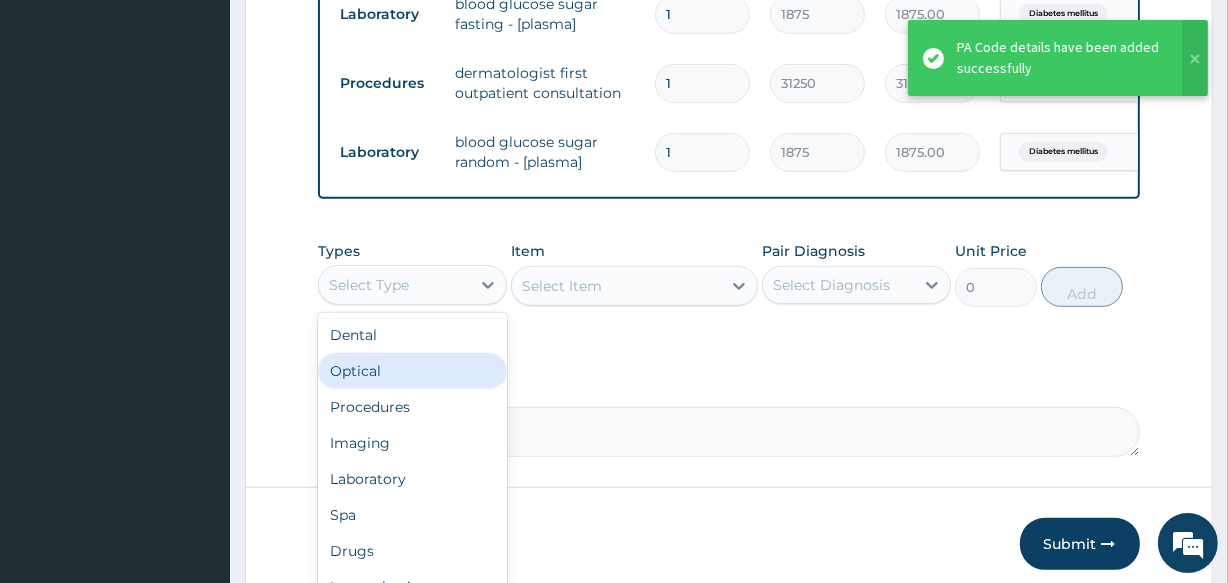 scroll, scrollTop: 930, scrollLeft: 0, axis: vertical 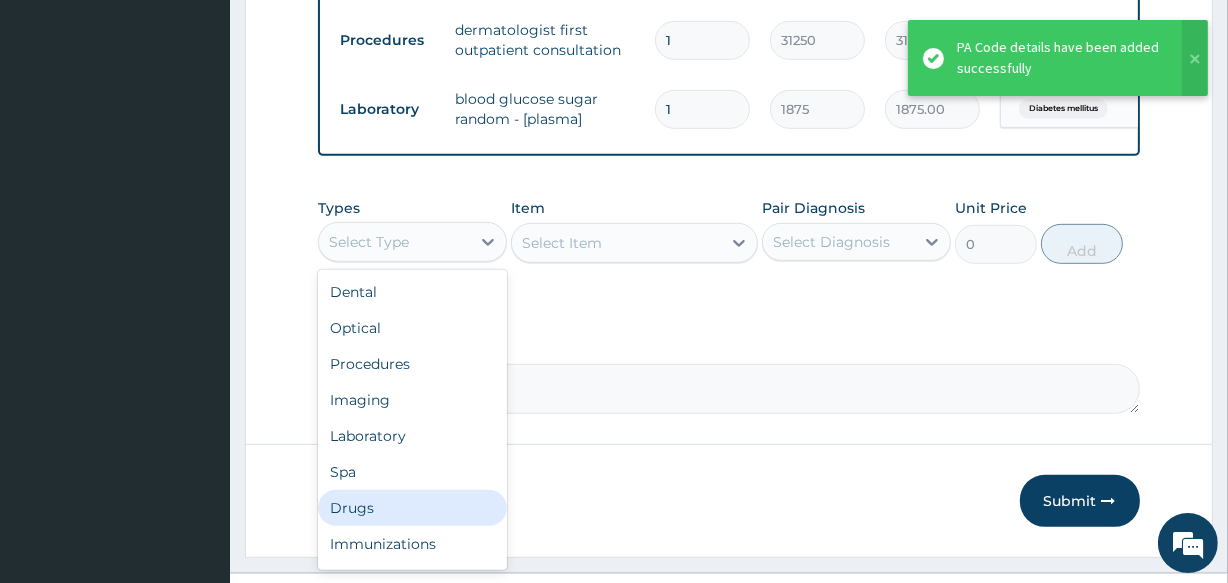 click on "Drugs" at bounding box center (412, 508) 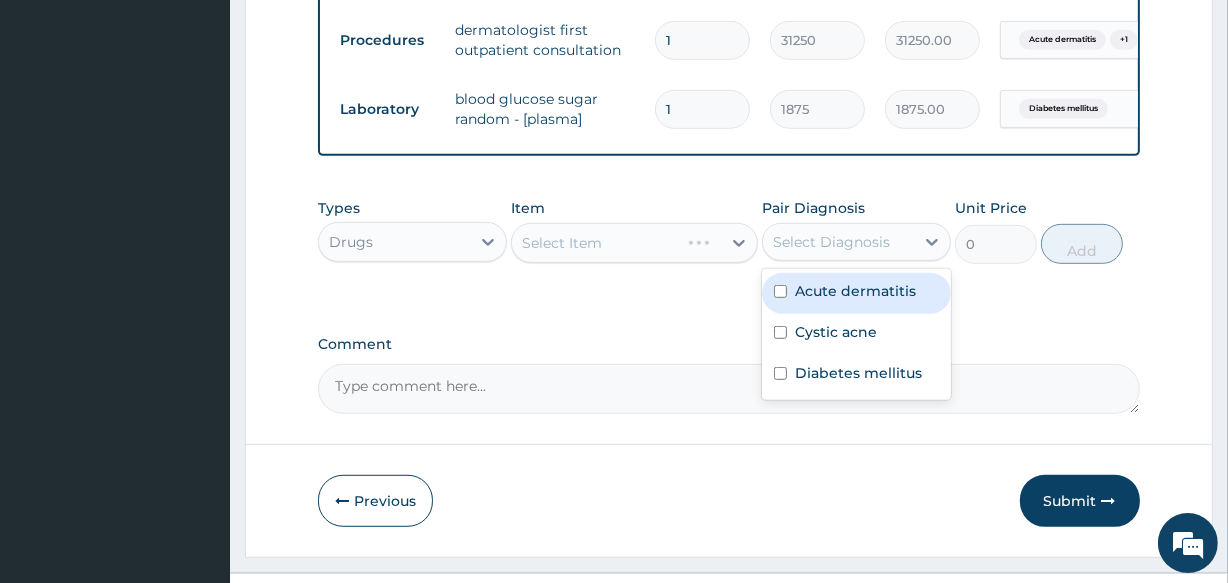 click on "Select Diagnosis" at bounding box center [831, 242] 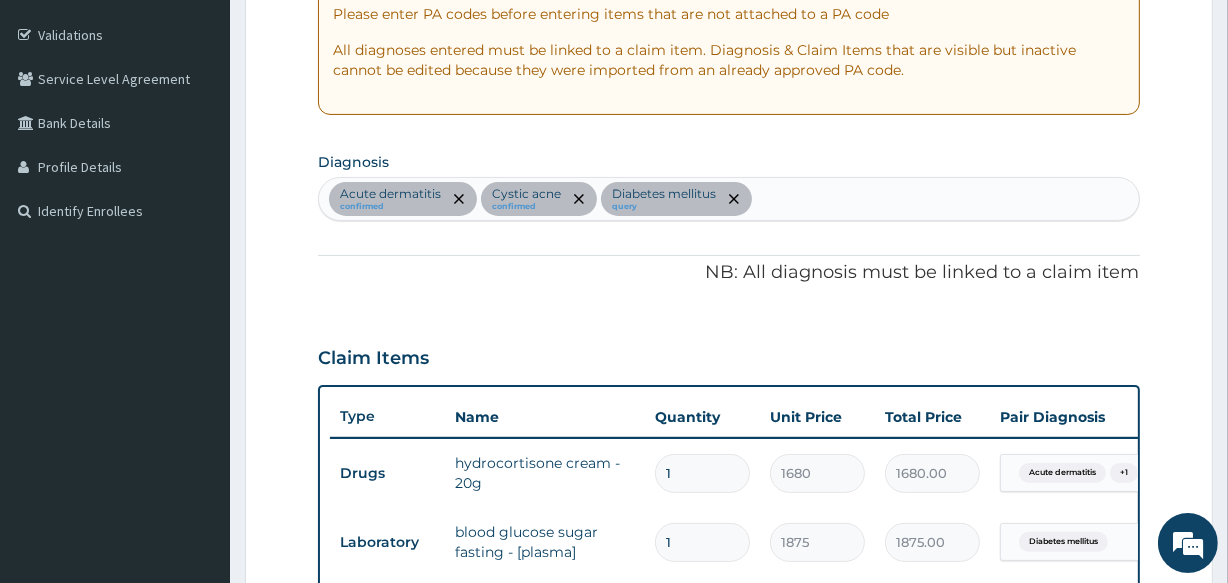 scroll, scrollTop: 293, scrollLeft: 0, axis: vertical 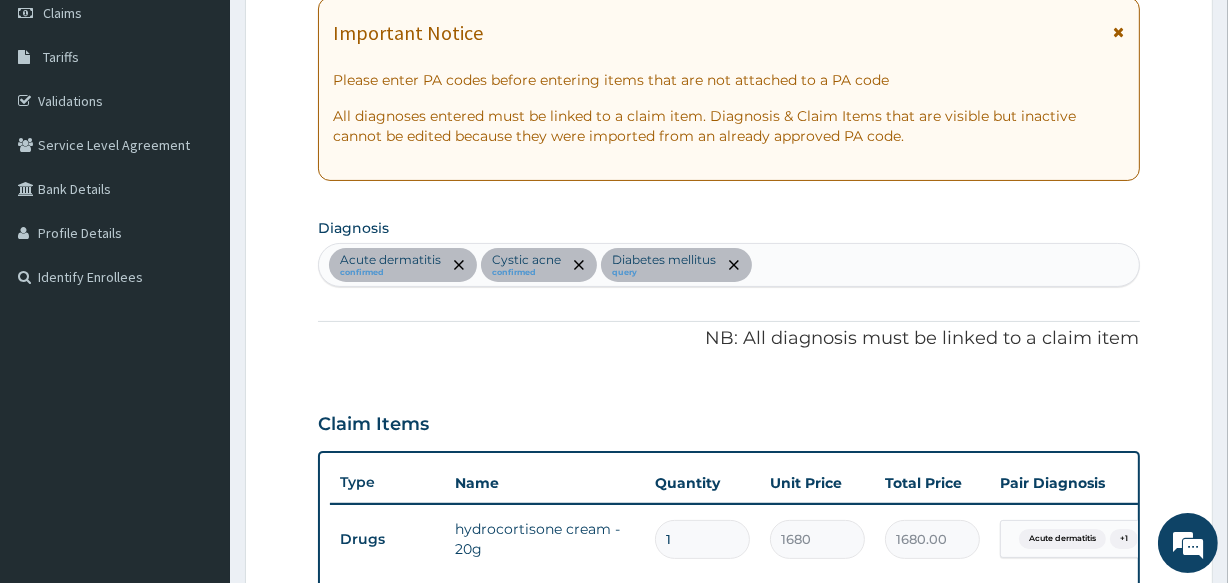 click on "Acute dermatitis confirmed Cystic acne confirmed Diabetes mellitus query" at bounding box center [728, 265] 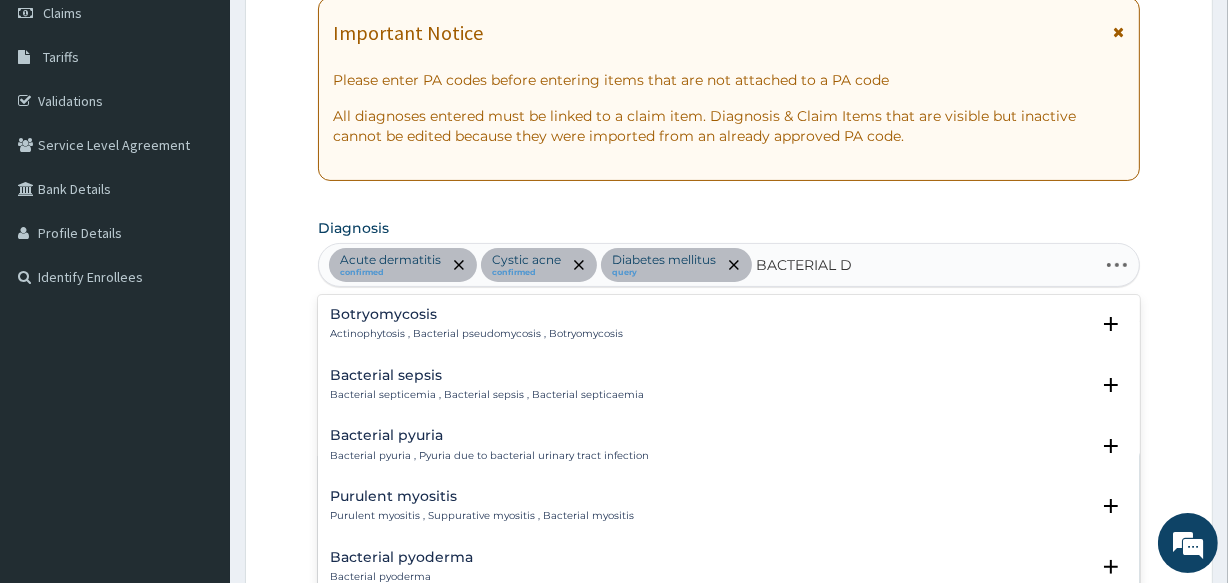 type on "BACTERIAL DE" 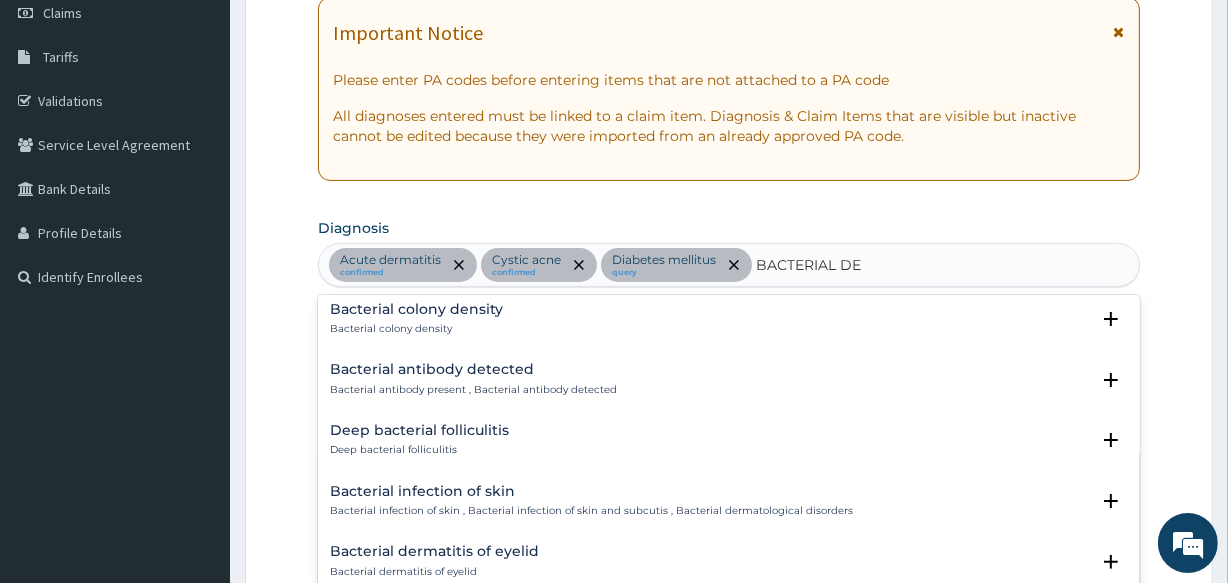 scroll, scrollTop: 90, scrollLeft: 0, axis: vertical 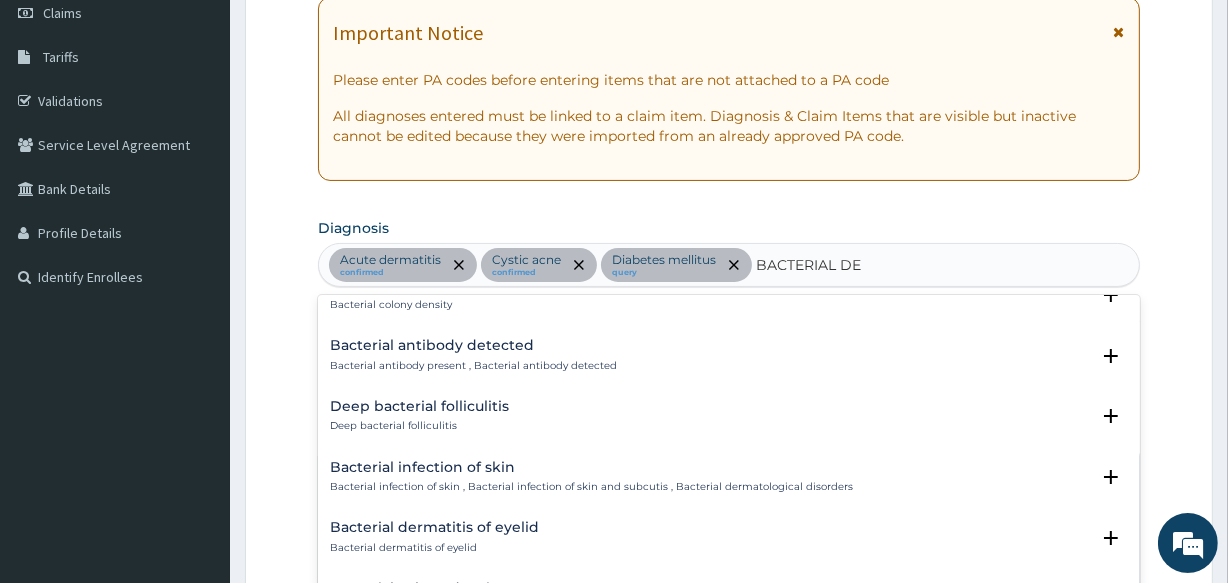 click on "Bacterial infection of skin , Bacterial infection of skin and subcutis , Bacterial dermatological disorders" at bounding box center (591, 487) 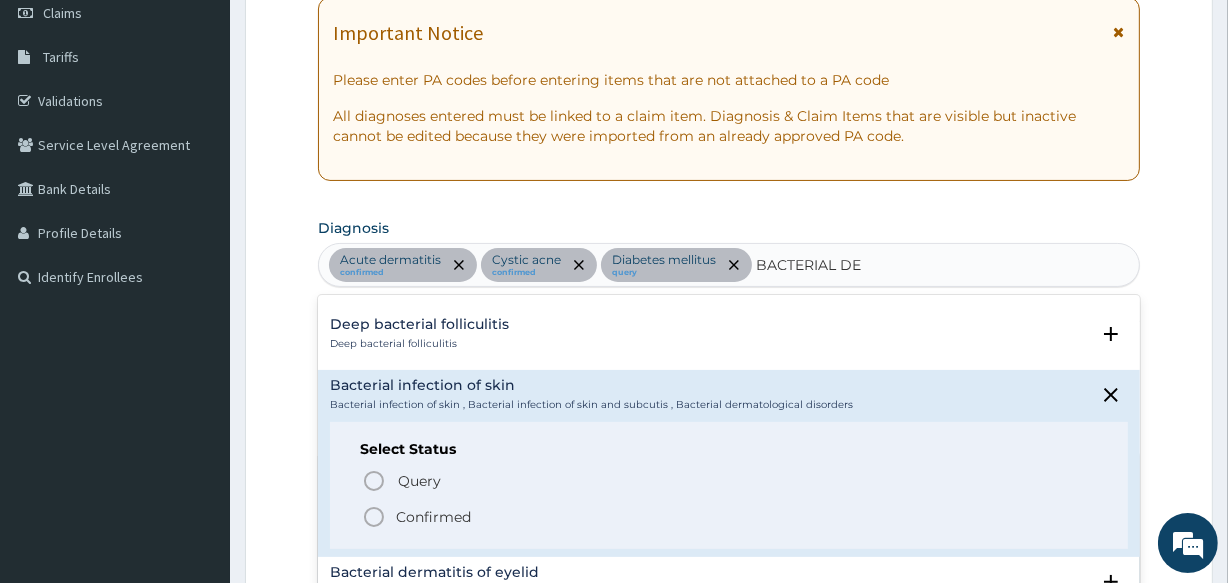 scroll, scrollTop: 181, scrollLeft: 0, axis: vertical 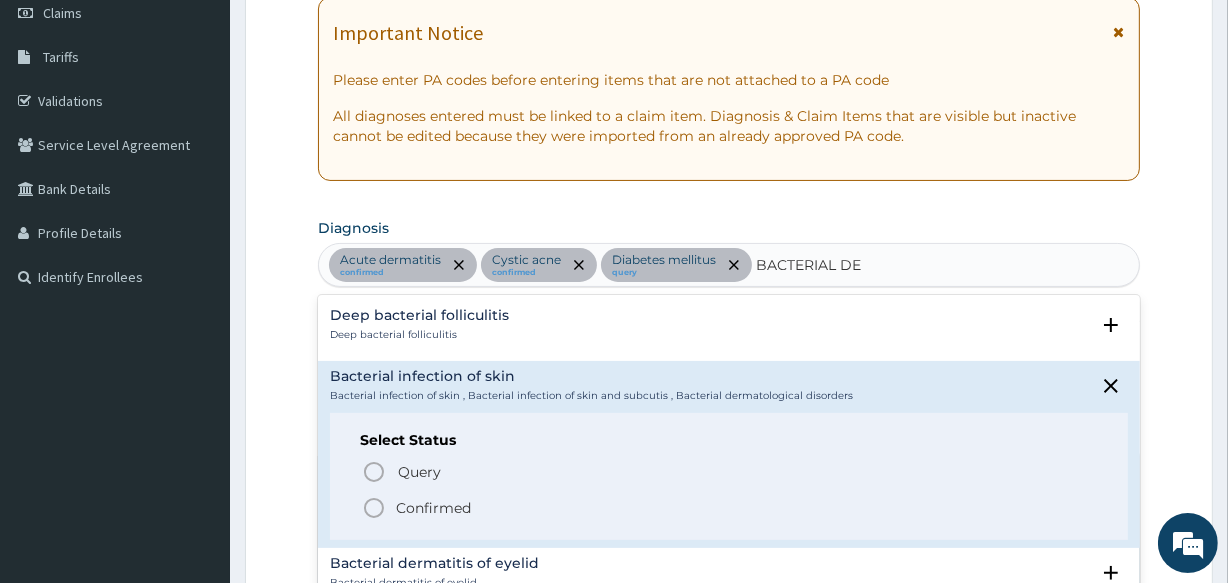 click on "Confirmed" at bounding box center [433, 508] 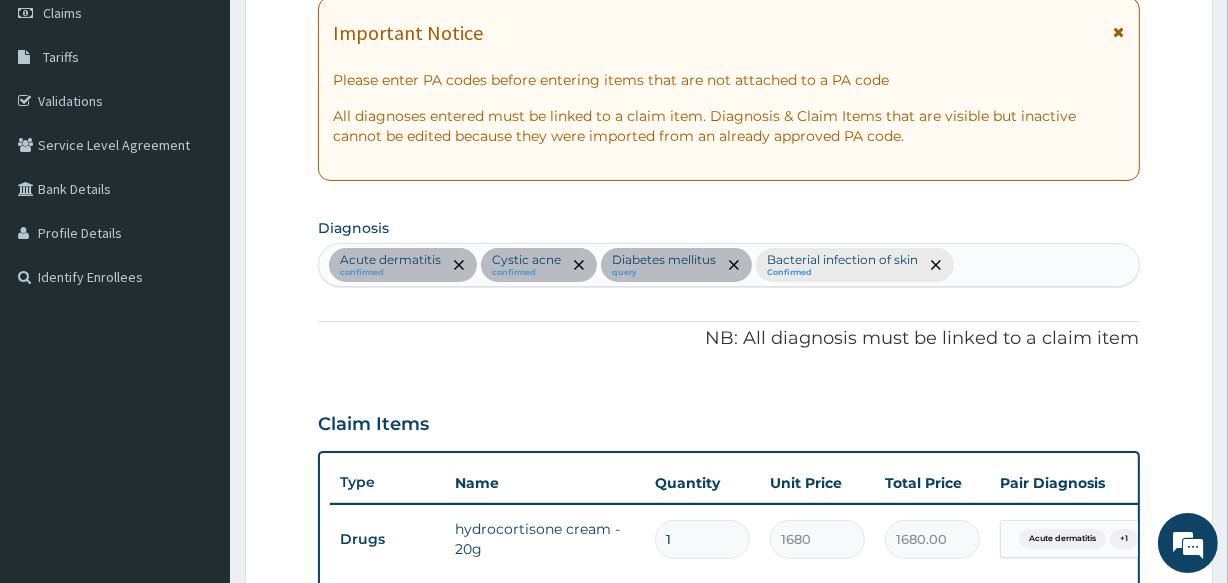 scroll, scrollTop: 475, scrollLeft: 0, axis: vertical 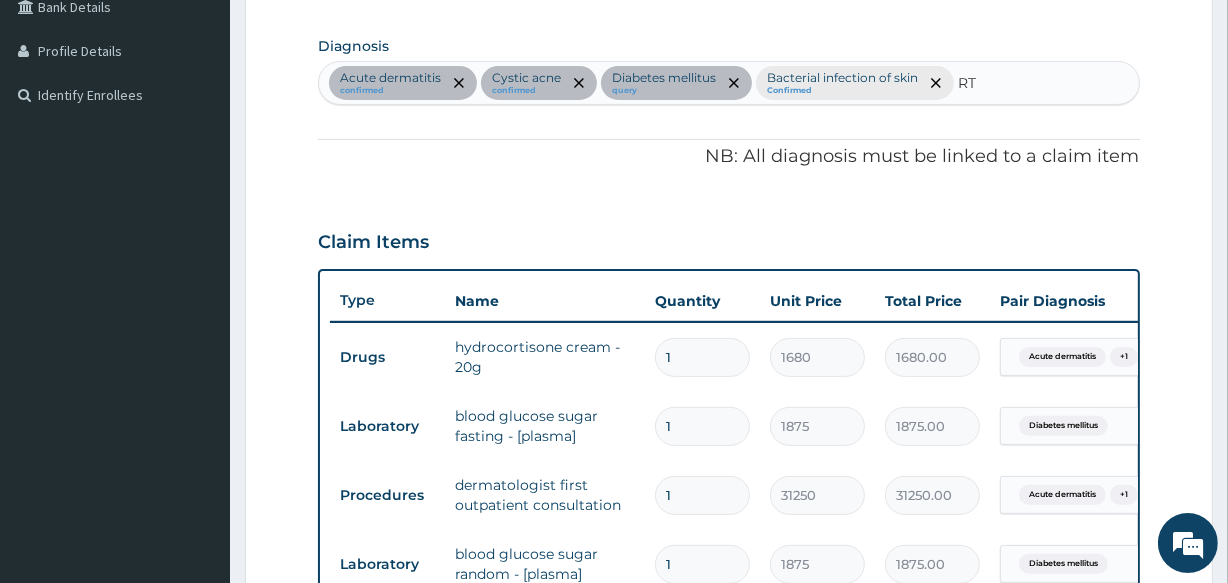 type on "RTI" 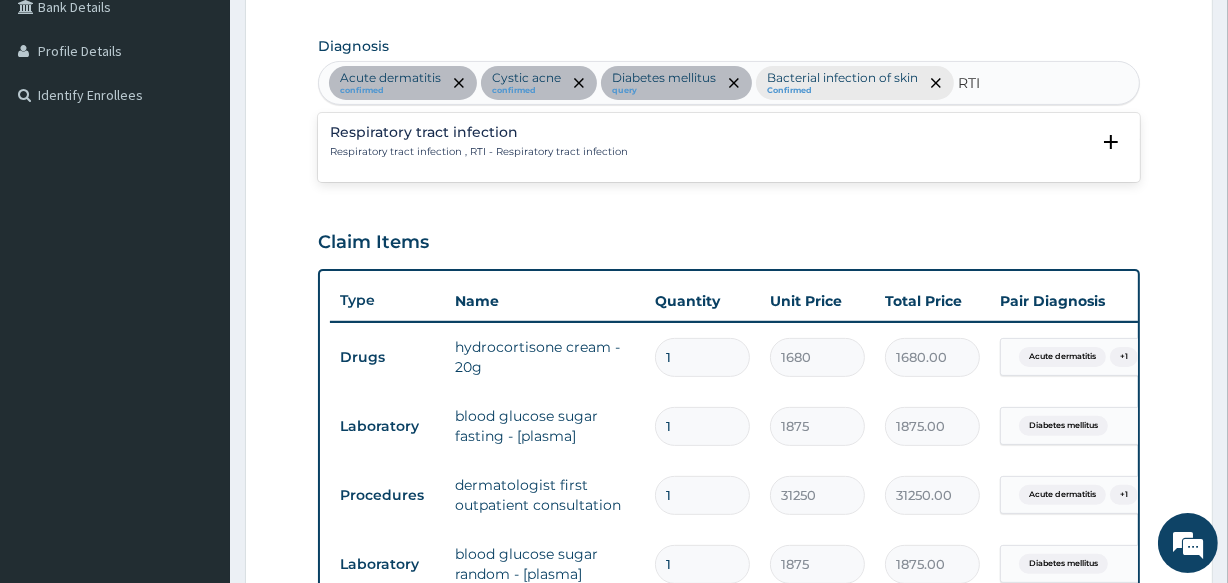 click on "Respiratory tract infection" at bounding box center (479, 132) 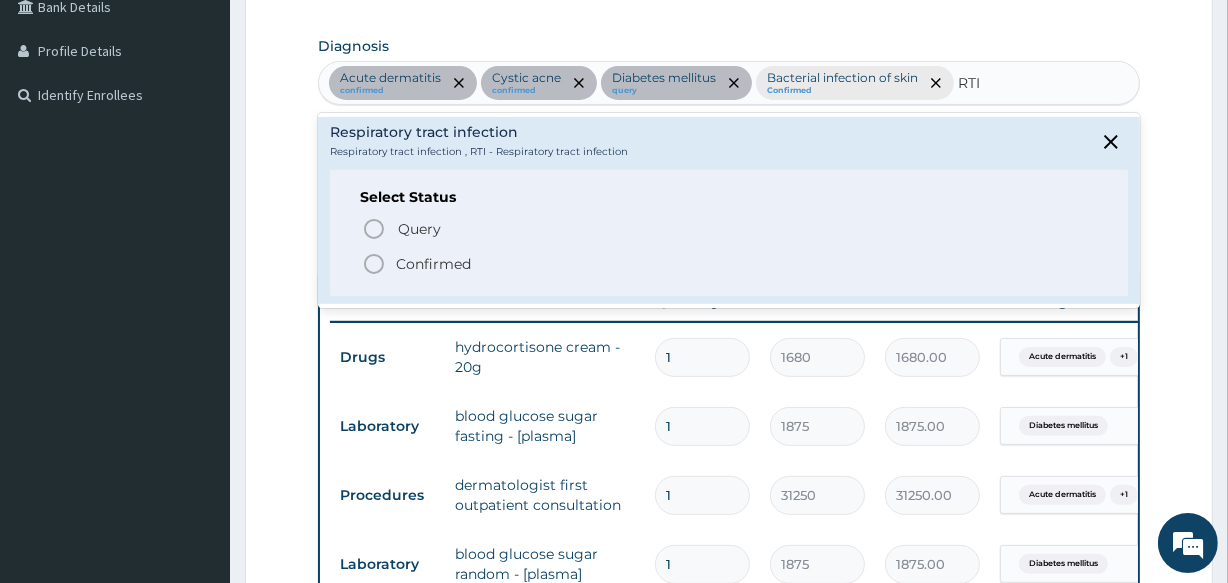click on "Confirmed" at bounding box center [433, 264] 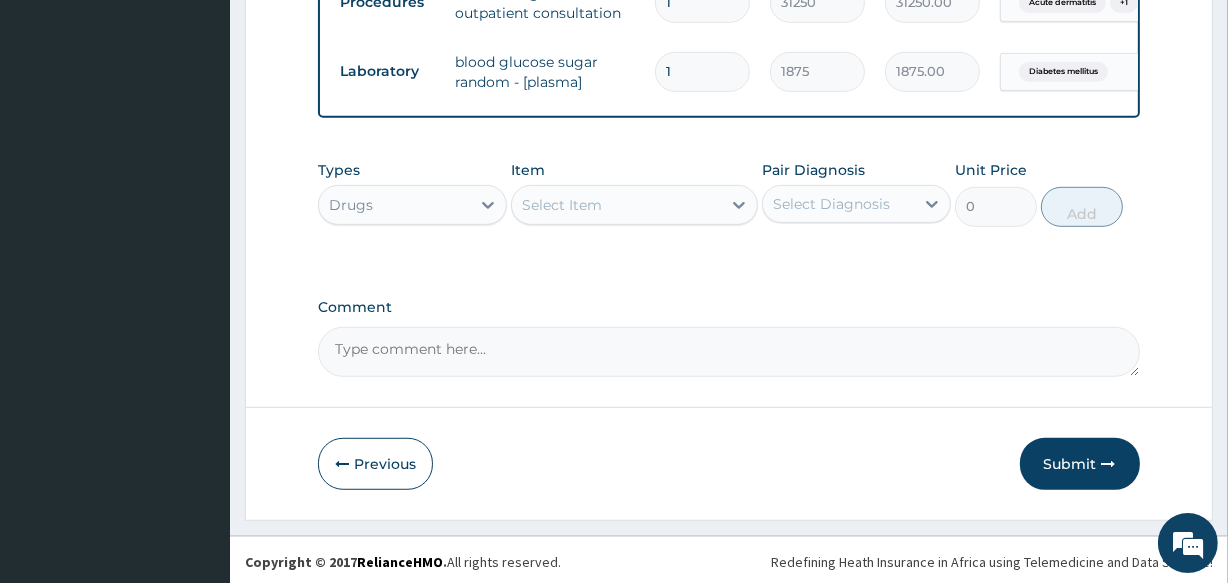 scroll, scrollTop: 1022, scrollLeft: 0, axis: vertical 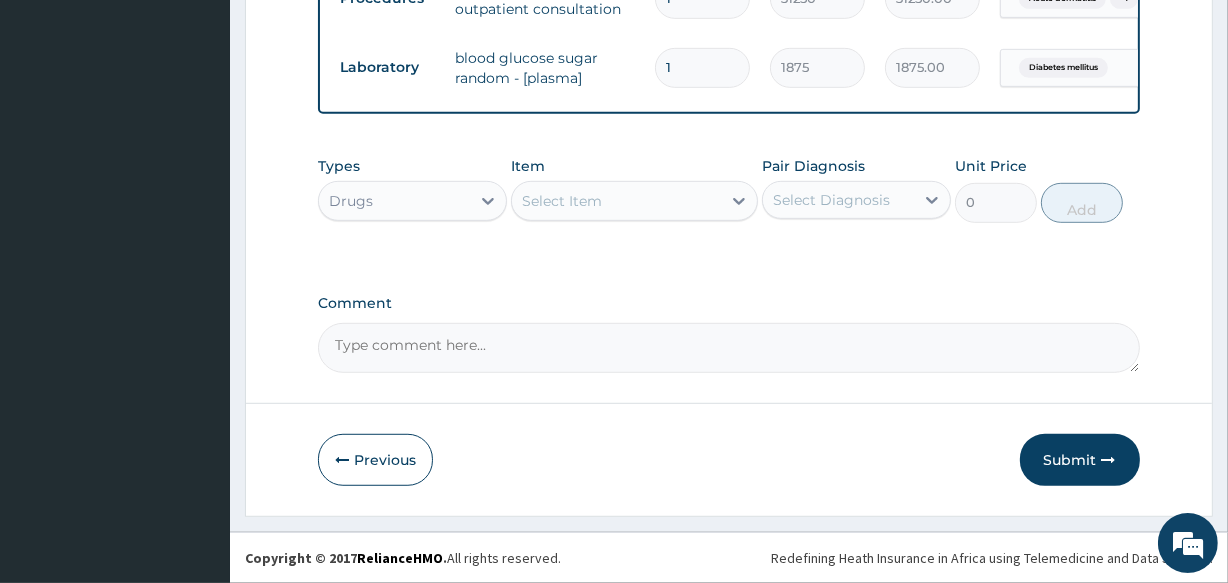 click on "Select Diagnosis" at bounding box center (831, 200) 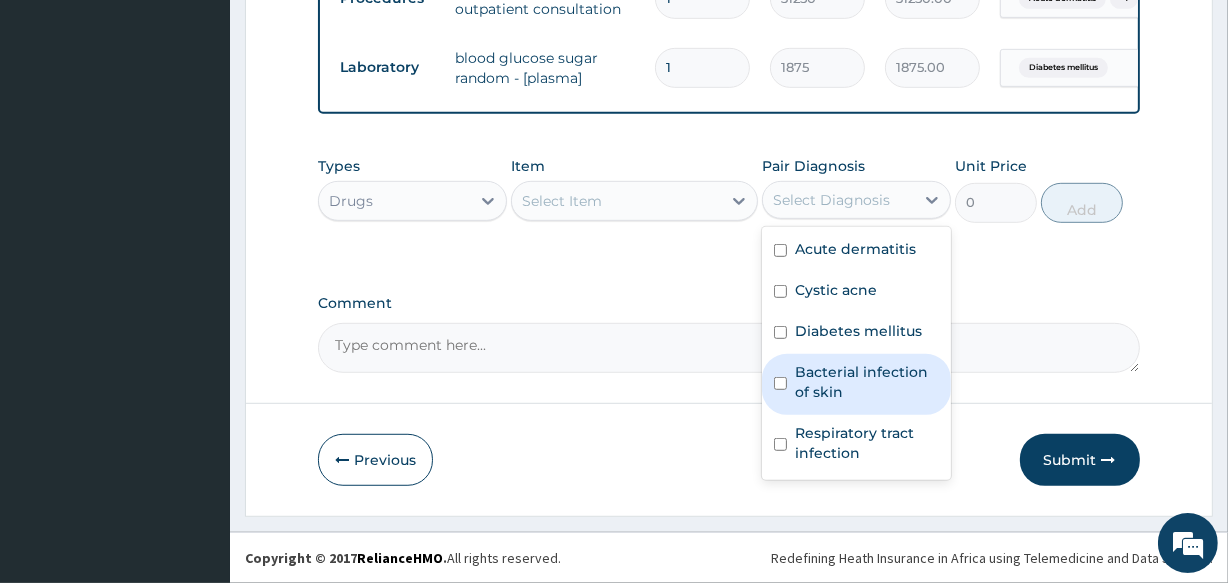 click on "Bacterial infection of skin" at bounding box center (867, 382) 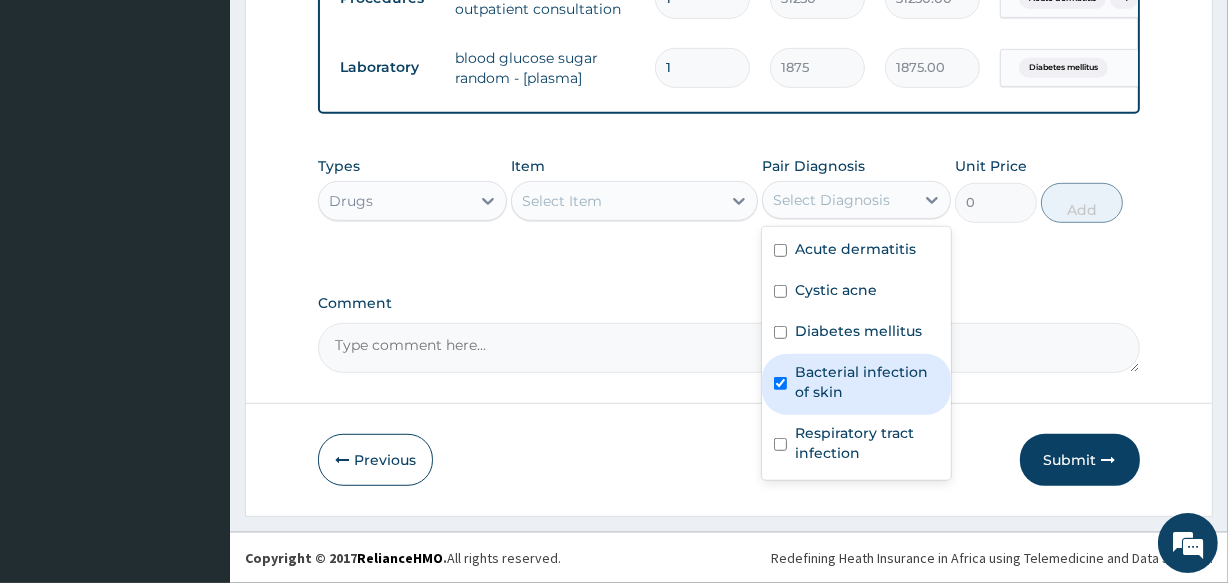 checkbox on "true" 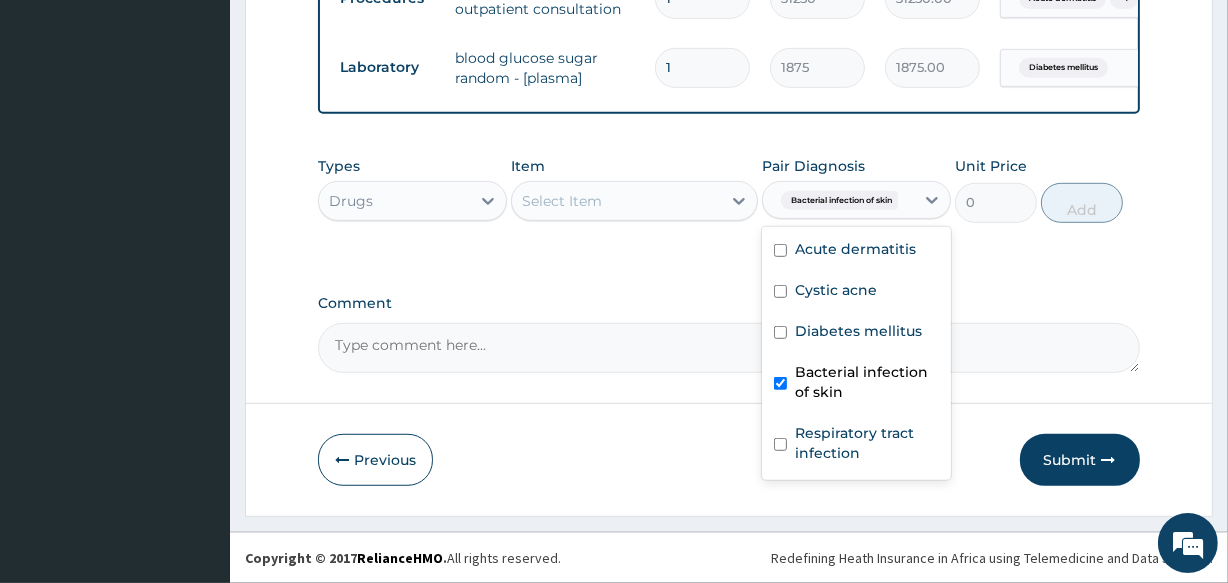 click on "Select Item" at bounding box center (616, 201) 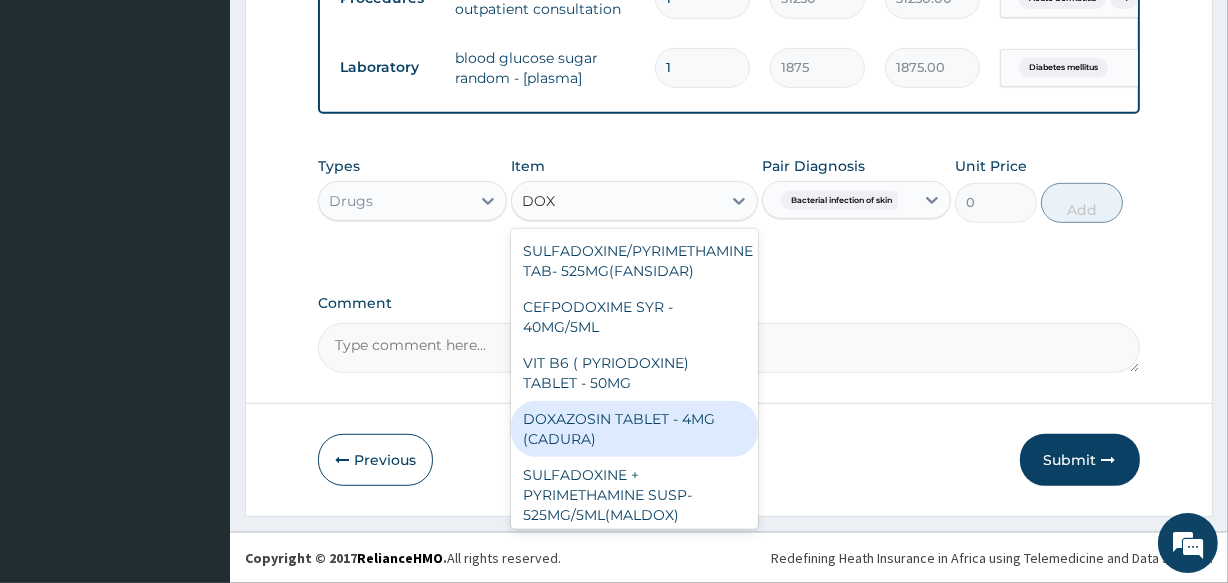 type on "DOXY" 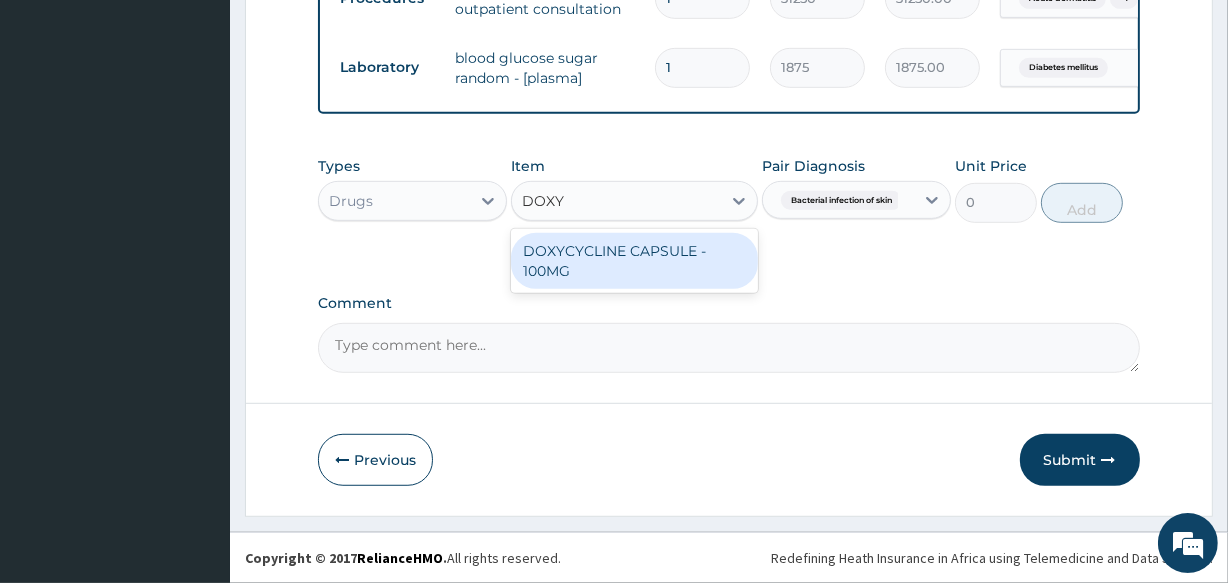click on "DOXYCYCLINE CAPSULE - 100MG" at bounding box center [634, 261] 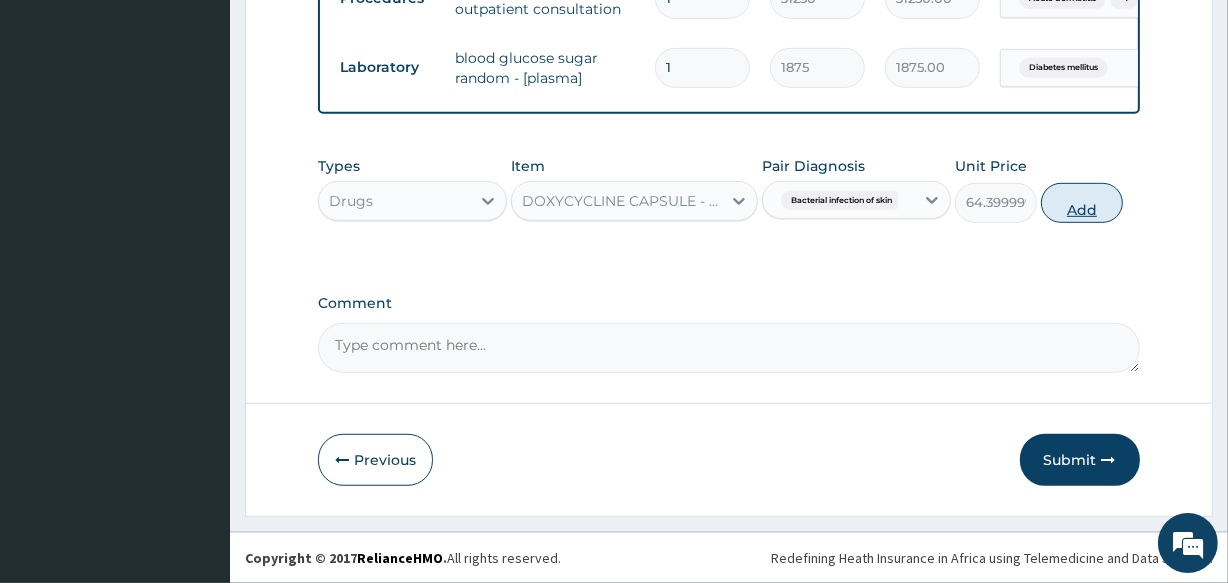 click on "Add" at bounding box center (1082, 203) 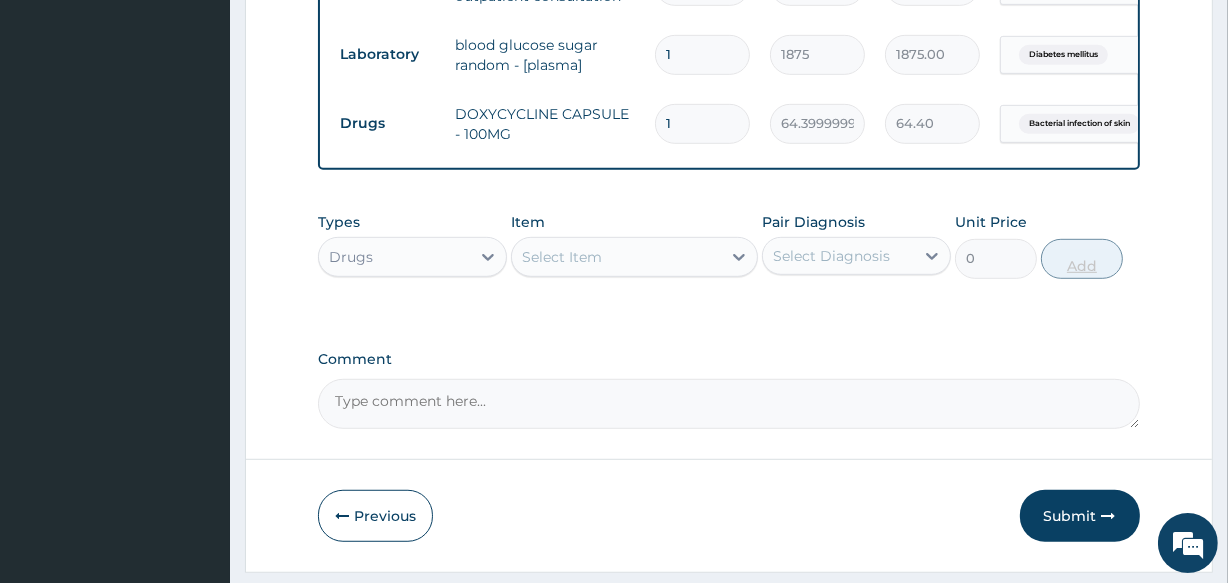 type 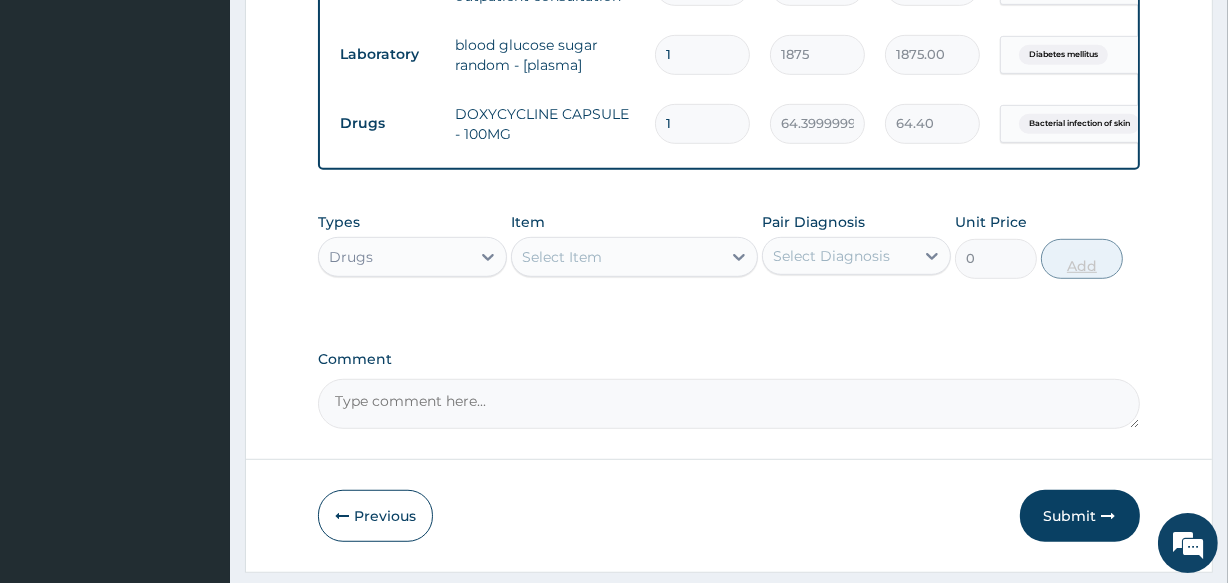 type on "0.00" 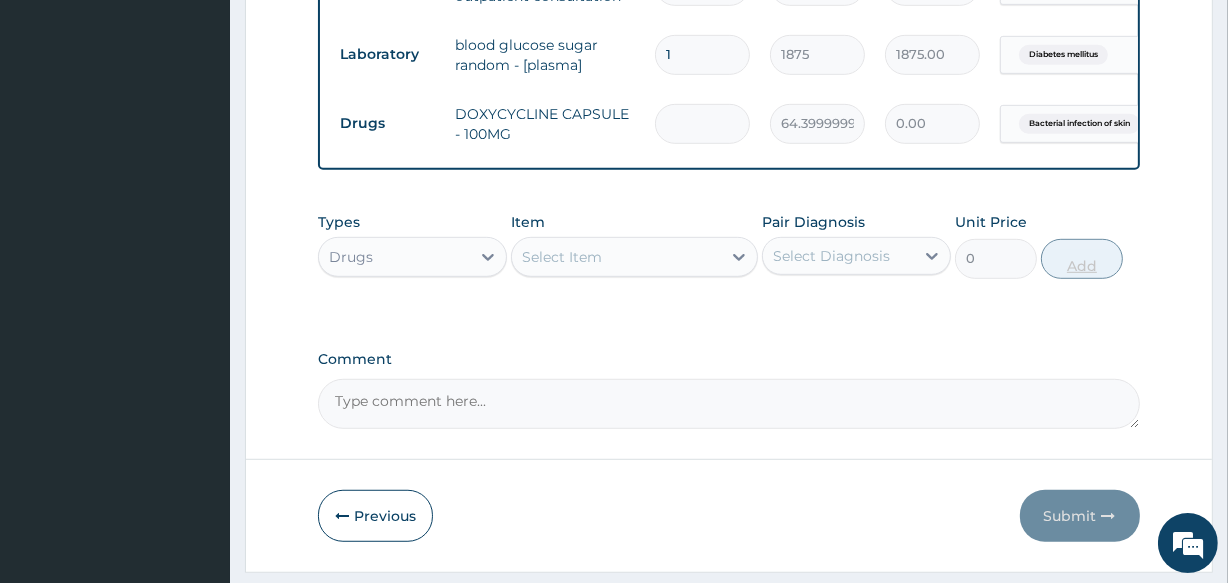 type on "2" 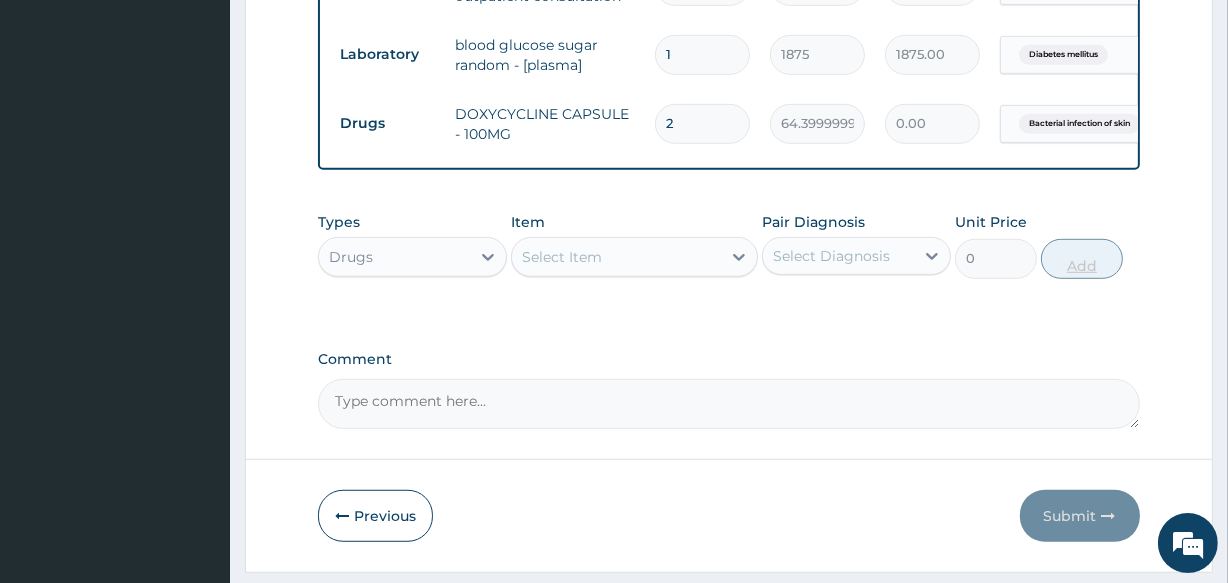 type on "128.80" 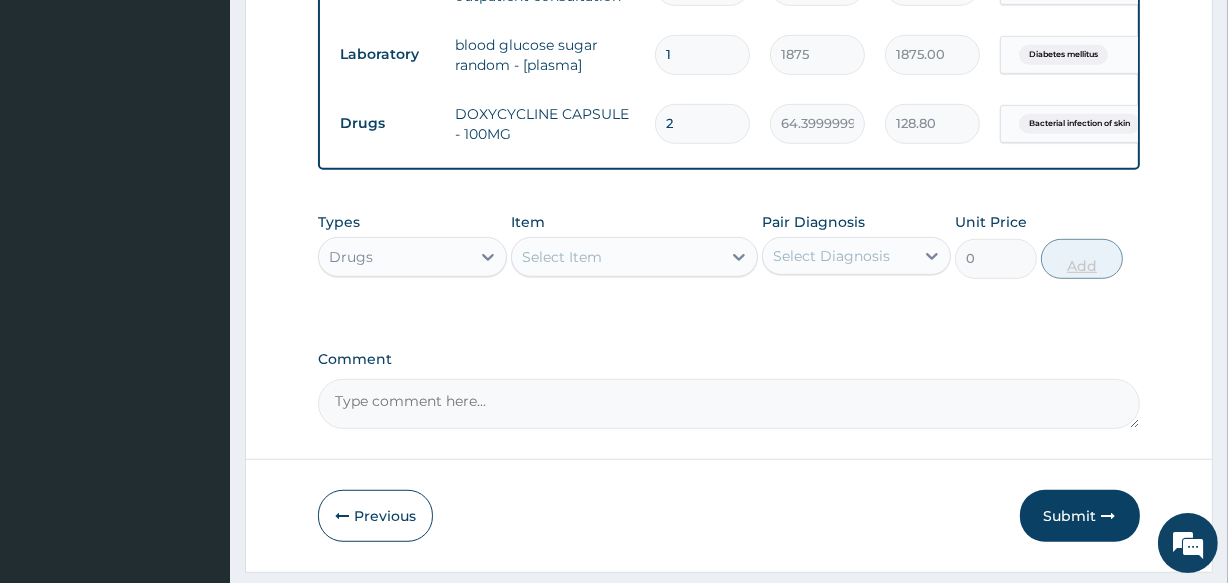 type on "20" 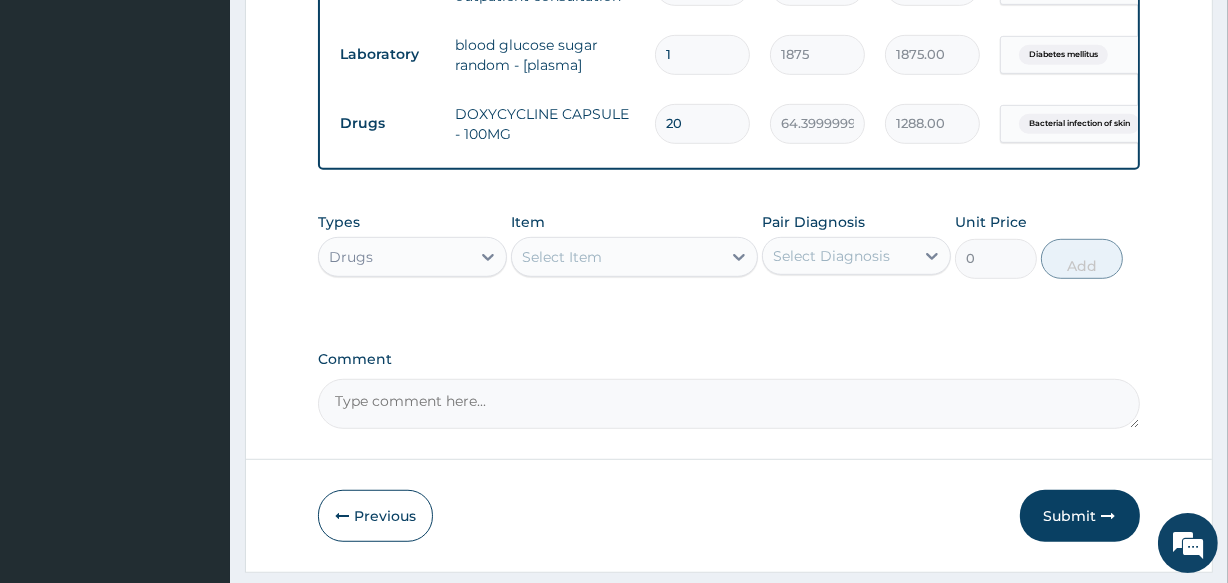 type on "20" 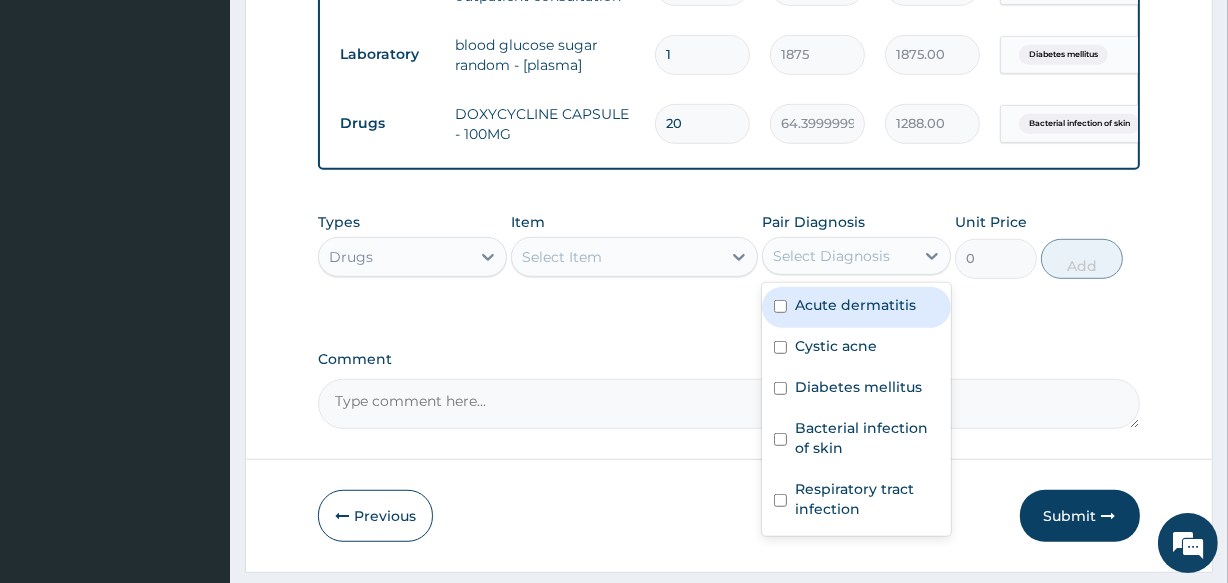 click on "Select Diagnosis" at bounding box center [831, 256] 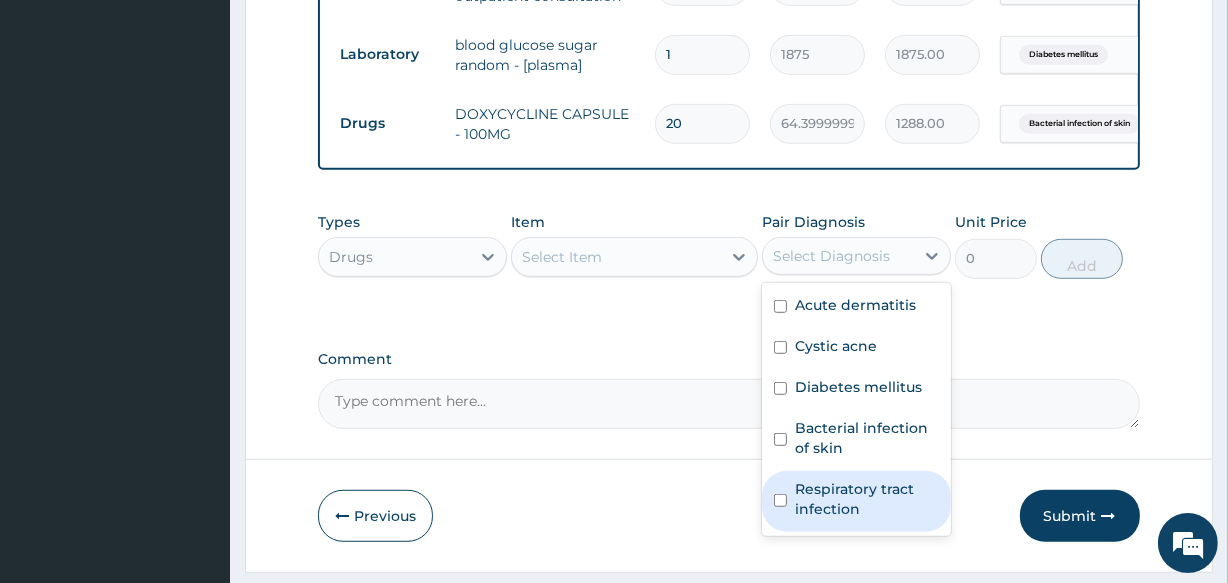 click on "Respiratory tract infection" at bounding box center [867, 499] 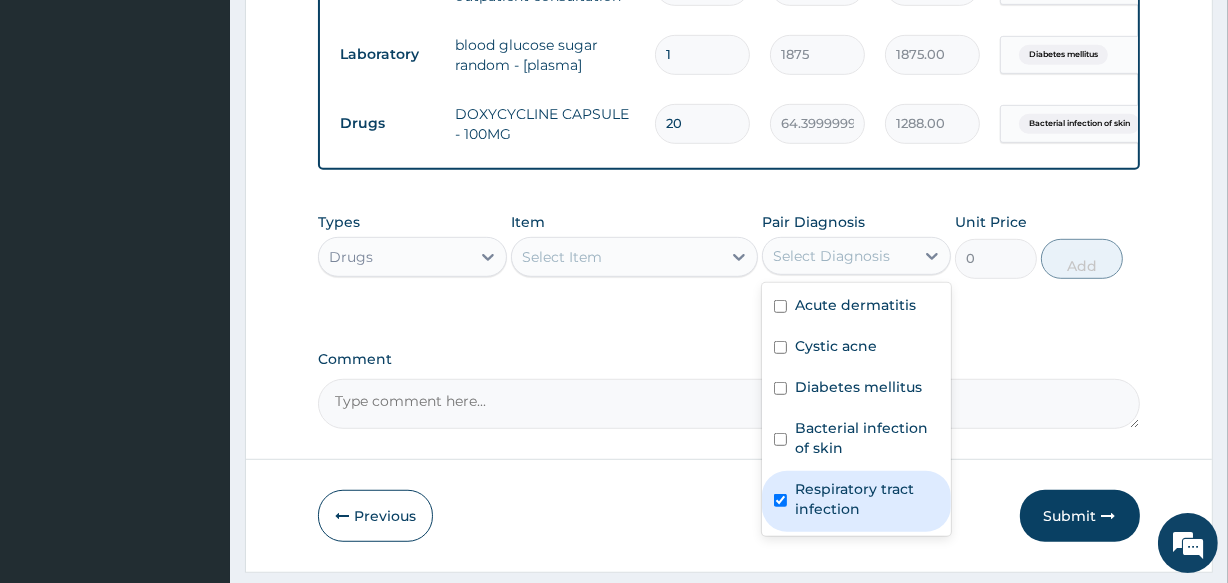 checkbox on "true" 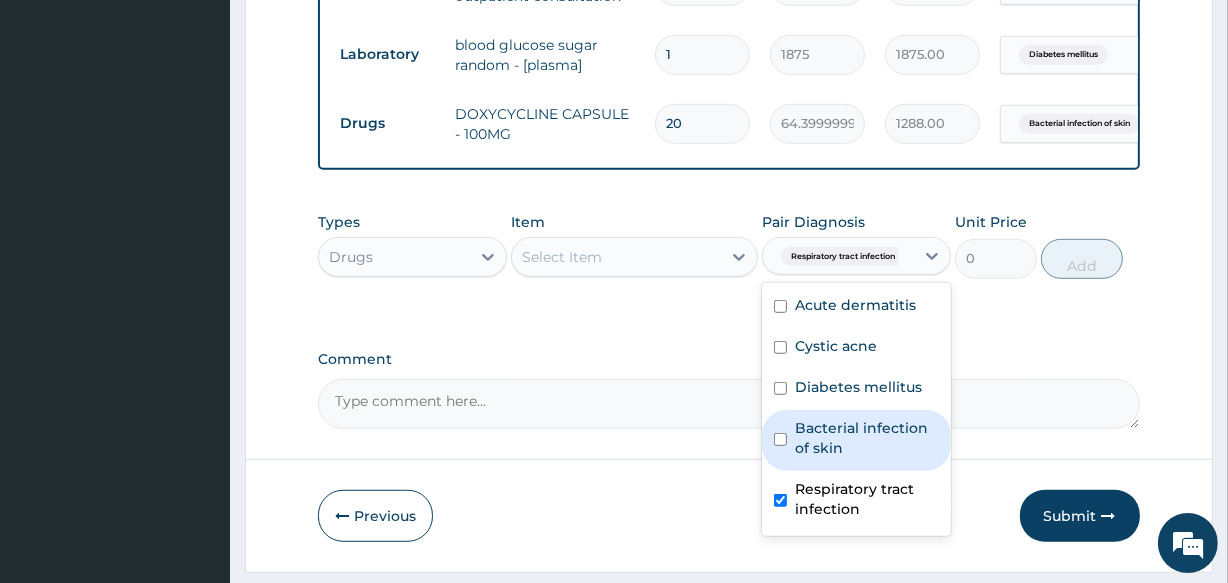 click on "Select Item" at bounding box center (616, 257) 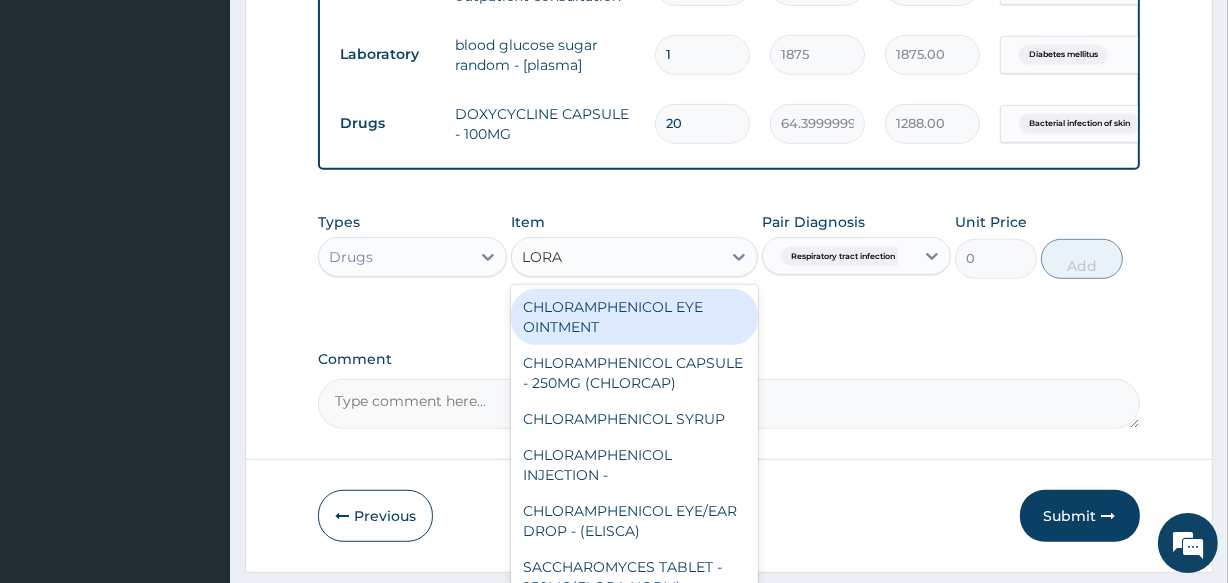 type on "LORAT" 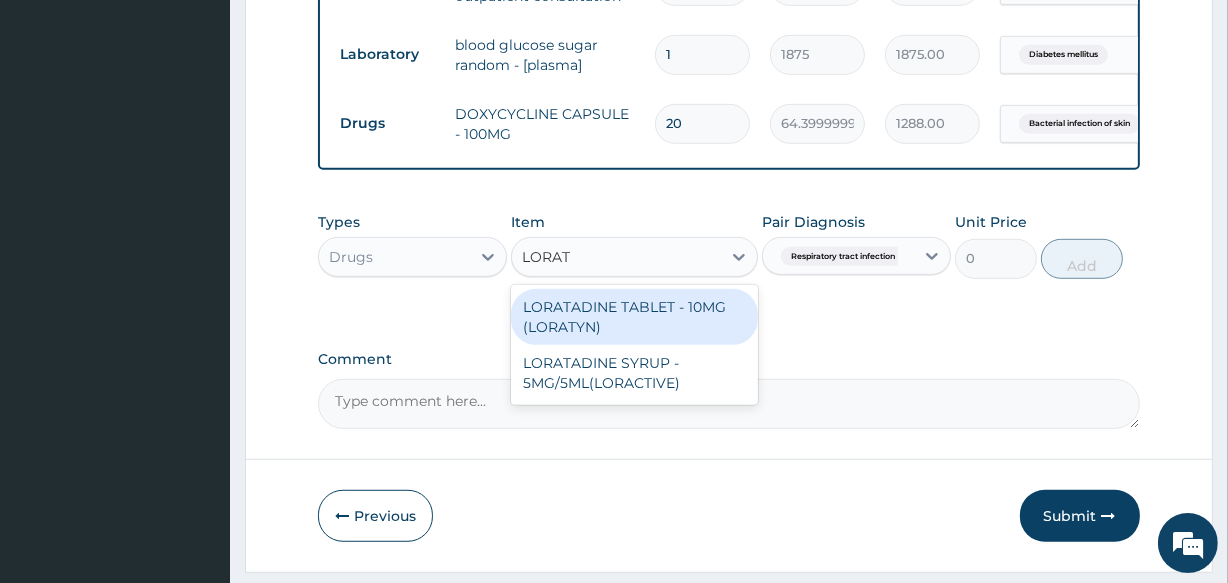 click on "LORATADINE TABLET - 10MG (LORATYN)" at bounding box center (634, 317) 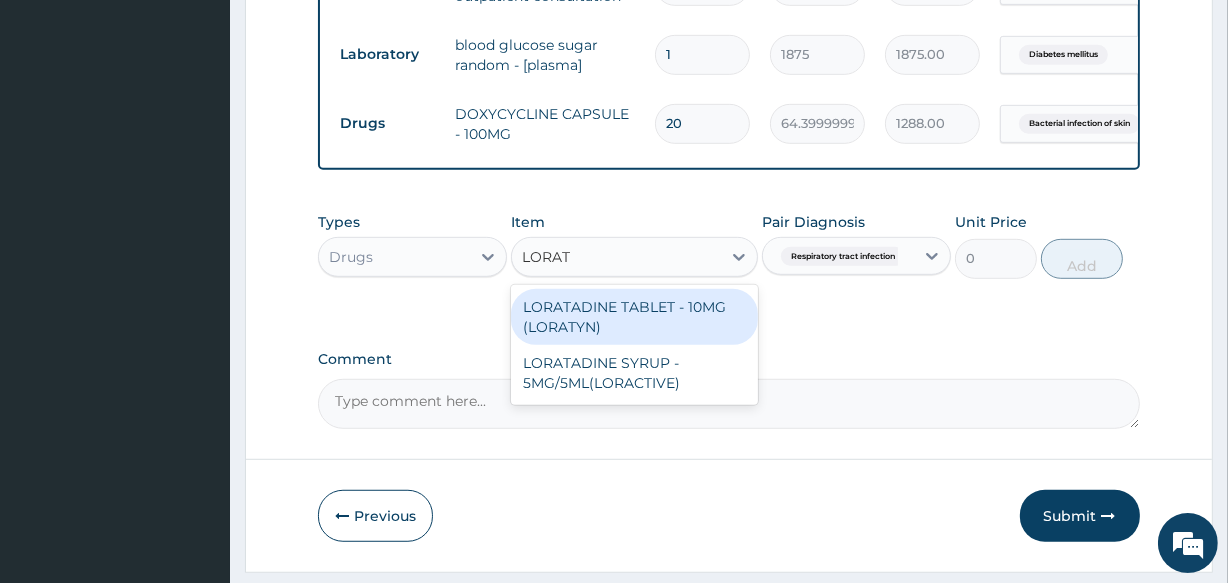 type 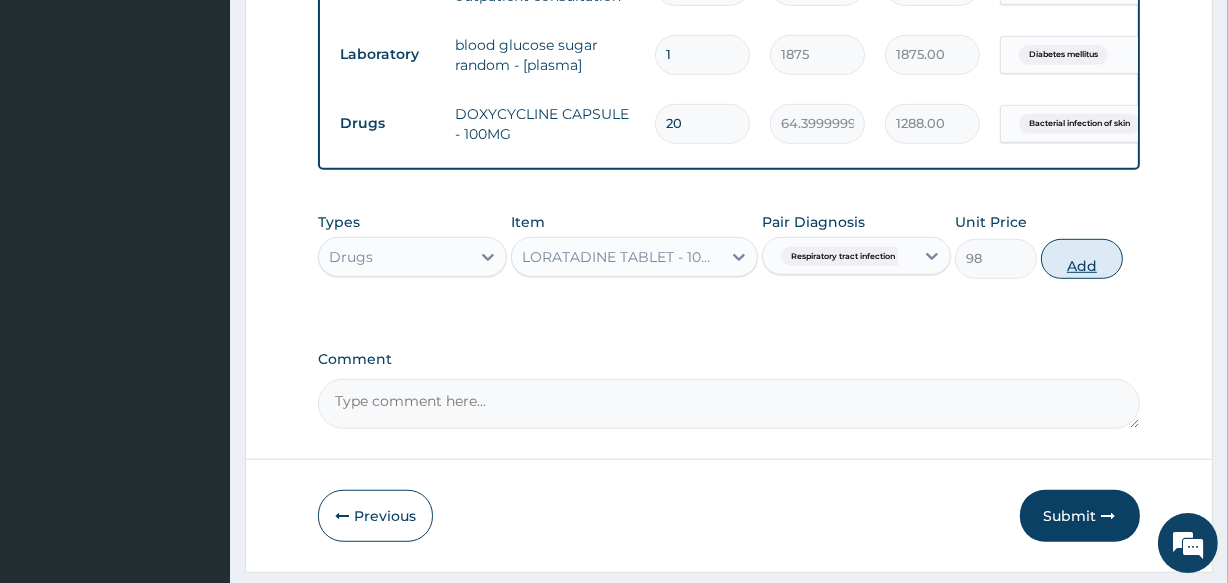 click on "Add" at bounding box center [1082, 259] 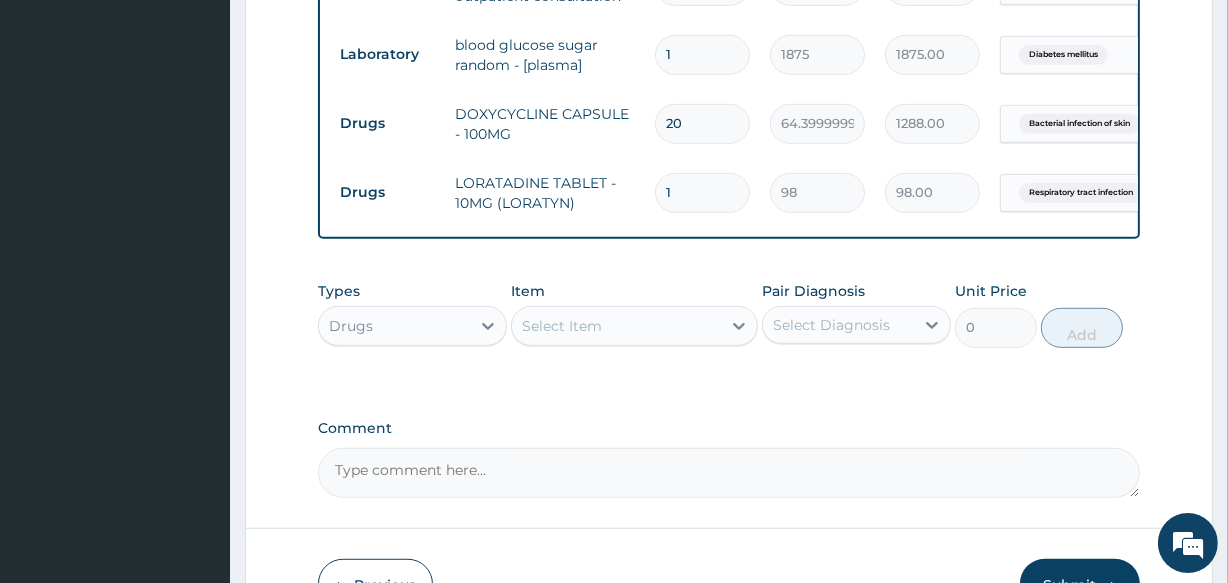 type 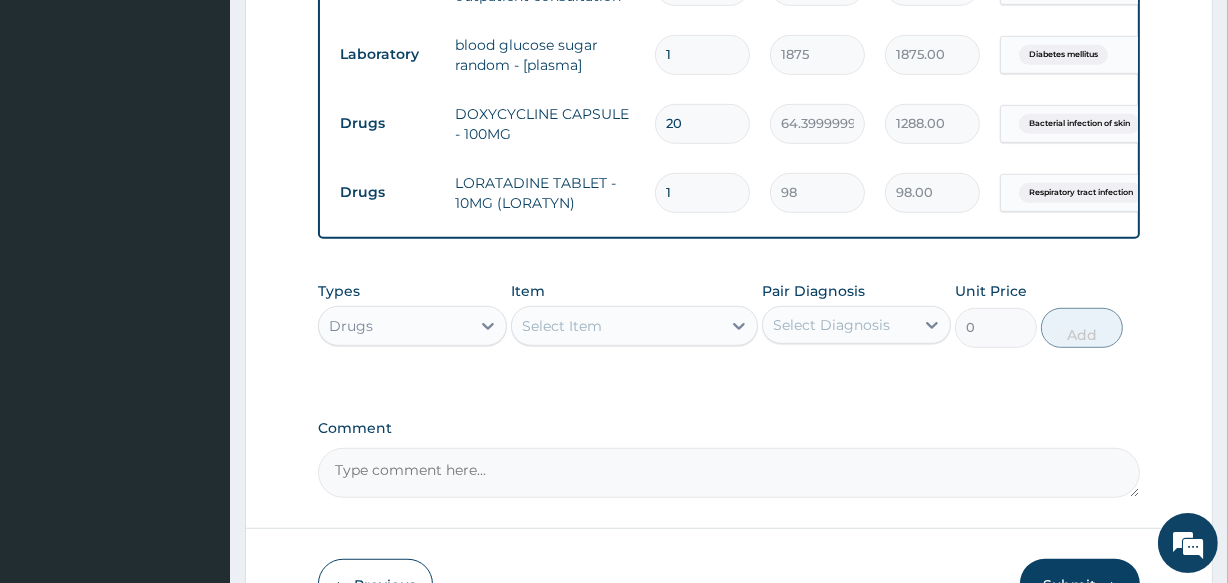 type on "0.00" 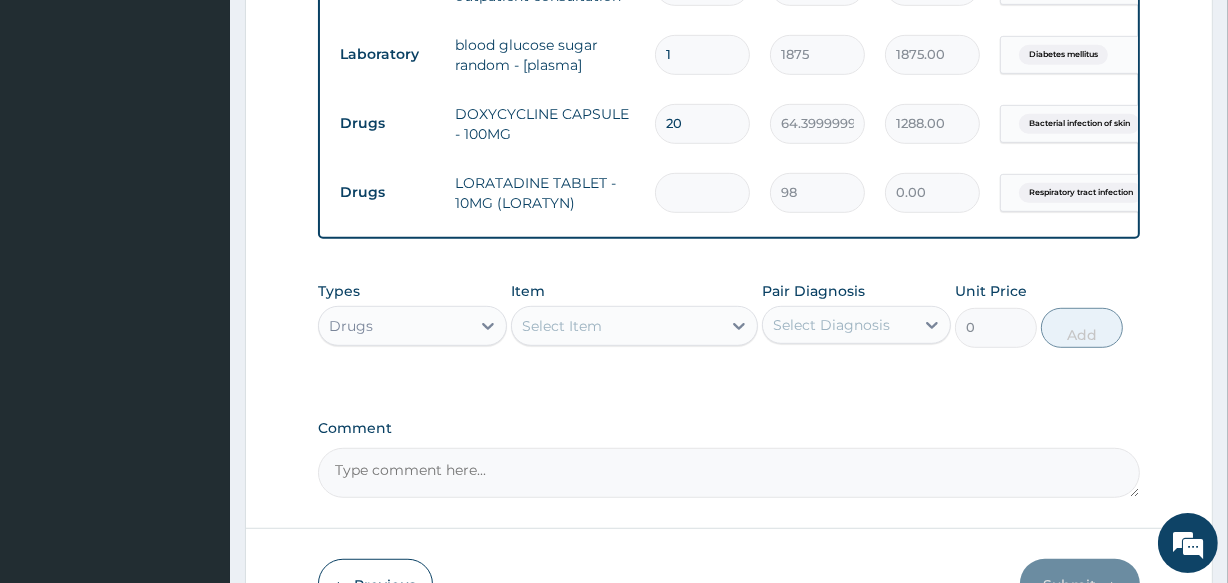 type on "7" 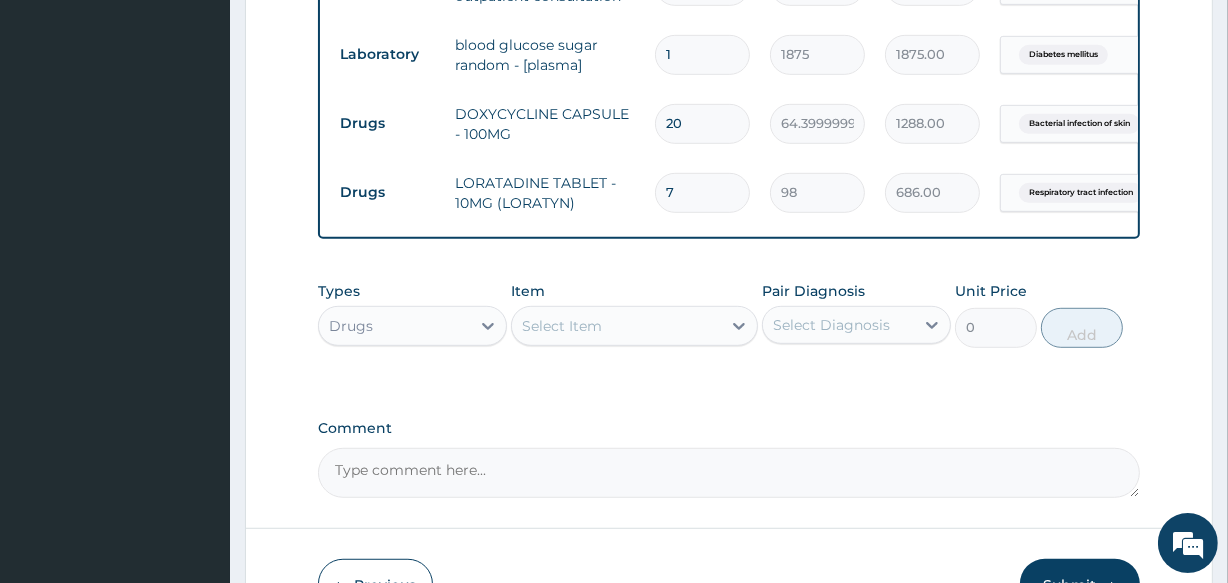 type on "7" 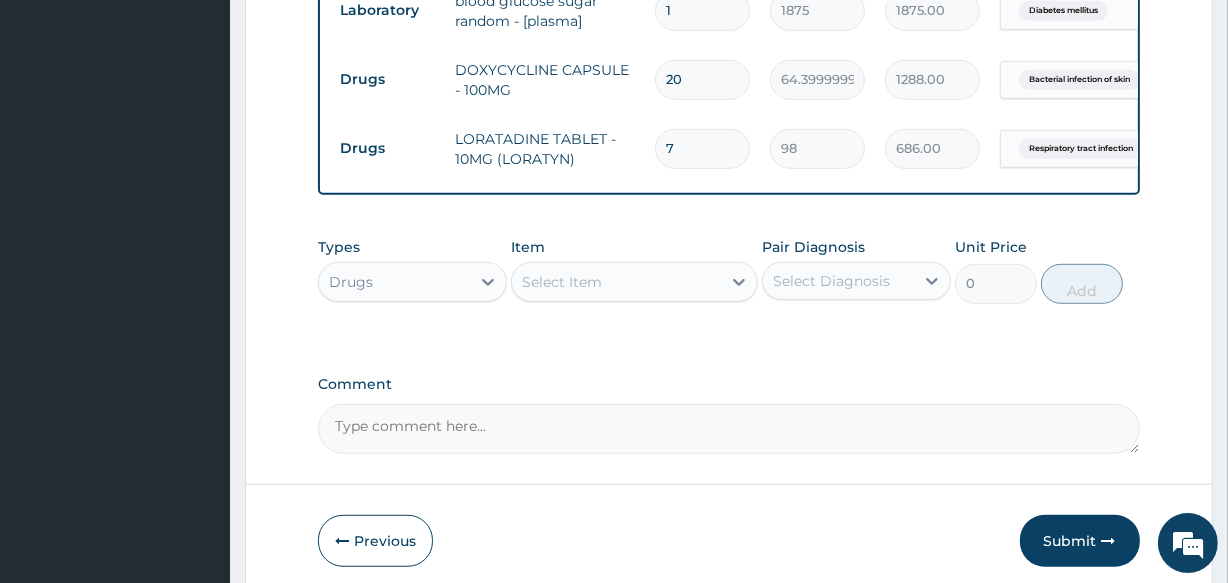 scroll, scrollTop: 1070, scrollLeft: 0, axis: vertical 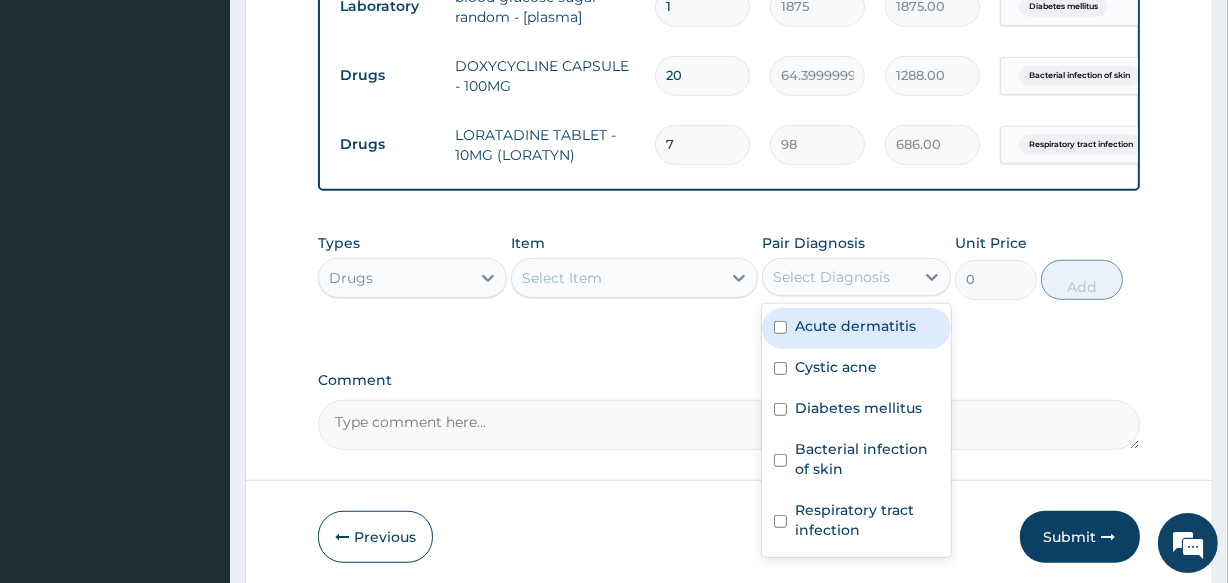 click on "Select Diagnosis" at bounding box center [831, 277] 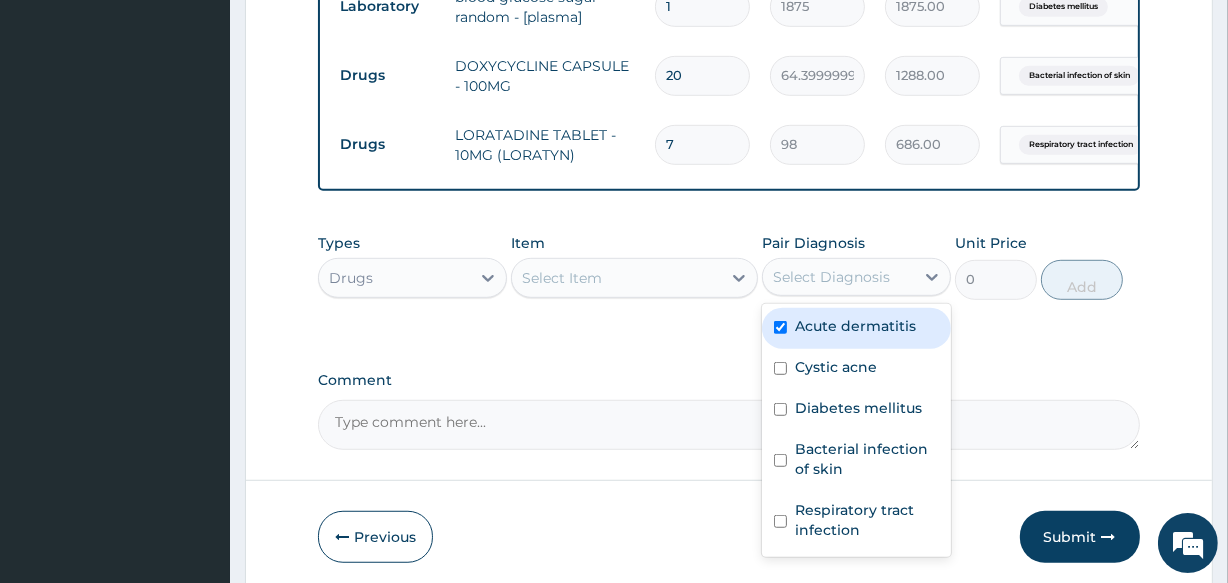 checkbox on "true" 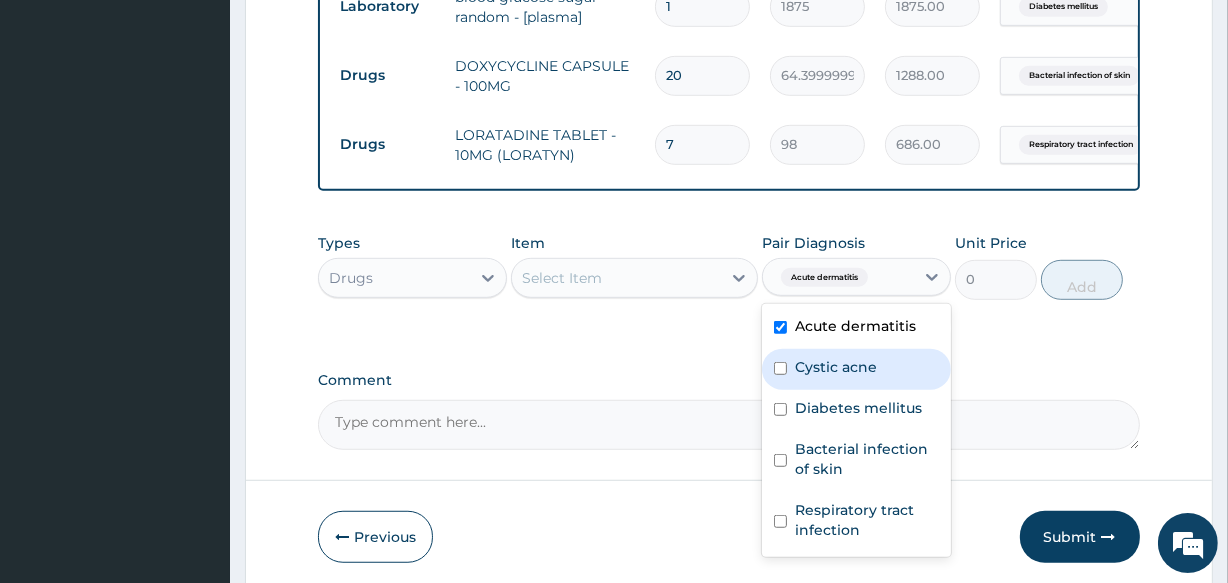 click on "Cystic acne" at bounding box center [836, 367] 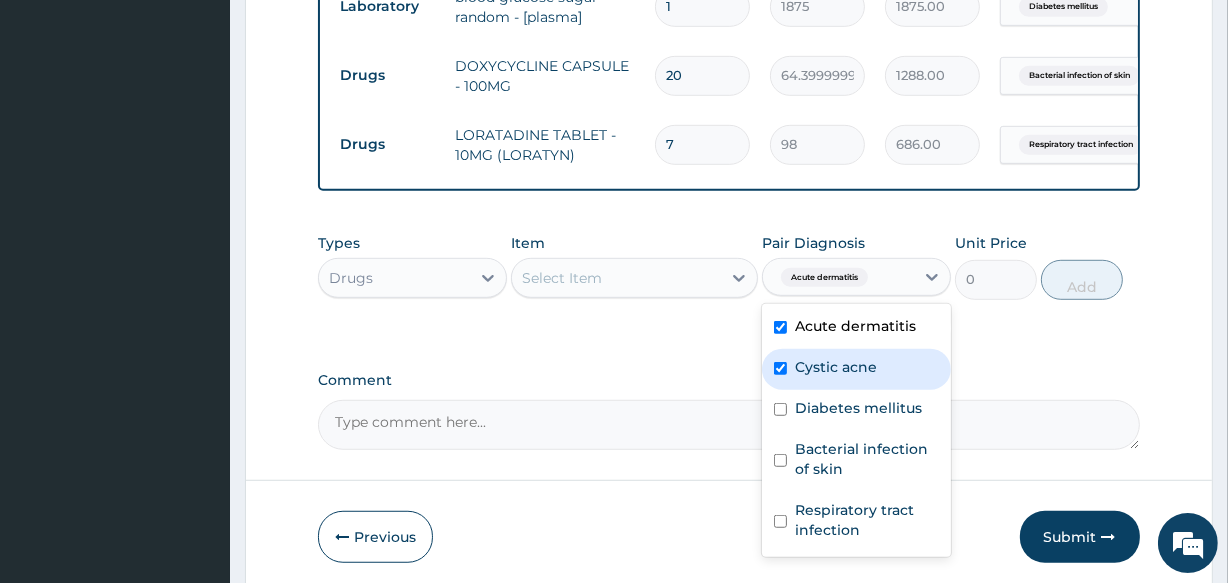 checkbox on "true" 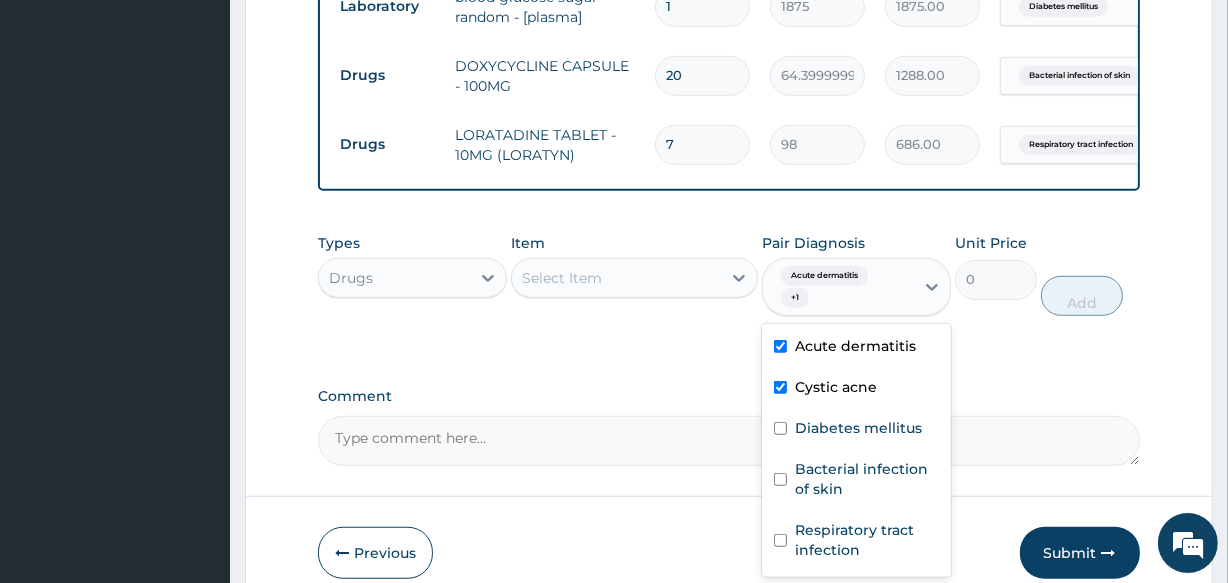 click on "Drugs" at bounding box center (394, 278) 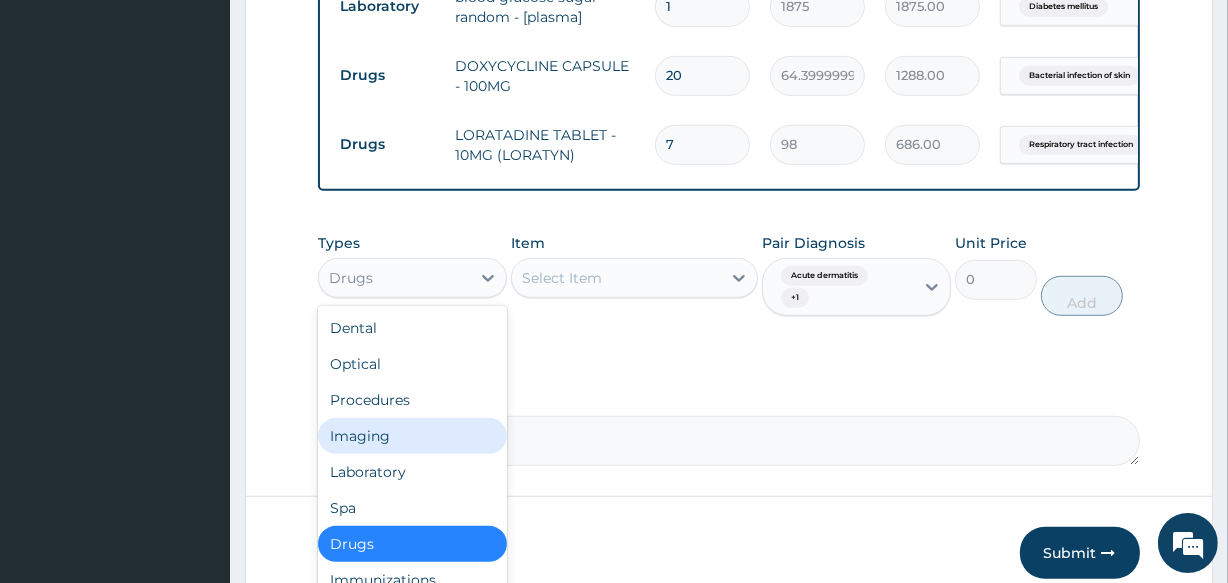 scroll, scrollTop: 68, scrollLeft: 0, axis: vertical 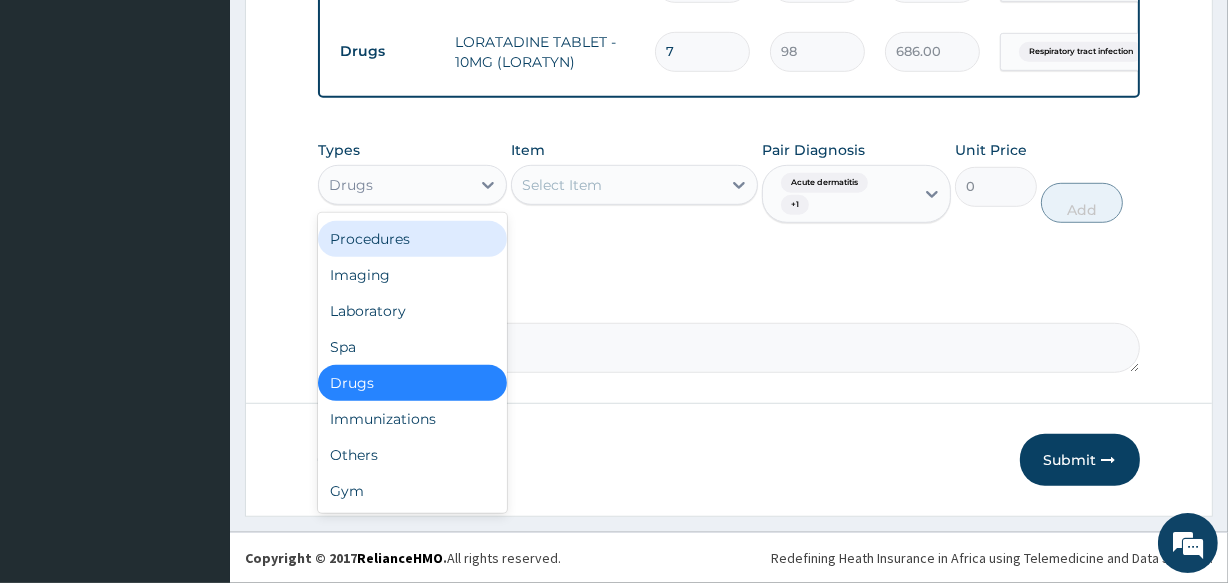 click on "Procedures" at bounding box center (412, 239) 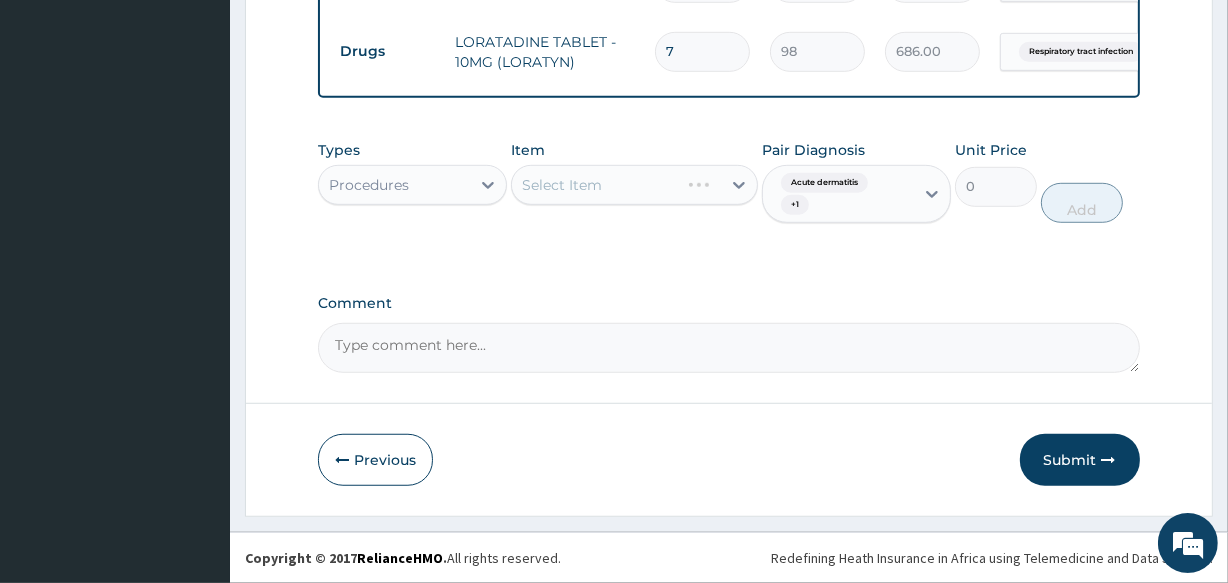 click on "Select Item" at bounding box center [634, 185] 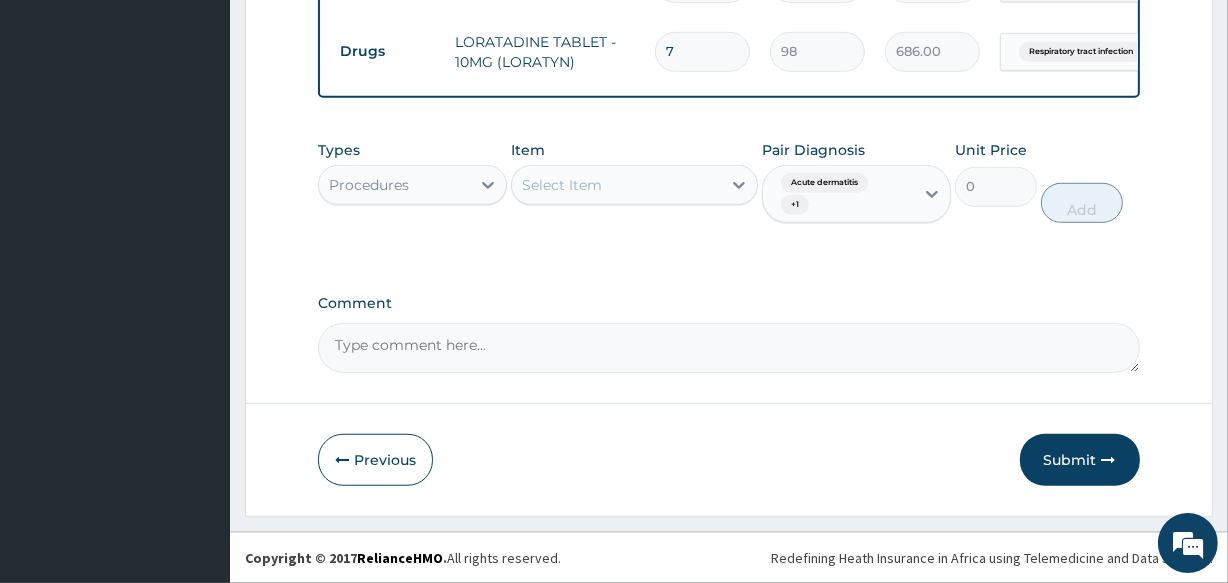click on "Select Item" at bounding box center [562, 185] 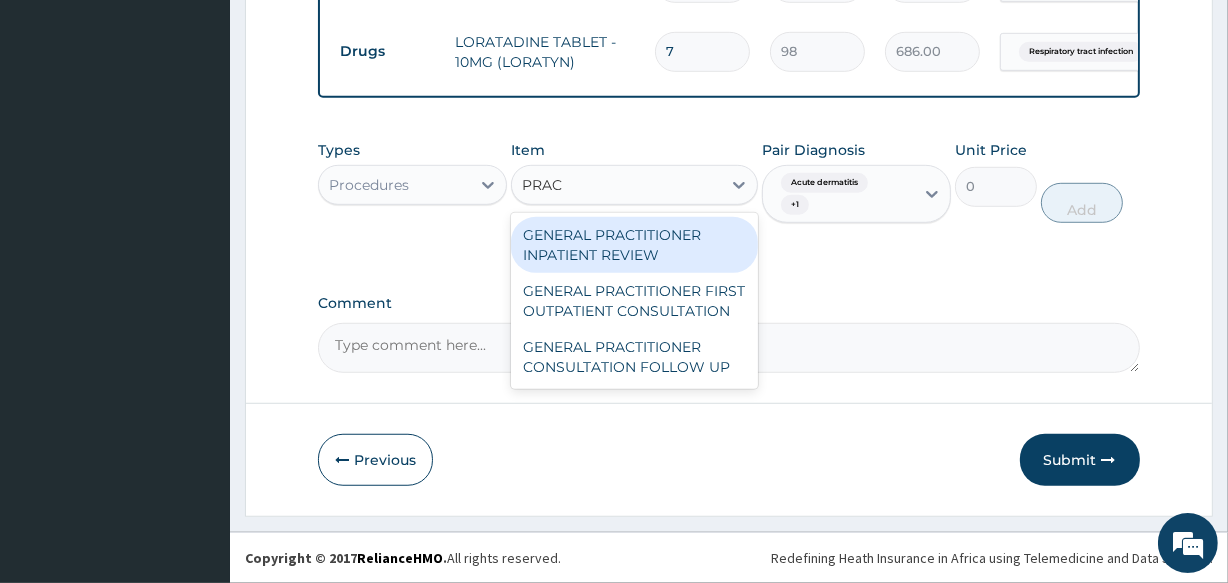 type on "PRACT" 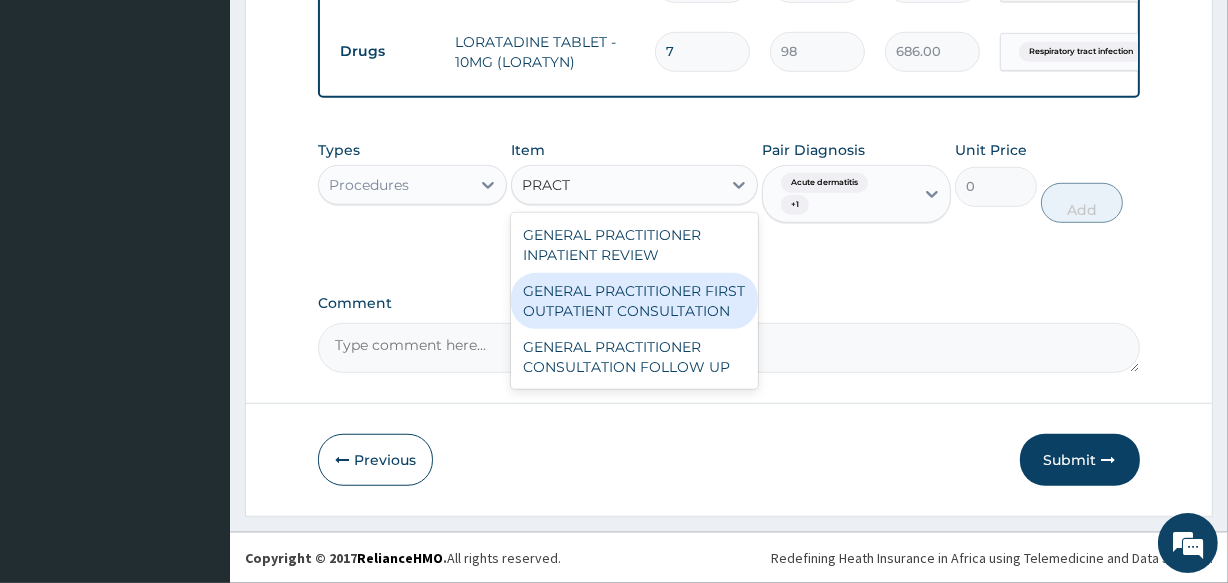 click on "GENERAL PRACTITIONER FIRST OUTPATIENT CONSULTATION" at bounding box center (634, 301) 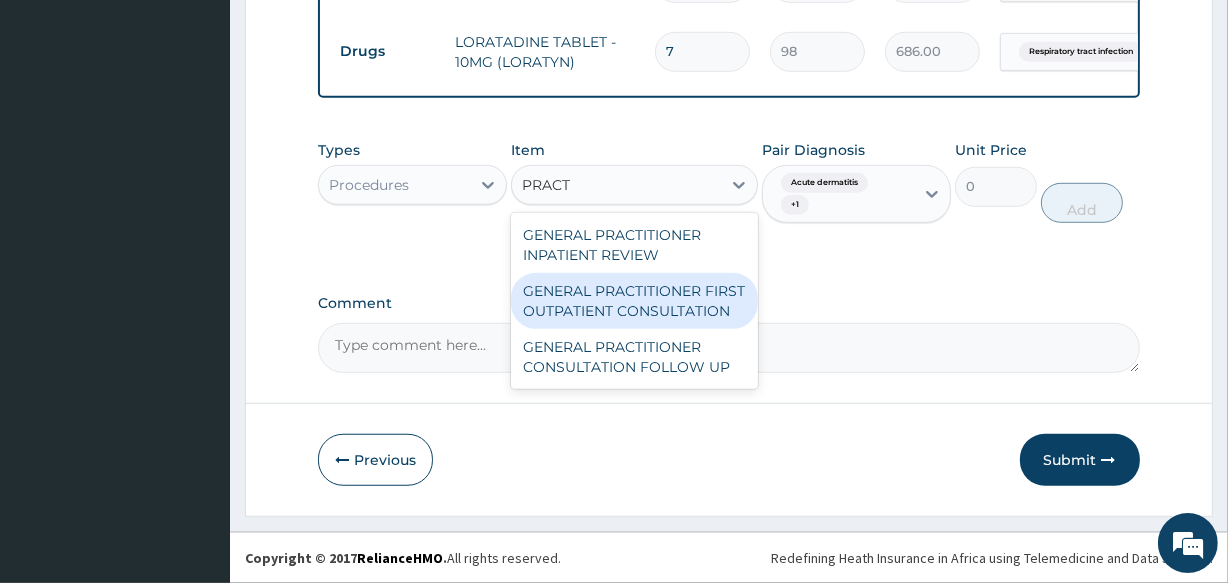 type 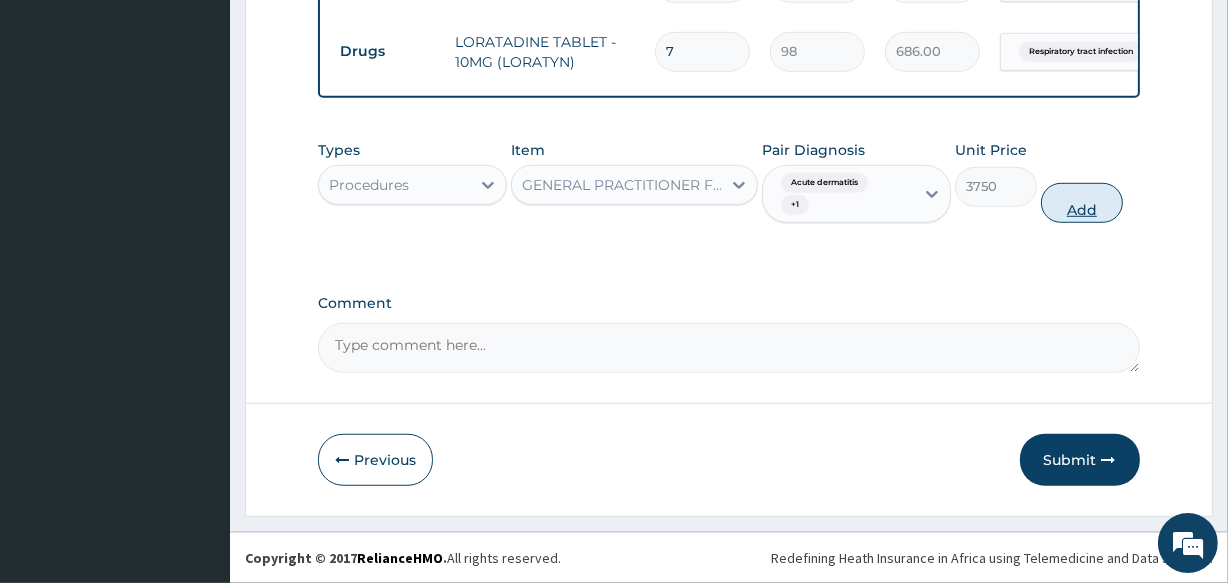 click on "Add" at bounding box center (1082, 203) 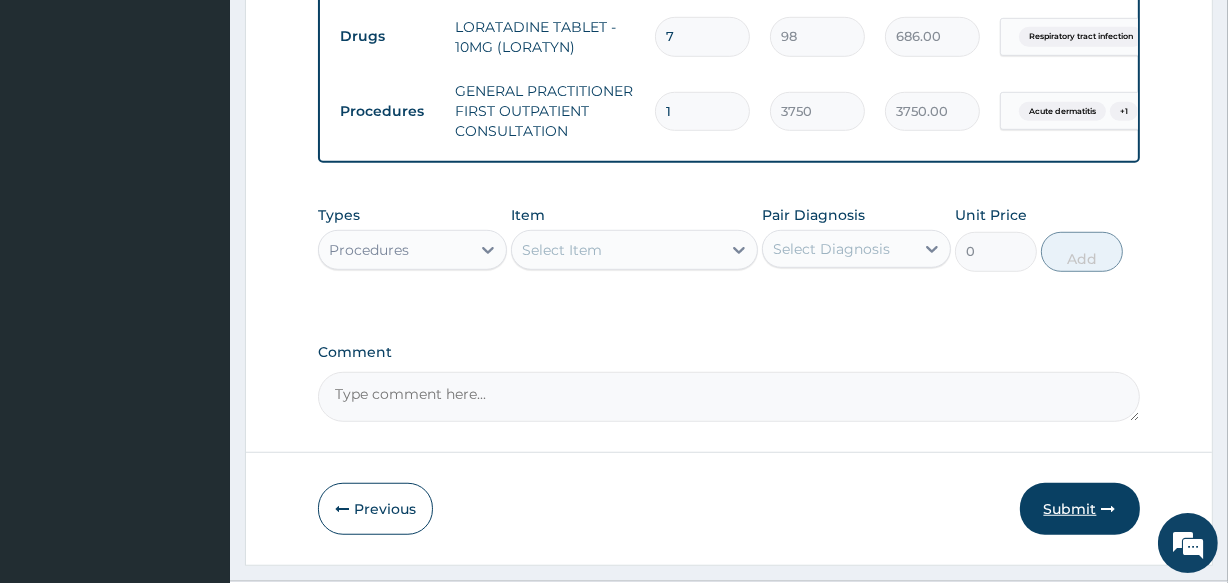 click on "Submit" at bounding box center (1080, 509) 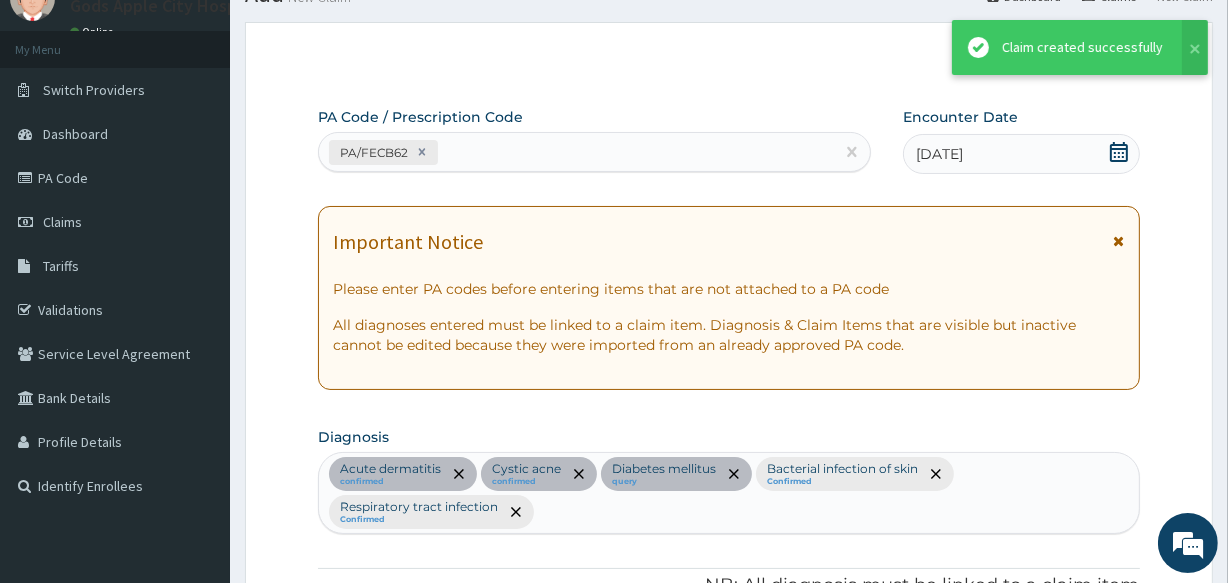 scroll, scrollTop: 1178, scrollLeft: 0, axis: vertical 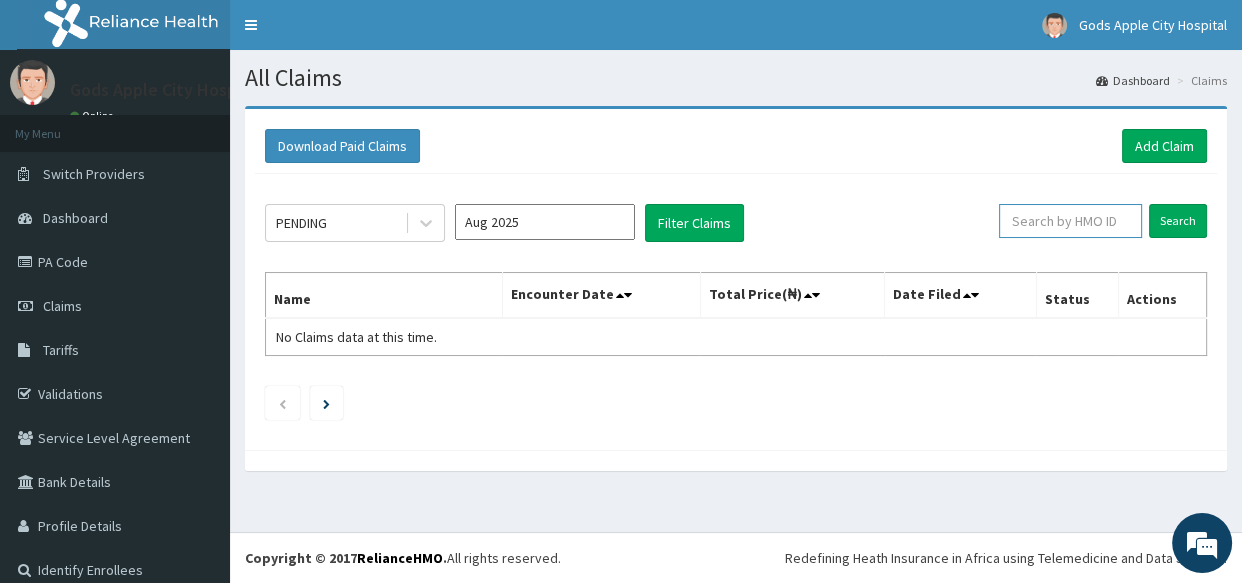 paste on "https://provider.reliancehmo.com/pa-dashboard?view=table#:~:text=-%20[LAST]-,NCE/10028/A,-Approved" 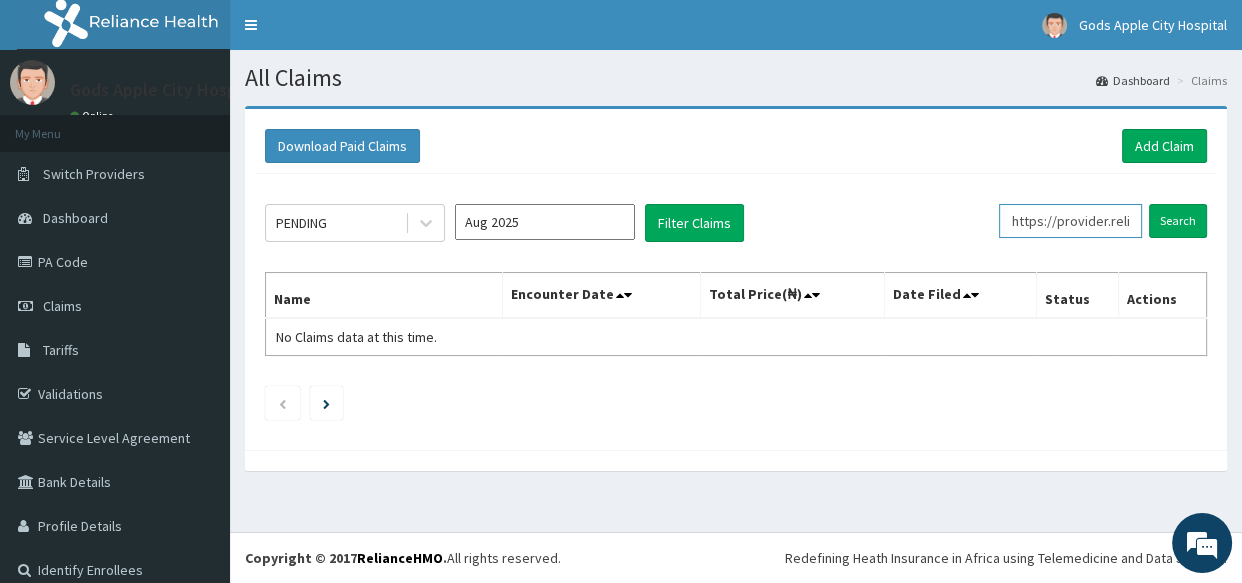 scroll, scrollTop: 0, scrollLeft: 680, axis: horizontal 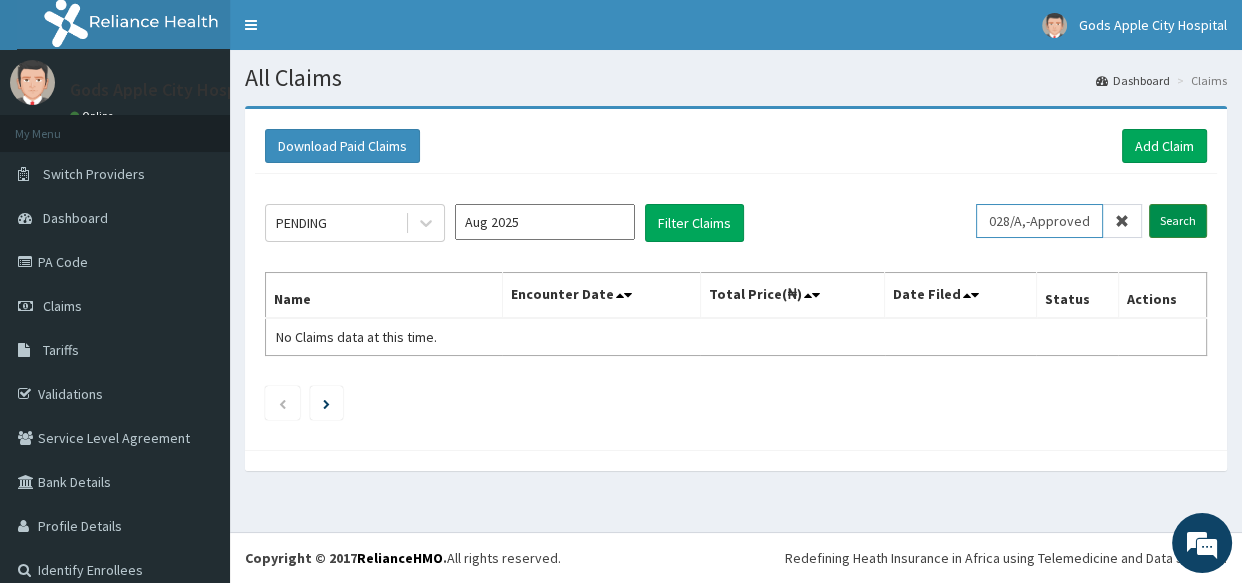 type on "https://provider.reliancehmo.com/pa-dashboard?view=table#:~:text=-%20[LAST]-,NCE/10028/A,-Approved" 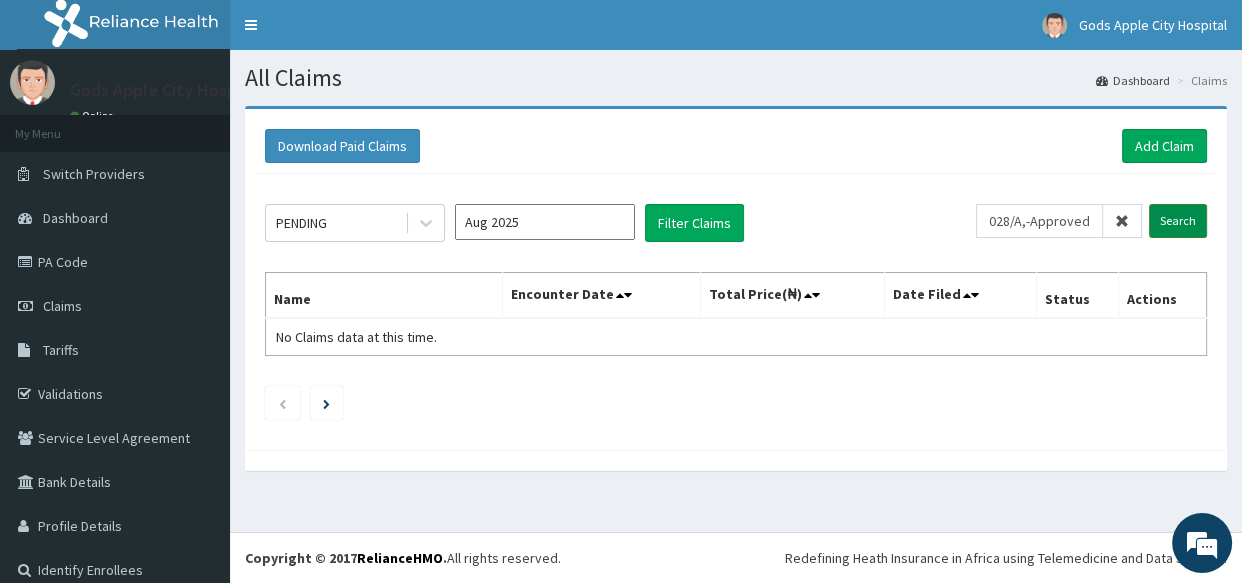 scroll, scrollTop: 0, scrollLeft: 0, axis: both 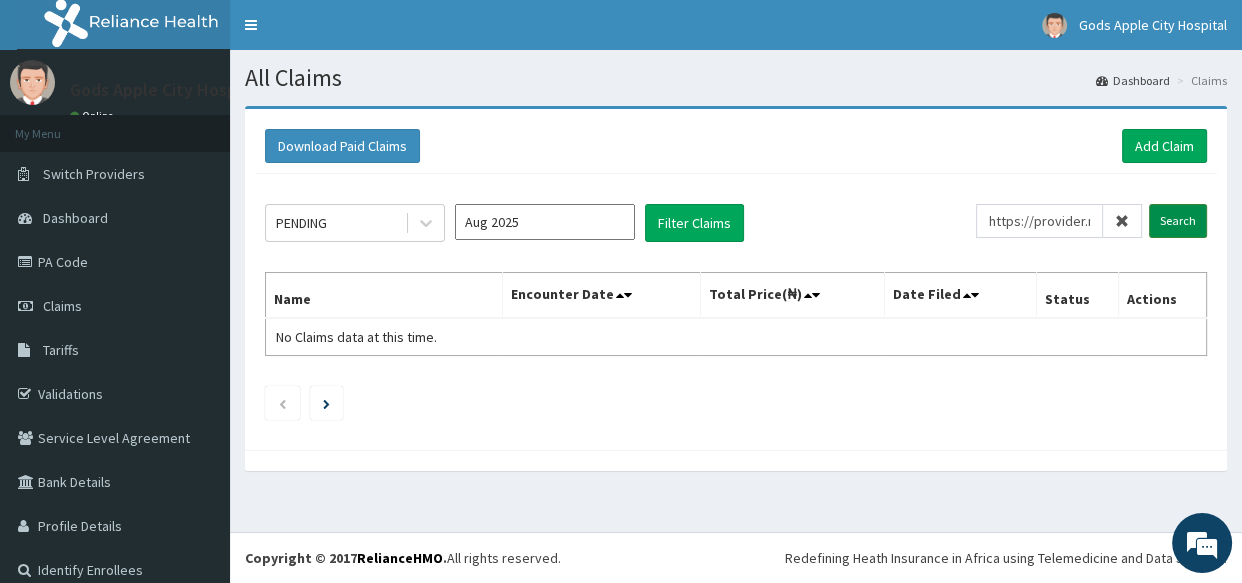 click on "Search" at bounding box center [1178, 221] 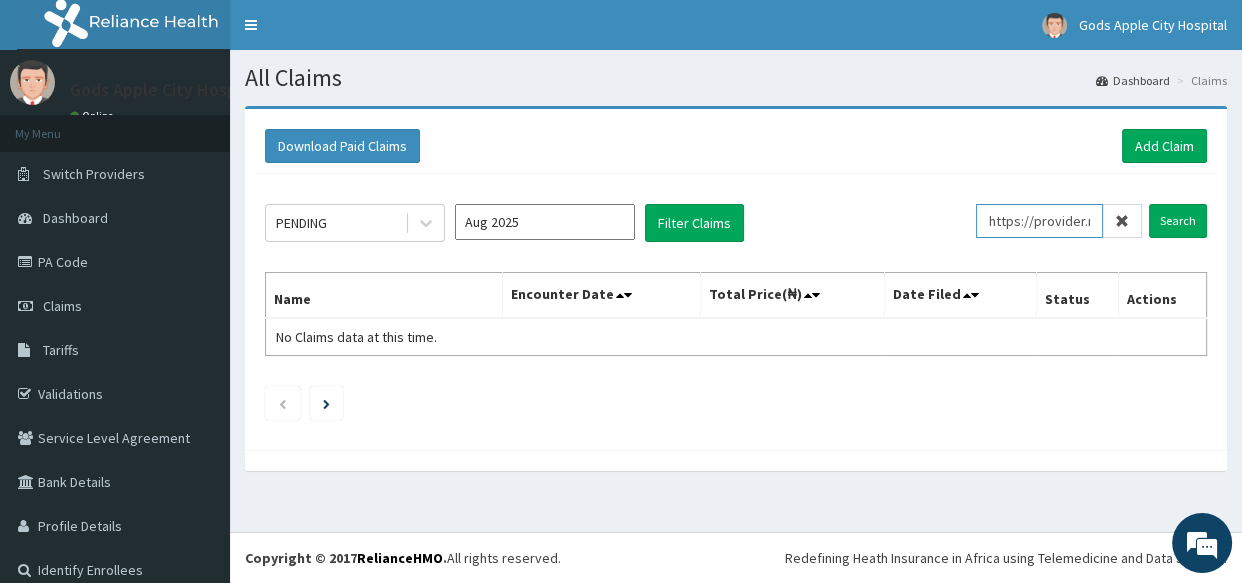 click on "https://provider.reliancehmo.com/pa-dashboard?view=table#:~:text=-%20[LAST]-,NCE/10028/A,-Approved" at bounding box center [1039, 221] 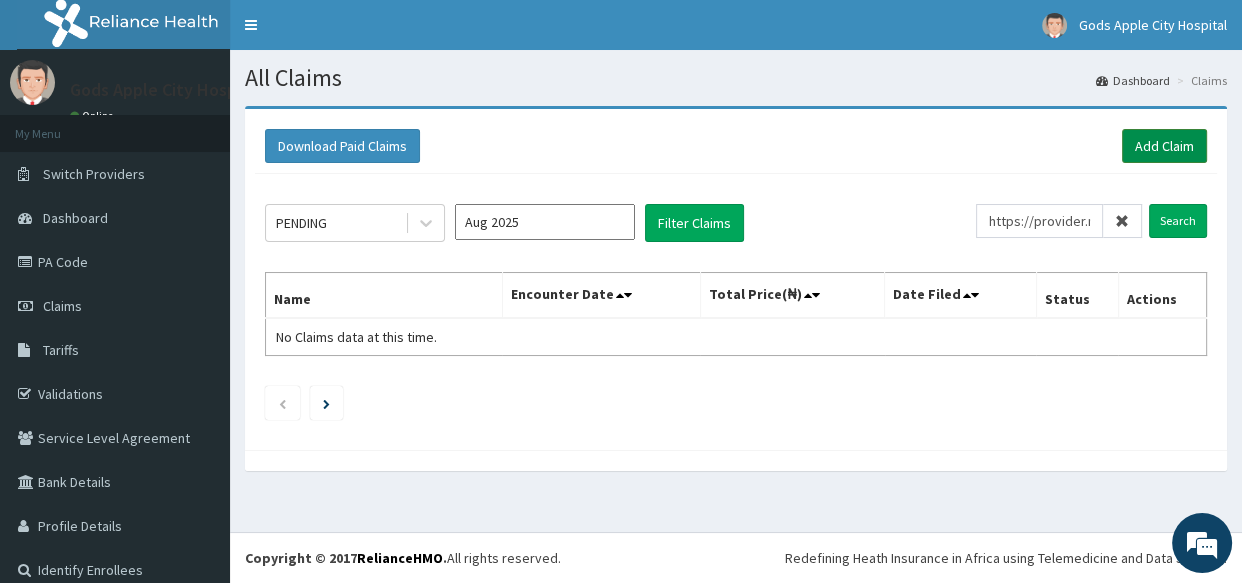 click on "Add Claim" at bounding box center [1164, 146] 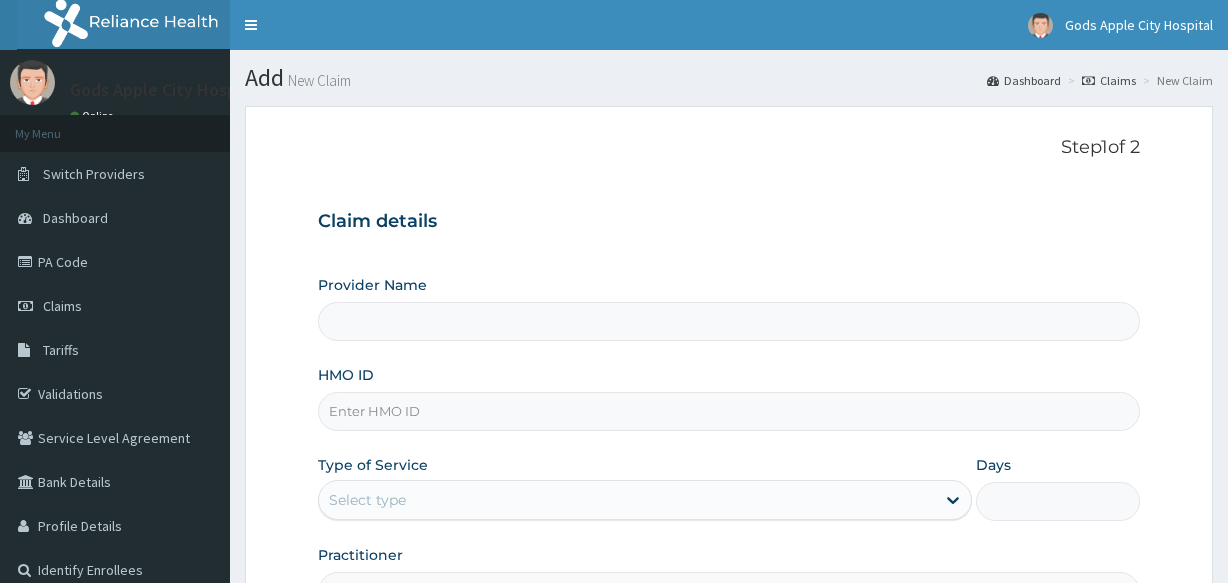 scroll, scrollTop: 0, scrollLeft: 0, axis: both 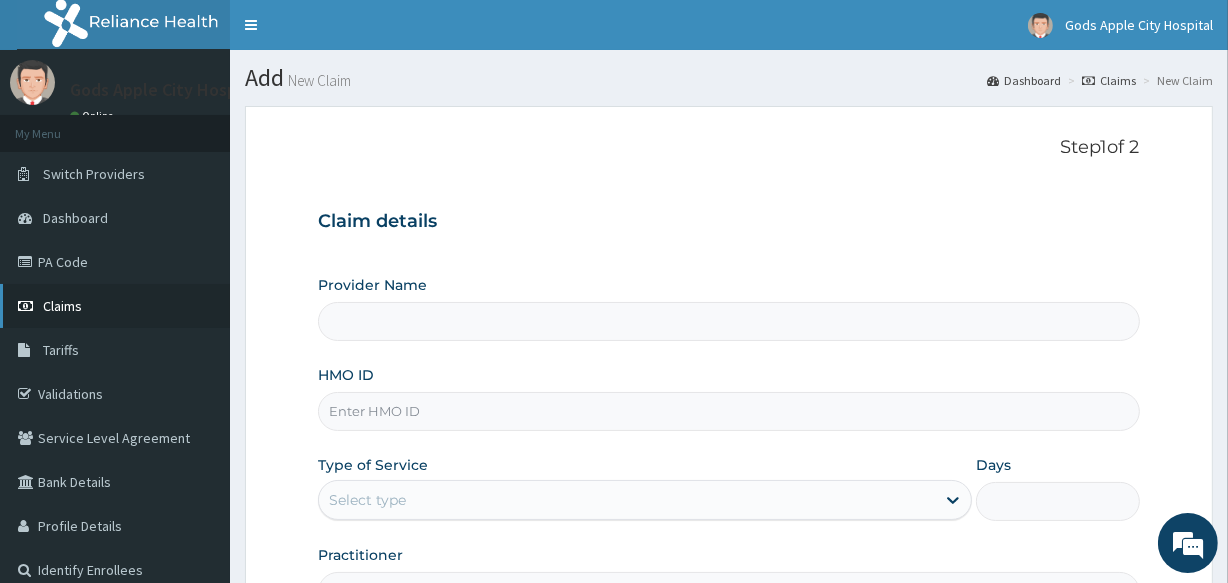 type on "Gods Apple city Hospital - Ojodu" 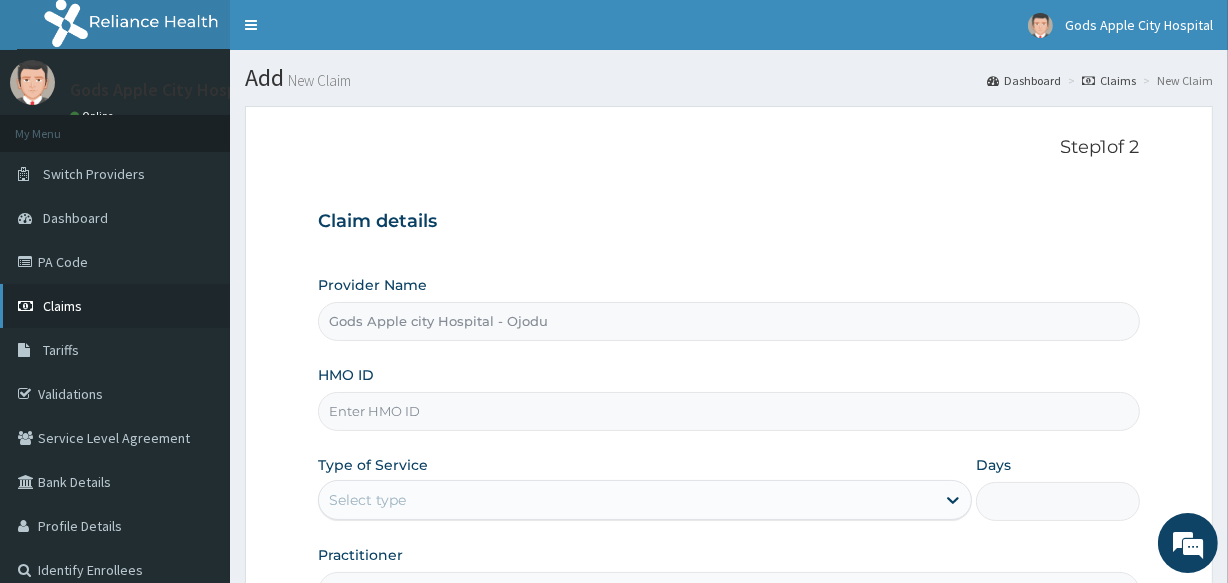 click on "Claims" at bounding box center [62, 306] 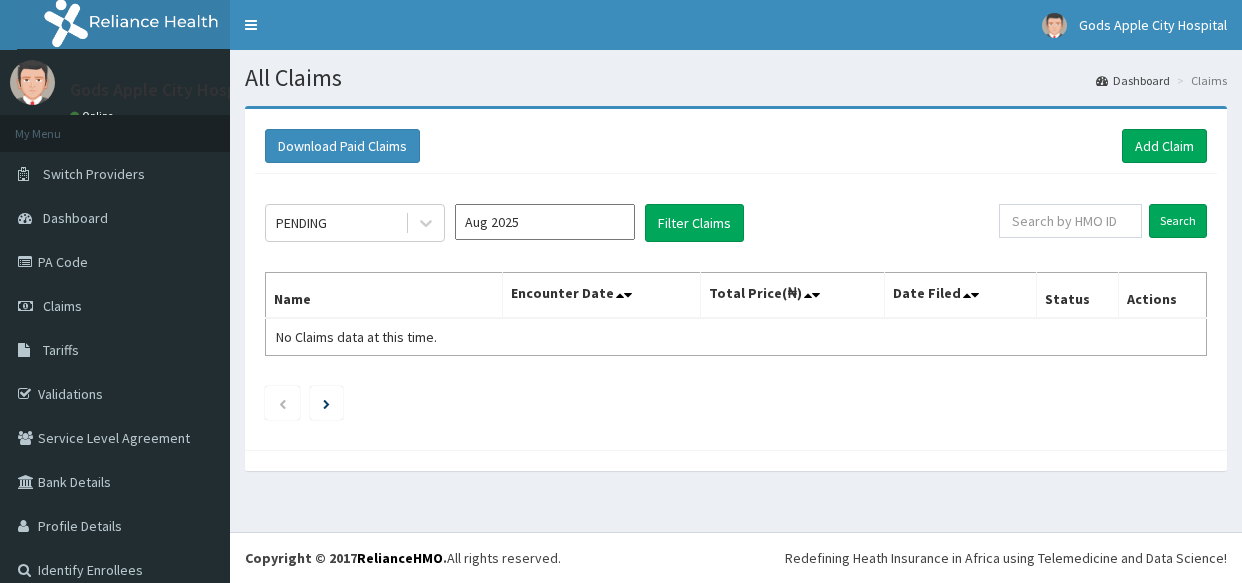 scroll, scrollTop: 0, scrollLeft: 0, axis: both 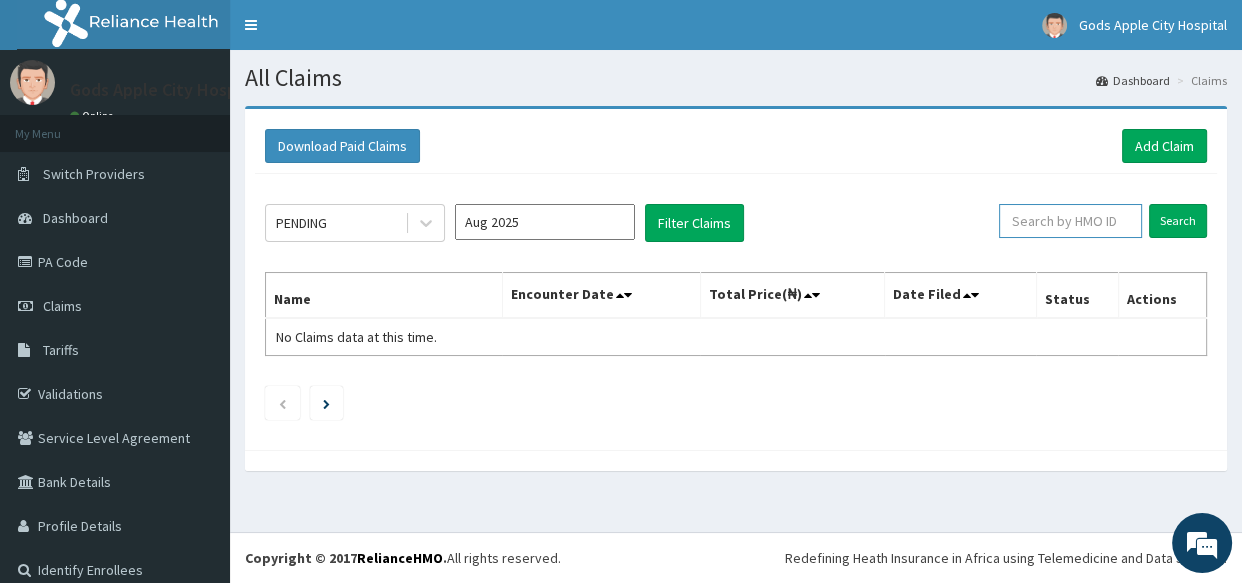 paste on "NCE/10028/A" 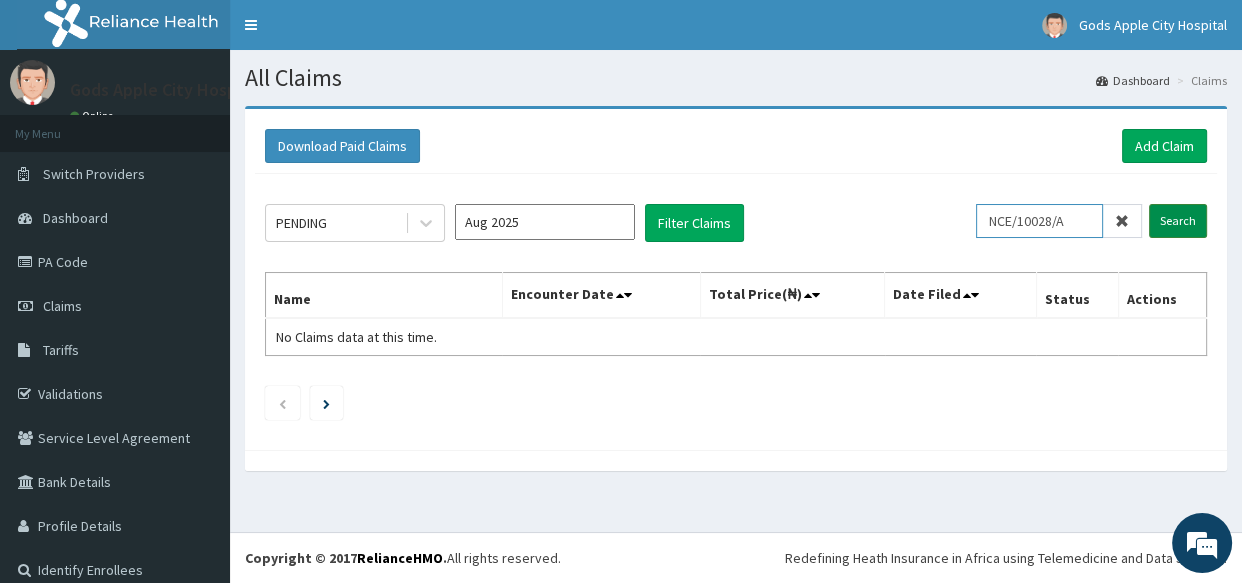type on "NCE/10028/A" 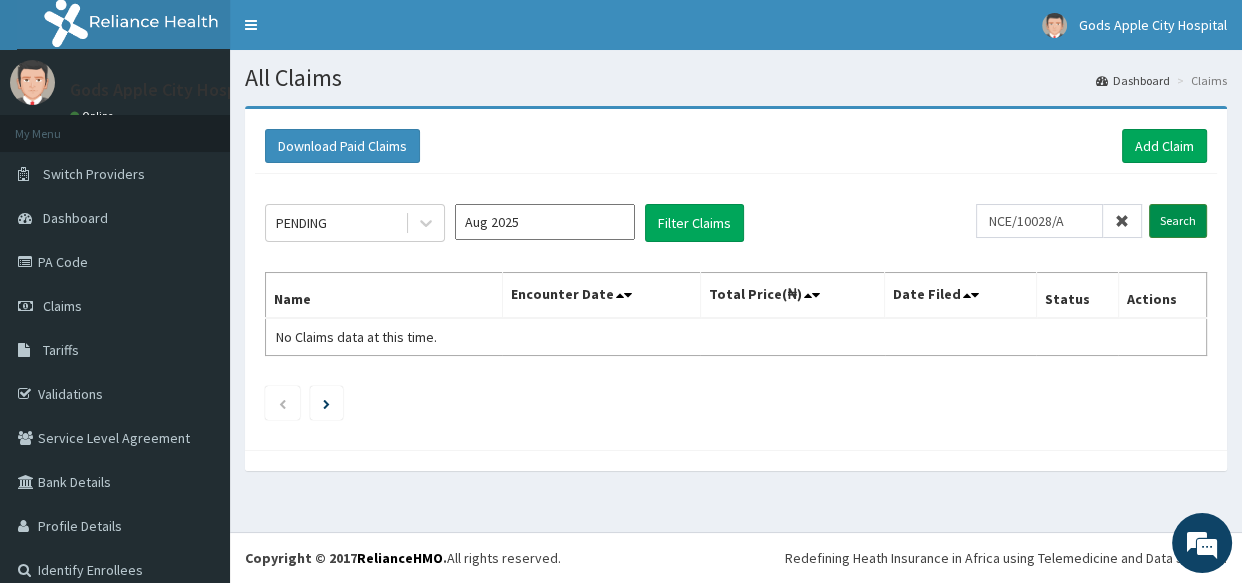 click on "Search" at bounding box center (1178, 221) 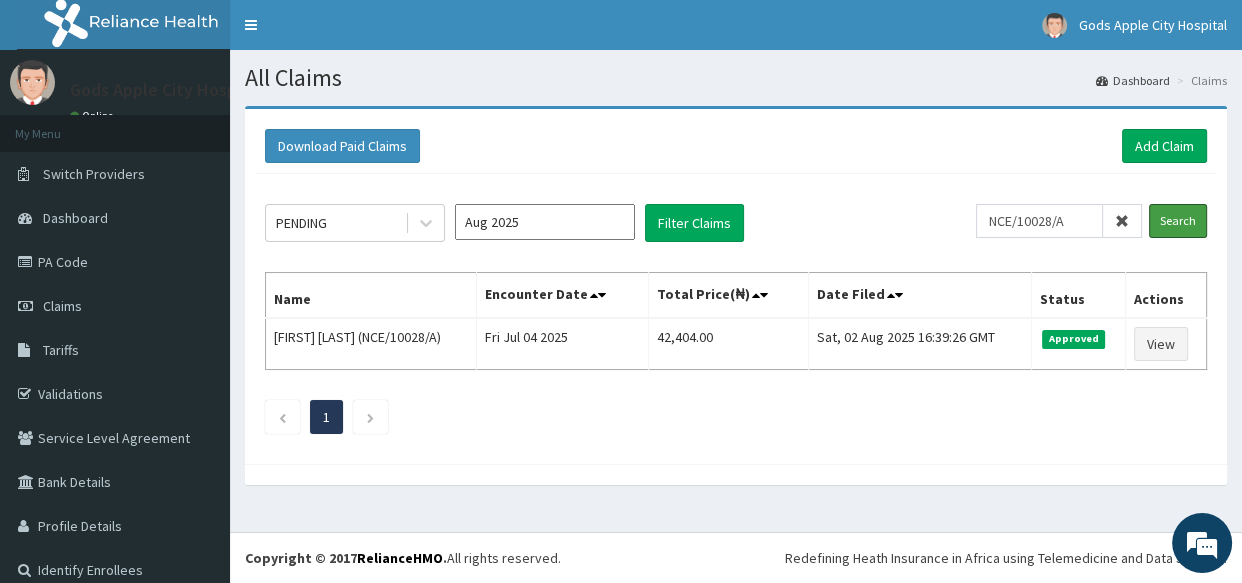 scroll, scrollTop: 0, scrollLeft: 0, axis: both 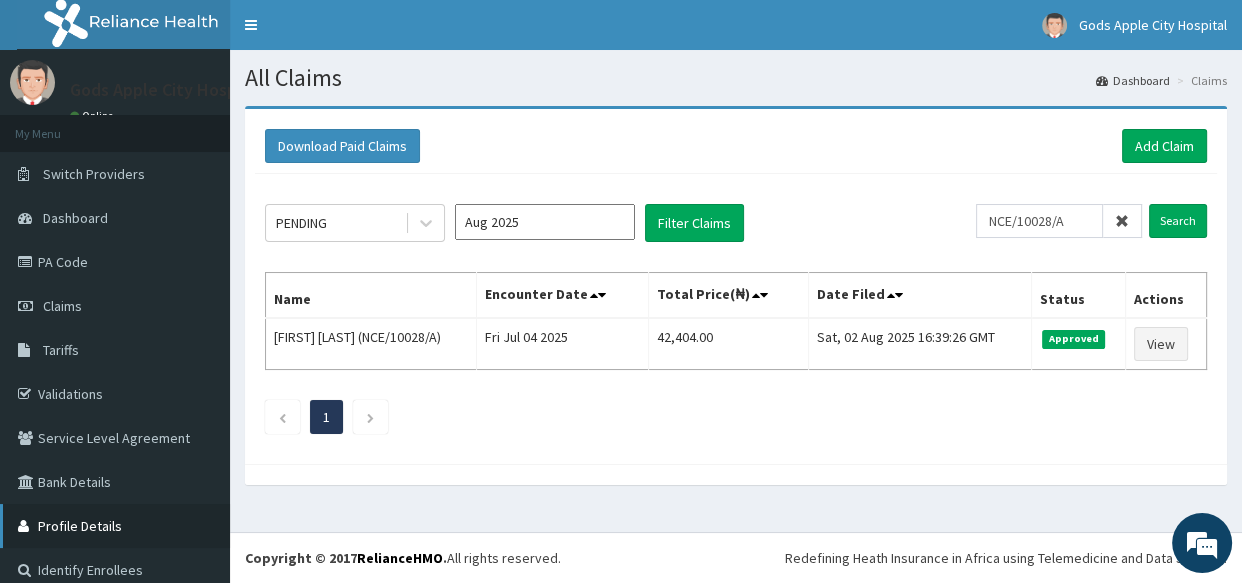 drag, startPoint x: 281, startPoint y: 90, endPoint x: 0, endPoint y: 539, distance: 529.681 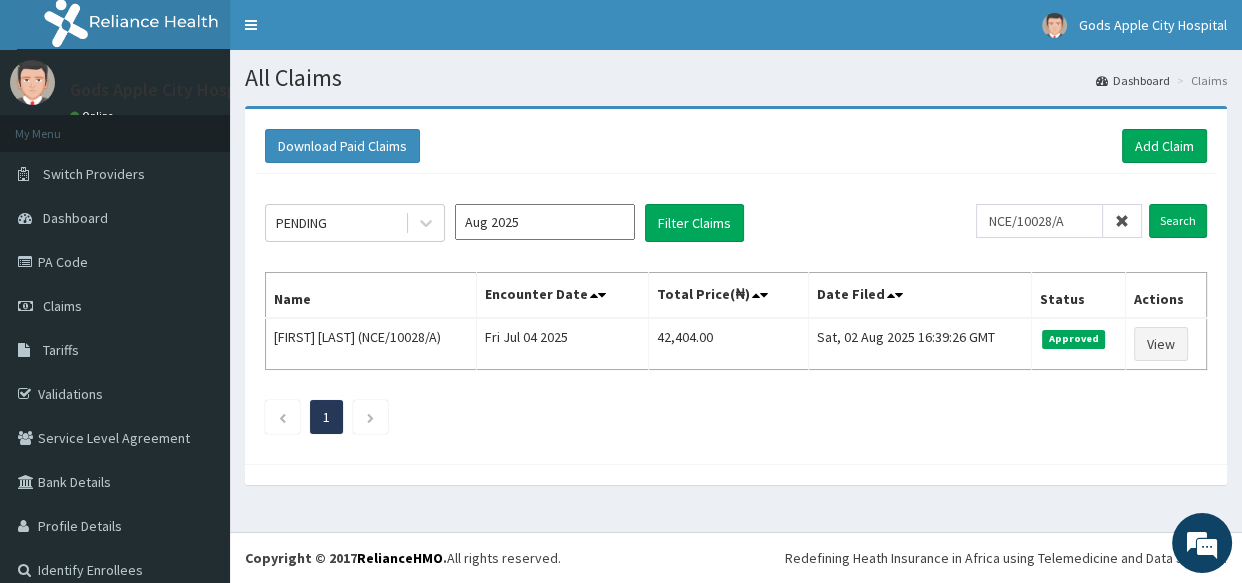 click on "All Claims" at bounding box center [736, 78] 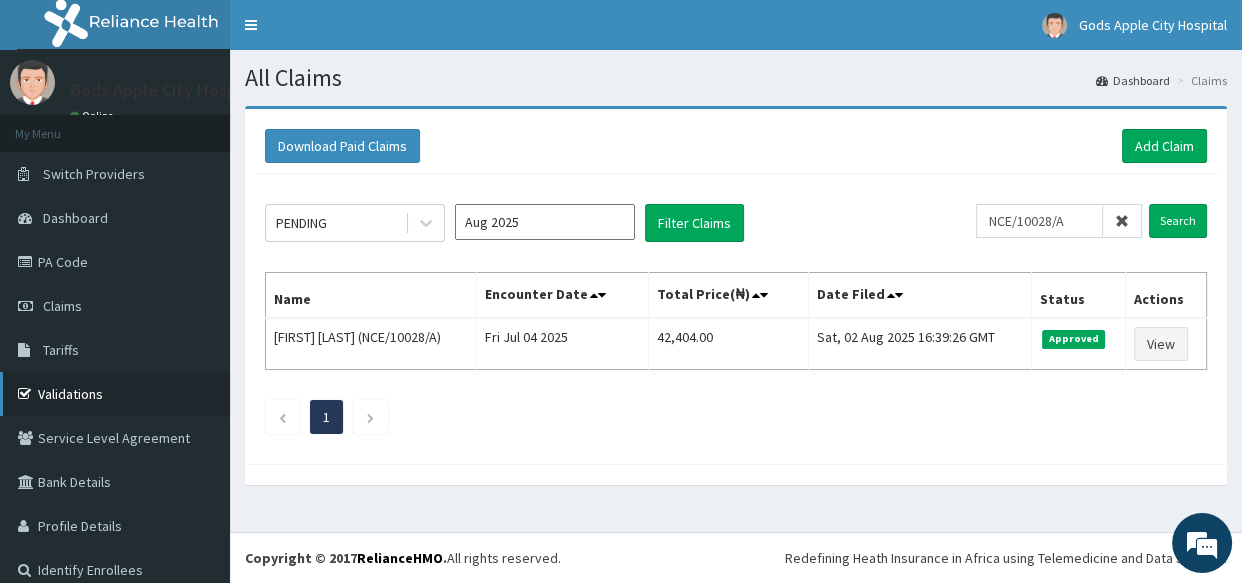 click on "Validations" at bounding box center [115, 394] 